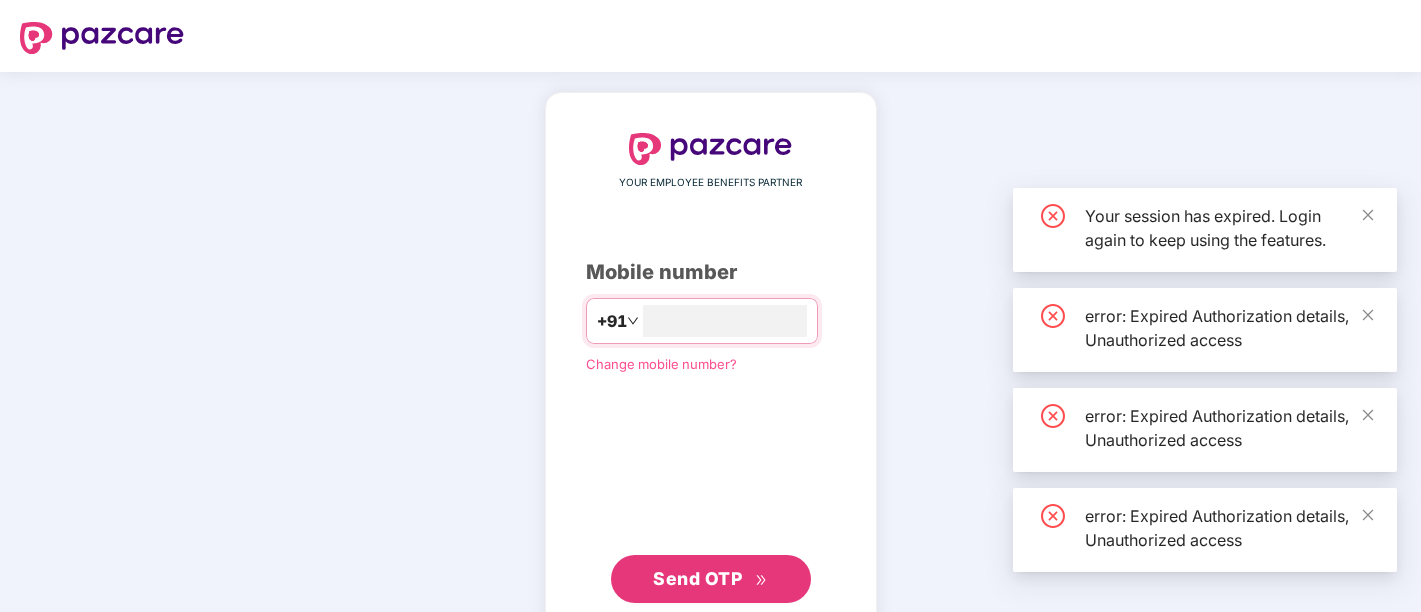 scroll, scrollTop: 0, scrollLeft: 0, axis: both 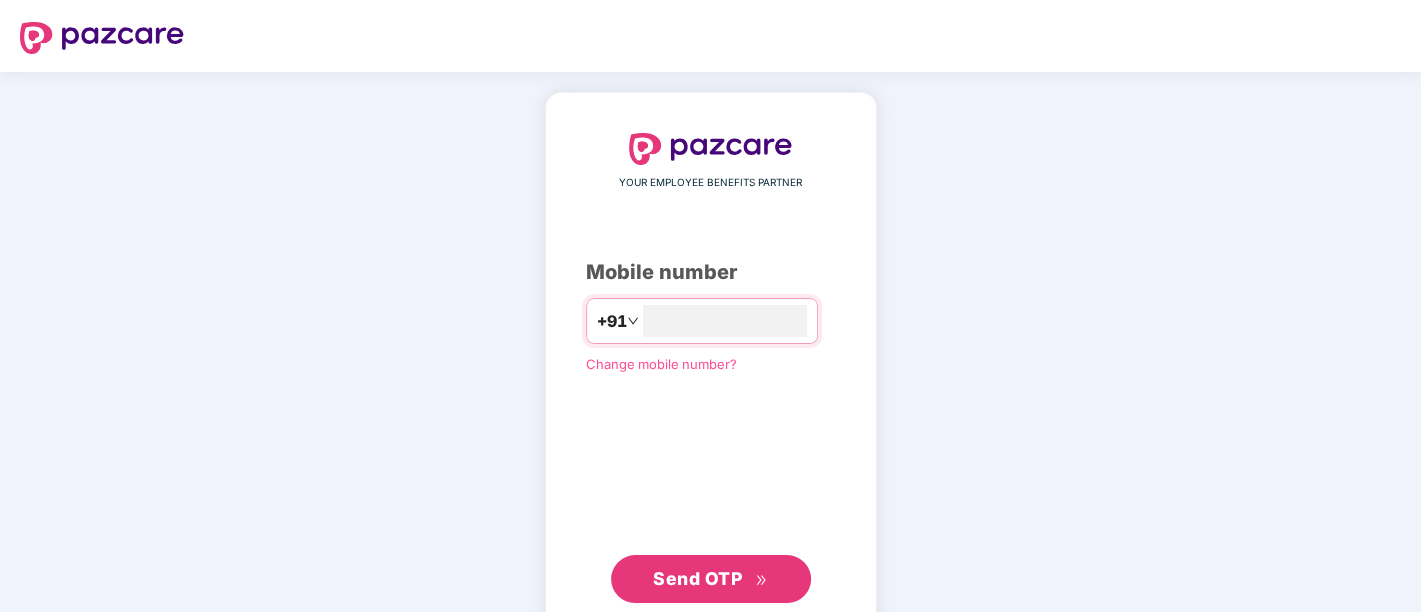 type on "**********" 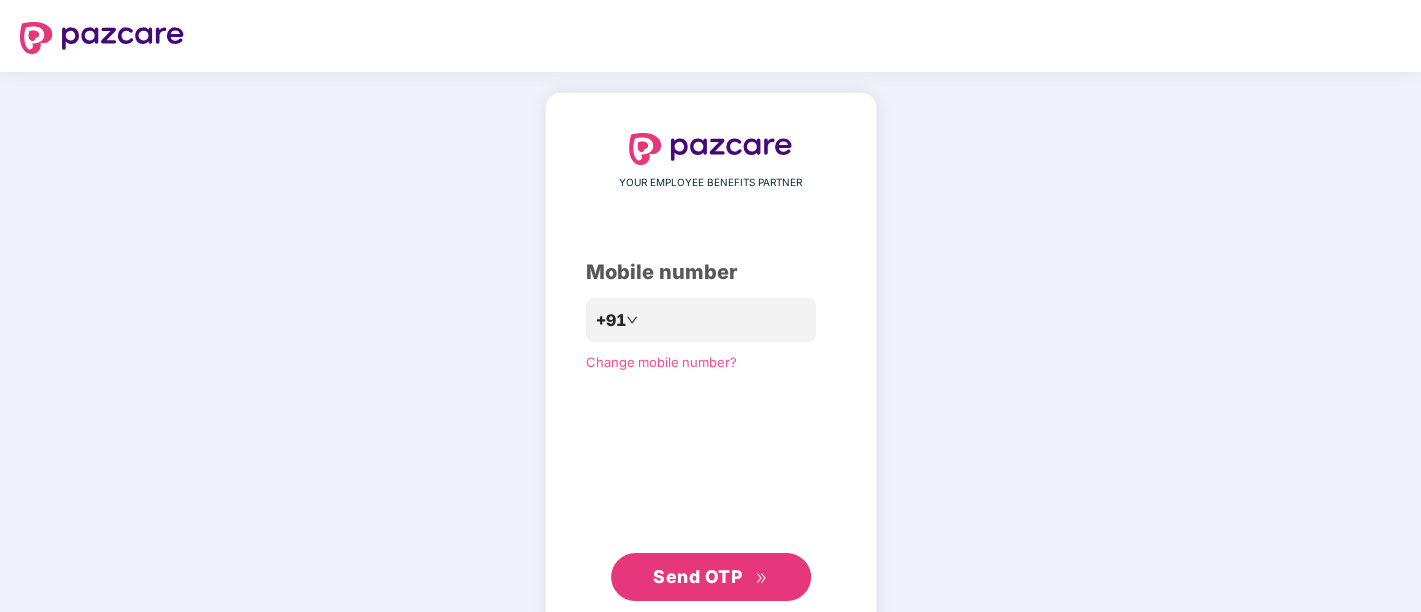 click on "Send OTP" at bounding box center [697, 576] 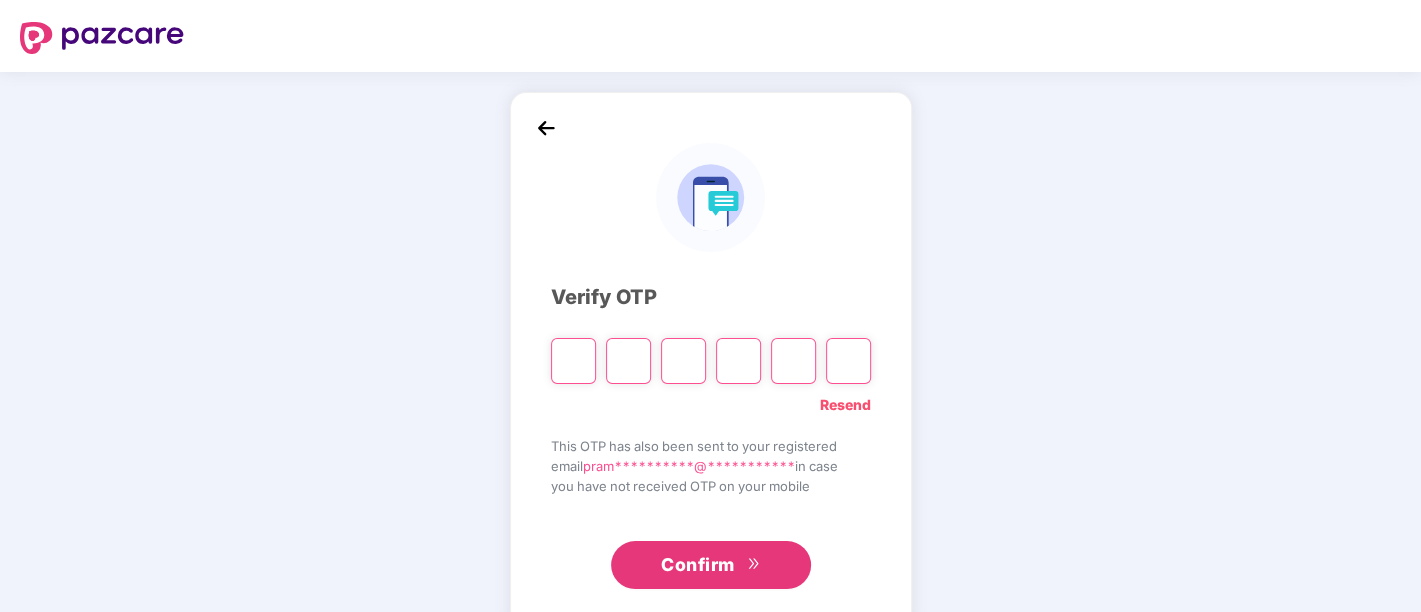 paste on "*" 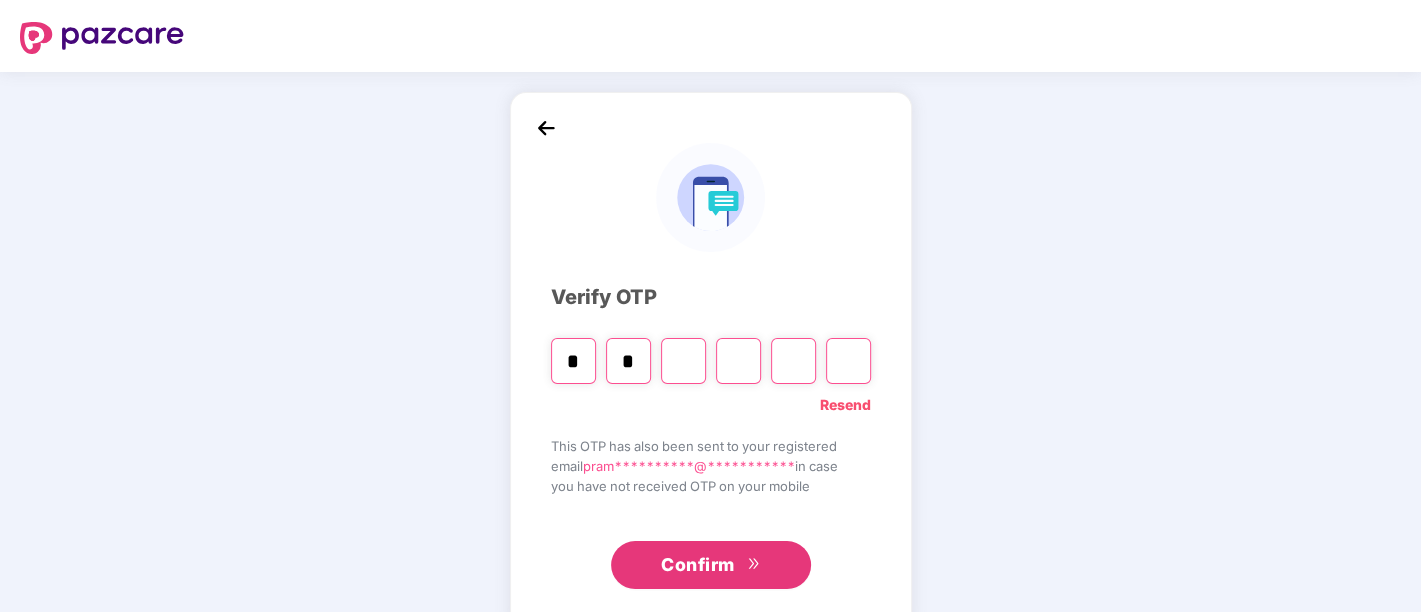 type on "*" 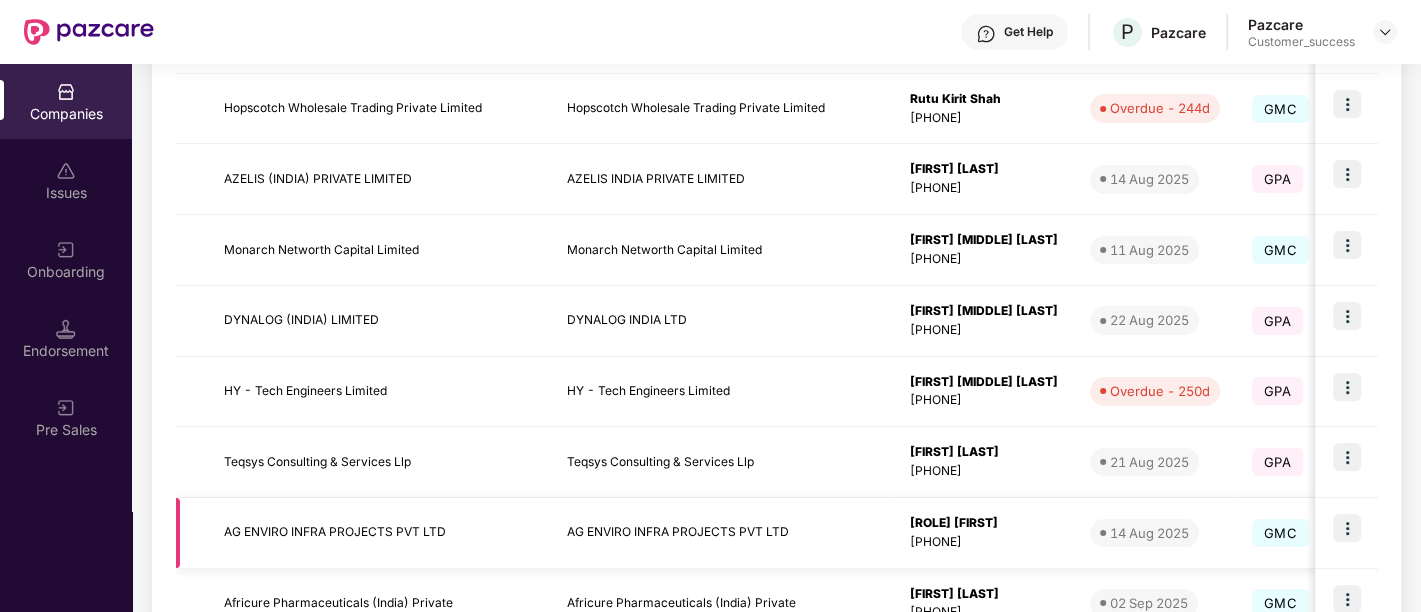 scroll, scrollTop: 448, scrollLeft: 0, axis: vertical 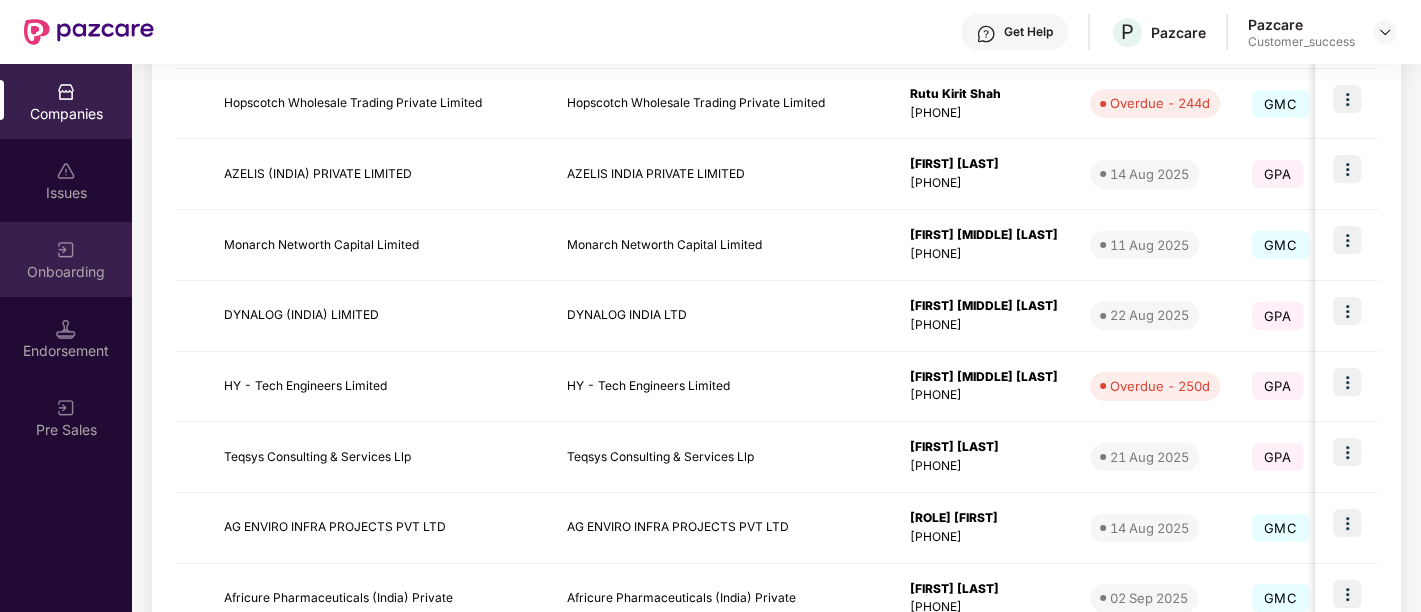 click at bounding box center (66, 250) 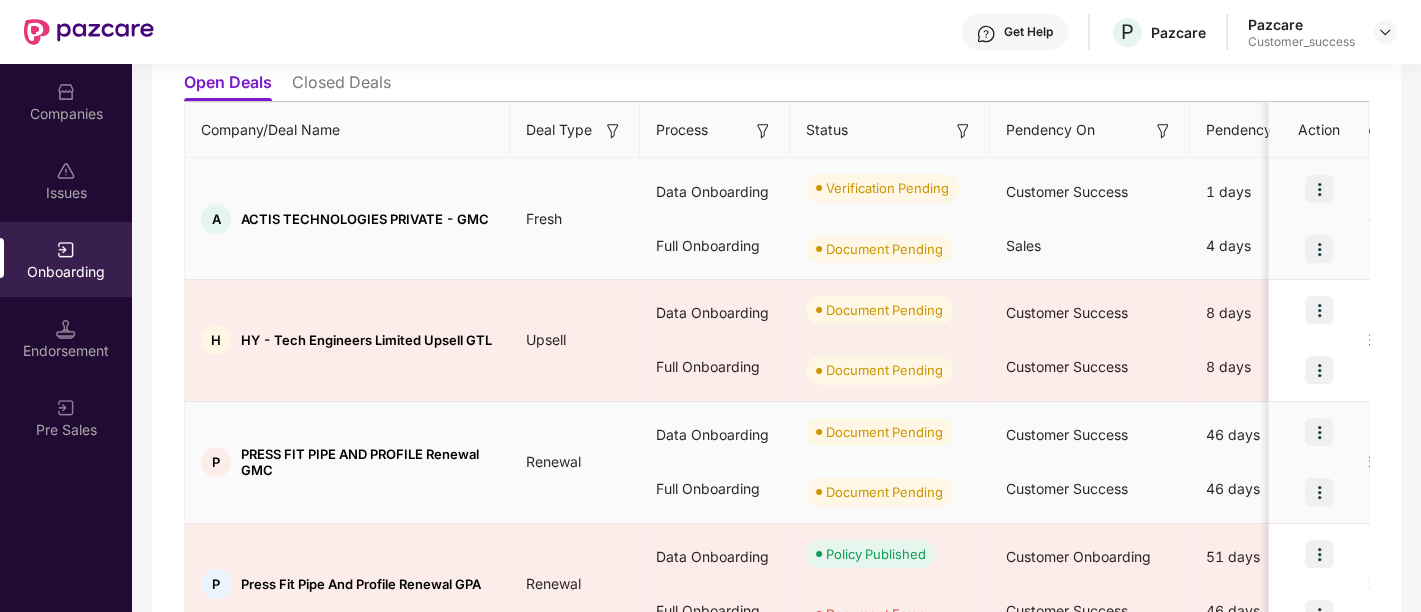 scroll, scrollTop: 228, scrollLeft: 0, axis: vertical 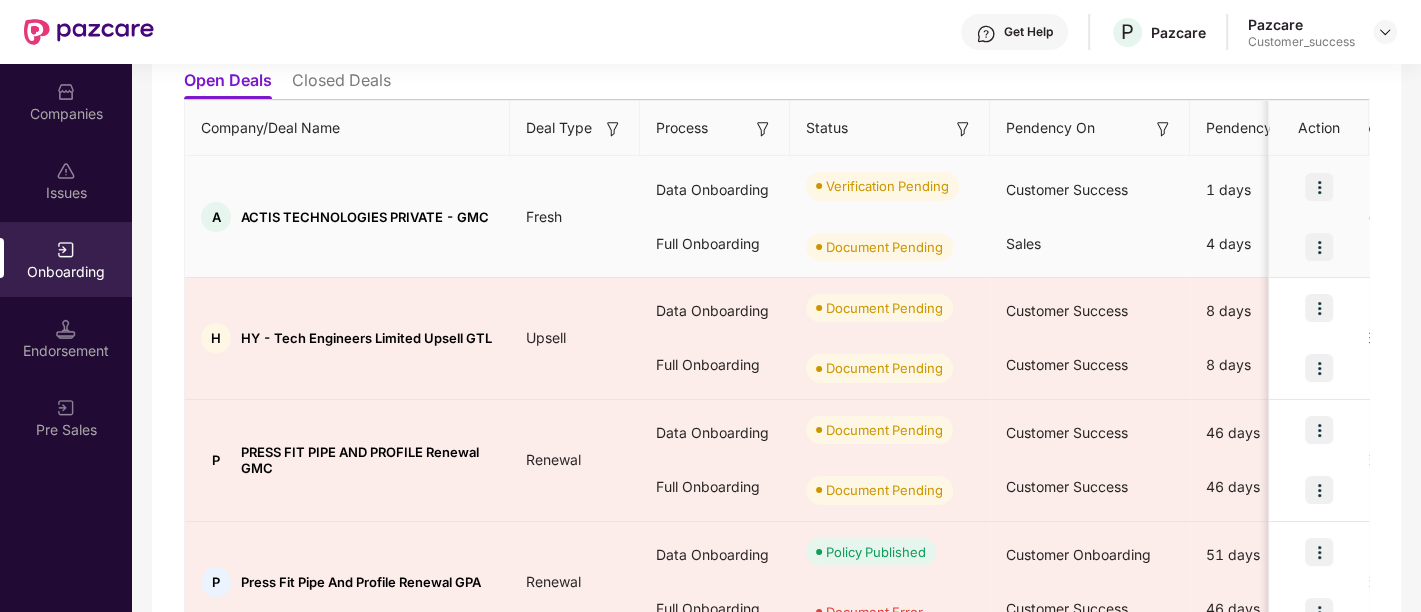click at bounding box center [1319, 187] 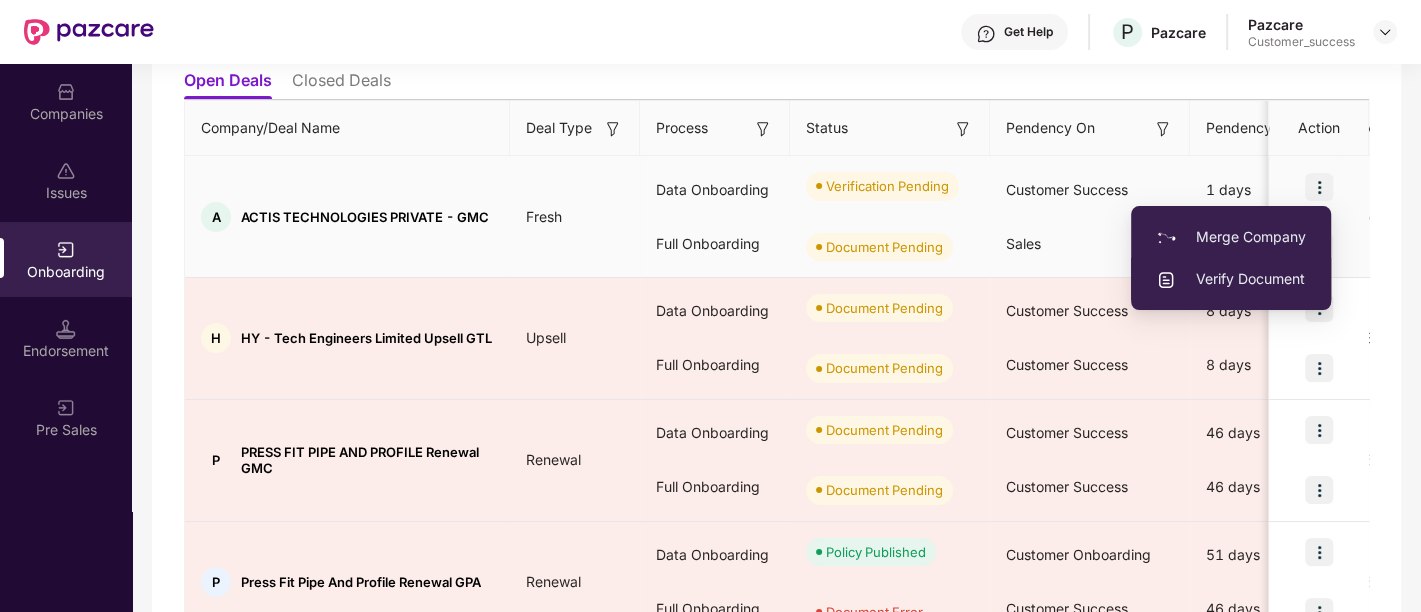 click on "Verify Document" at bounding box center [1231, 279] 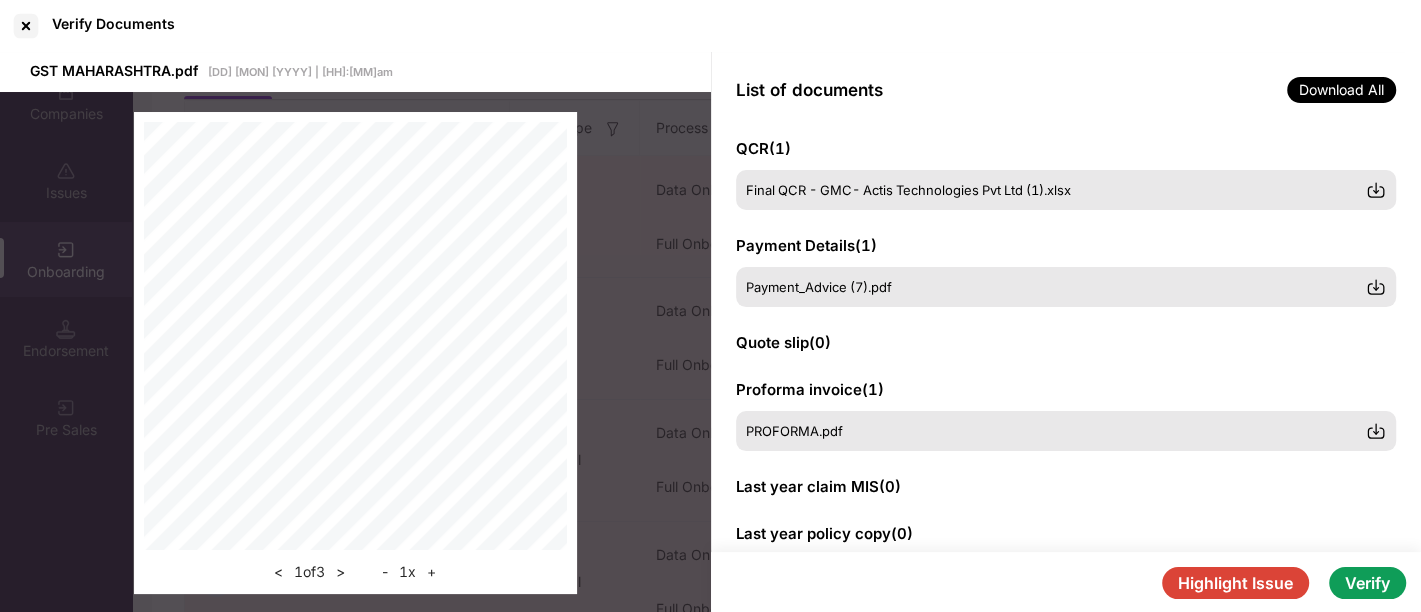 scroll, scrollTop: 494, scrollLeft: 0, axis: vertical 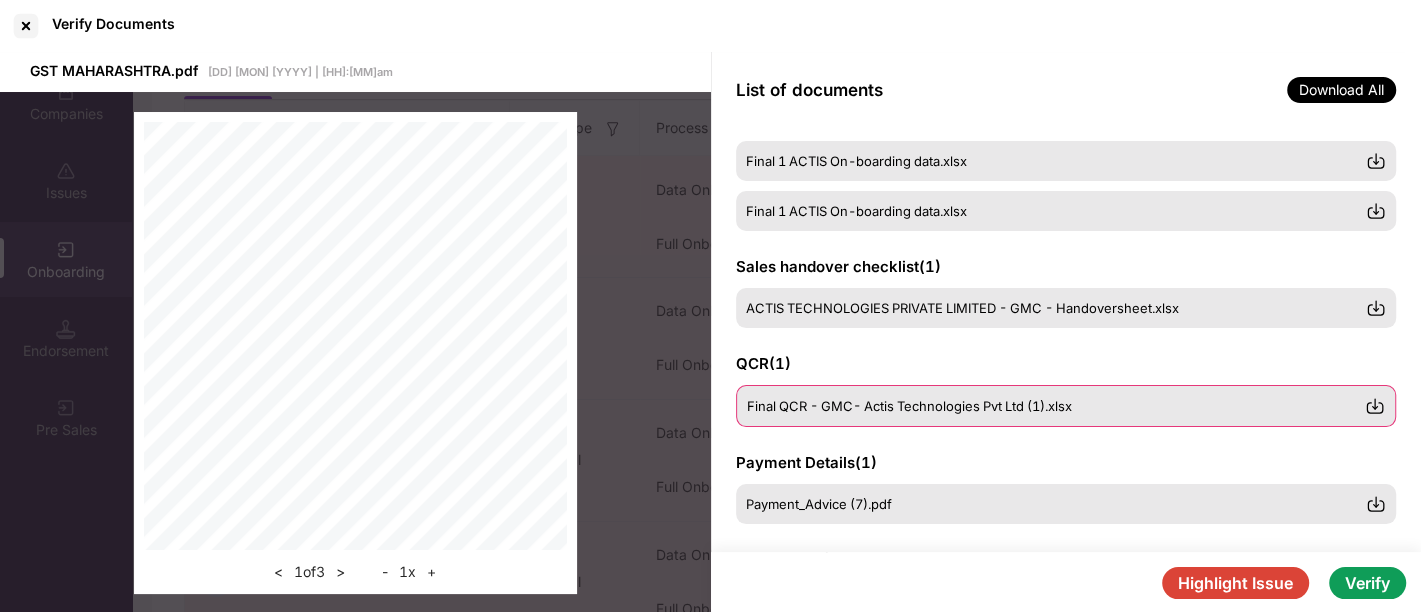 click at bounding box center (1375, 406) 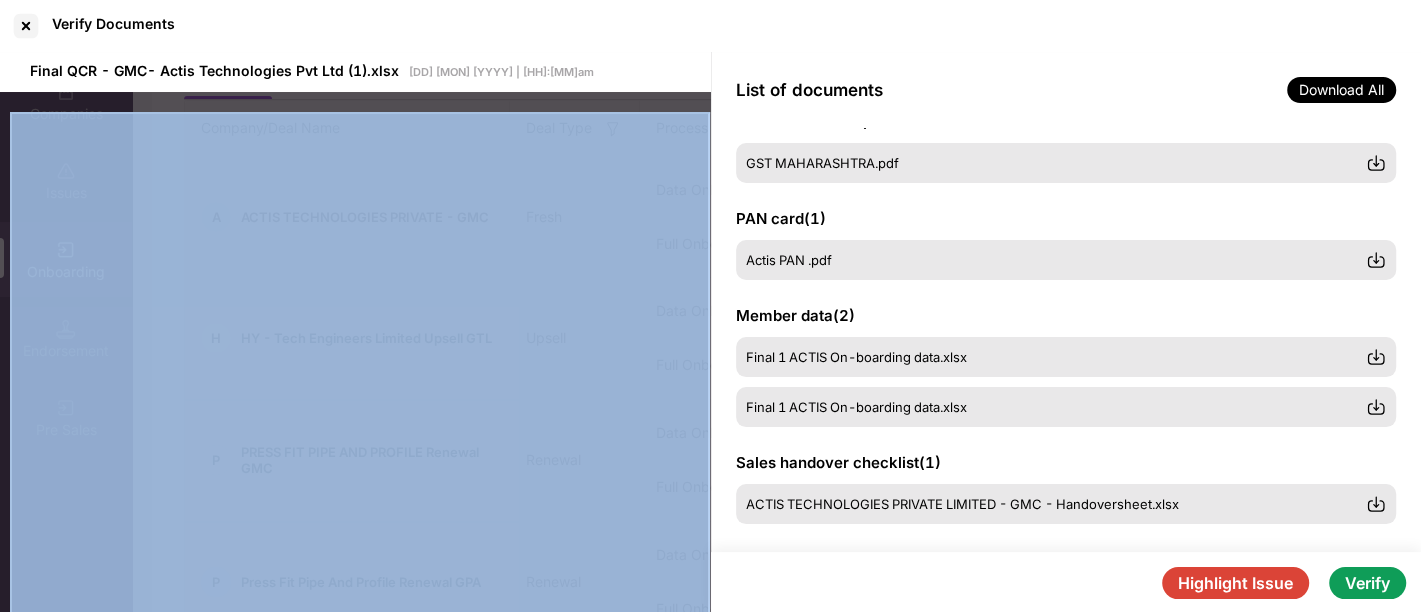 scroll, scrollTop: 0, scrollLeft: 0, axis: both 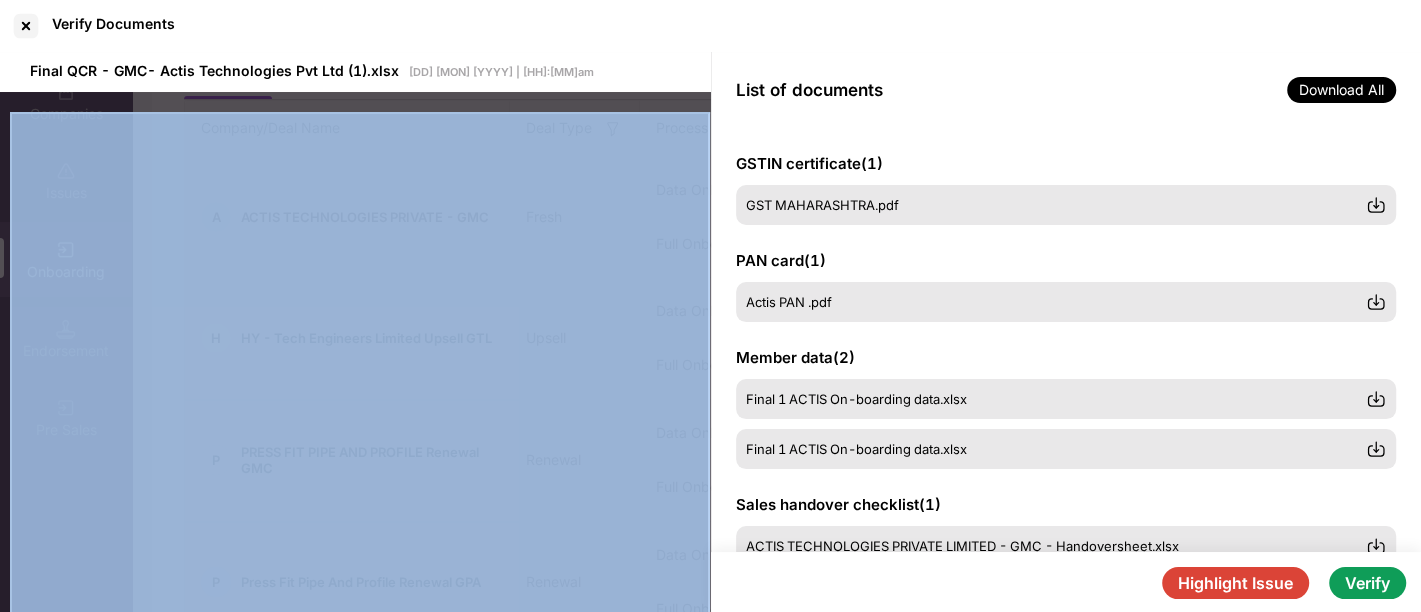 click on "Verify" at bounding box center [1367, 583] 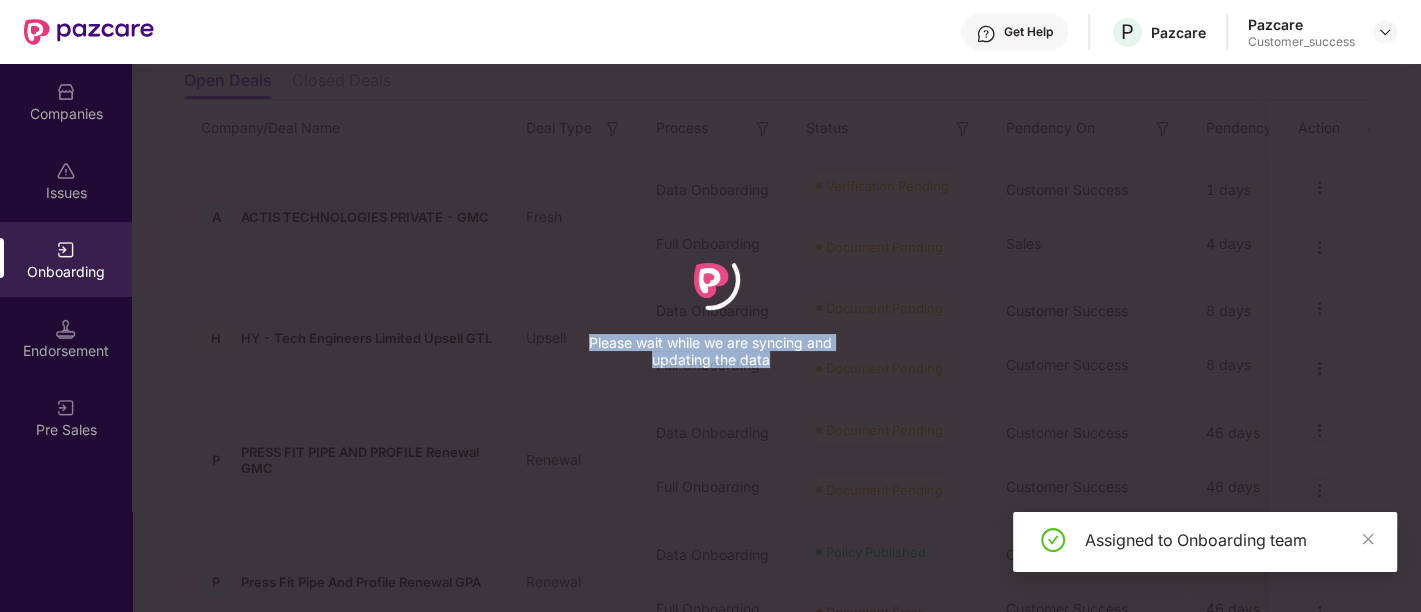 drag, startPoint x: 1160, startPoint y: 408, endPoint x: 817, endPoint y: 163, distance: 421.51395 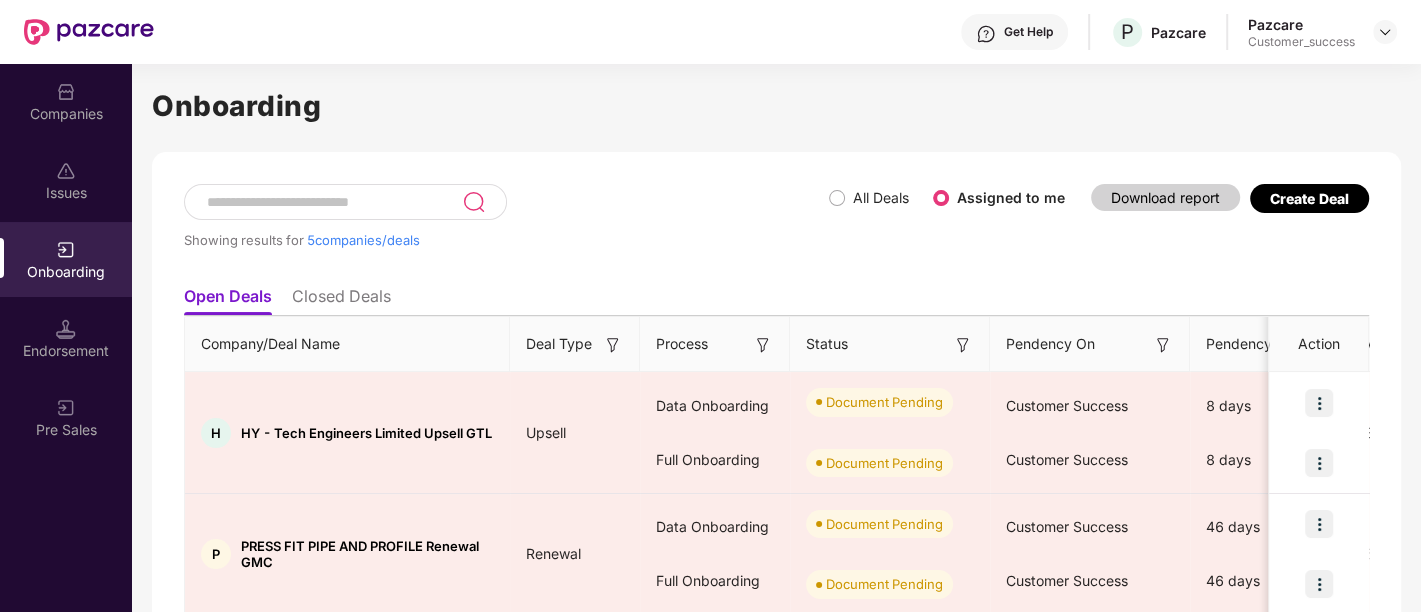 scroll, scrollTop: 0, scrollLeft: 0, axis: both 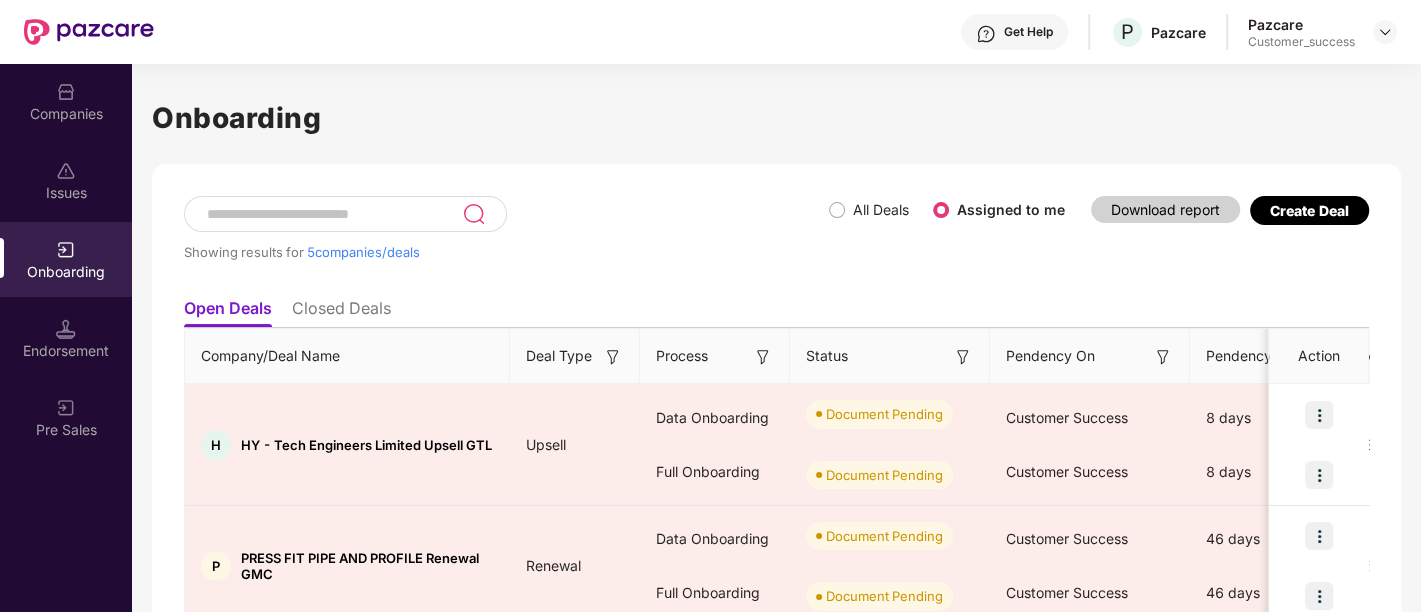 click at bounding box center (66, 250) 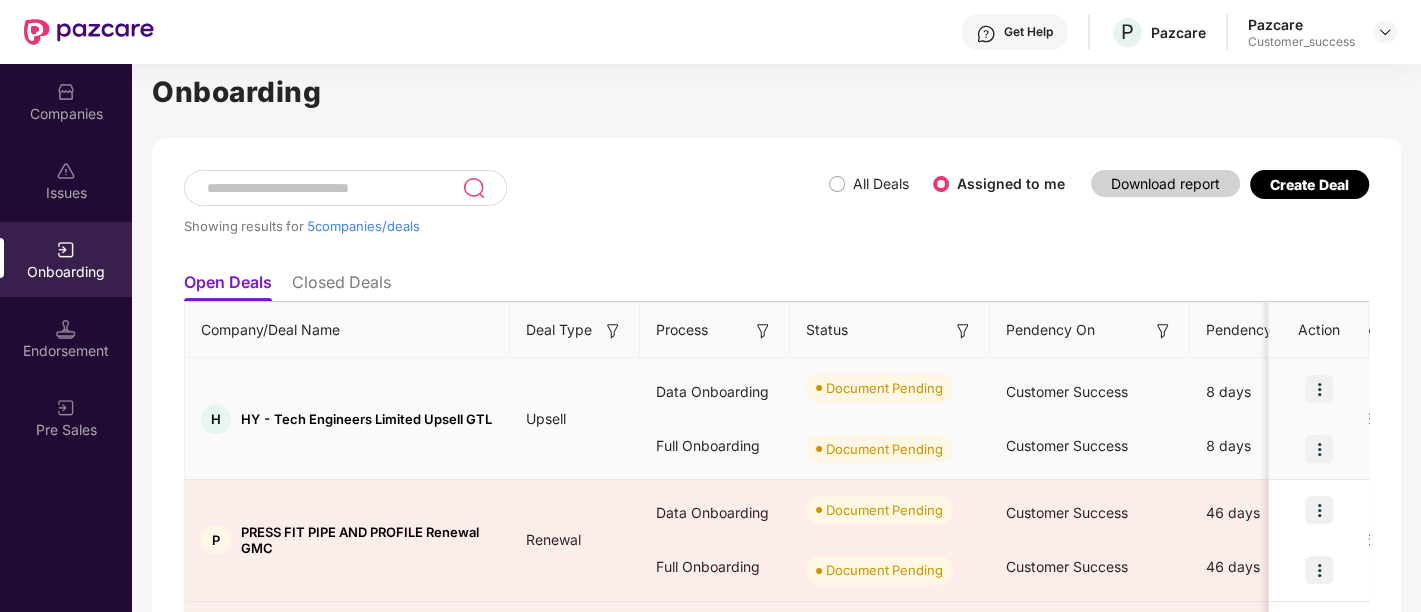 scroll, scrollTop: 0, scrollLeft: 0, axis: both 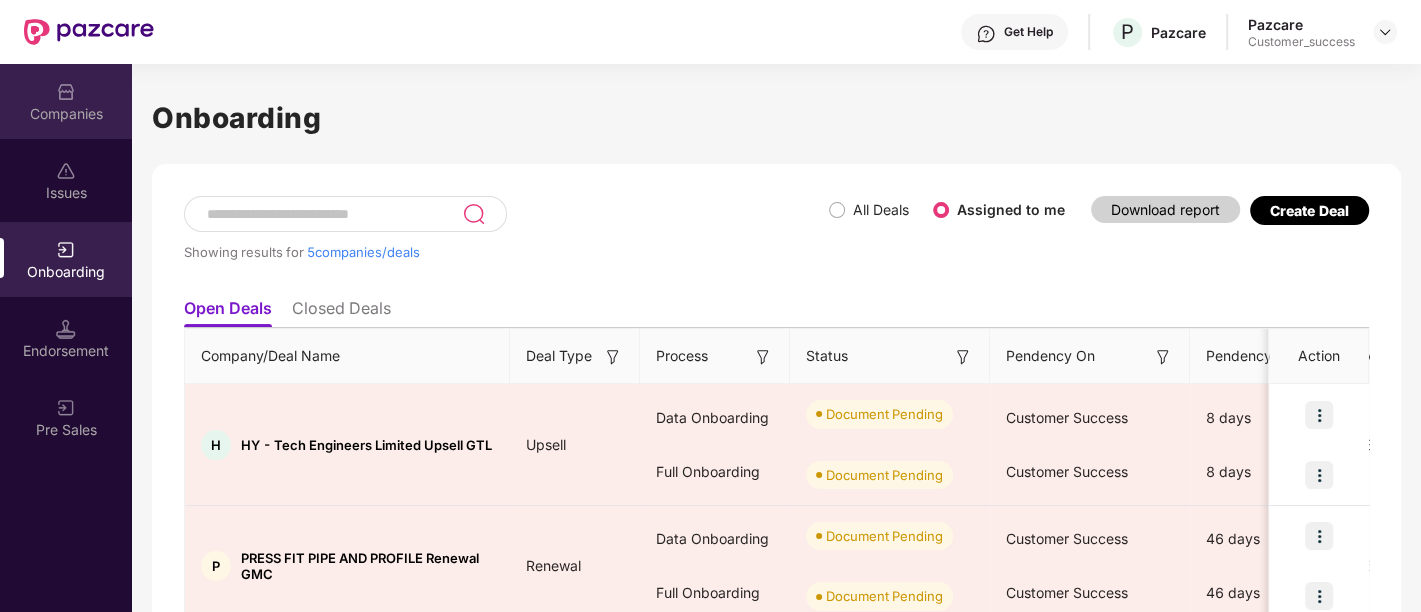 click at bounding box center (66, 92) 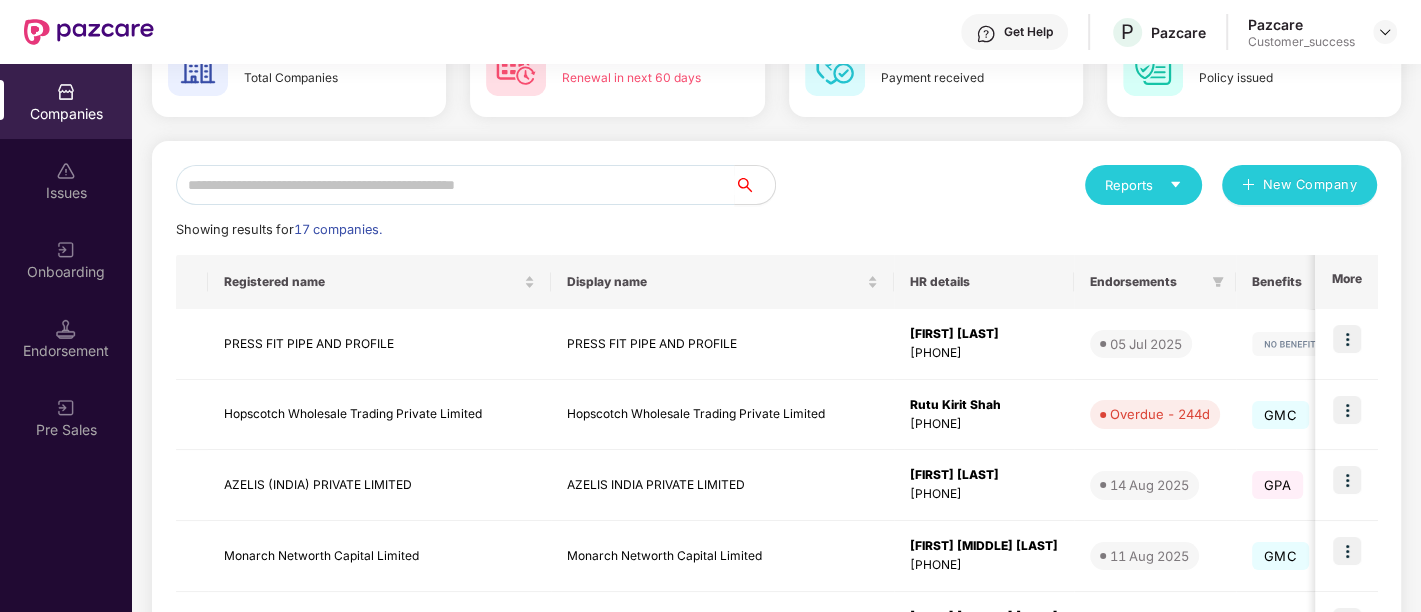 scroll, scrollTop: 123, scrollLeft: 0, axis: vertical 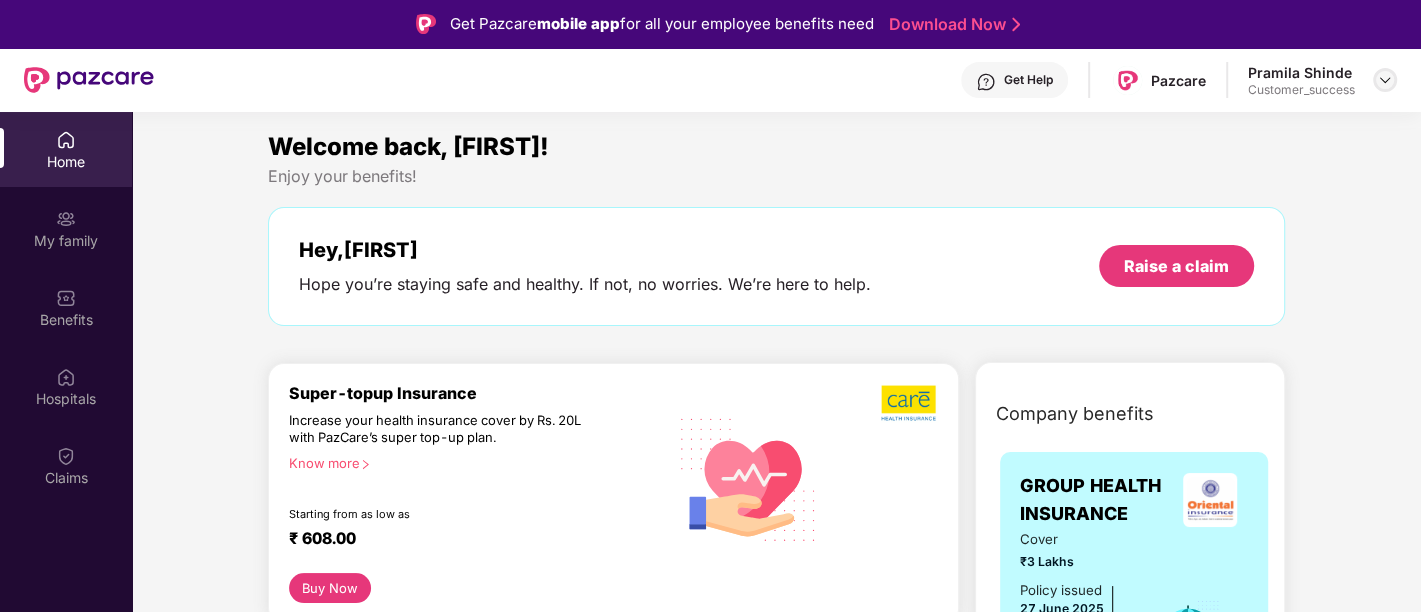 click at bounding box center [1385, 80] 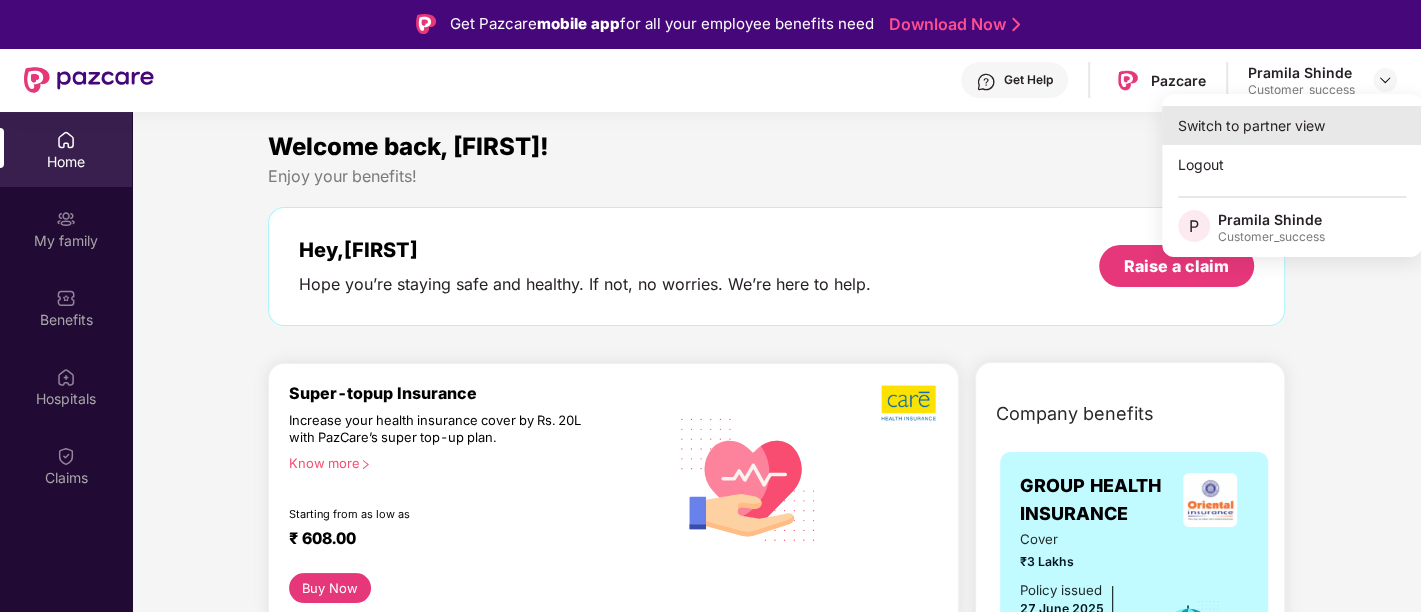 click on "Switch to partner view" at bounding box center [1292, 125] 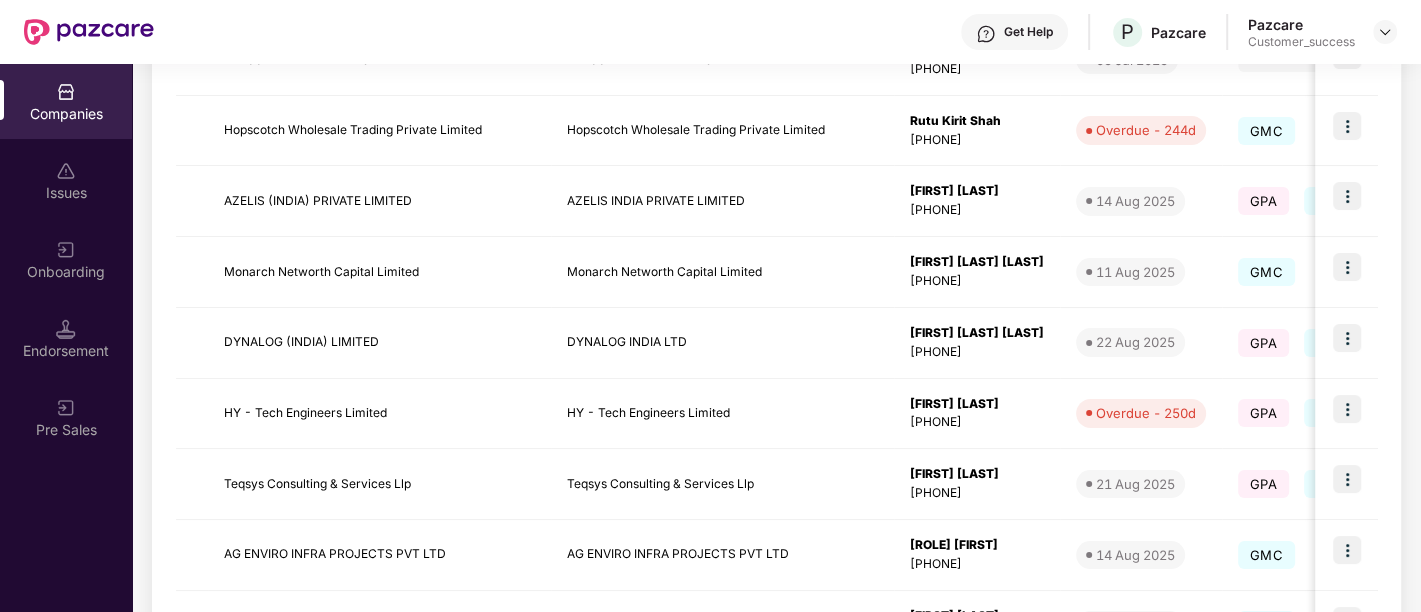 scroll, scrollTop: 431, scrollLeft: 0, axis: vertical 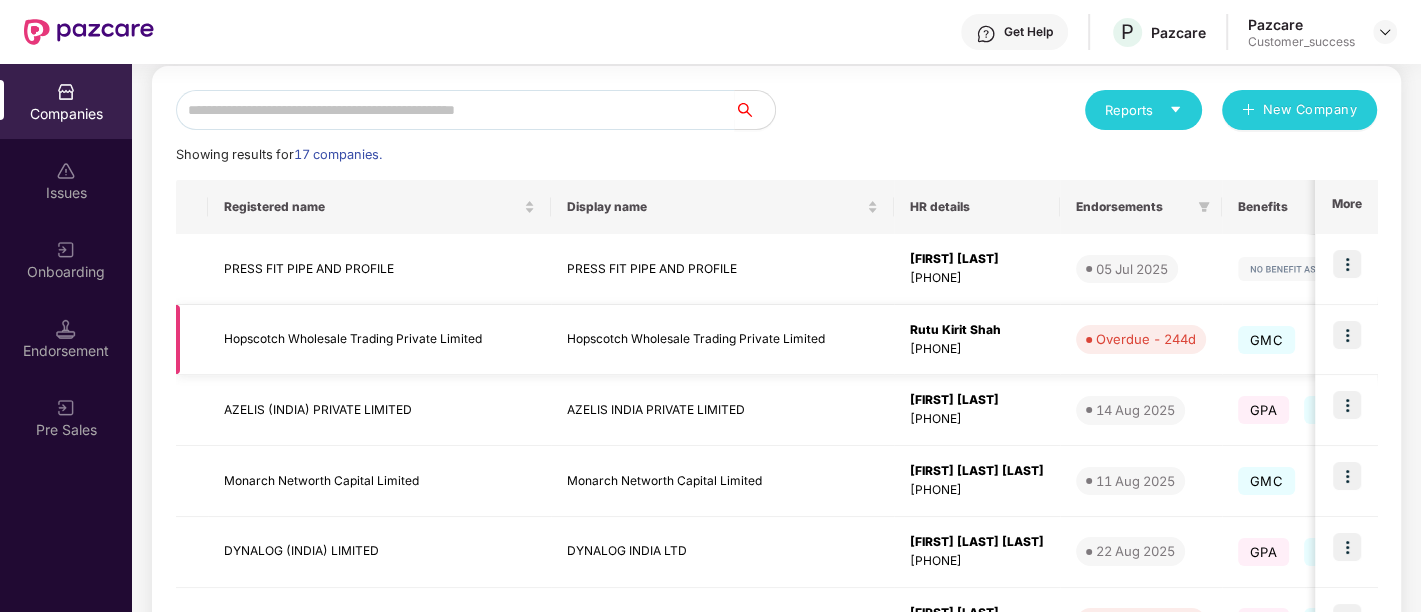 click at bounding box center [1347, 335] 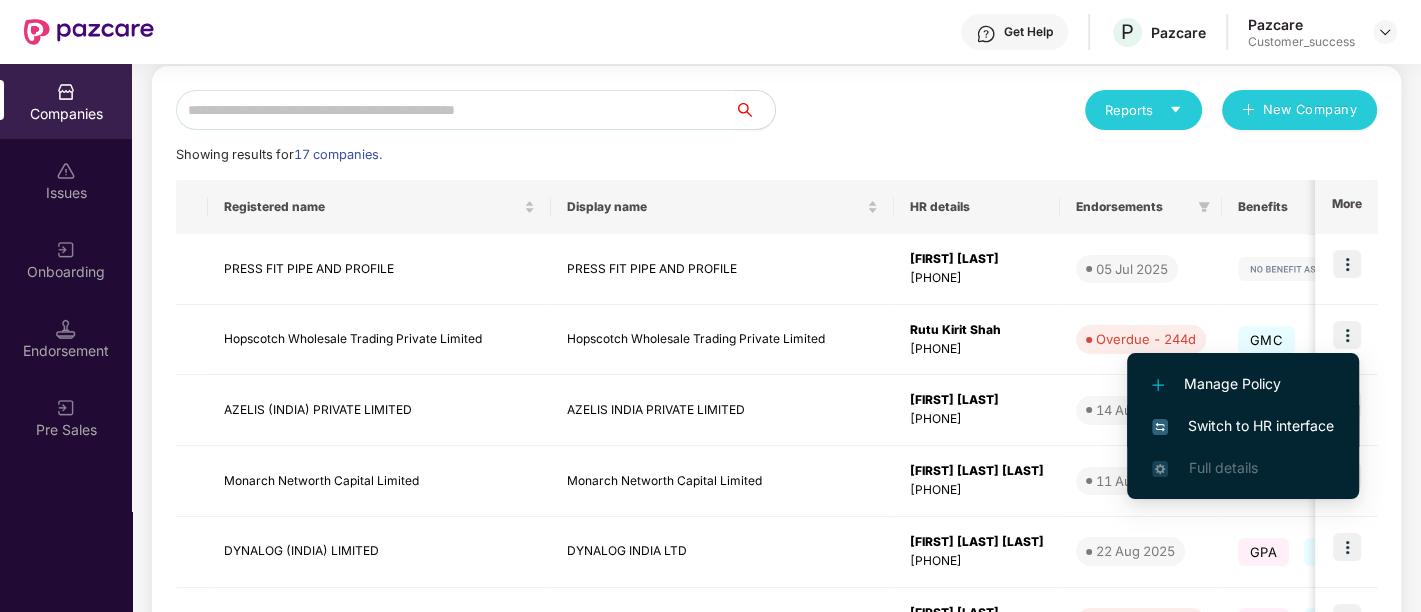 click on "Switch to HR interface" at bounding box center (1243, 426) 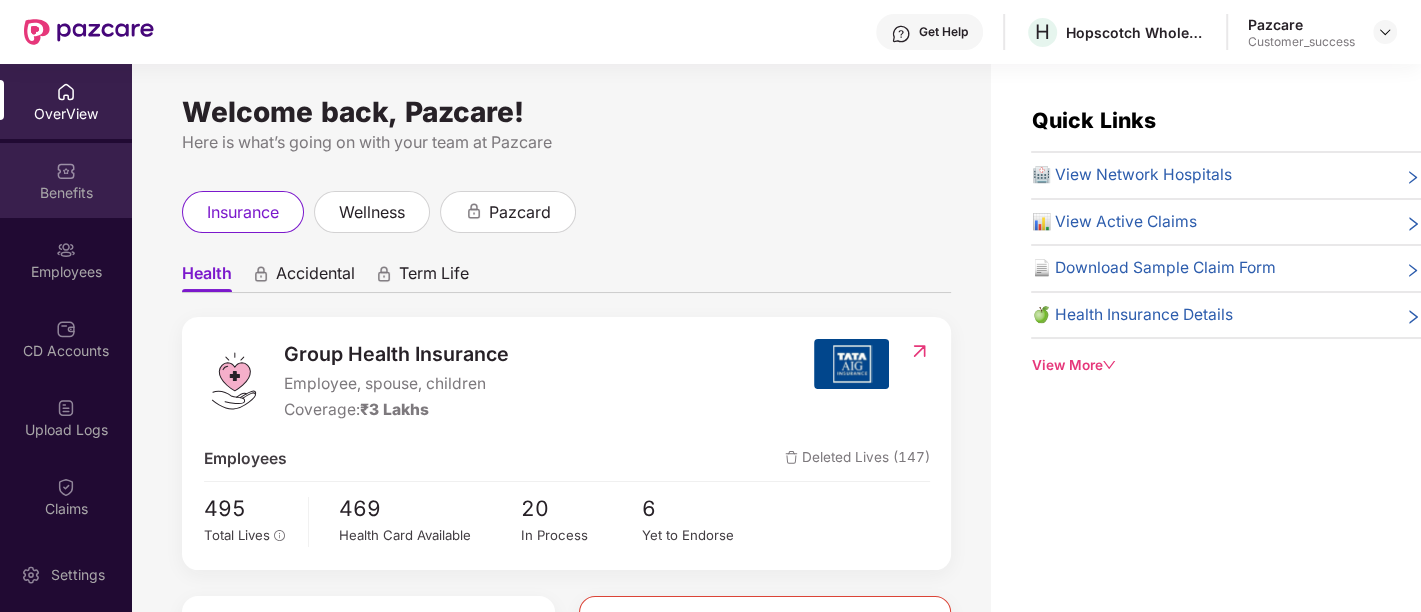 click at bounding box center [66, 171] 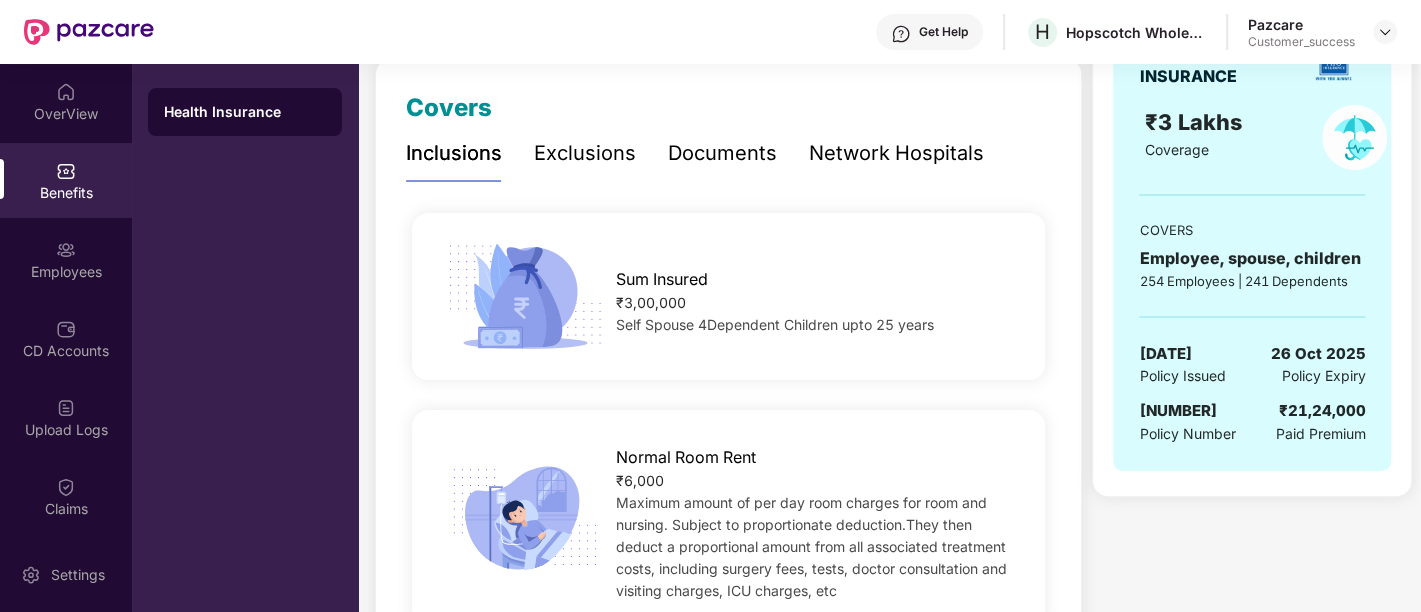 scroll, scrollTop: 0, scrollLeft: 0, axis: both 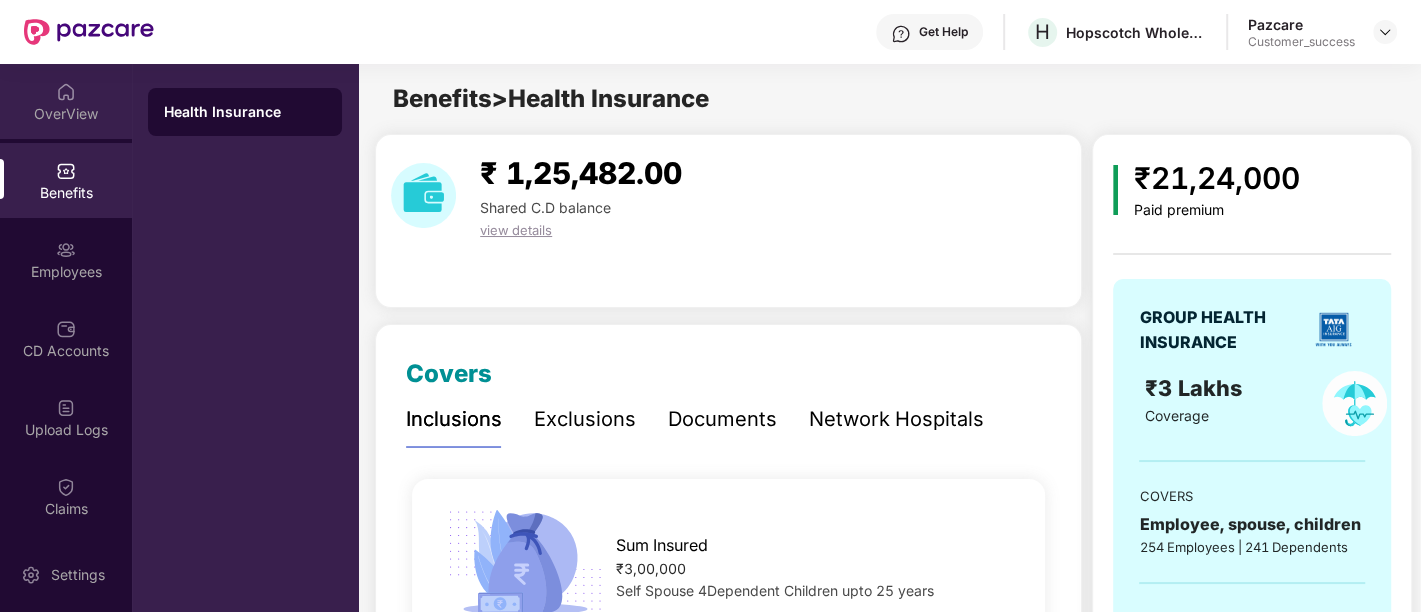 click at bounding box center (66, 92) 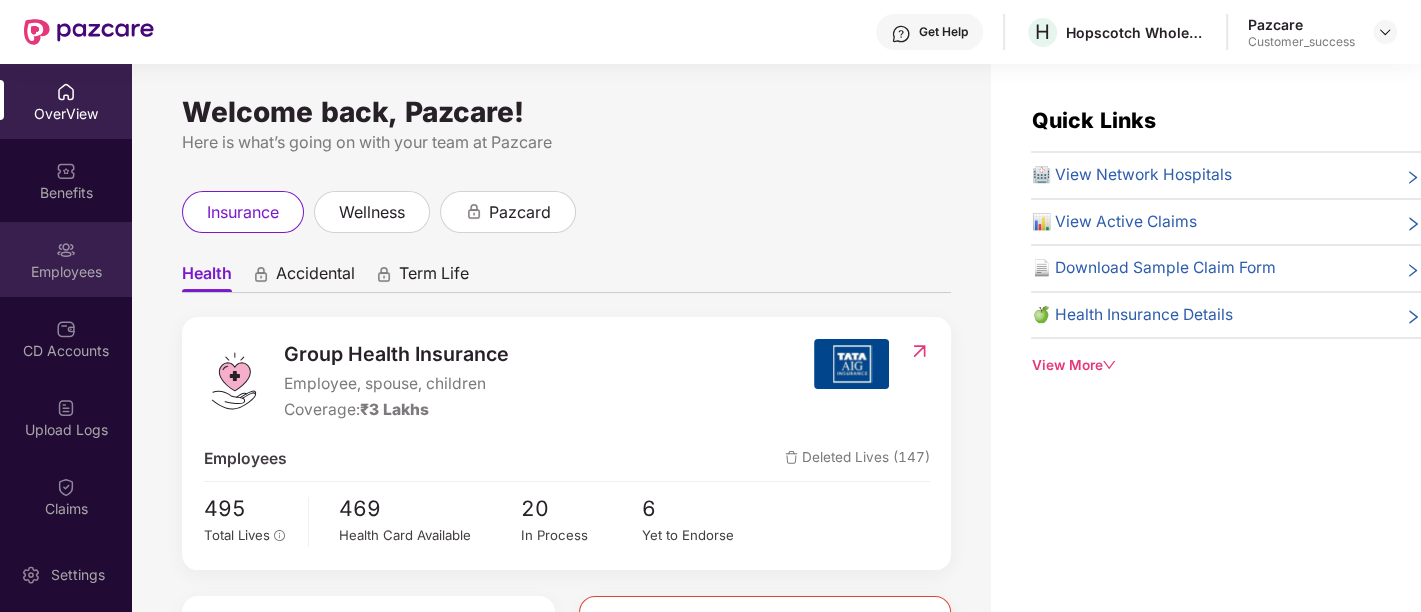 click on "Employees" at bounding box center [66, 259] 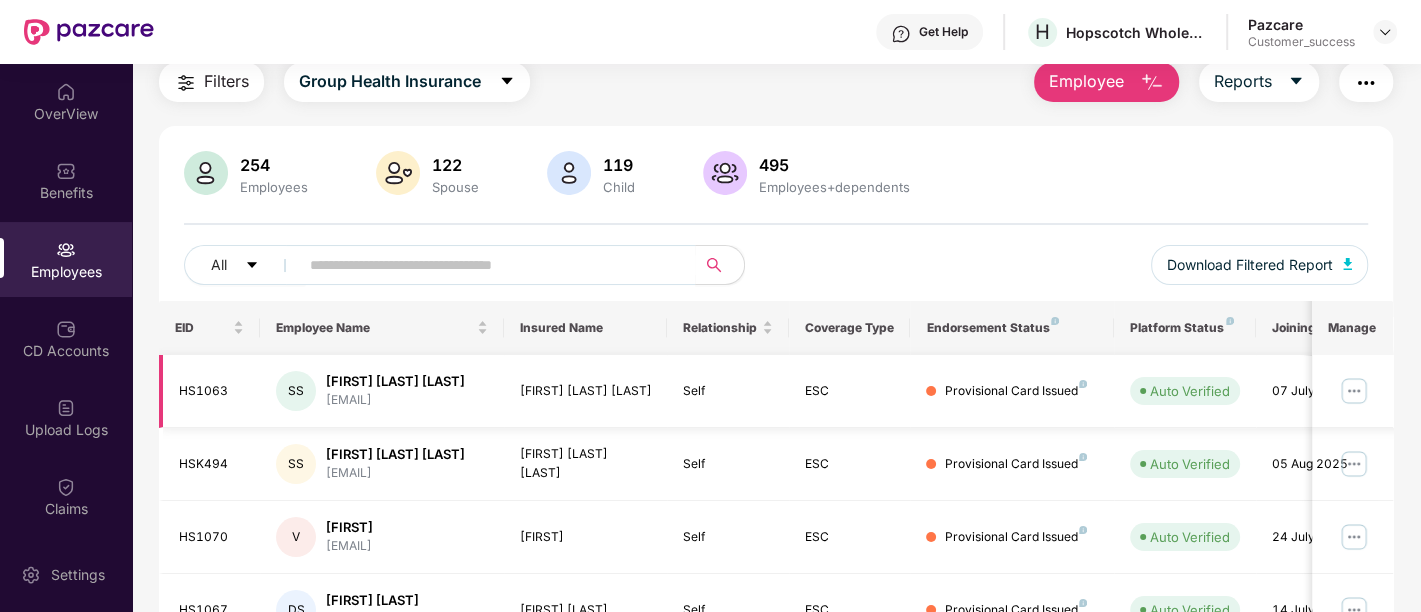 scroll, scrollTop: 0, scrollLeft: 0, axis: both 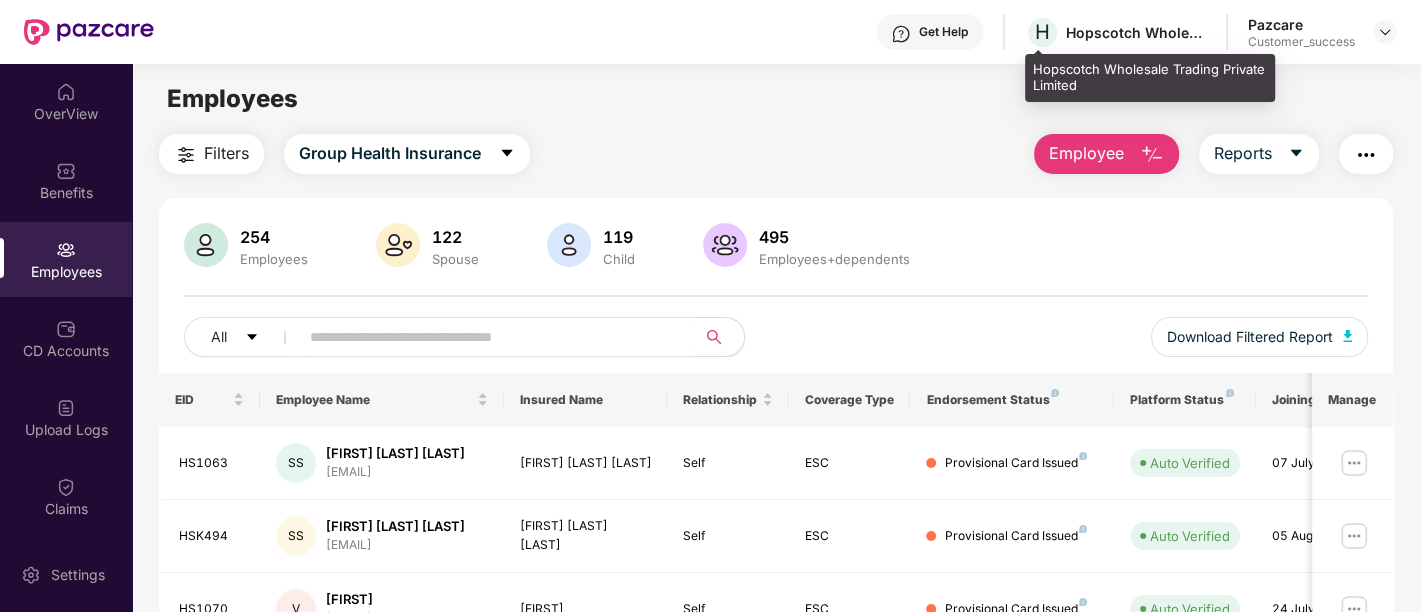 click on "Hopscotch Wholesale Trading Private Limited" at bounding box center (1136, 32) 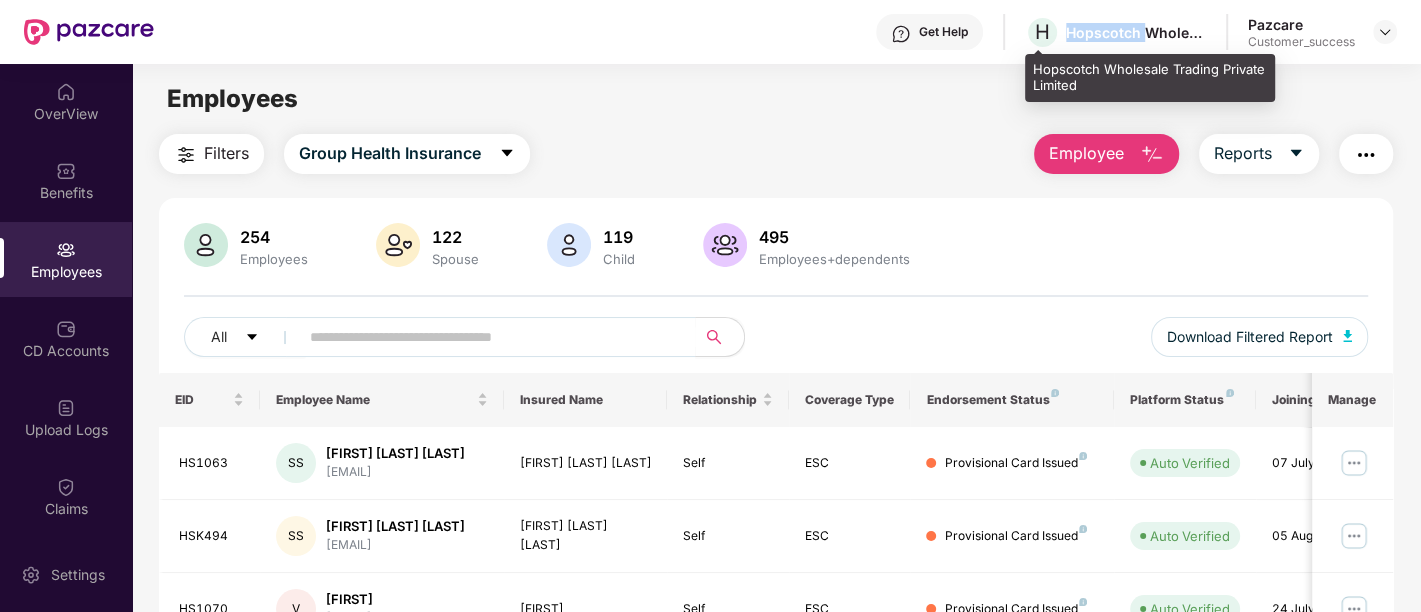 click on "Hopscotch Wholesale Trading Private Limited" at bounding box center (1136, 32) 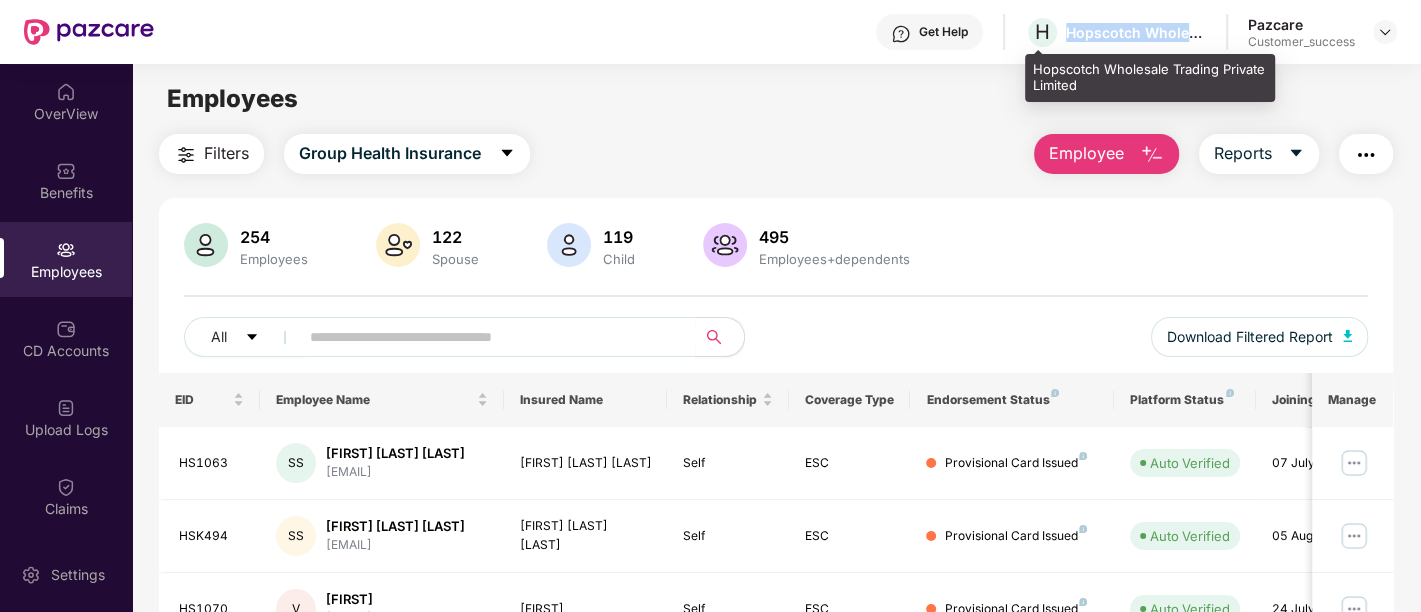 click on "Hopscotch Wholesale Trading Private Limited" at bounding box center [1136, 32] 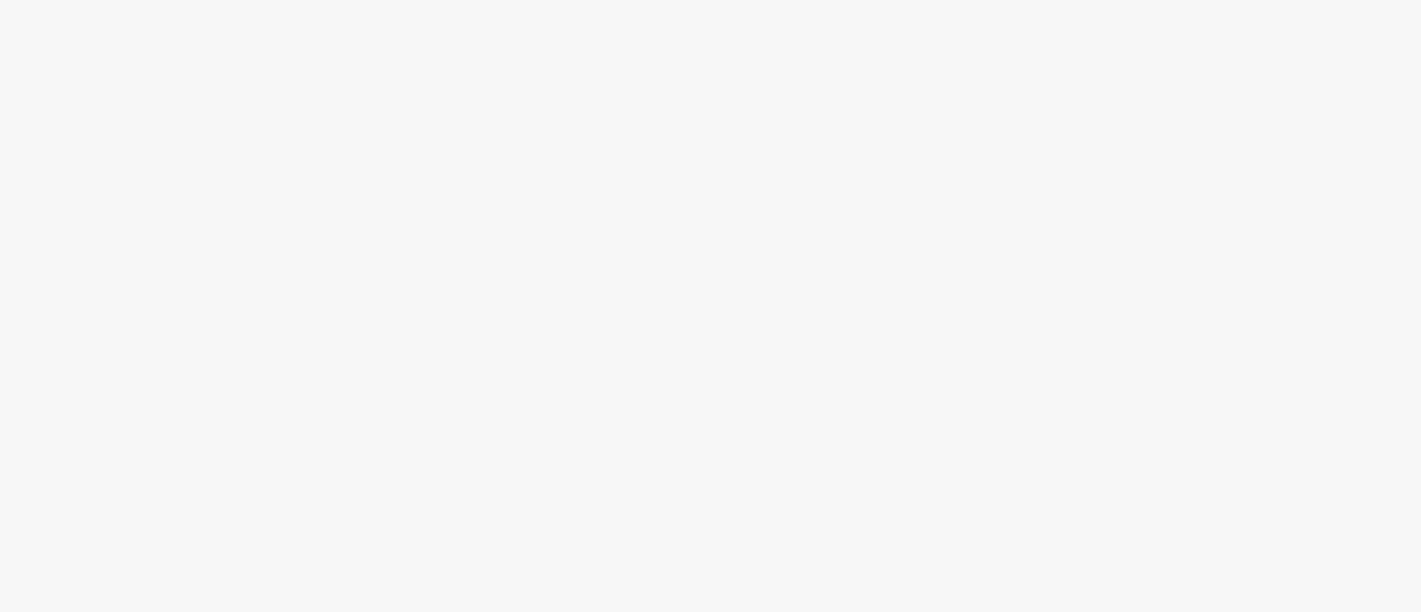 scroll, scrollTop: 0, scrollLeft: 0, axis: both 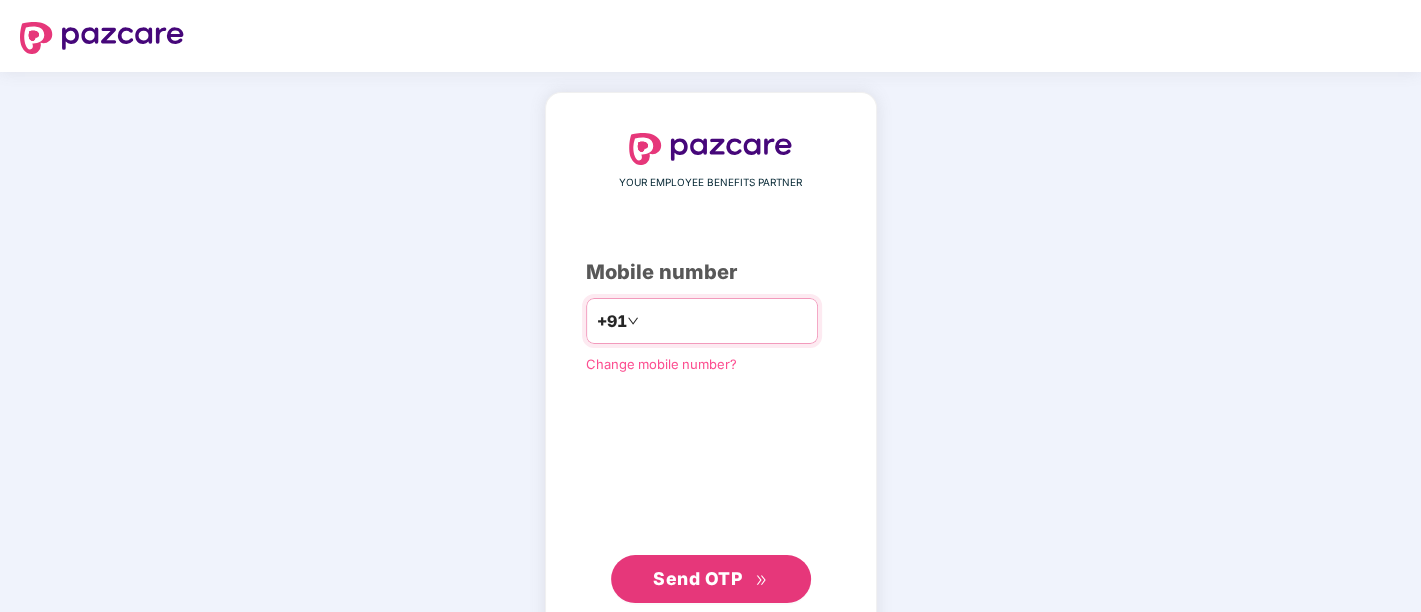 type on "*********" 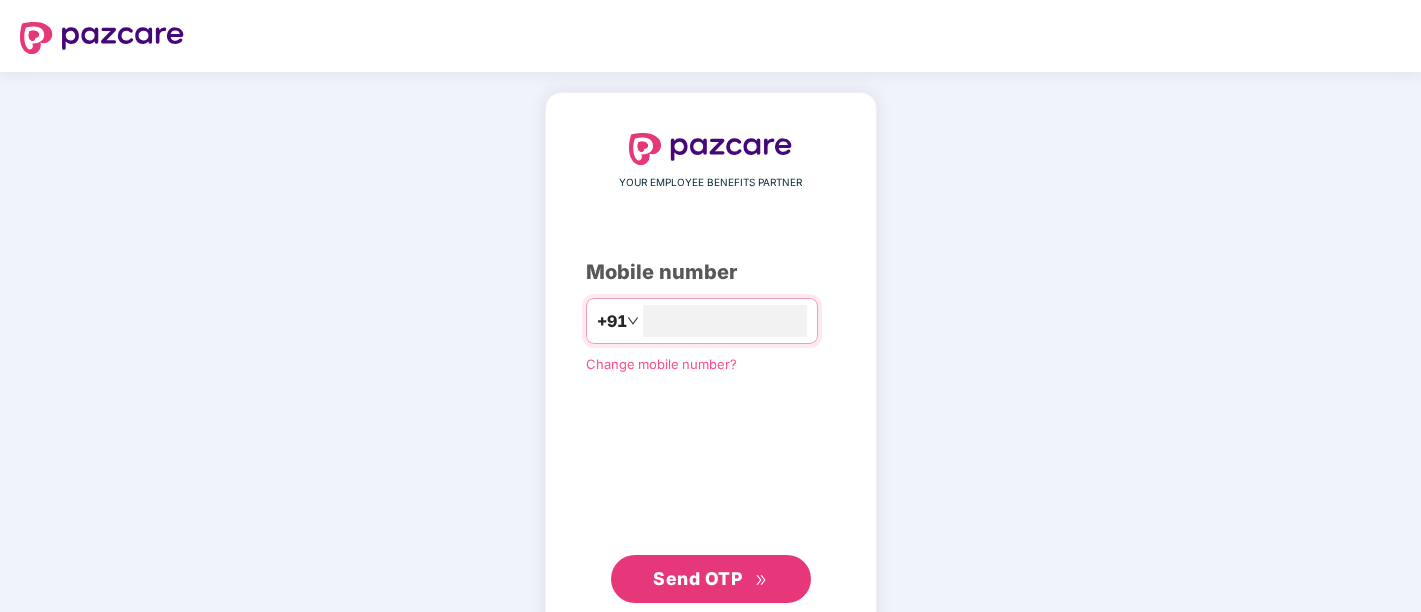 scroll, scrollTop: 0, scrollLeft: 0, axis: both 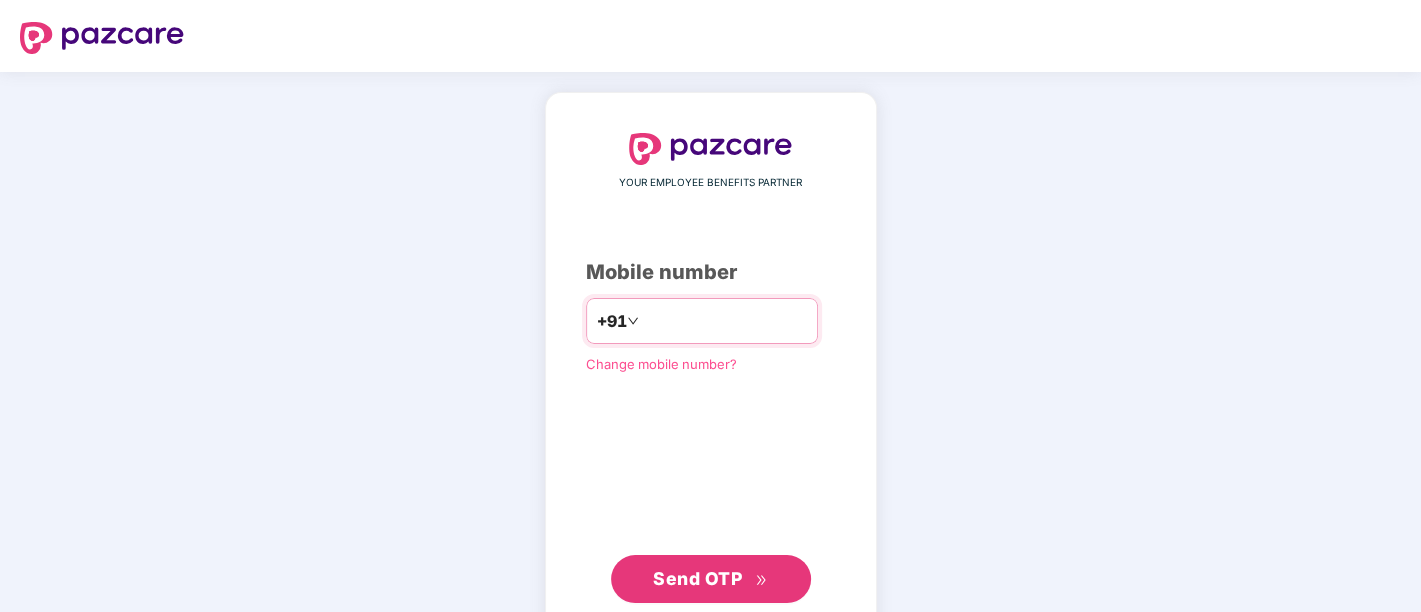 click at bounding box center (725, 321) 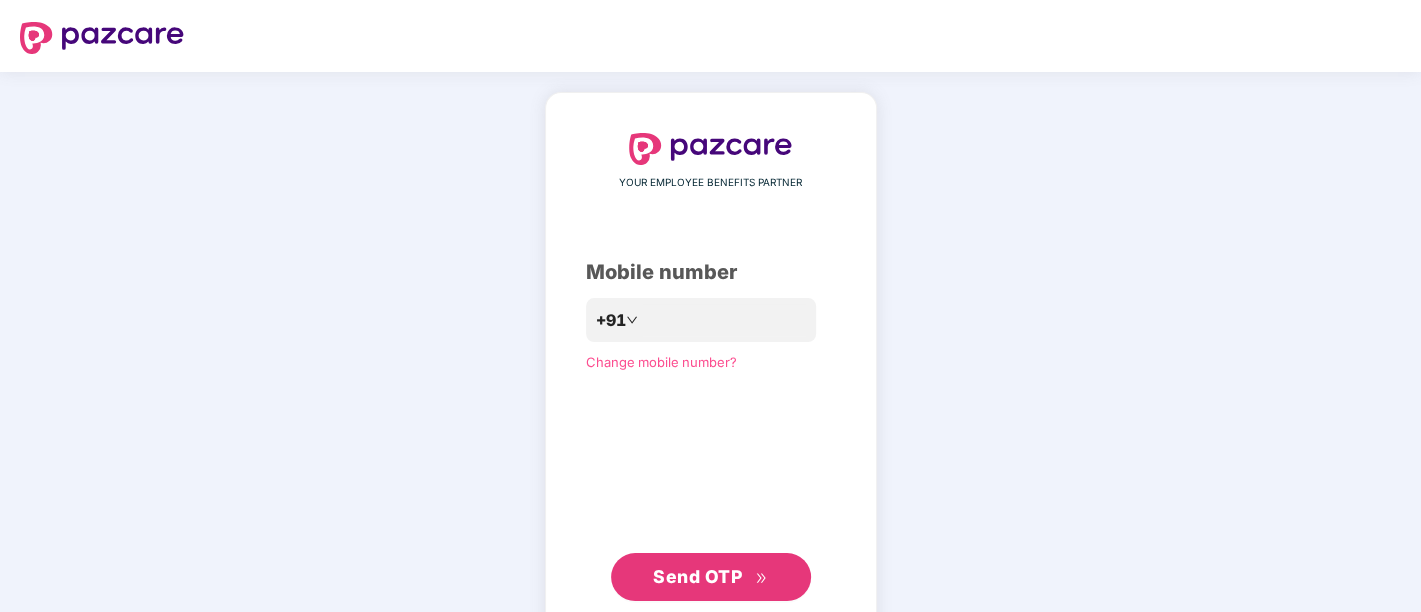 click on "Send OTP" at bounding box center (697, 576) 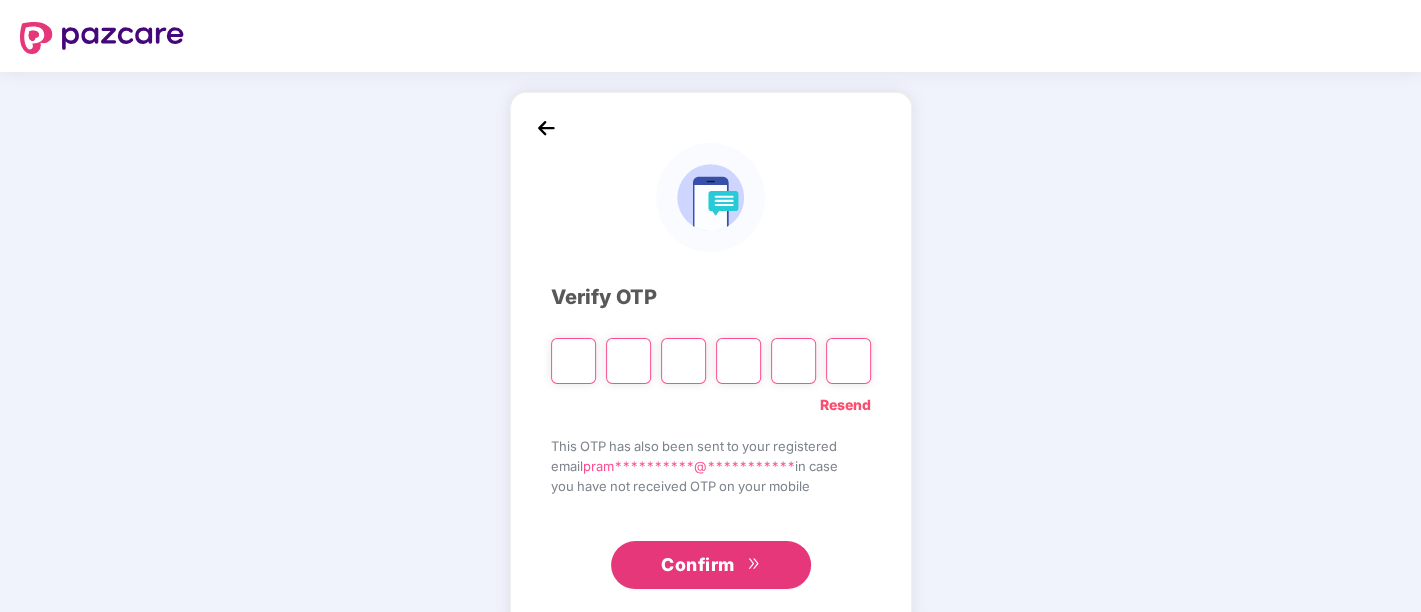 paste on "*" 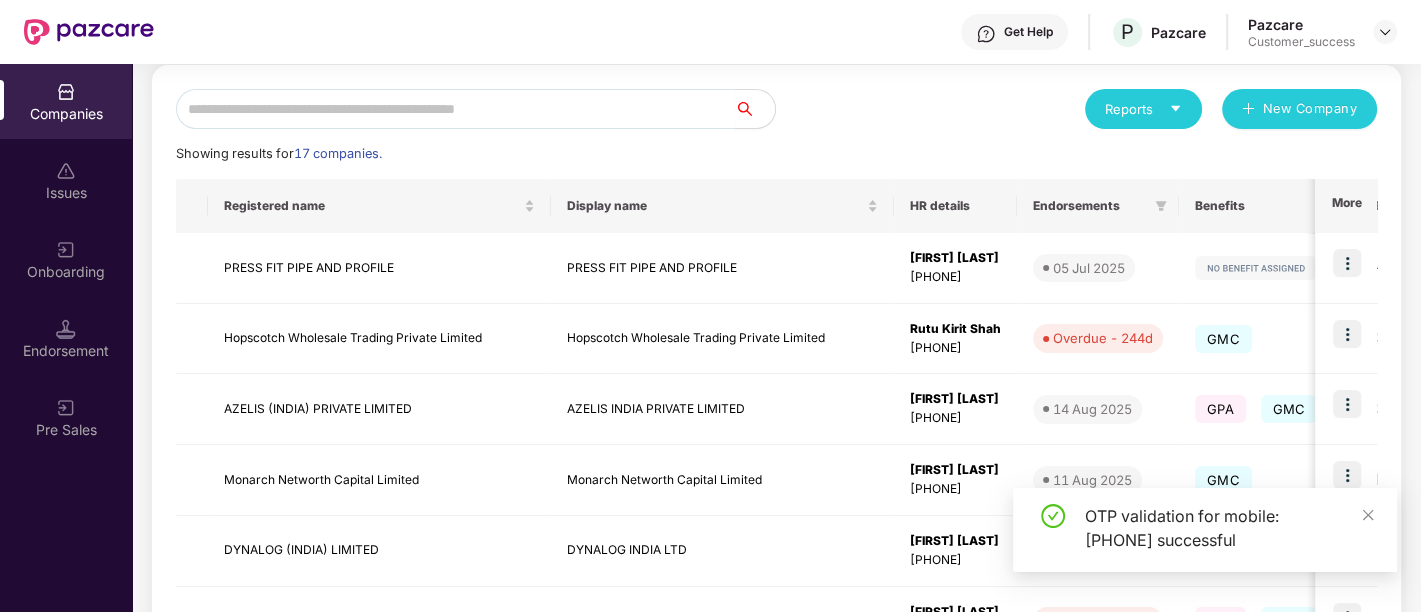 scroll, scrollTop: 215, scrollLeft: 0, axis: vertical 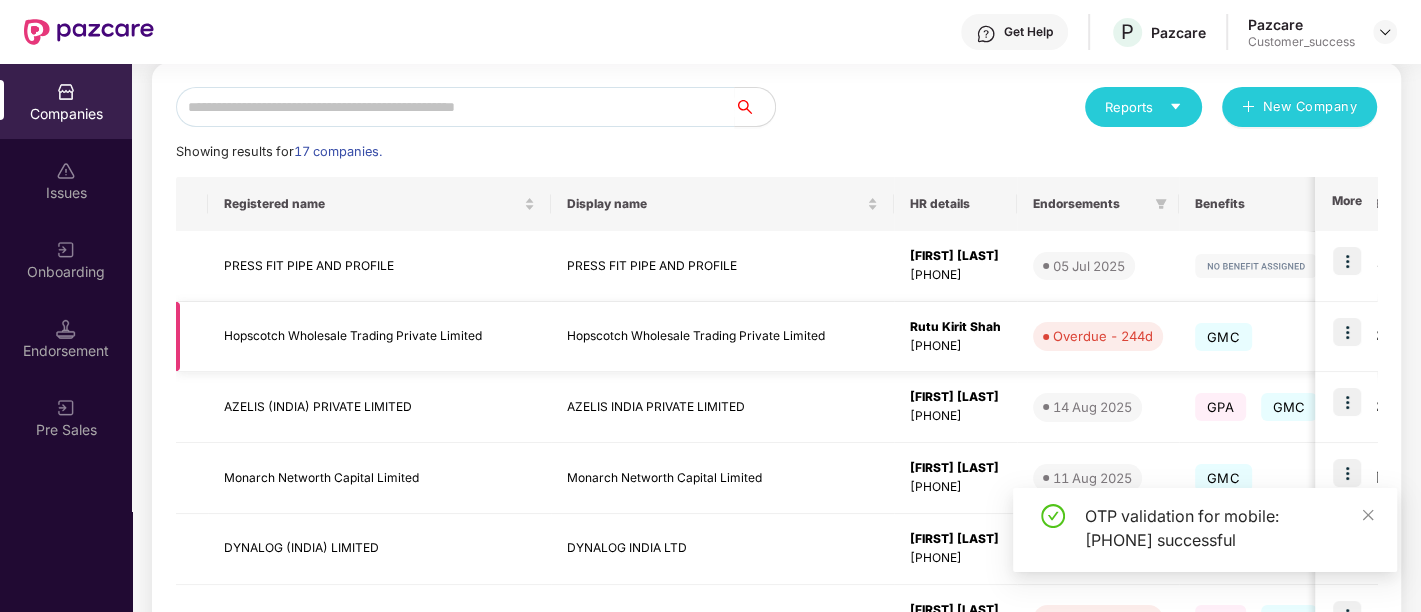 click at bounding box center (1347, 332) 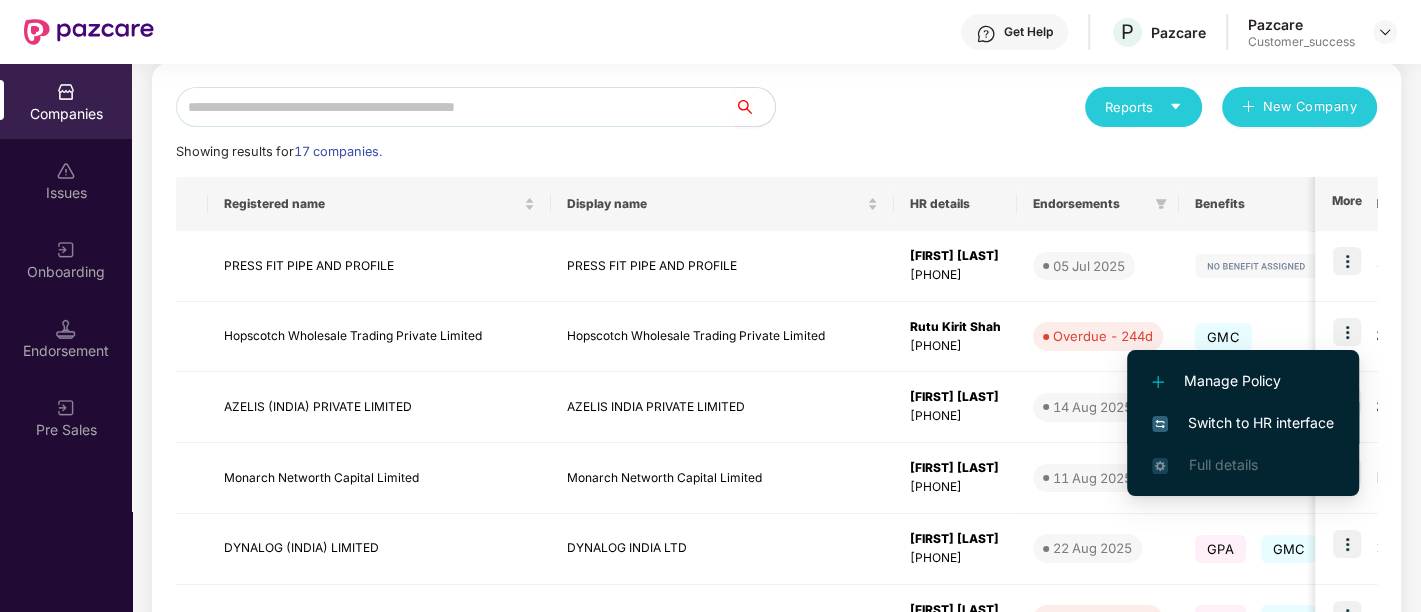 click on "Switch to HR interface" at bounding box center (1243, 423) 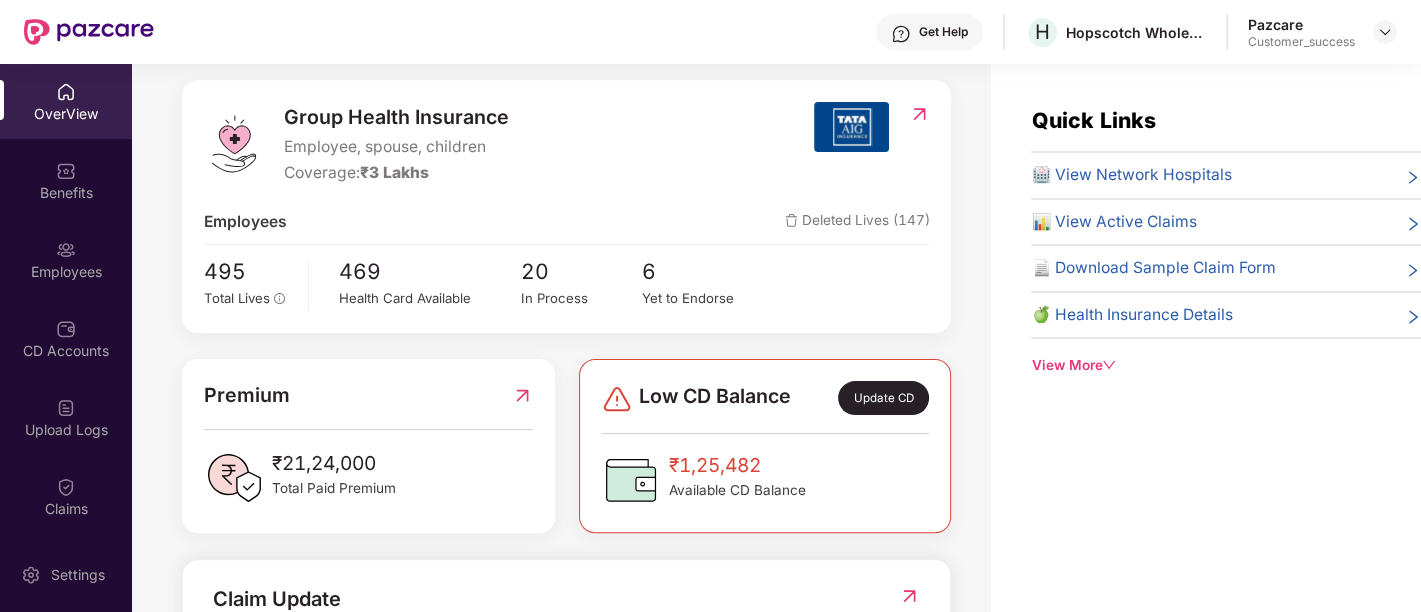 scroll, scrollTop: 237, scrollLeft: 0, axis: vertical 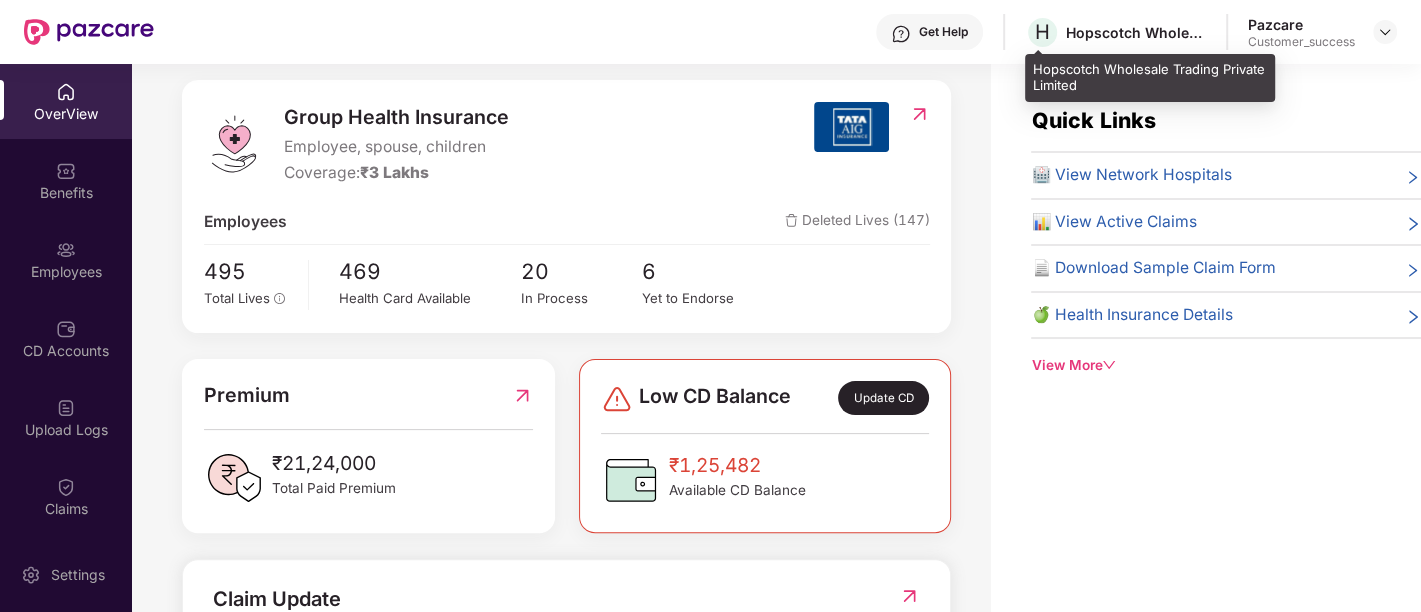 click on "Hopscotch Wholesale Trading Private Limited" at bounding box center [1136, 32] 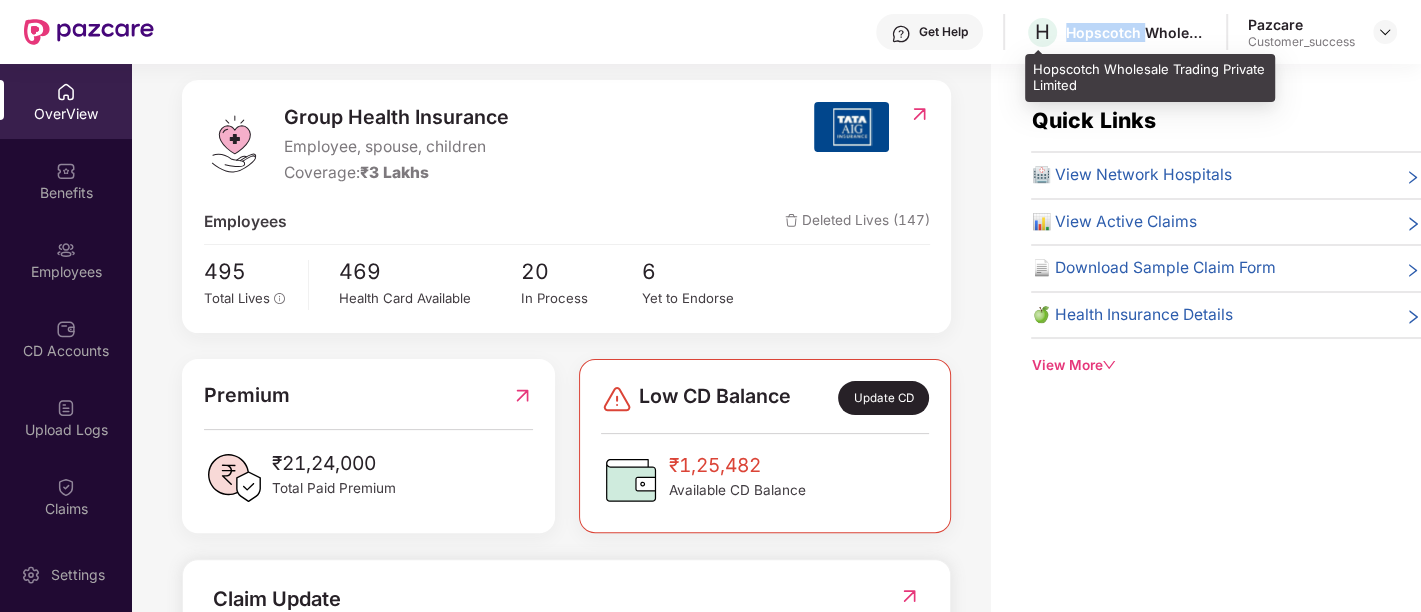 click on "Hopscotch Wholesale Trading Private Limited" at bounding box center [1136, 32] 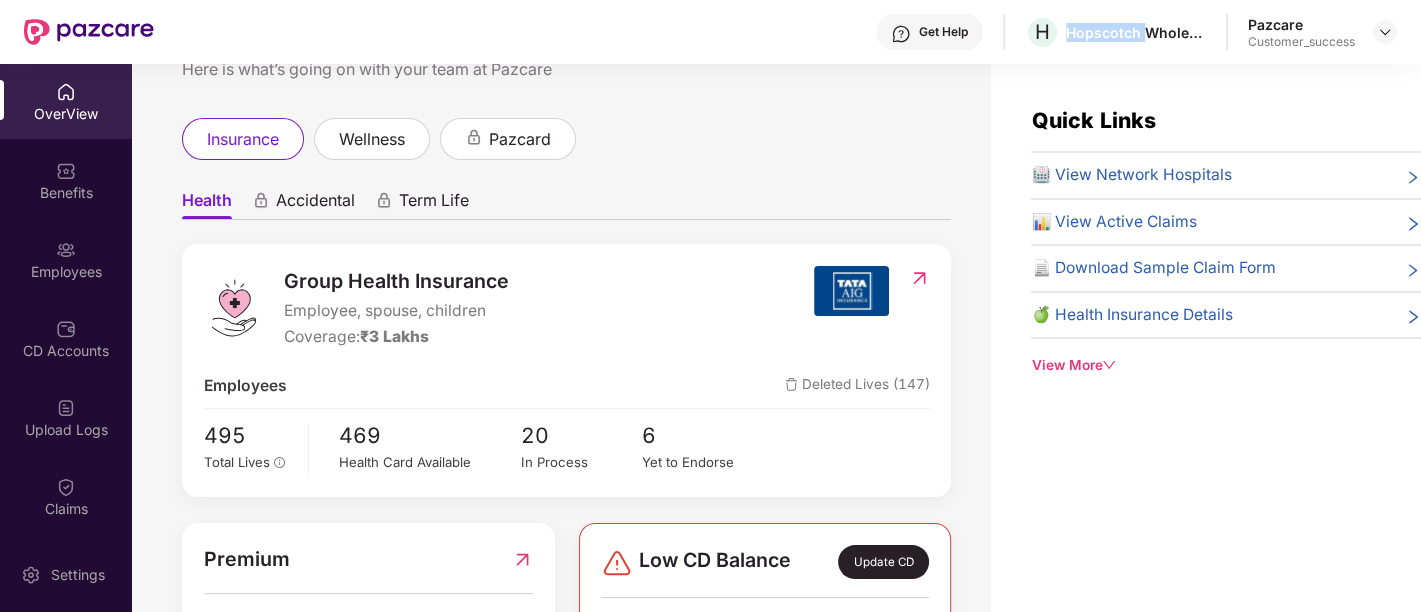 scroll, scrollTop: 68, scrollLeft: 0, axis: vertical 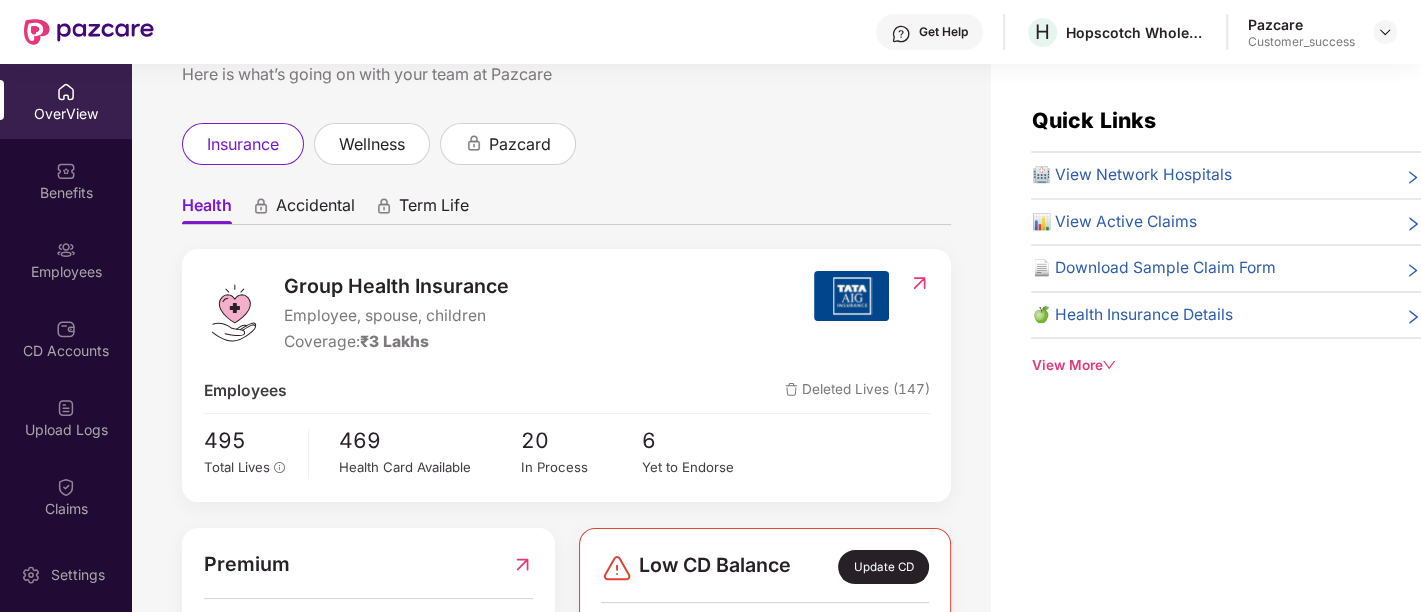 click on "Term Life" at bounding box center [434, 209] 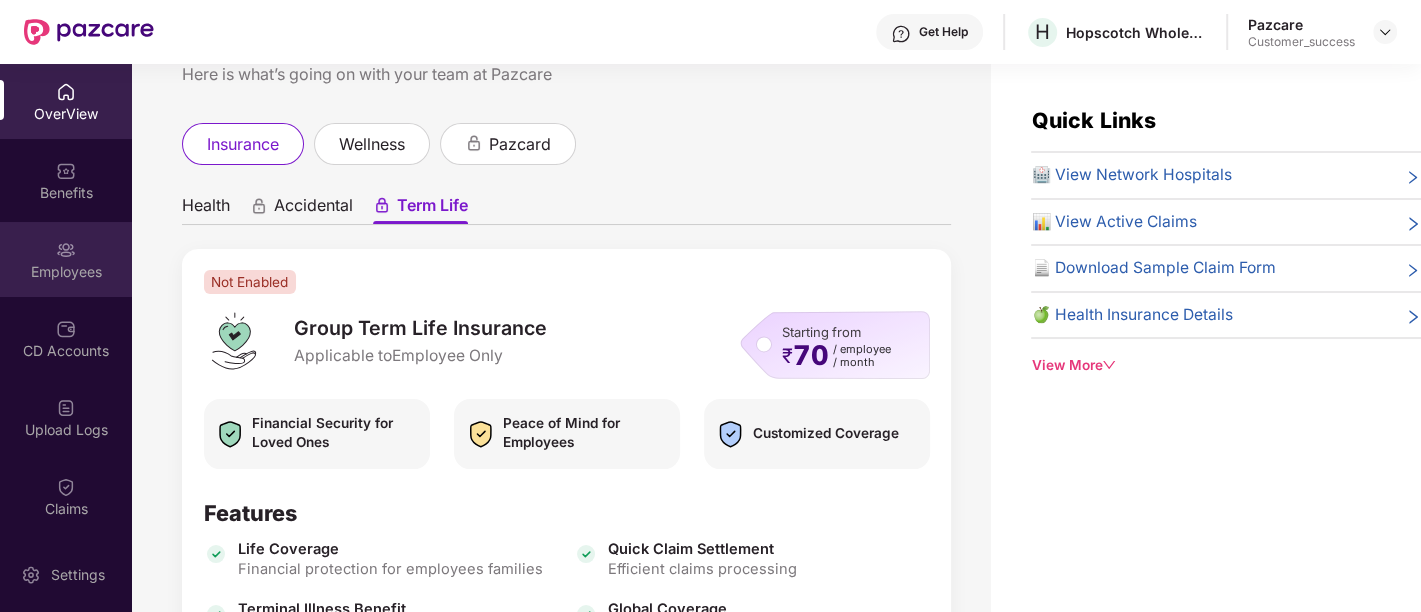 drag, startPoint x: 440, startPoint y: 194, endPoint x: 58, endPoint y: 248, distance: 385.79788 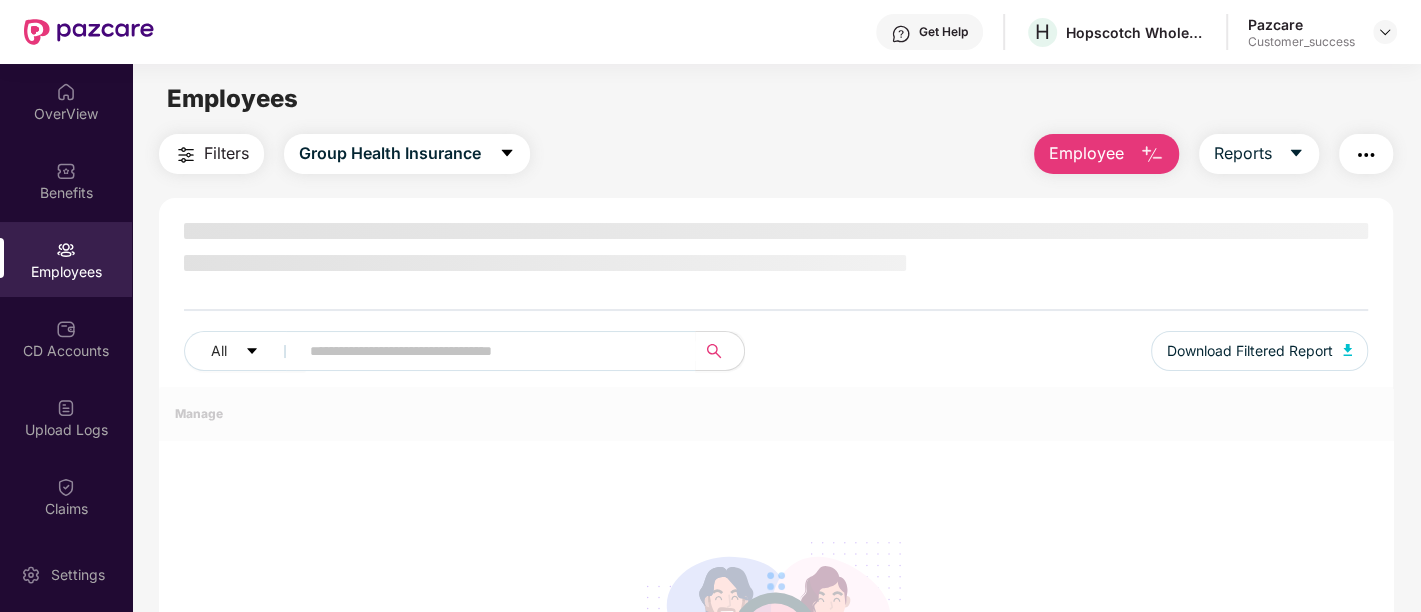 click at bounding box center (66, 250) 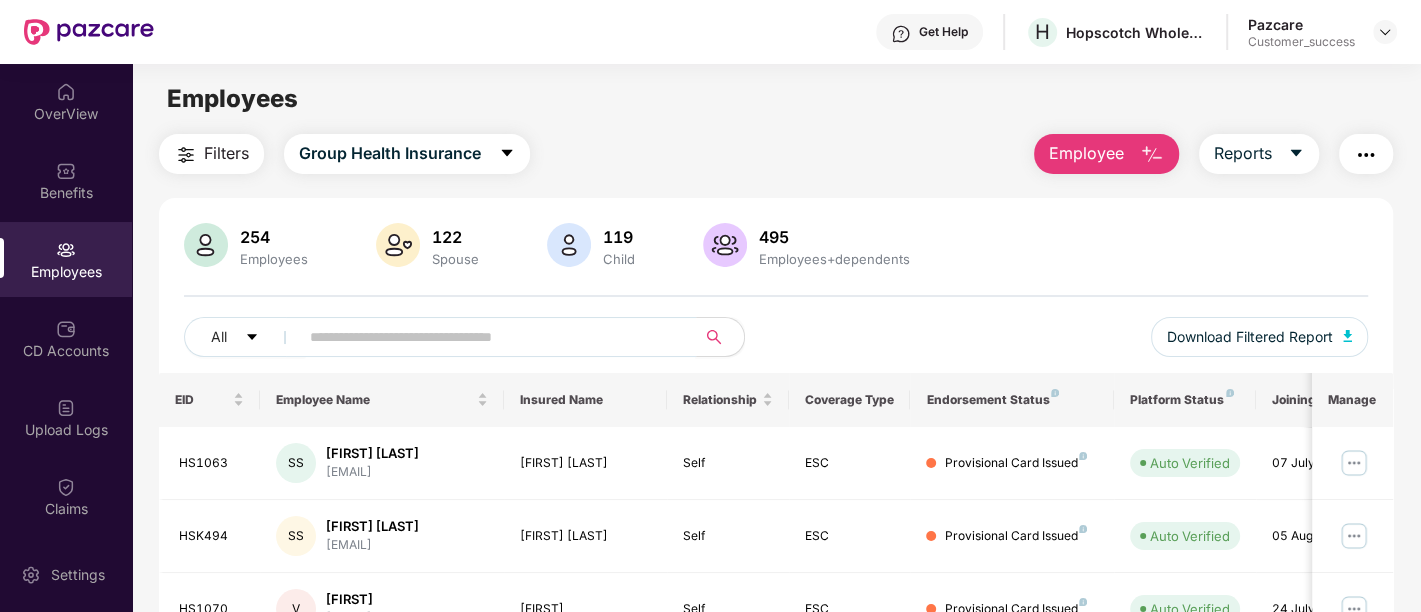 click at bounding box center [489, 337] 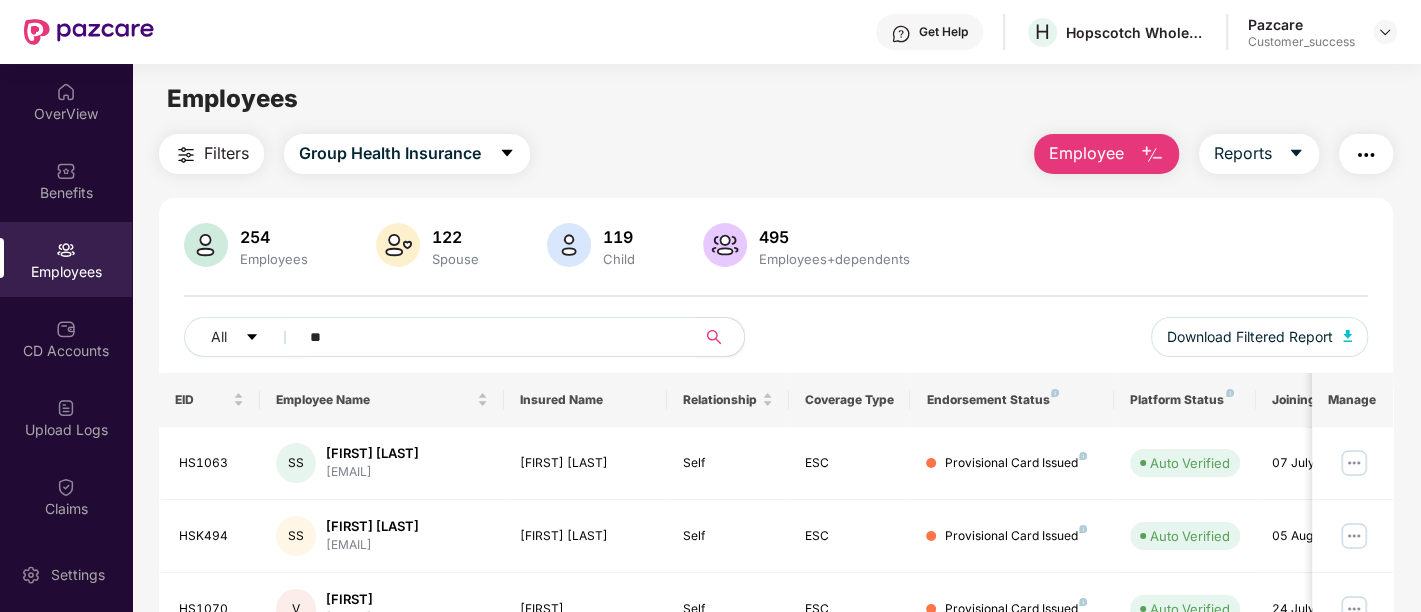click on "**" at bounding box center (489, 337) 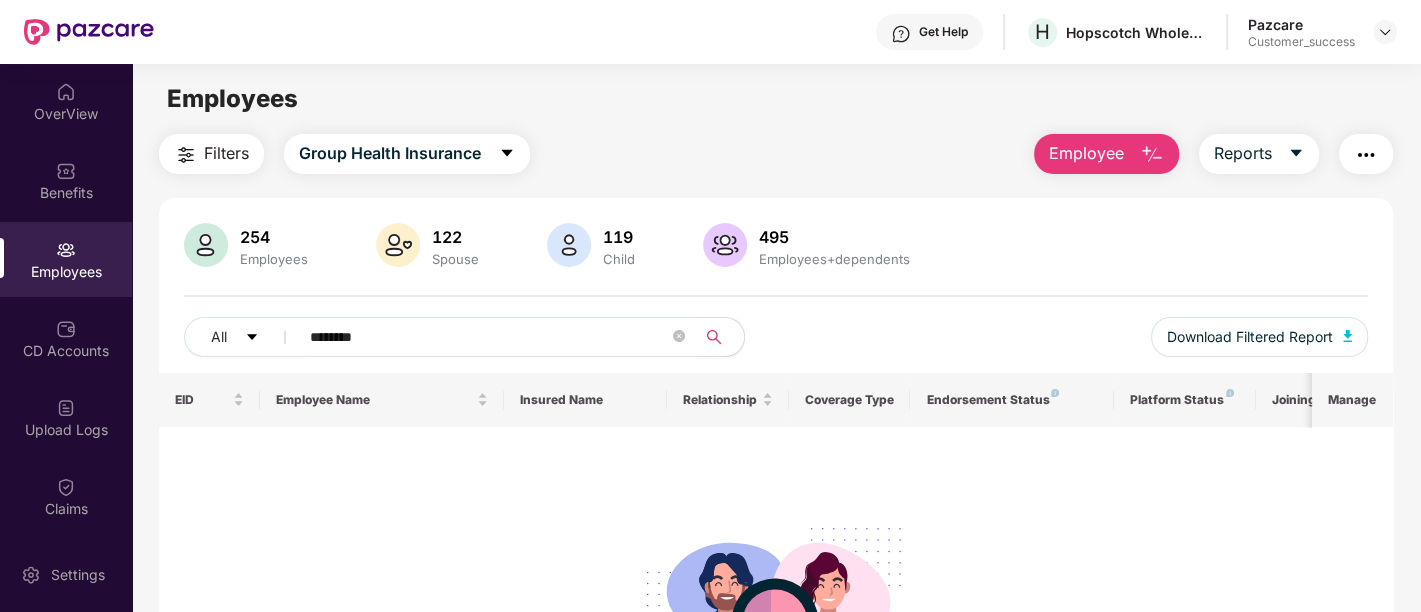 type on "********" 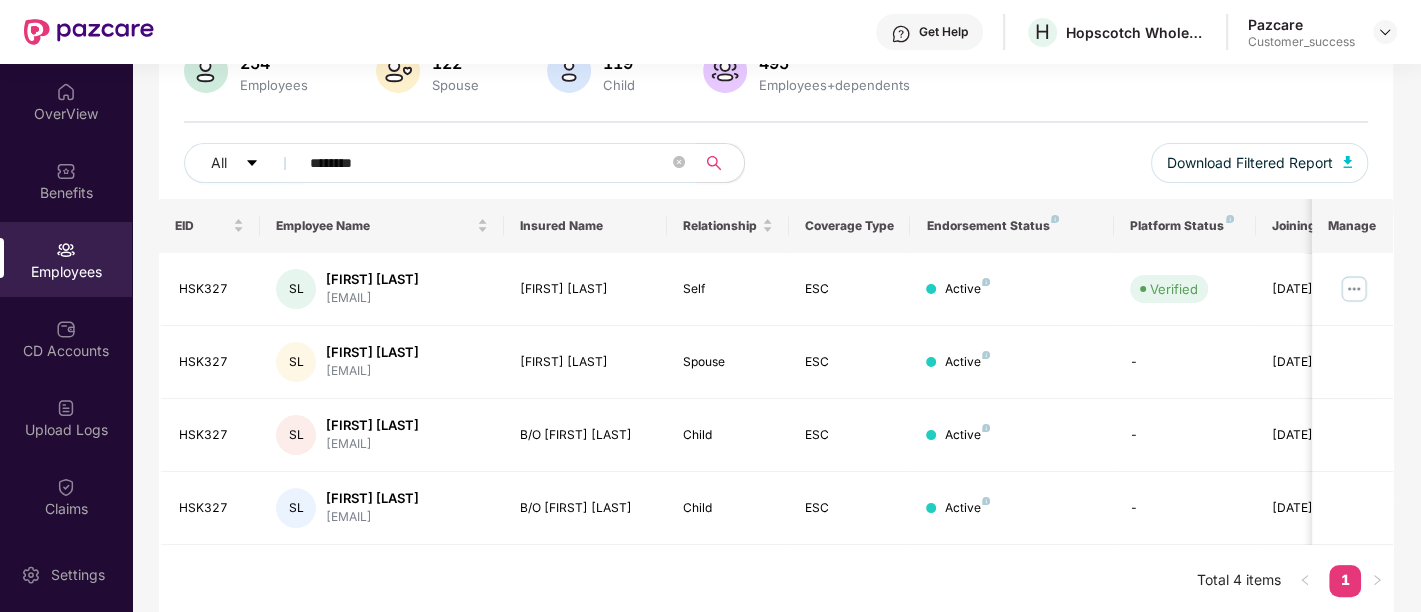 scroll, scrollTop: 175, scrollLeft: 0, axis: vertical 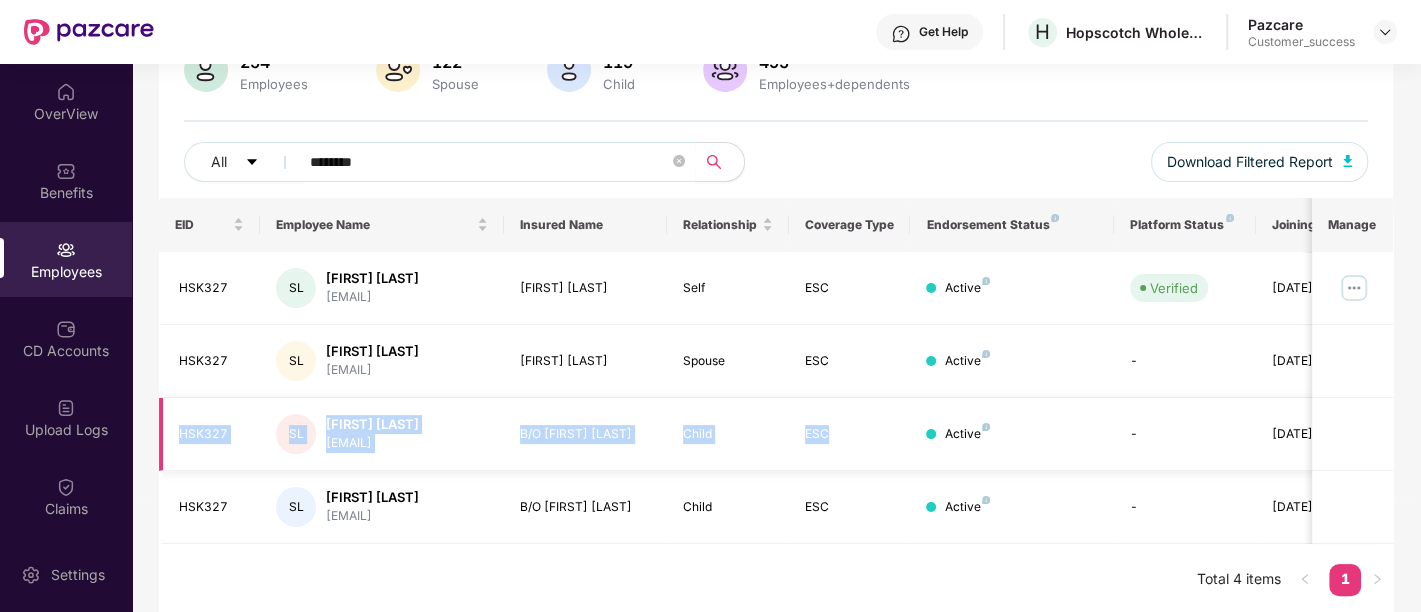 drag, startPoint x: 174, startPoint y: 401, endPoint x: 825, endPoint y: 436, distance: 651.9402 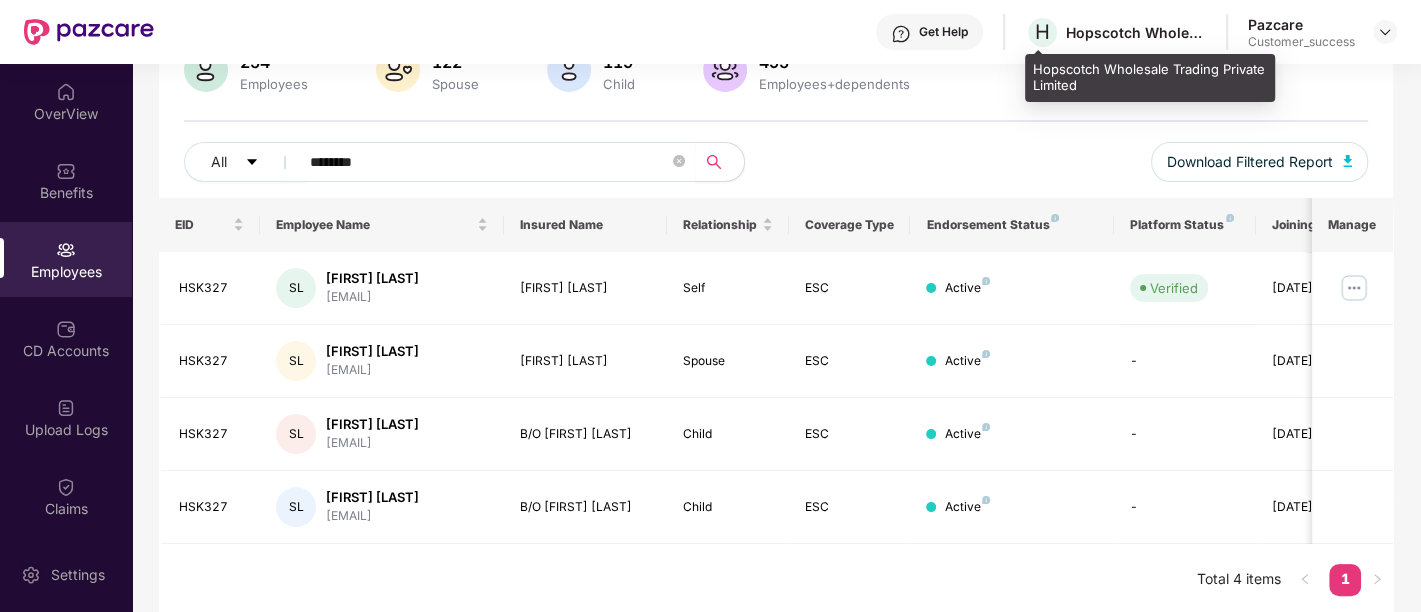 click on "Hopscotch Wholesale Trading Private Limited" at bounding box center [1136, 32] 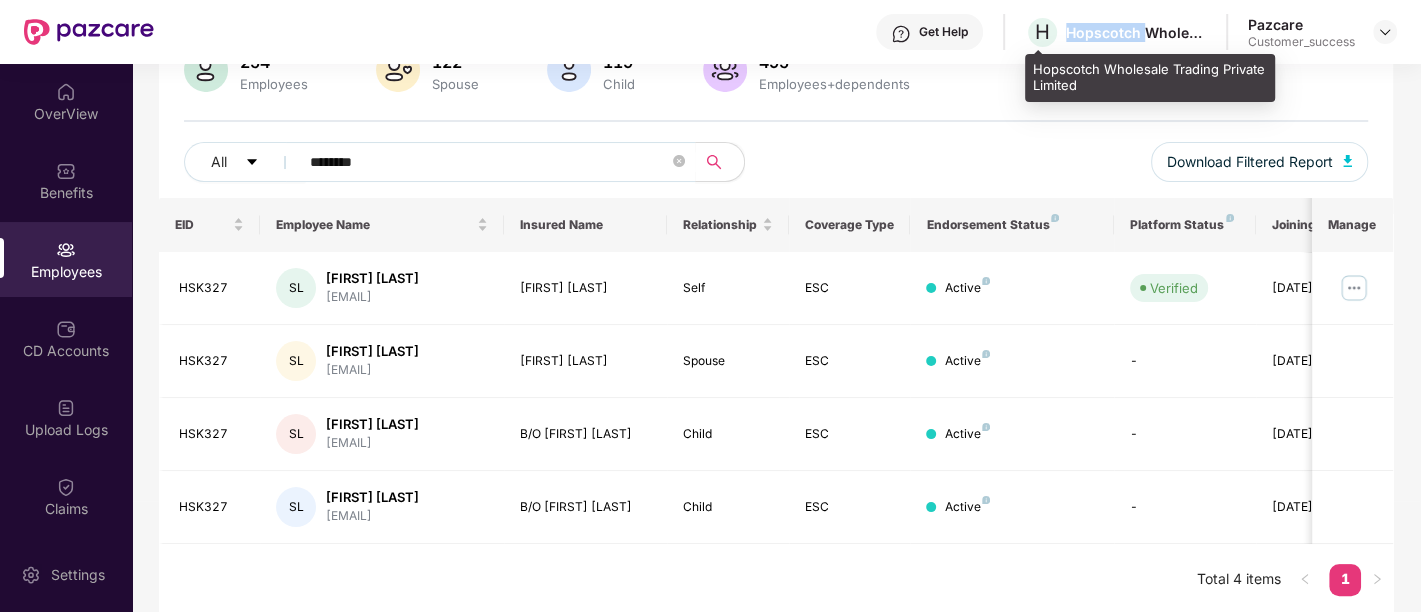 click on "Hopscotch Wholesale Trading Private Limited" at bounding box center [1136, 32] 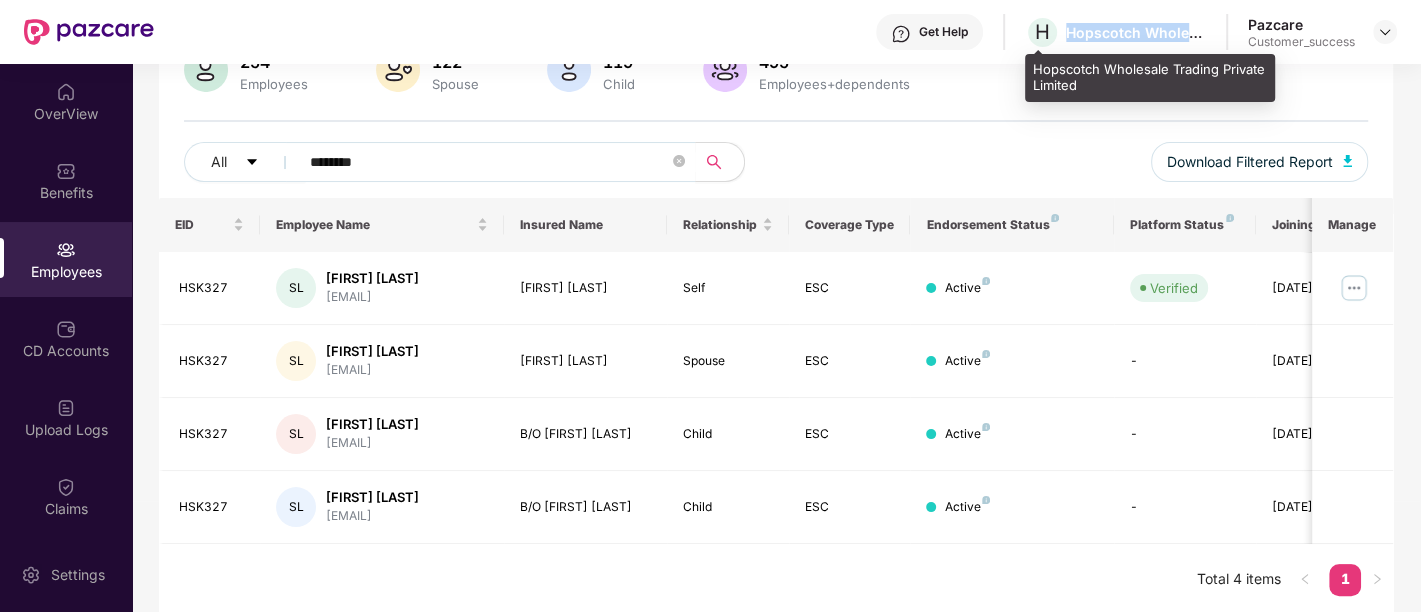 click on "Hopscotch Wholesale Trading Private Limited" at bounding box center [1136, 32] 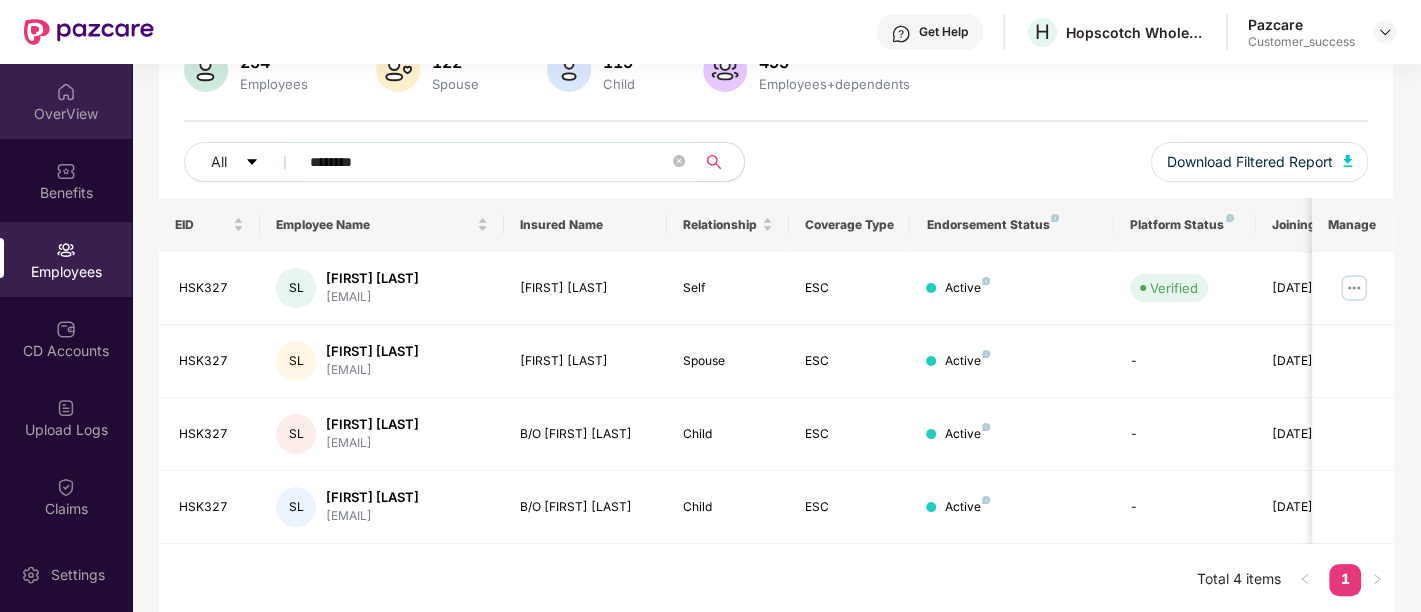 click on "OverView" at bounding box center (66, 101) 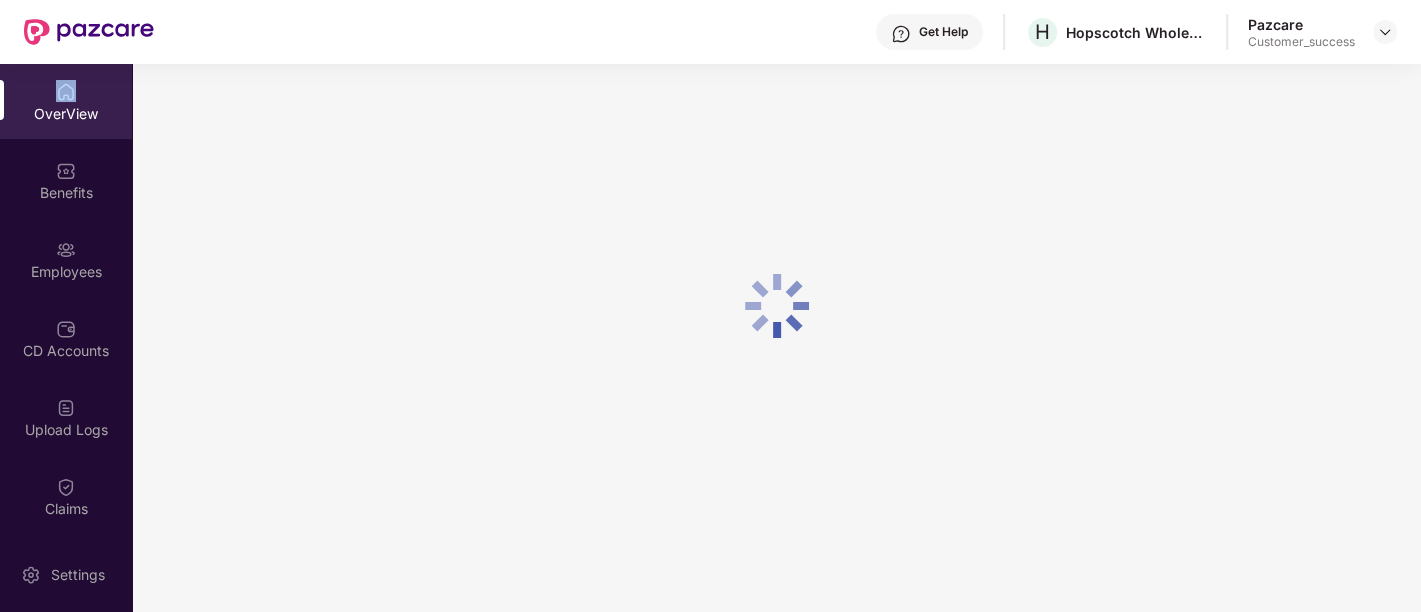 scroll, scrollTop: 63, scrollLeft: 0, axis: vertical 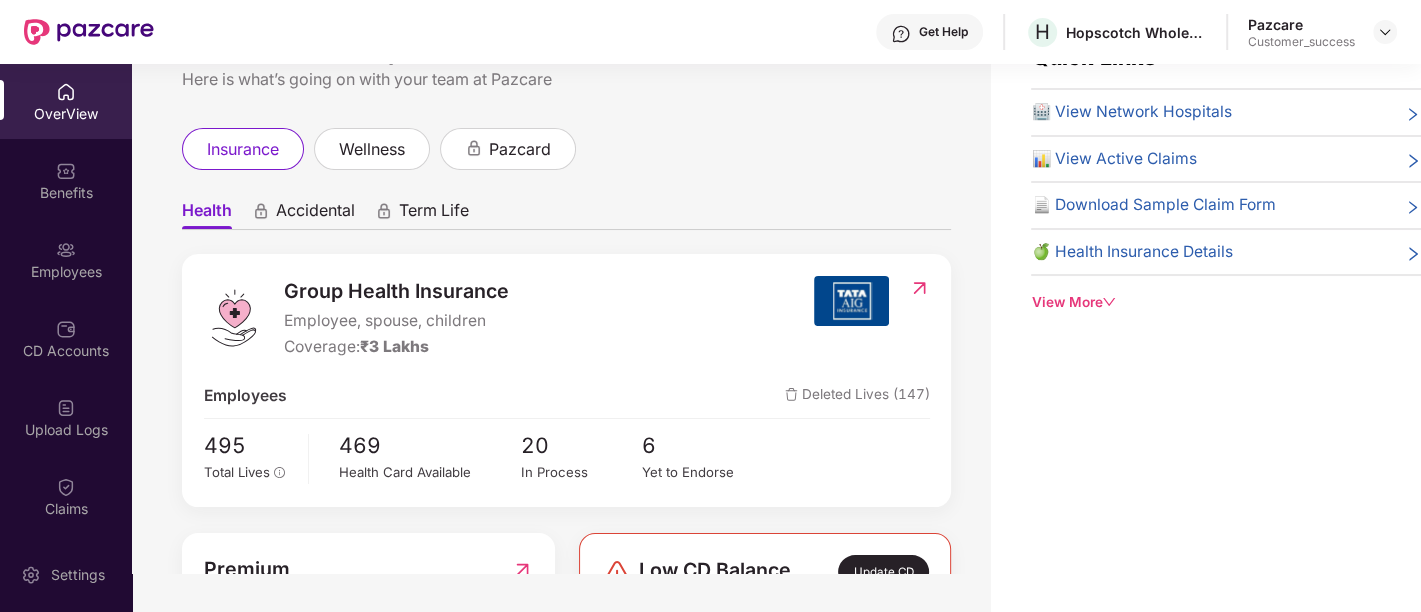 click on "OverView" at bounding box center [66, 101] 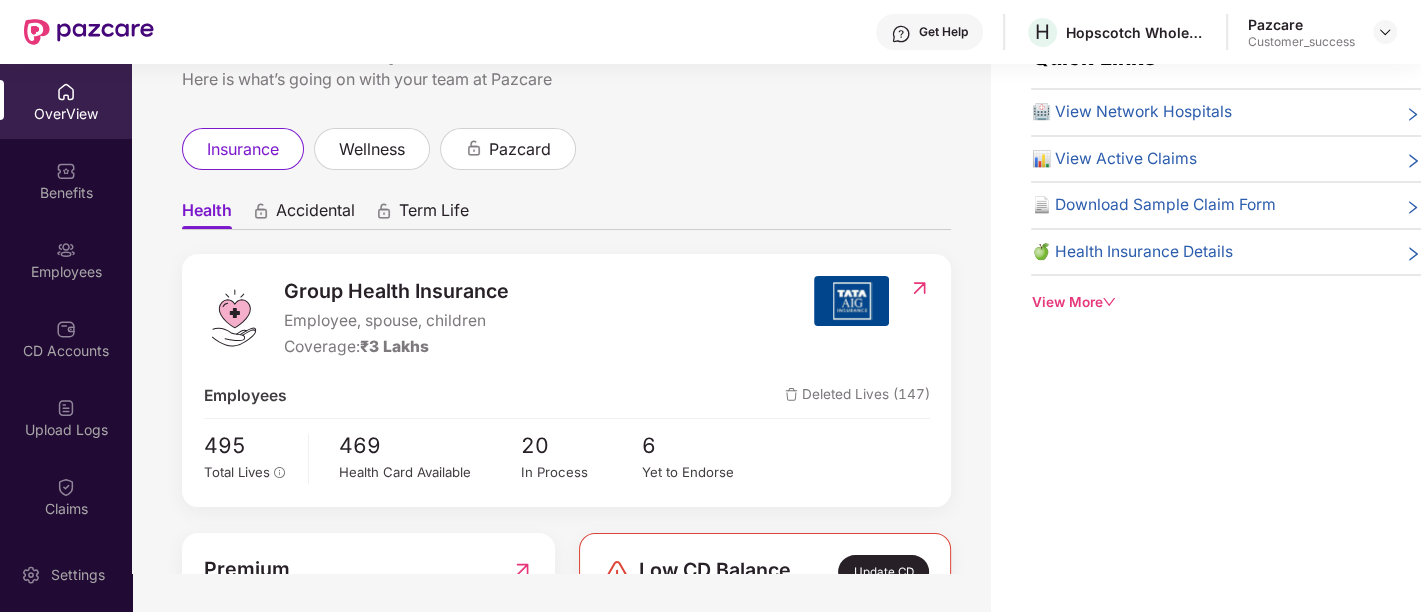 click on "OverView" at bounding box center (66, 114) 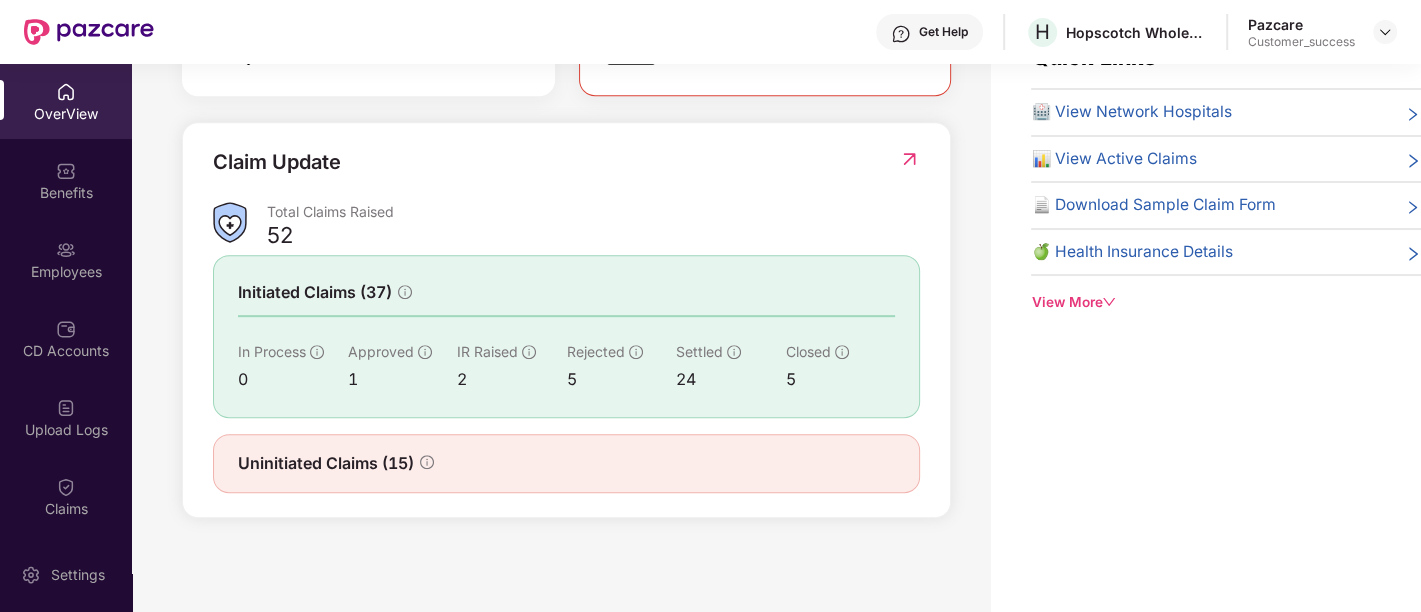 scroll, scrollTop: 0, scrollLeft: 0, axis: both 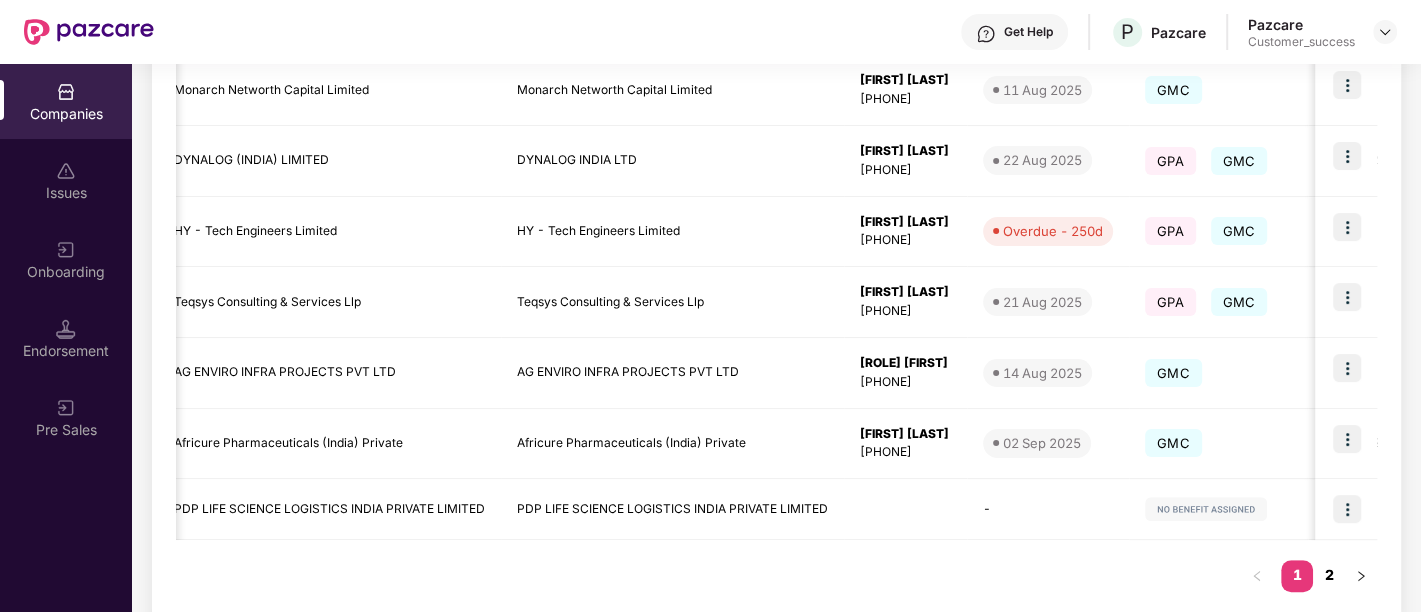 click on "2" at bounding box center (1329, 575) 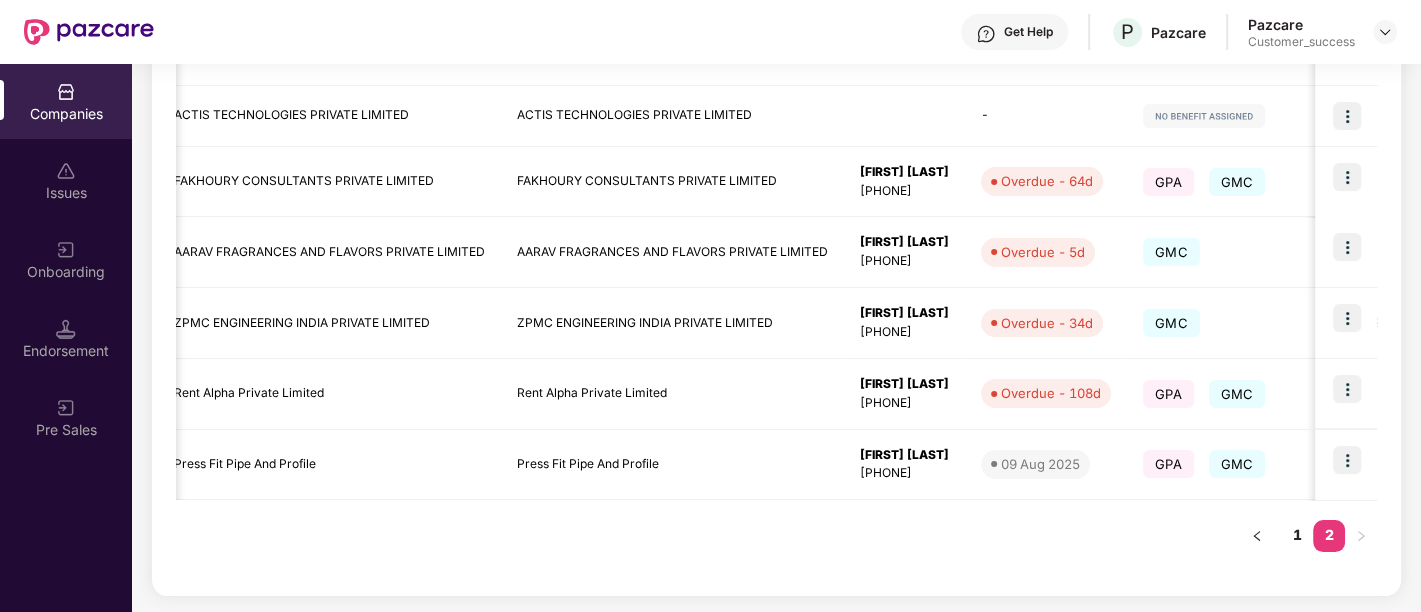 scroll, scrollTop: 428, scrollLeft: 0, axis: vertical 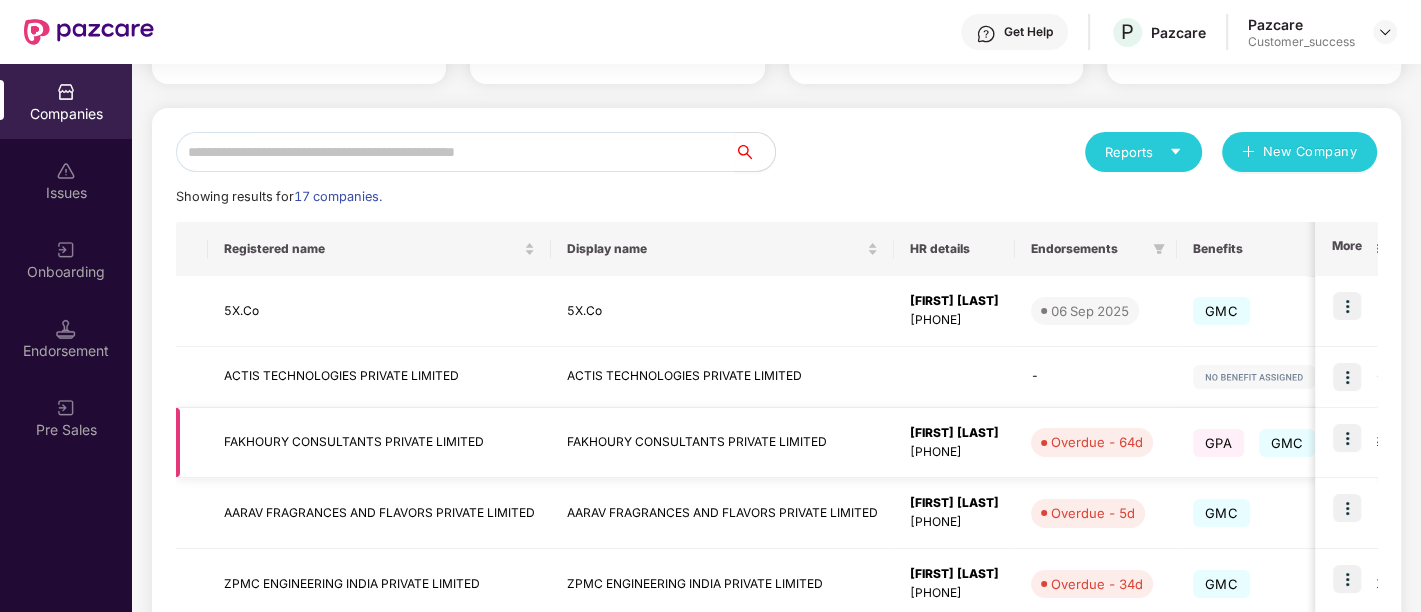 click at bounding box center [1347, 438] 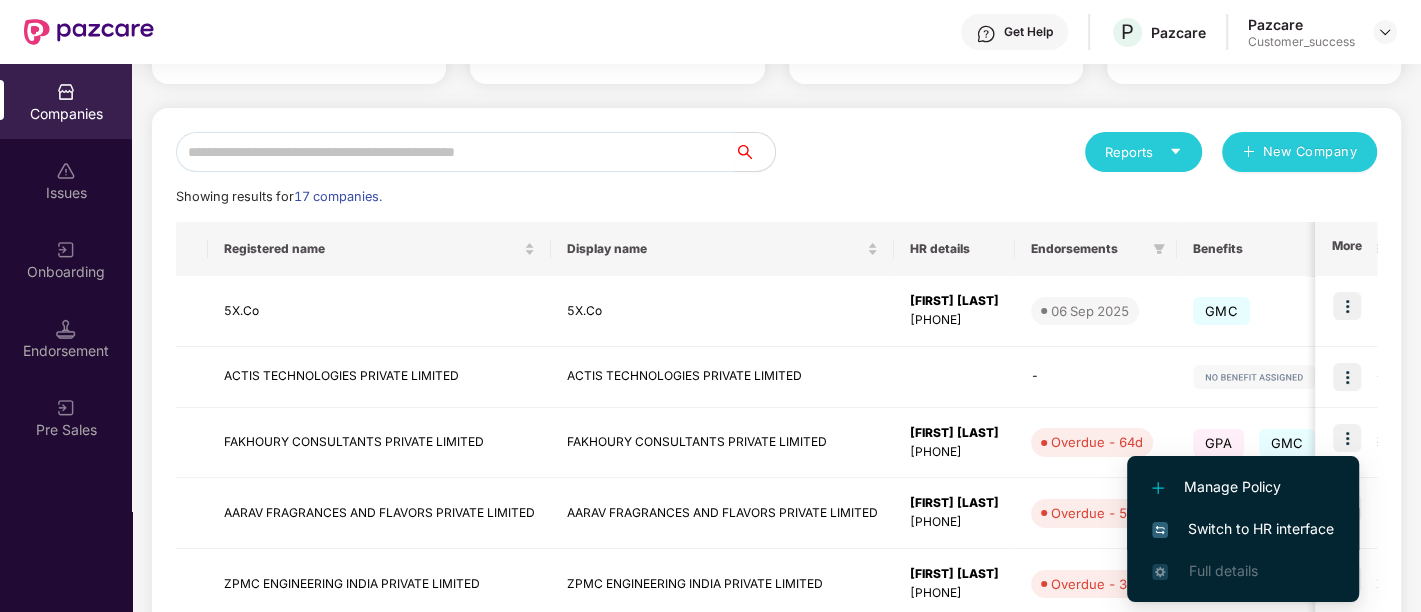 click on "Switch to HR interface" at bounding box center (1243, 529) 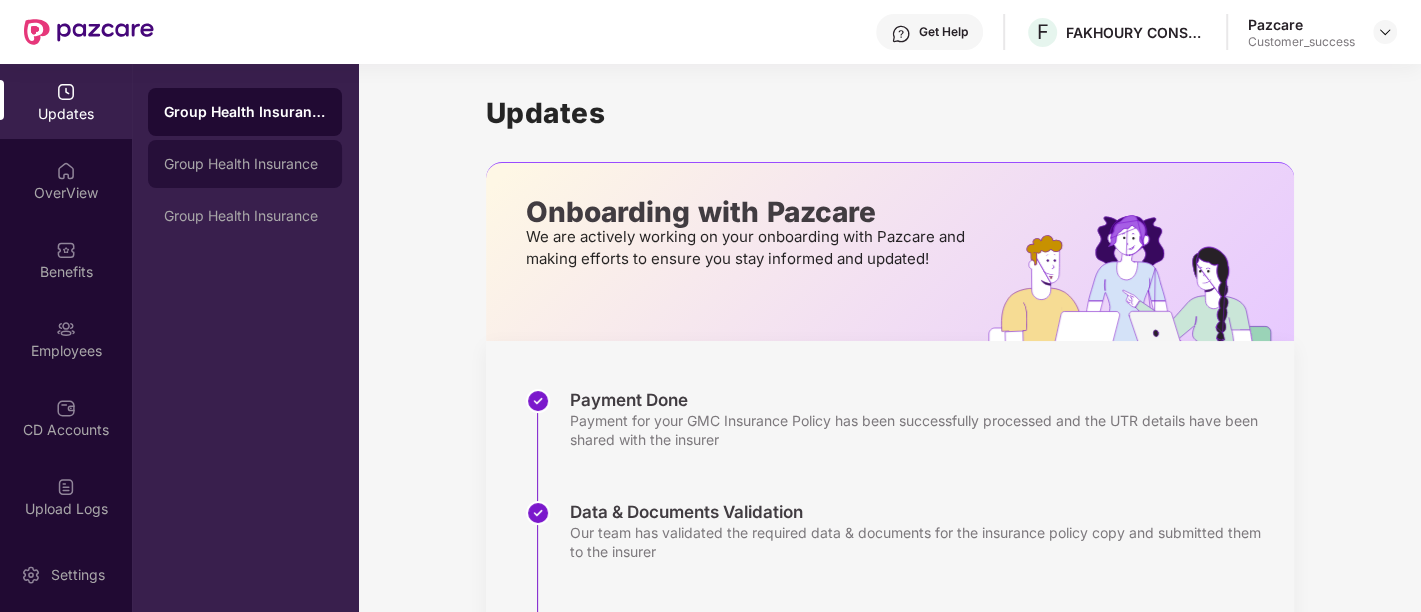 click on "Group Health Insurance" at bounding box center [245, 164] 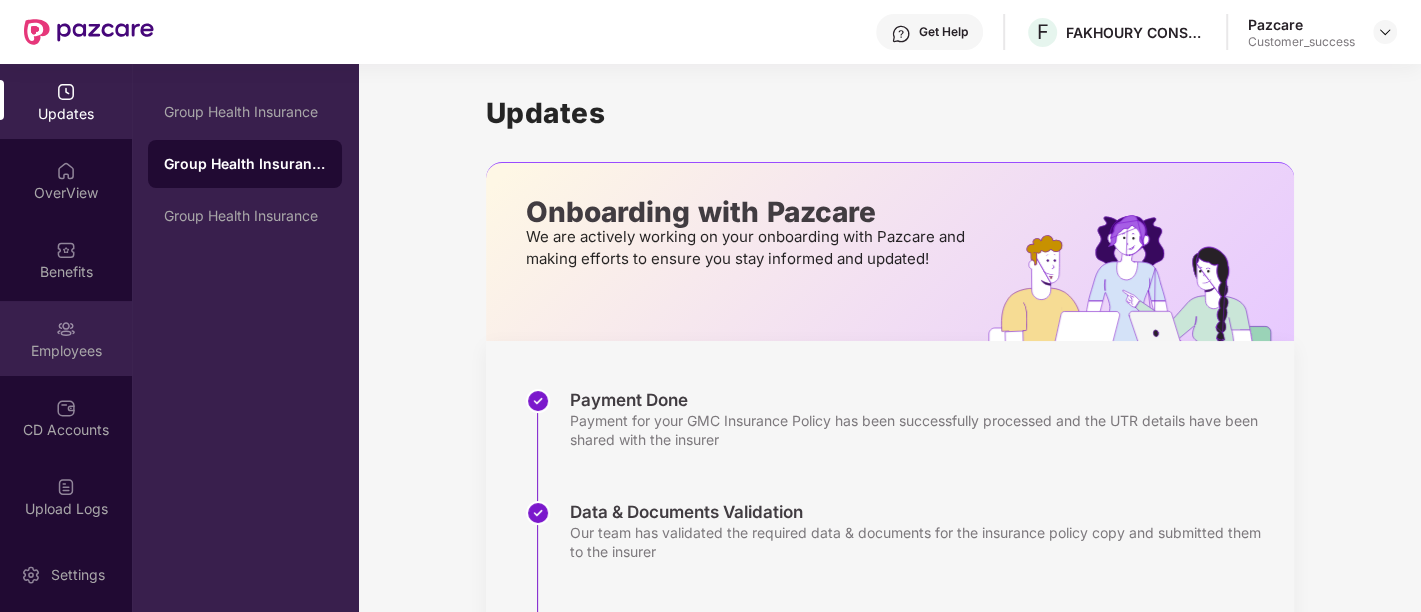 click at bounding box center (66, 329) 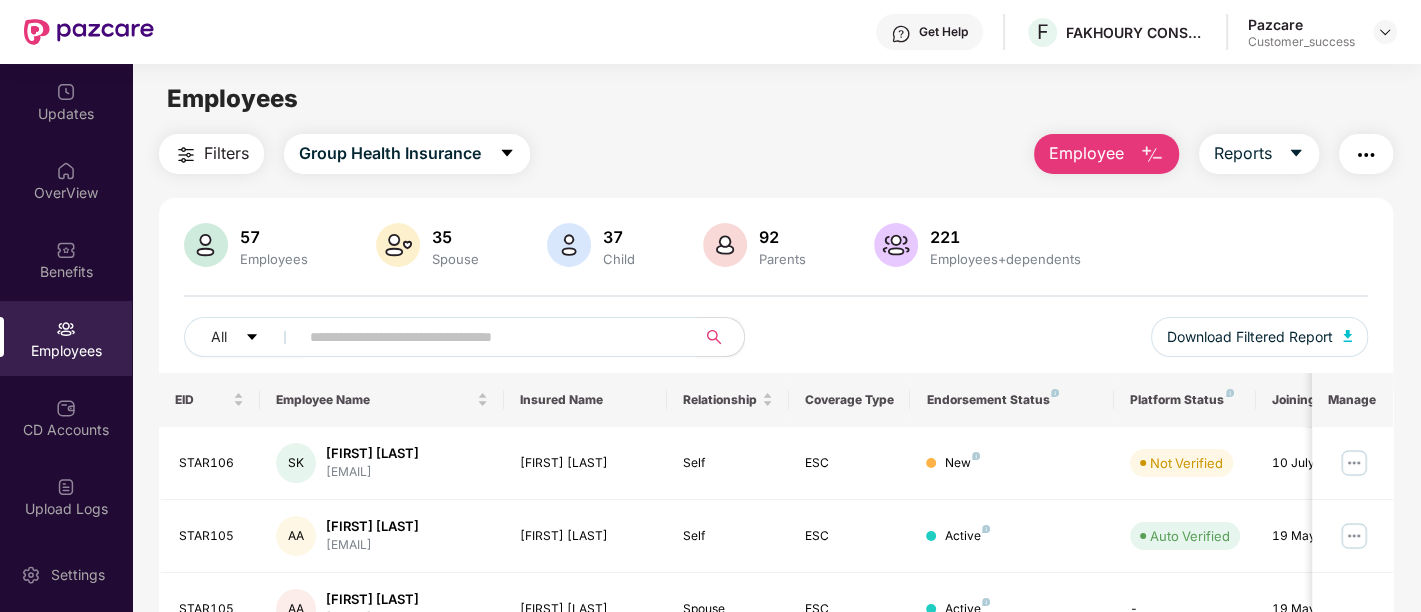click at bounding box center (489, 337) 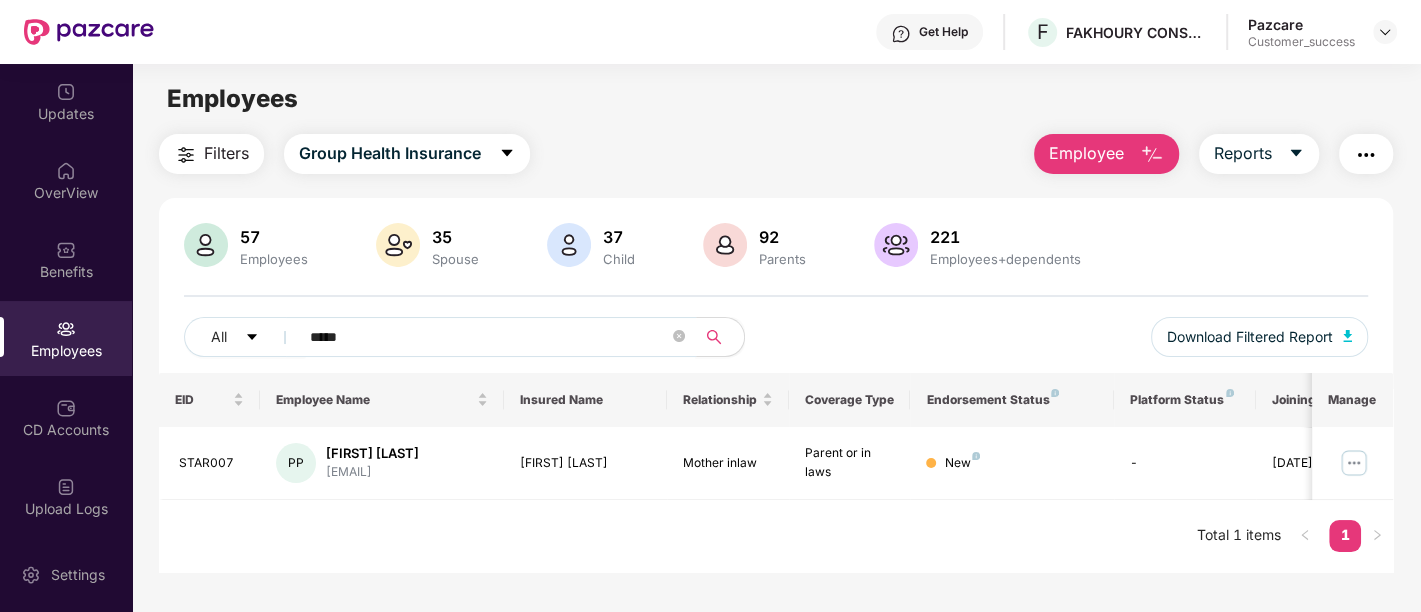 scroll, scrollTop: 63, scrollLeft: 0, axis: vertical 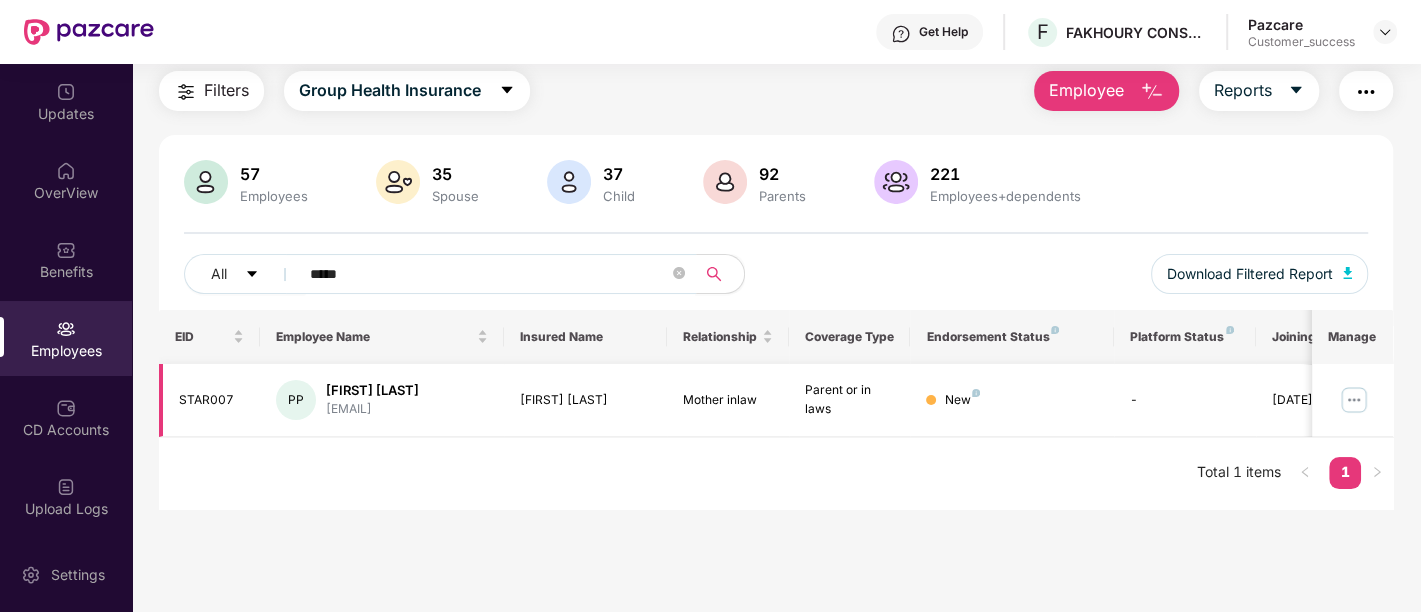 type on "*****" 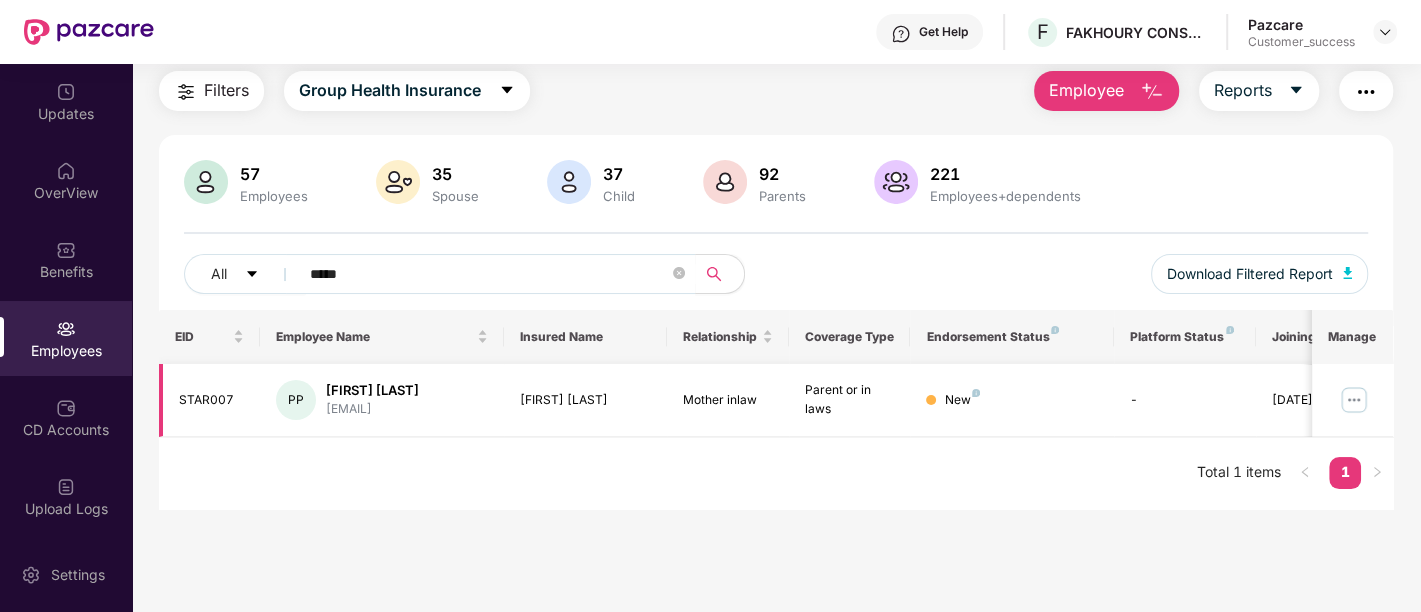 click at bounding box center [1354, 400] 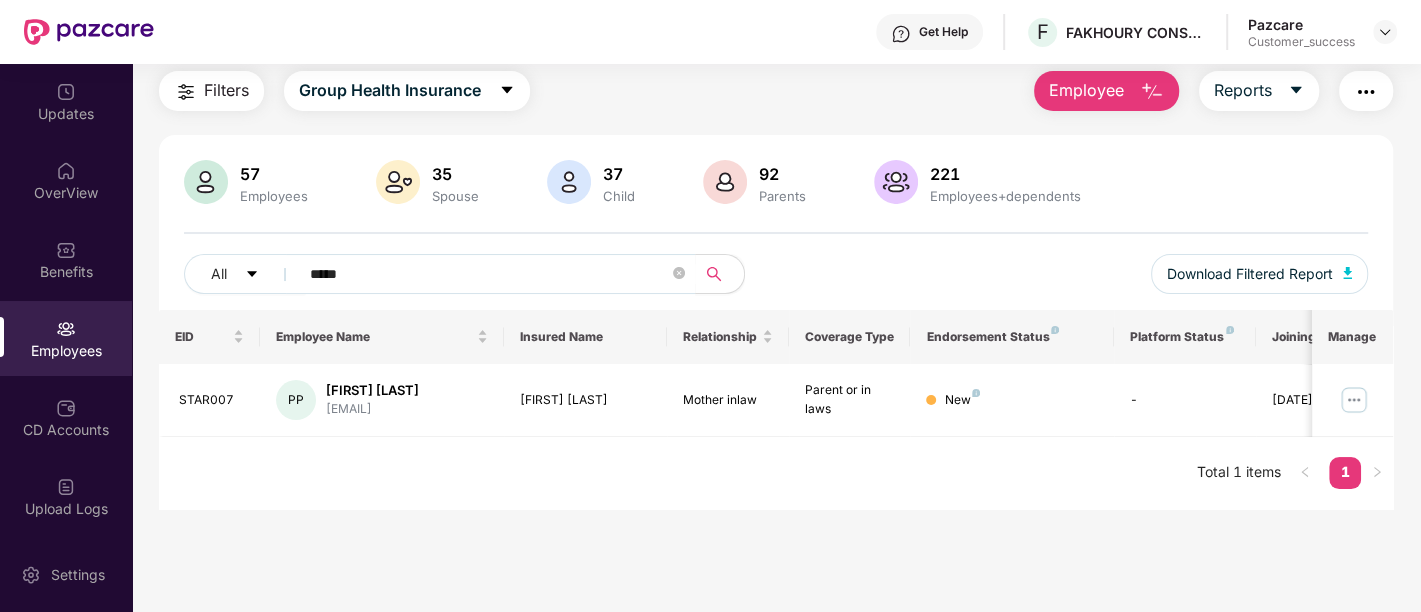click on "EID Employee Name Insured Name Relationship Coverage Type Endorsement Status Platform Status Joining Date Manage                   STAR007 PP Purva Sadanand Pem   purva@employmentimmigr... Prema Ashok Shetty Mother inlaw Parent or in laws New - 30 May 2024 Total 1 items 1" at bounding box center (776, 409) 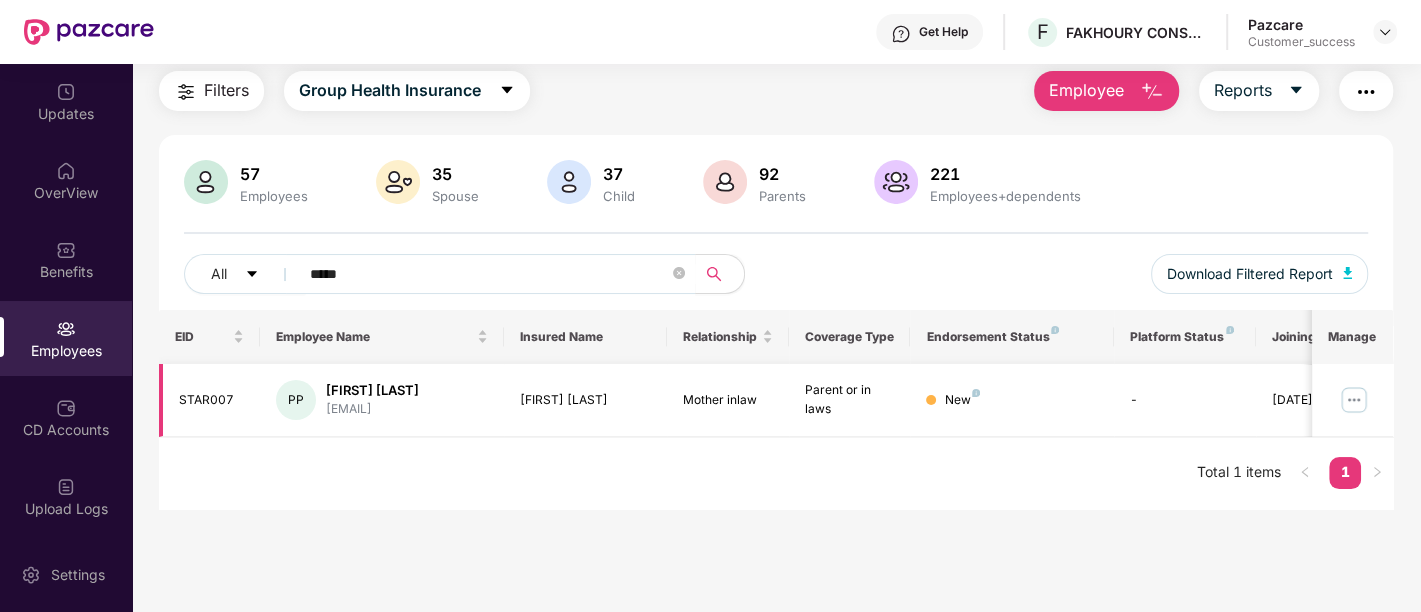 click at bounding box center [1354, 400] 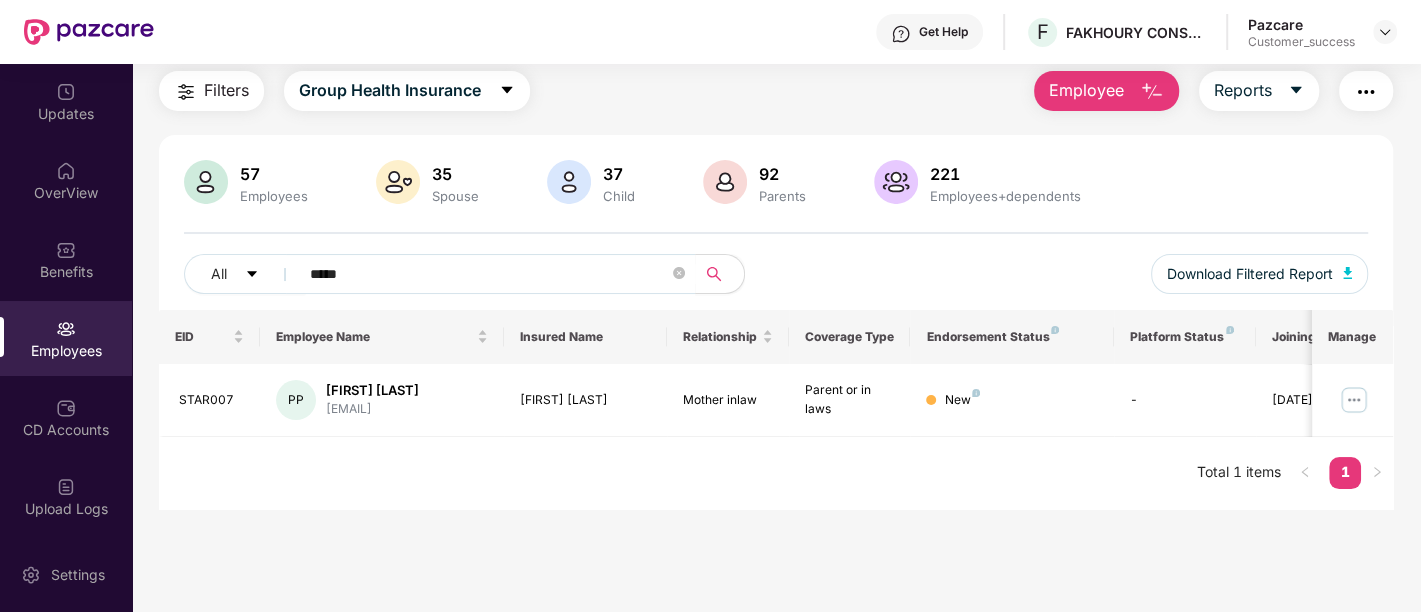 click on "Employees Filters Group Health Insurance Employee  Reports 57 Employees 35 Spouse 37 Child 92 Parents 221 Employees+dependents All ***** Download Filtered Report EID Employee Name Insured Name Relationship Coverage Type Endorsement Status Platform Status Joining Date Manage                   STAR007 PP Purva Sadanand Pem   purva@employmentimmigr... Prema Ashok Shetty Mother inlaw Parent or in laws New - 30 May 2024 Total 1 items 1" at bounding box center [776, 307] 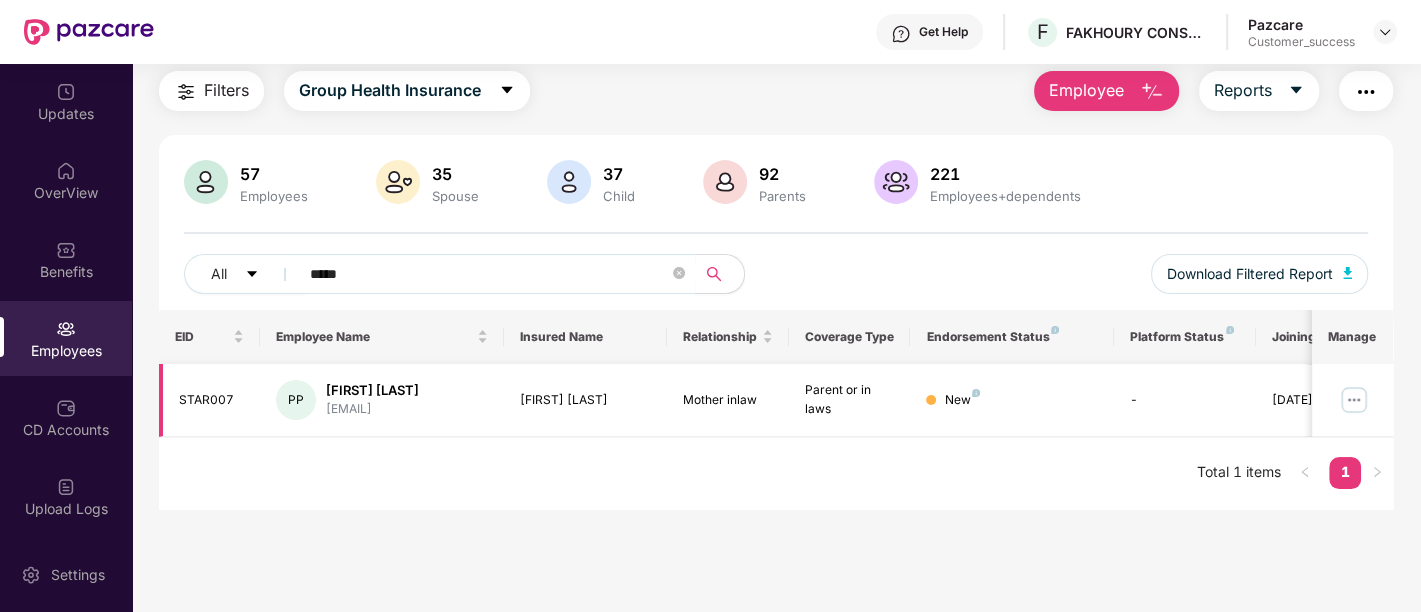 click at bounding box center (1354, 400) 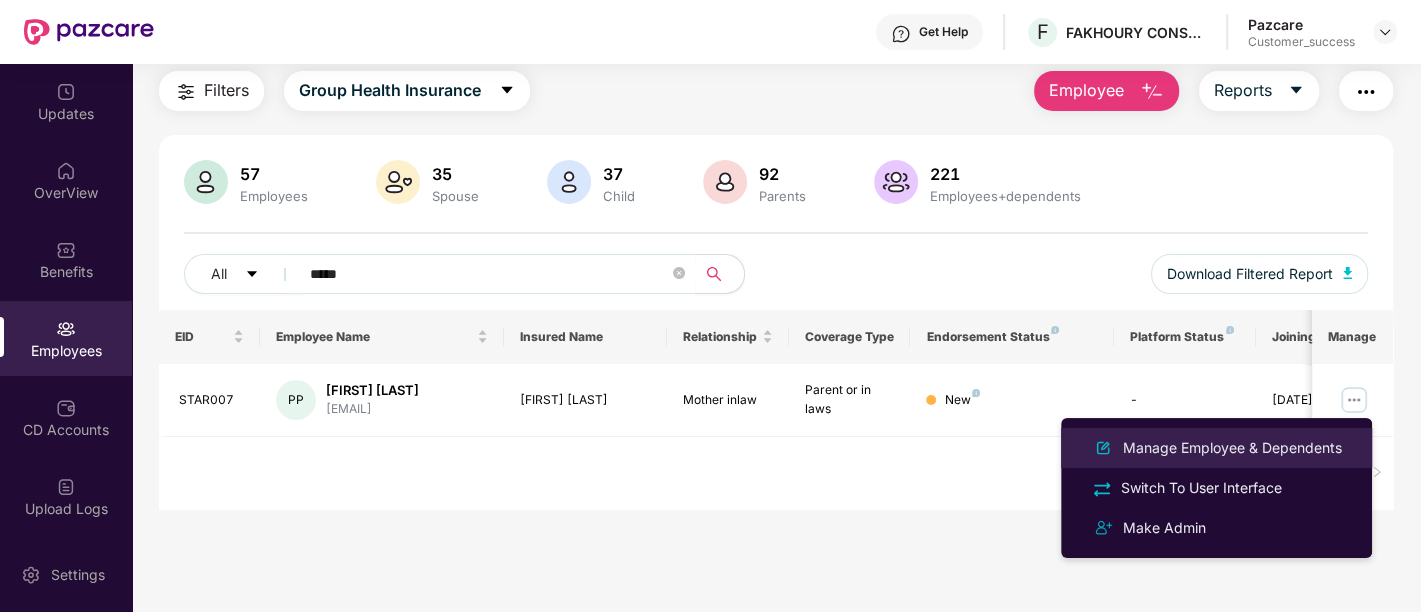 click on "Manage Employee & Dependents" at bounding box center [1232, 448] 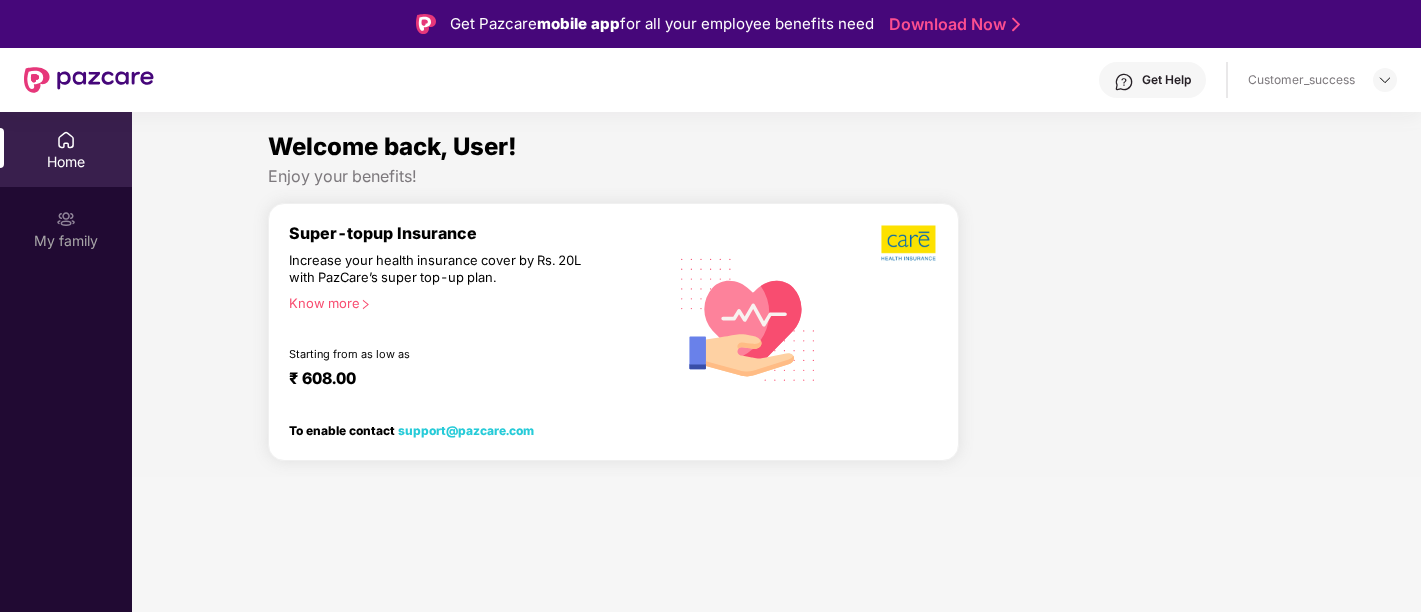 scroll, scrollTop: 0, scrollLeft: 0, axis: both 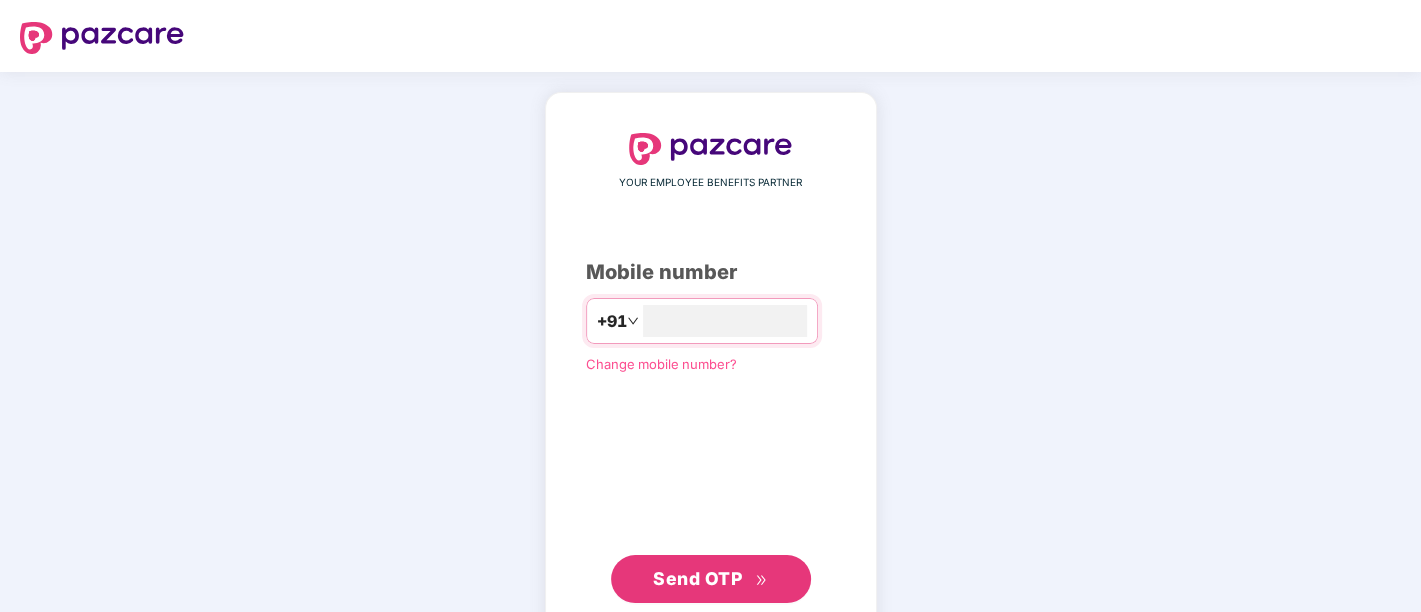 type on "**********" 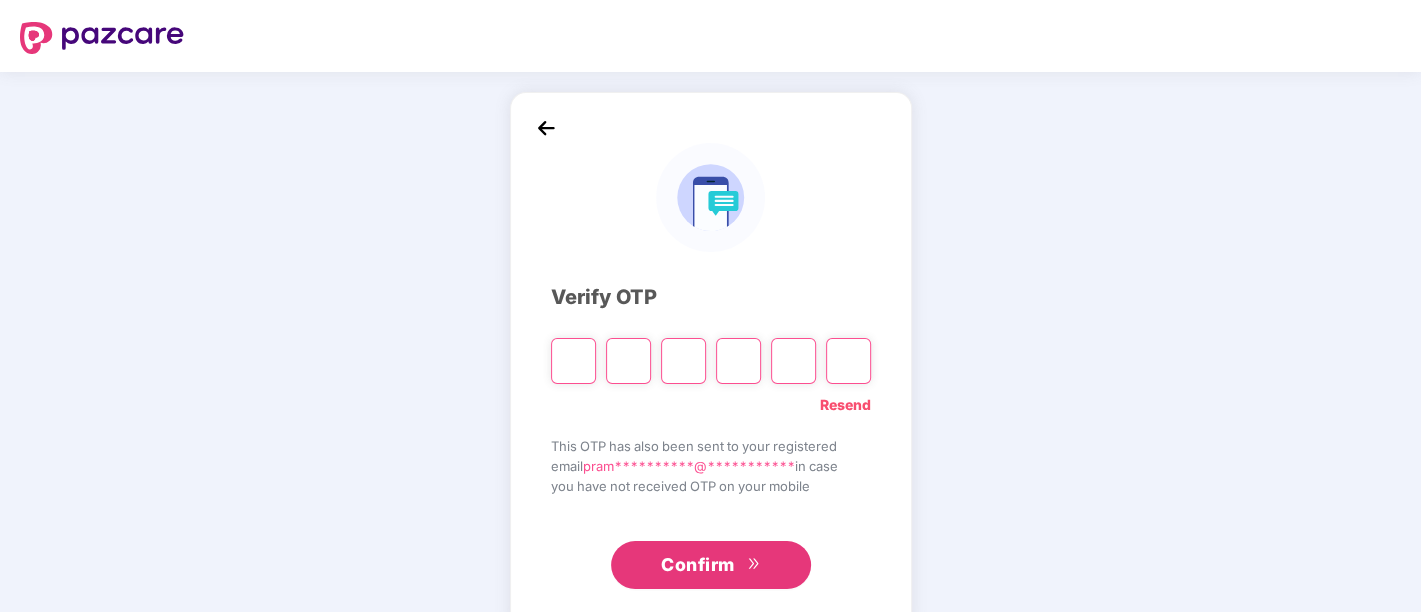 paste on "*" 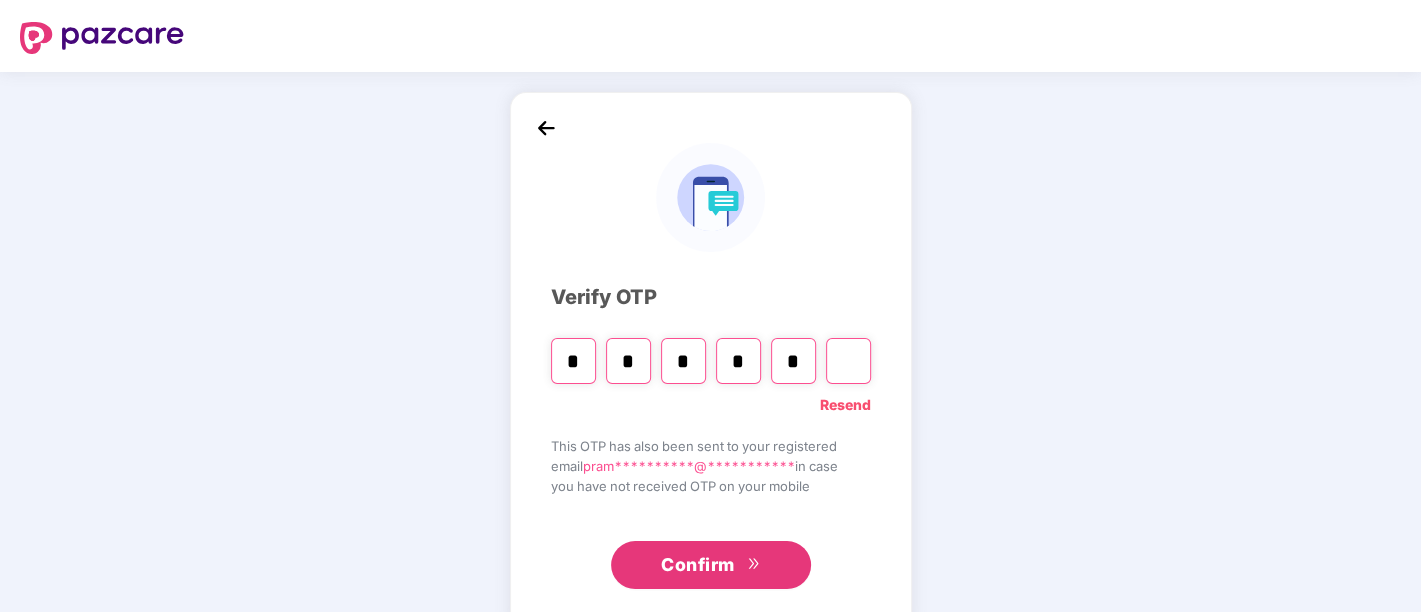 type on "*" 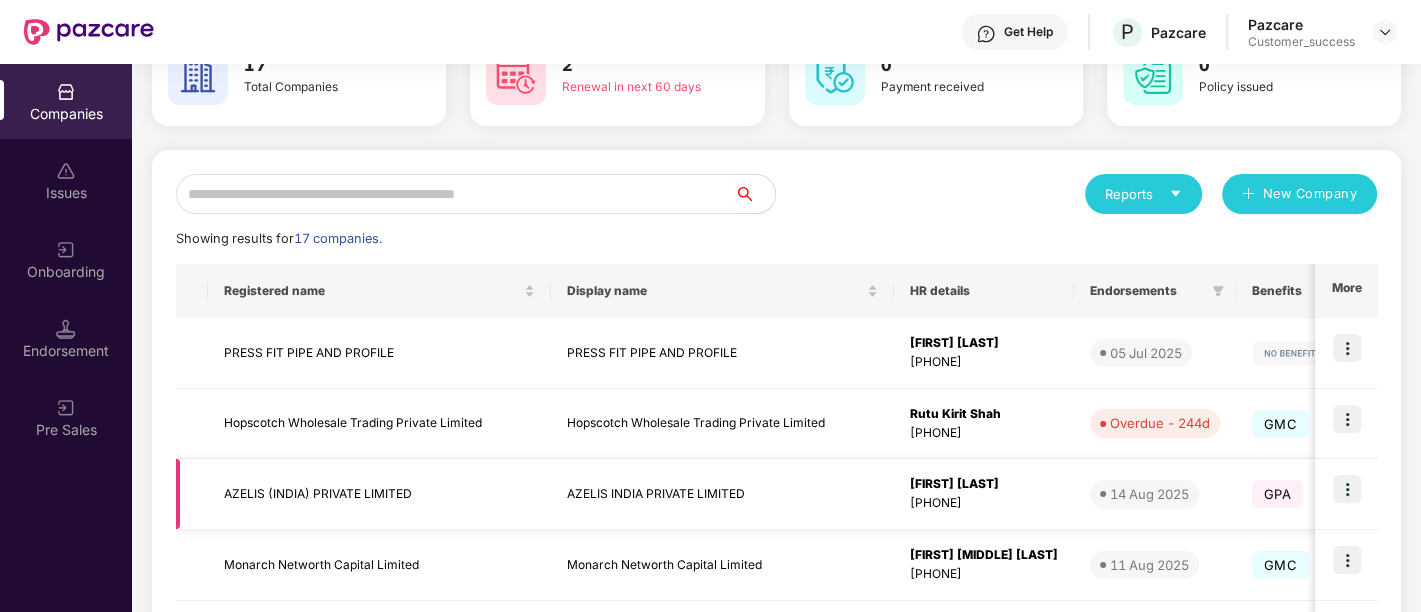 scroll, scrollTop: 275, scrollLeft: 0, axis: vertical 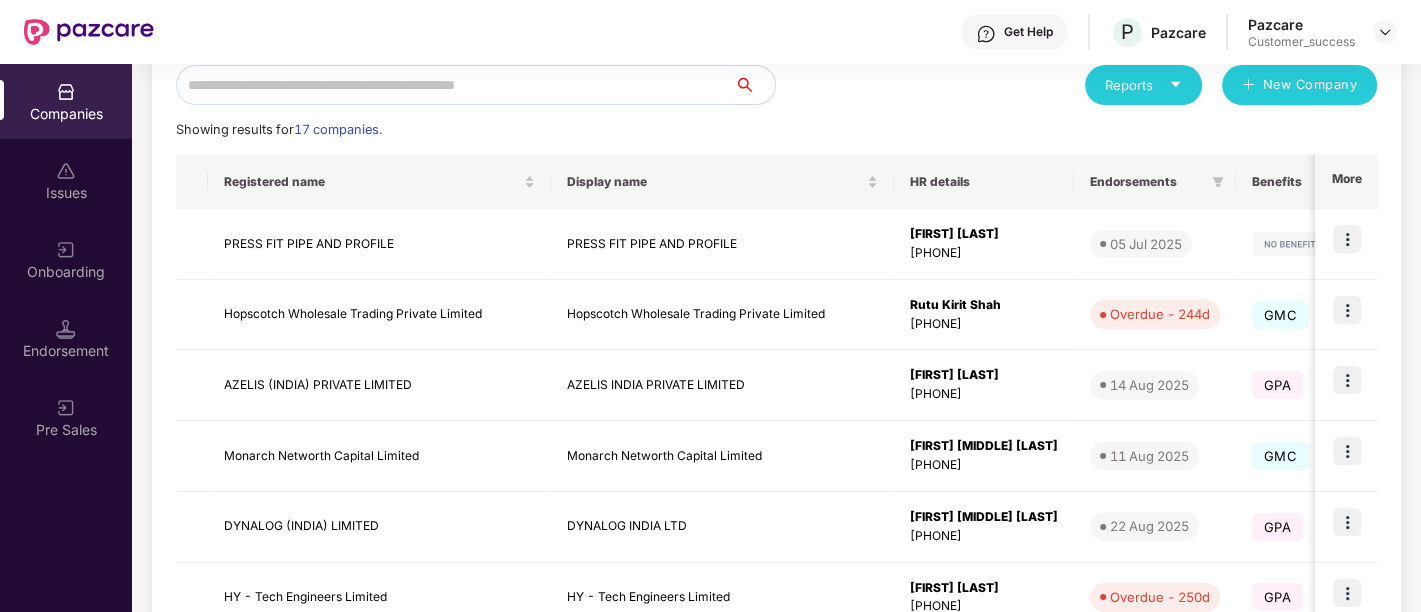 click on "Companies" at bounding box center [66, 101] 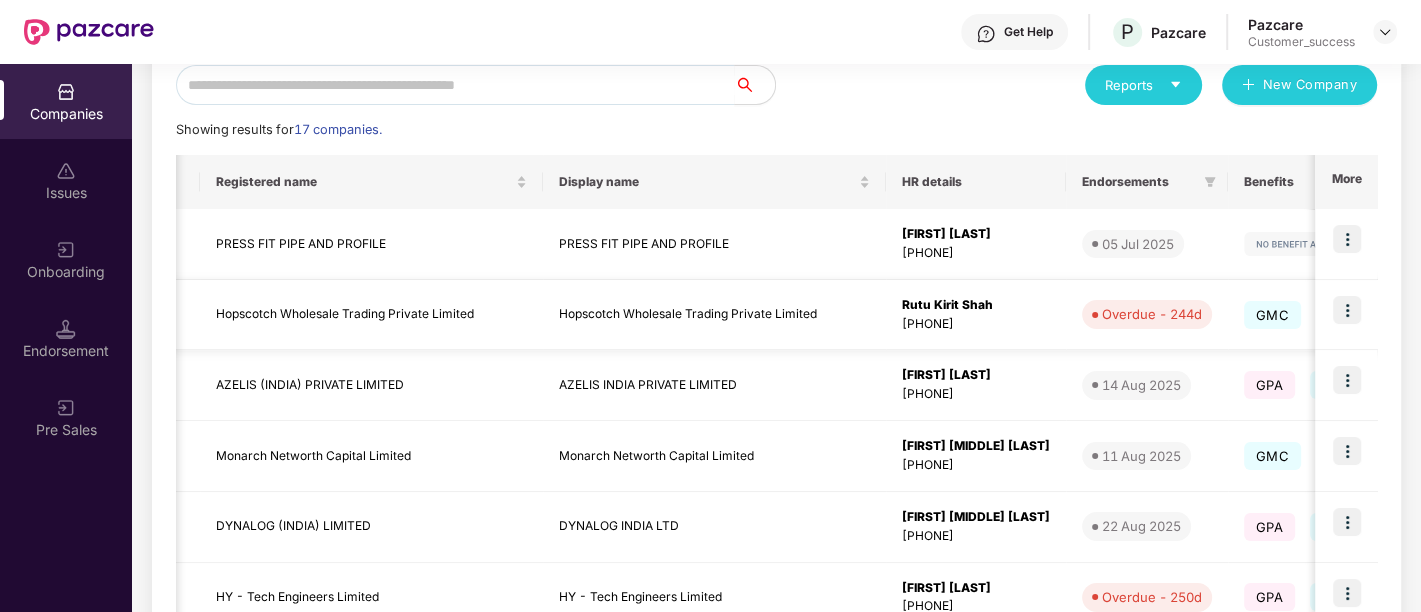 scroll, scrollTop: 0, scrollLeft: 15, axis: horizontal 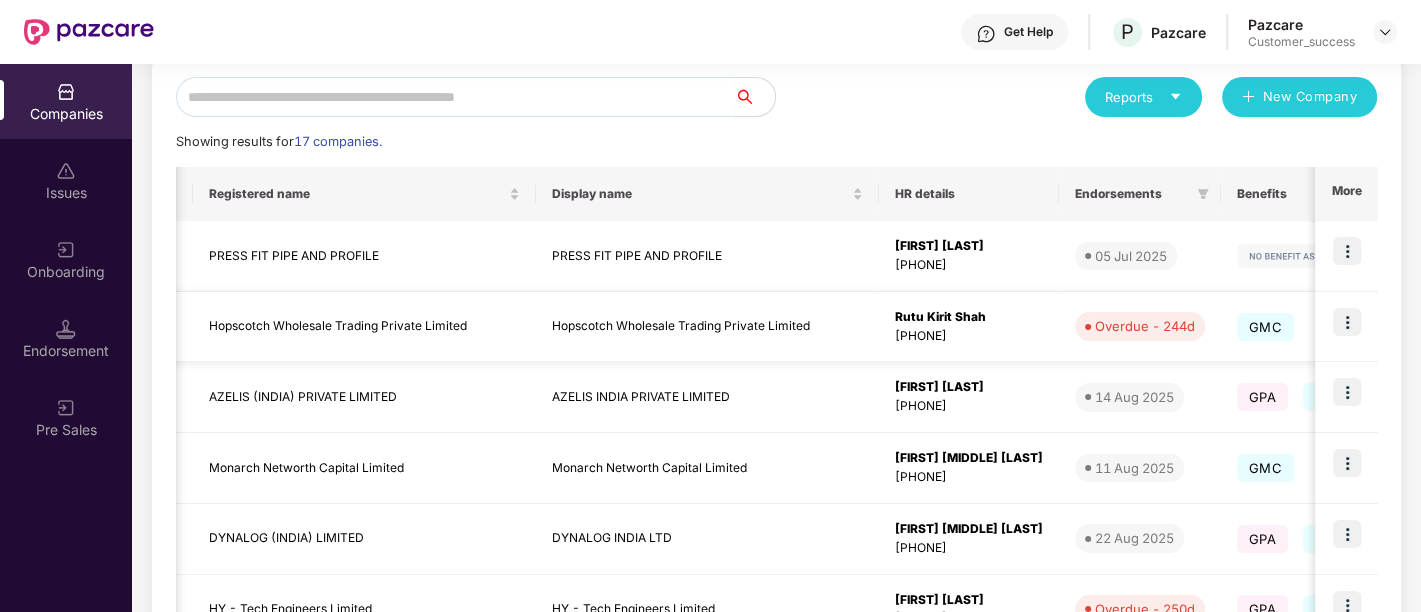 click on "Hopscotch Wholesale Trading Private Limited" at bounding box center (364, 327) 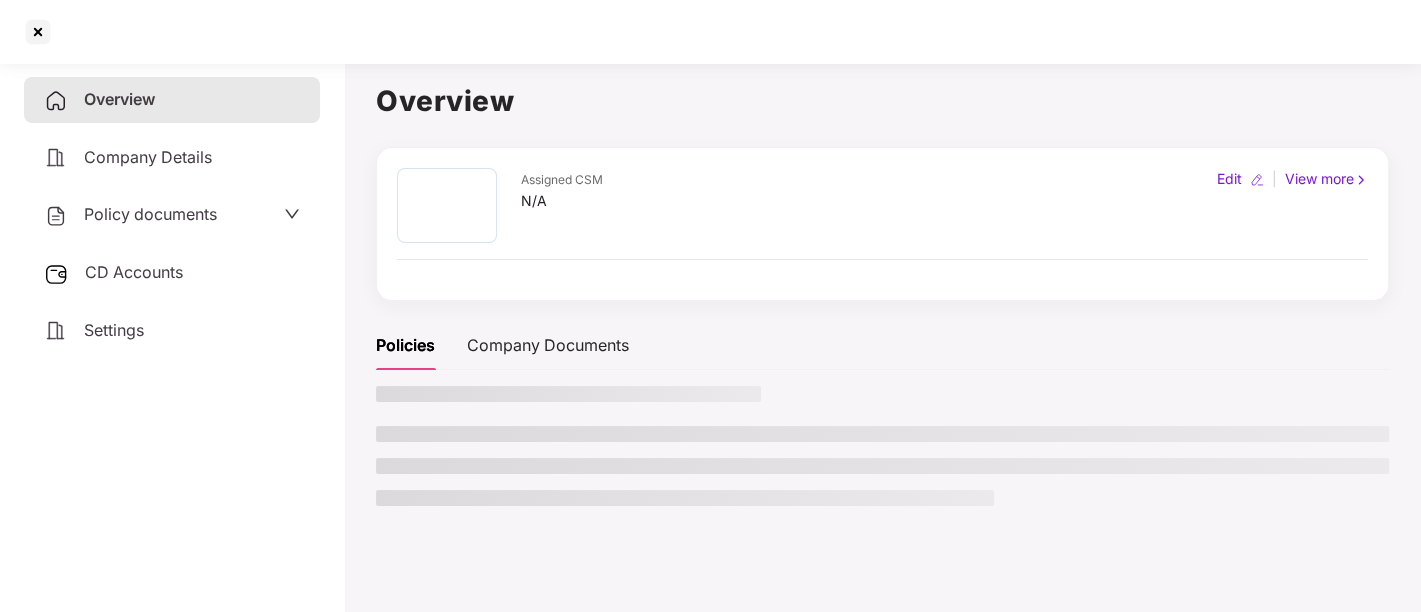 scroll, scrollTop: 54, scrollLeft: 0, axis: vertical 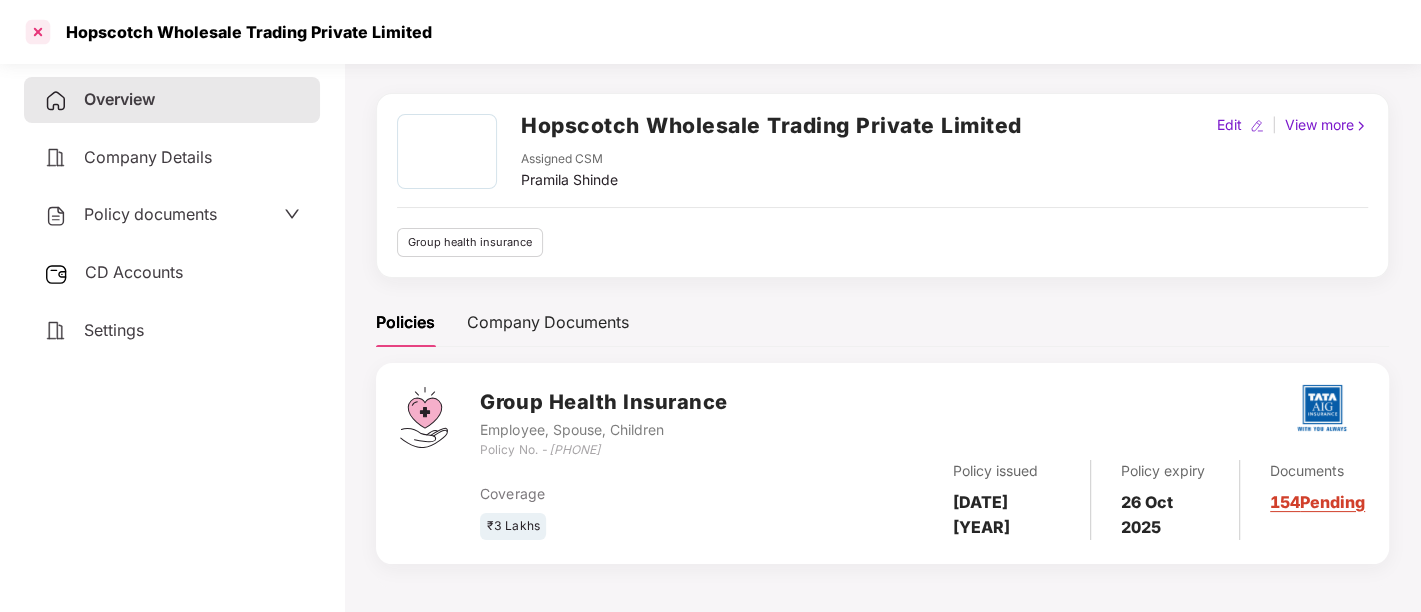 click at bounding box center [38, 32] 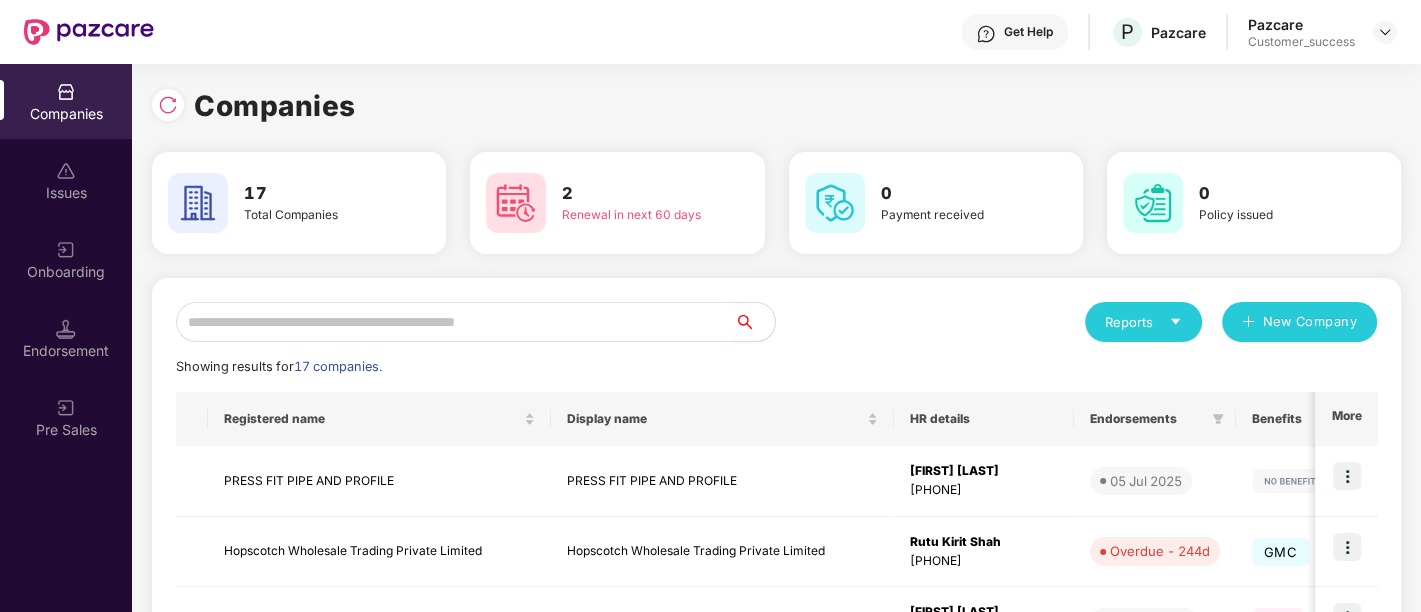 scroll, scrollTop: 0, scrollLeft: 0, axis: both 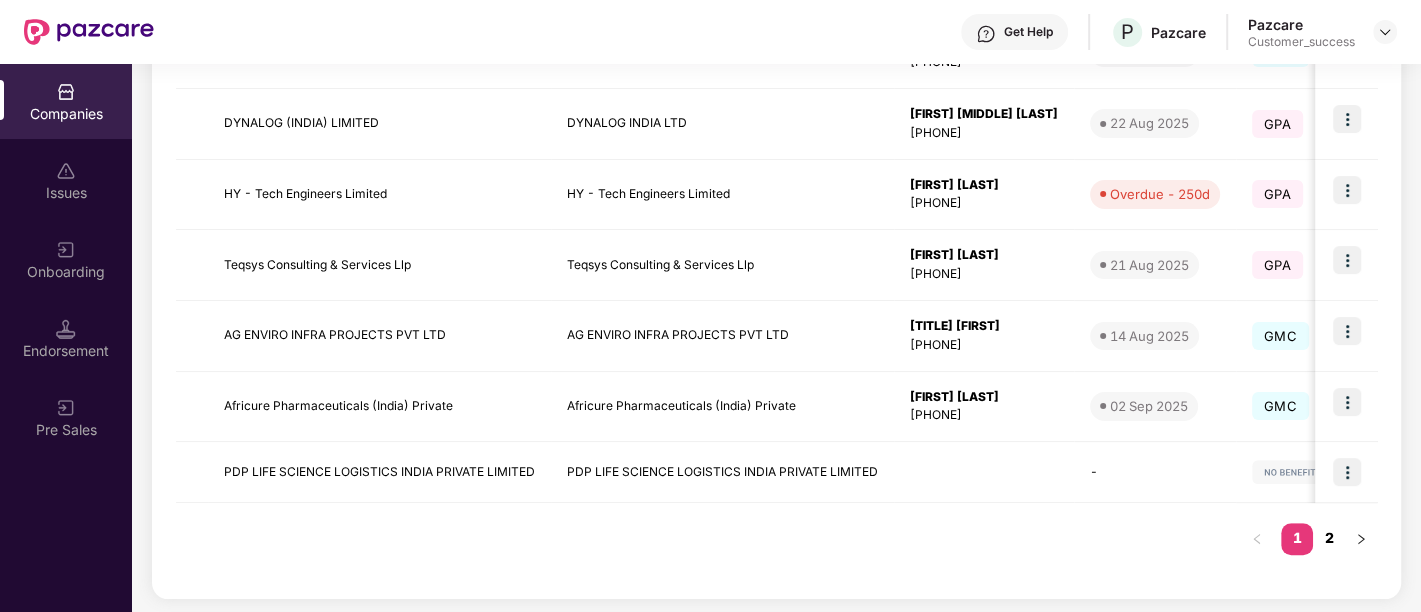 click on "2" at bounding box center (1329, 538) 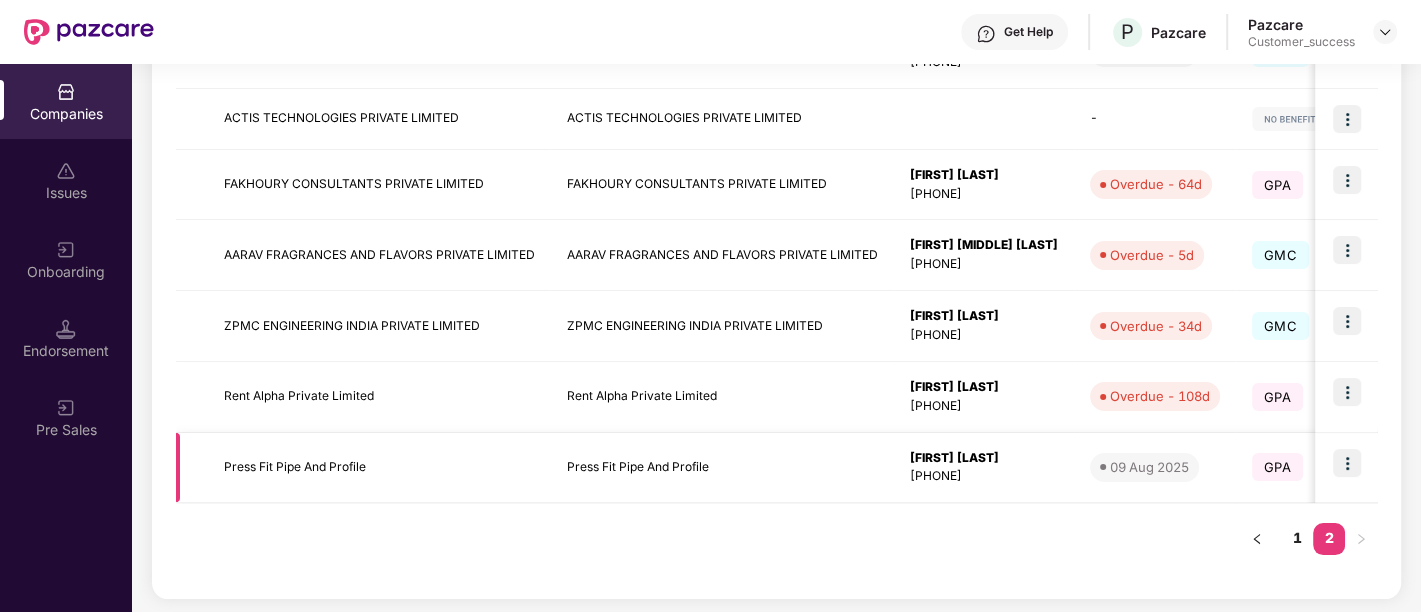 scroll, scrollTop: 214, scrollLeft: 0, axis: vertical 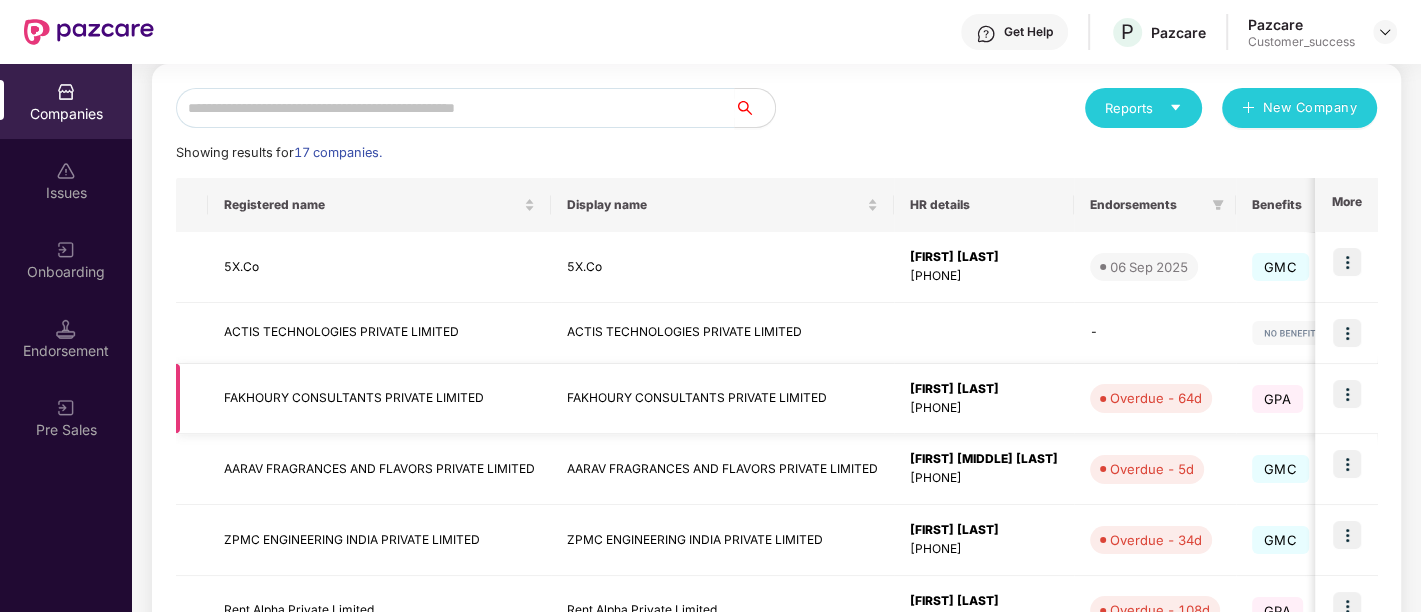 click on "FAKHOURY CONSULTANTS PRIVATE LIMITED" at bounding box center [379, 399] 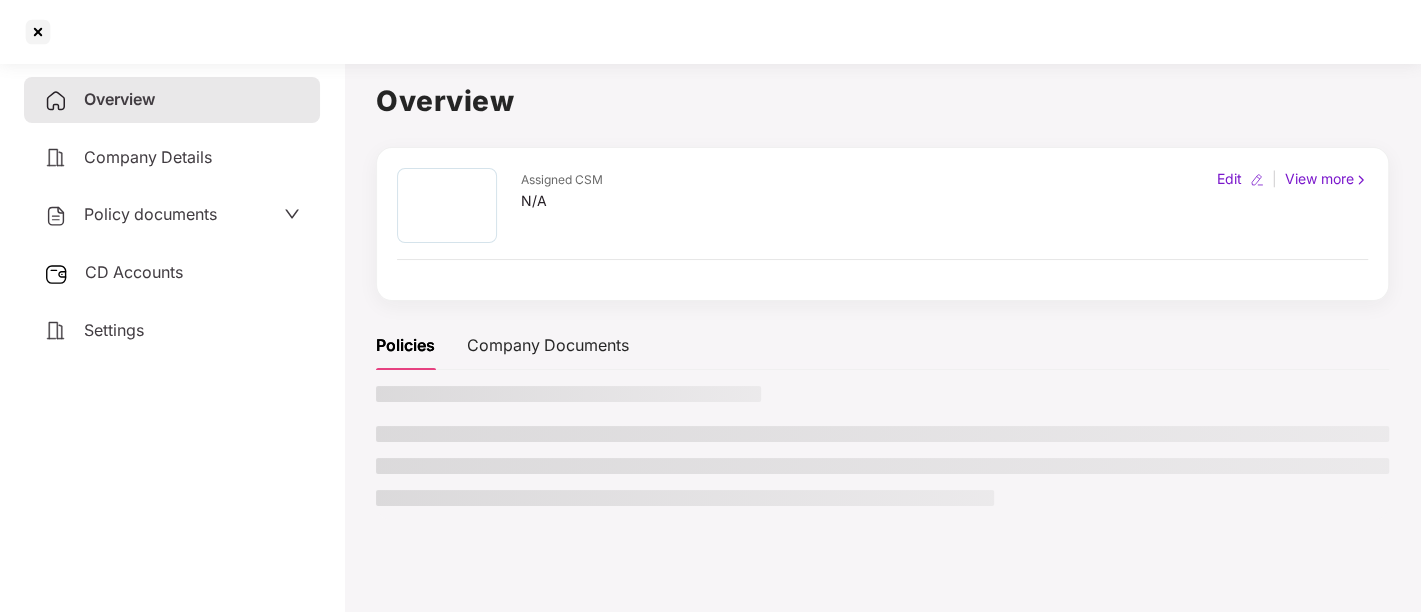 click at bounding box center [568, 394] 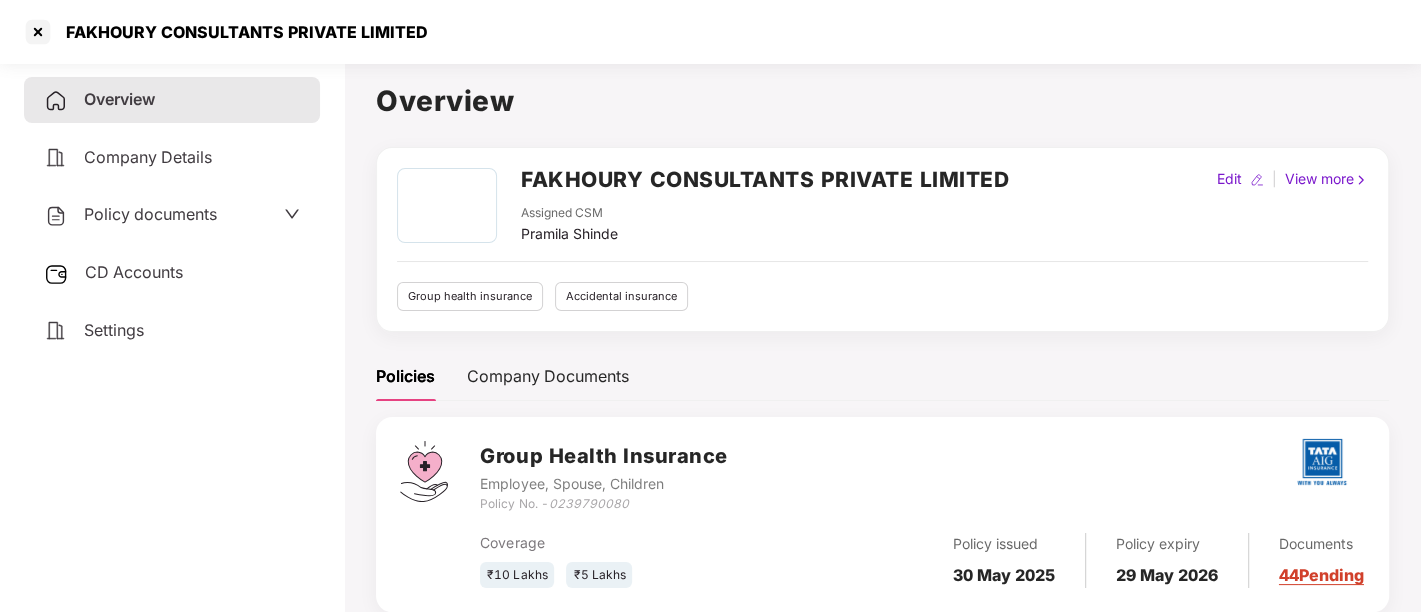 click on "Policy documents" at bounding box center (172, 215) 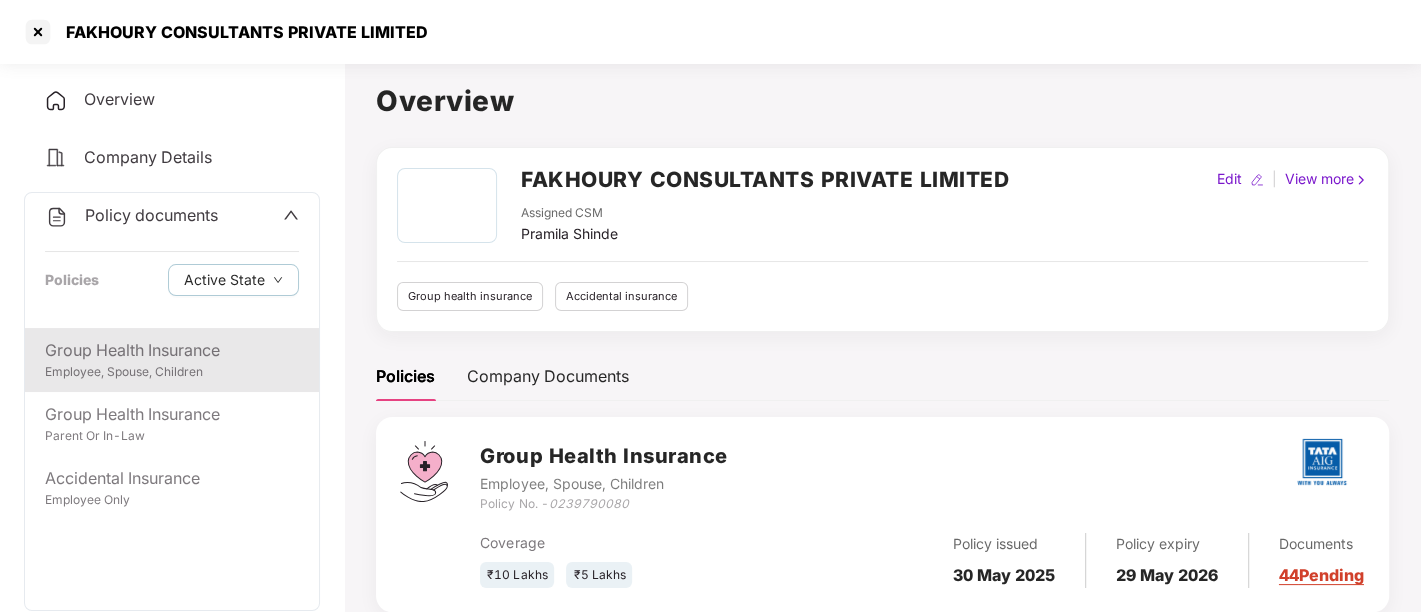 click on "Group Health Insurance" at bounding box center (172, 350) 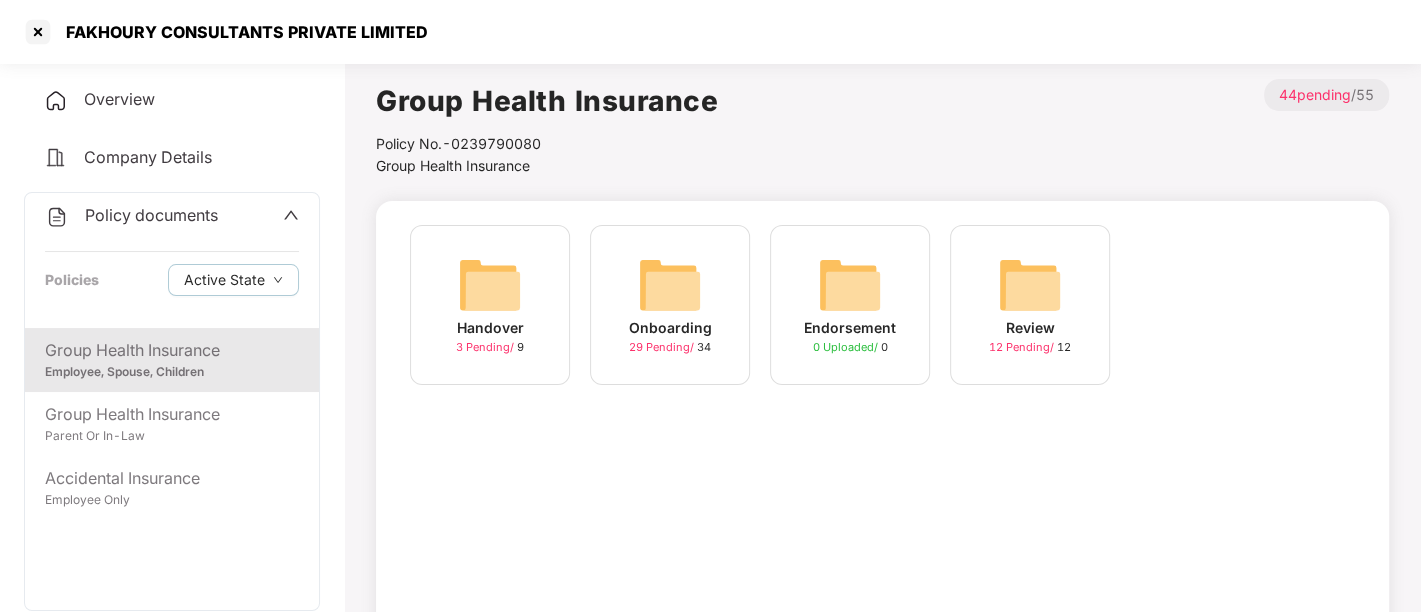 click on "29 Pending  /" at bounding box center [663, 347] 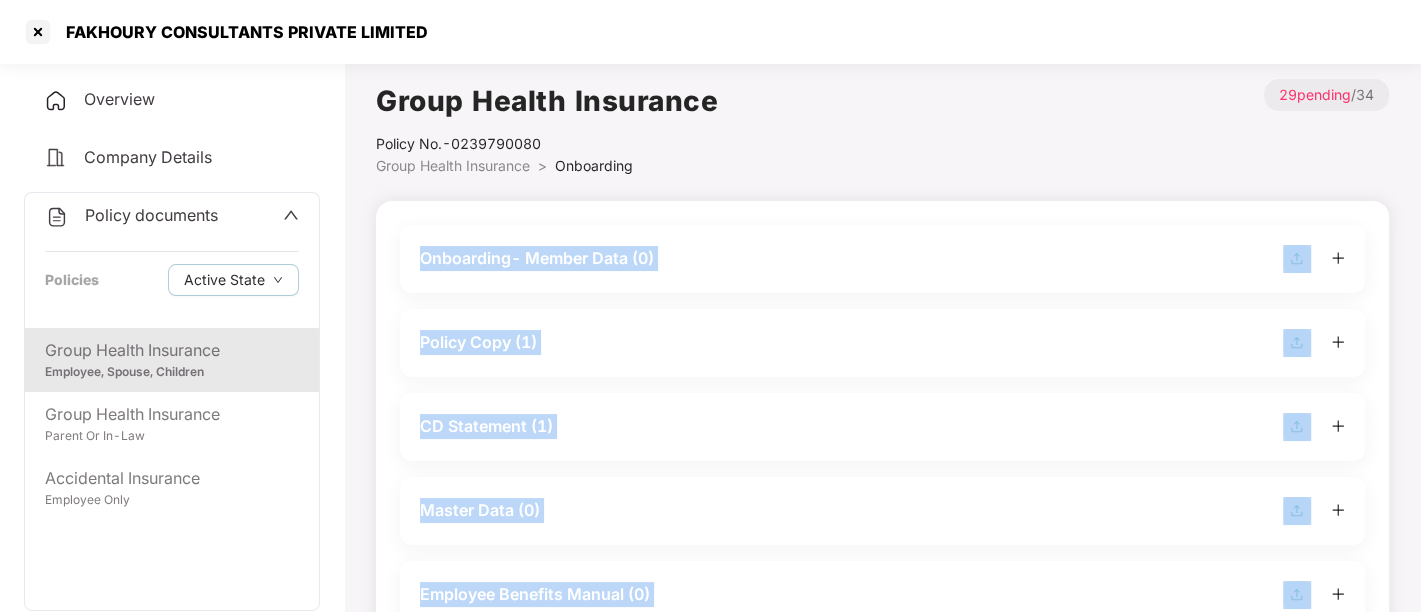 click on "Policy Copy (1)" at bounding box center (882, 343) 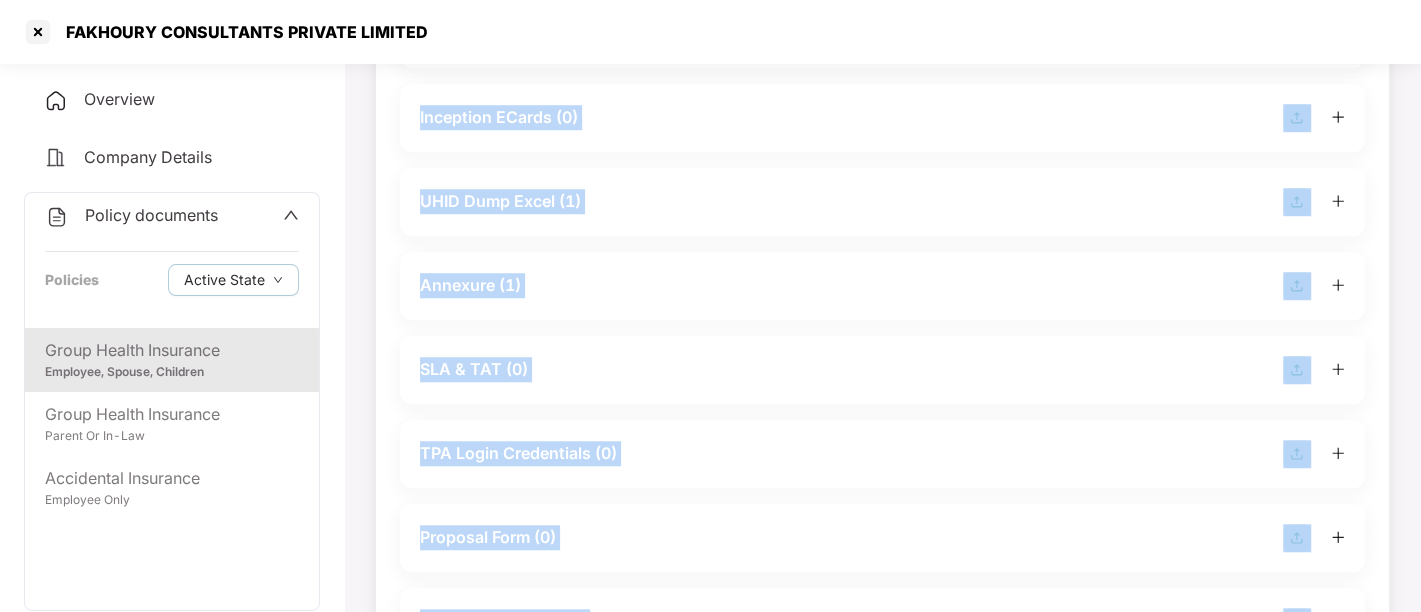 scroll, scrollTop: 1020, scrollLeft: 0, axis: vertical 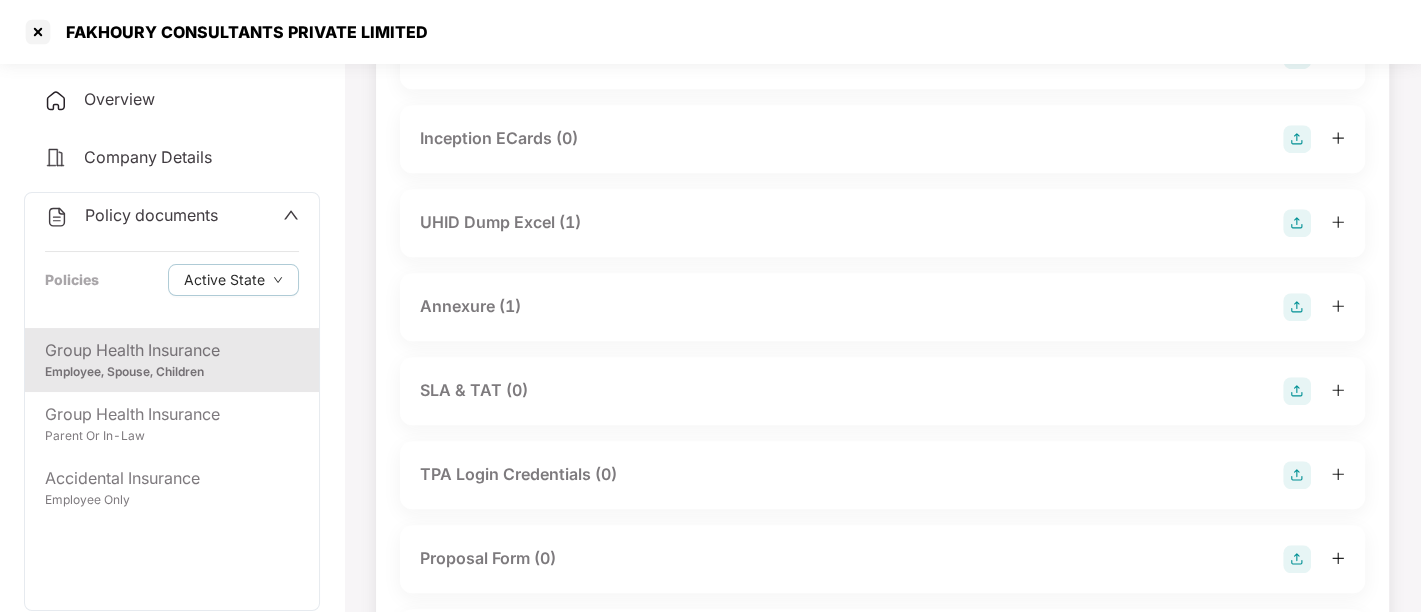 click on "Annexure (1)" at bounding box center [882, 307] 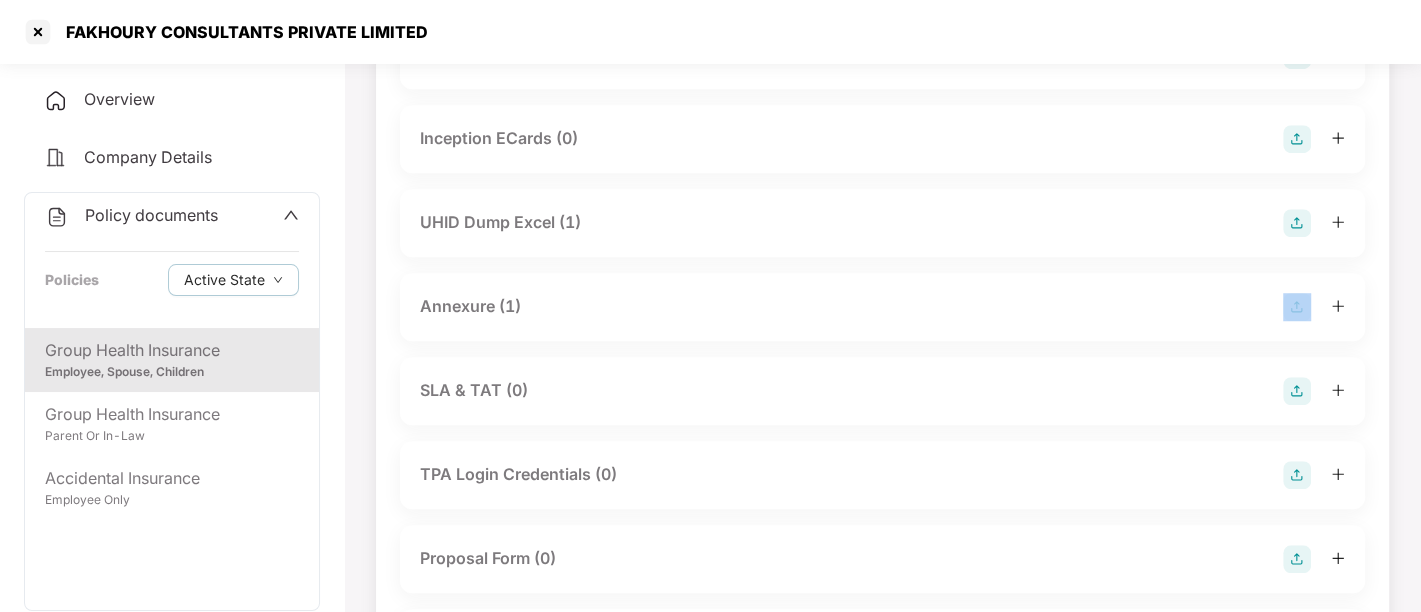 click on "Annexure (1)" at bounding box center (882, 307) 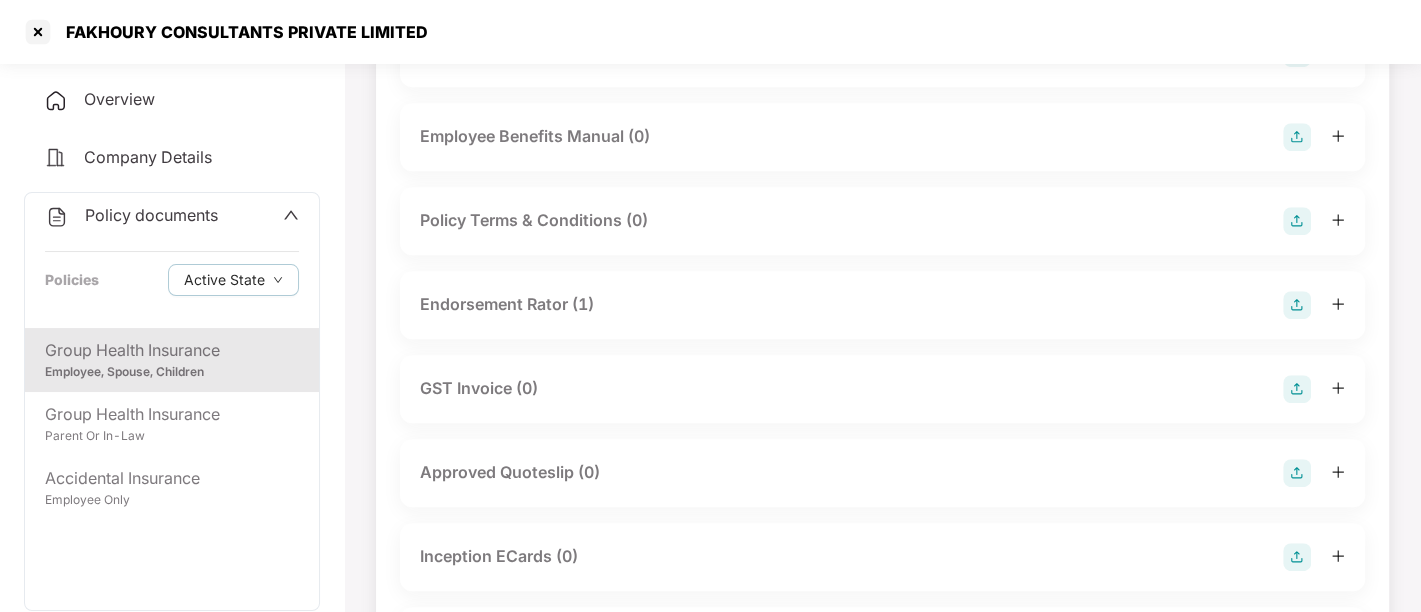 scroll, scrollTop: 613, scrollLeft: 0, axis: vertical 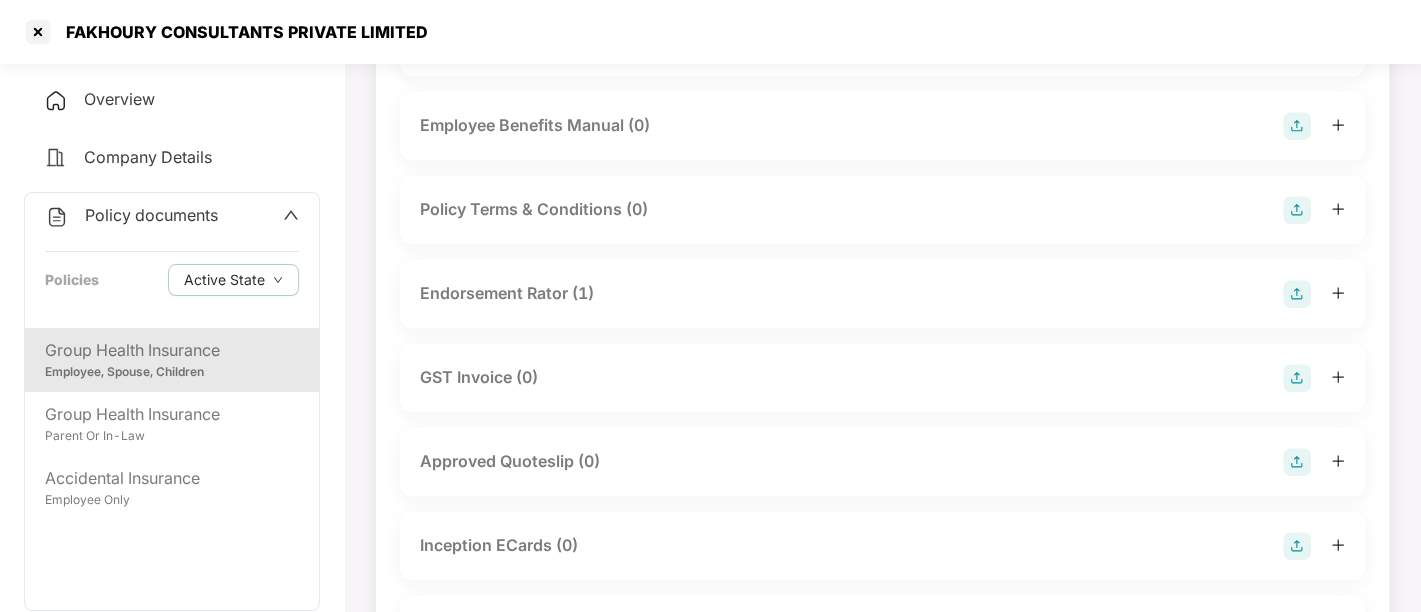 click on "Endorsement Rator (1)" at bounding box center [882, 294] 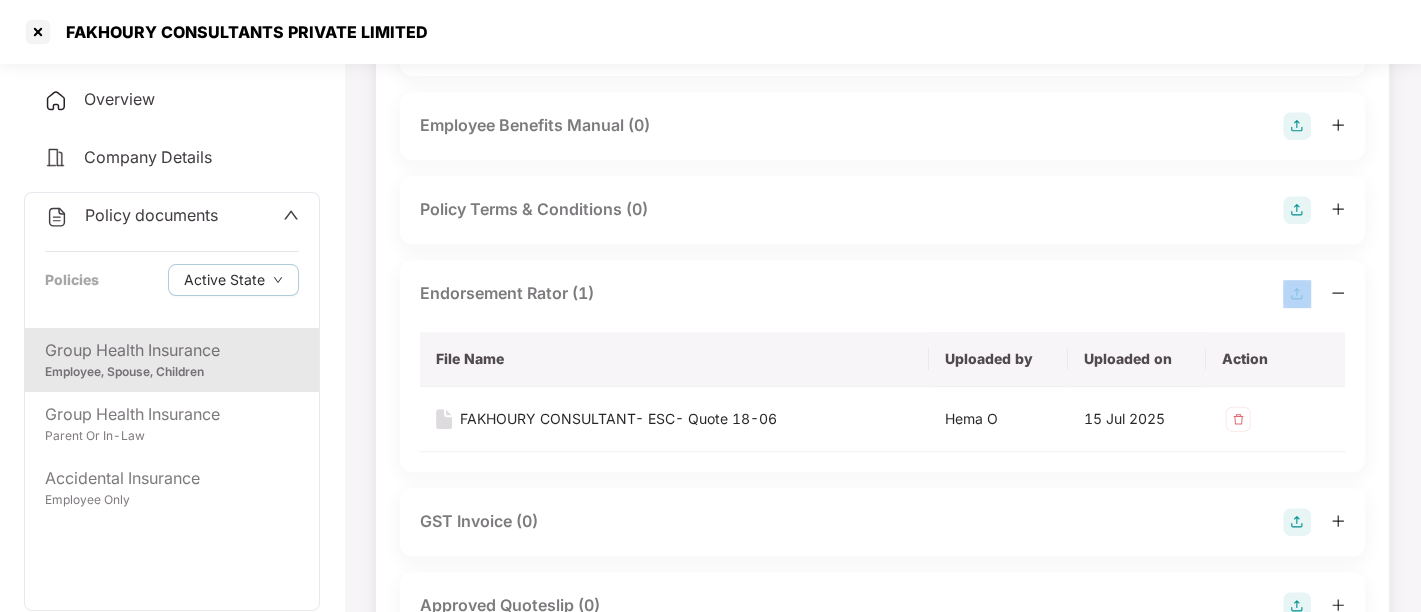 click on "Endorsement Rator (1)" at bounding box center [882, 294] 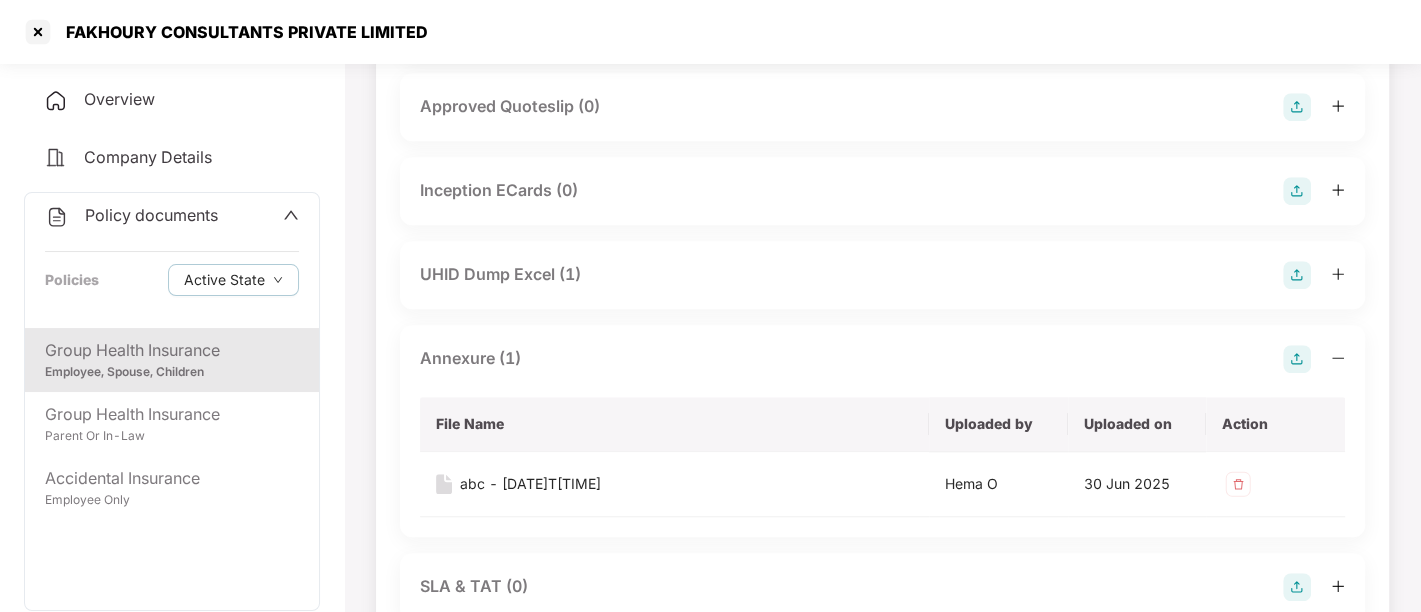 scroll, scrollTop: 977, scrollLeft: 0, axis: vertical 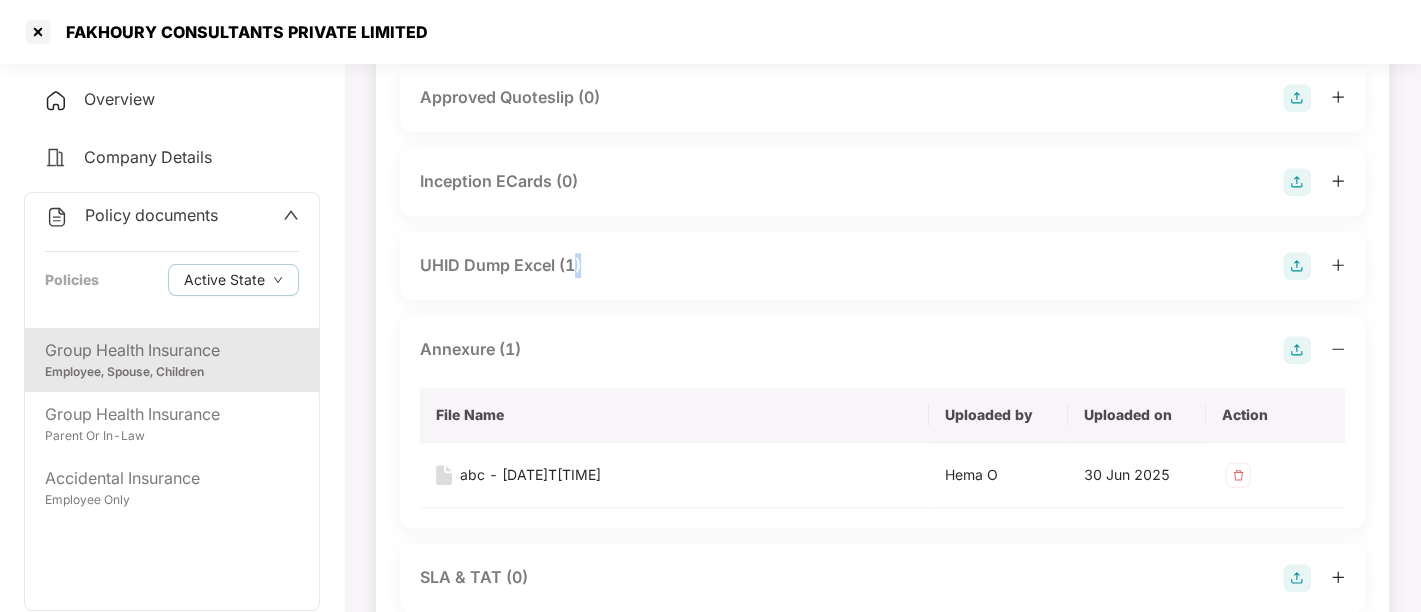 drag, startPoint x: 574, startPoint y: 284, endPoint x: 580, endPoint y: 264, distance: 20.880613 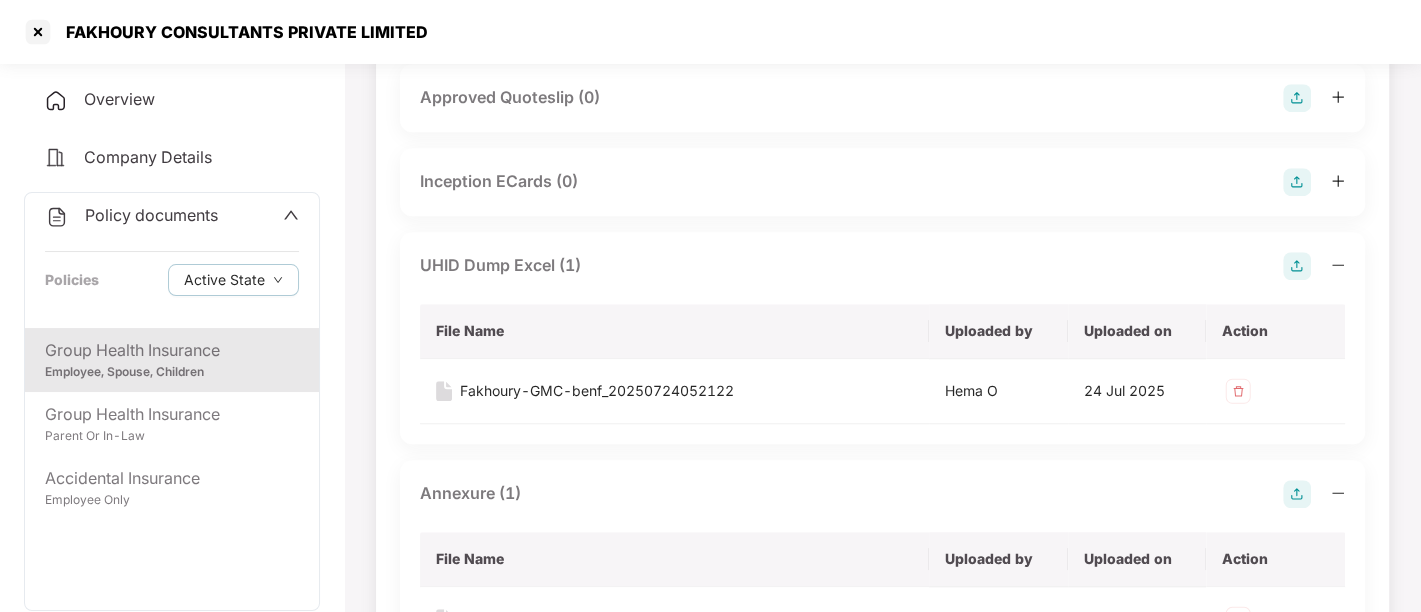click on "UHID Dump Excel (1)" at bounding box center (500, 265) 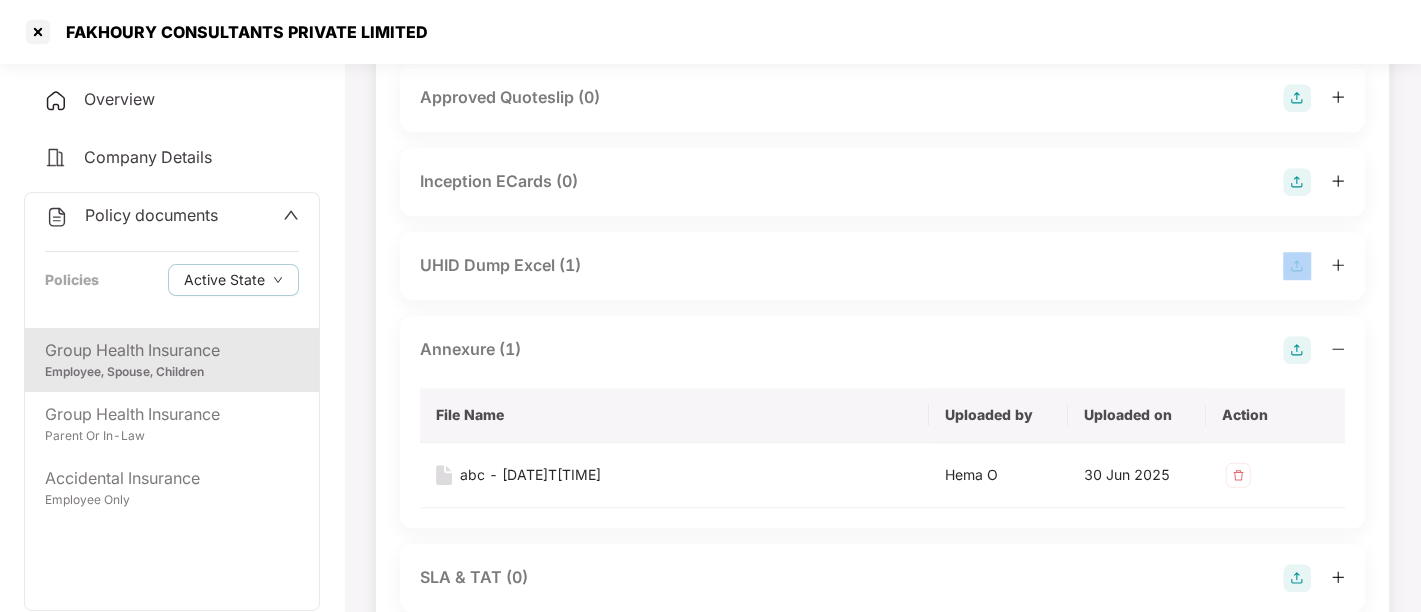 click on "UHID Dump Excel (1)" at bounding box center [500, 265] 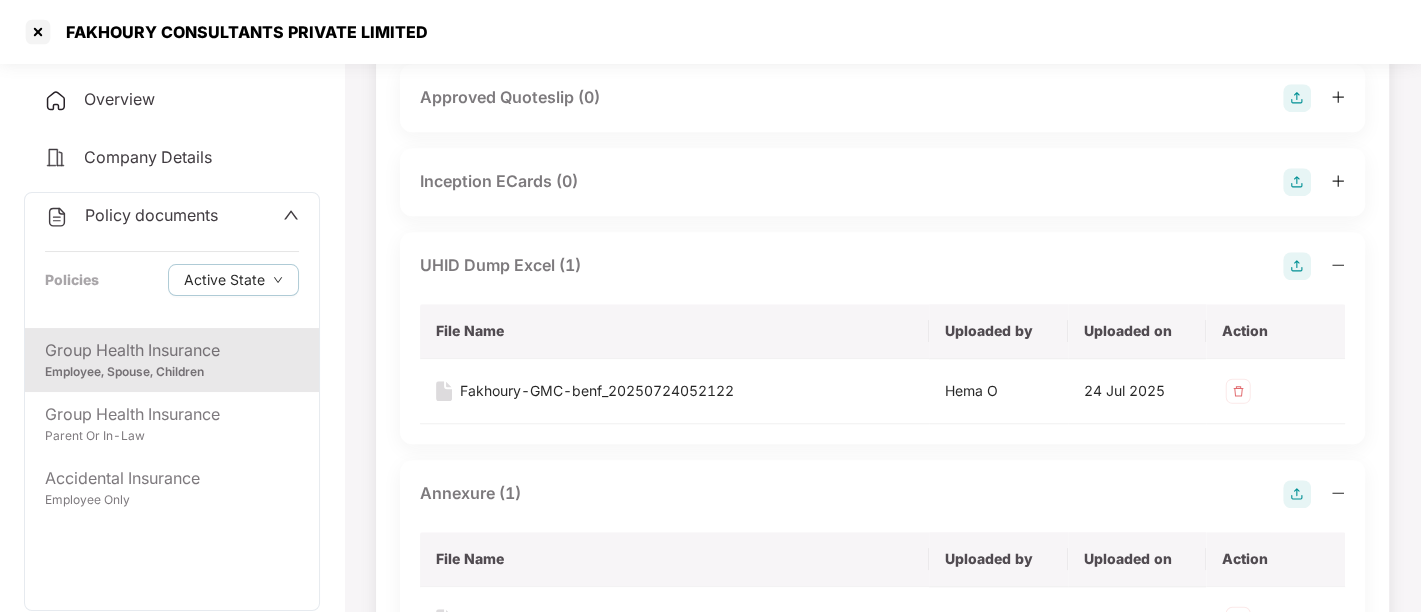 click on "UHID Dump Excel (1)" at bounding box center (500, 265) 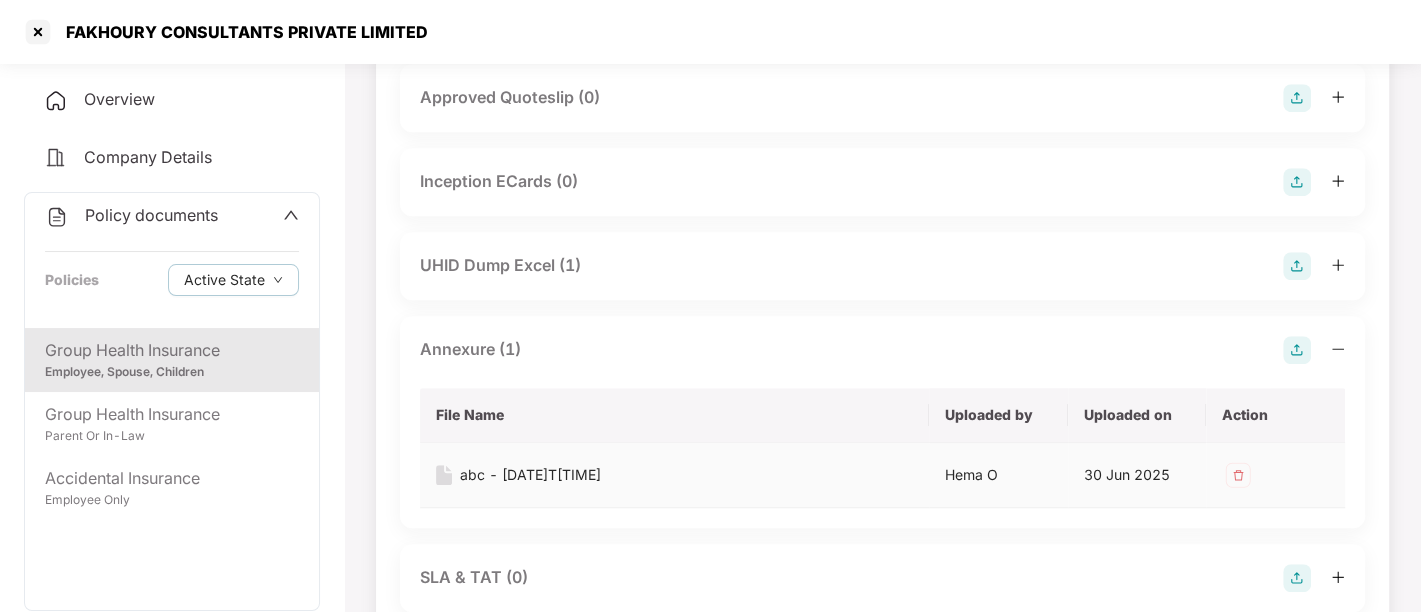 click on "abc - 2025-06-25T120023.733" at bounding box center (530, 475) 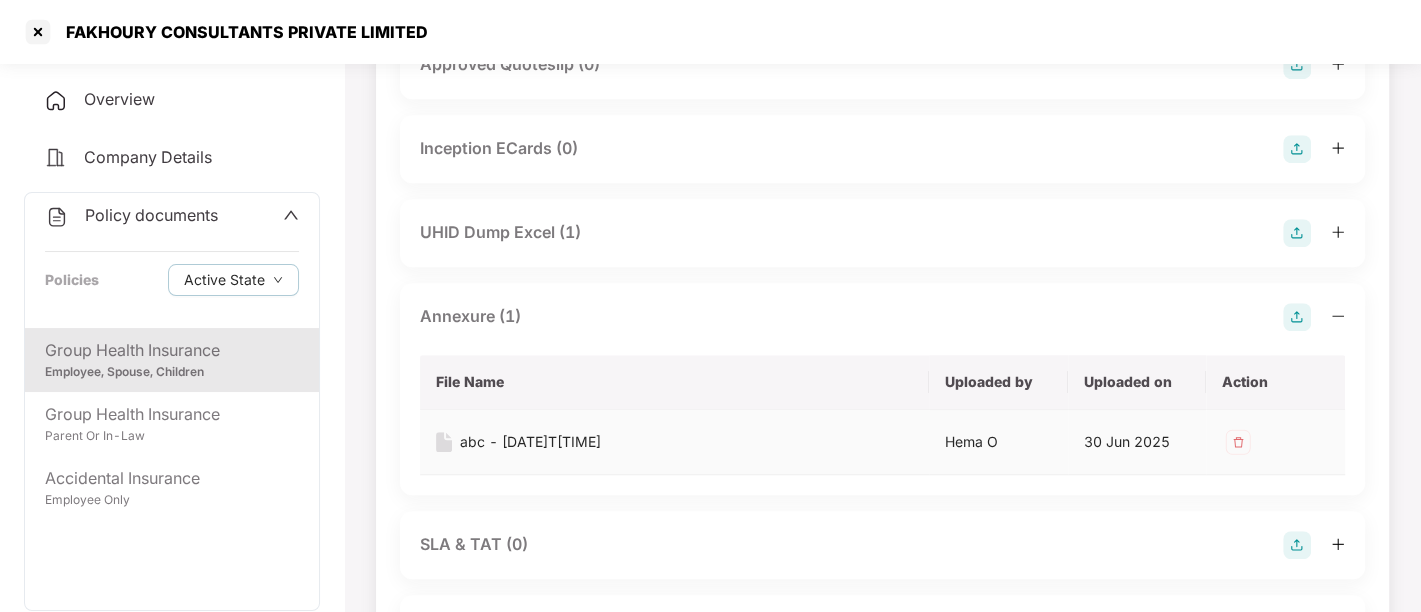 scroll, scrollTop: 1008, scrollLeft: 0, axis: vertical 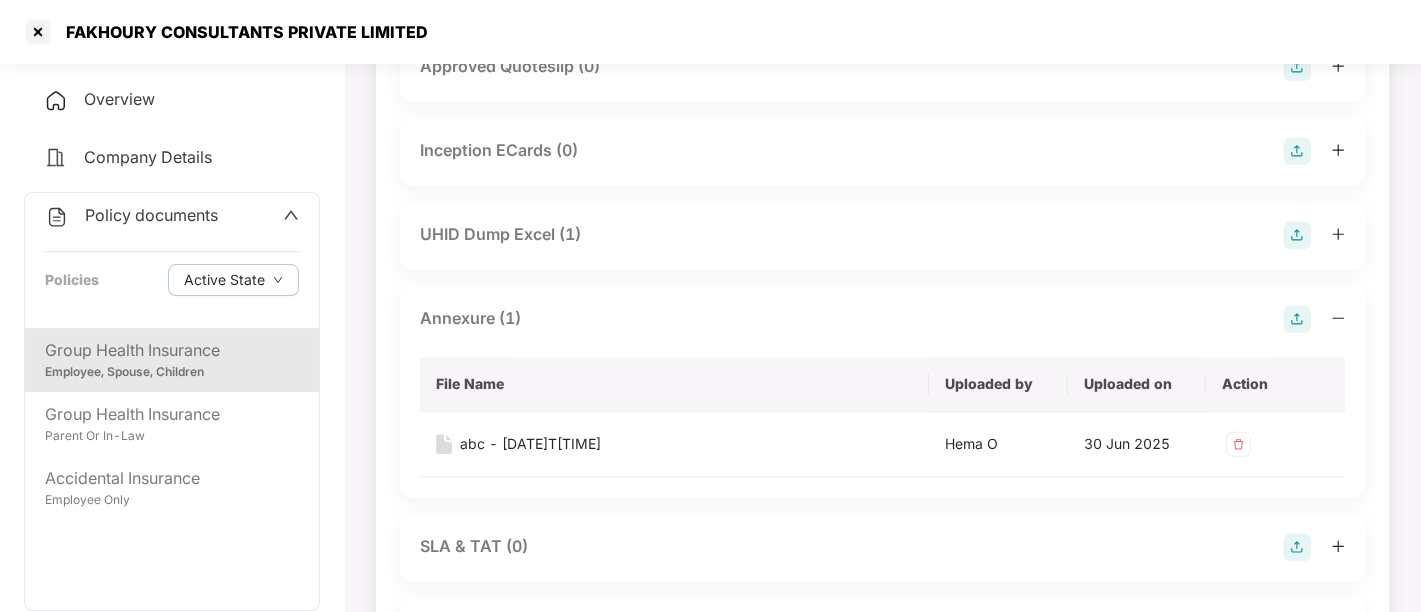 click on "Annexure (1)" at bounding box center [882, 319] 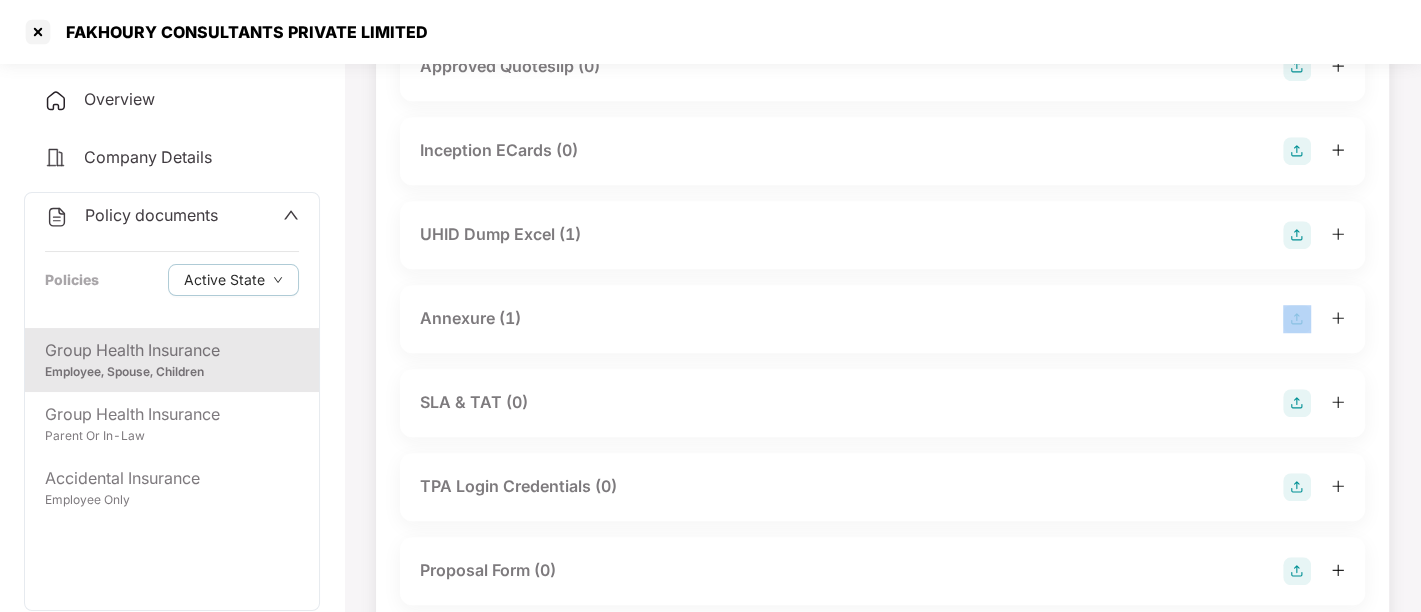 click on "Annexure (1)" at bounding box center [882, 319] 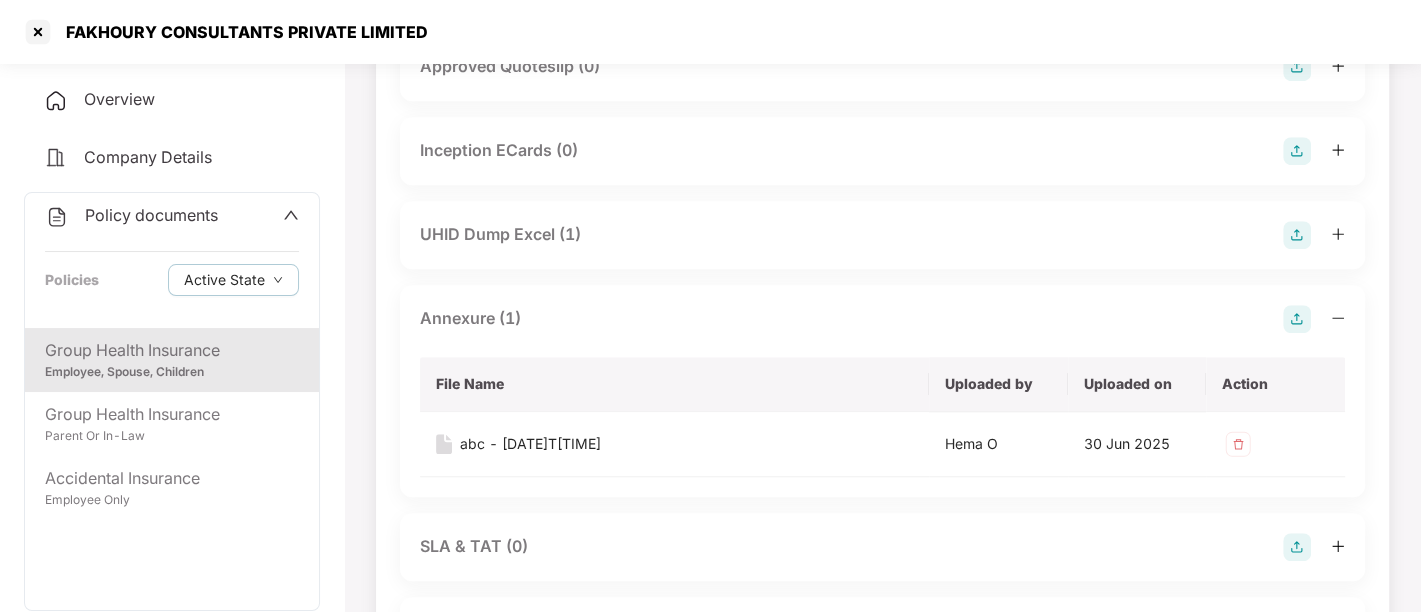 click on "UHID Dump Excel (1)" at bounding box center (882, 235) 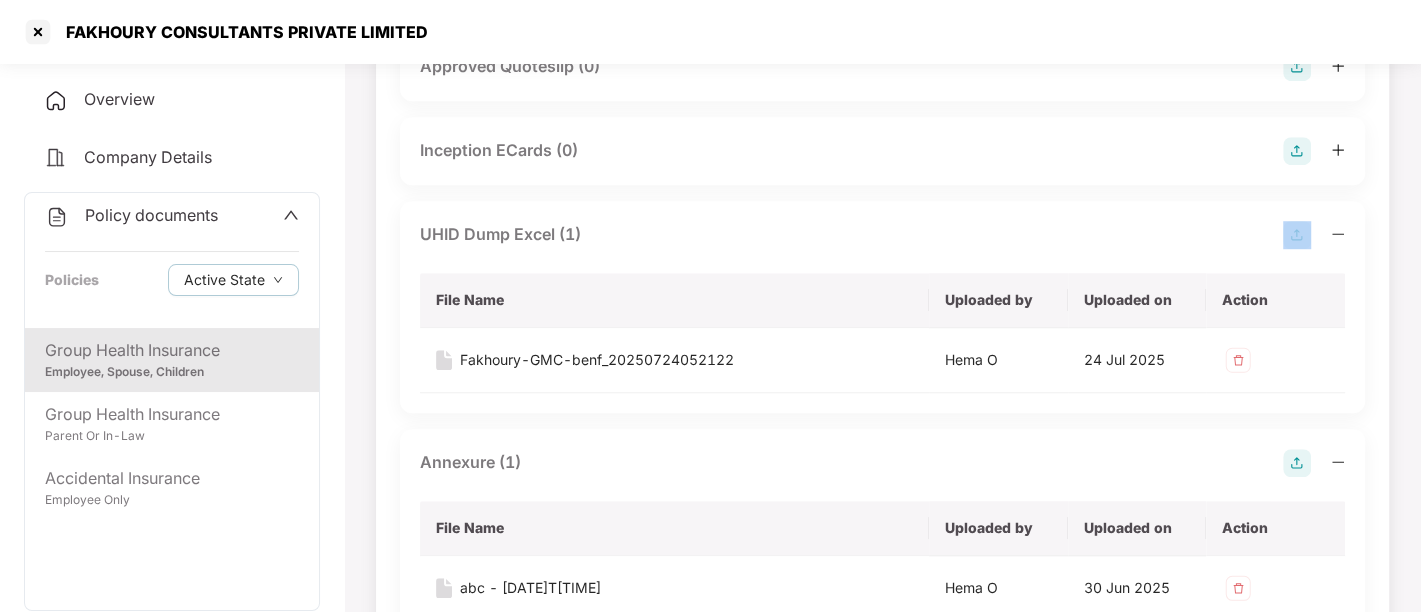 click on "UHID Dump Excel (1)" at bounding box center (882, 235) 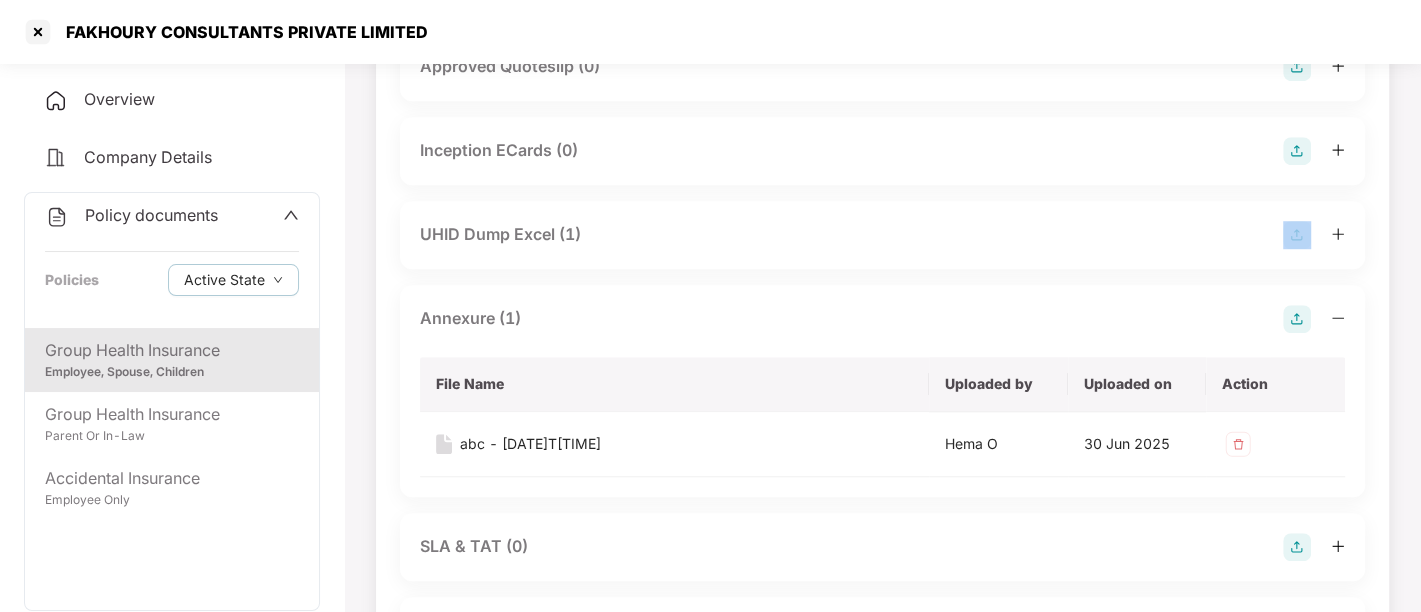 click on "UHID Dump Excel (1)" at bounding box center [882, 235] 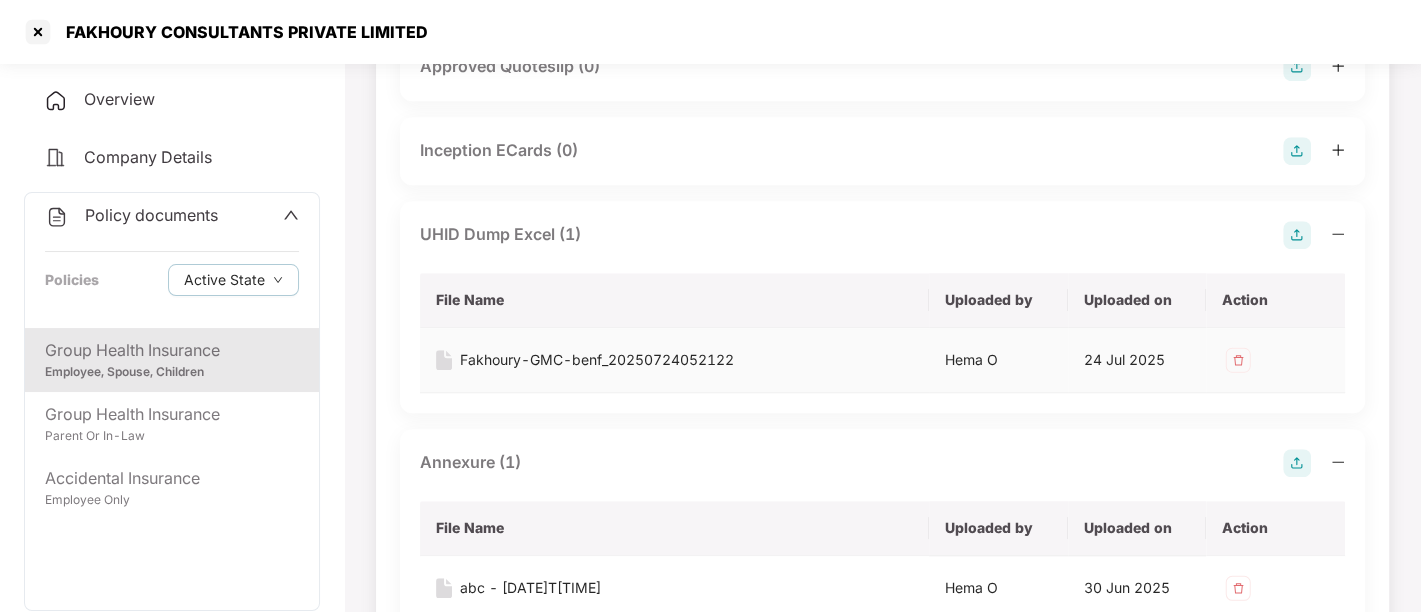 click on "Fakhoury-GMC-benf_20250724052122" at bounding box center [597, 360] 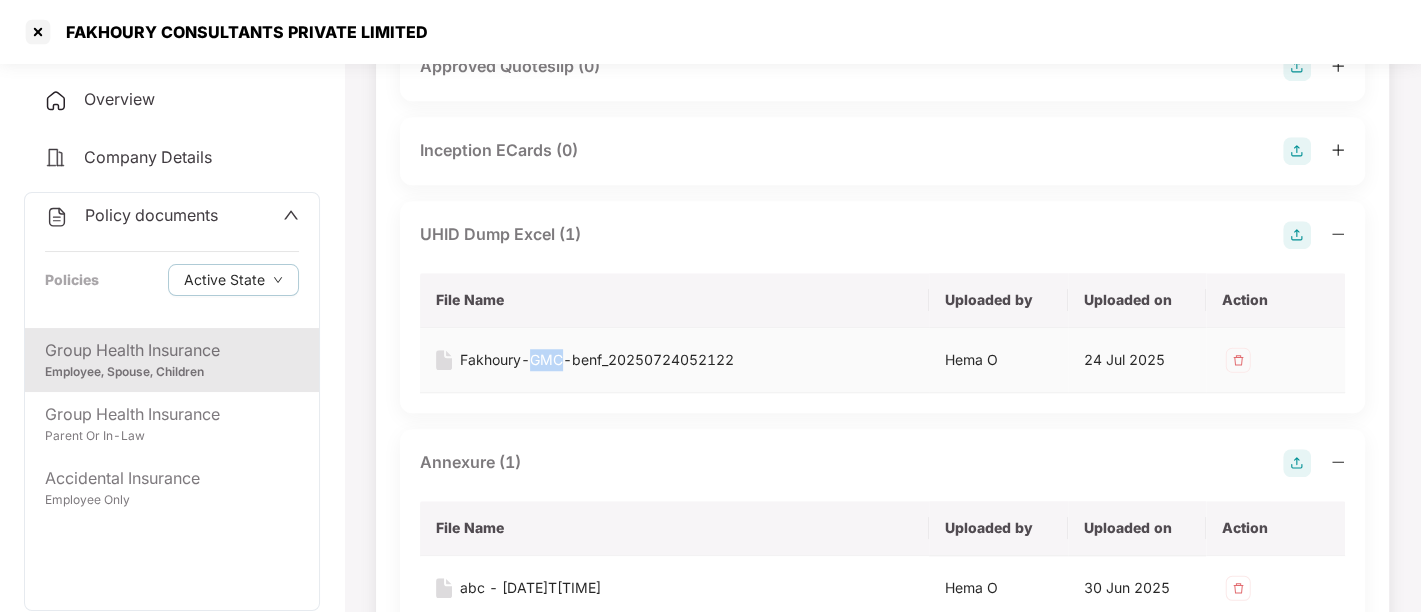 click on "Fakhoury-GMC-benf_20250724052122" at bounding box center (597, 360) 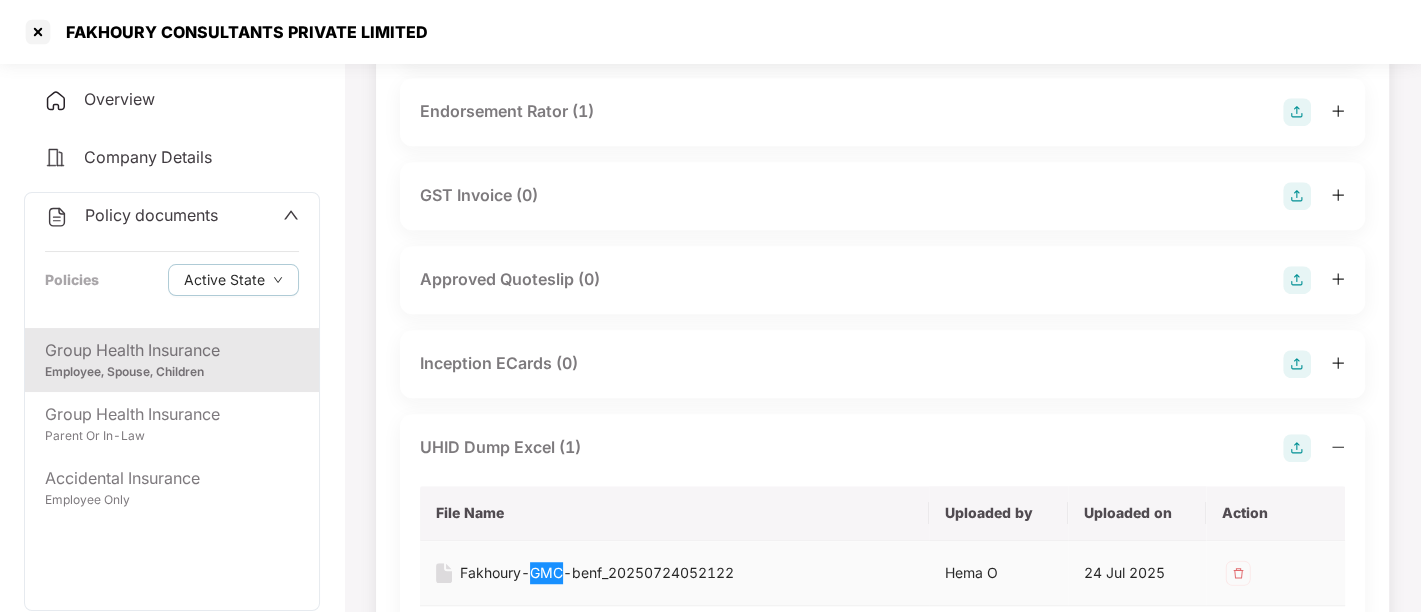 scroll, scrollTop: 788, scrollLeft: 0, axis: vertical 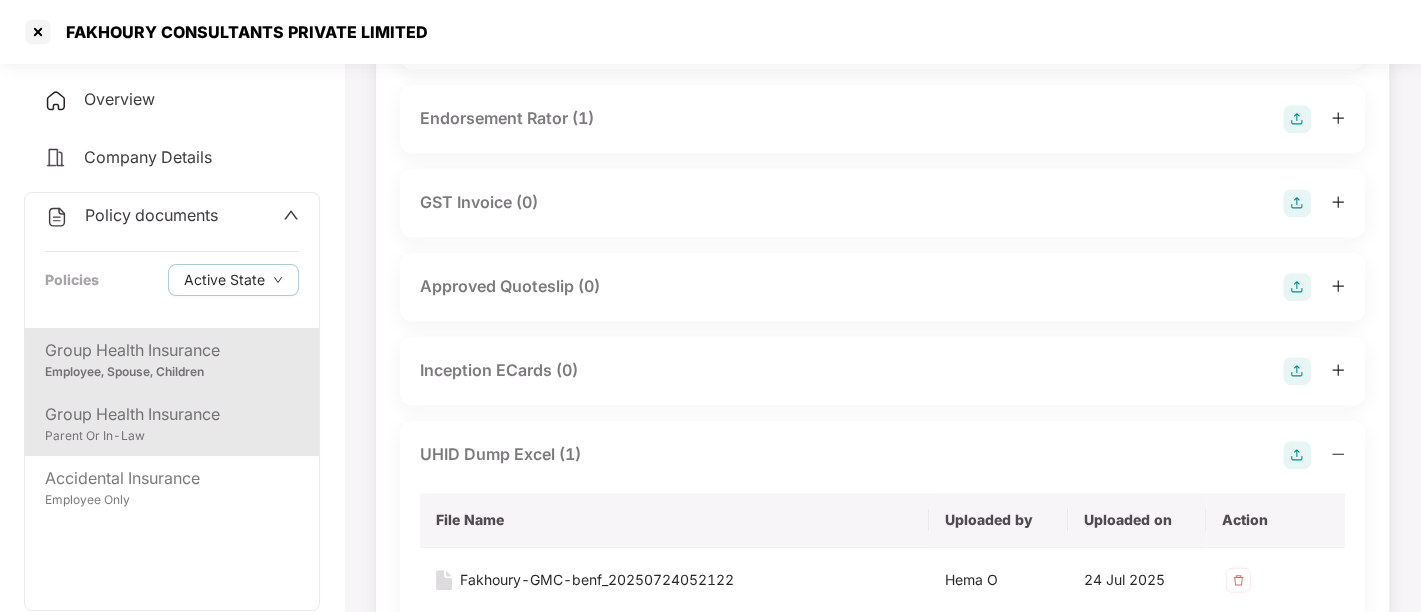 click on "Group Health Insurance" at bounding box center (172, 414) 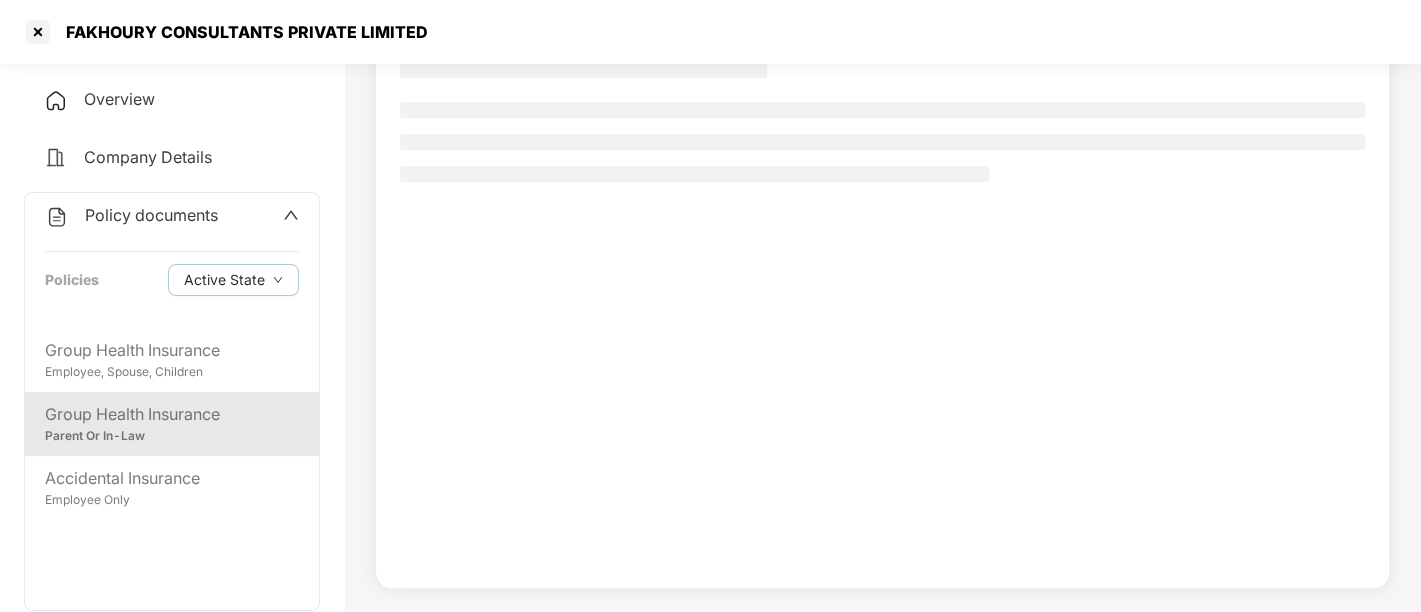 scroll, scrollTop: 162, scrollLeft: 0, axis: vertical 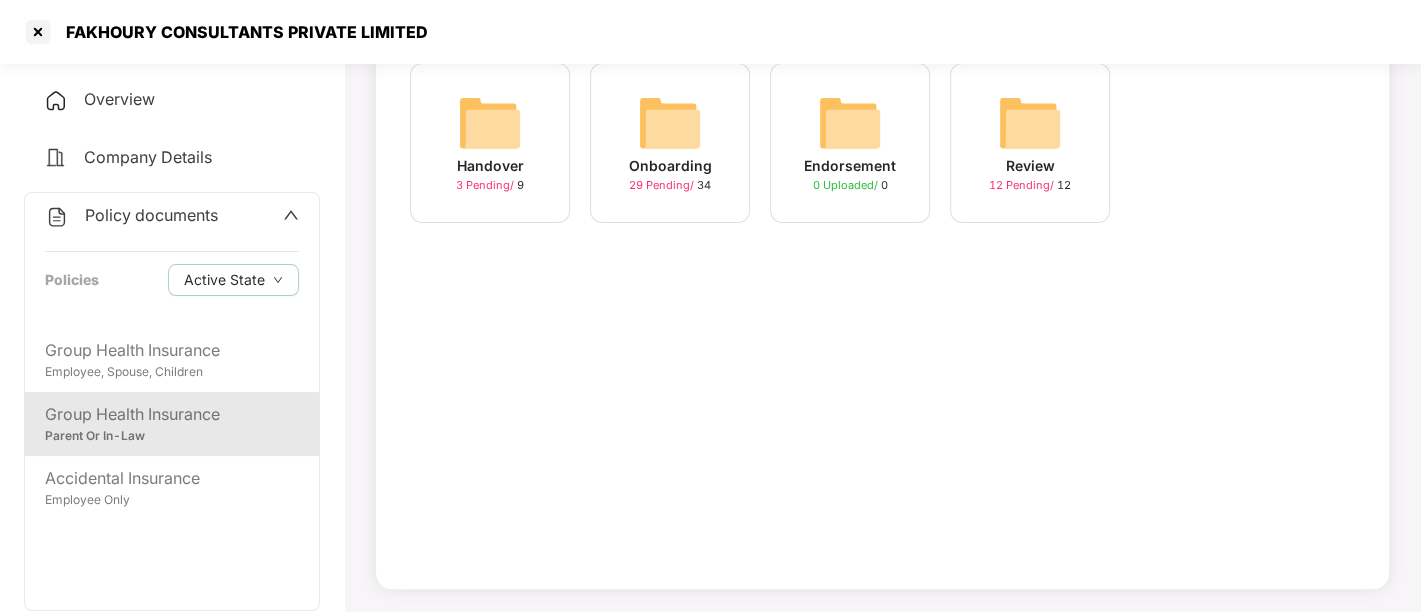 click on "Onboarding" at bounding box center [670, 166] 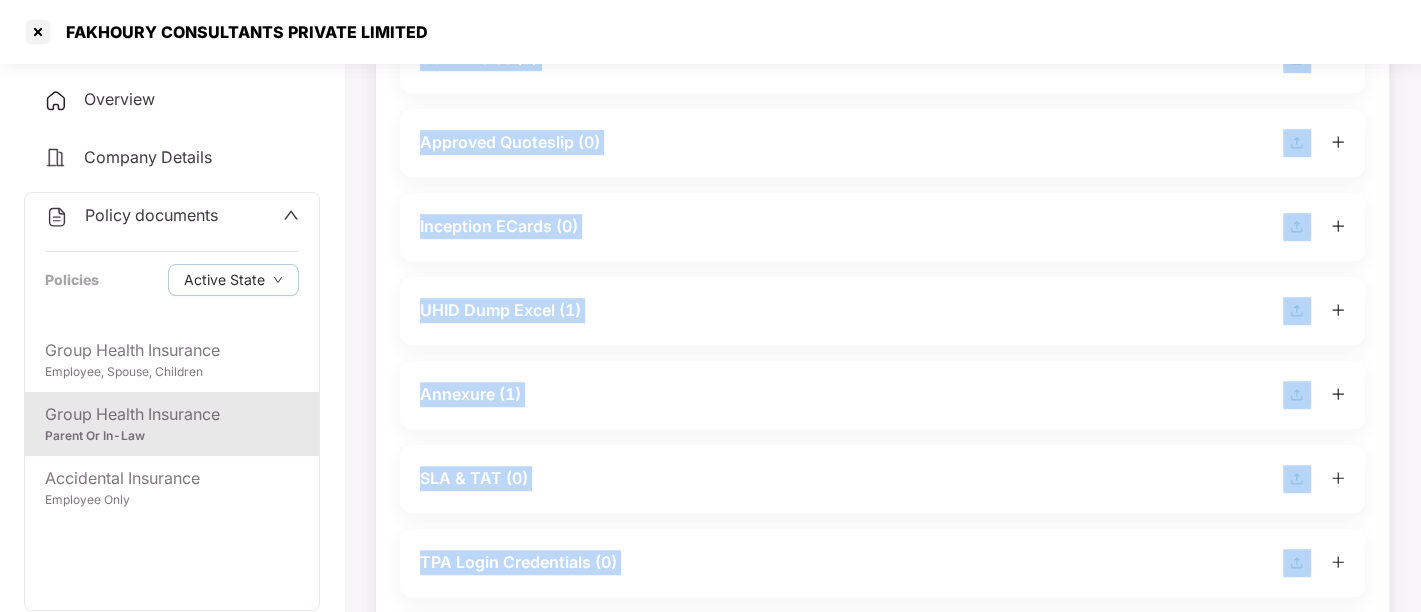 click on "Approved Quoteslip (0)" at bounding box center (882, 143) 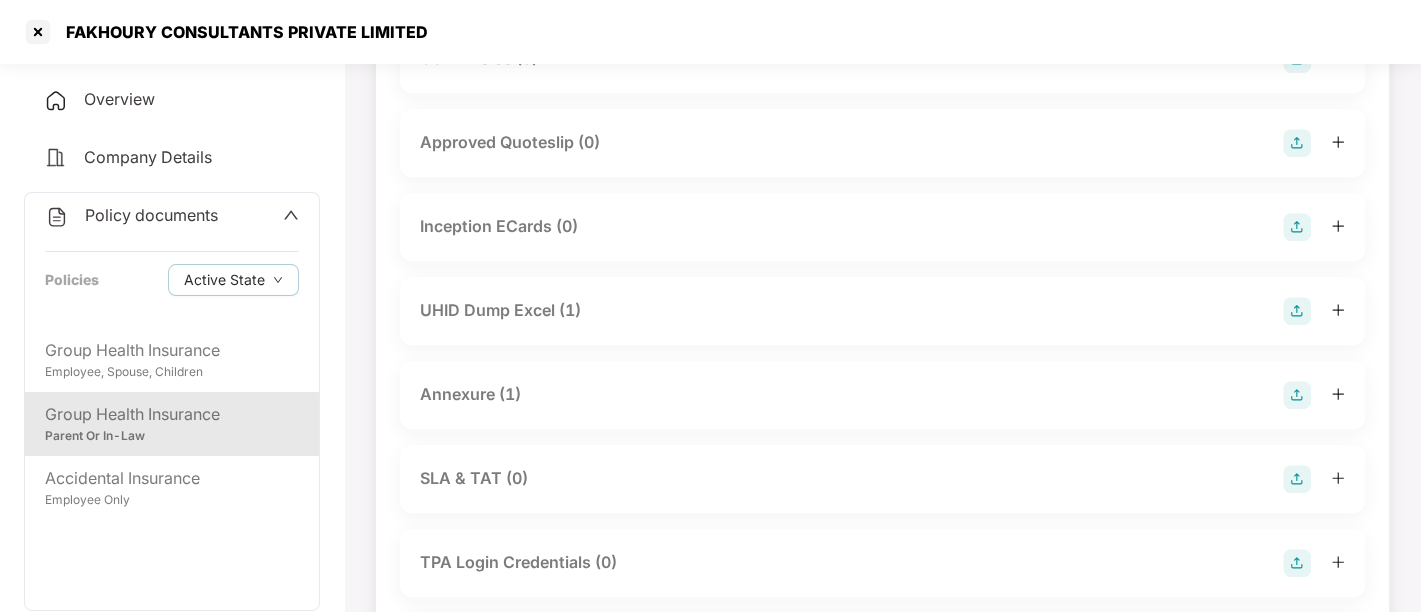 click on "Annexure (1)" at bounding box center [882, 395] 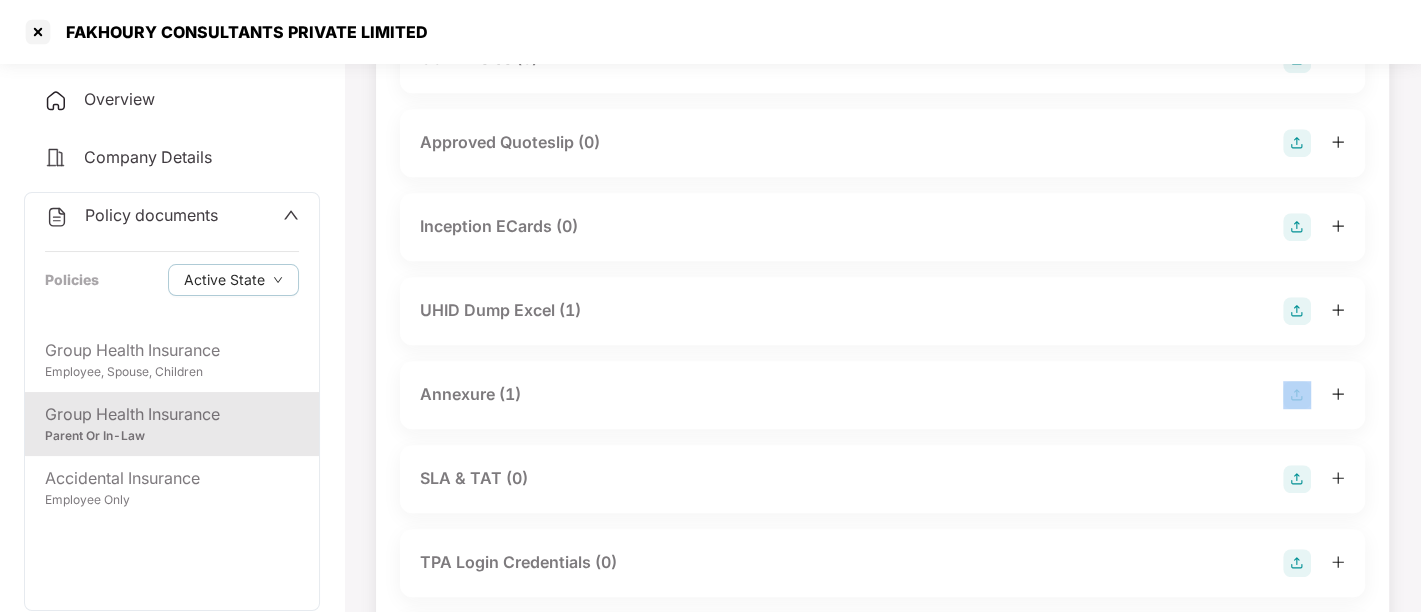 click on "Annexure (1)" at bounding box center (882, 395) 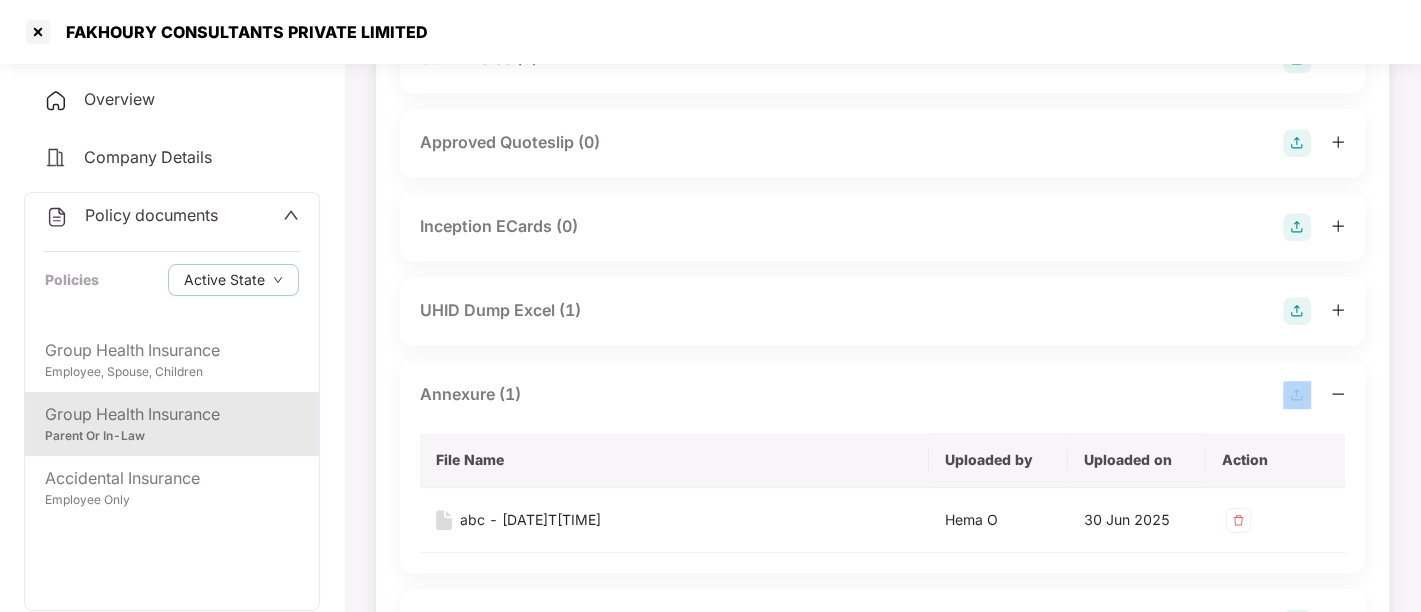 click on "Annexure (1)" at bounding box center [882, 395] 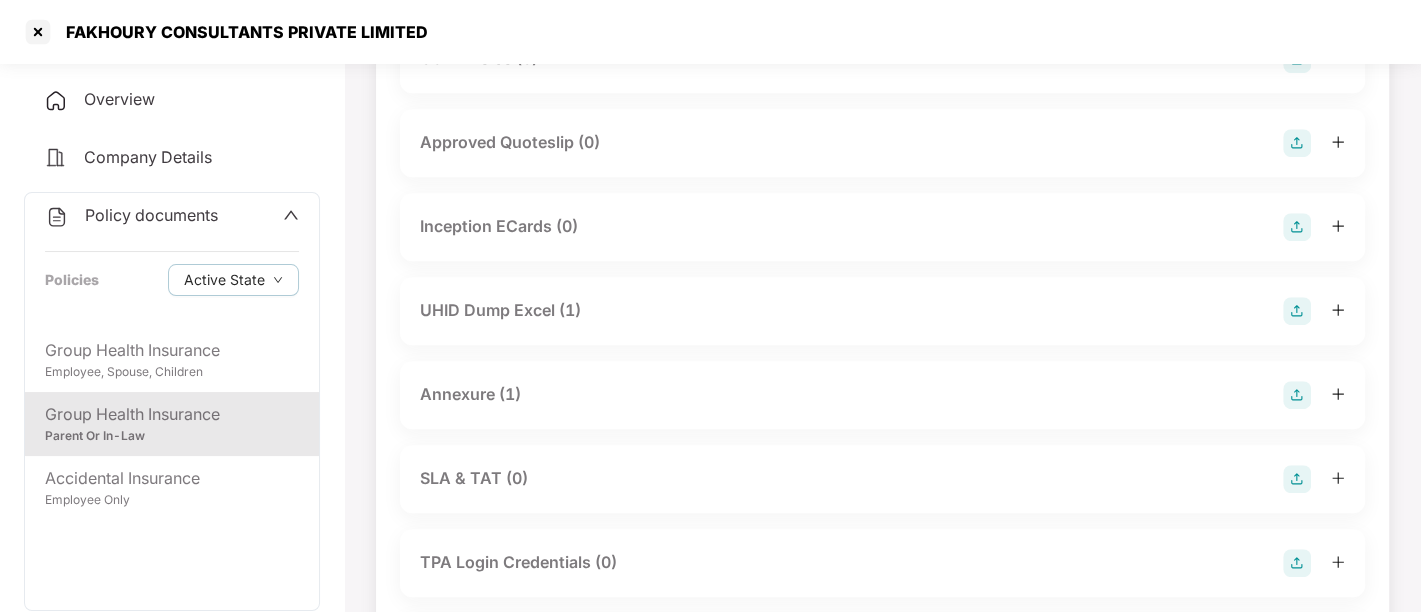 click on "Annexure (1)" at bounding box center [470, 394] 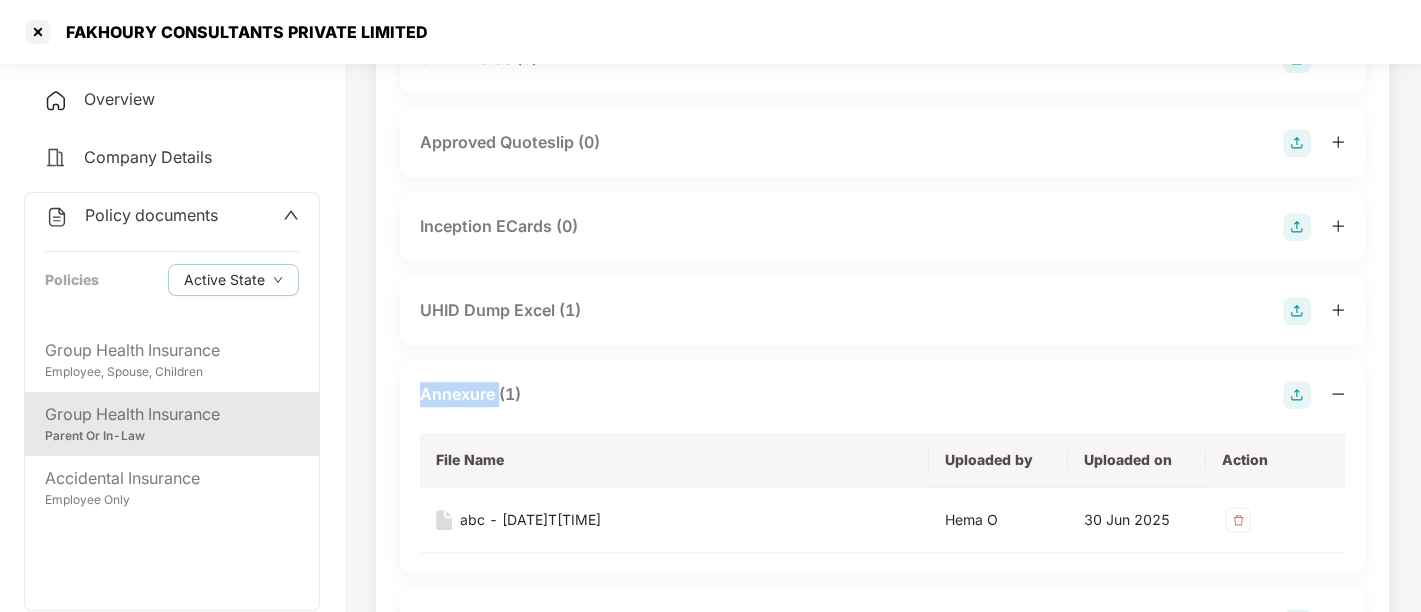 click on "Annexure (1)" at bounding box center (470, 394) 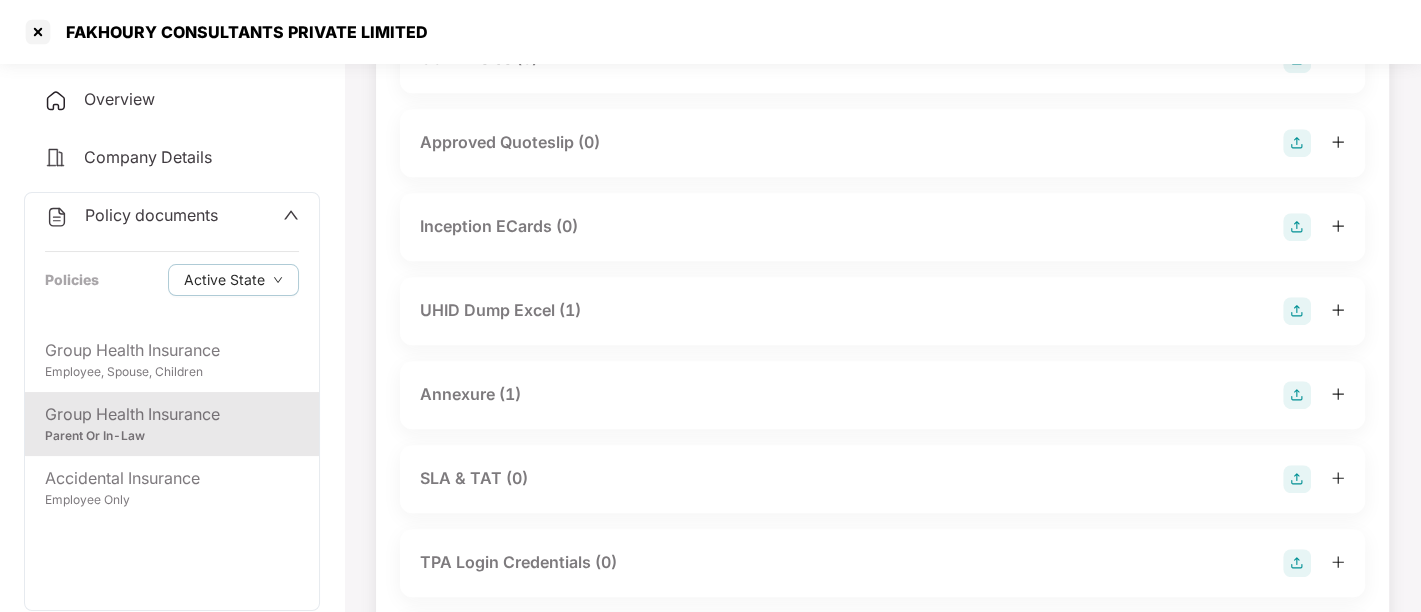 click on "Annexure (1)" at bounding box center [470, 394] 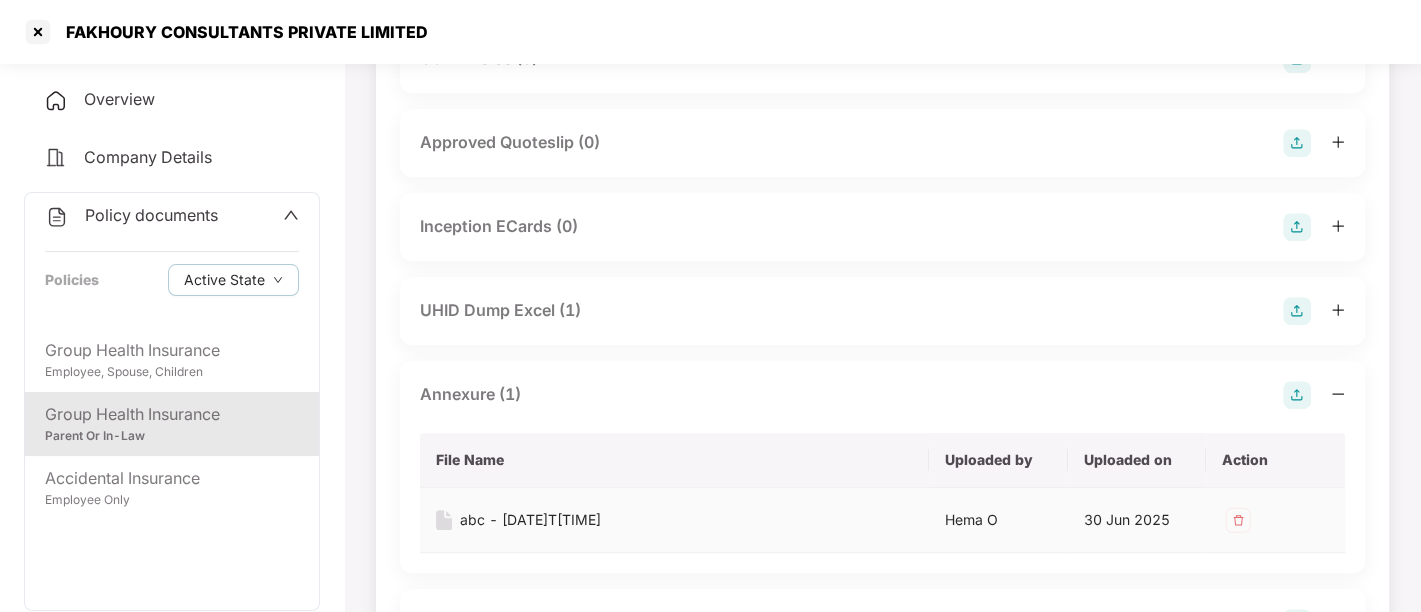 click on "abc - 2025-06-19T144524.870" at bounding box center [530, 520] 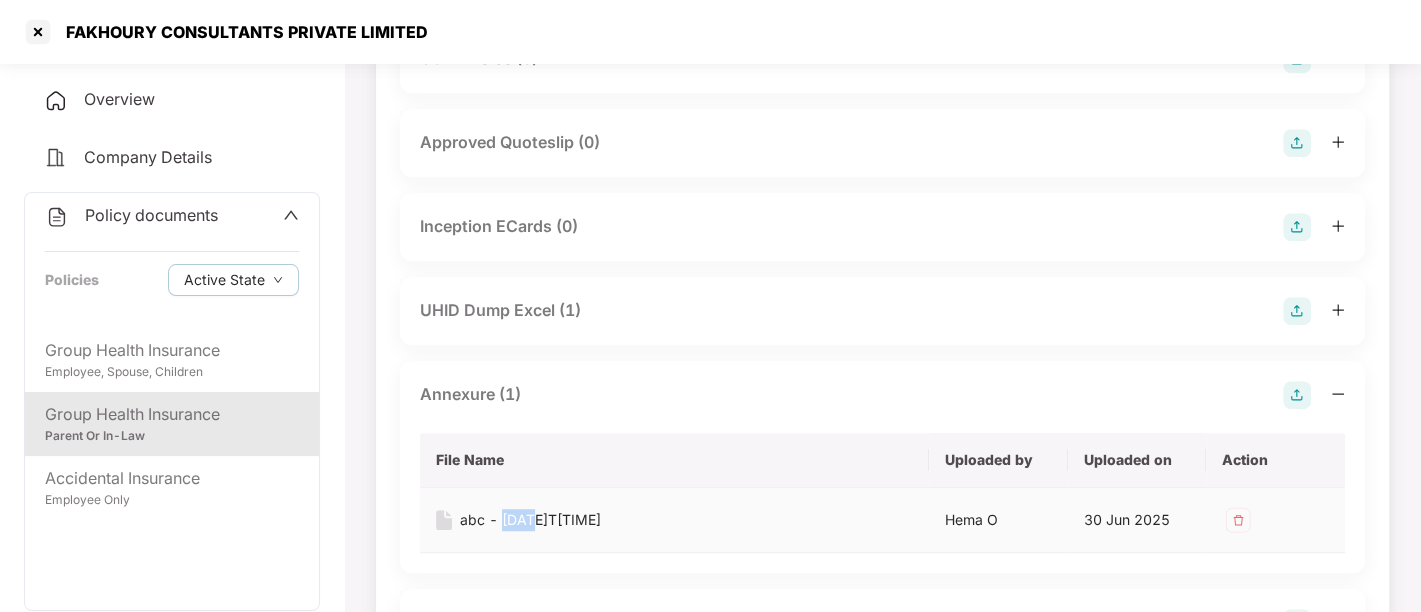 click on "abc - 2025-06-19T144524.870" at bounding box center (530, 520) 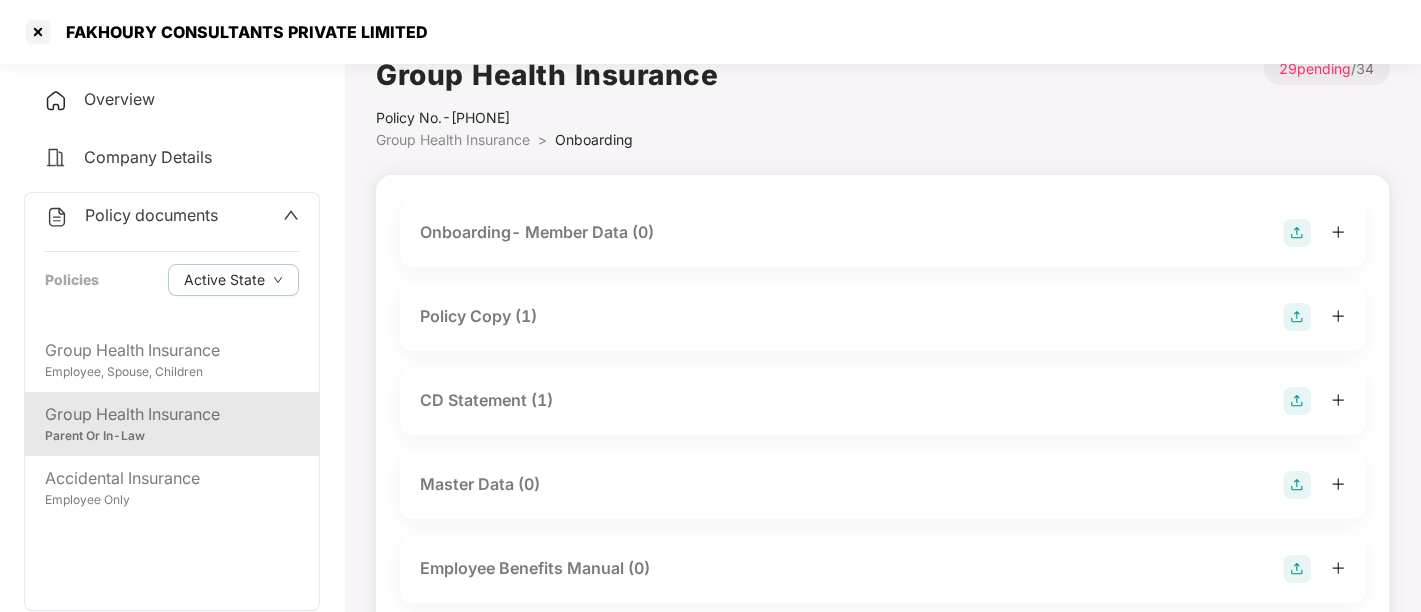 scroll, scrollTop: 0, scrollLeft: 0, axis: both 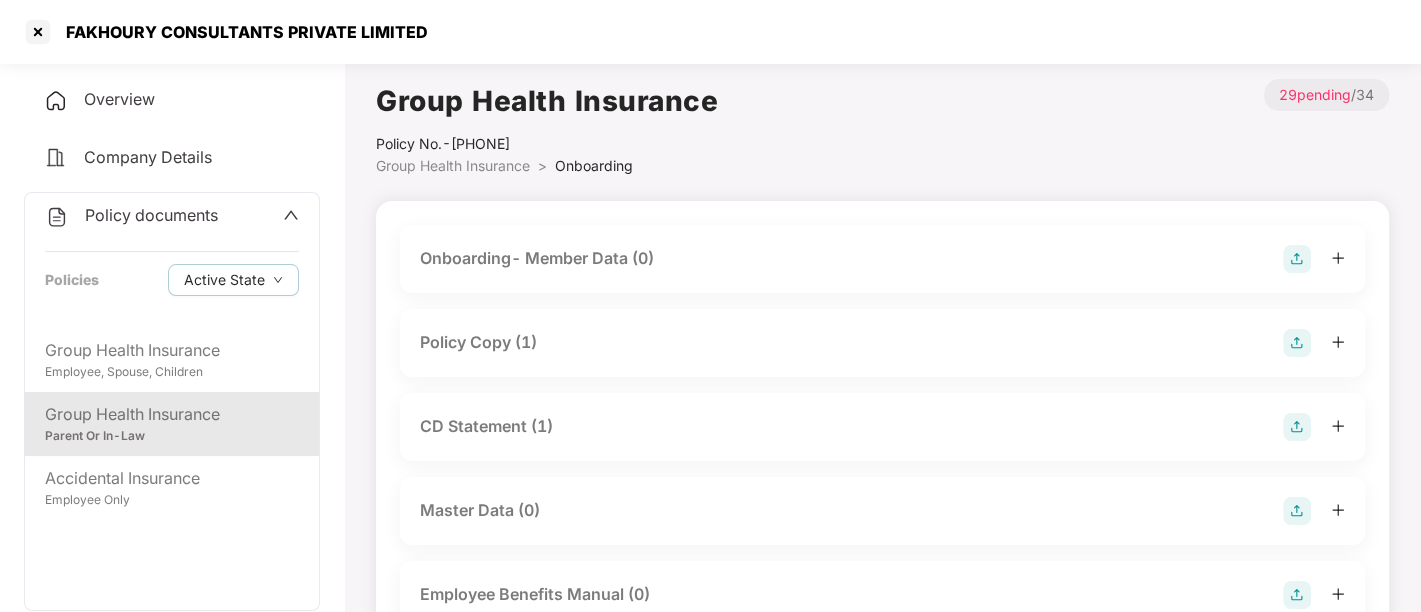 click on "FAKHOURY CONSULTANTS PRIVATE LIMITED" at bounding box center [710, 32] 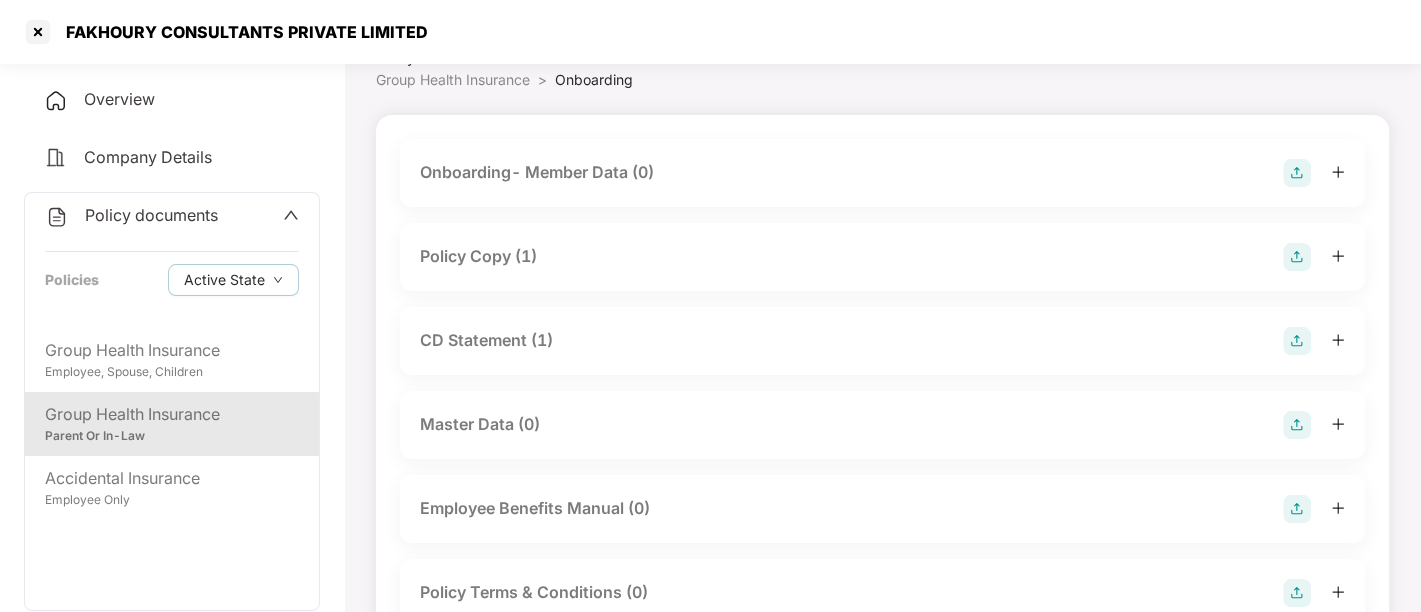 scroll, scrollTop: 0, scrollLeft: 0, axis: both 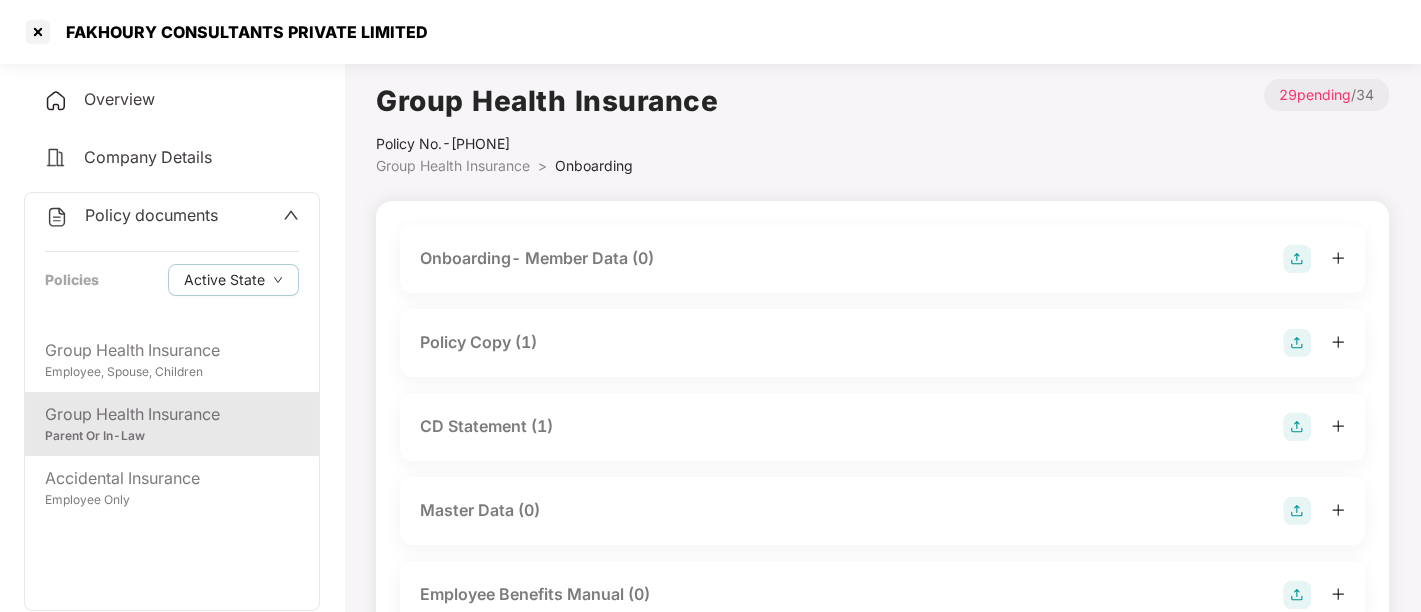 click on "Group Health Insurance Policy No.-  0239790159 Group Health Insurance > Onboarding > 29  pending  /  34" at bounding box center [882, 128] 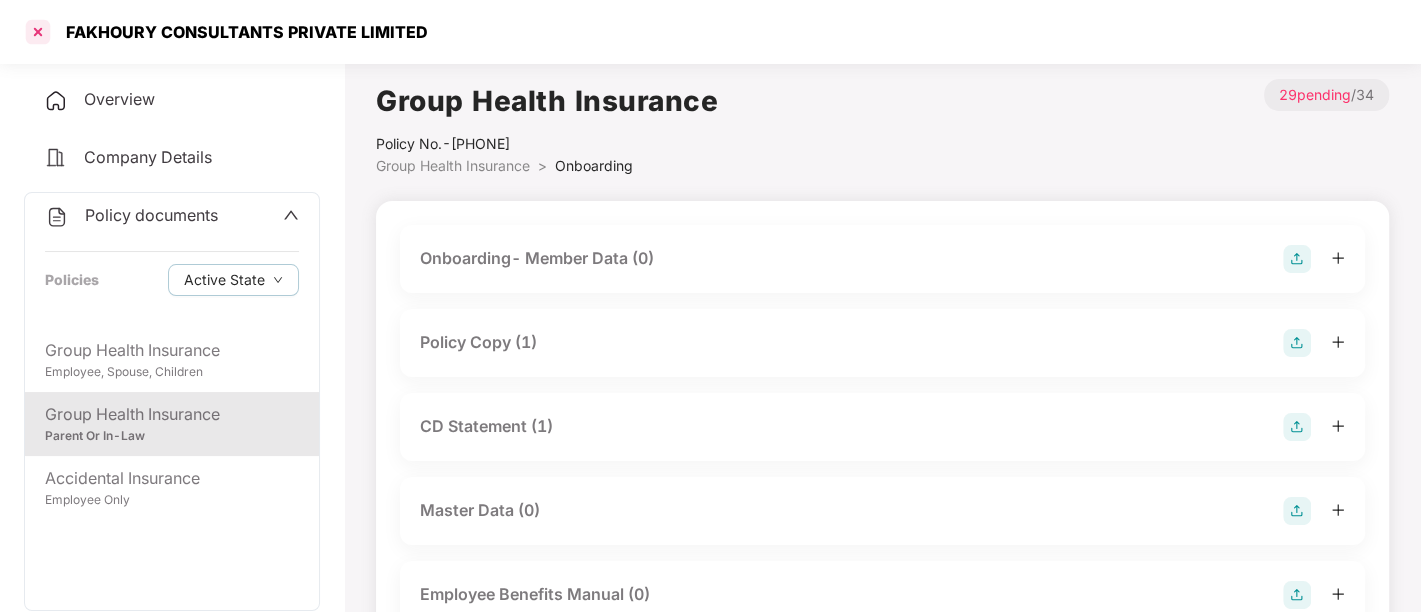 click at bounding box center [38, 32] 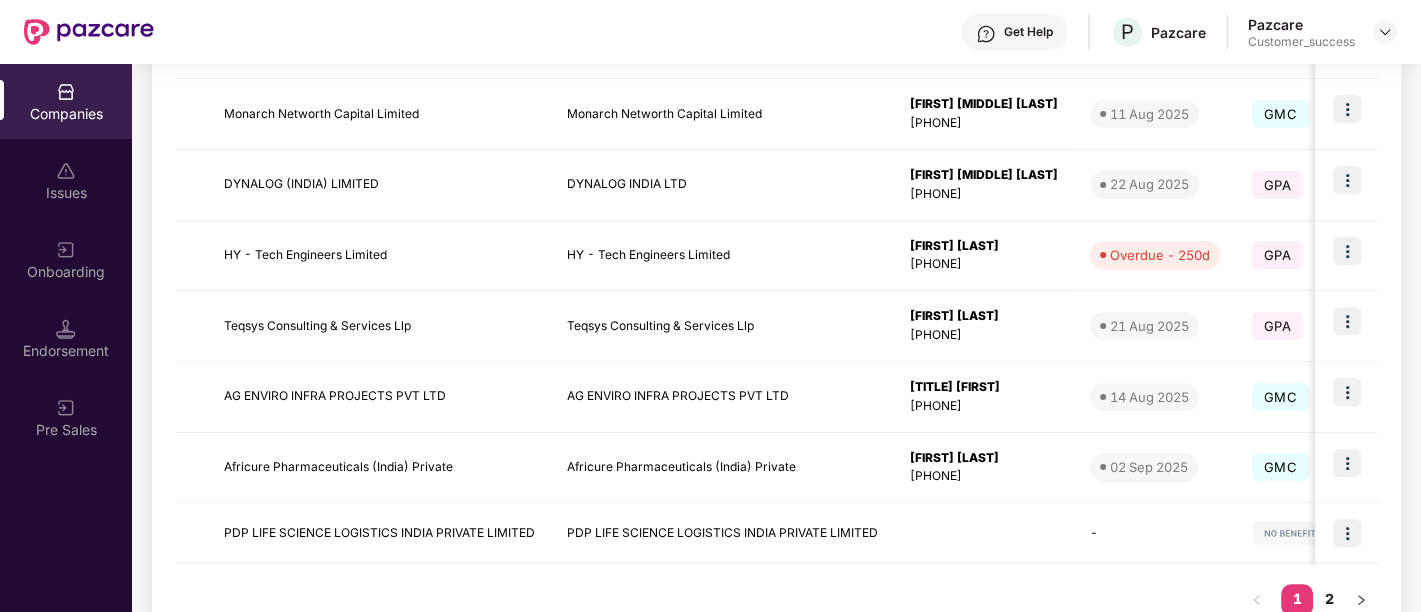 scroll, scrollTop: 640, scrollLeft: 0, axis: vertical 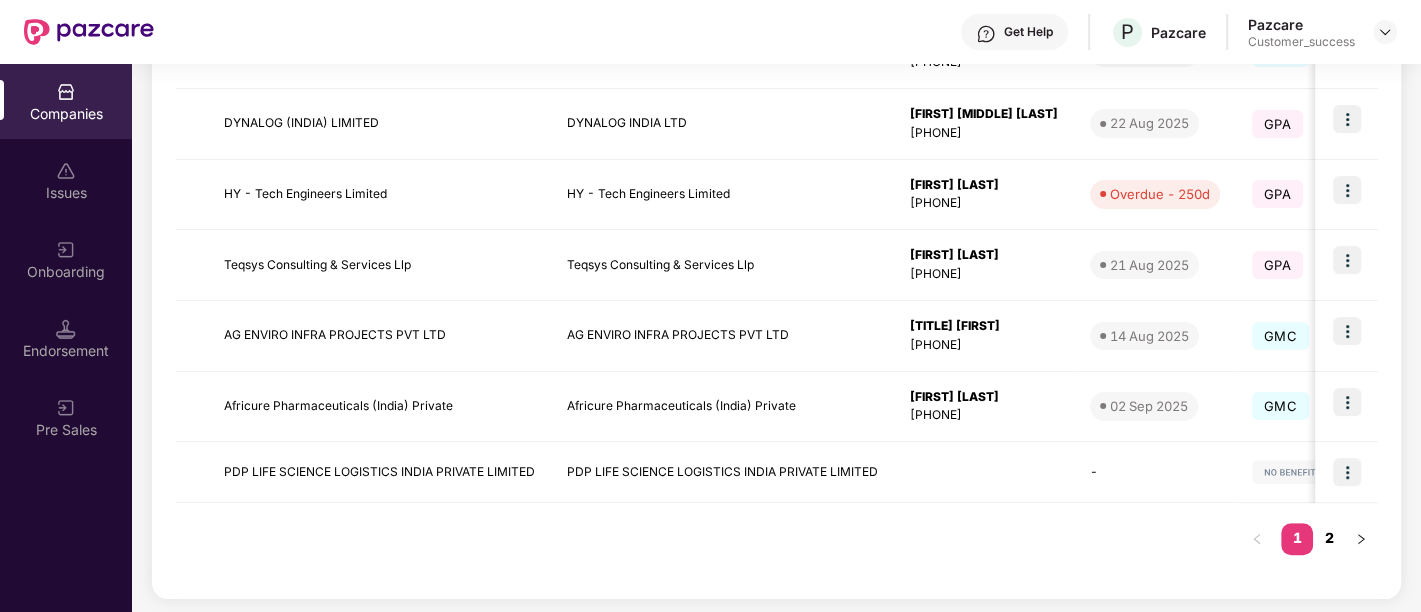 click on "2" at bounding box center [1329, 538] 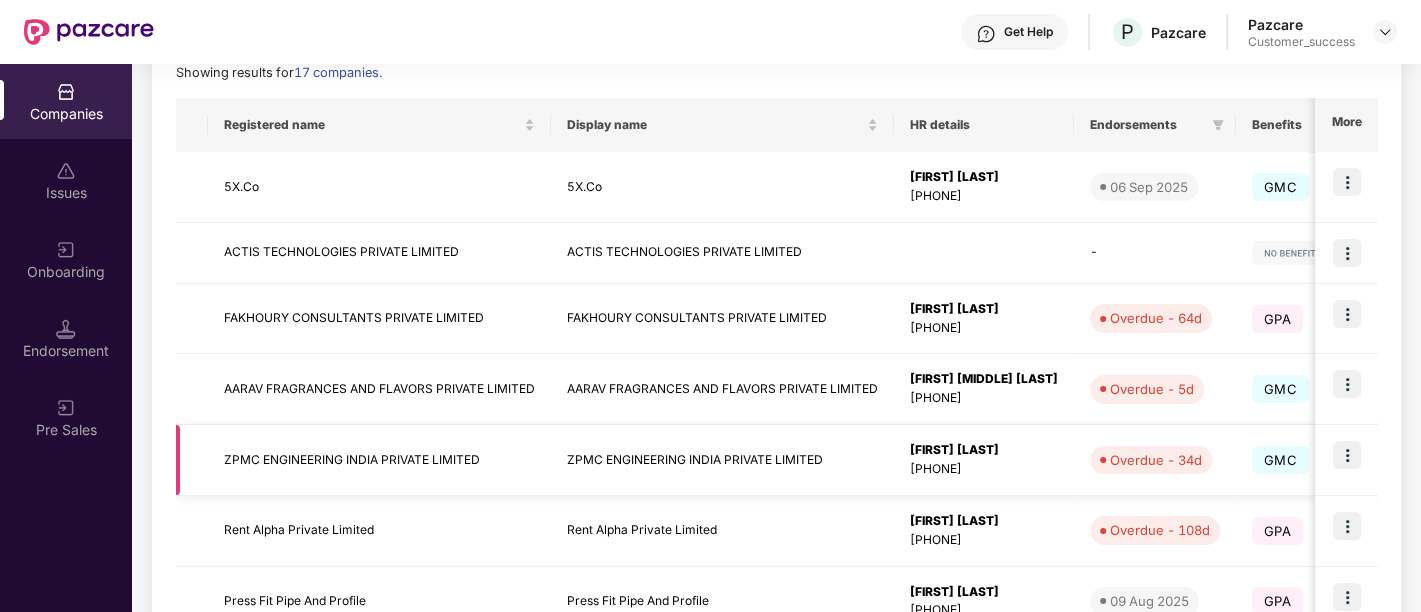 scroll, scrollTop: 290, scrollLeft: 0, axis: vertical 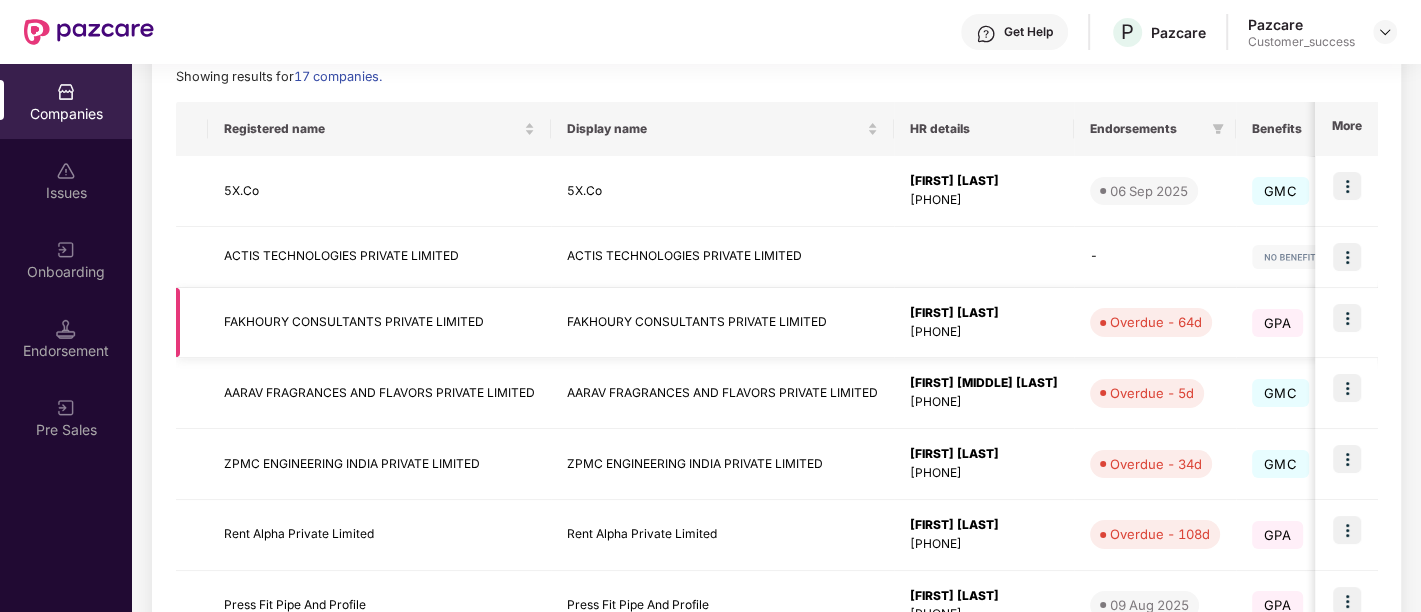 click at bounding box center [1347, 318] 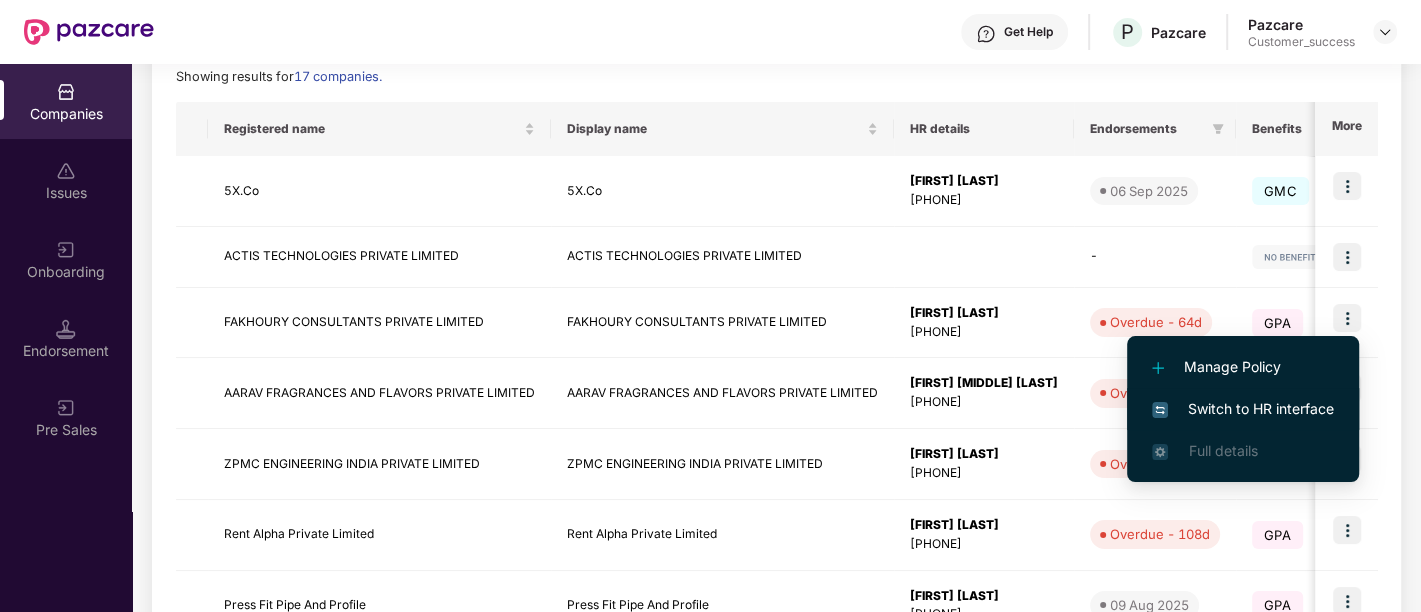 click on "Switch to HR interface" at bounding box center (1243, 409) 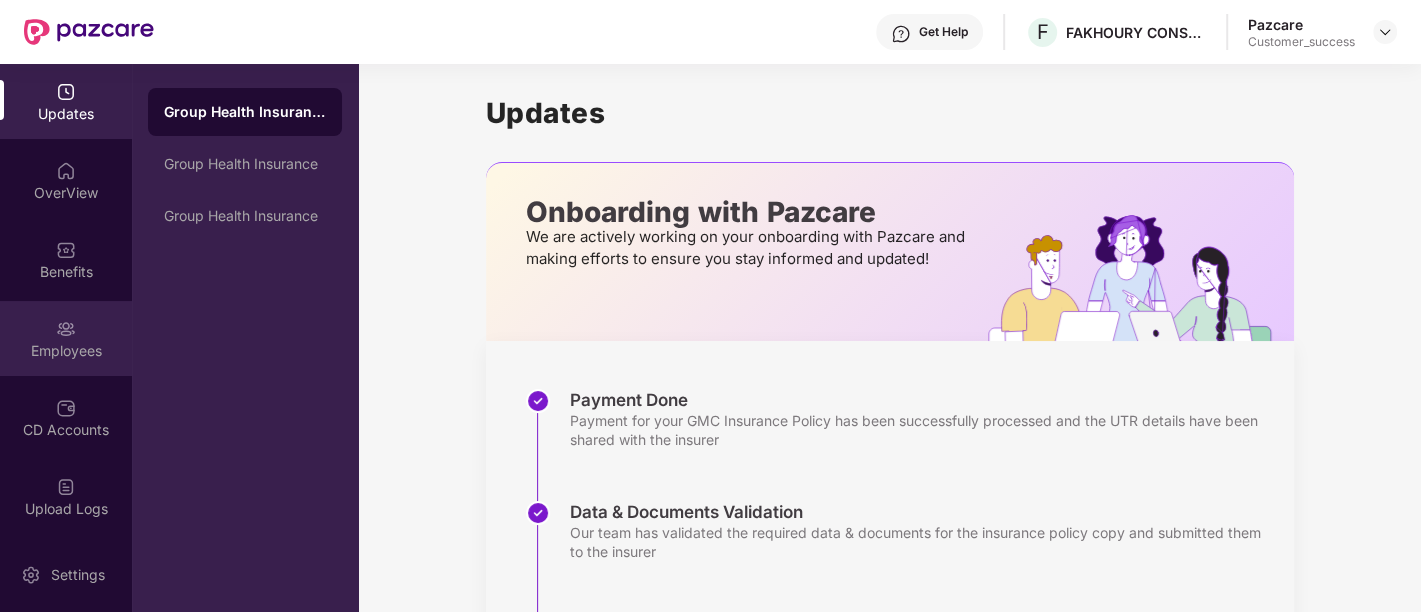 click on "Employees" at bounding box center (66, 351) 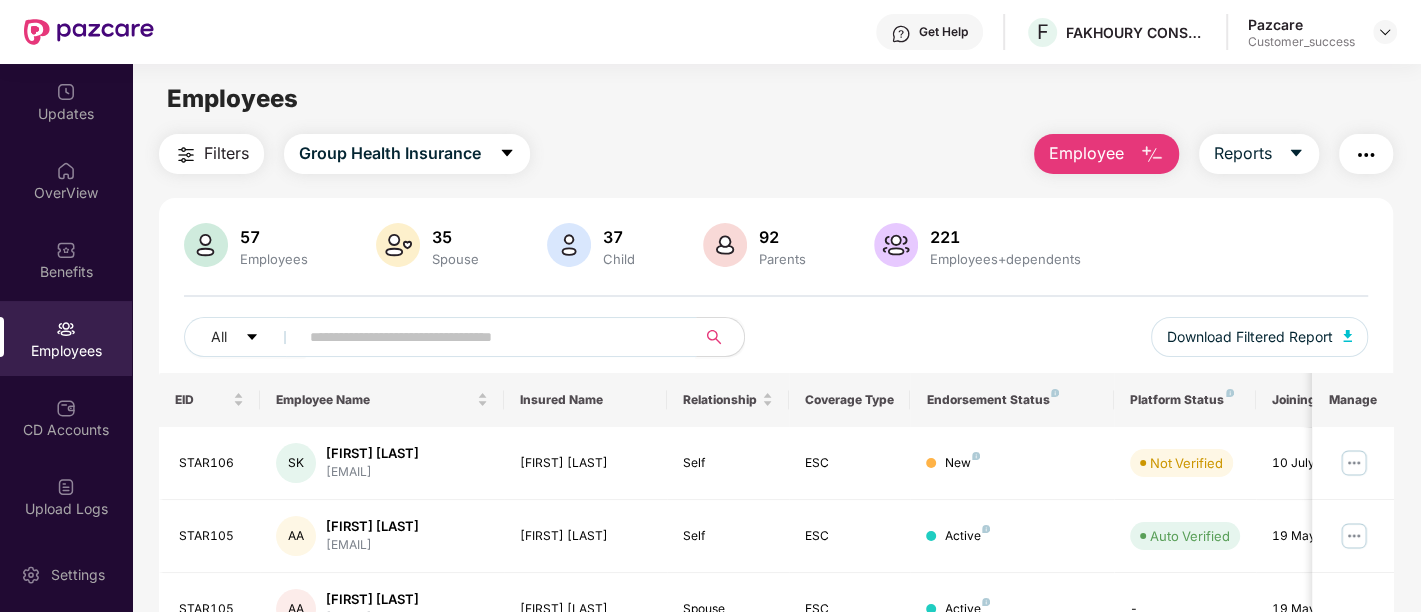 click at bounding box center [489, 337] 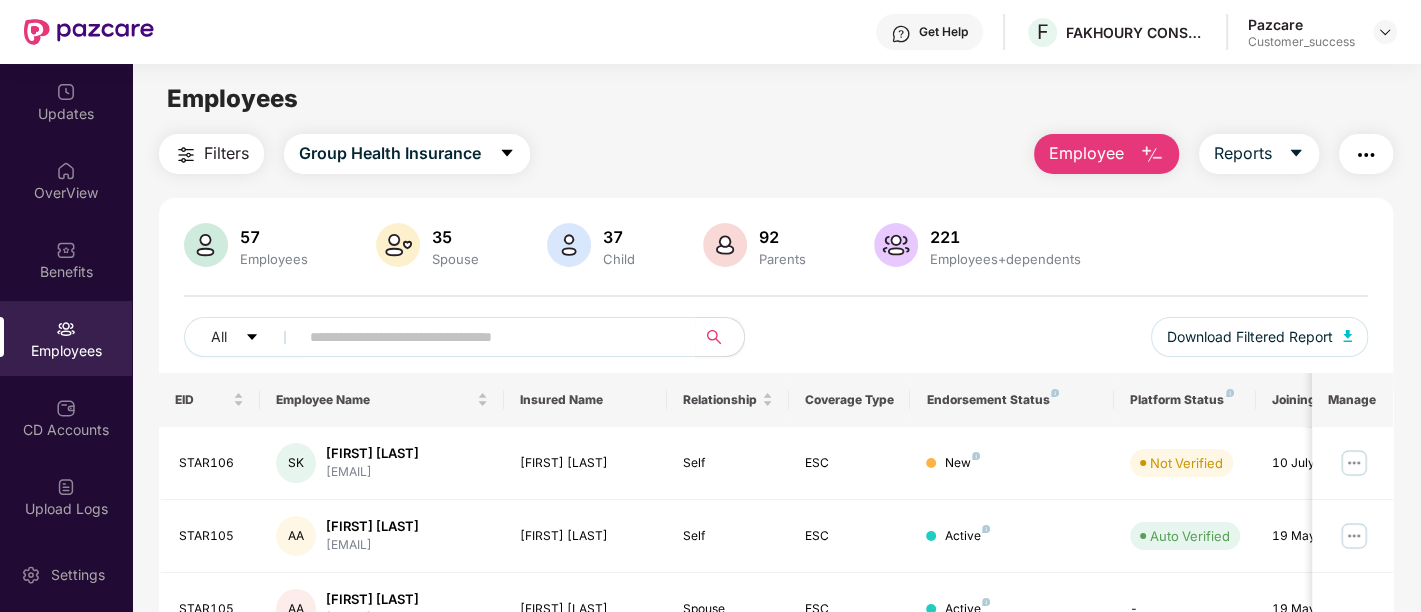 click on "Employee" at bounding box center (1106, 154) 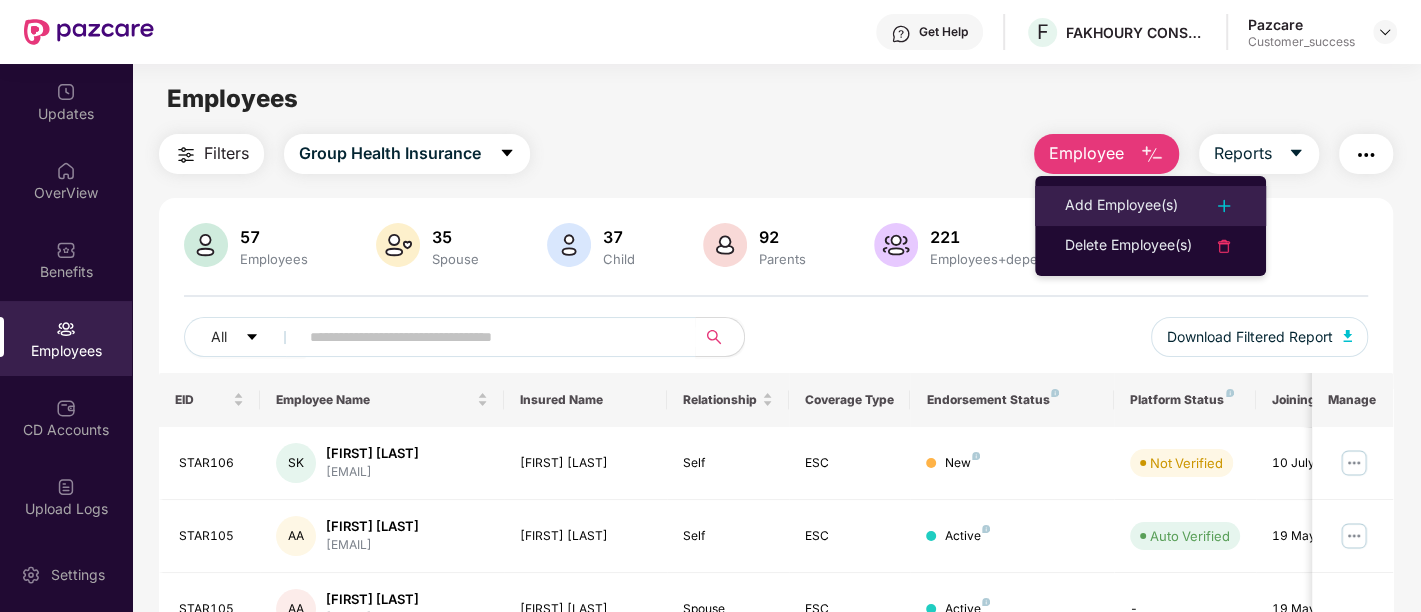 click on "Add Employee(s)" at bounding box center [1121, 206] 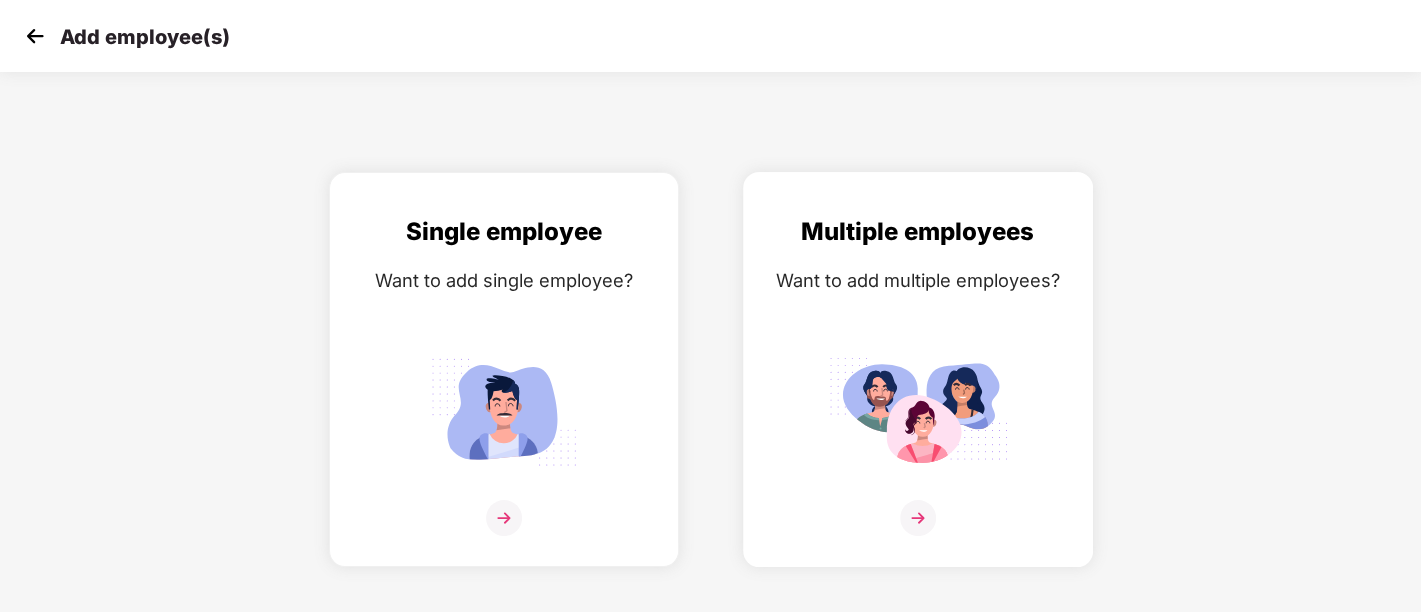 click at bounding box center [918, 411] 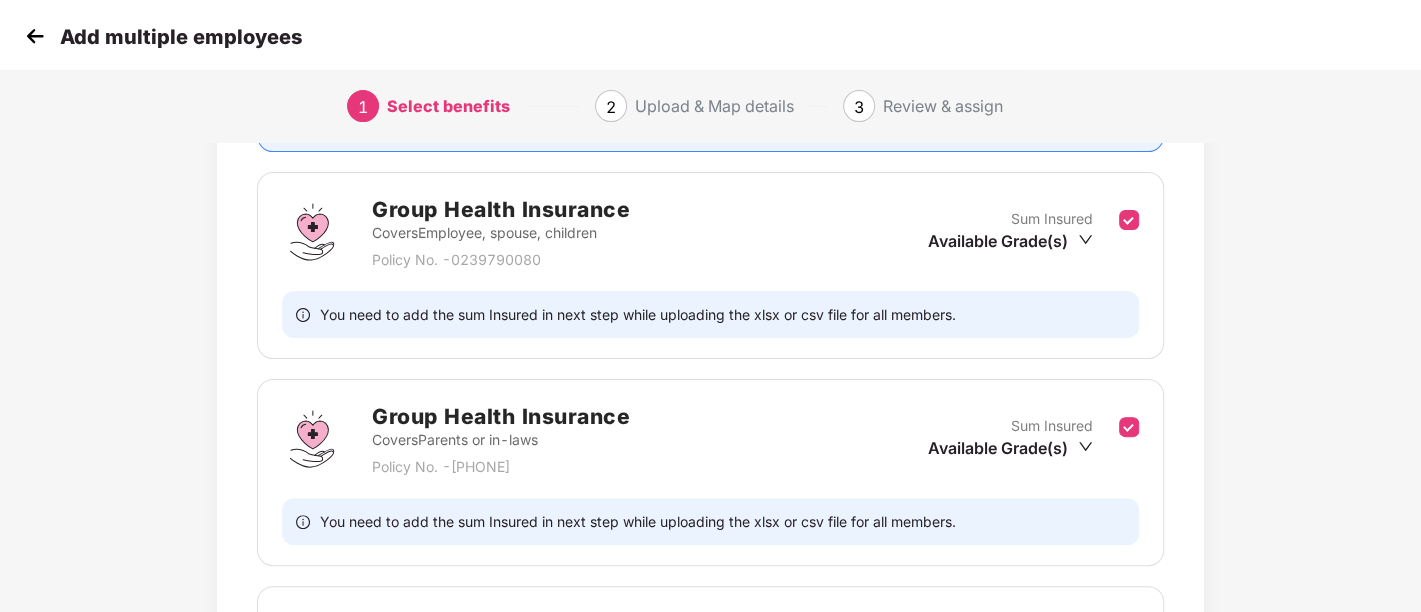 scroll, scrollTop: 275, scrollLeft: 0, axis: vertical 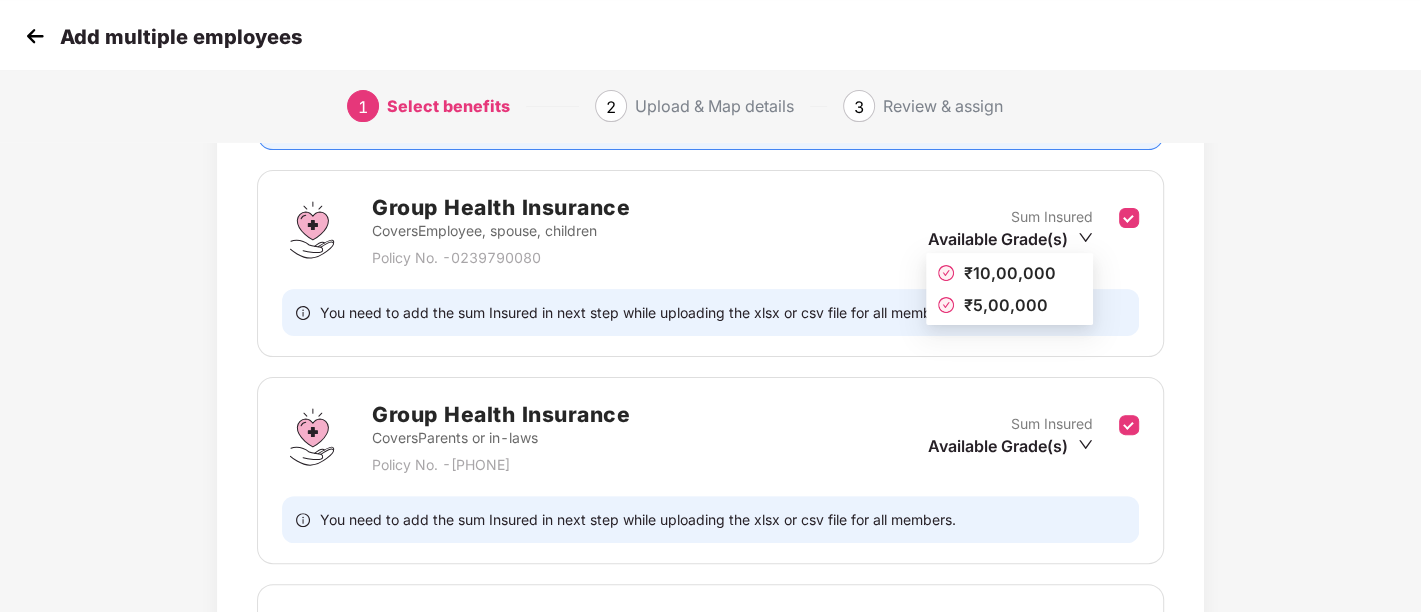 click 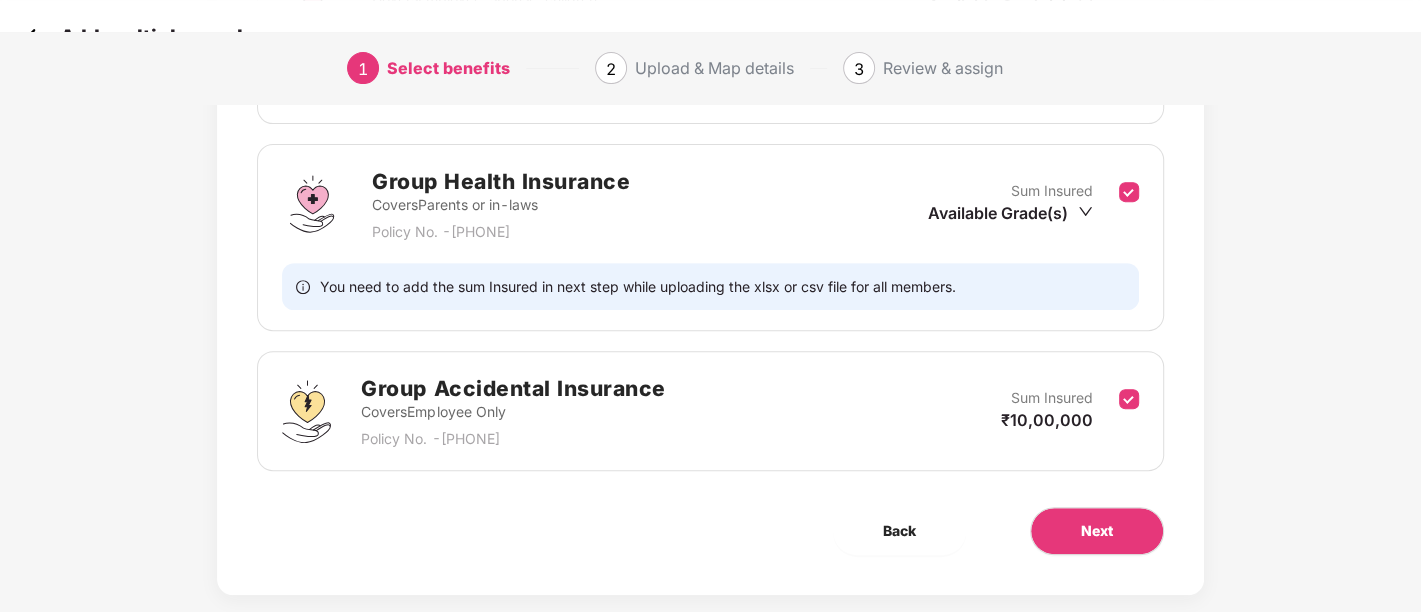 scroll, scrollTop: 537, scrollLeft: 1, axis: both 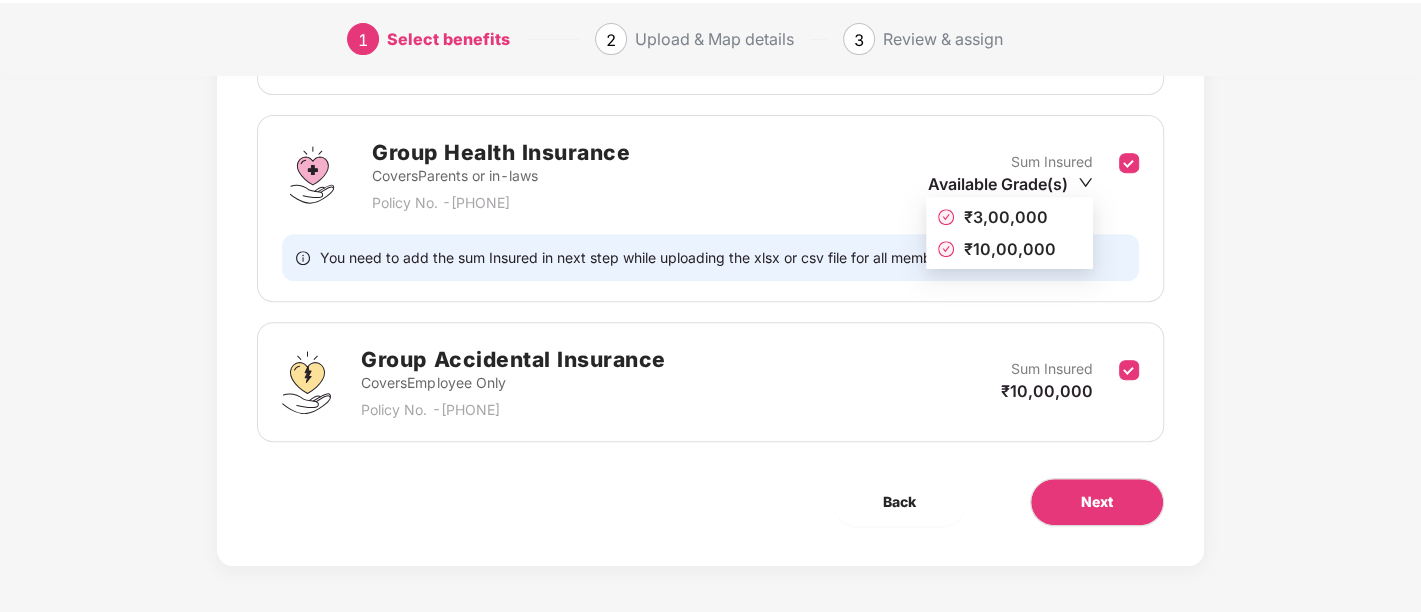click on "Available Grade(s)" at bounding box center [1010, 184] 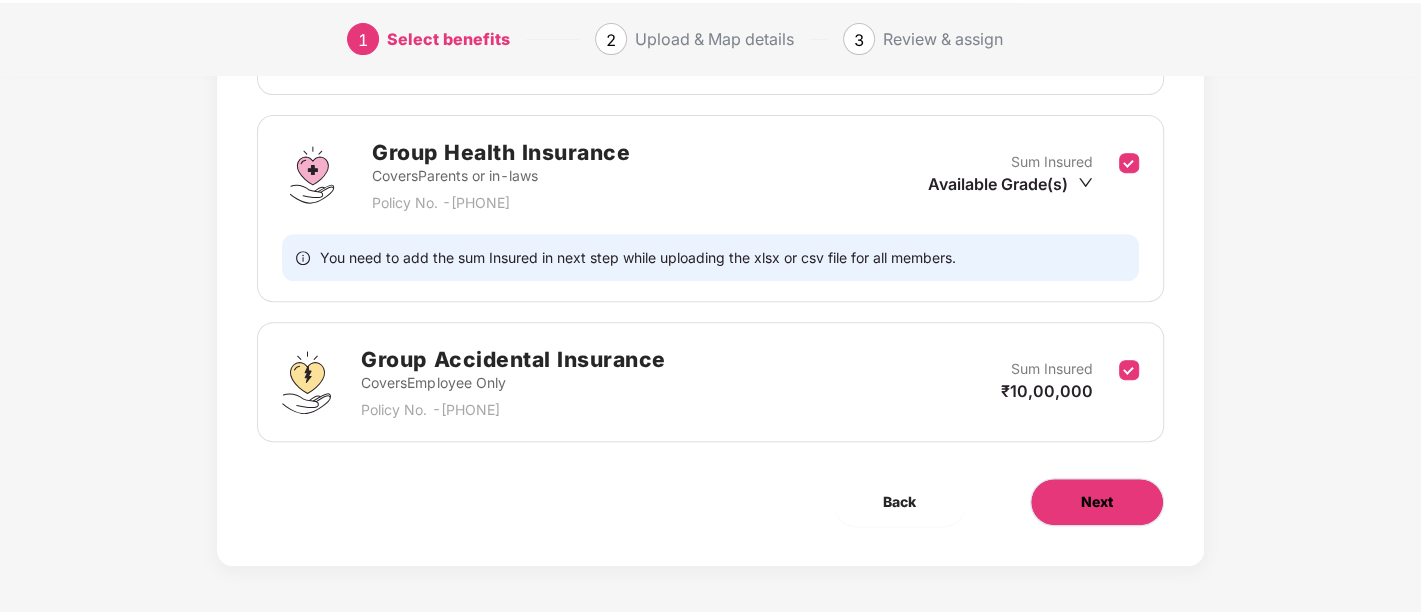 click on "Next" at bounding box center (1097, 502) 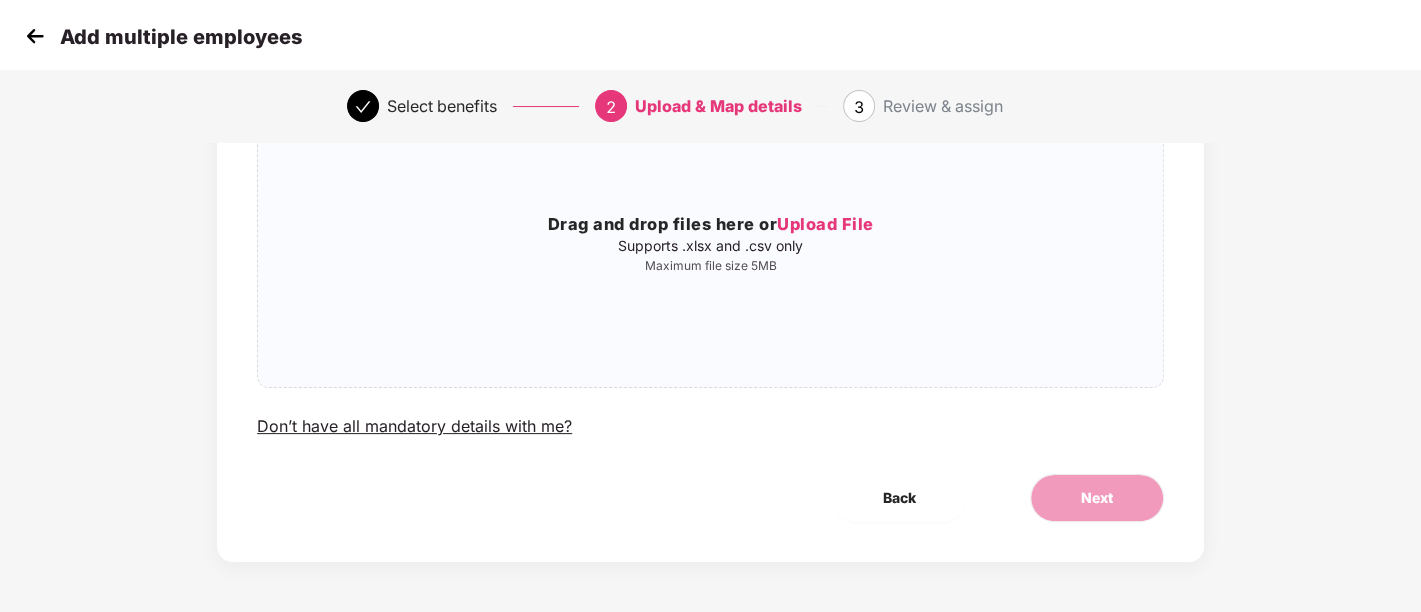 scroll, scrollTop: 0, scrollLeft: 1, axis: horizontal 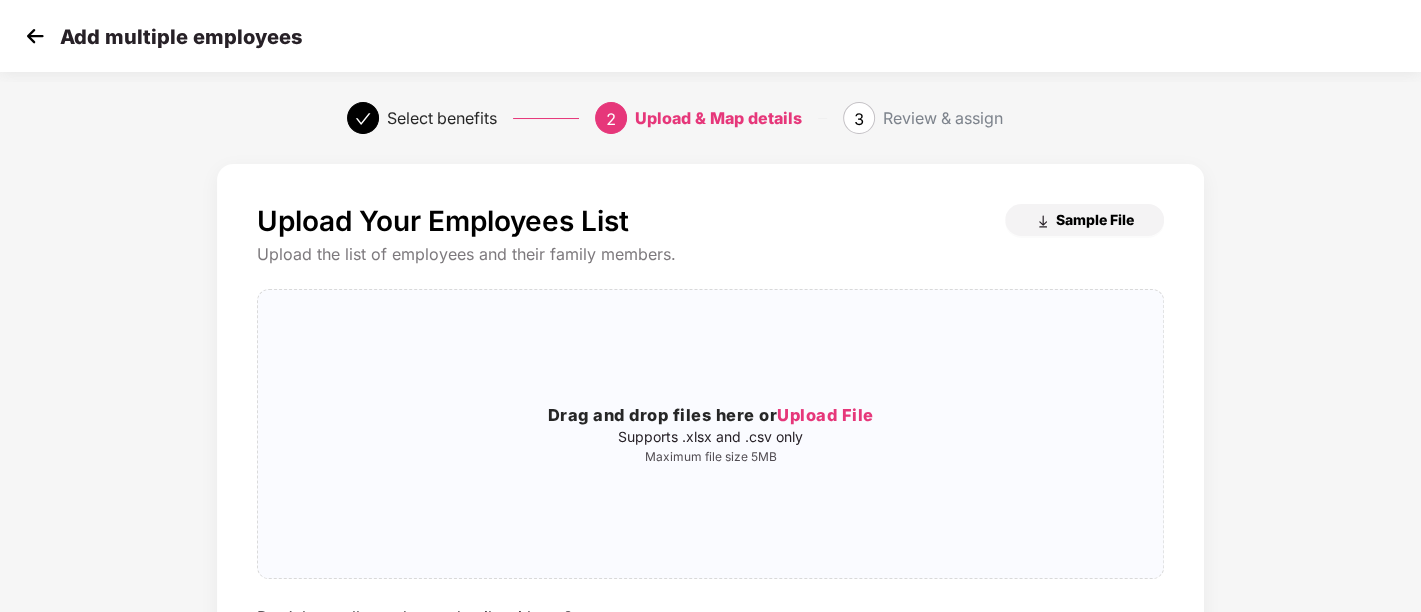 click on "Sample File" at bounding box center (1084, 220) 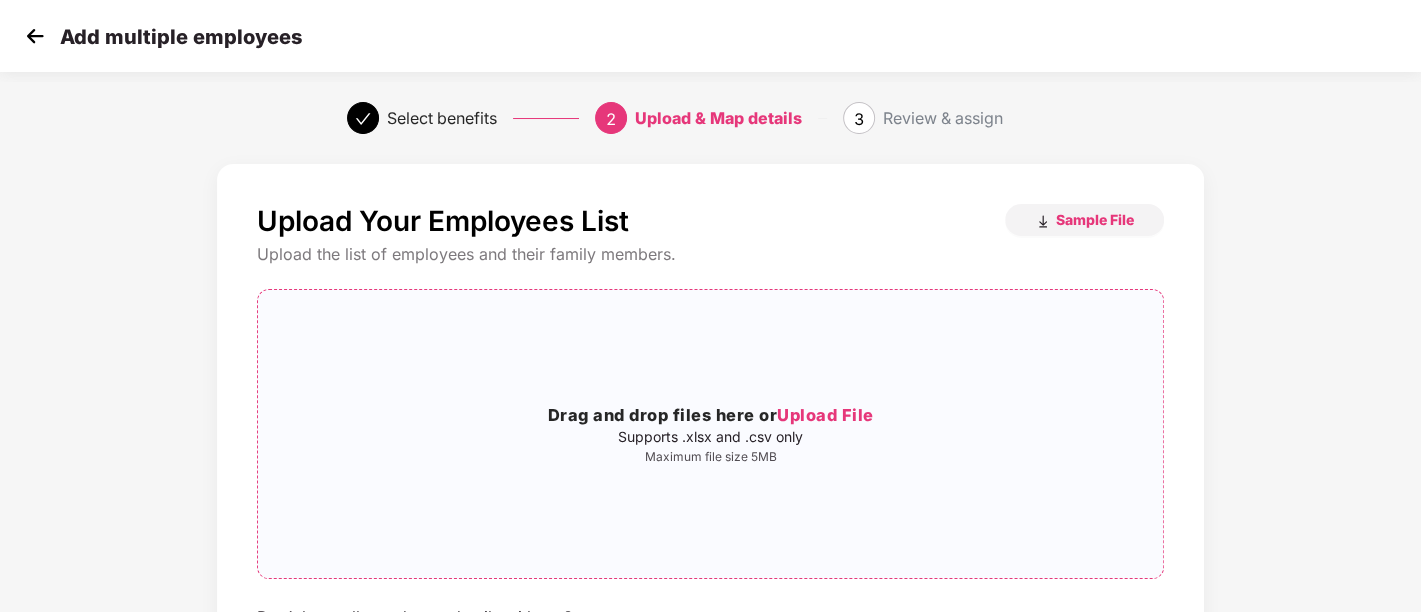 click on "Upload File" at bounding box center [825, 415] 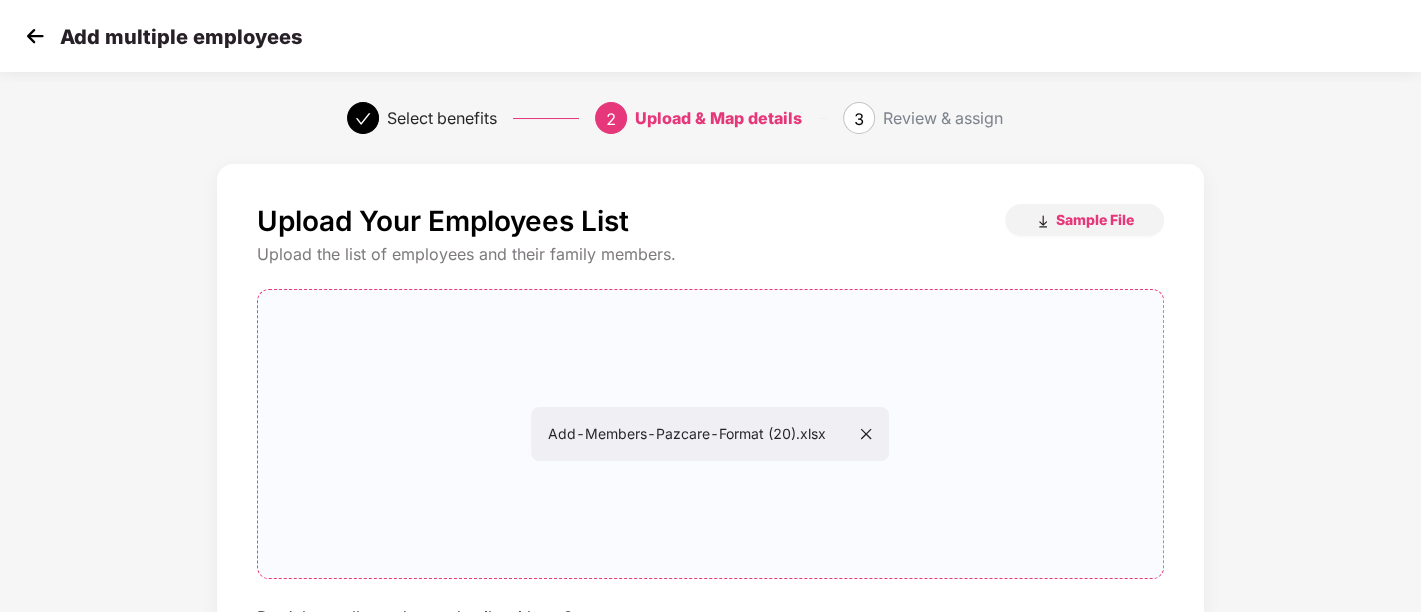 type 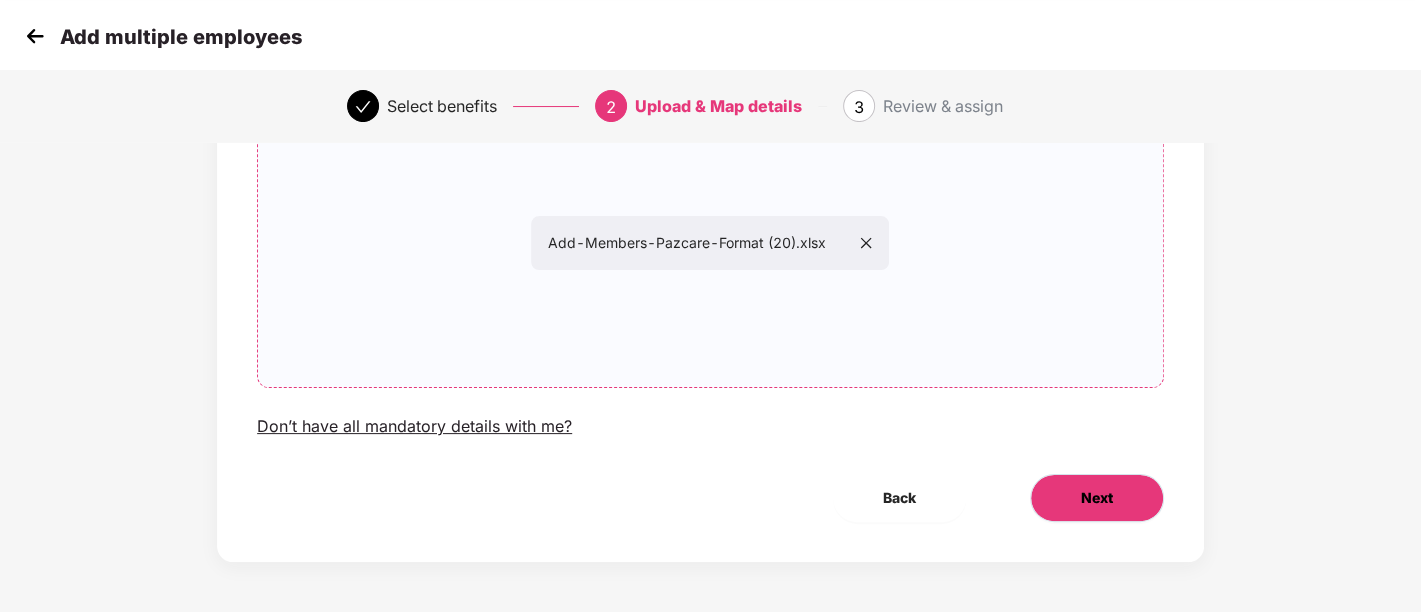 type 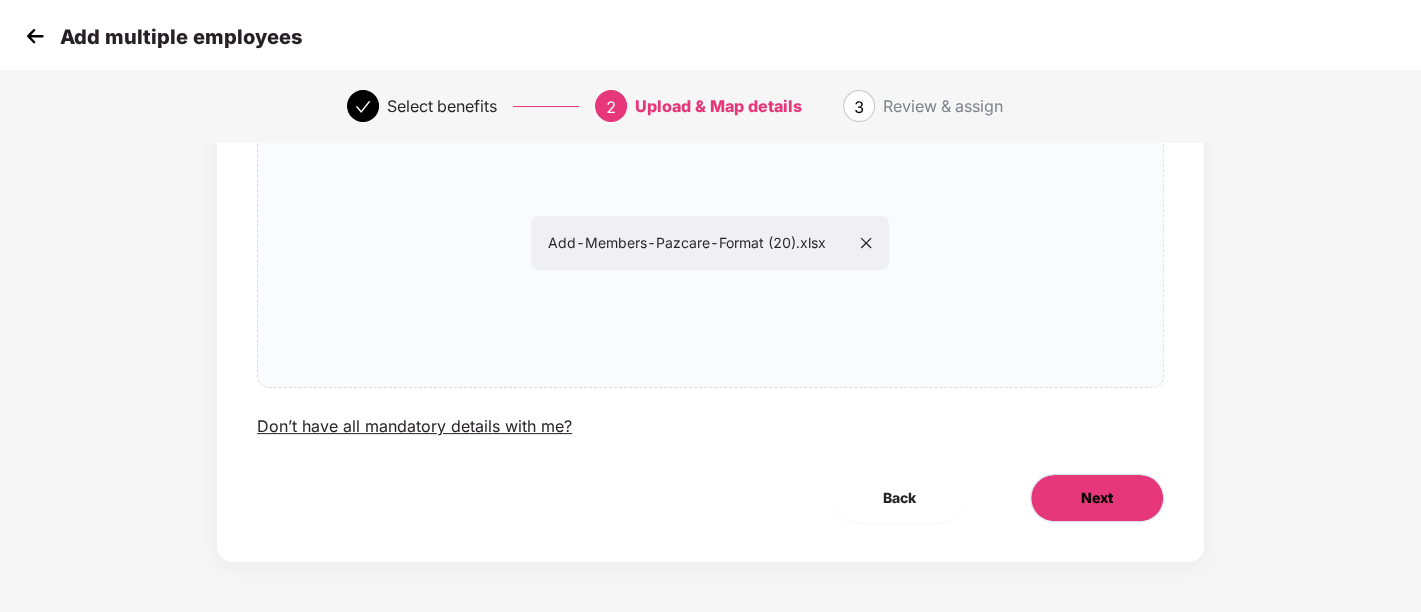click on "Next" at bounding box center (1097, 498) 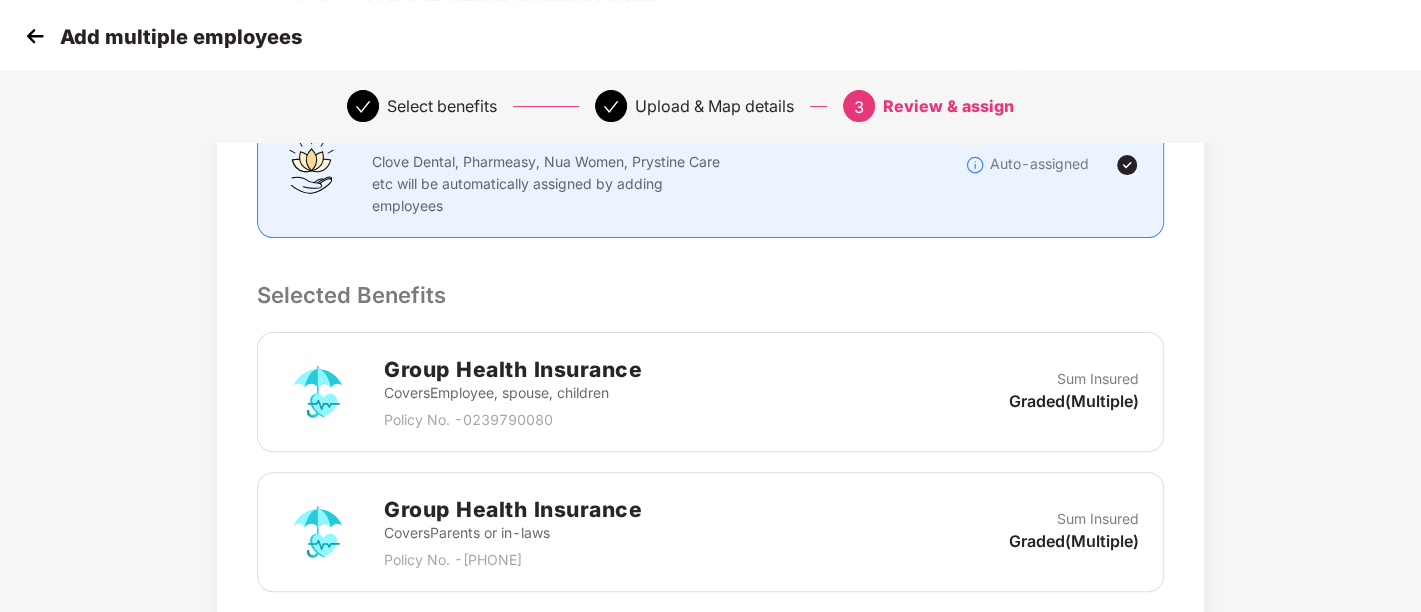 scroll, scrollTop: 0, scrollLeft: 1, axis: horizontal 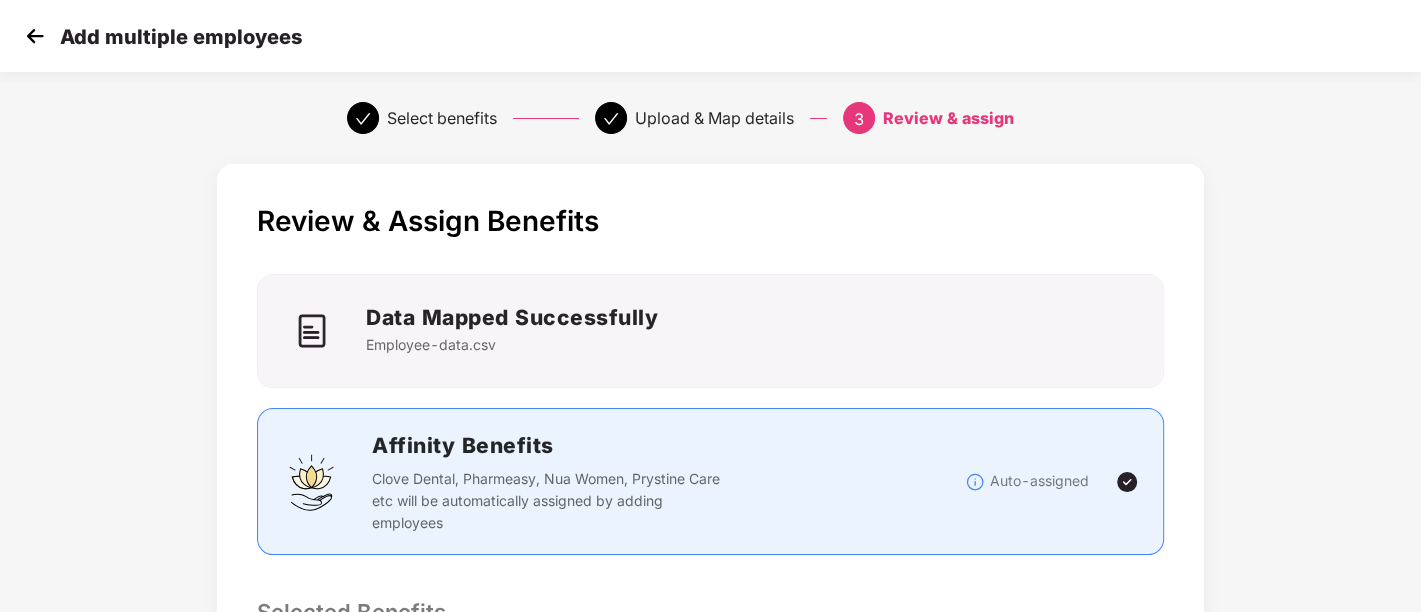 click at bounding box center (35, 36) 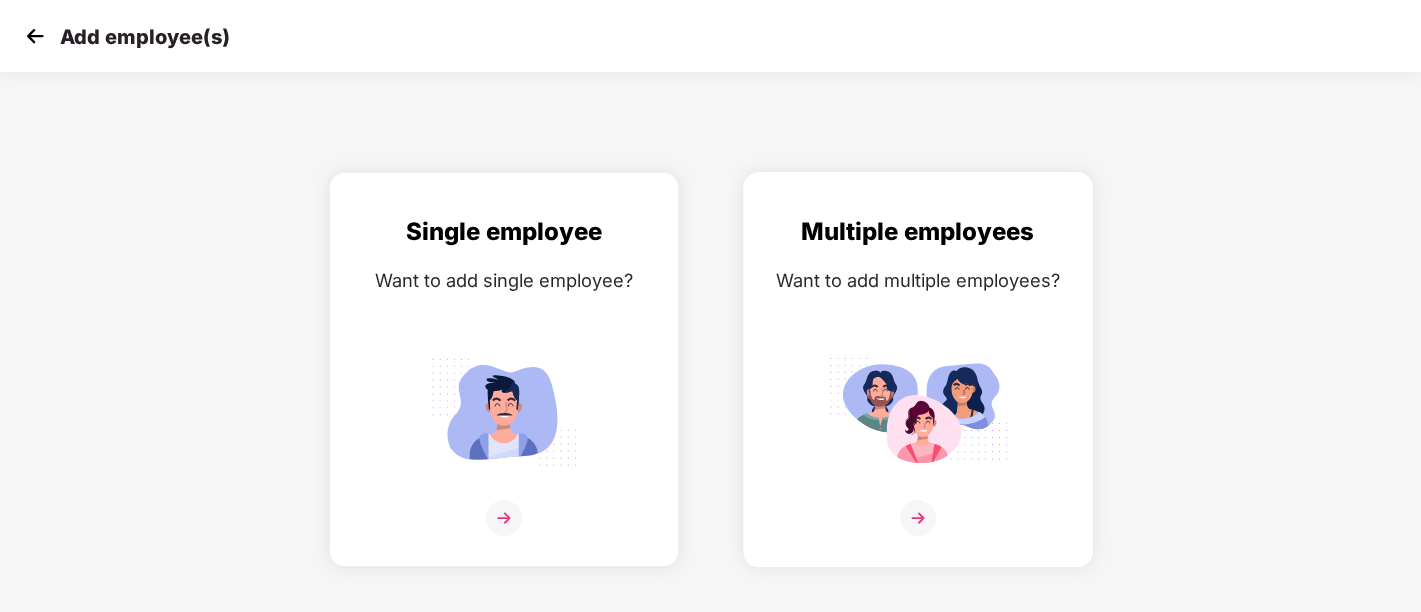 click at bounding box center (918, 518) 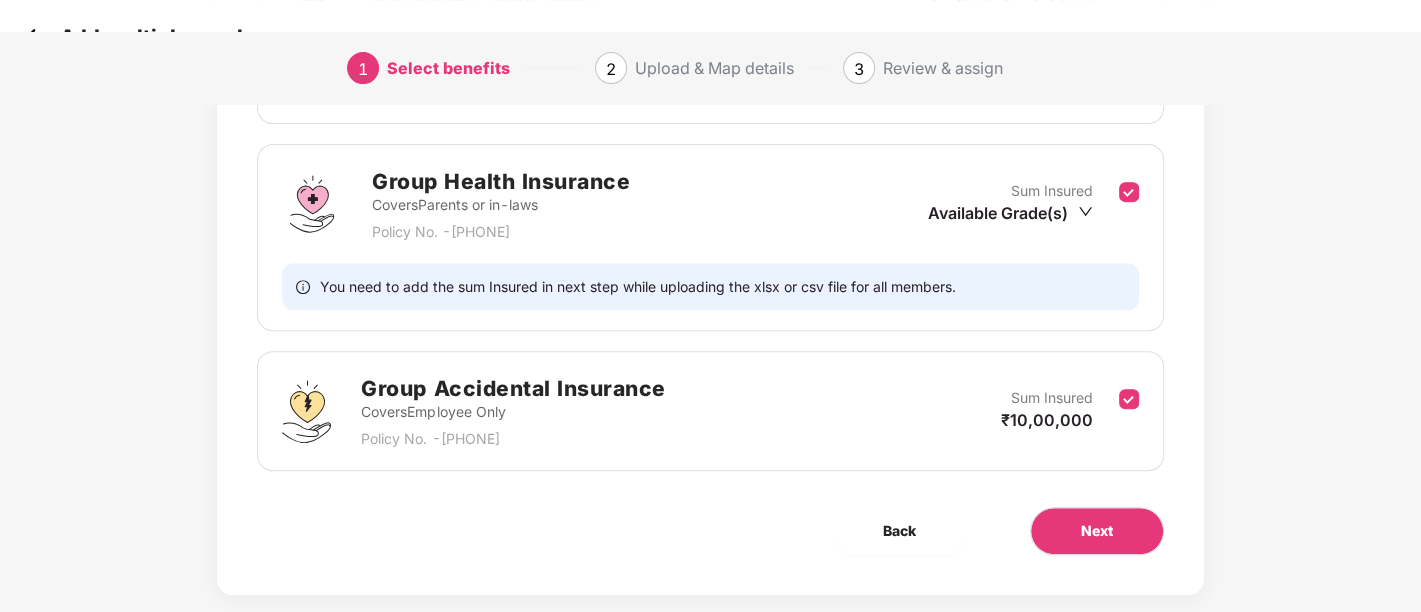 scroll, scrollTop: 537, scrollLeft: 1, axis: both 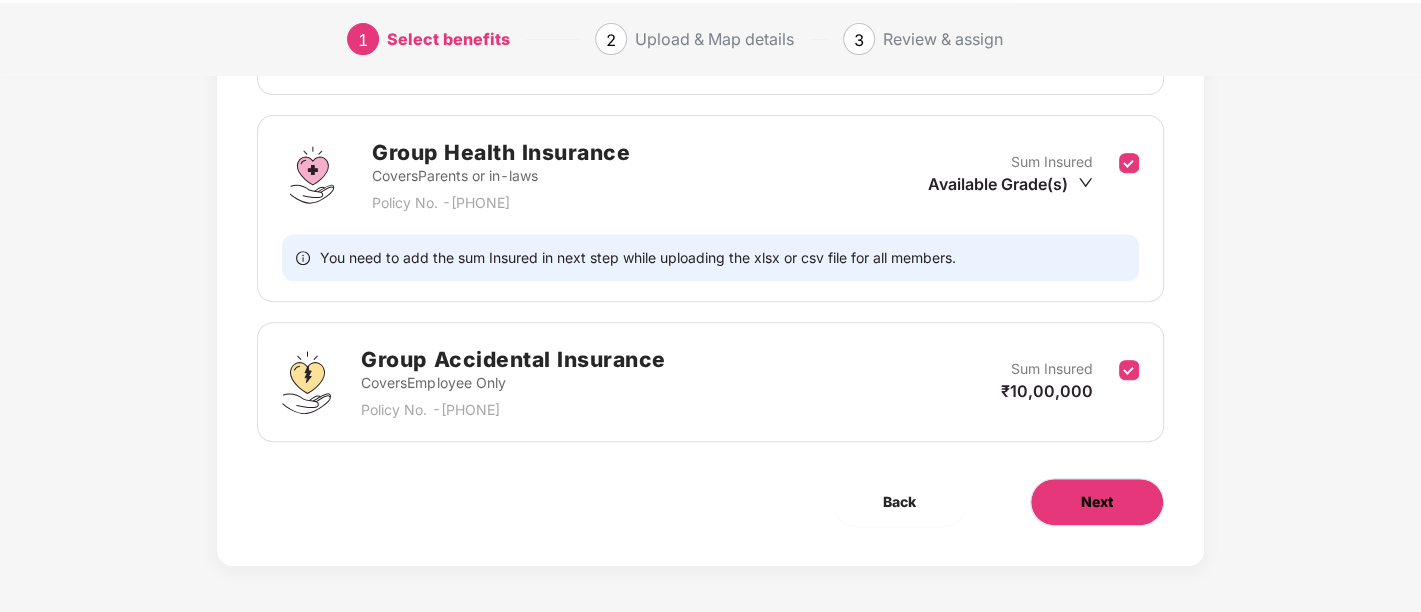 click on "Next" at bounding box center (1097, 502) 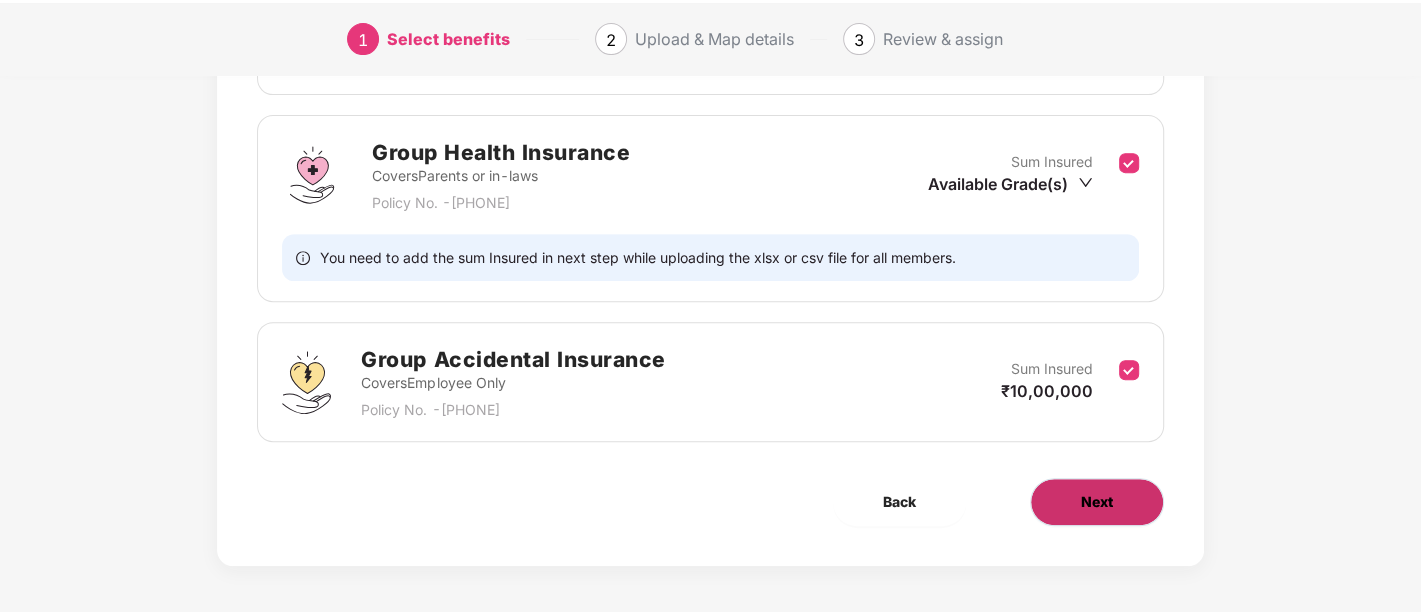 scroll, scrollTop: 0, scrollLeft: 1, axis: horizontal 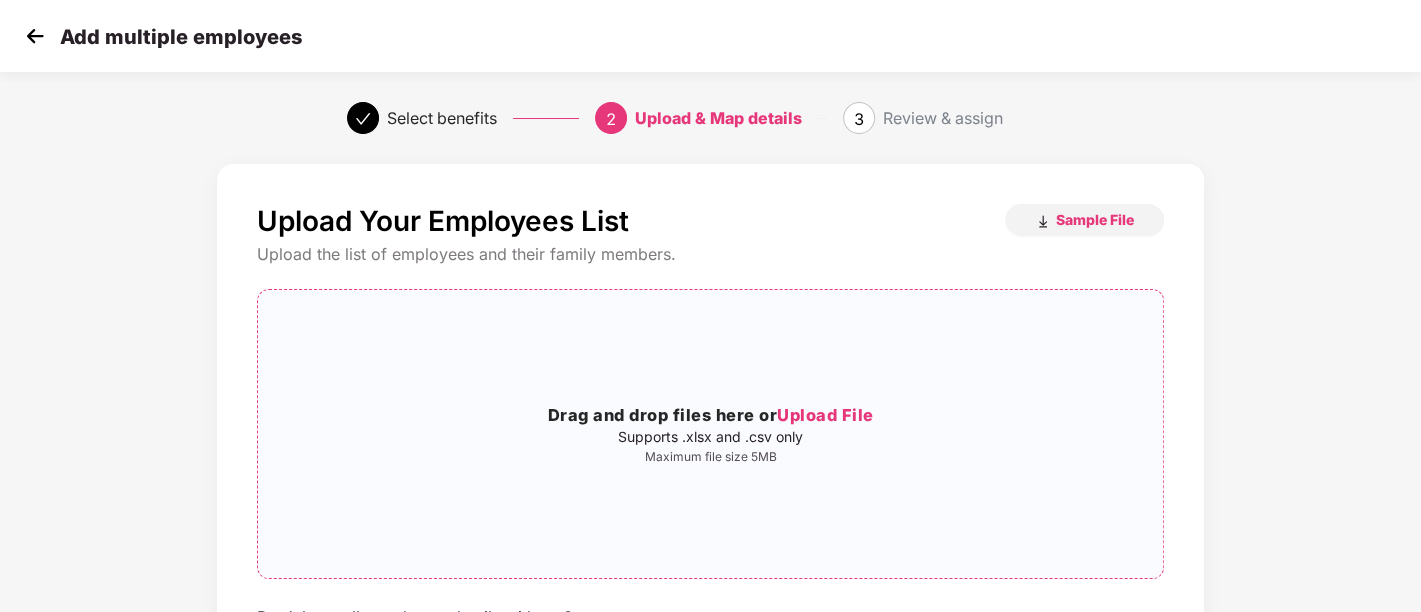 click on "Upload File" at bounding box center [825, 415] 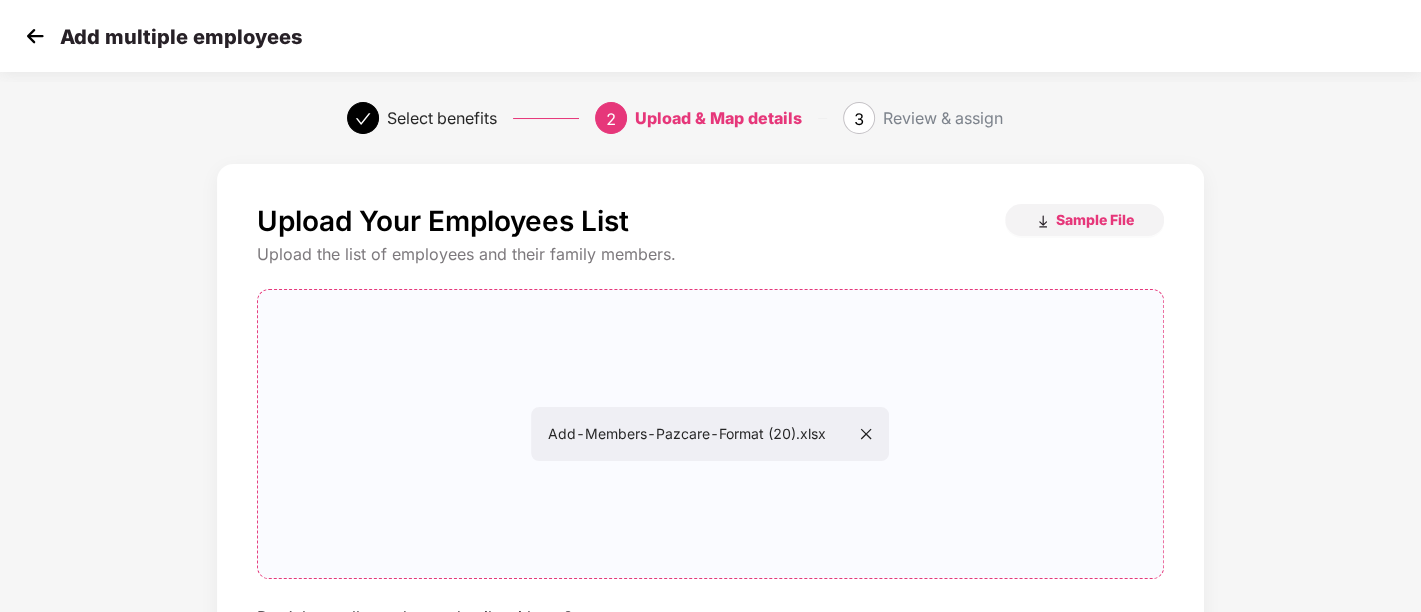 scroll, scrollTop: 191, scrollLeft: 1, axis: both 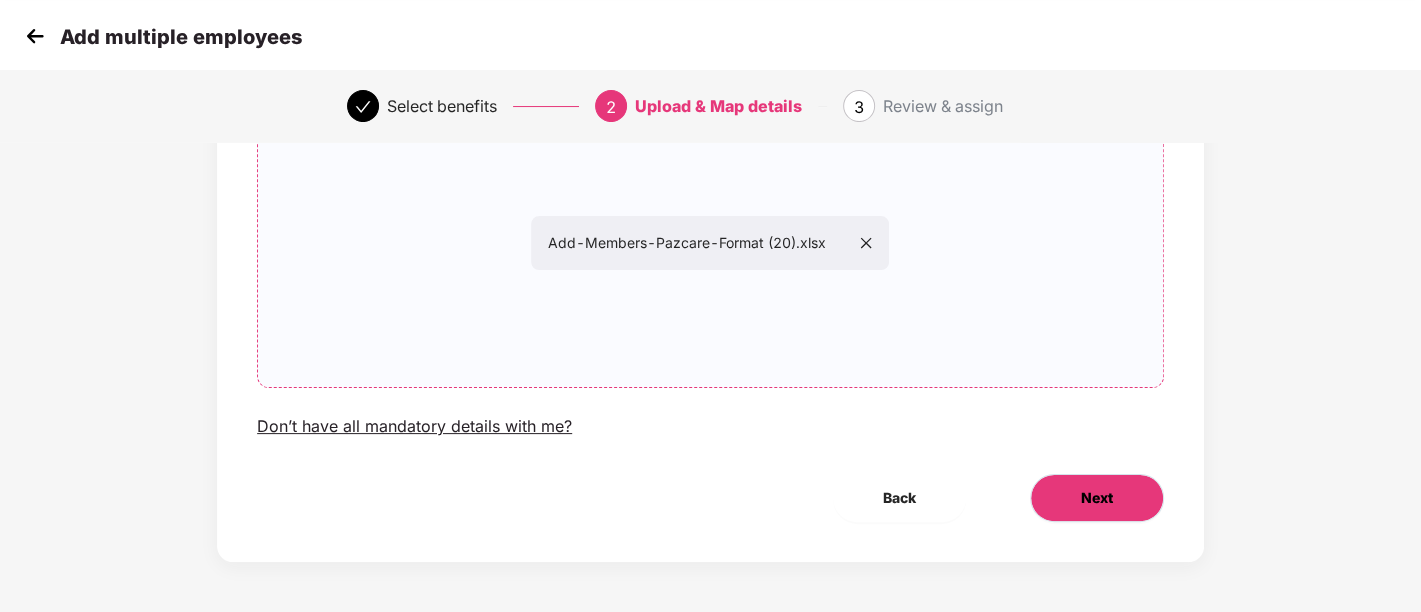 click on "Next" at bounding box center (1097, 498) 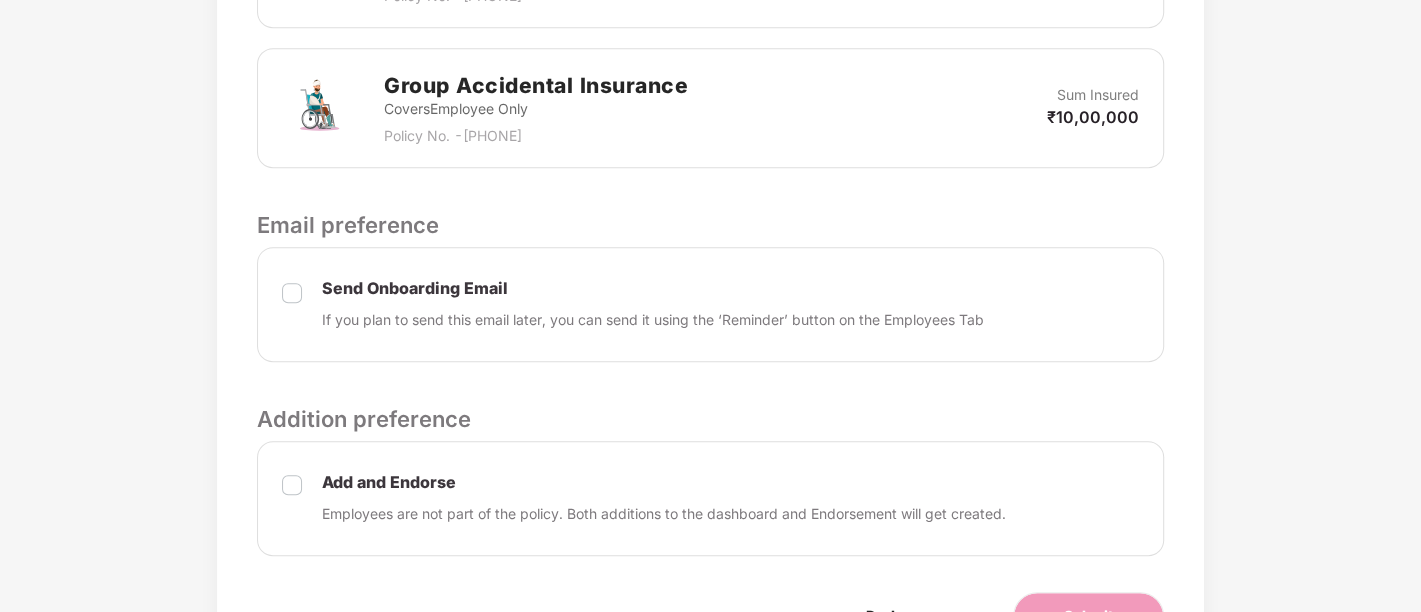 scroll, scrollTop: 994, scrollLeft: 1, axis: both 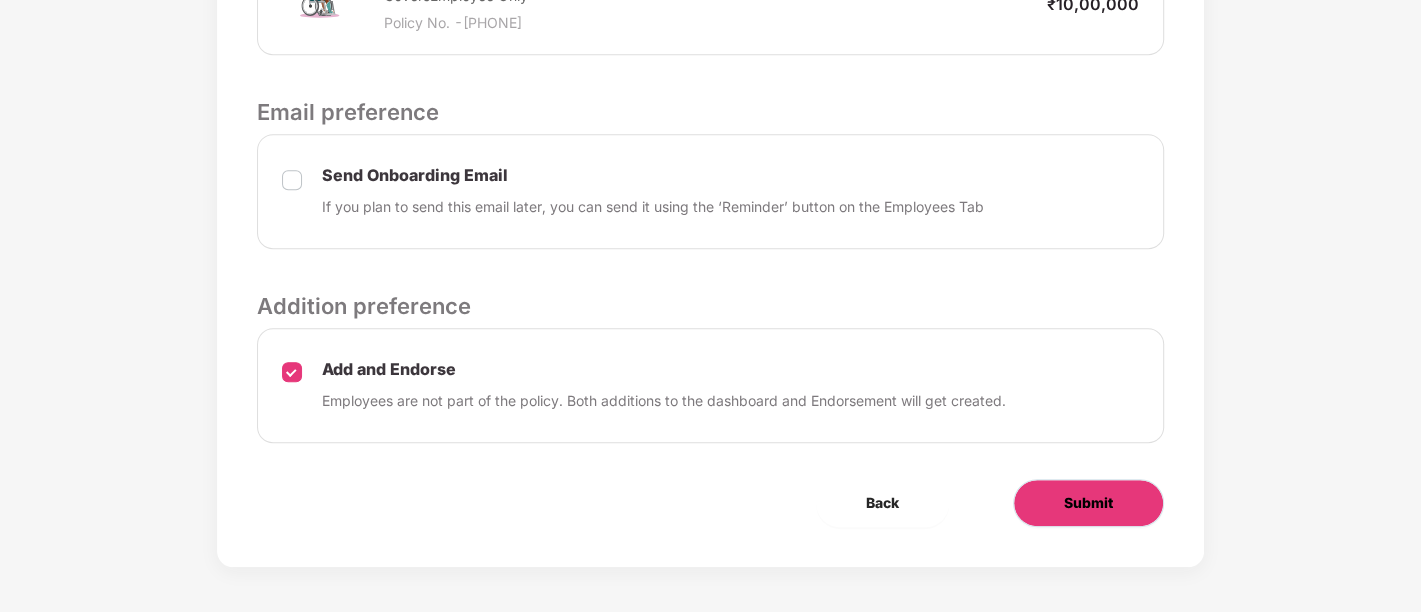 click on "Submit" at bounding box center (1088, 503) 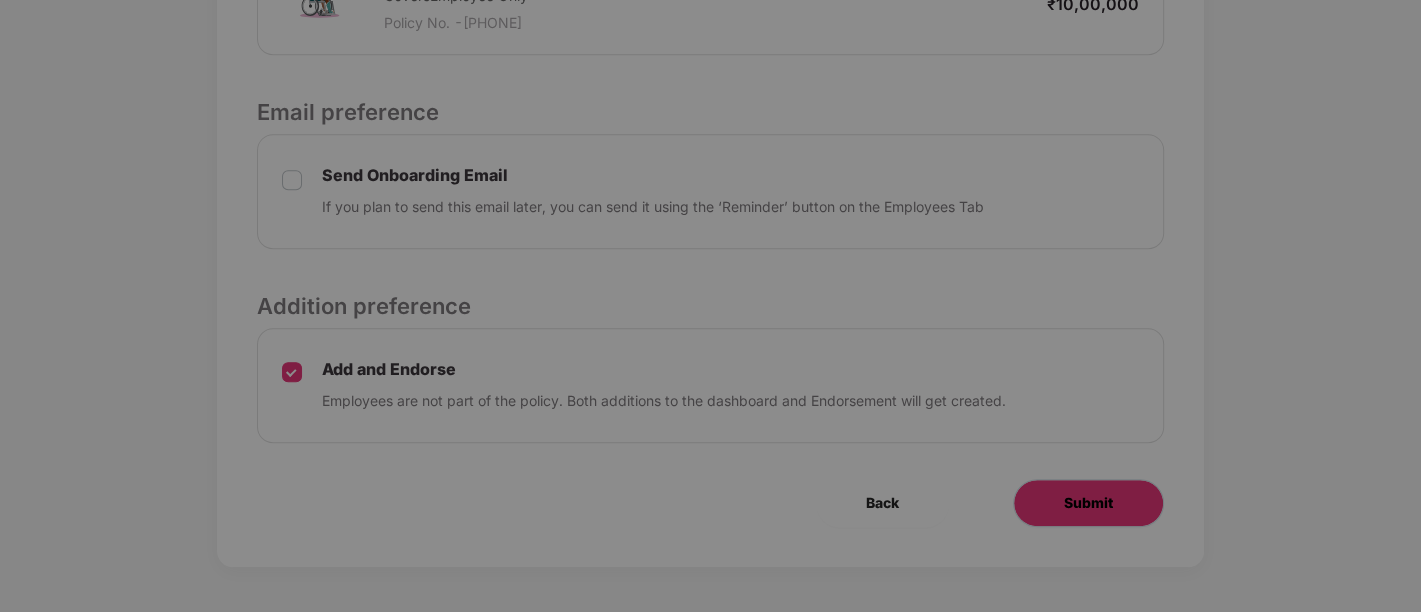 scroll, scrollTop: 0, scrollLeft: 1, axis: horizontal 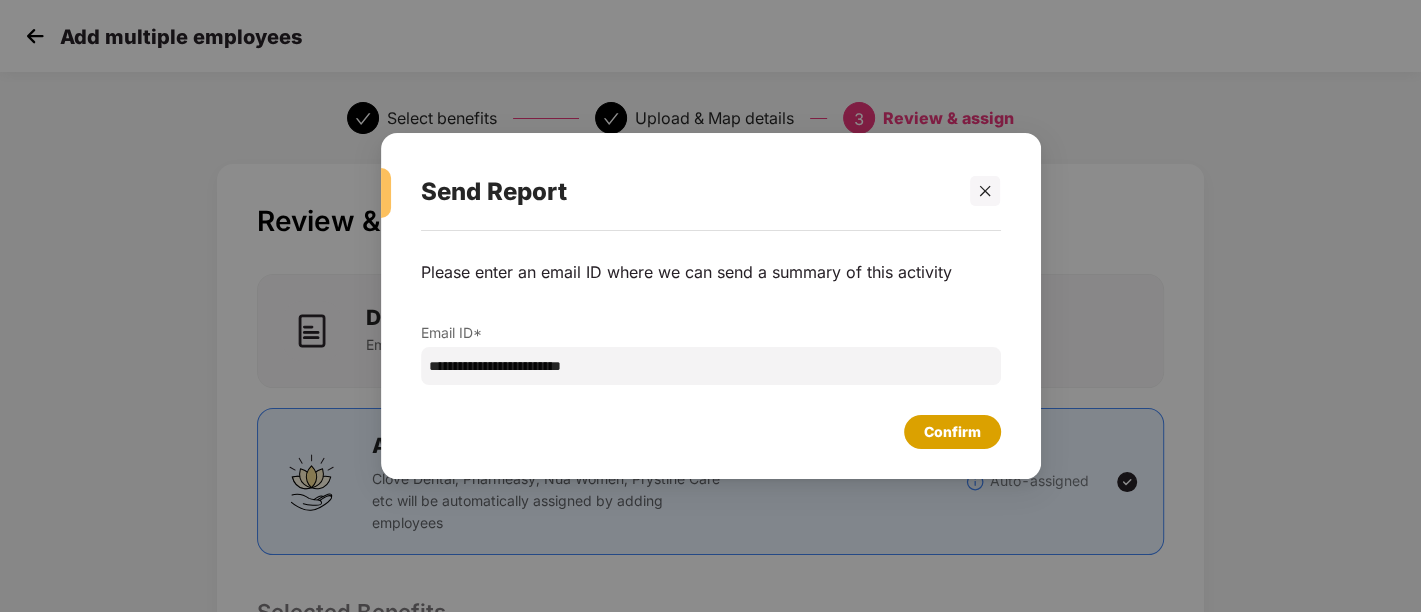 click on "Confirm" at bounding box center [952, 432] 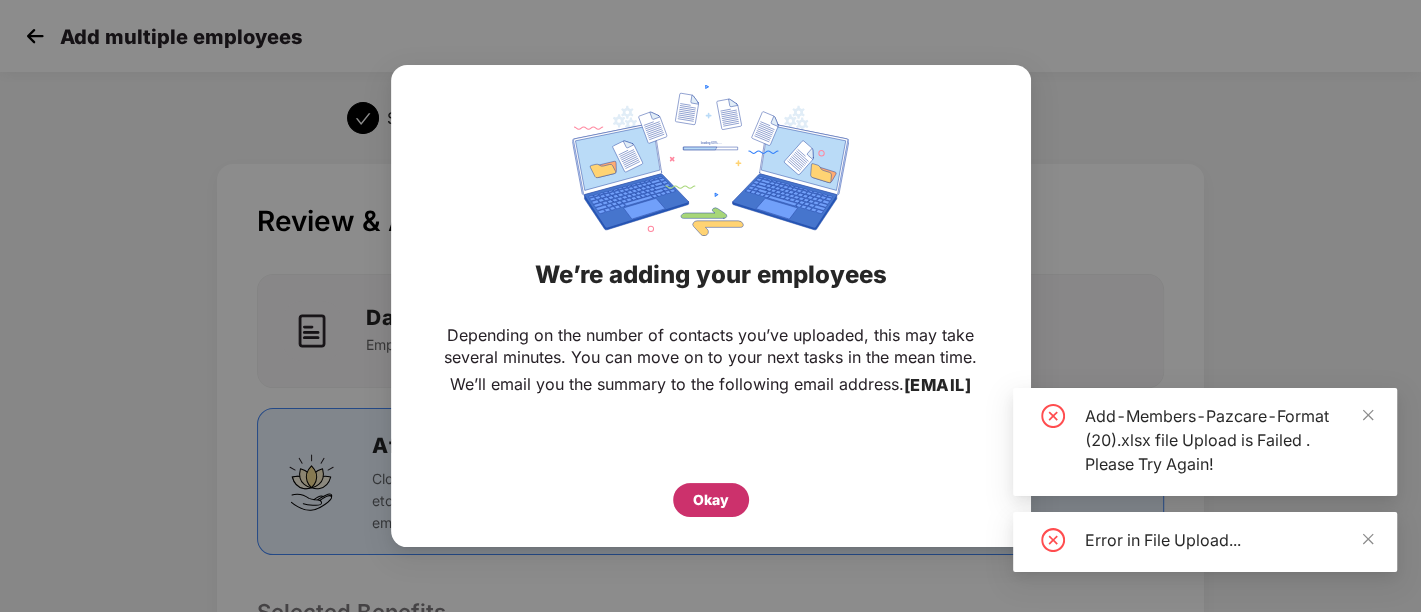click on "Okay" at bounding box center [711, 500] 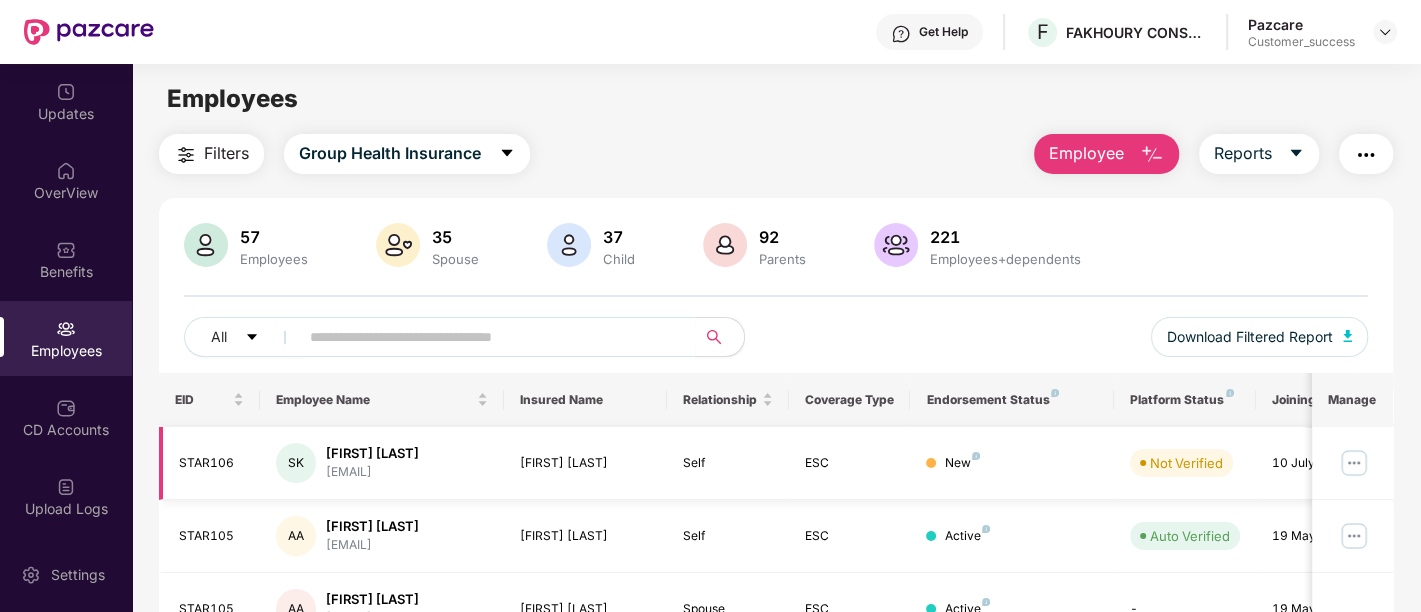 click on "STAR106" at bounding box center [210, 463] 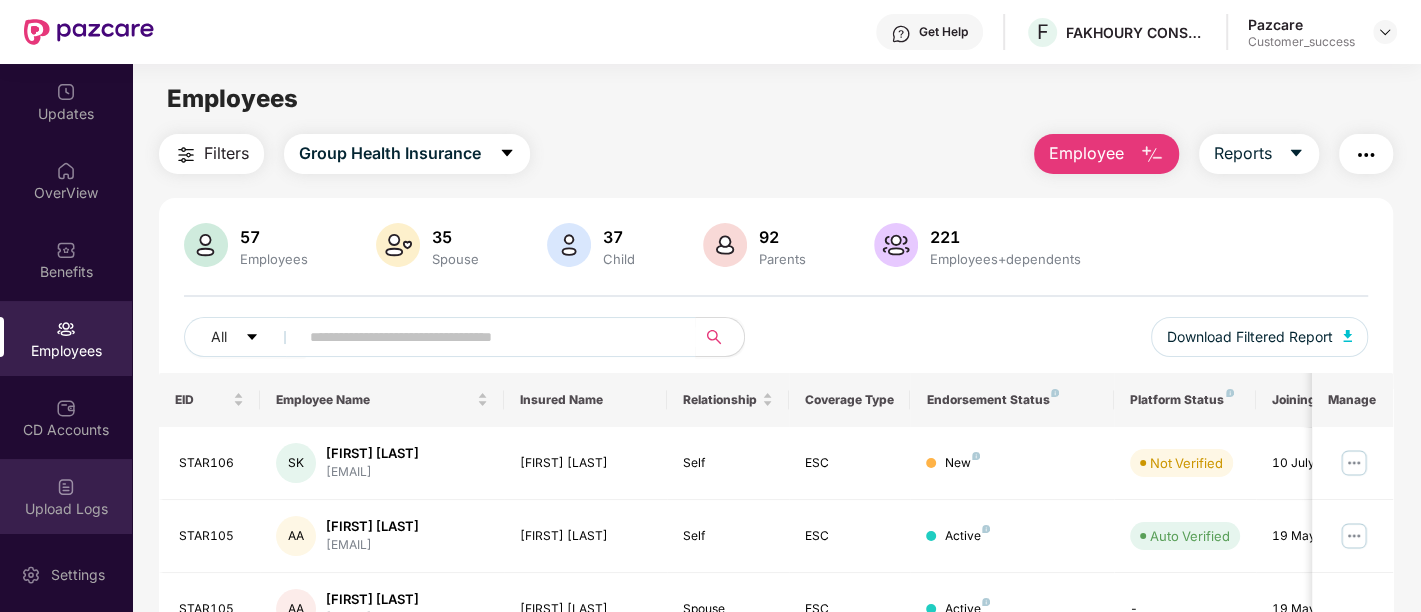 click on "Upload Logs" at bounding box center [66, 509] 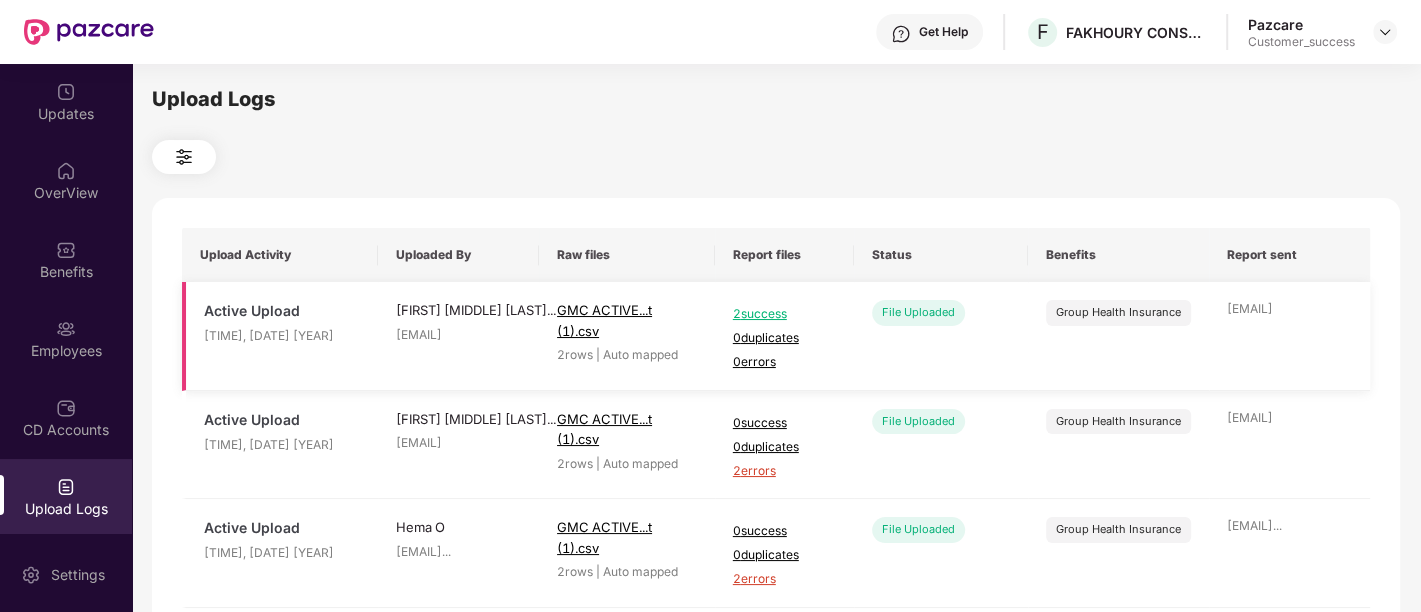 click on "2  success" at bounding box center (784, 314) 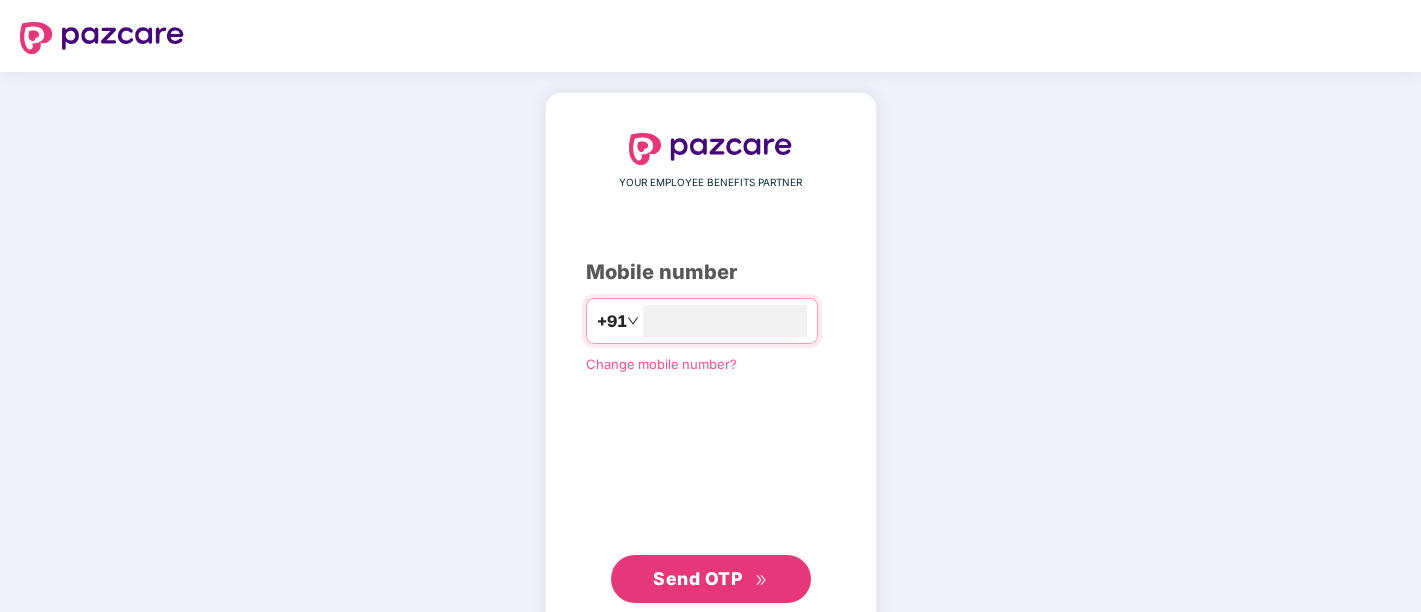scroll, scrollTop: 0, scrollLeft: 0, axis: both 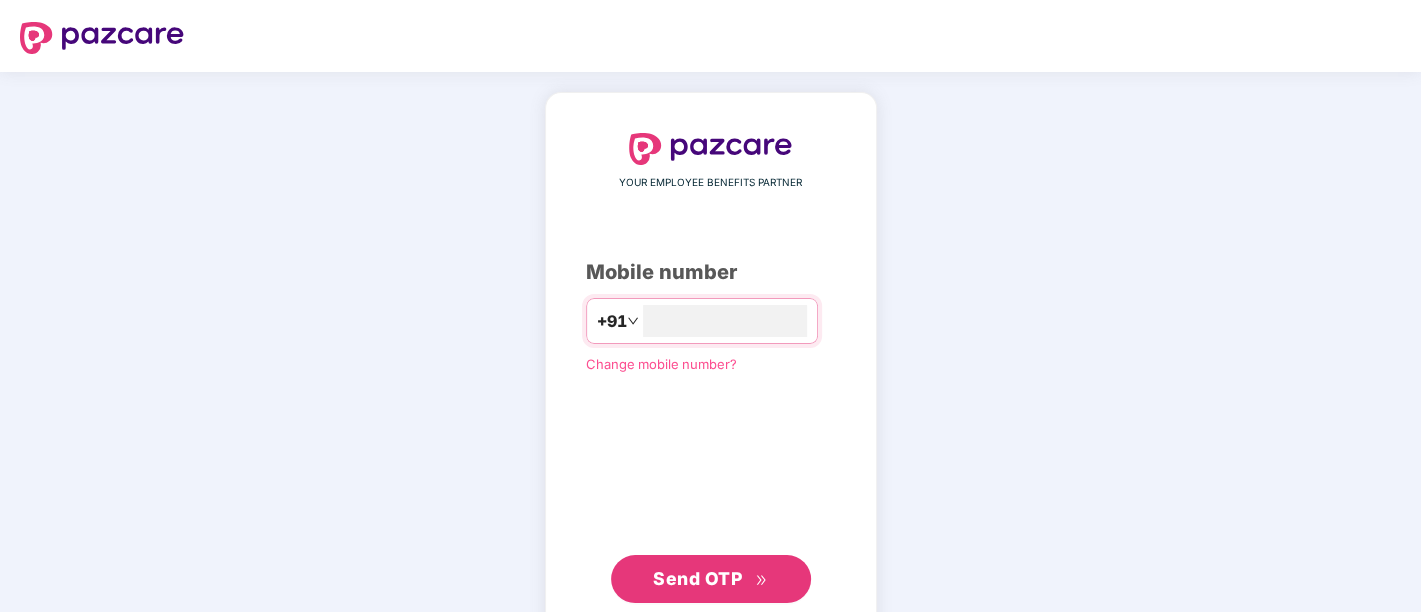 type on "**********" 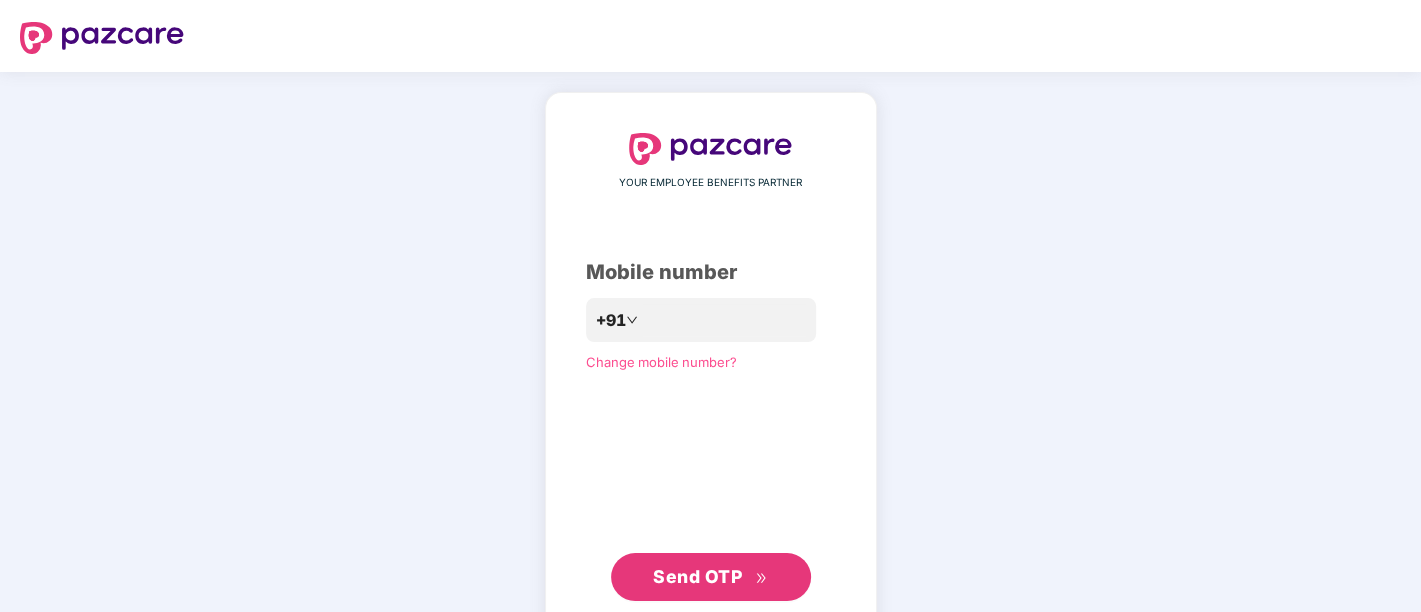 click on "Send OTP" at bounding box center (711, 577) 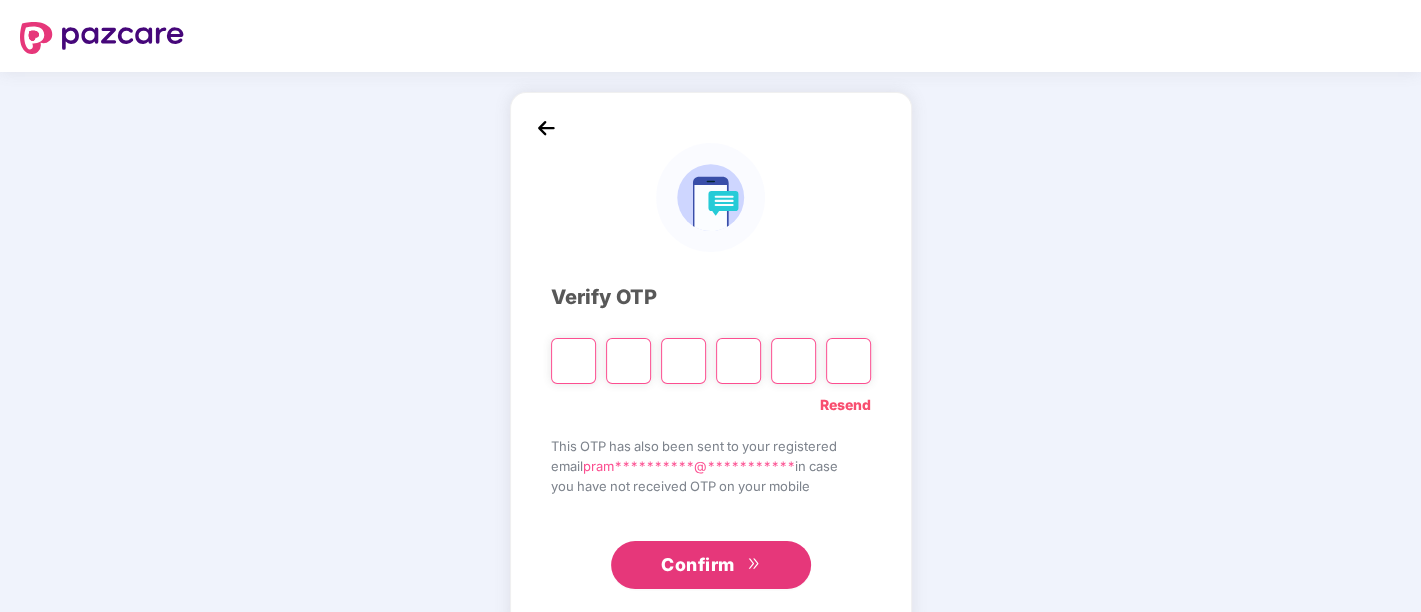 type on "*" 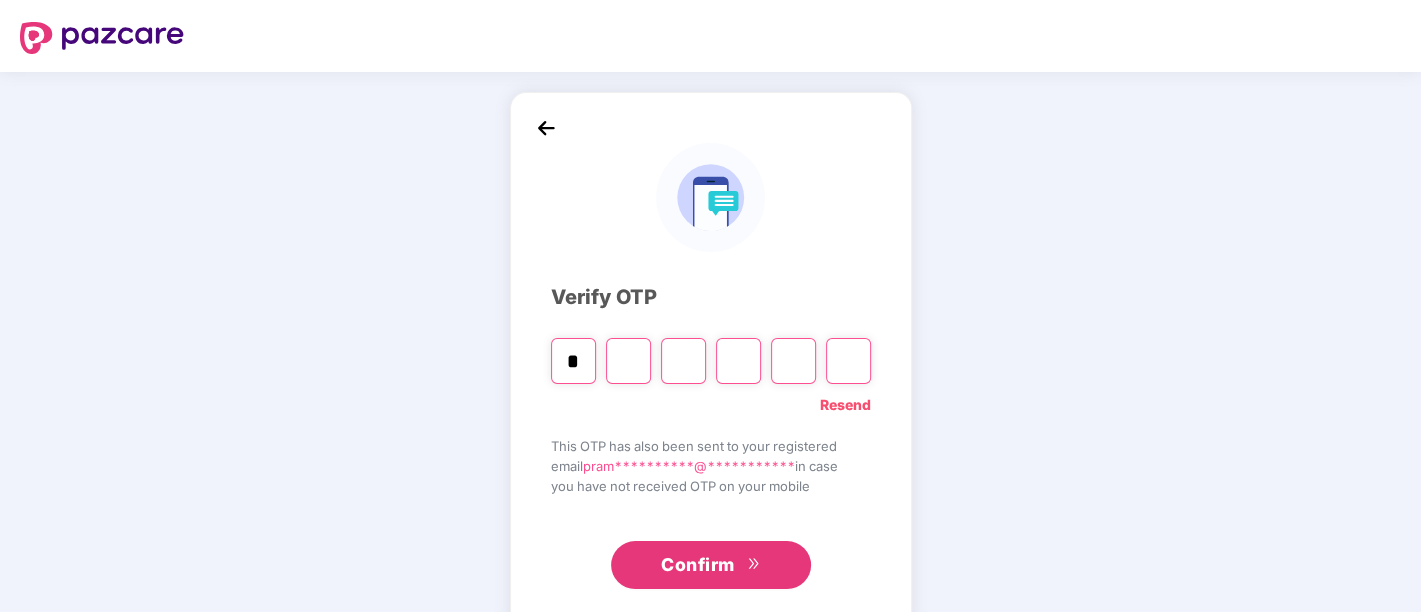 type on "*" 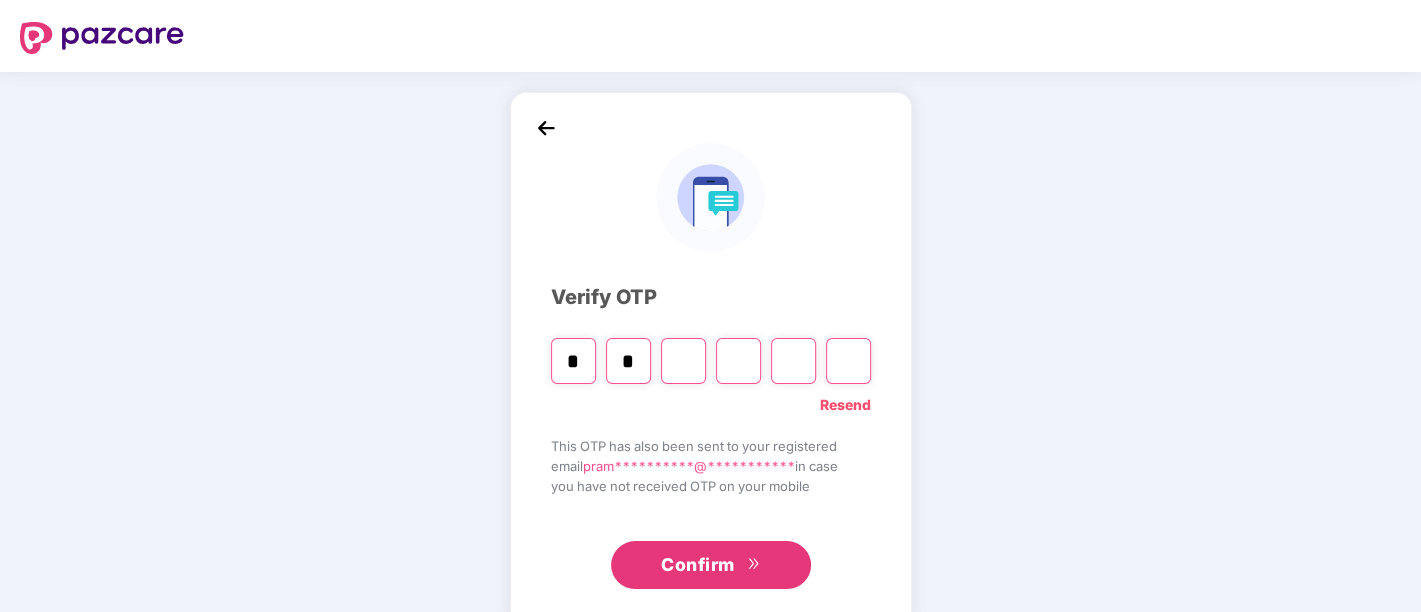 type on "*" 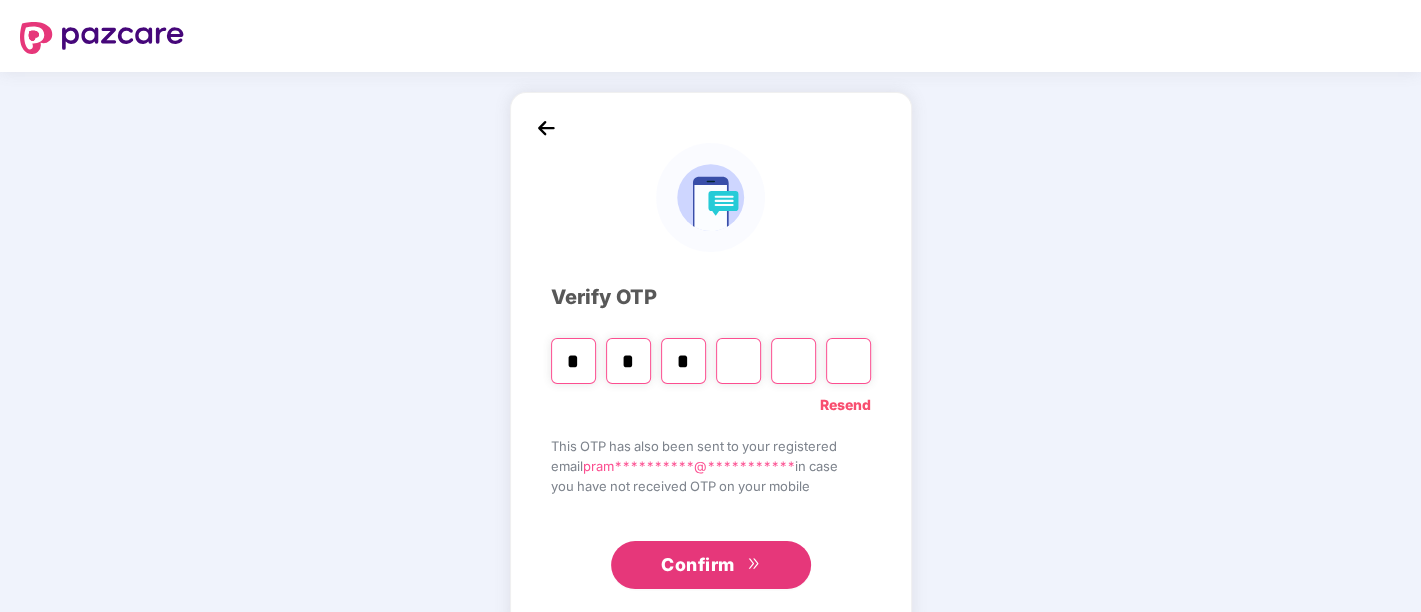type on "*" 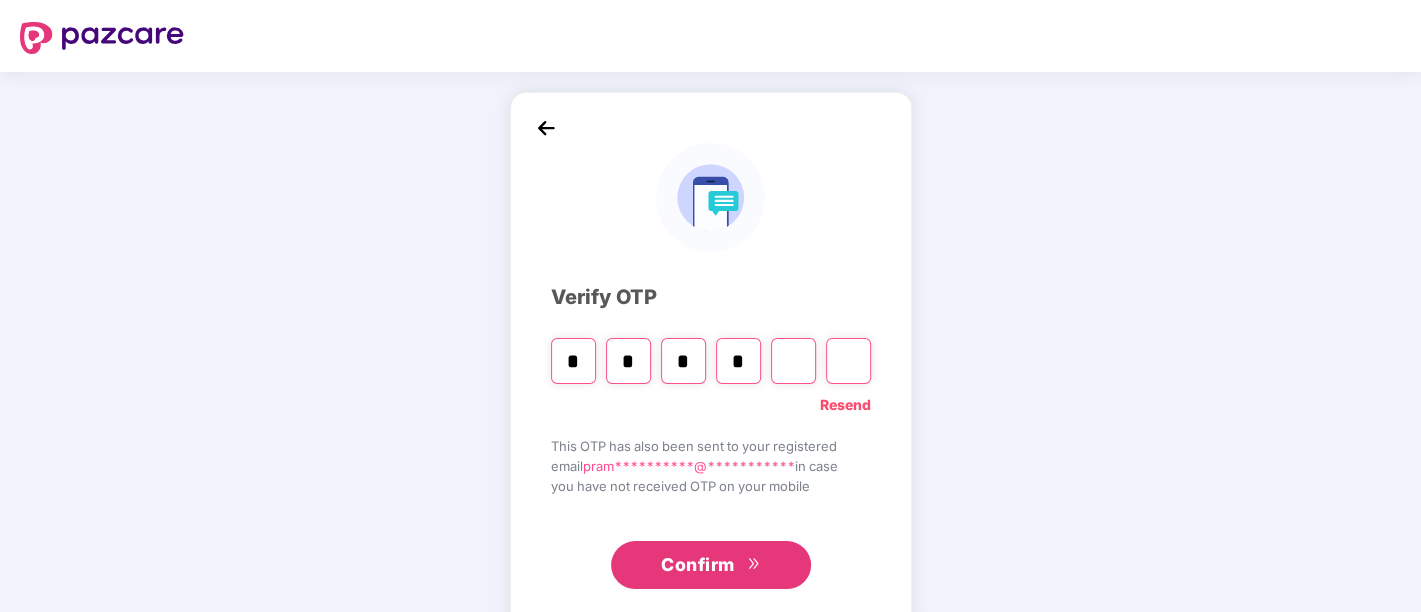 type on "*" 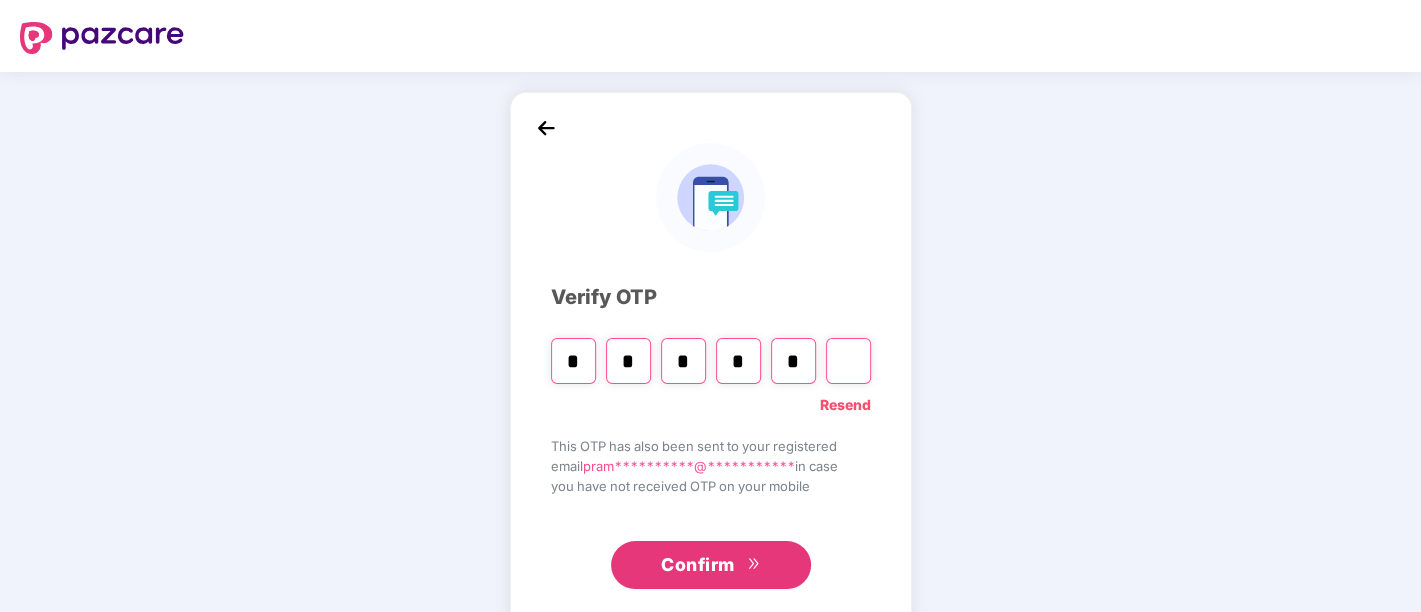type on "*" 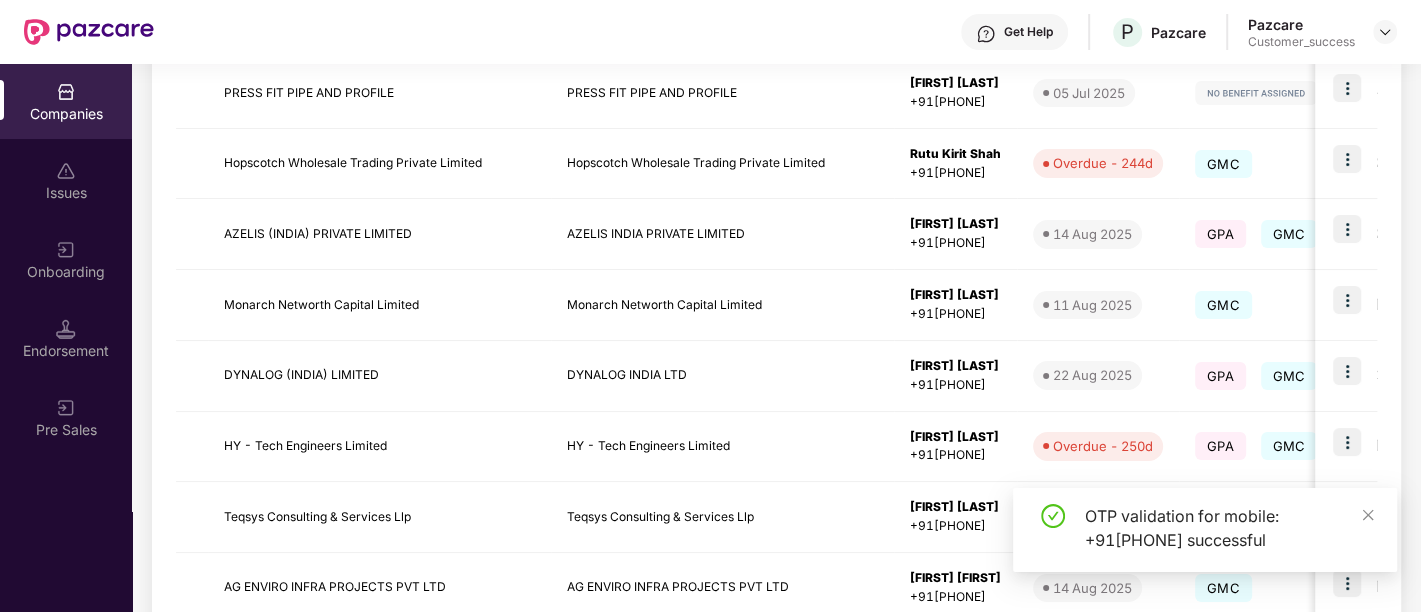 scroll, scrollTop: 424, scrollLeft: 0, axis: vertical 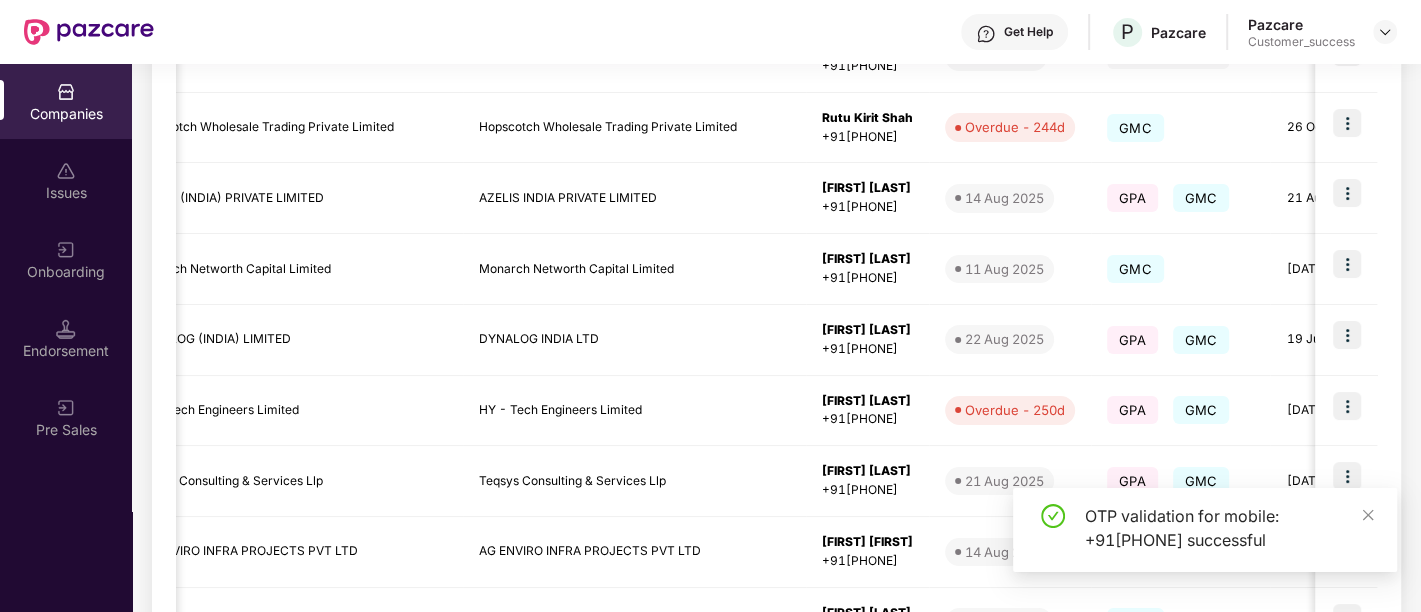 click on "DYNALOG INDIA LTD" at bounding box center [634, 340] 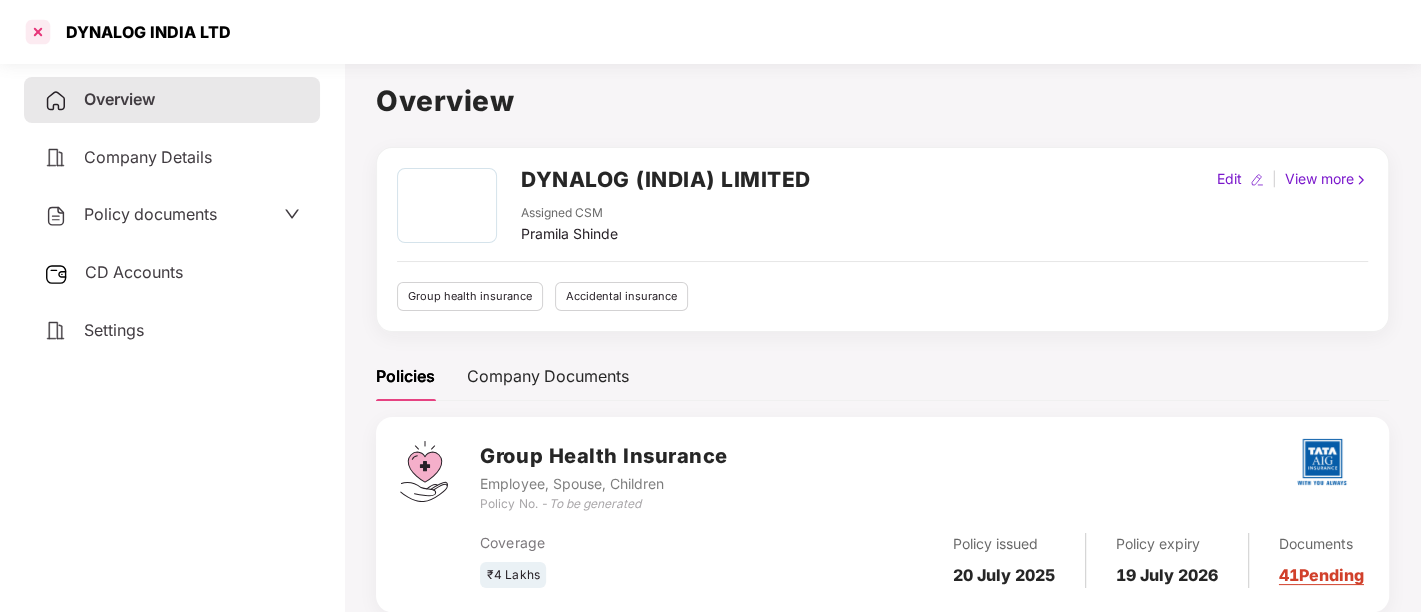 click at bounding box center (38, 32) 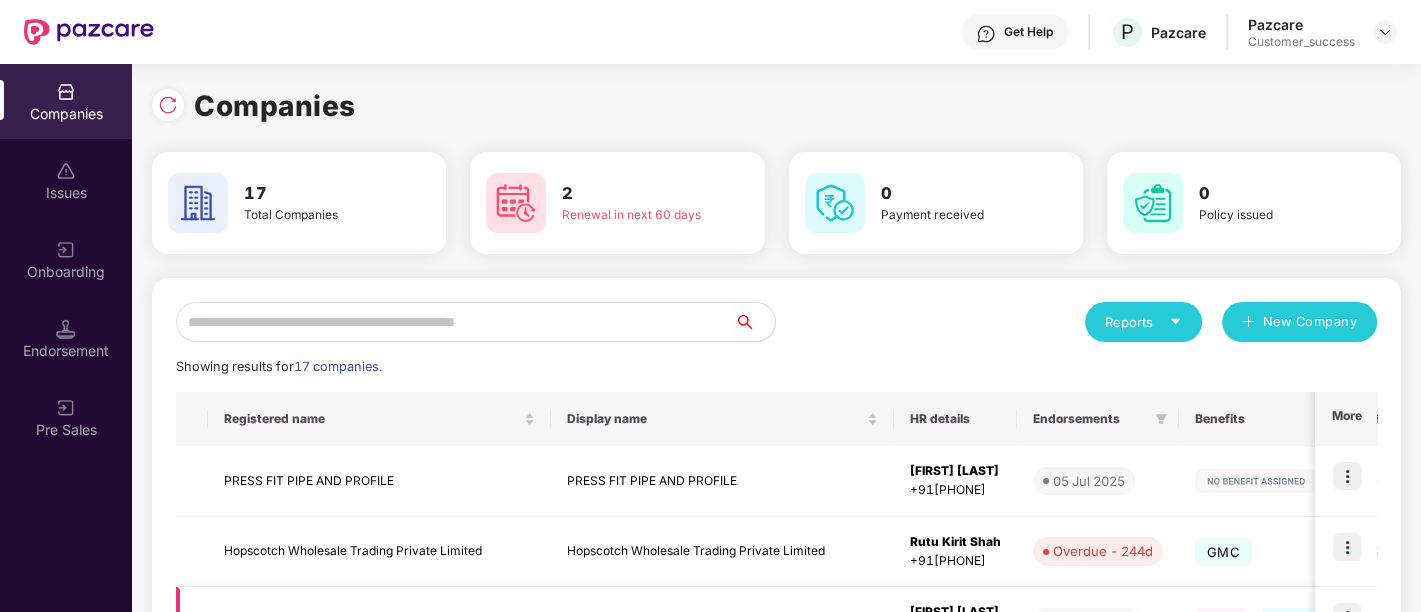 scroll, scrollTop: 128, scrollLeft: 0, axis: vertical 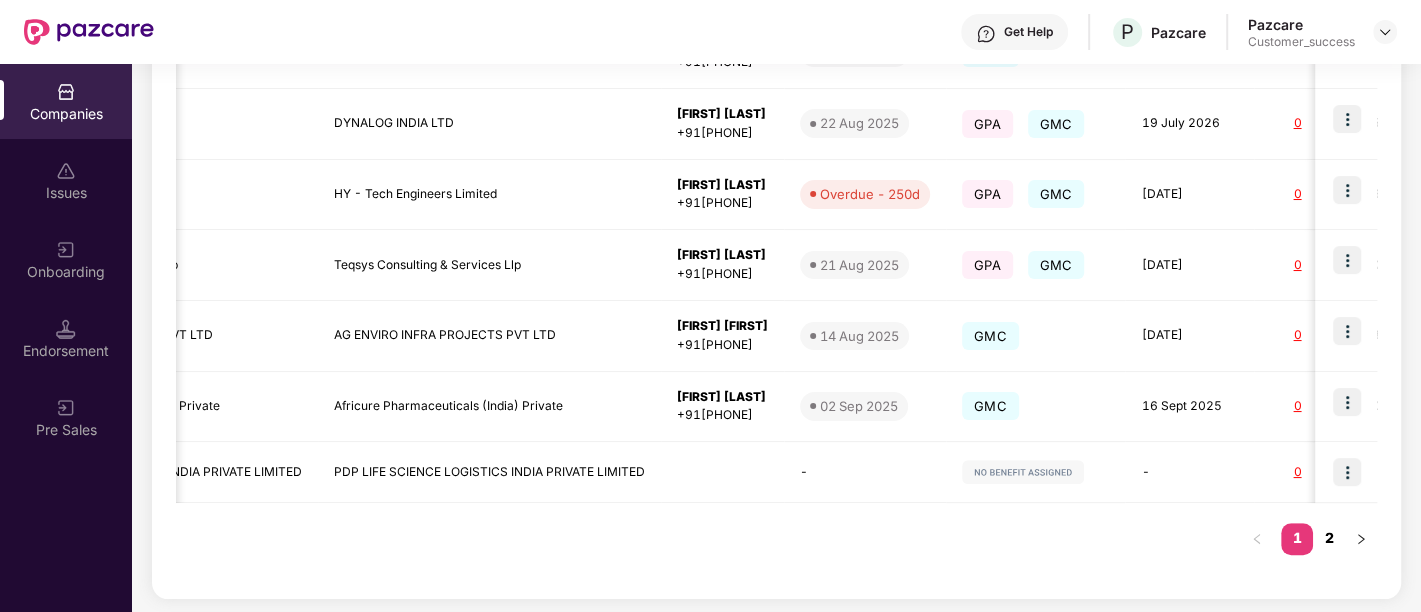 click on "2" at bounding box center [1329, 538] 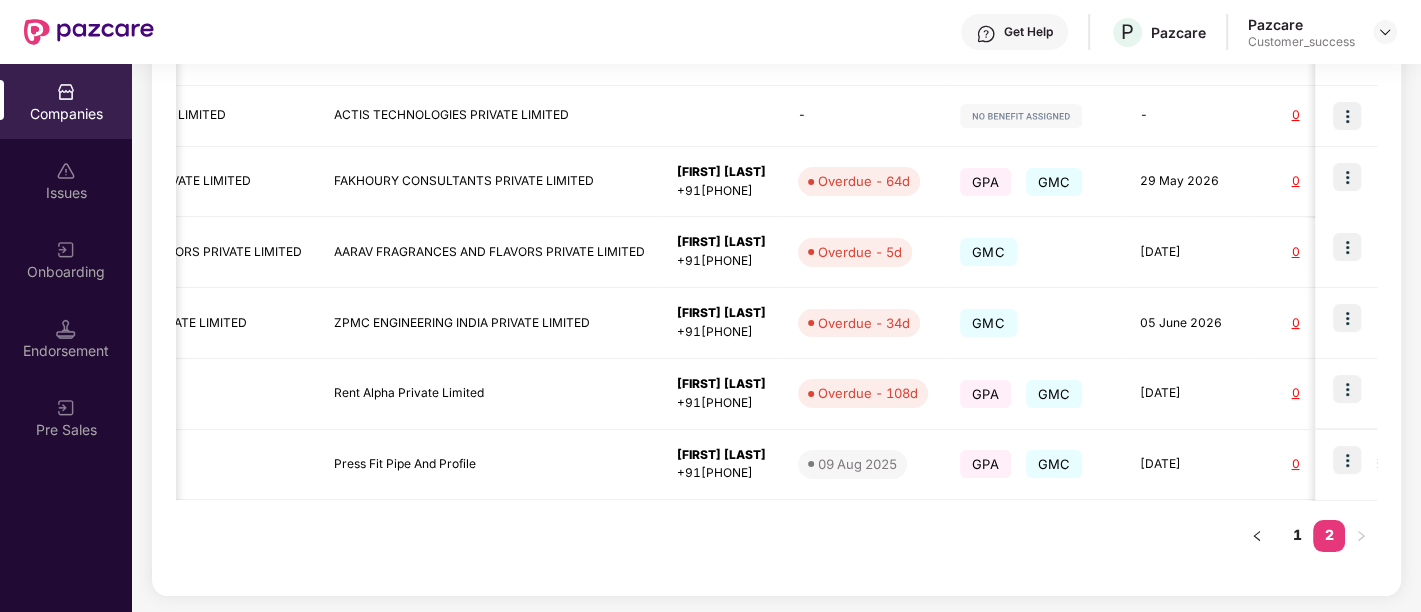 scroll, scrollTop: 428, scrollLeft: 0, axis: vertical 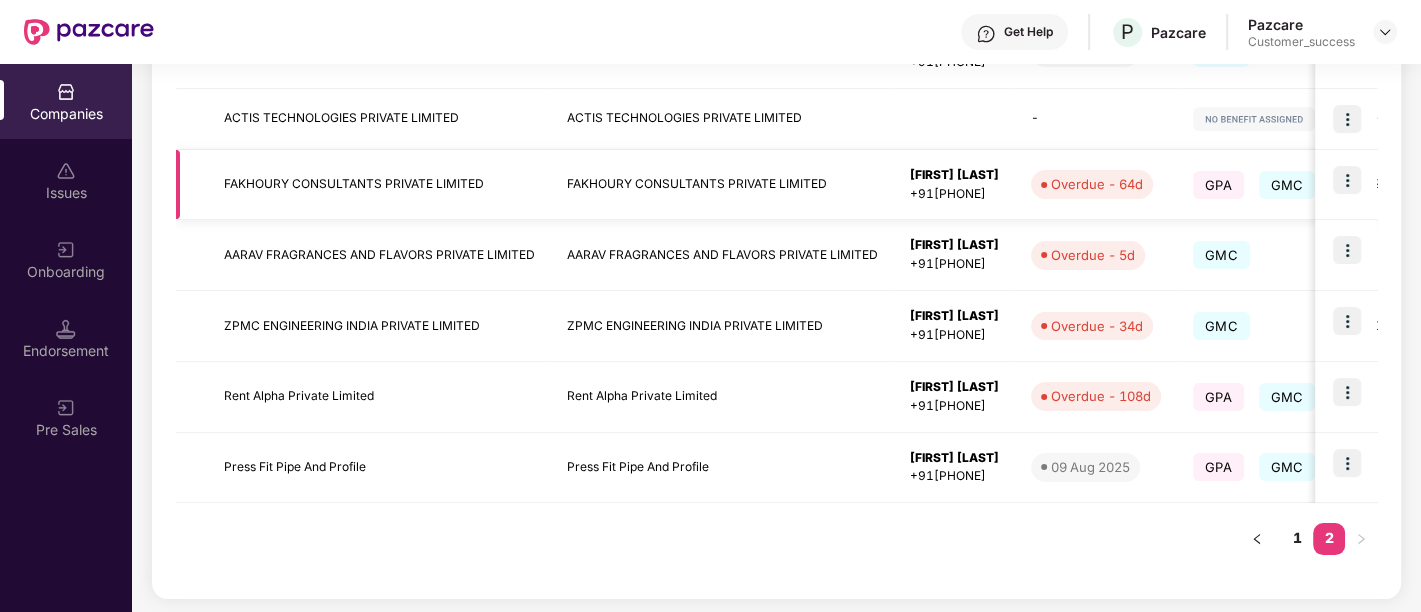 click at bounding box center (1346, 185) 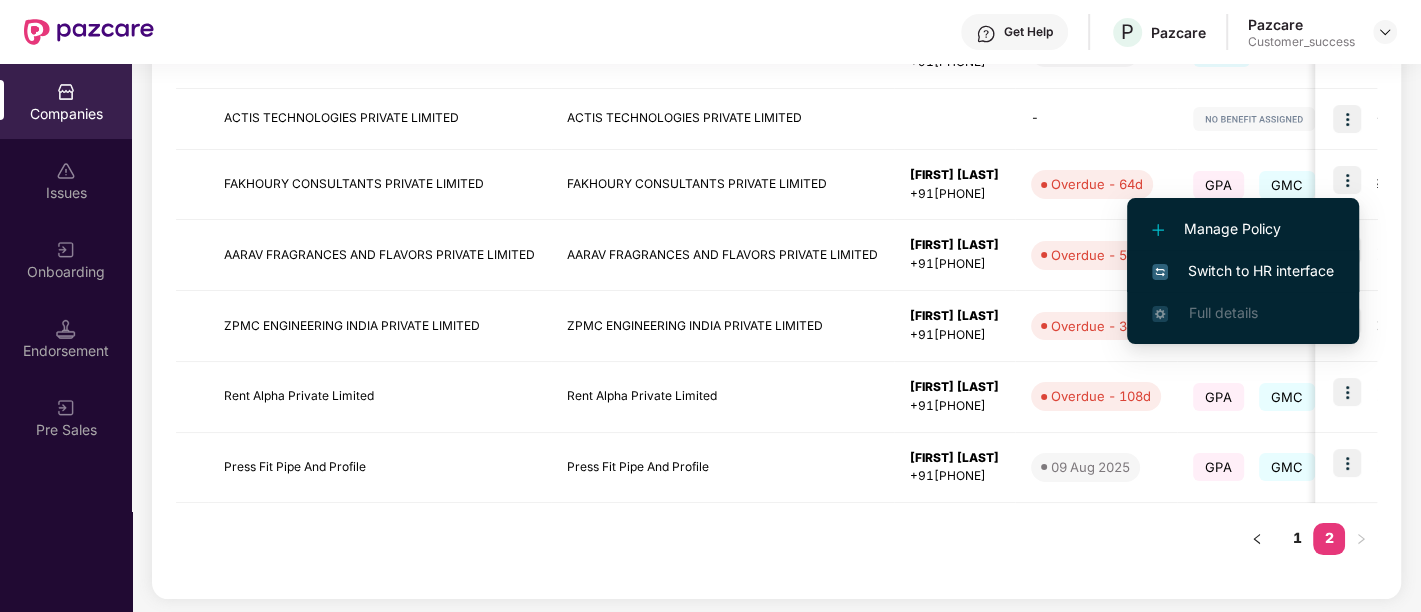 click on "Switch to HR interface" at bounding box center [1243, 271] 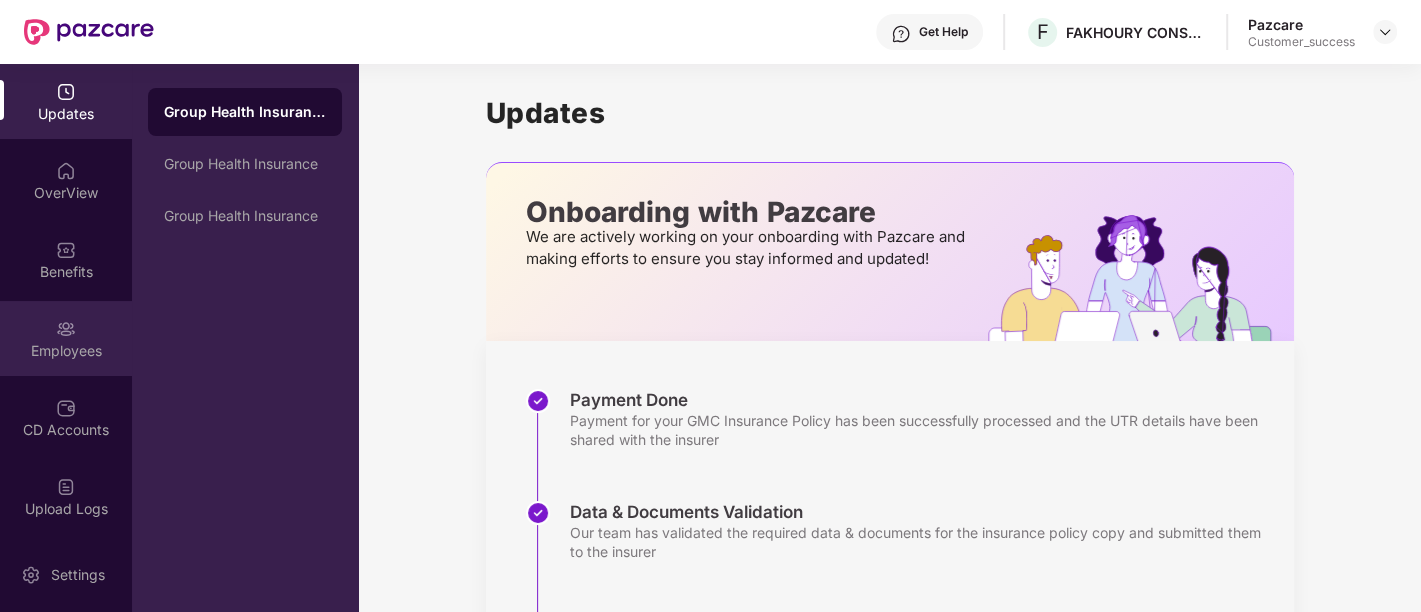 click on "Employees" at bounding box center [66, 351] 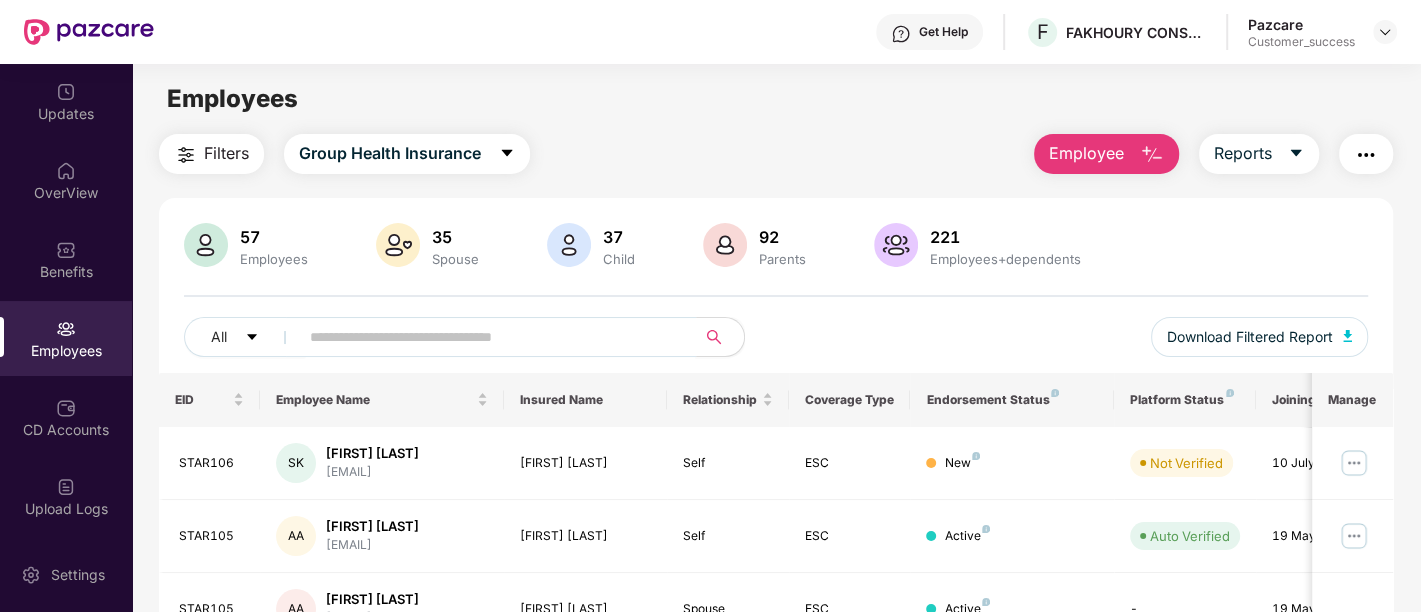 click at bounding box center [489, 337] 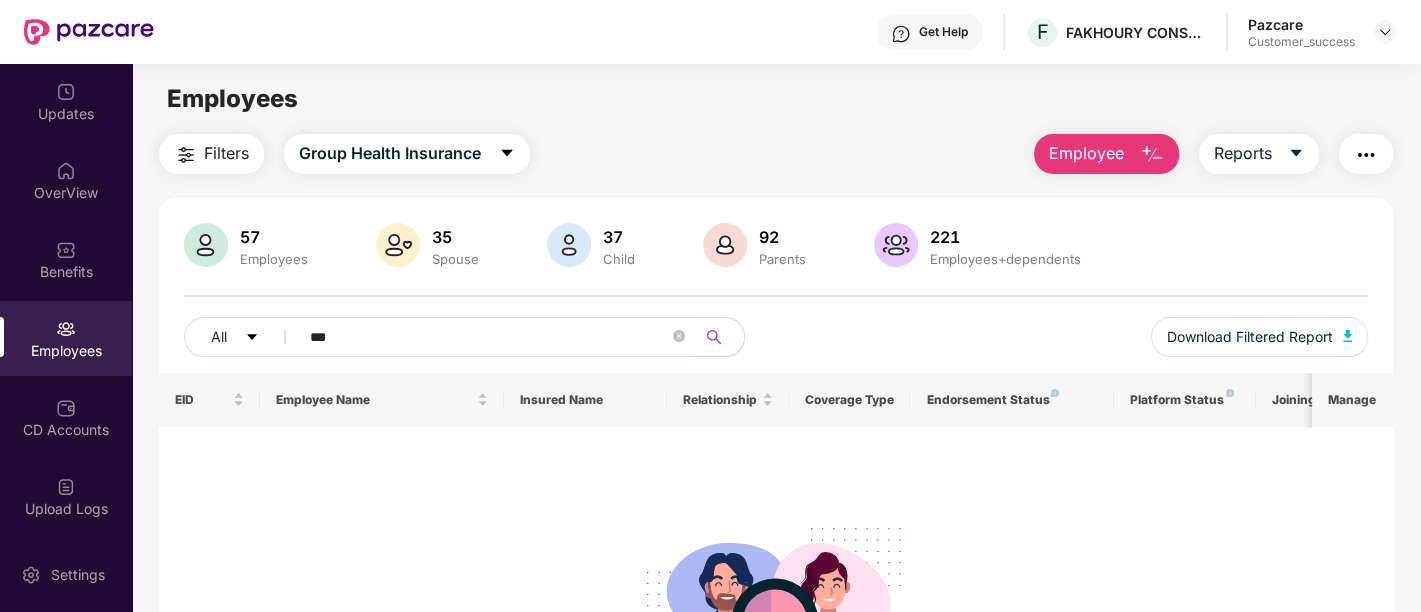 click on "***" at bounding box center [491, 337] 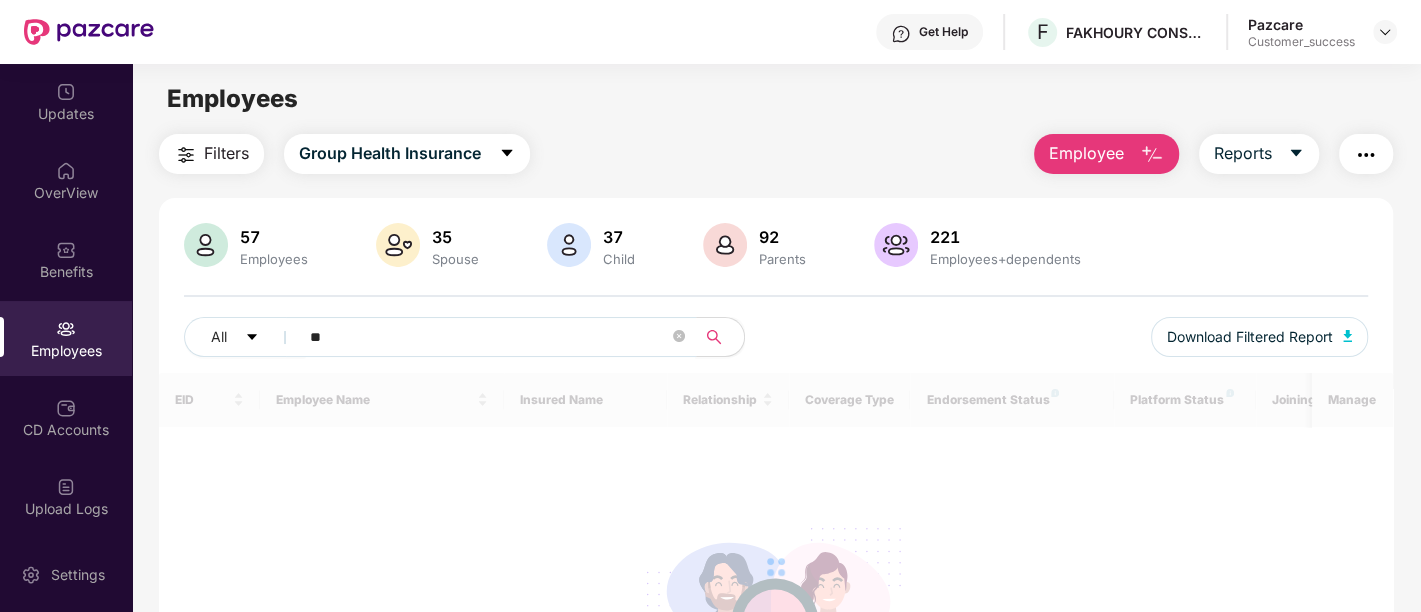 type on "*" 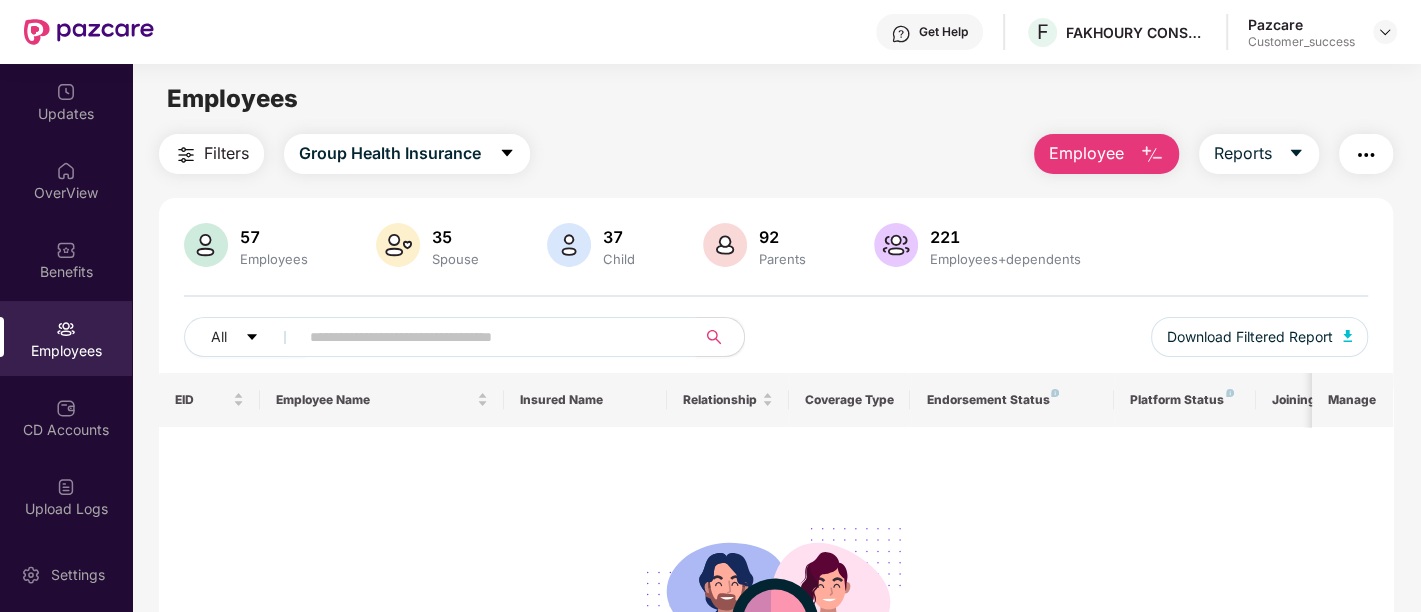 paste on "******" 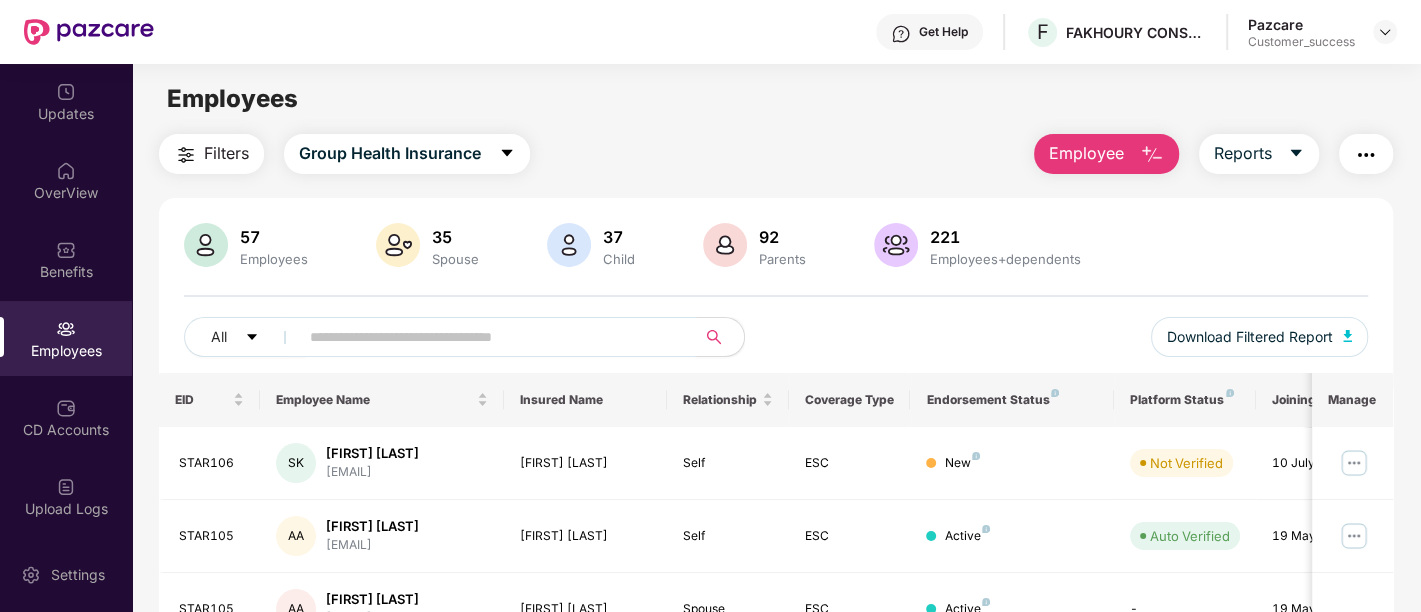 paste on "*******" 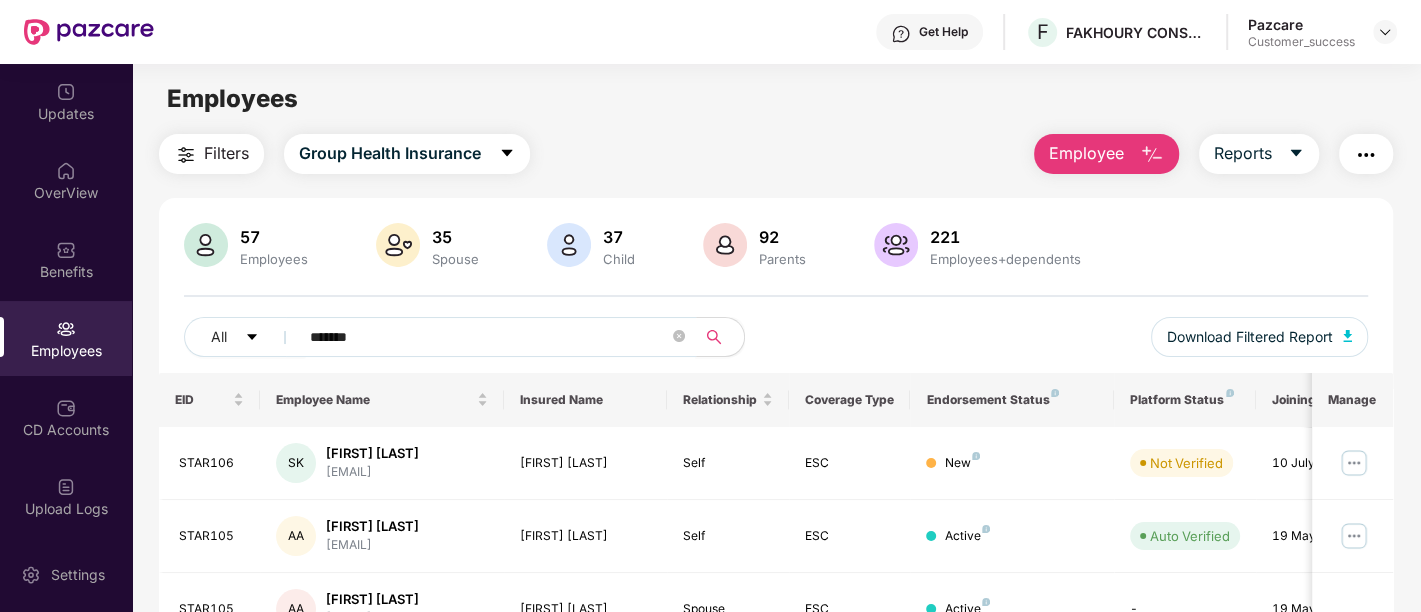type on "*******" 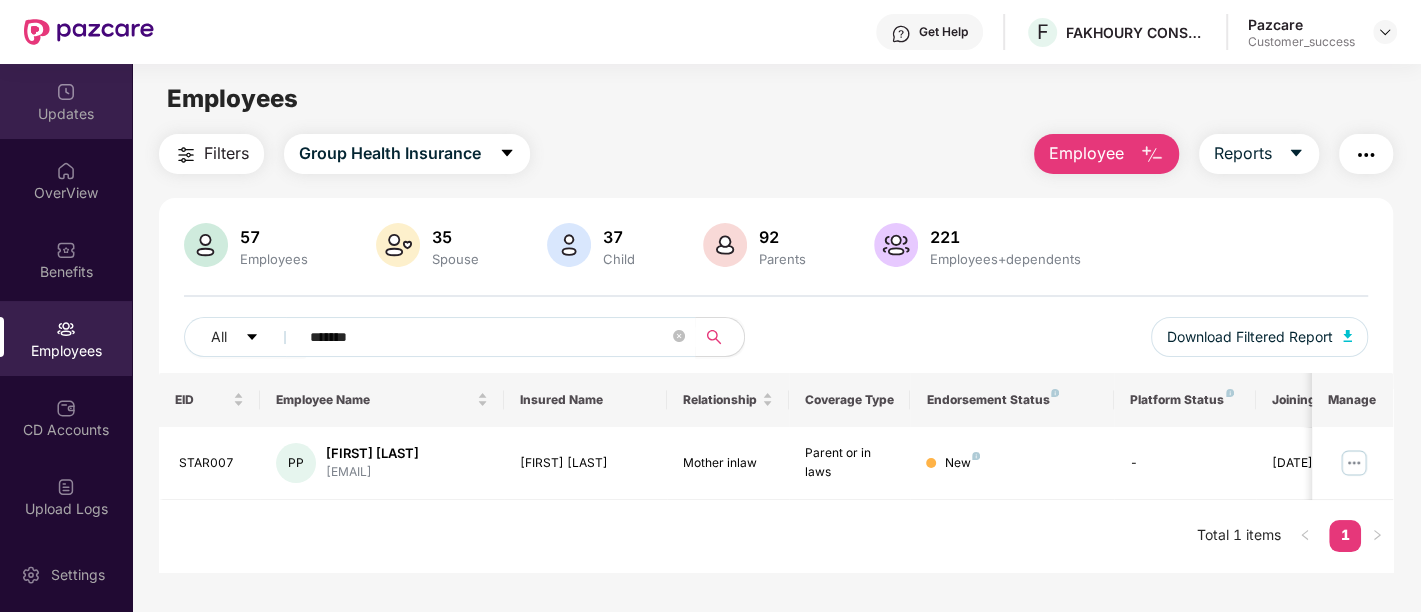 click on "Updates" at bounding box center (66, 101) 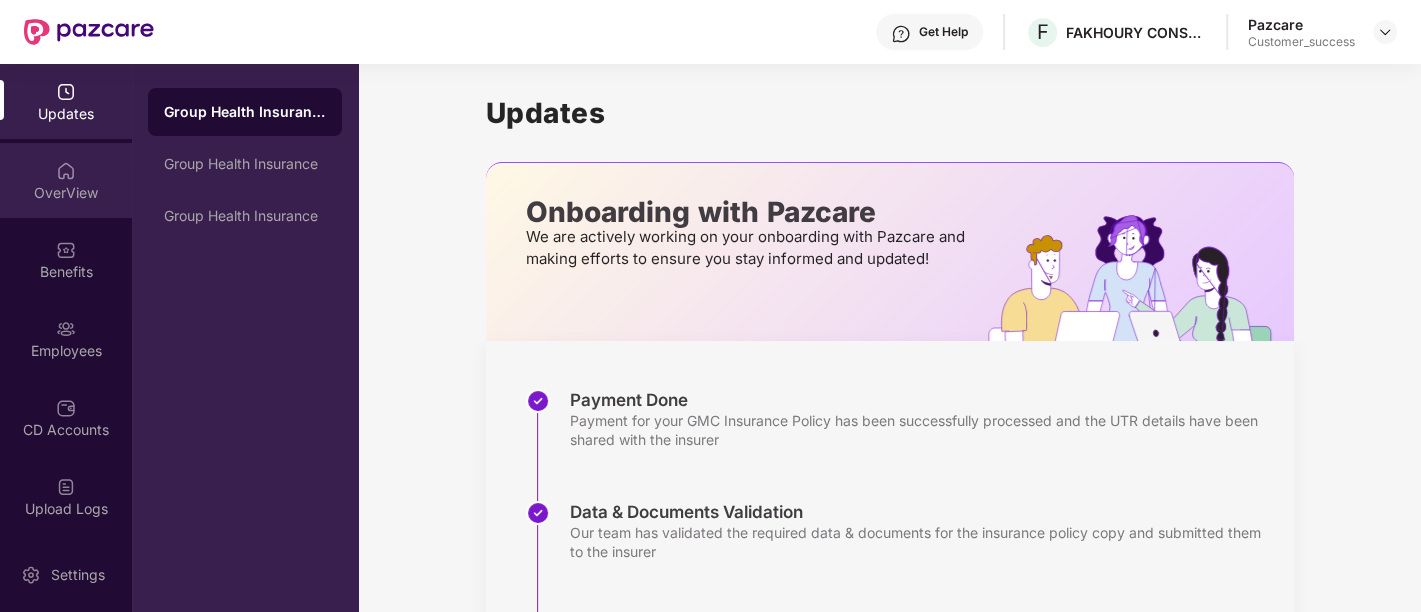 click on "OverView" at bounding box center (66, 180) 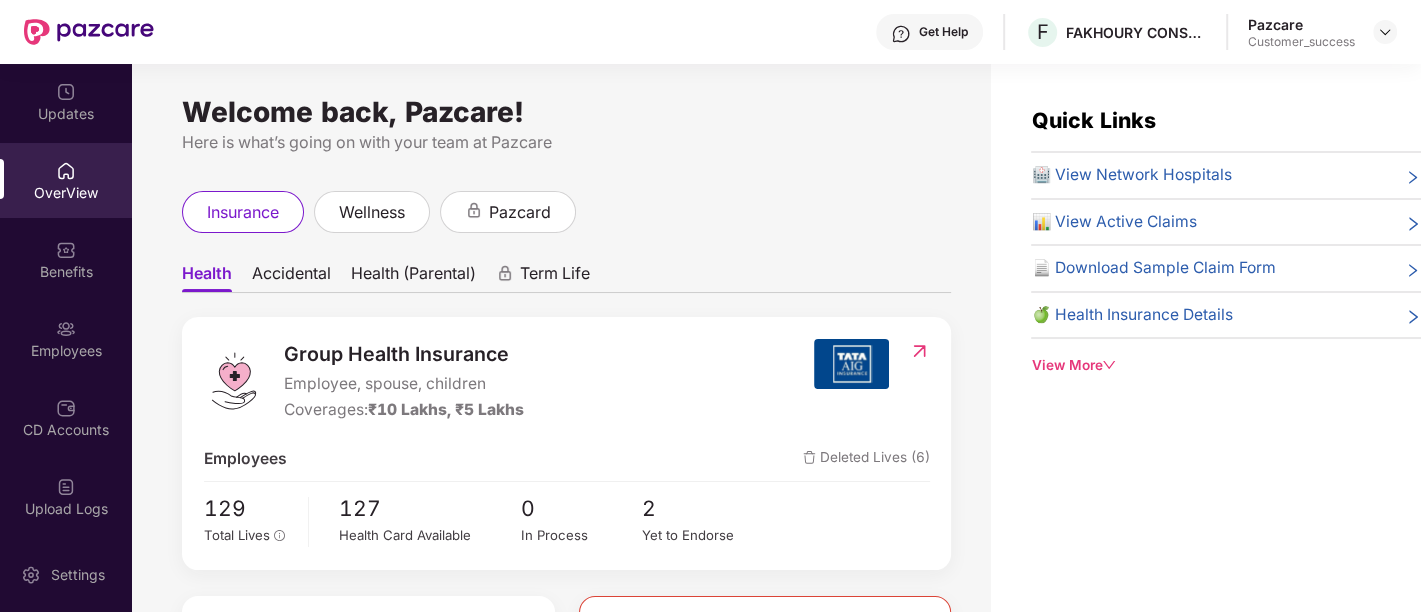 click on "Health (Parental)" at bounding box center (413, 277) 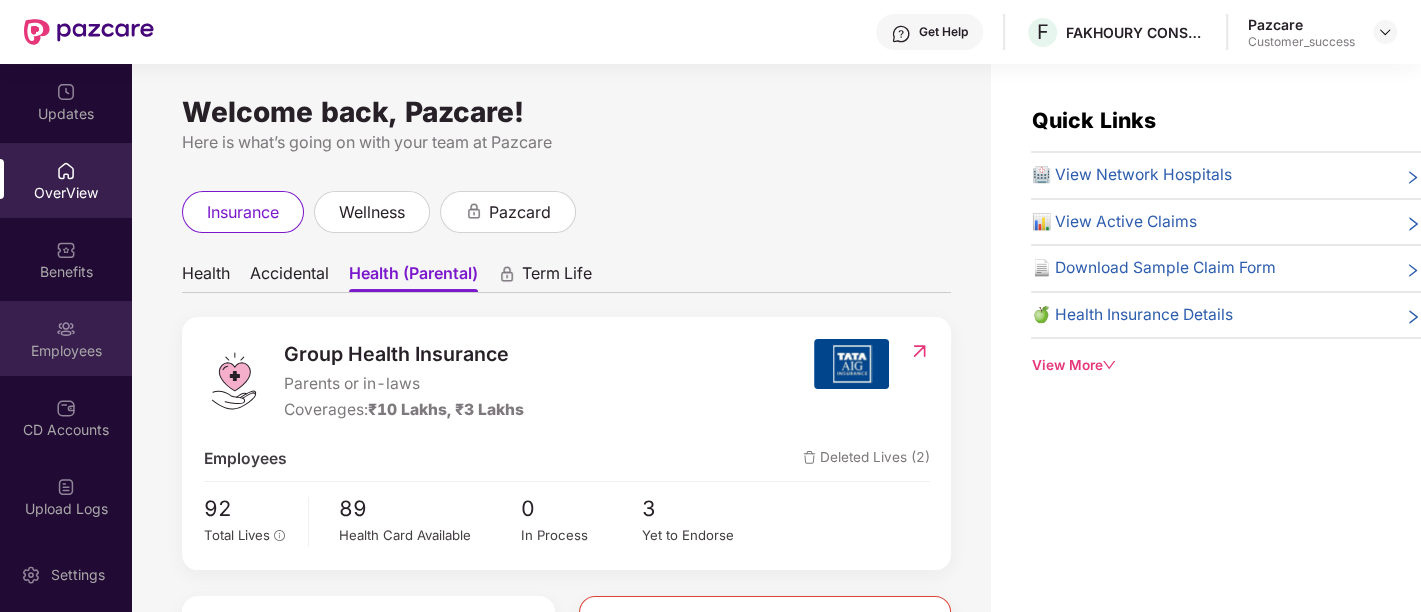 click on "Employees" at bounding box center [66, 338] 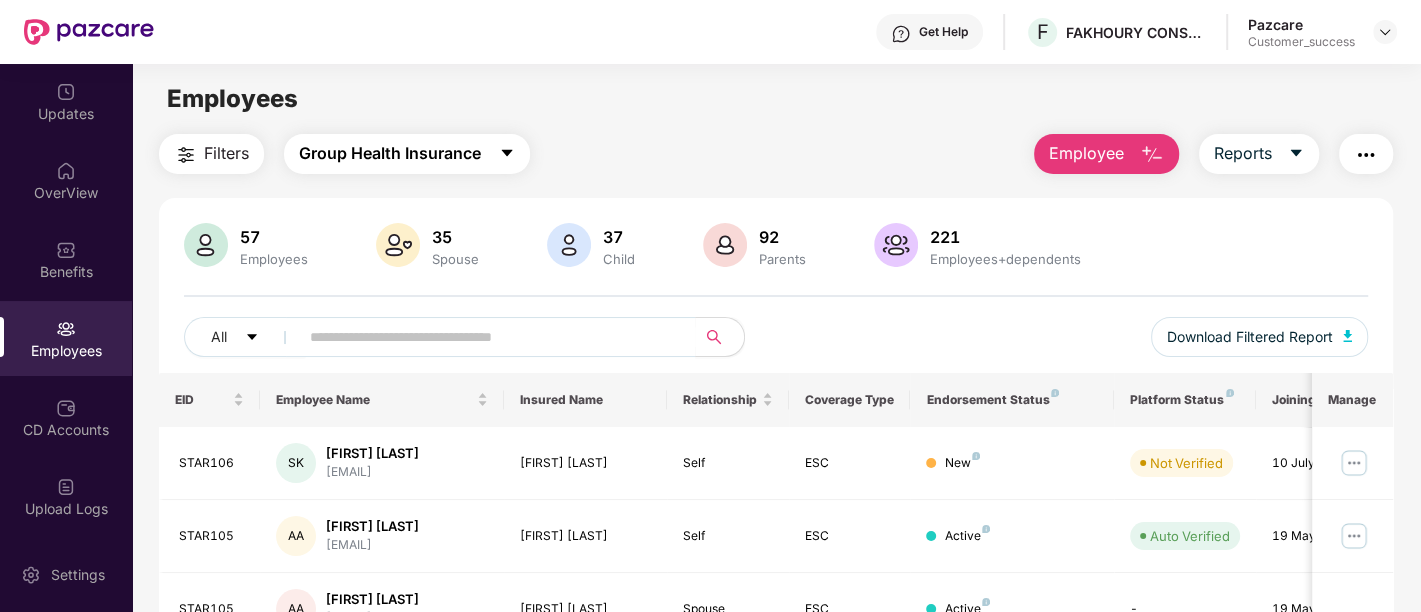 click 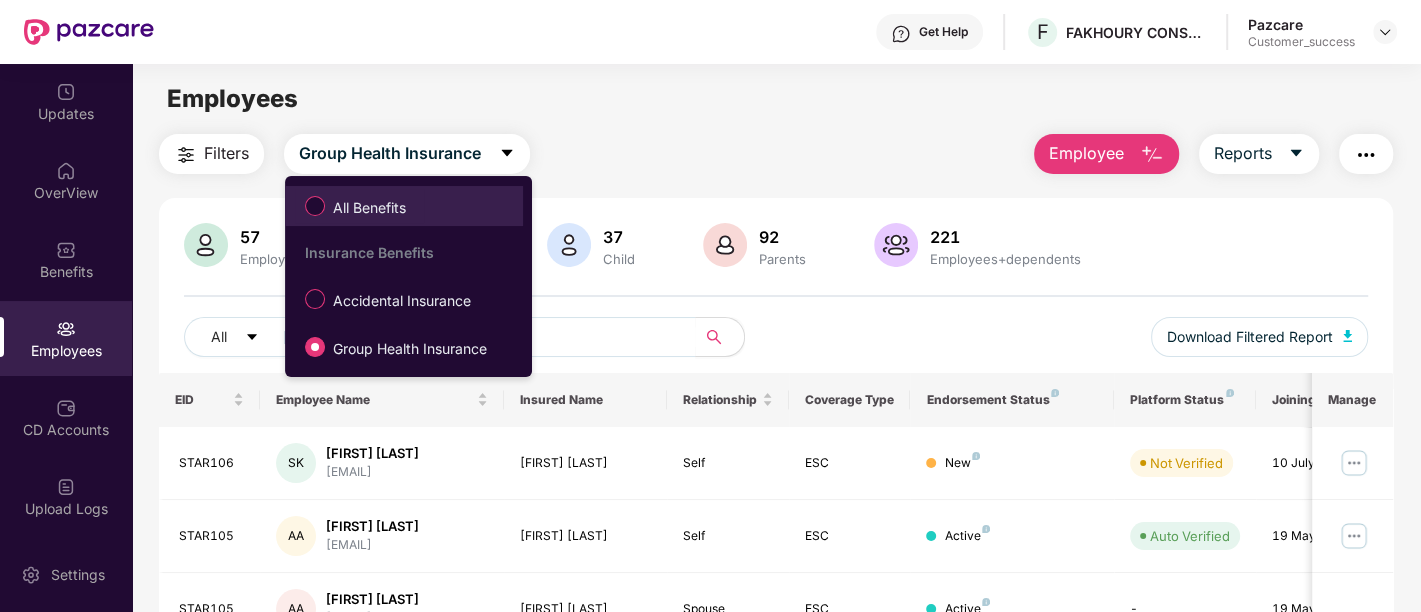 click on "All Benefits" at bounding box center [369, 208] 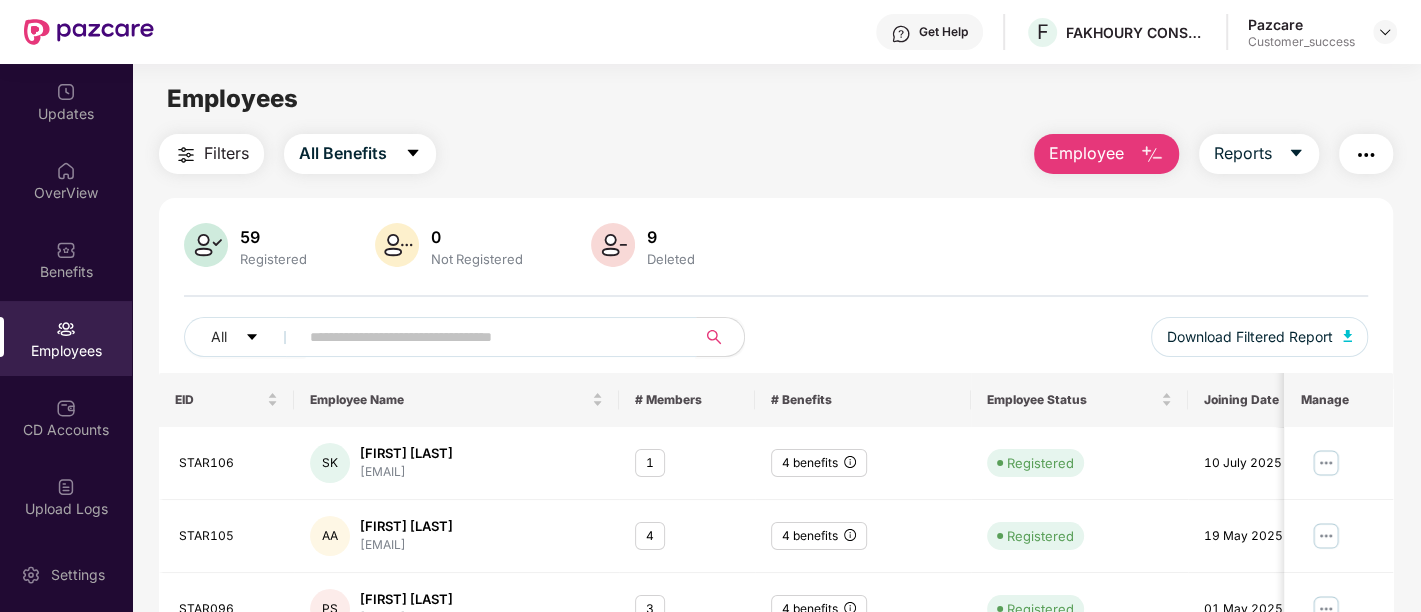 click at bounding box center (489, 337) 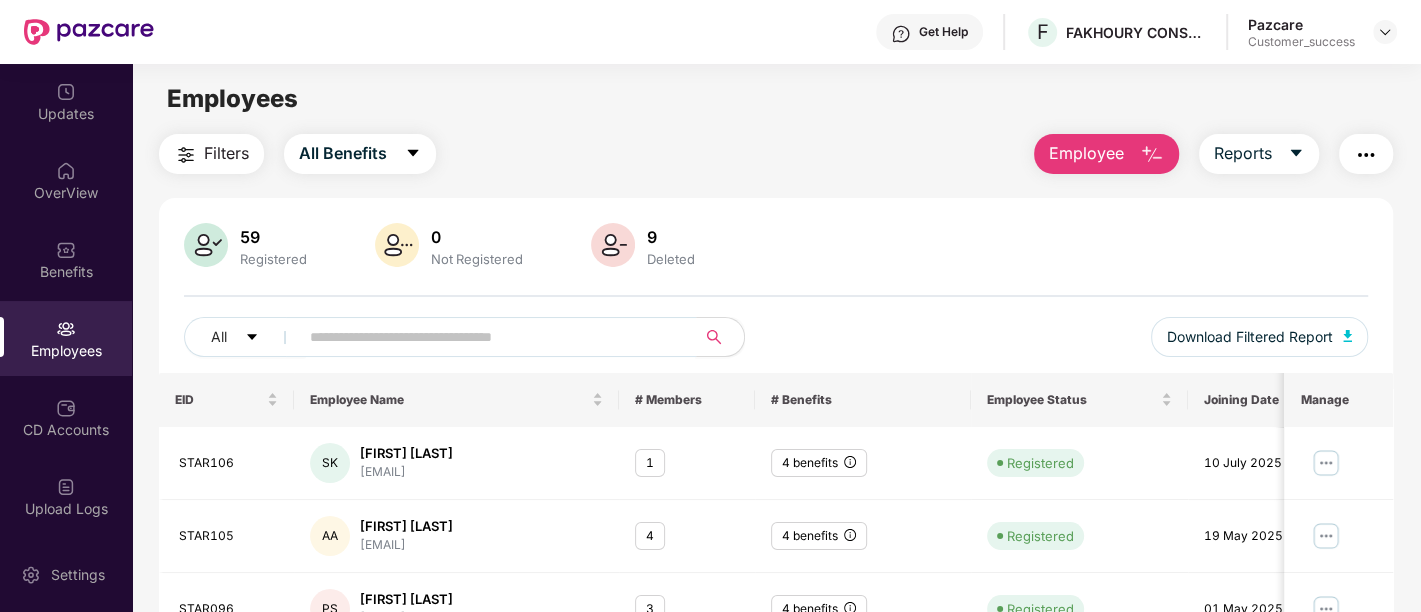 paste on "*******" 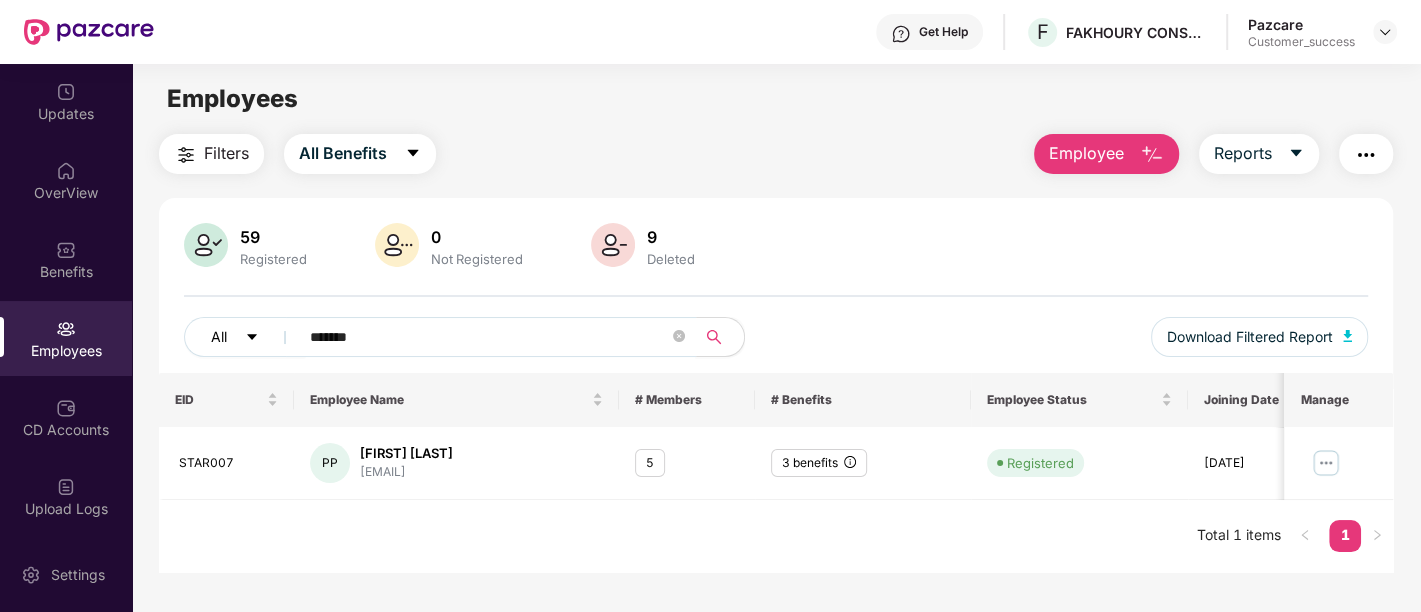 type on "*******" 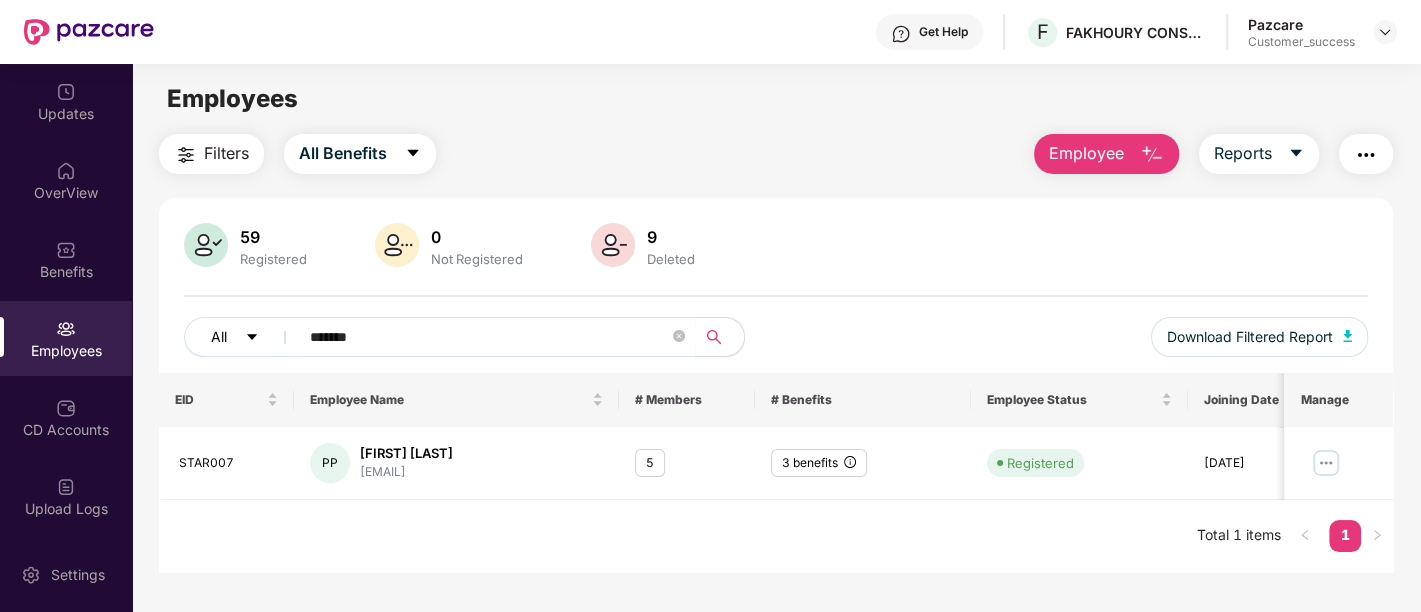 click at bounding box center (252, 338) 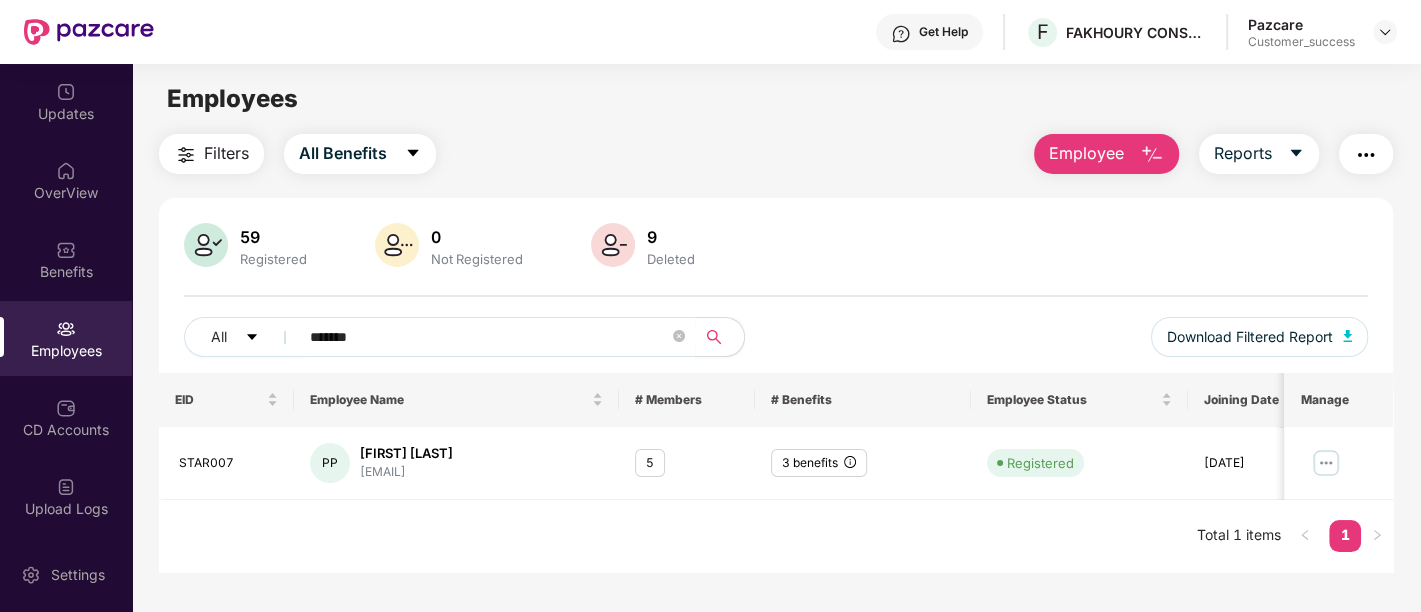 click on "9 Deleted" at bounding box center (671, 246) 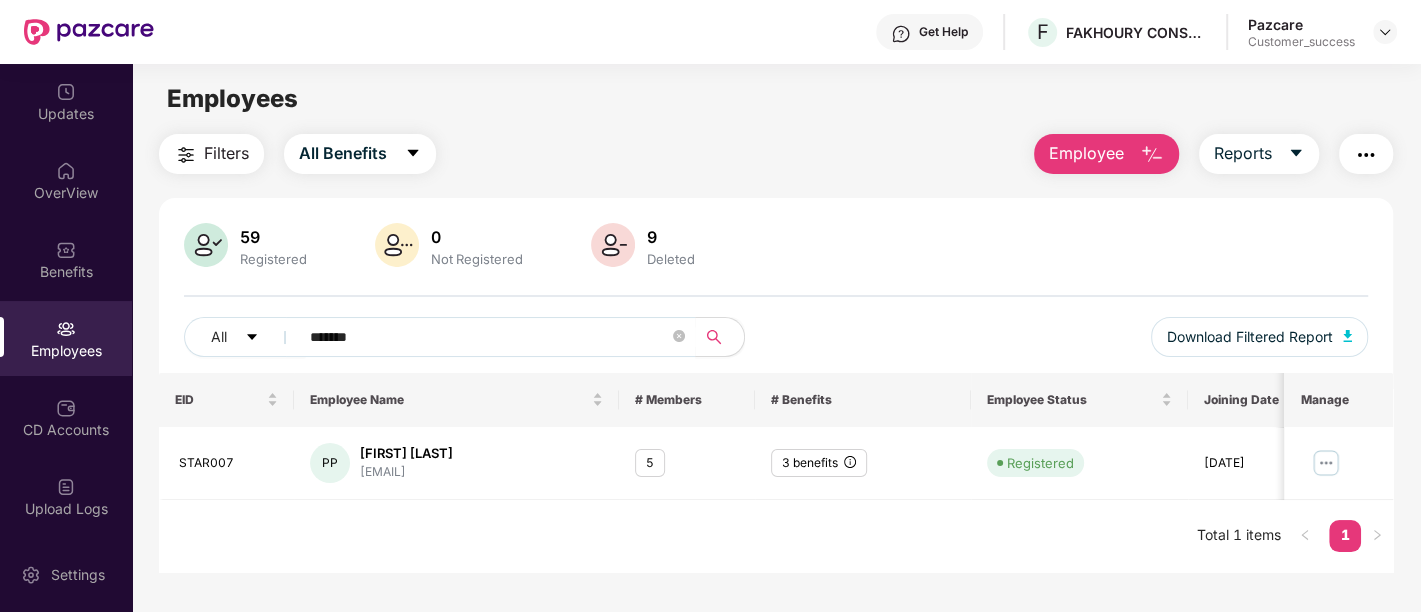 click on "Filters" at bounding box center [226, 153] 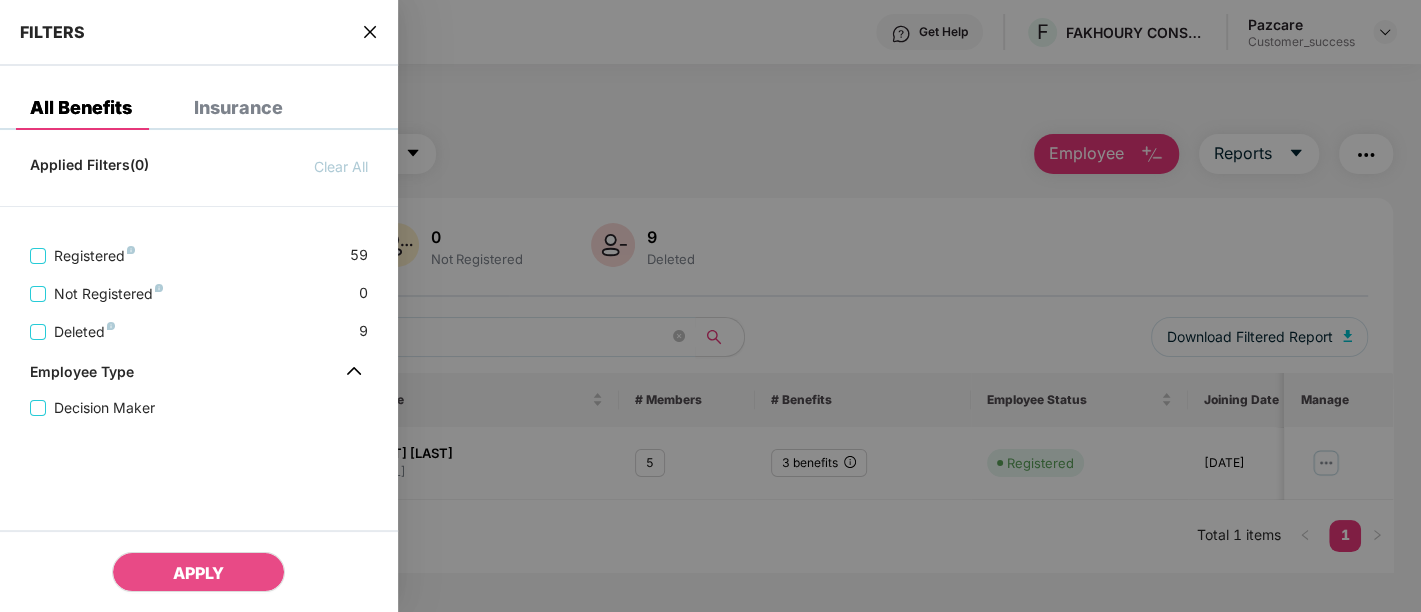 click at bounding box center (710, 306) 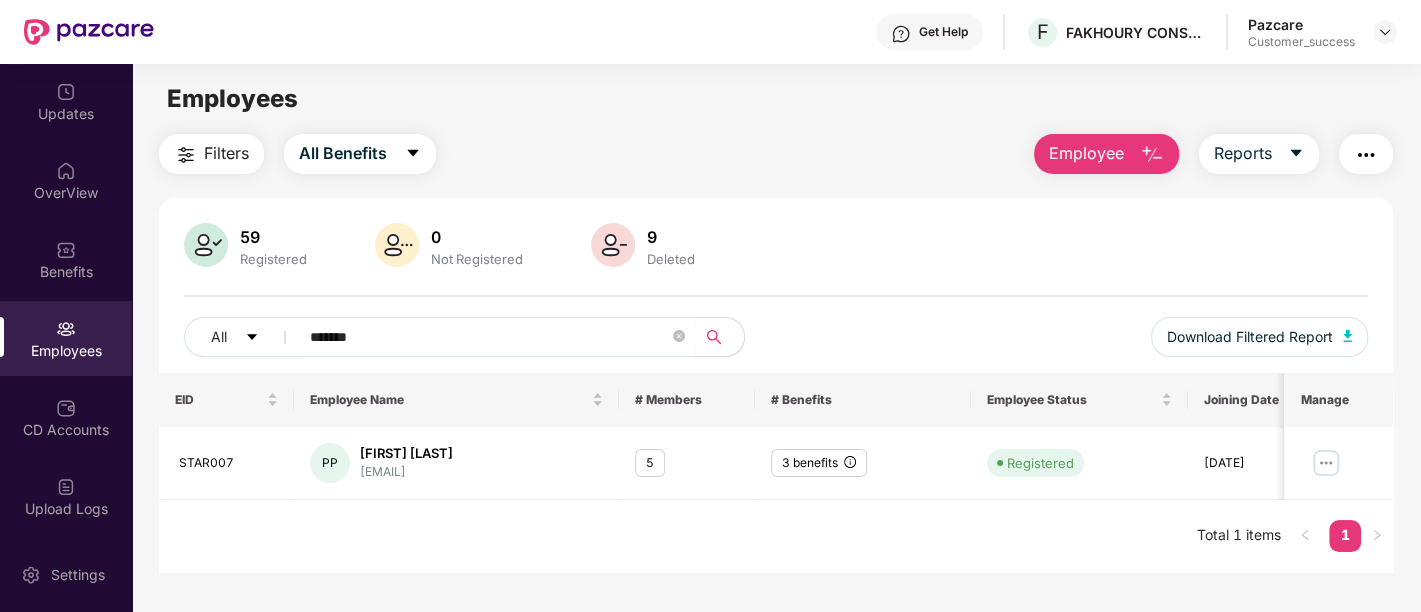 click on "Employees" at bounding box center (776, 99) 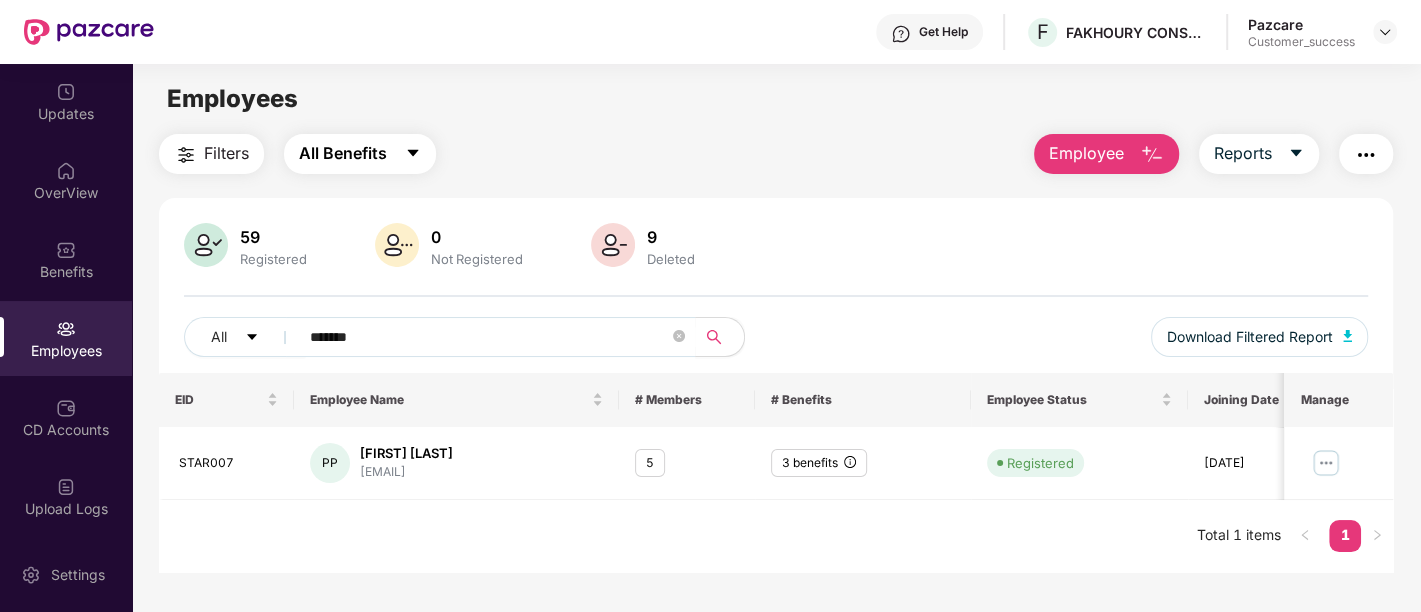 click 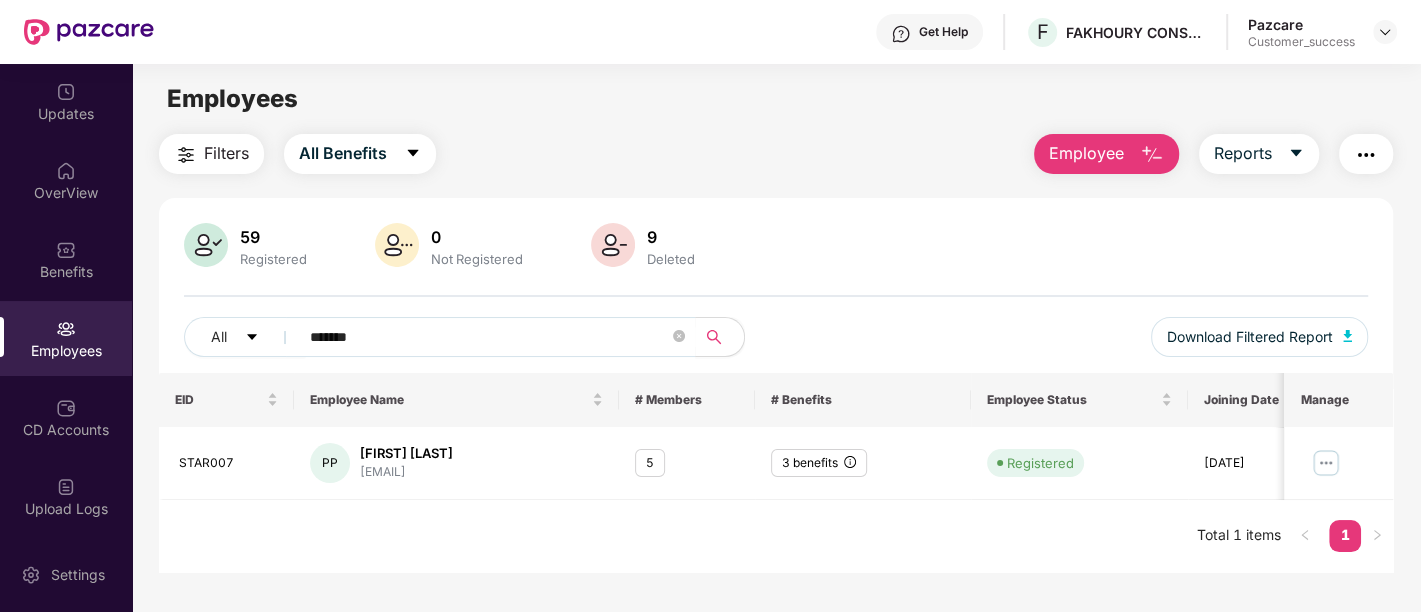 click on "Employees" at bounding box center [776, 99] 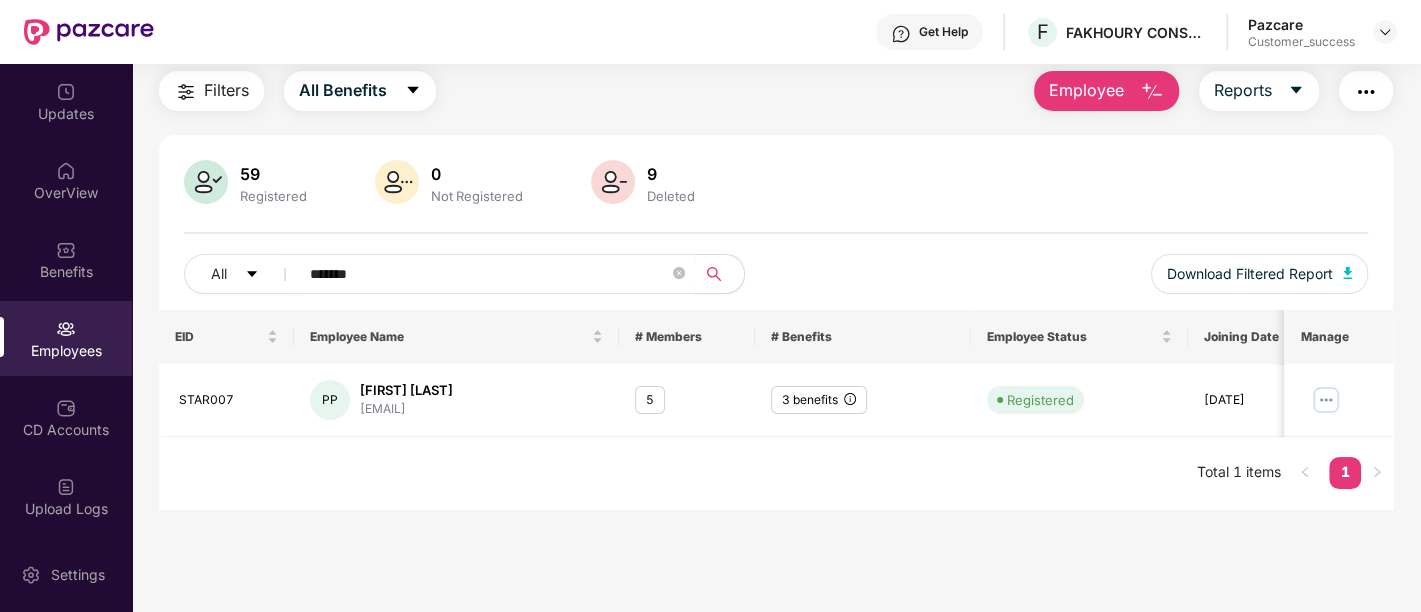 scroll, scrollTop: 0, scrollLeft: 0, axis: both 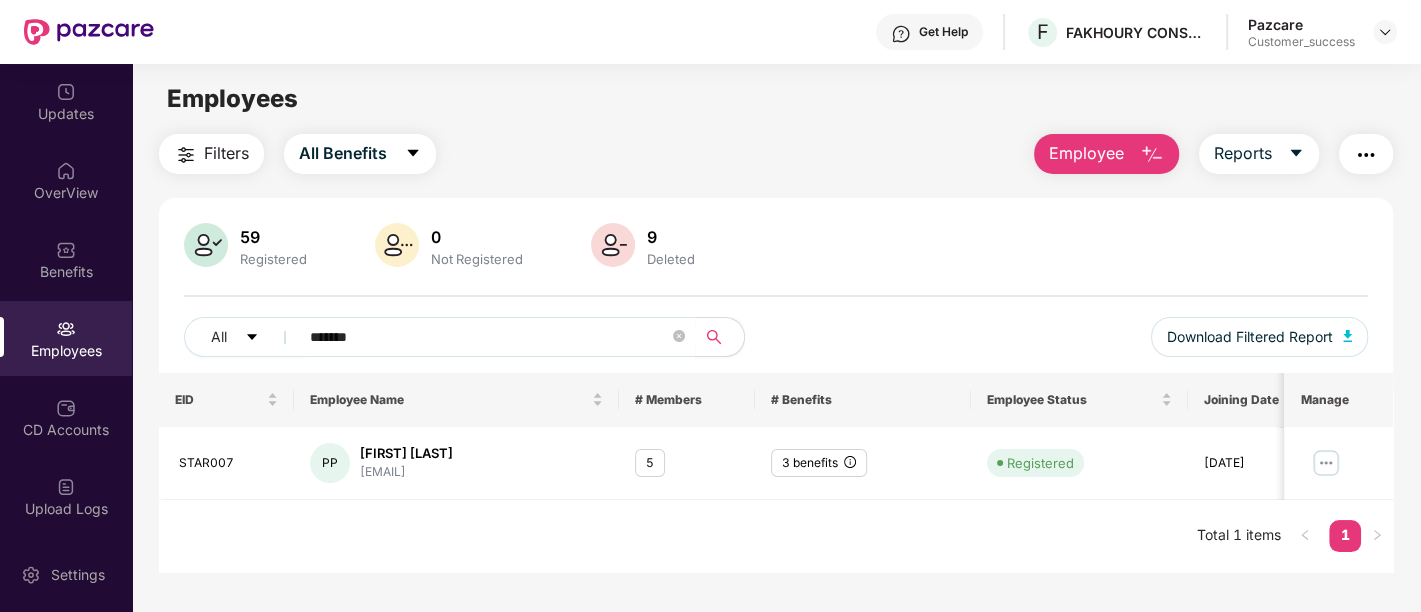 click on "Employees Filters All Benefits Employee  Reports 59 Registered 0 Not Registered 9 Deleted All ******* Download Filtered Report EID Employee Name # Members # Benefits Employee Status Joining Date Manage               STAR007 PP Purva Sadanand Pem   purva@employmentimmigr... 5 3 benefits    Registered 30 May 2024 Total 1 items 1" at bounding box center (776, 370) 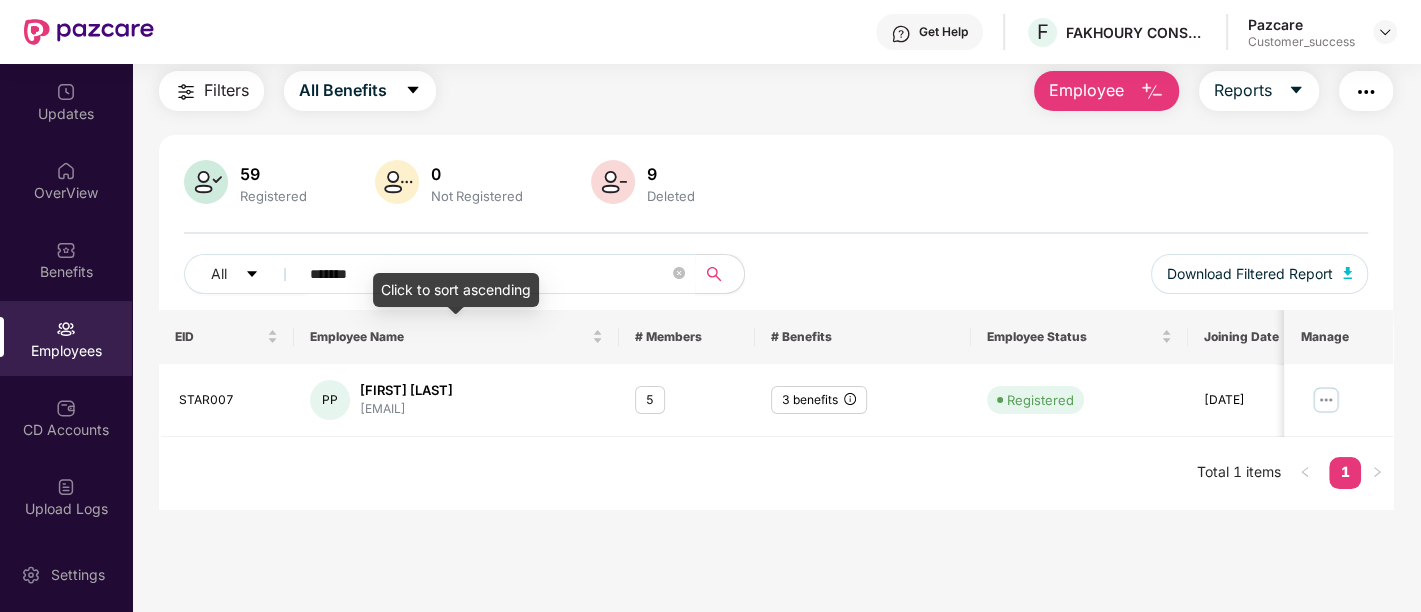 scroll, scrollTop: 0, scrollLeft: 0, axis: both 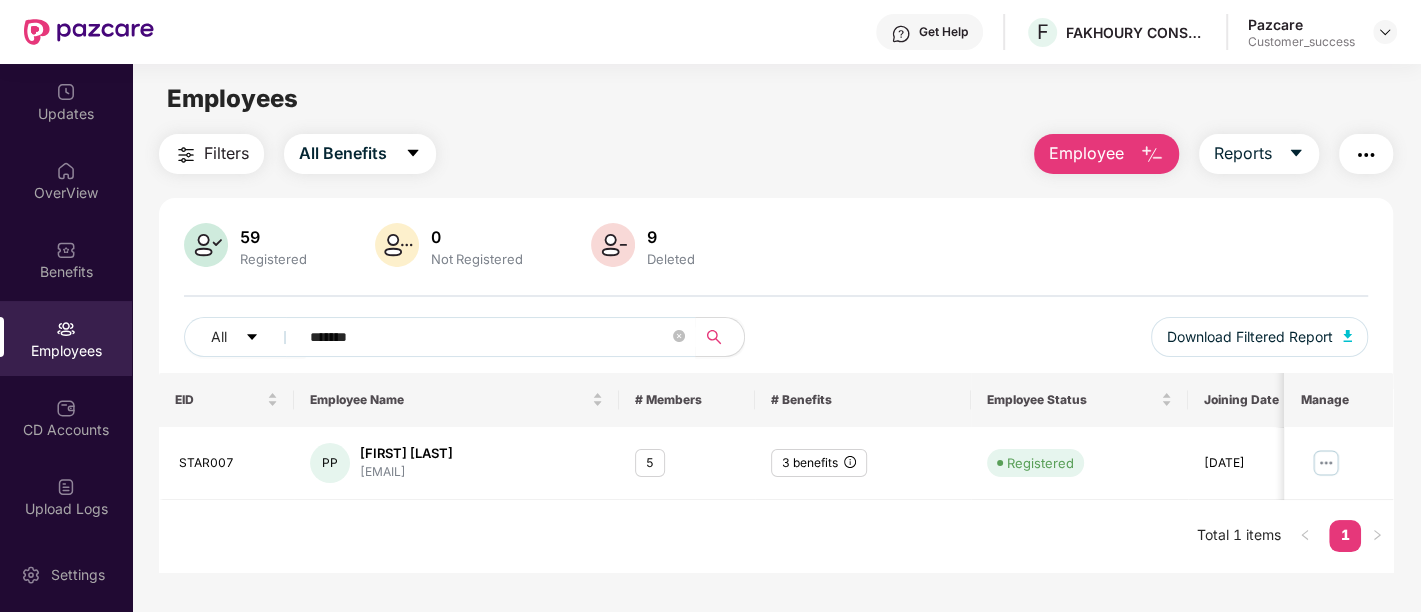 click on "59 Registered 0 Not Registered 9 Deleted" at bounding box center [776, 247] 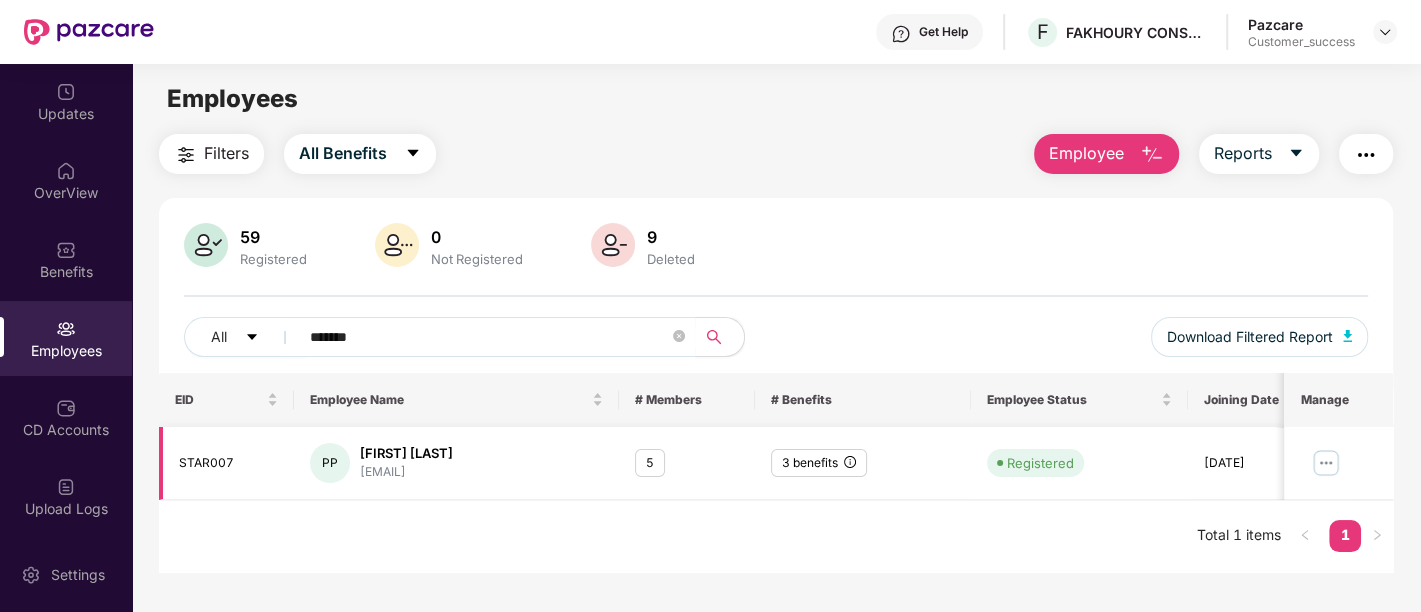 click at bounding box center [1327, 463] 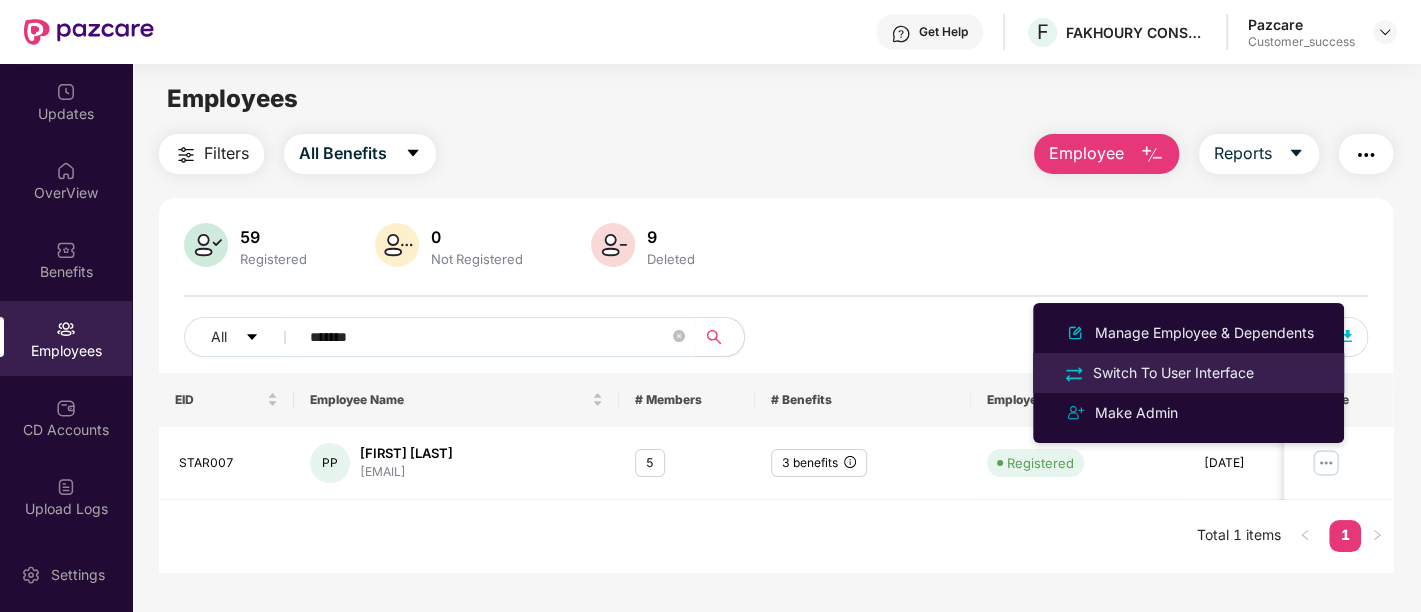 click on "Switch To User Interface" at bounding box center [1173, 373] 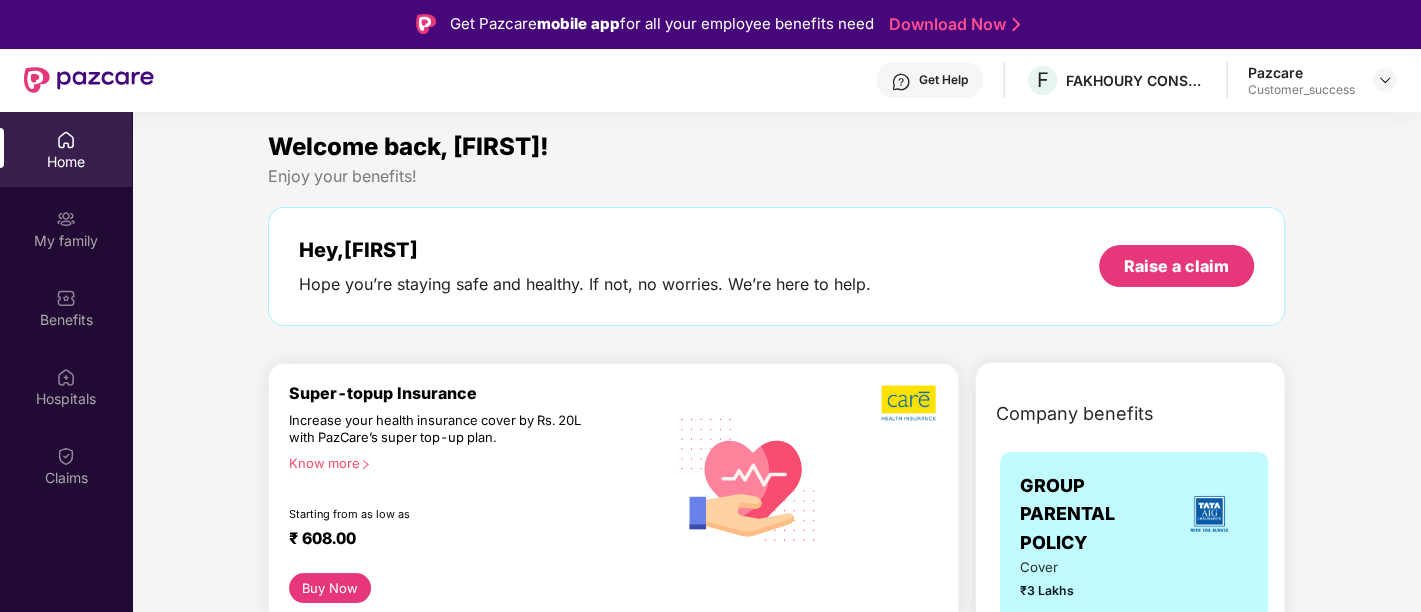 click on "Hey,  Purva Hope you’re staying safe and healthy. If not, no worries. We’re here to help." at bounding box center [585, 266] 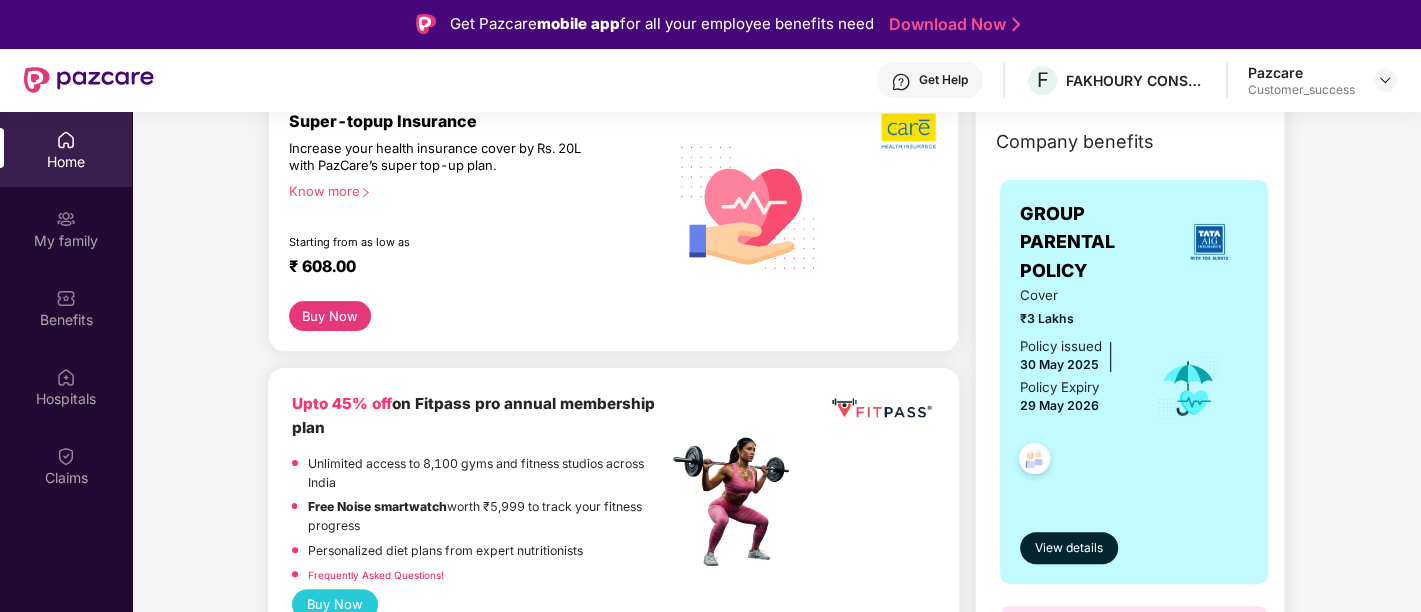 scroll, scrollTop: 273, scrollLeft: 0, axis: vertical 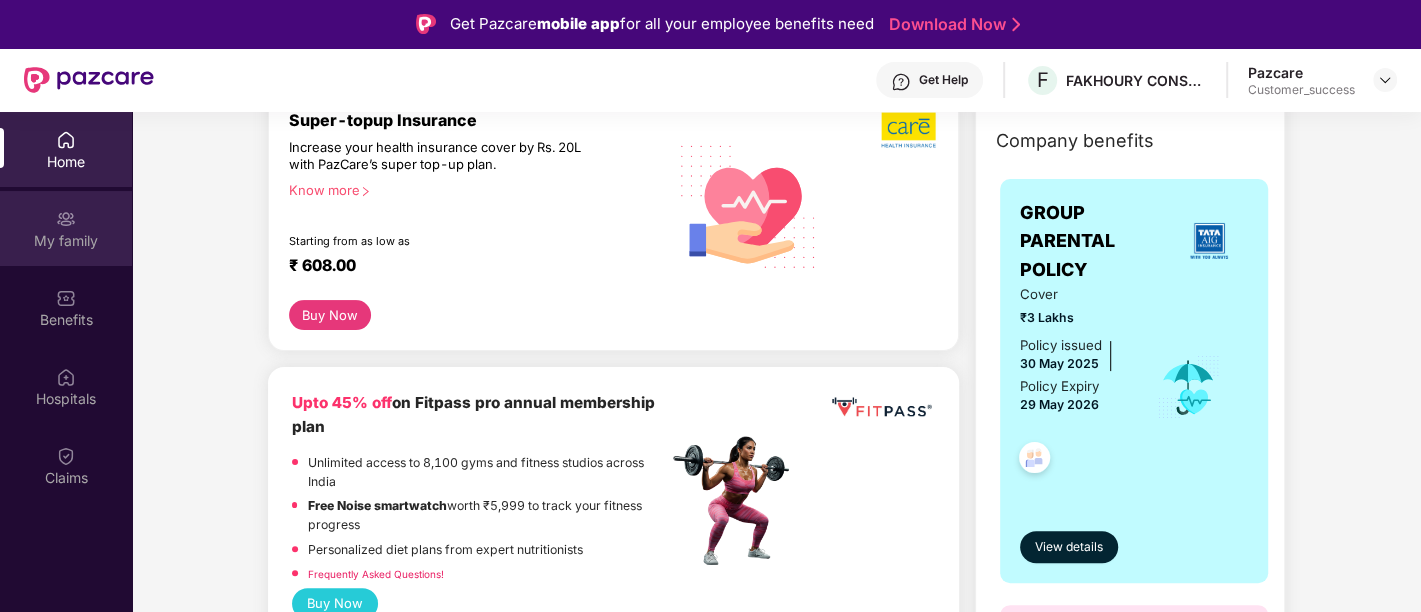 click on "My family" at bounding box center [66, 241] 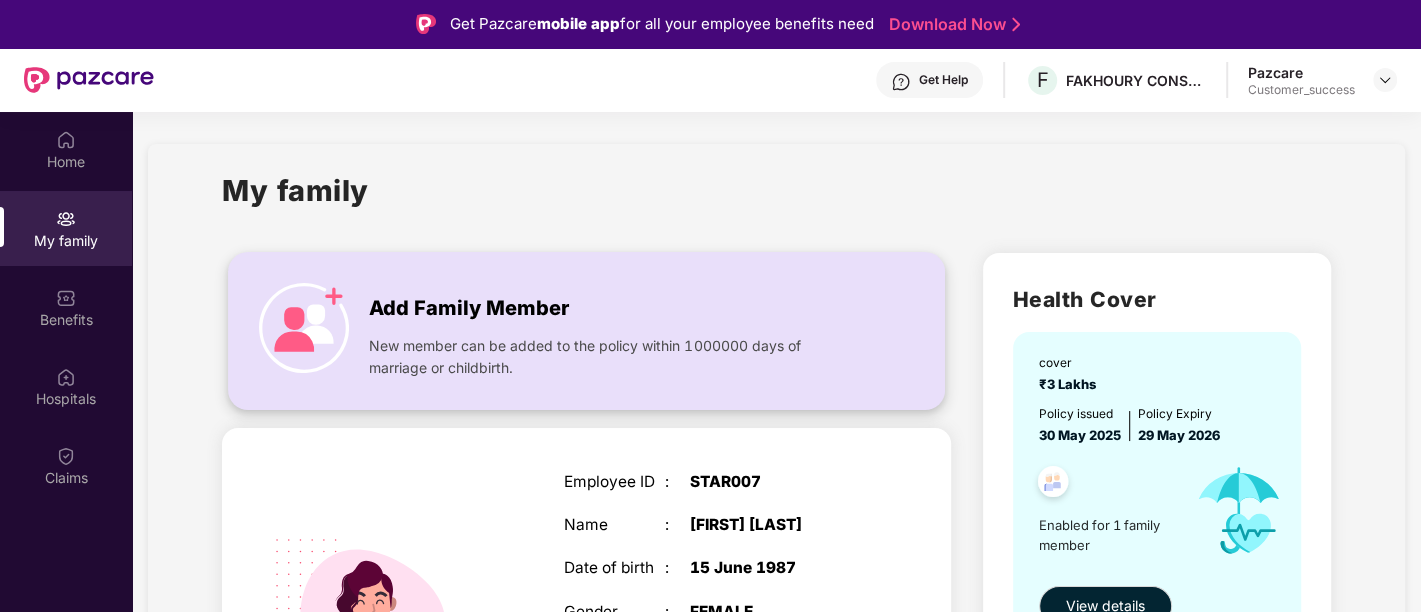 scroll, scrollTop: 132, scrollLeft: 0, axis: vertical 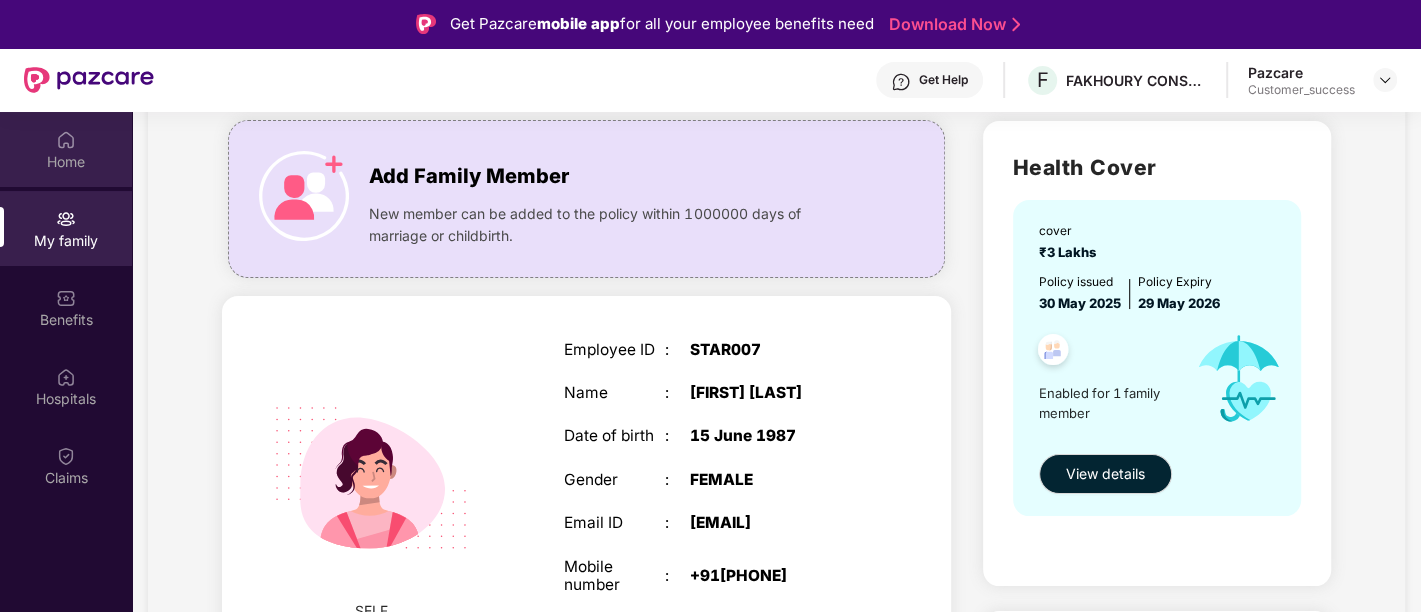 click on "Home" at bounding box center (66, 162) 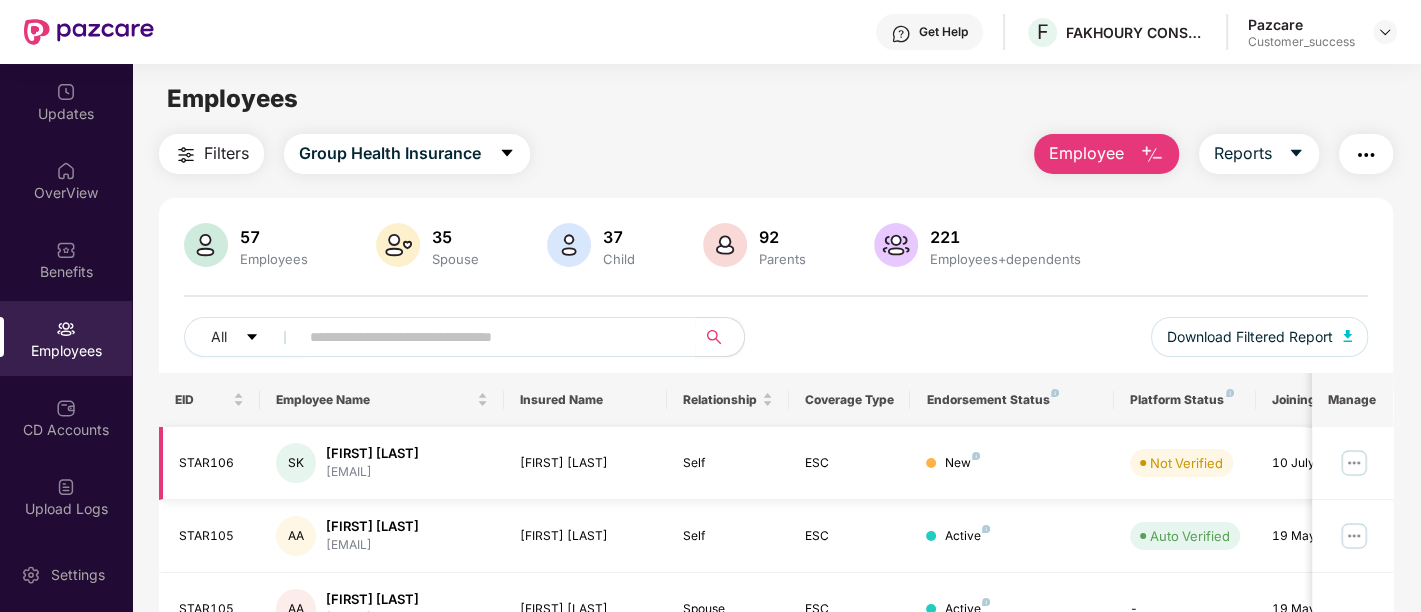 click at bounding box center [1354, 463] 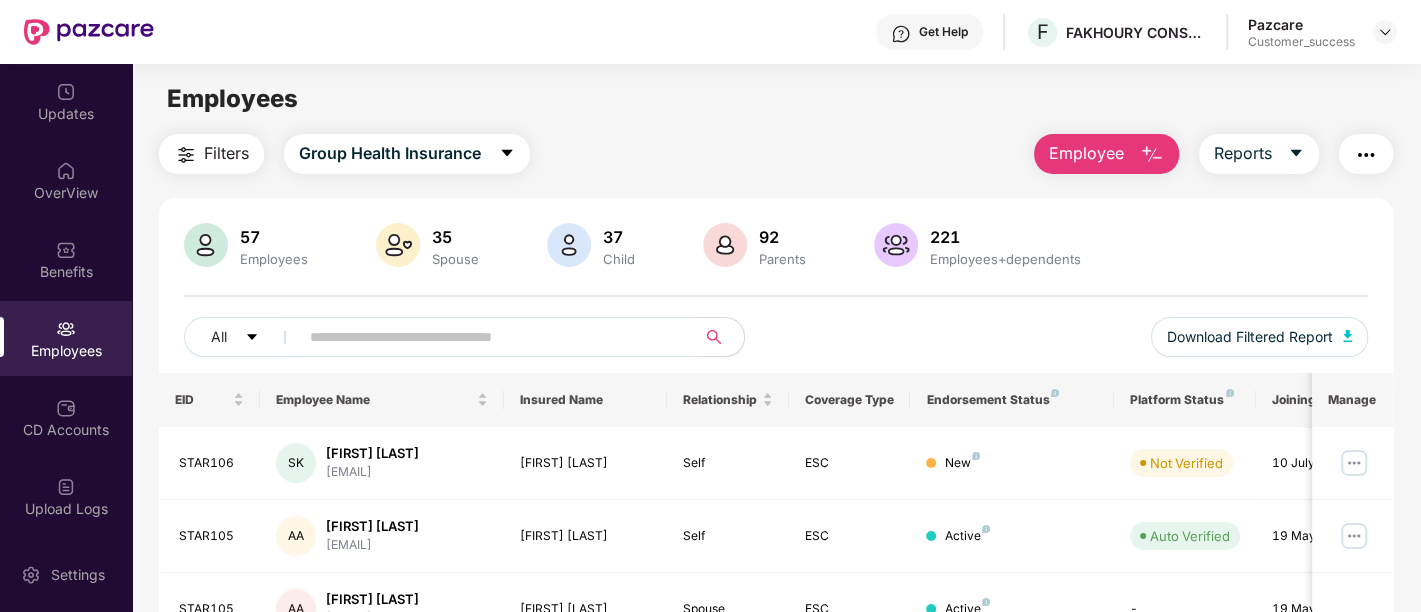 click at bounding box center (491, 337) 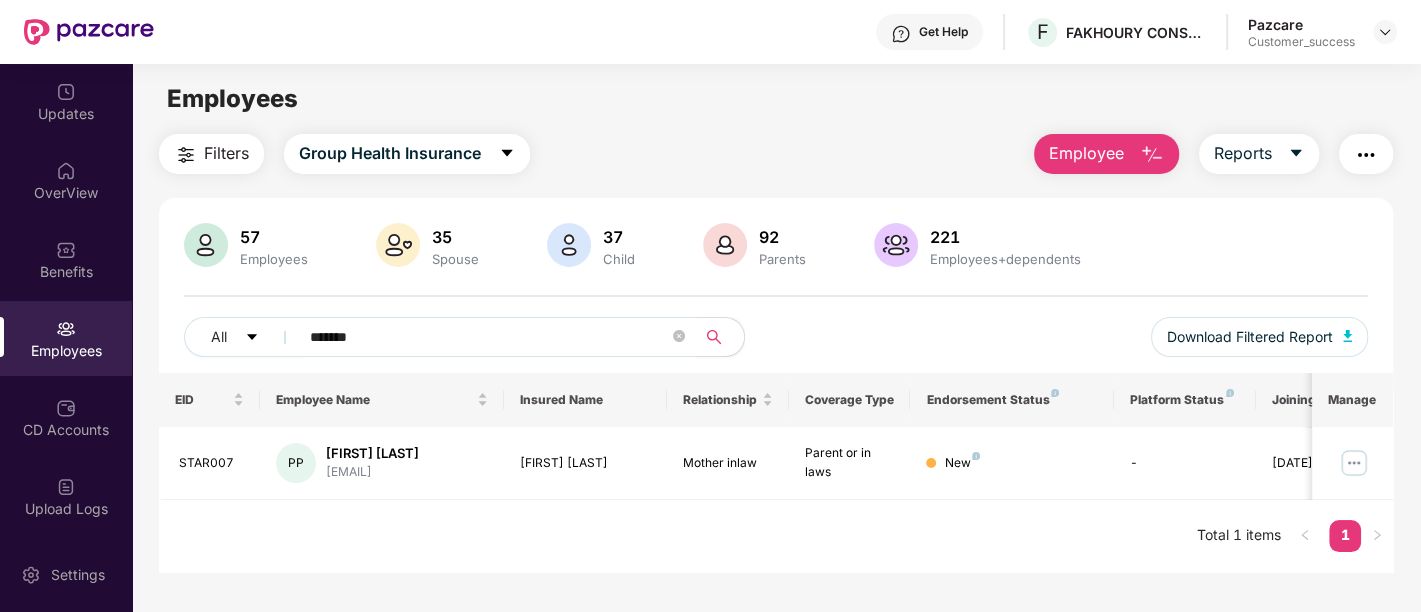 type on "*******" 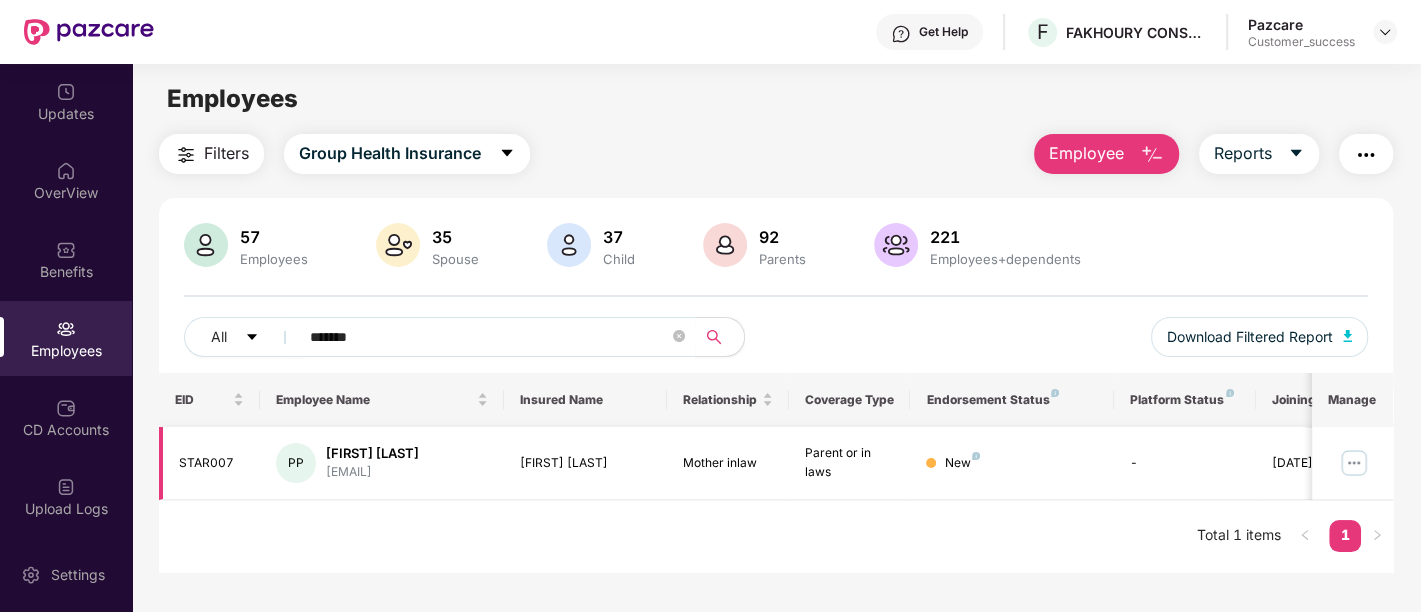 click at bounding box center (1354, 463) 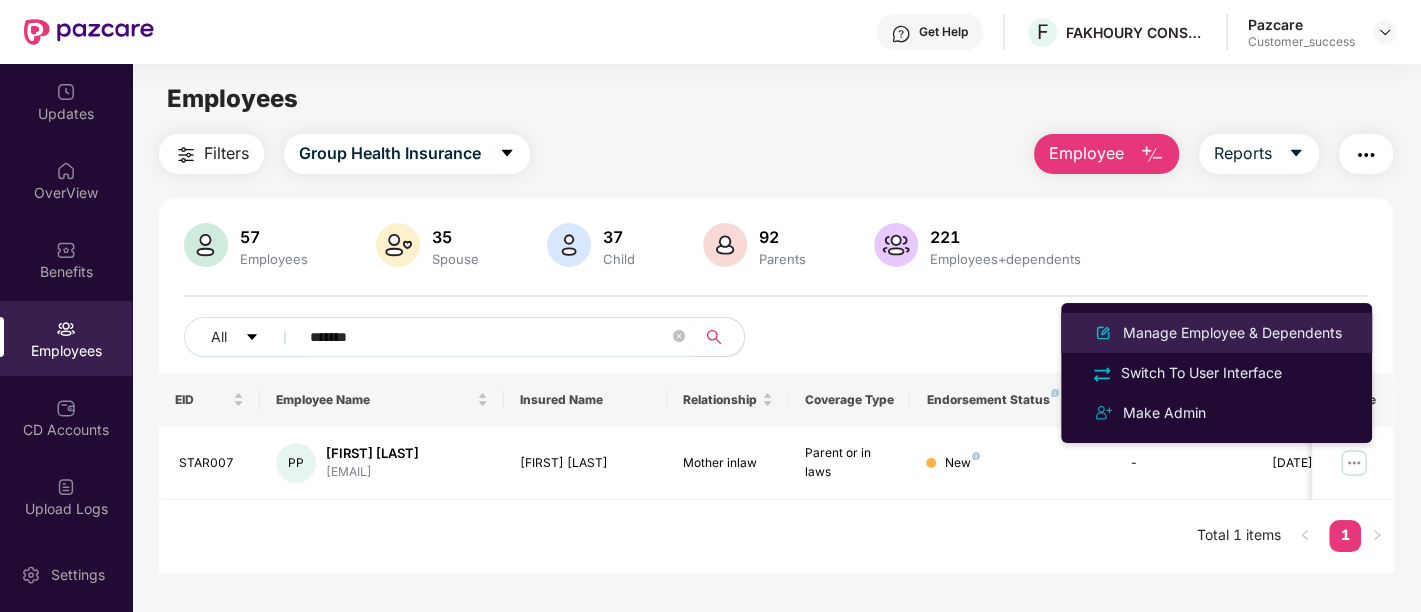 click on "Manage Employee & Dependents" at bounding box center [1232, 333] 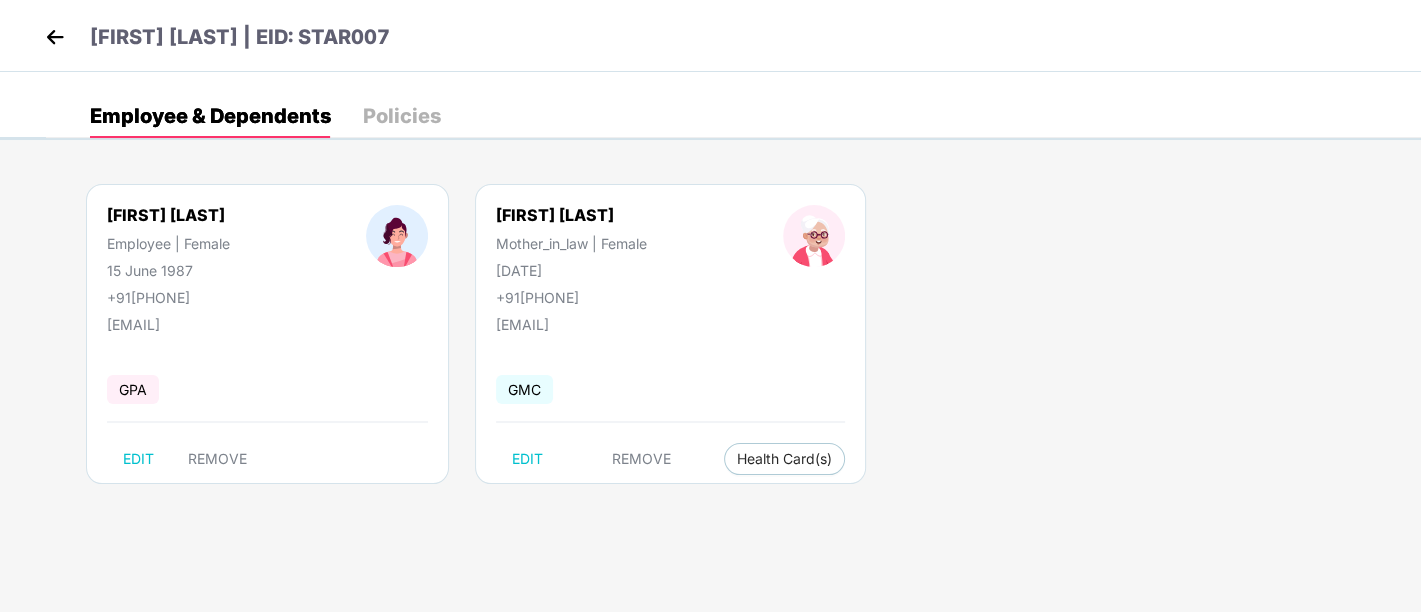 click on "Purva Sadanand Pem | EID: STAR007 Employee & Dependents Policies Purva Sadanand Pem Employee | Female 15 June 1987 +919167580636 purva@employmentimmigration.com GPA   EDIT REMOVE Prema Ashok Shetty Mother_in_law | Female 23 Jan 1960 +919167580636 purva@employmentimmigration.com GMC EDIT REMOVE Health Card(s) purva@employmentimmigration.com purva@employmentimmigration.com" at bounding box center (710, 306) 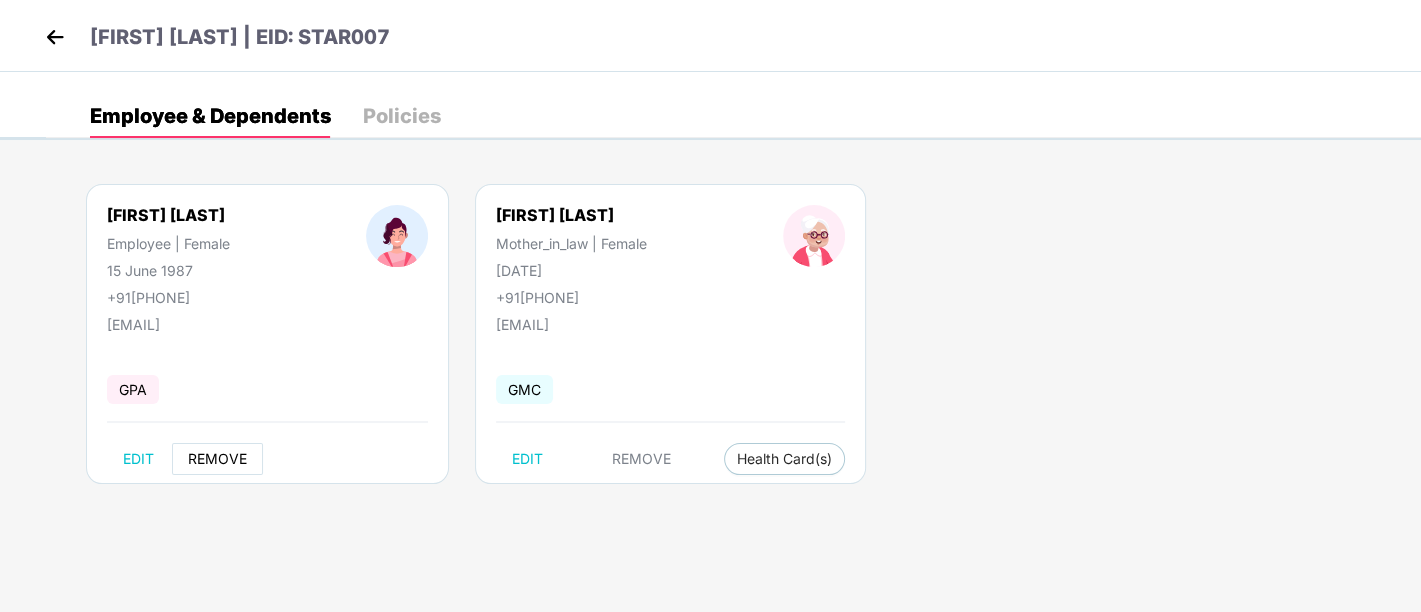click on "REMOVE" at bounding box center (217, 459) 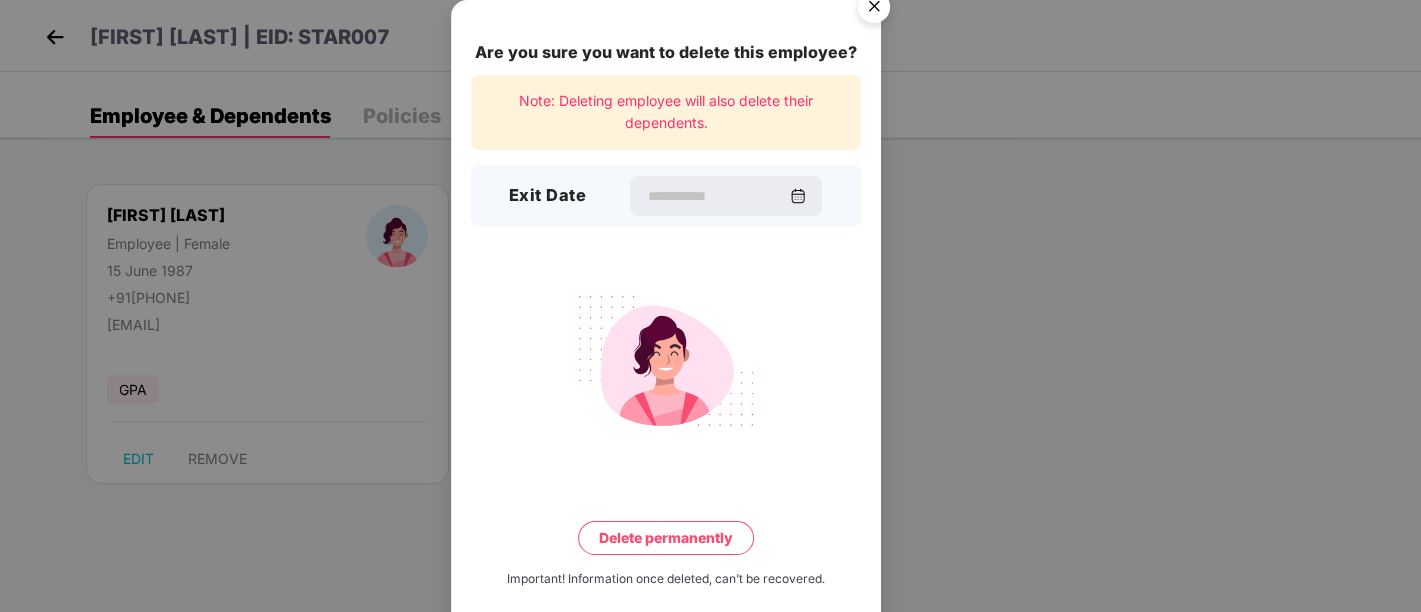 click at bounding box center (874, 10) 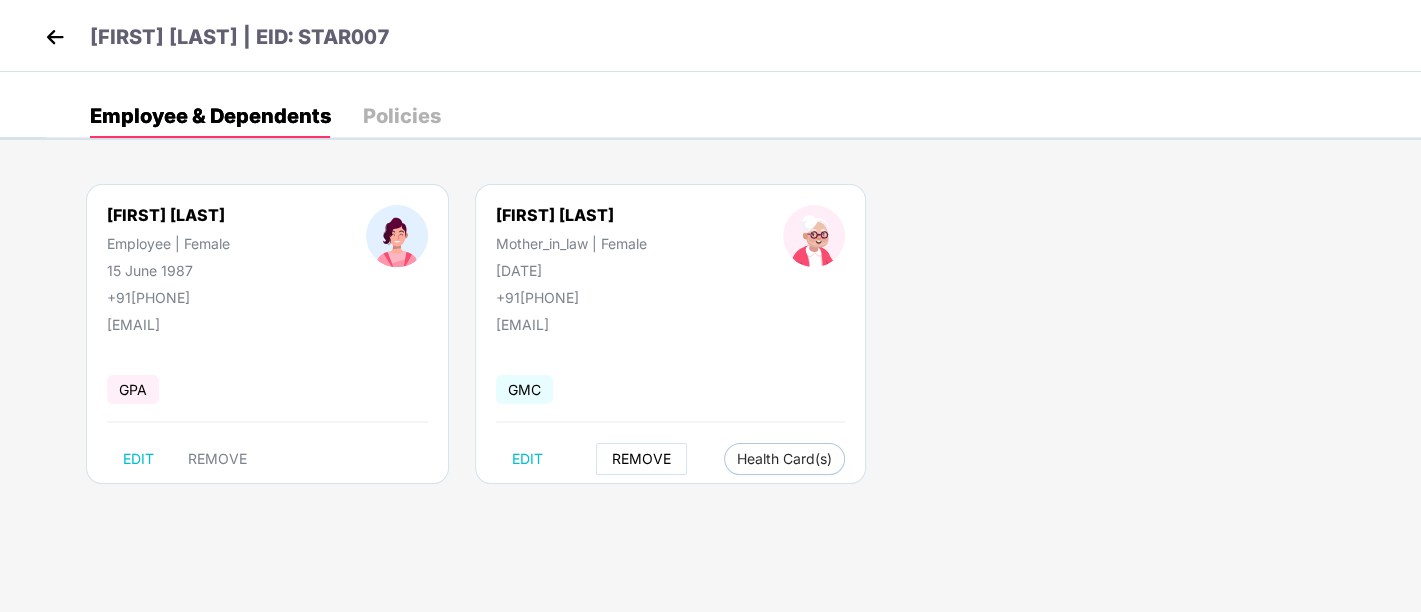 click on "REMOVE" at bounding box center (641, 459) 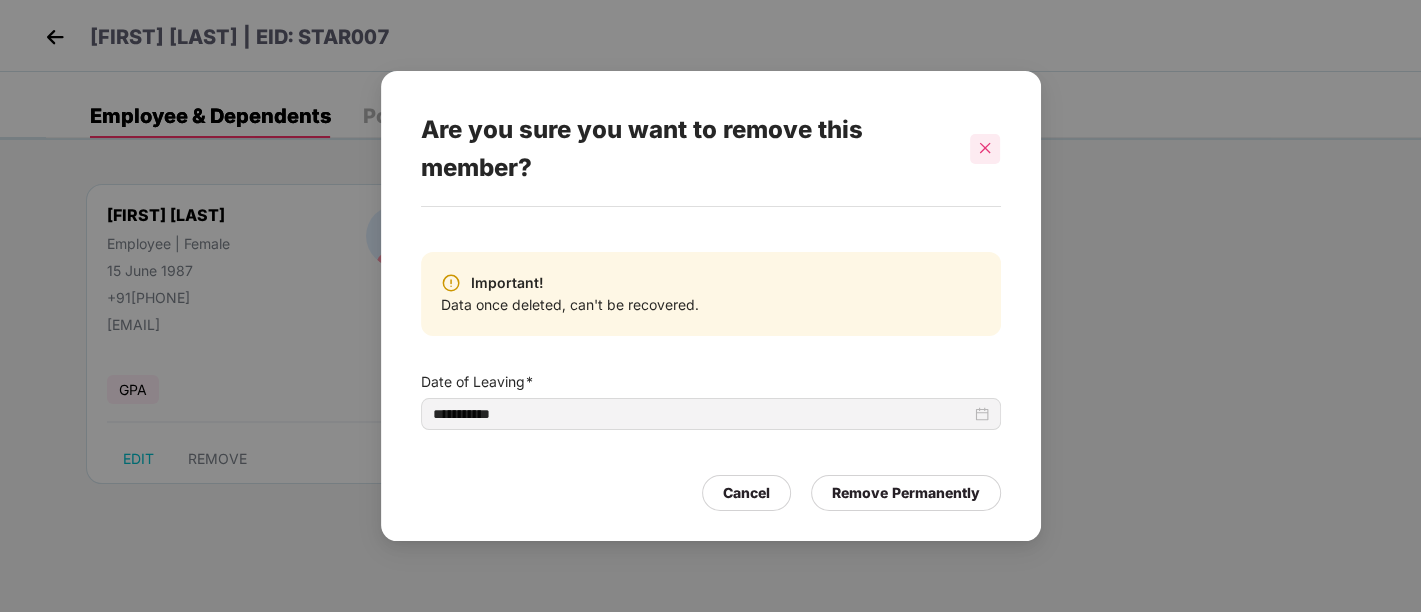 click 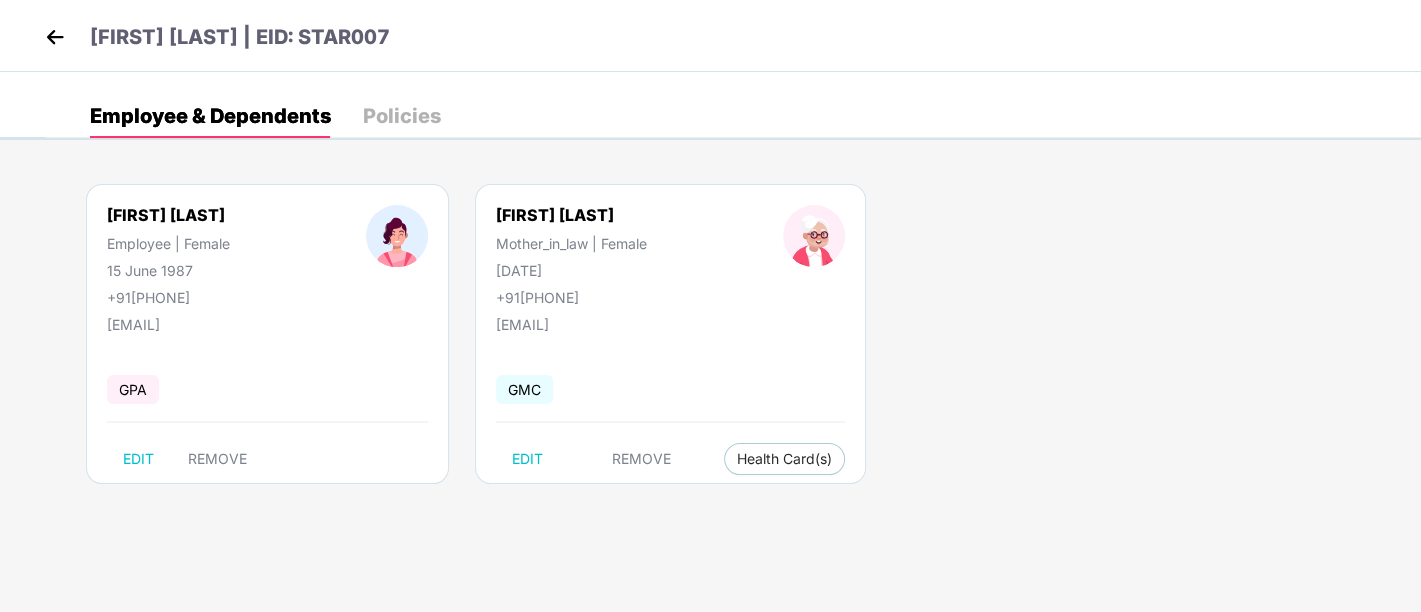 click on "Purva Sadanand Pem Employee | Female 15 June 1987 +919167580636 purva@employmentimmigration.com GPA   EDIT REMOVE Prema Ashok Shetty Mother_in_law | Female 23 Jan 1960 +919167580636 purva@employmentimmigration.com GMC EDIT REMOVE Health Card(s)" at bounding box center [733, 344] 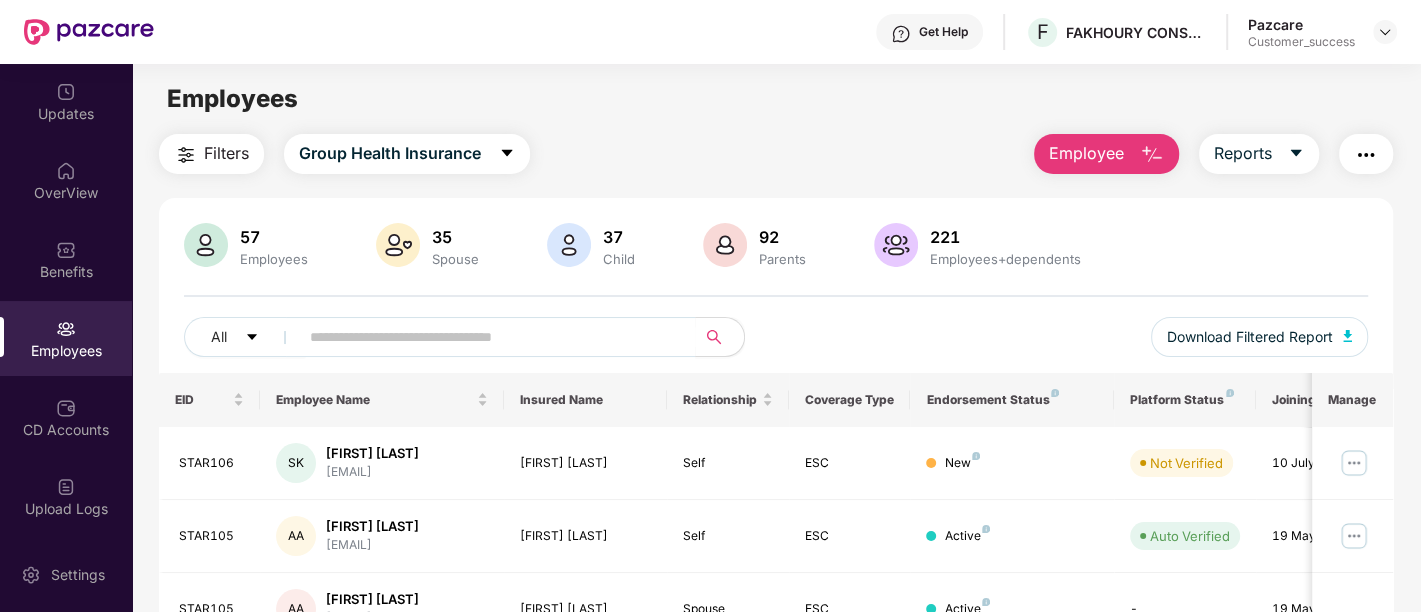 click on "Employee" at bounding box center [1086, 153] 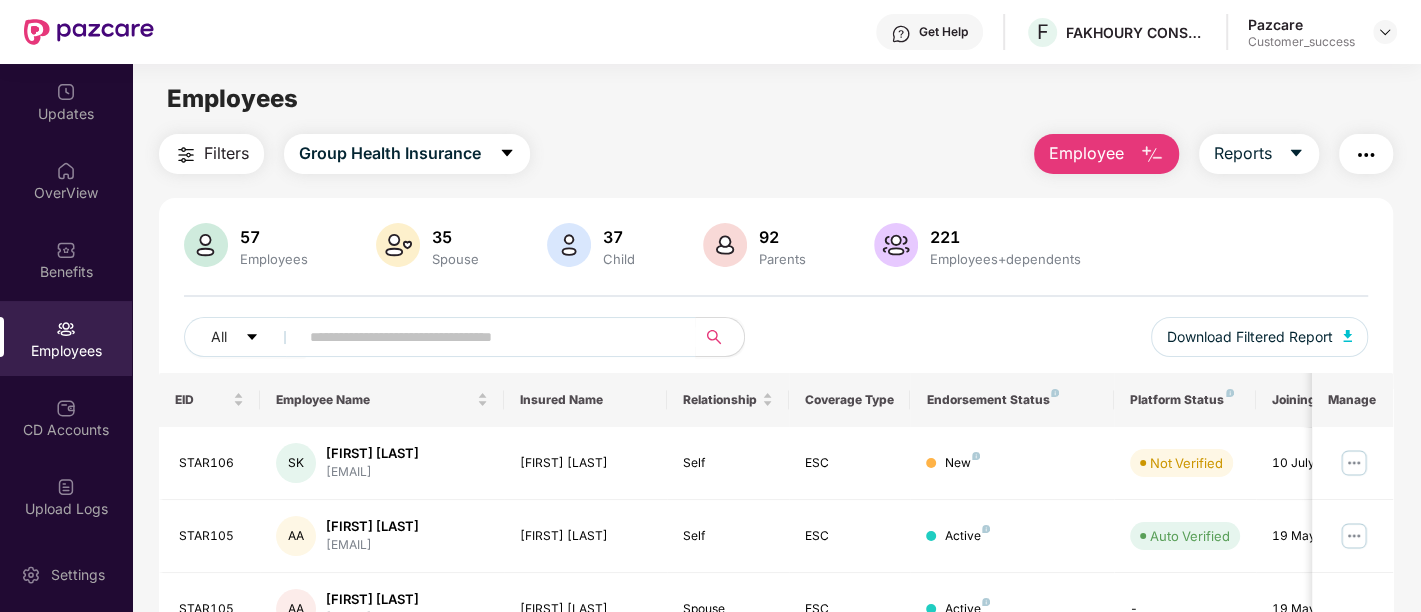 click on "Employees" at bounding box center (776, 99) 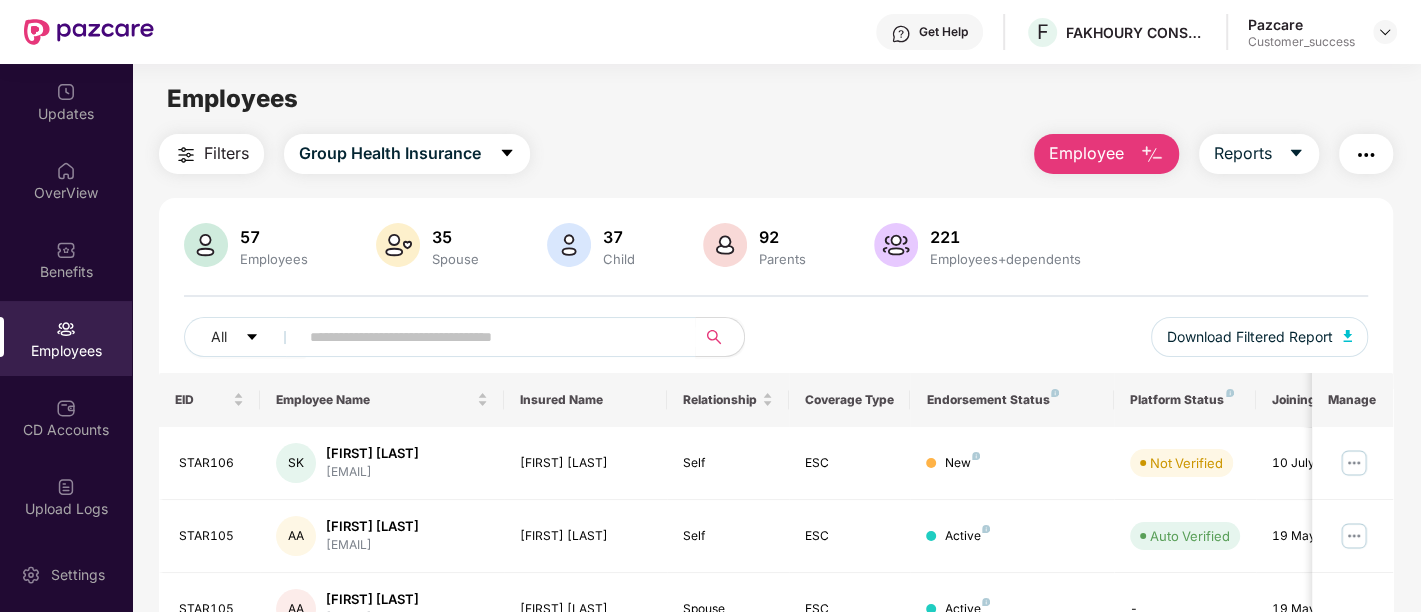 click on "Filters Group Health Insurance Employee  Reports" at bounding box center [776, 154] 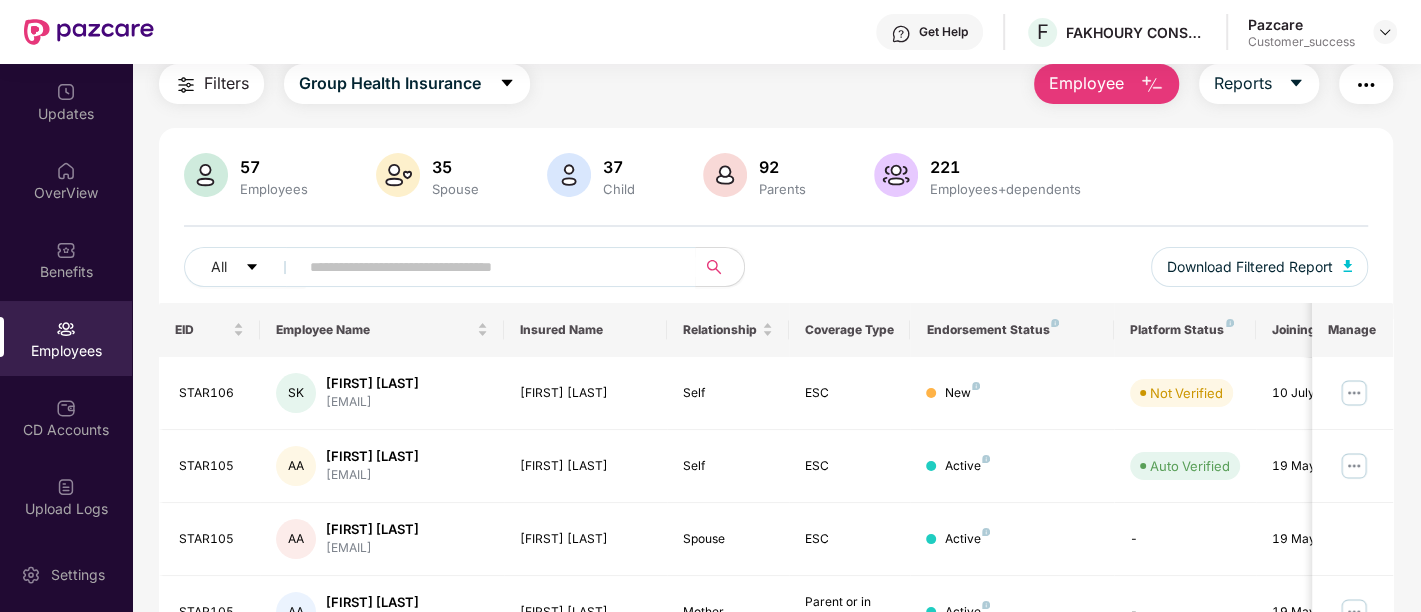 scroll, scrollTop: 0, scrollLeft: 0, axis: both 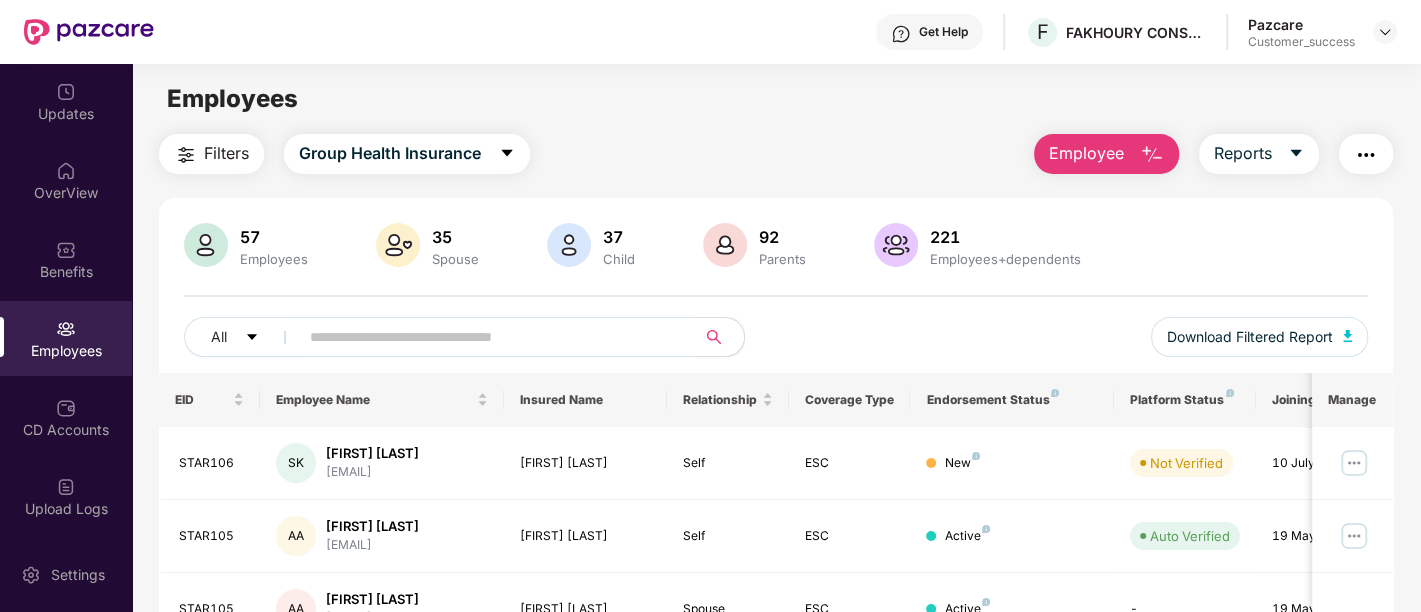 click at bounding box center [489, 337] 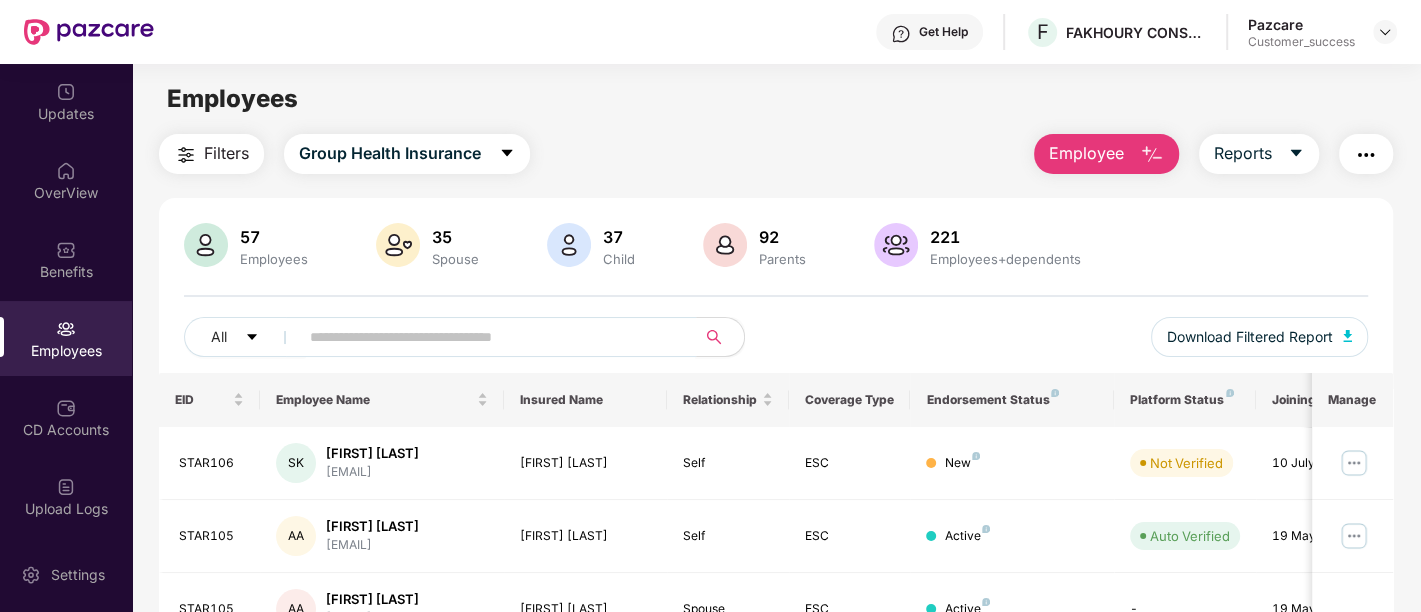 paste on "*******" 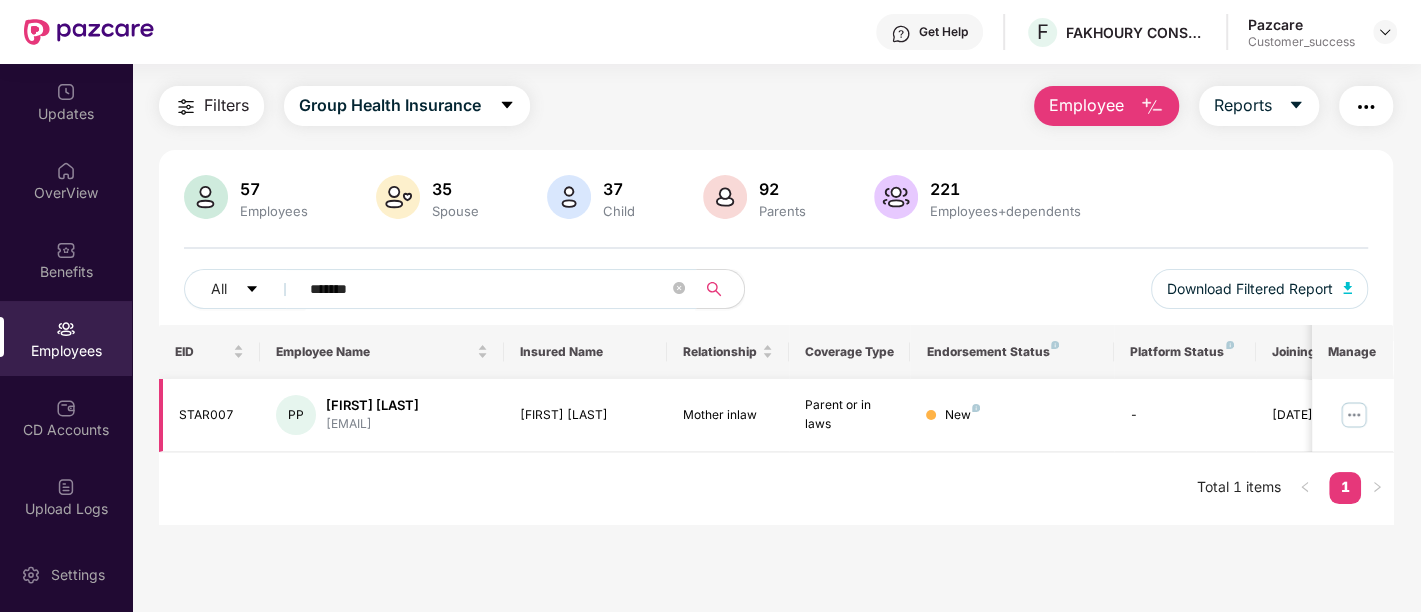 scroll, scrollTop: 63, scrollLeft: 0, axis: vertical 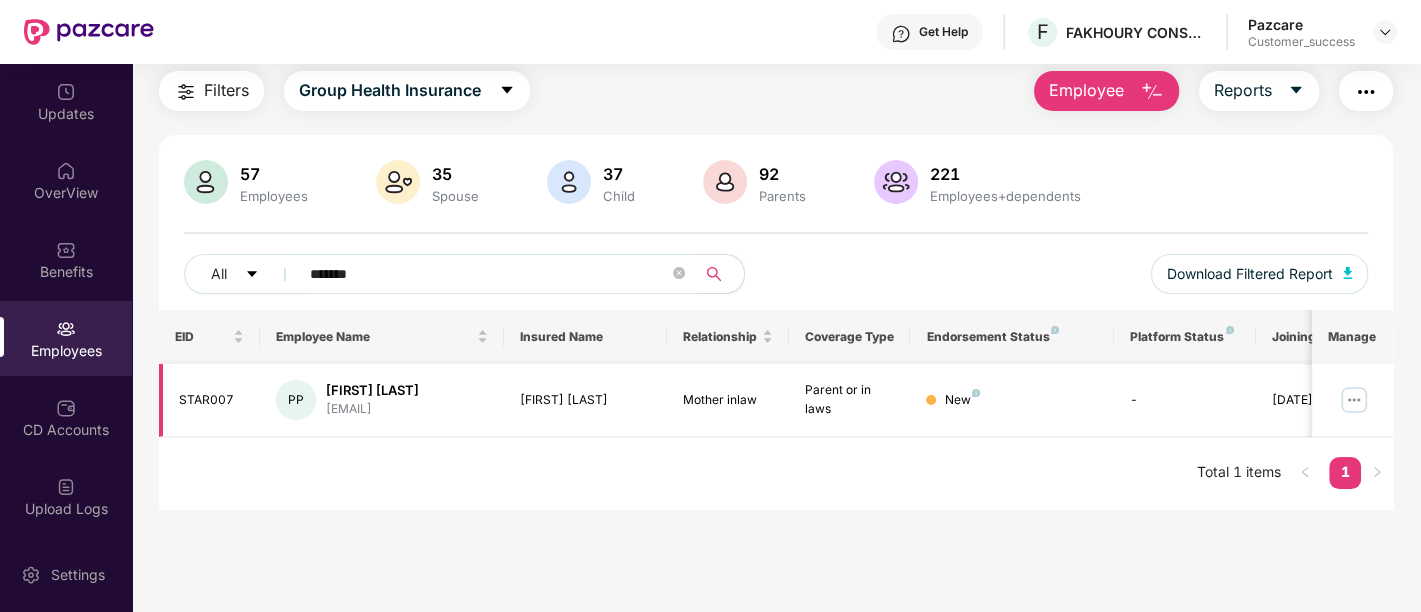 type on "*******" 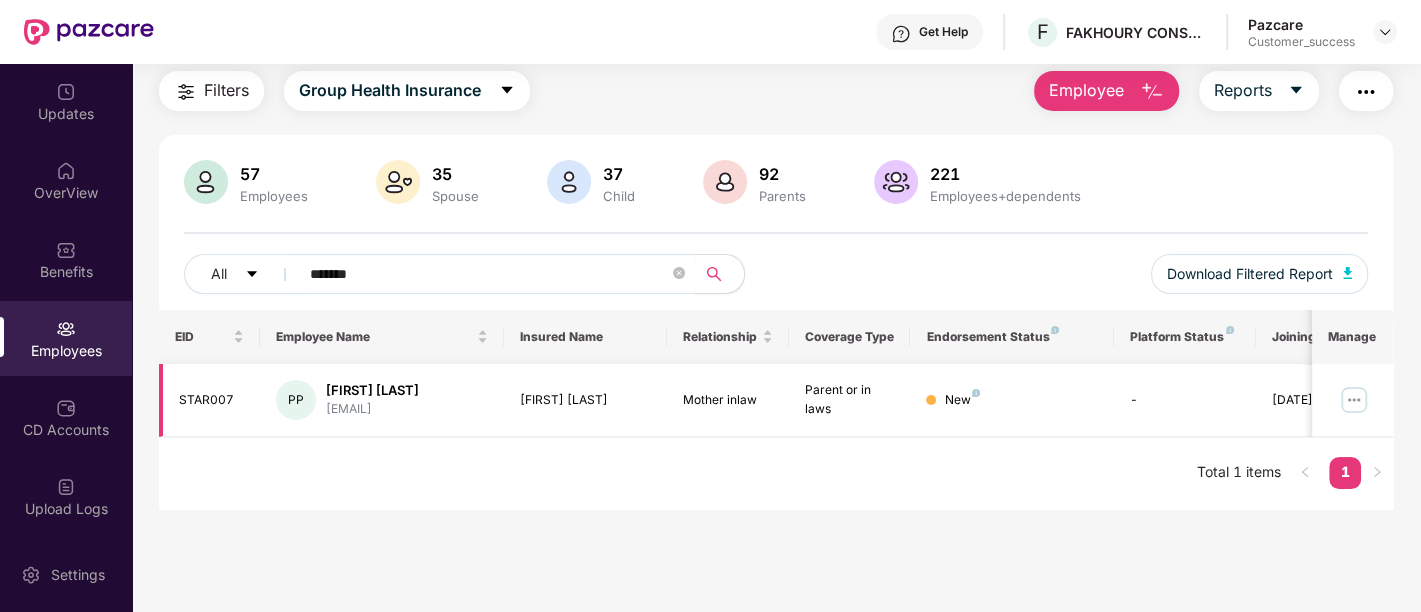 click at bounding box center (1354, 400) 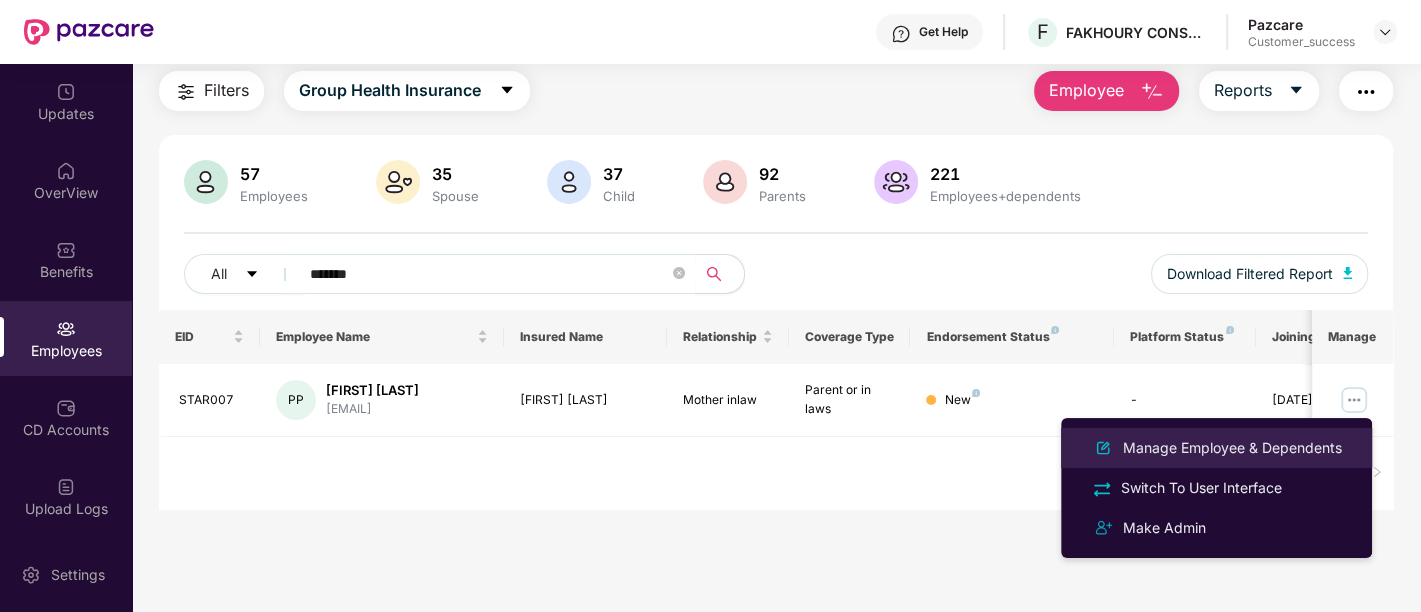 click on "Manage Employee & Dependents" at bounding box center (1232, 448) 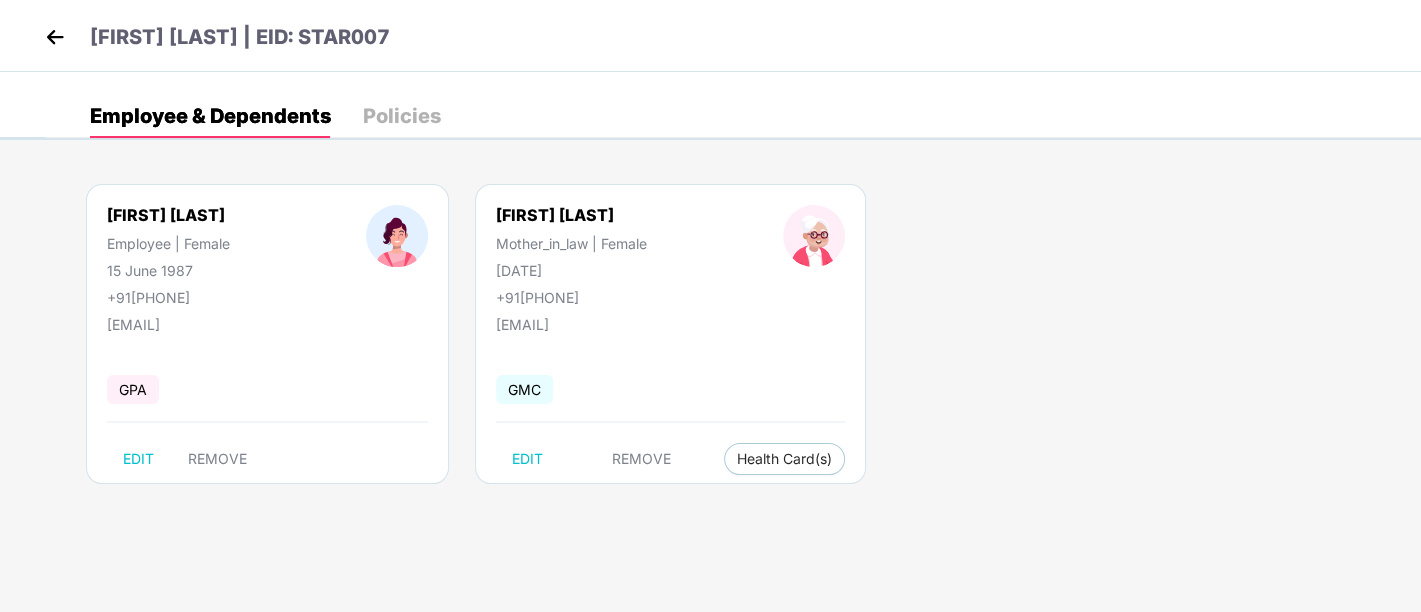 click on "Policies" at bounding box center [402, 116] 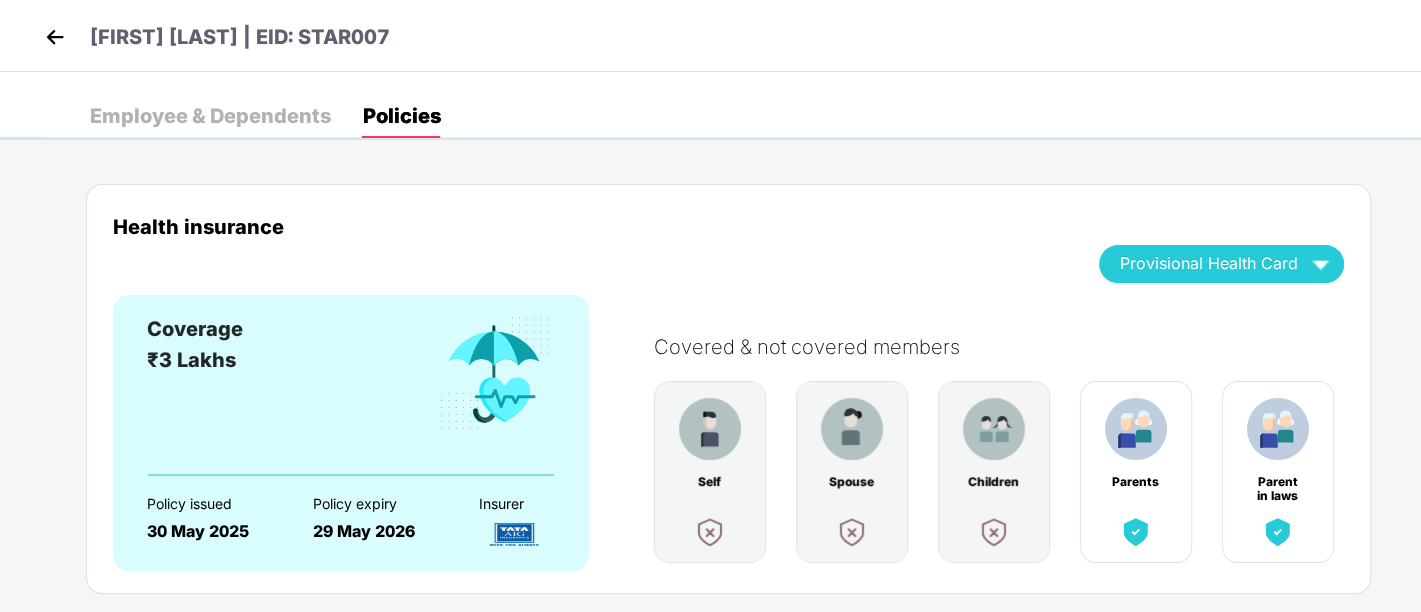 click on "Employee & Dependents" at bounding box center (210, 116) 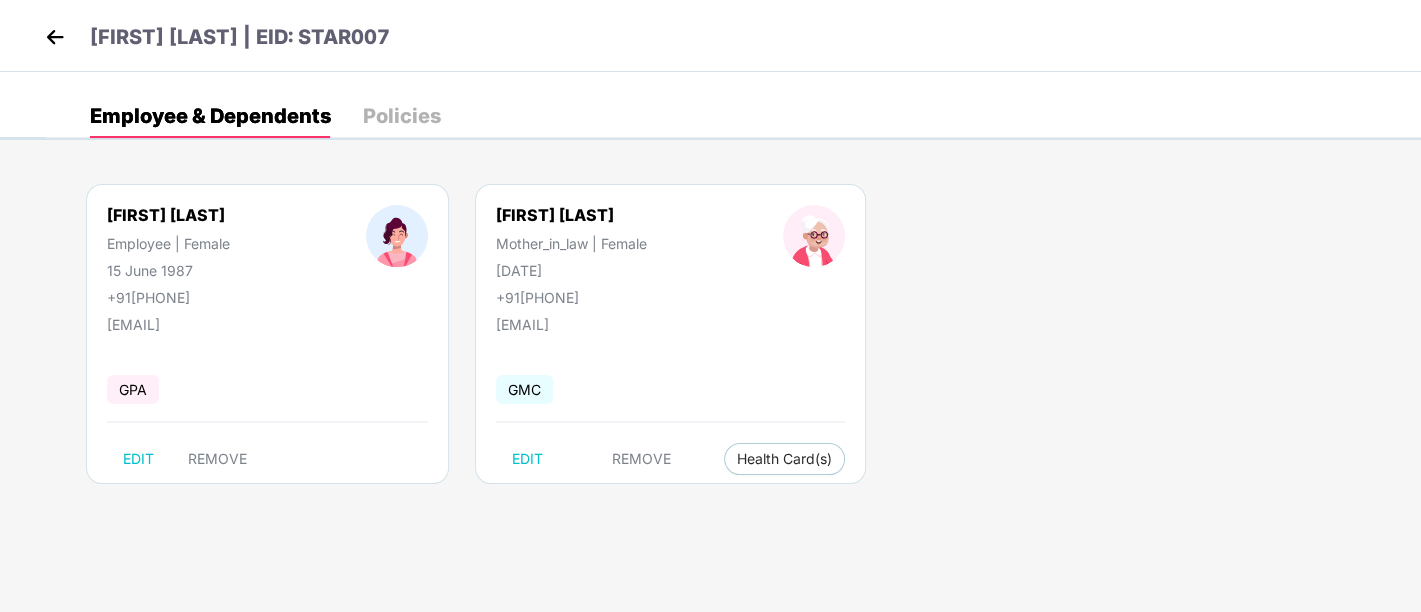 click on "Policies" at bounding box center [402, 116] 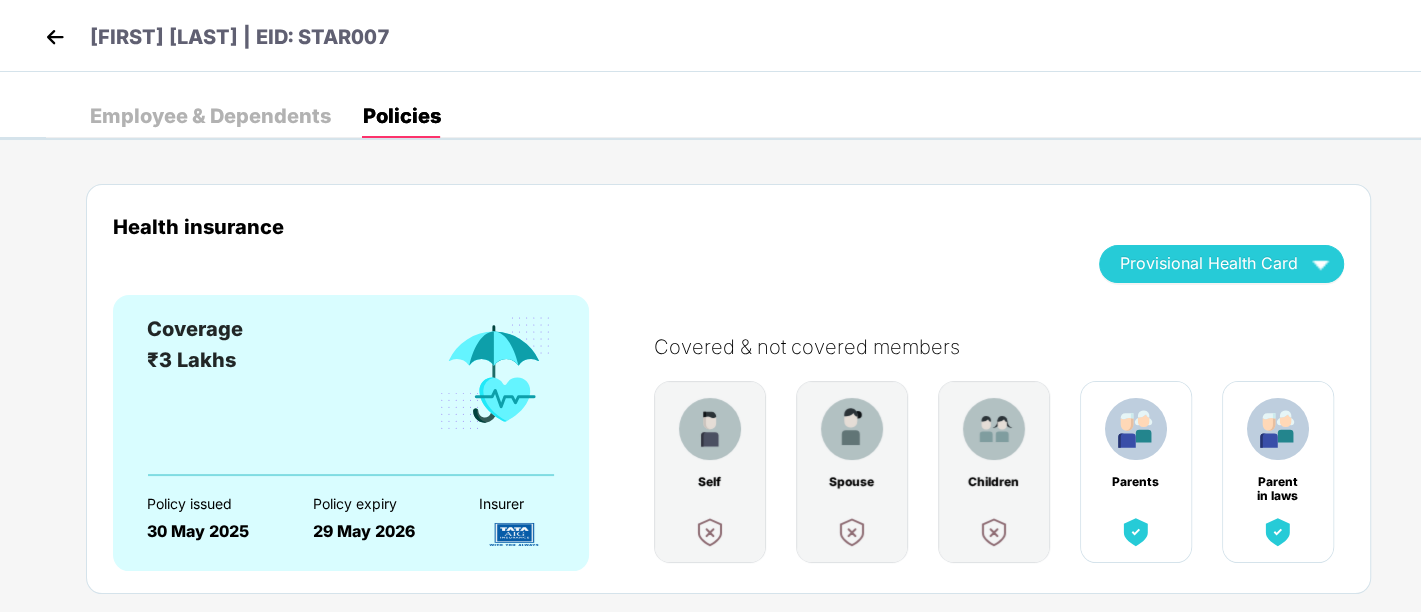click on "Employee & Dependents" at bounding box center [210, 116] 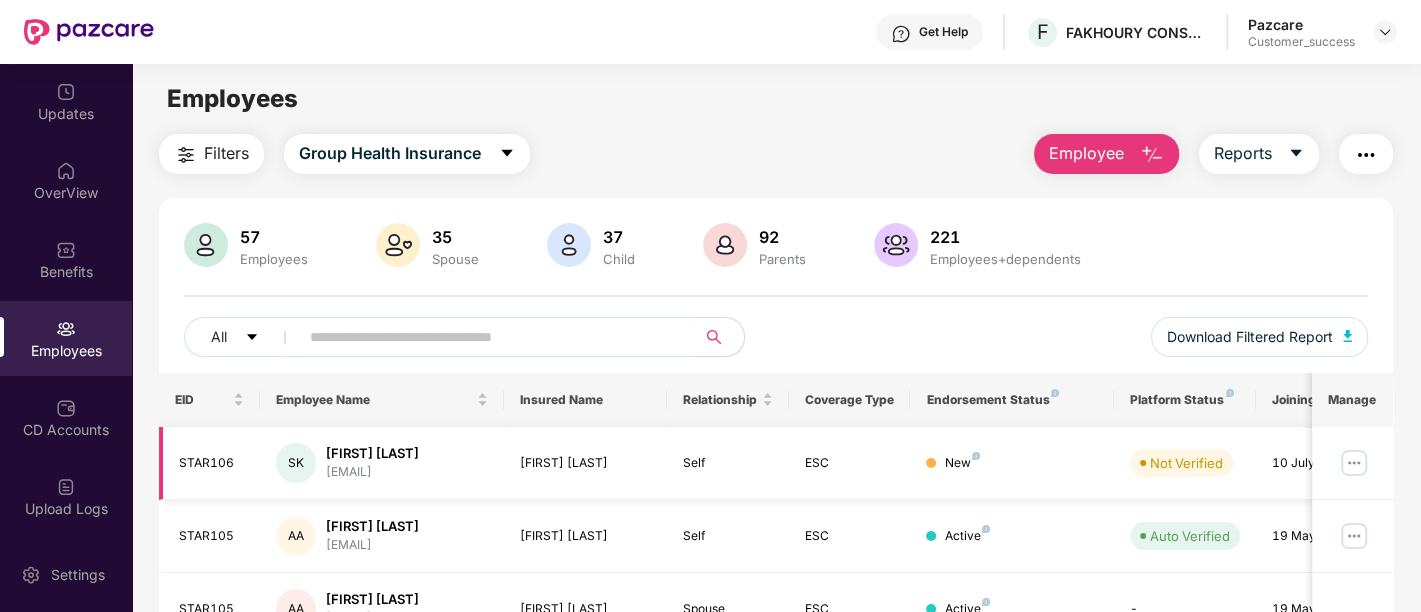 click at bounding box center (1354, 463) 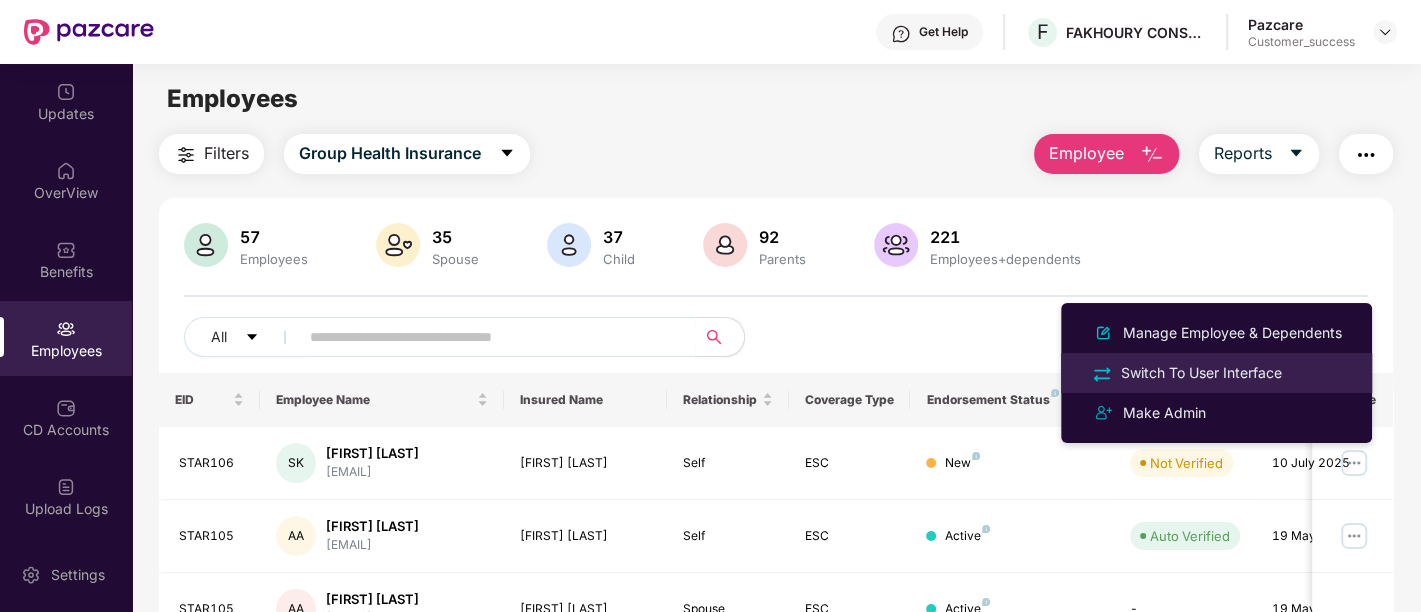 click on "Switch To User Interface" at bounding box center (1201, 373) 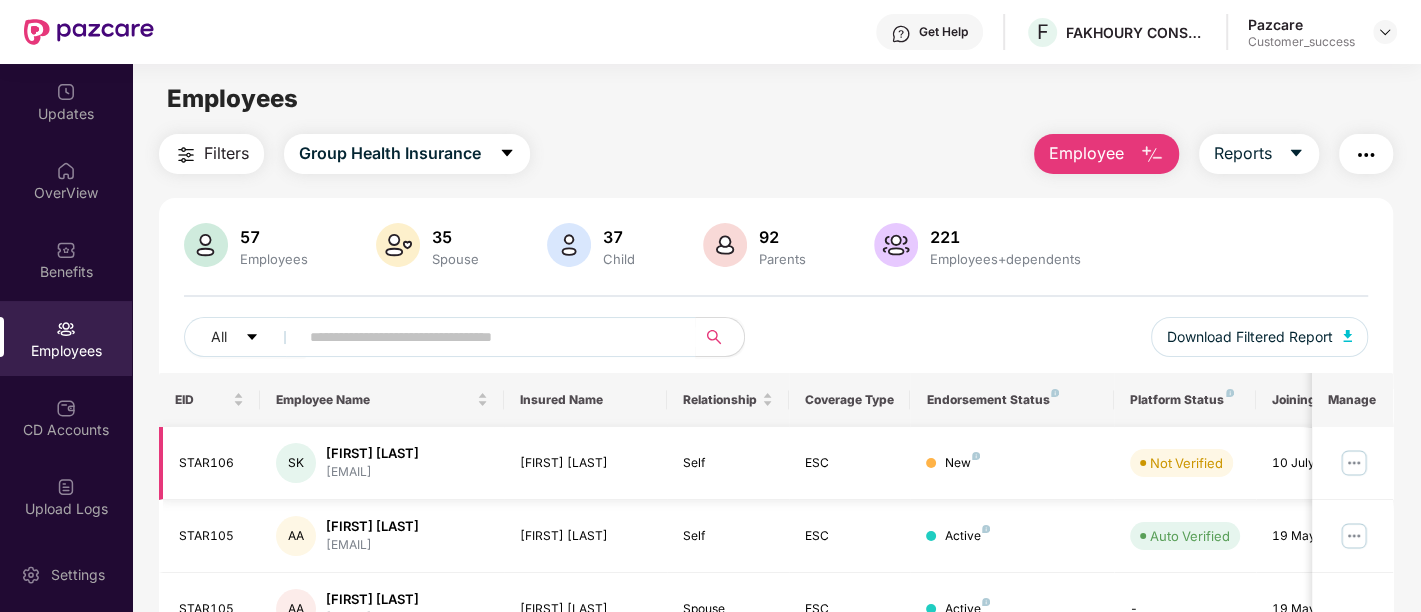 click at bounding box center (1354, 463) 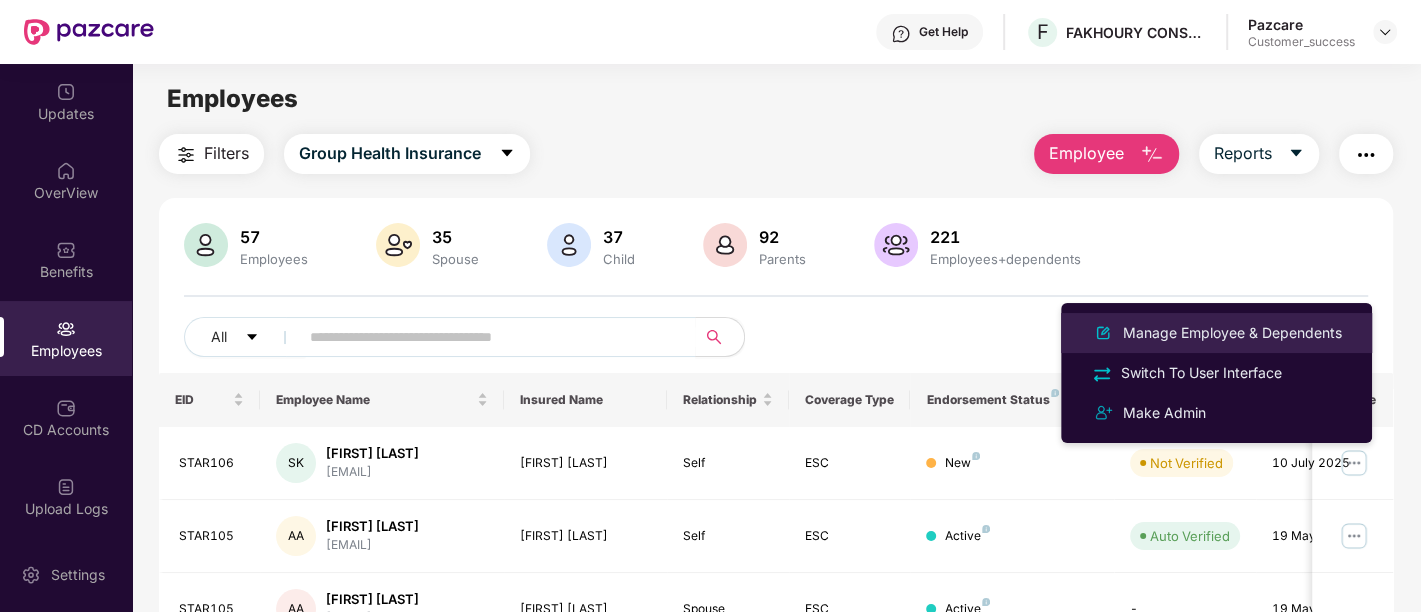 click on "Manage Employee & Dependents" at bounding box center (1232, 333) 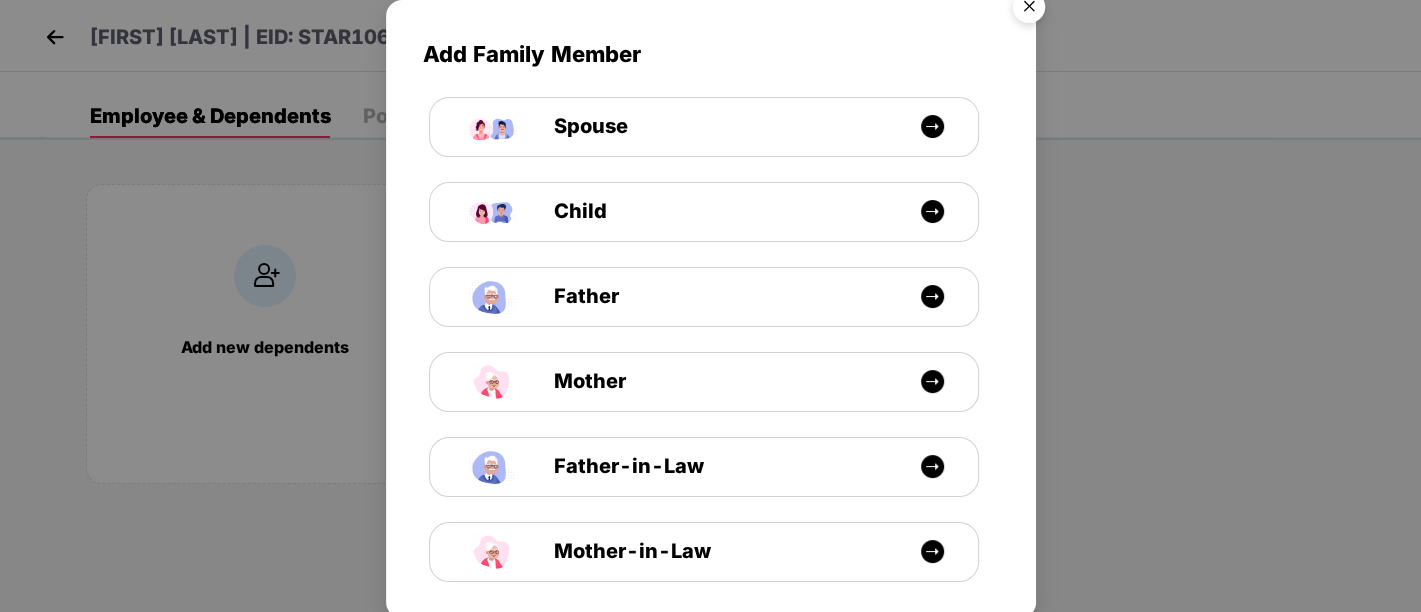 click at bounding box center (1029, 10) 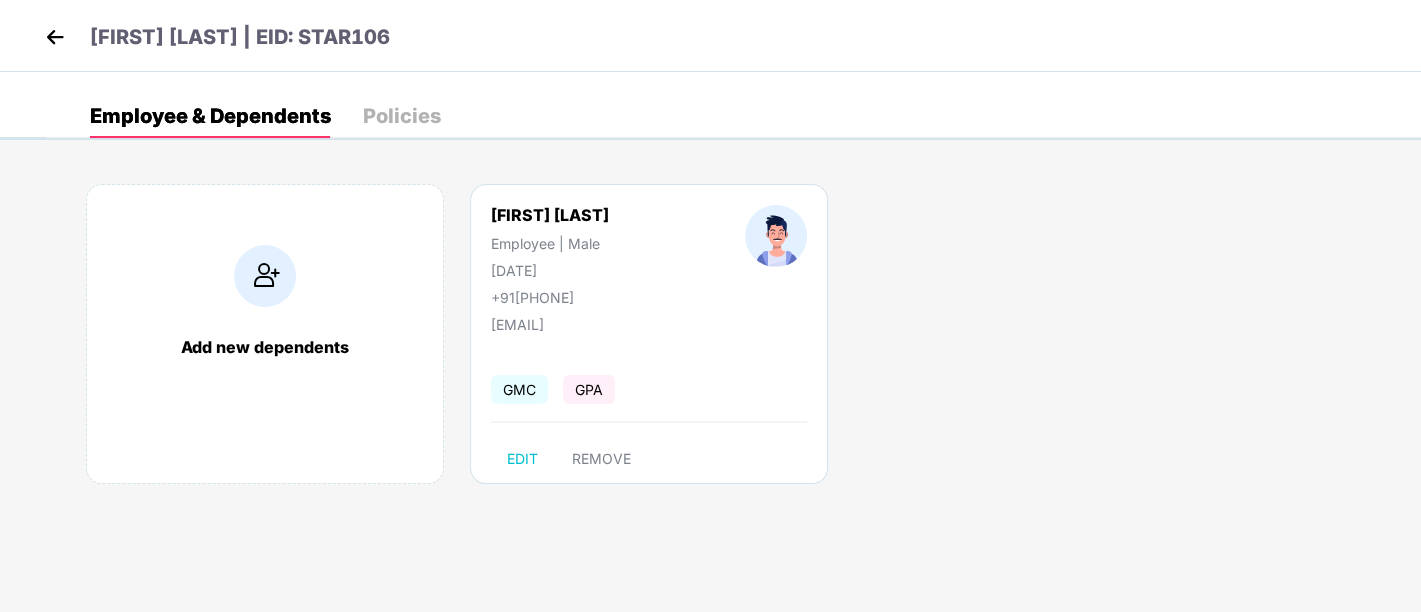 click on "Employee & Dependents Policies" at bounding box center [733, 116] 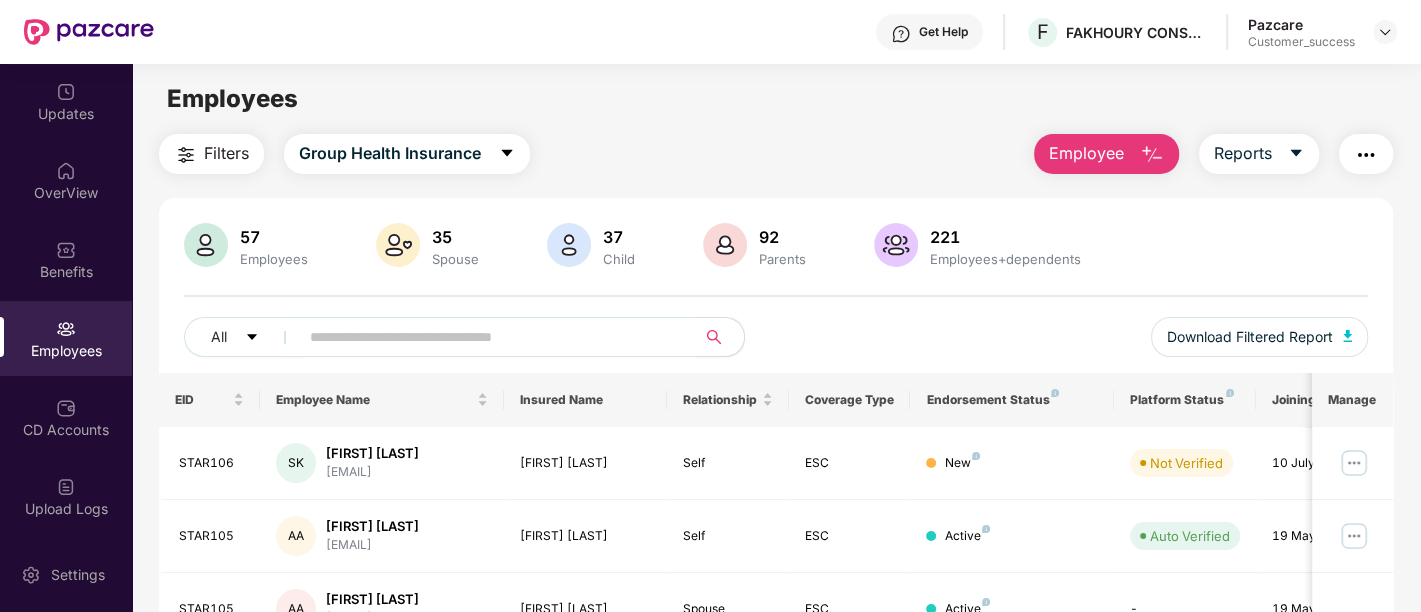 click at bounding box center (489, 337) 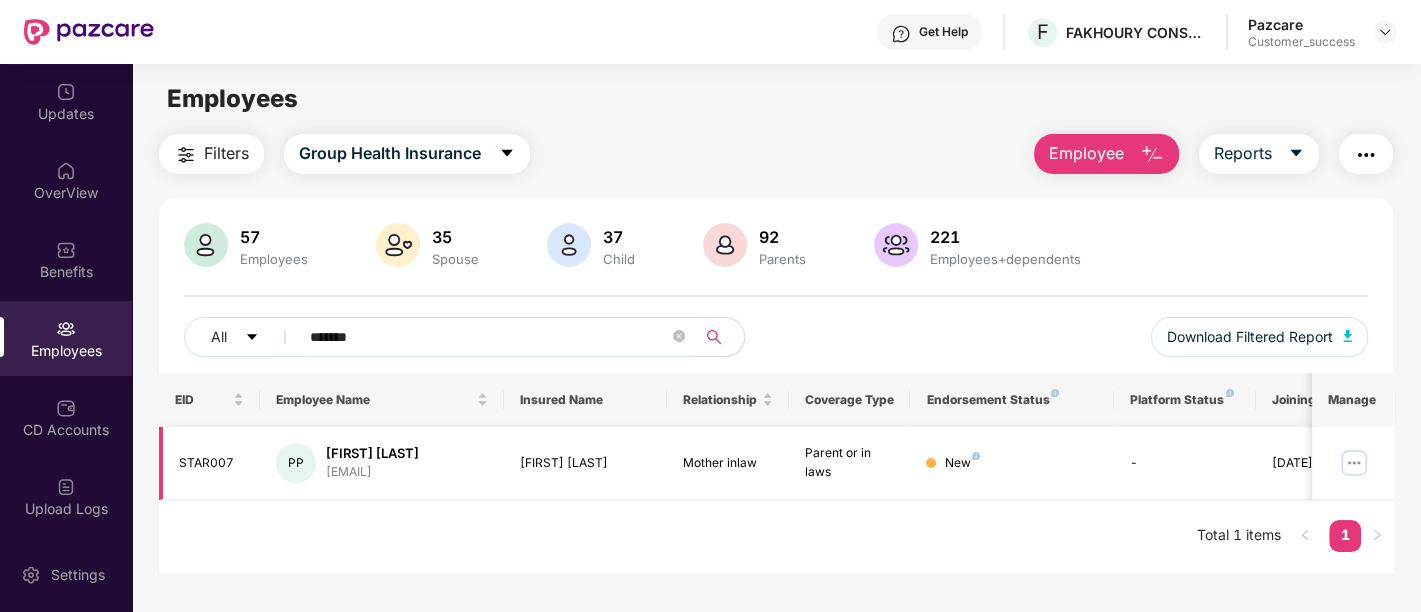 type on "*******" 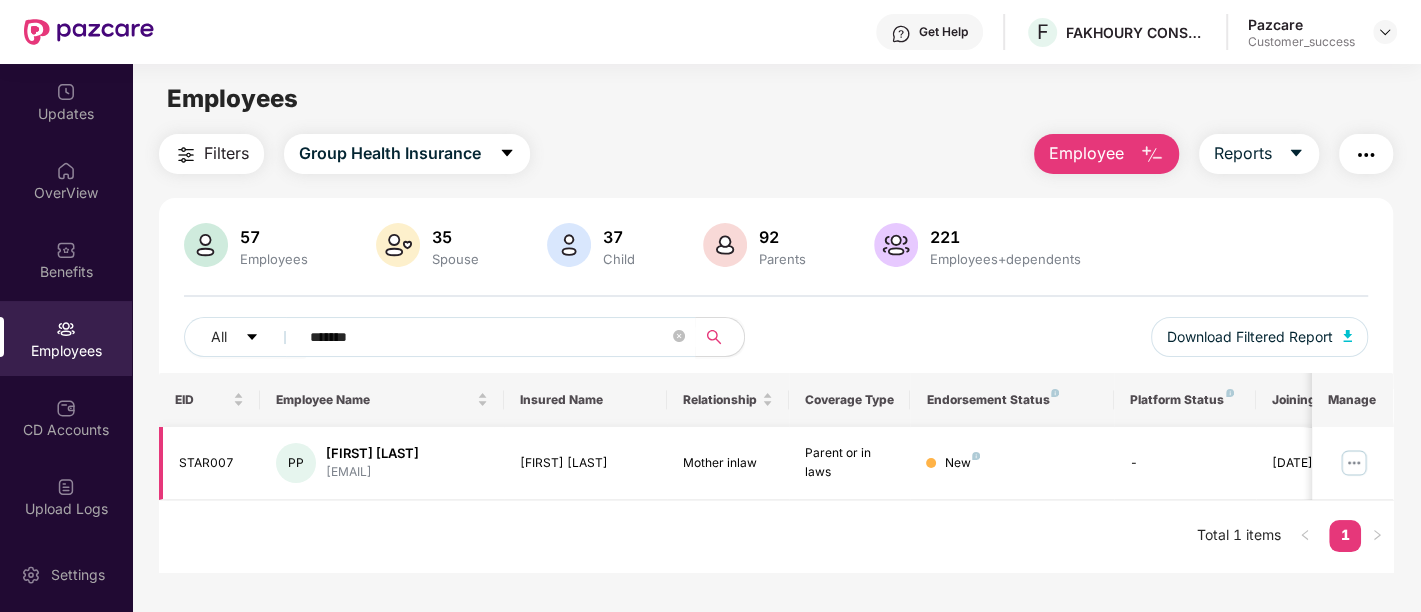 click at bounding box center (1354, 463) 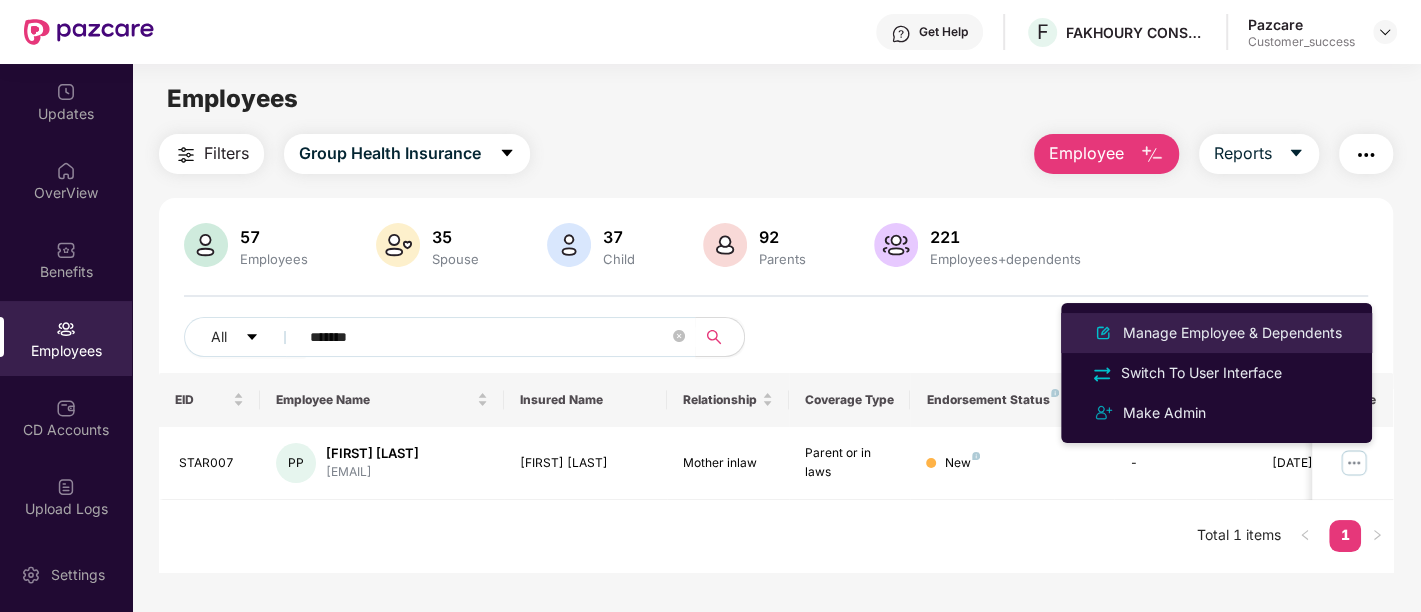 click on "Manage Employee & Dependents" at bounding box center (1232, 333) 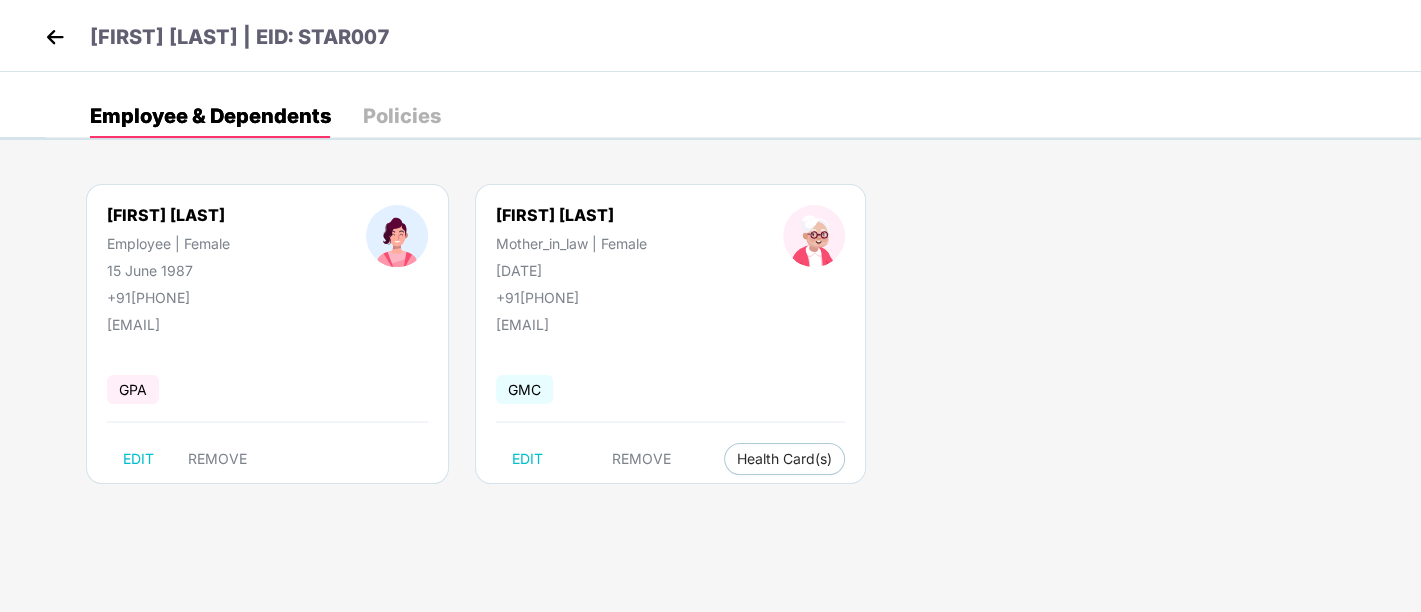 click at bounding box center (814, 255) 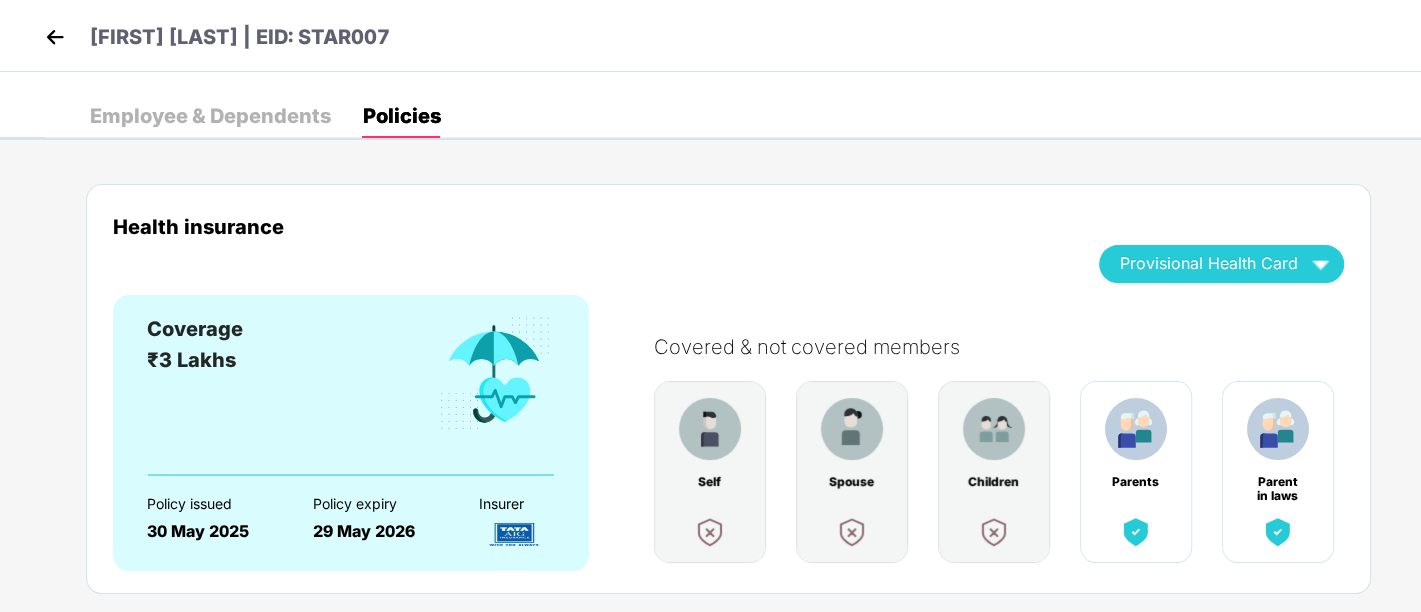 click on "Employee & Dependents" at bounding box center [210, 116] 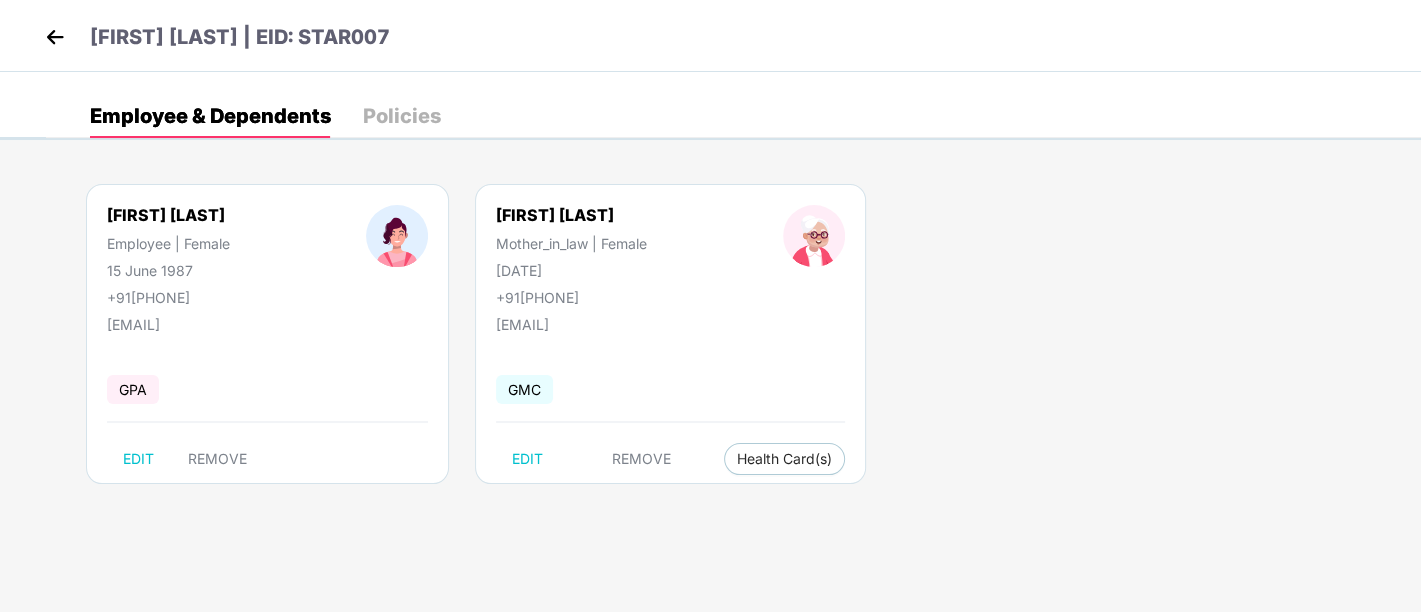 click at bounding box center (55, 37) 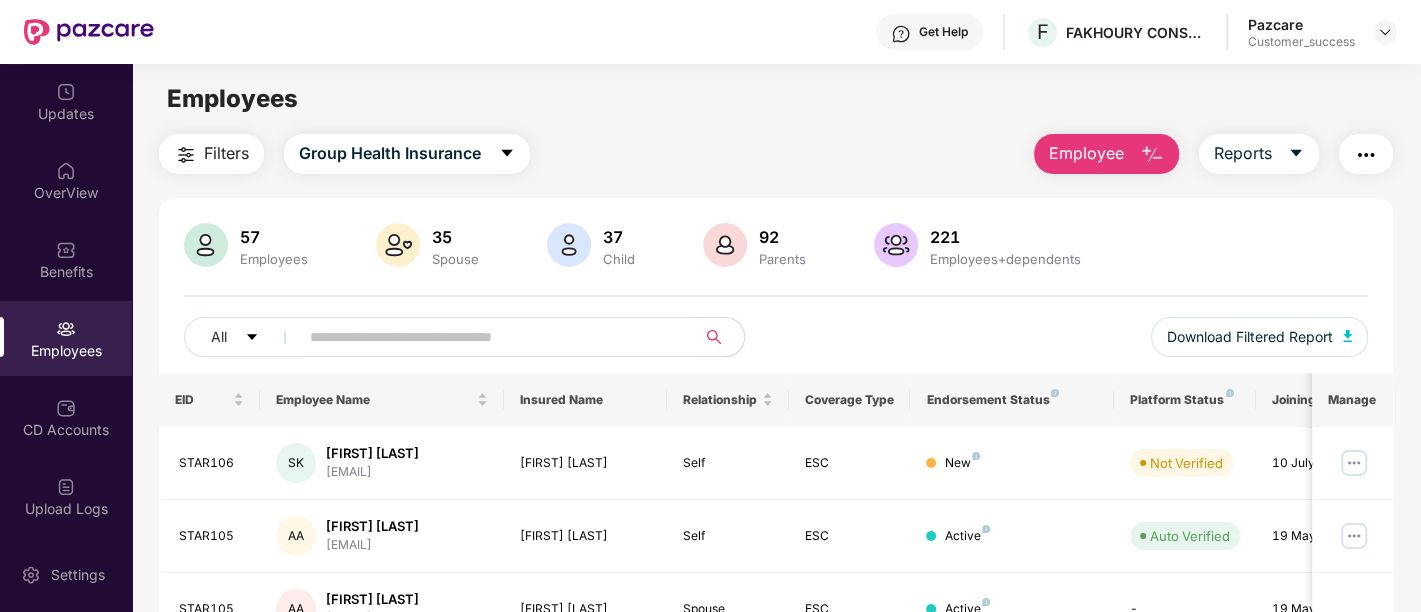 click at bounding box center (489, 337) 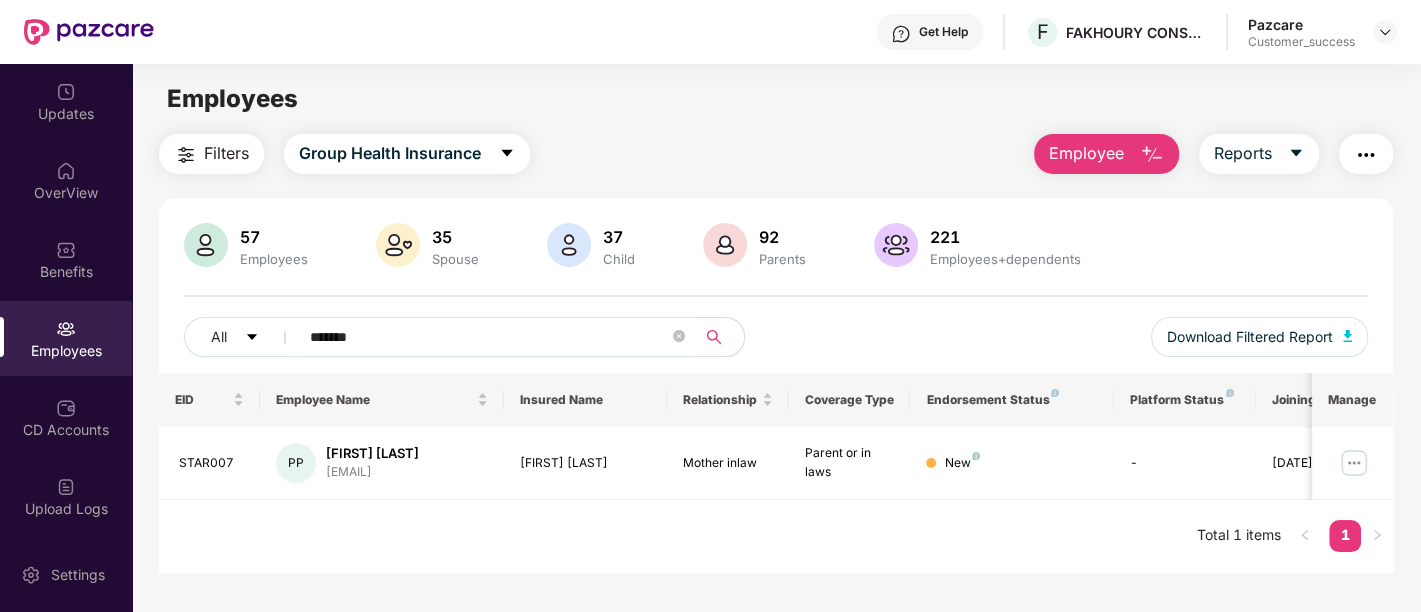 type on "*******" 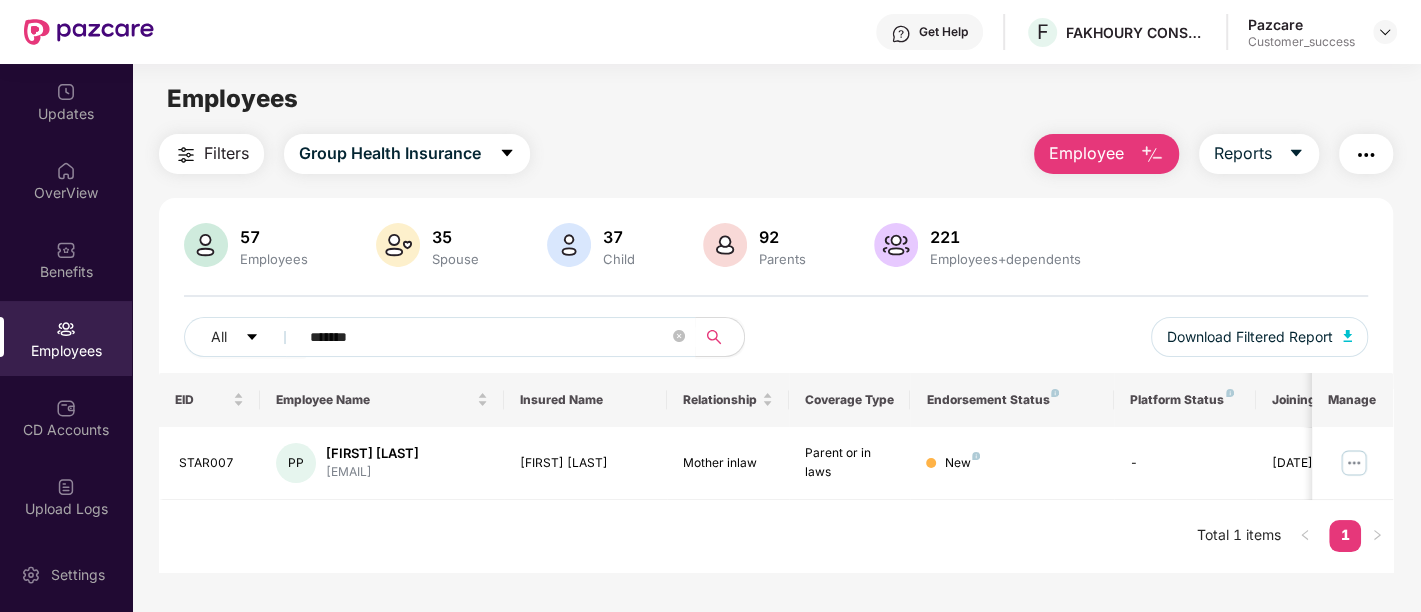 click on "Employee" at bounding box center [1086, 153] 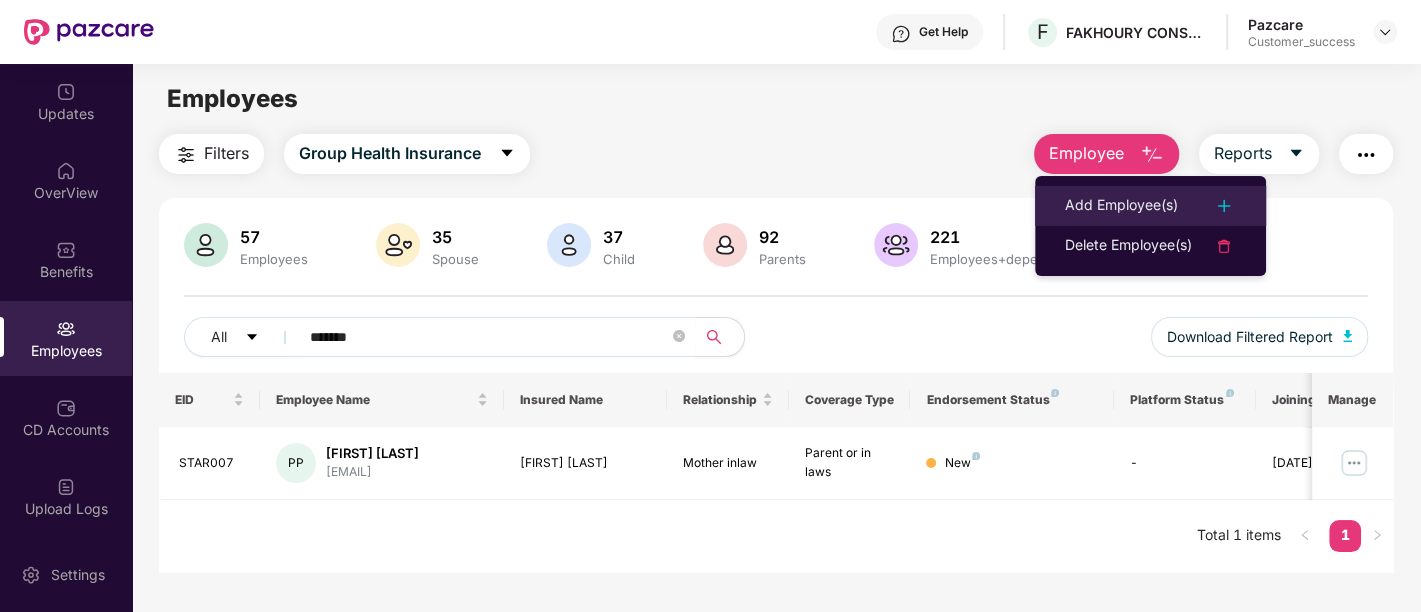 click on "Add Employee(s)" at bounding box center (1121, 206) 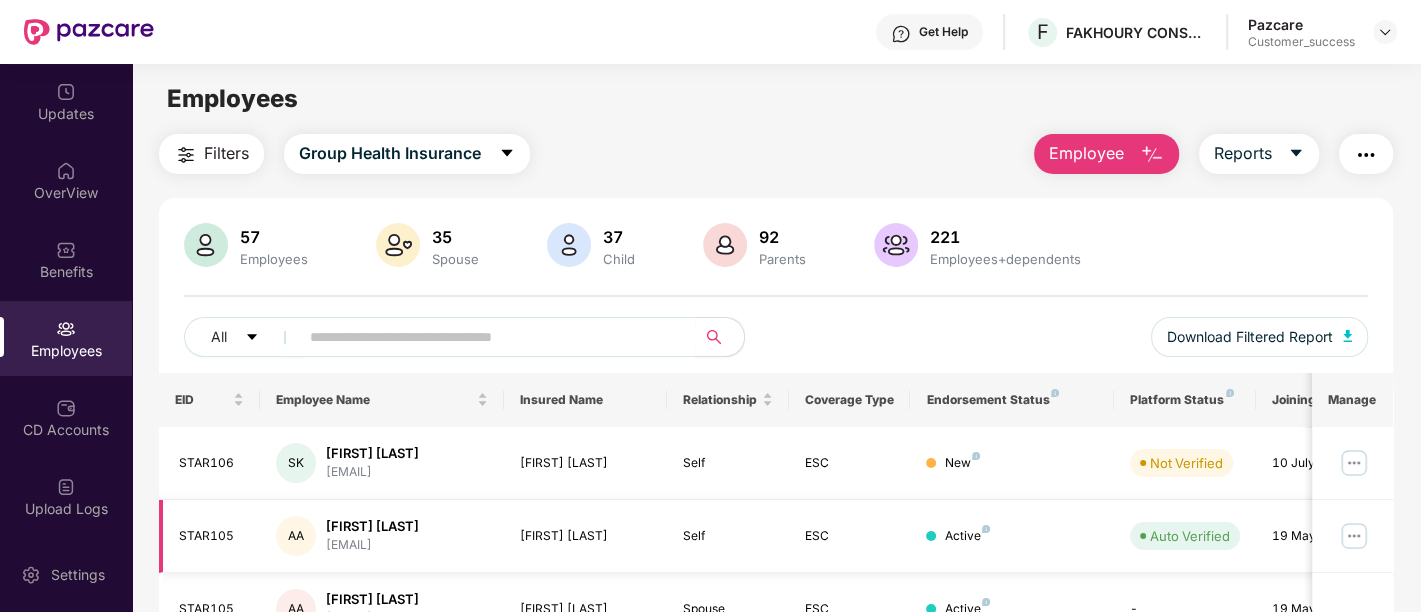 click on "Self" at bounding box center [728, 536] 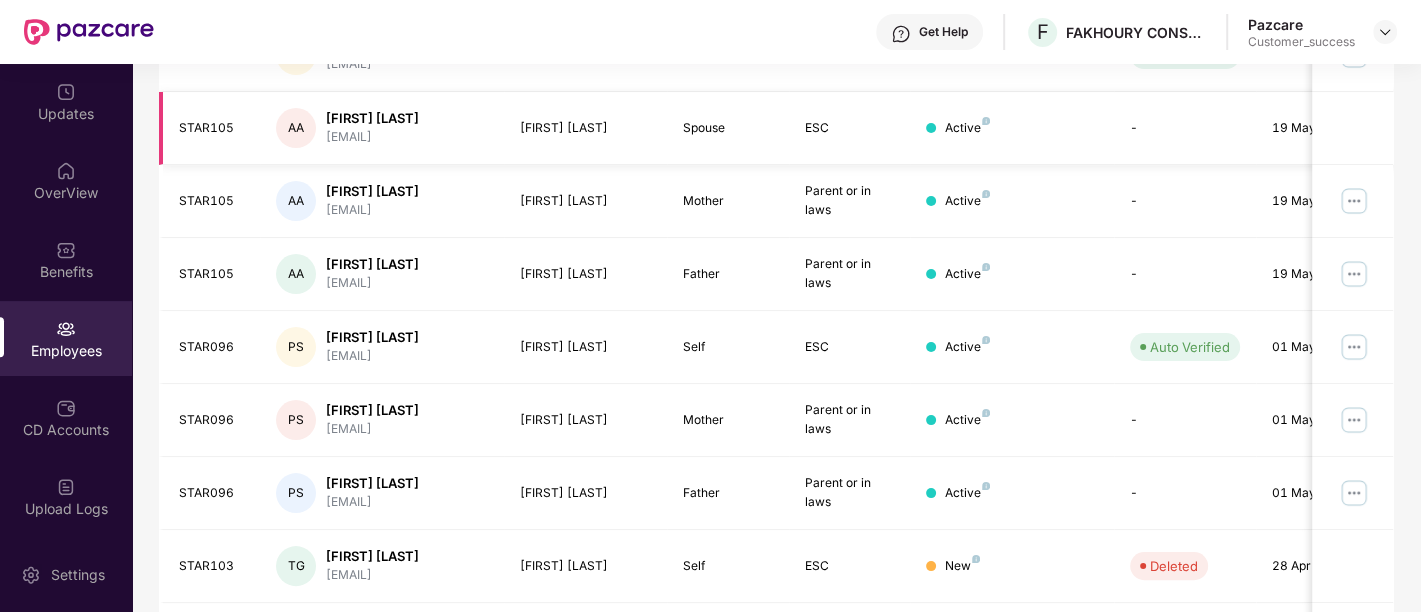 scroll, scrollTop: 497, scrollLeft: 0, axis: vertical 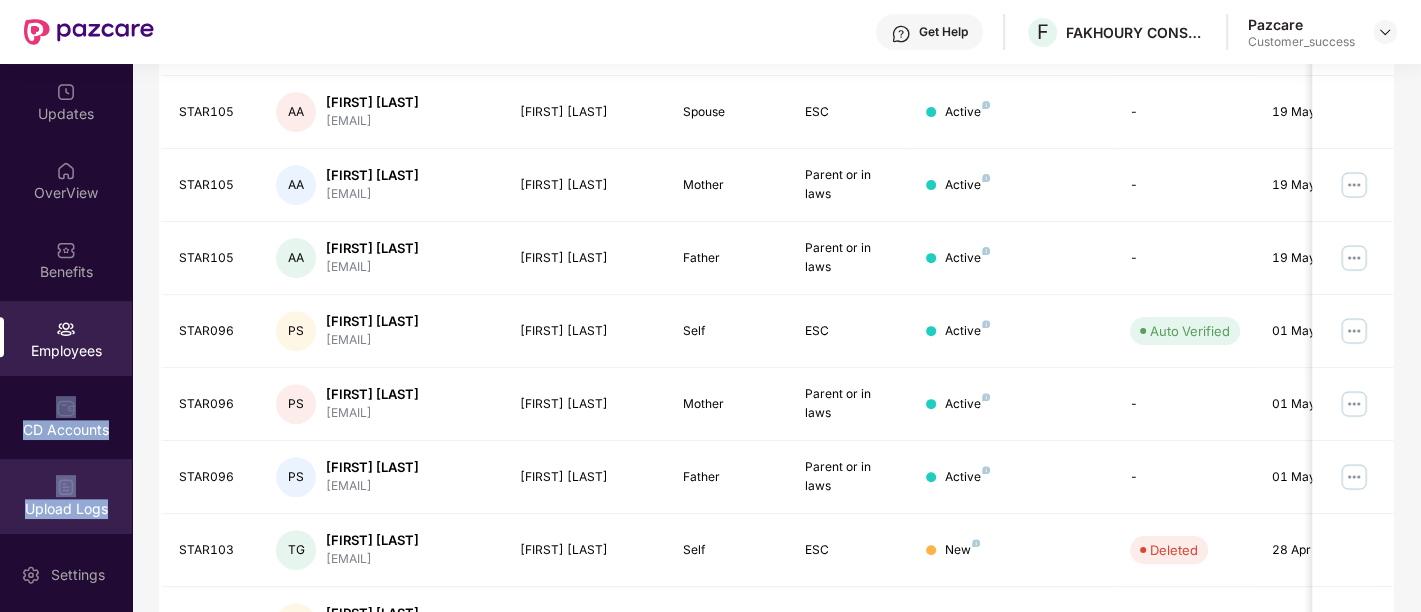 drag, startPoint x: 124, startPoint y: 365, endPoint x: 120, endPoint y: 477, distance: 112.0714 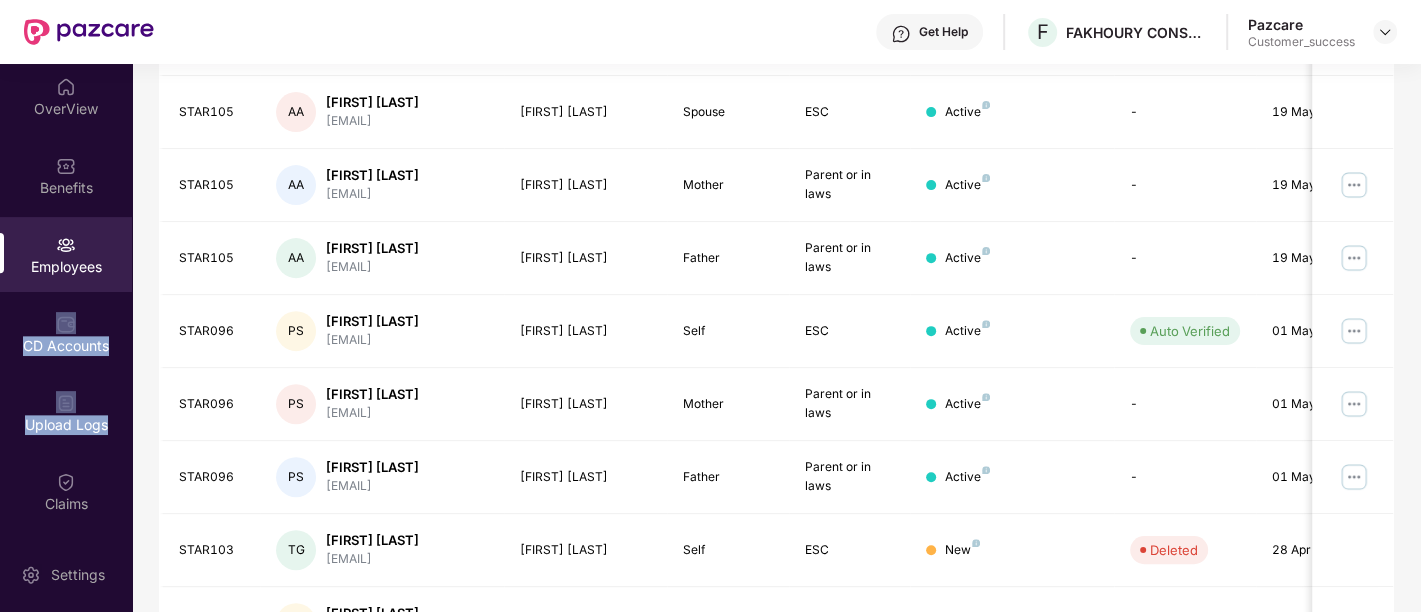 scroll, scrollTop: 236, scrollLeft: 0, axis: vertical 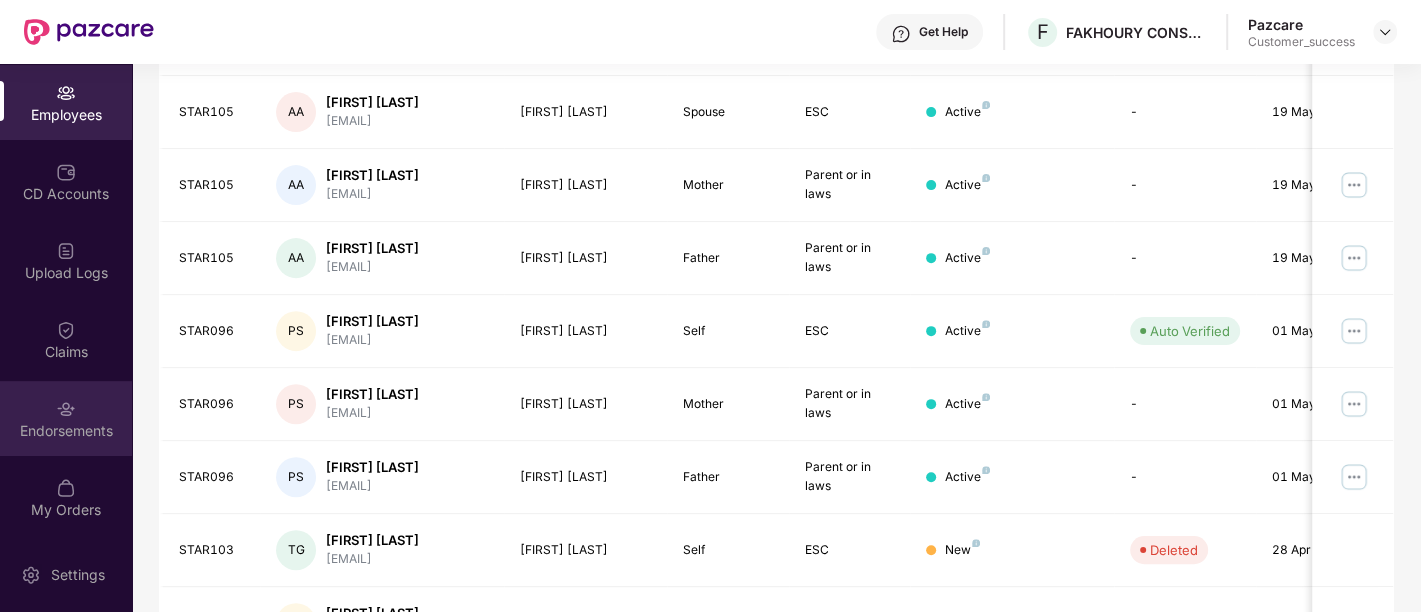 click on "Endorsements" at bounding box center [66, 431] 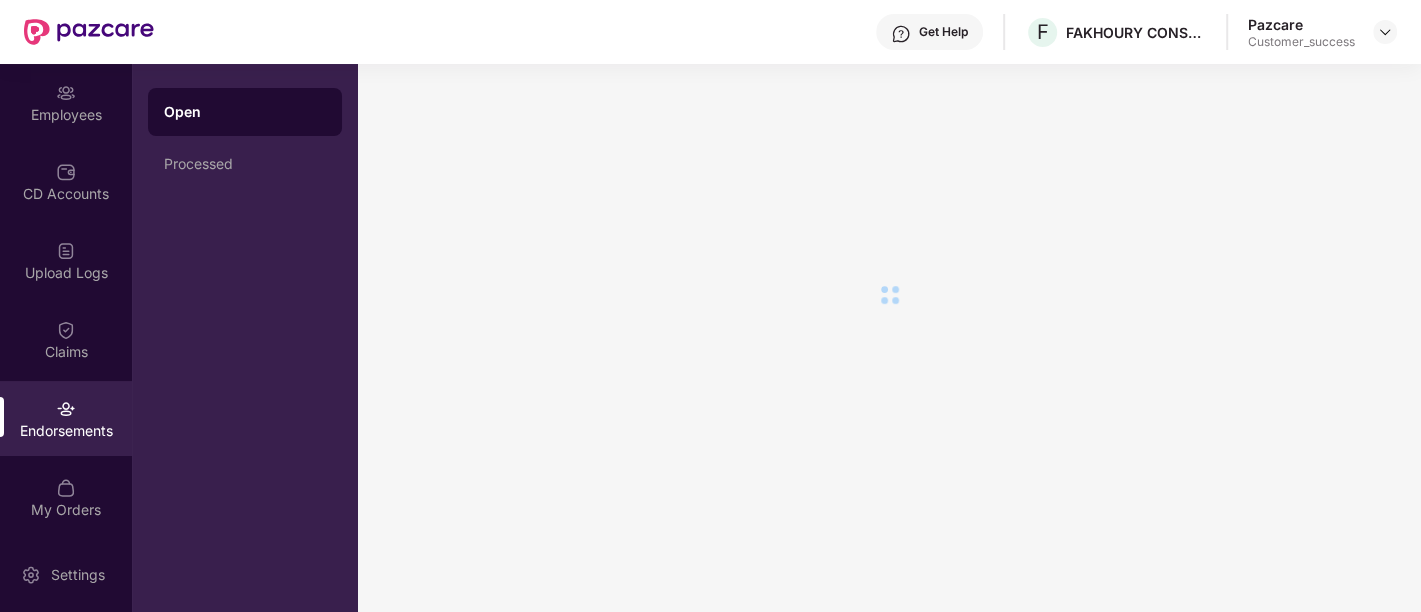 click on "Endorsements" at bounding box center [66, 431] 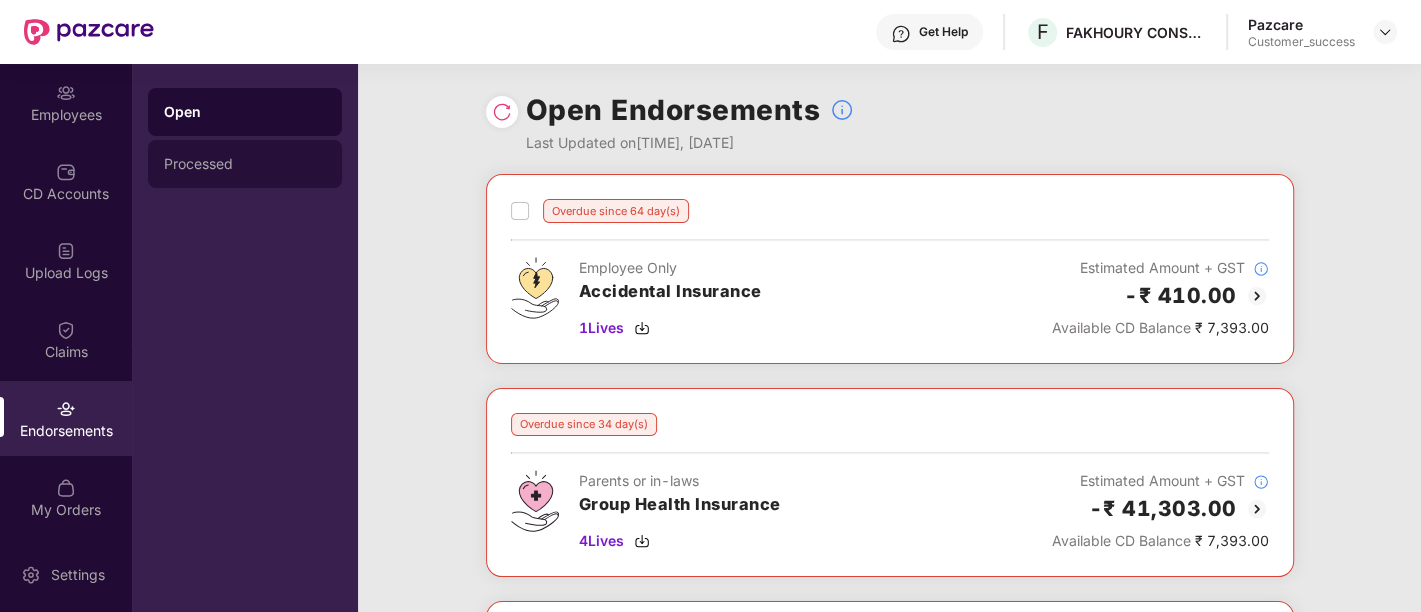 click on "Processed" at bounding box center (245, 164) 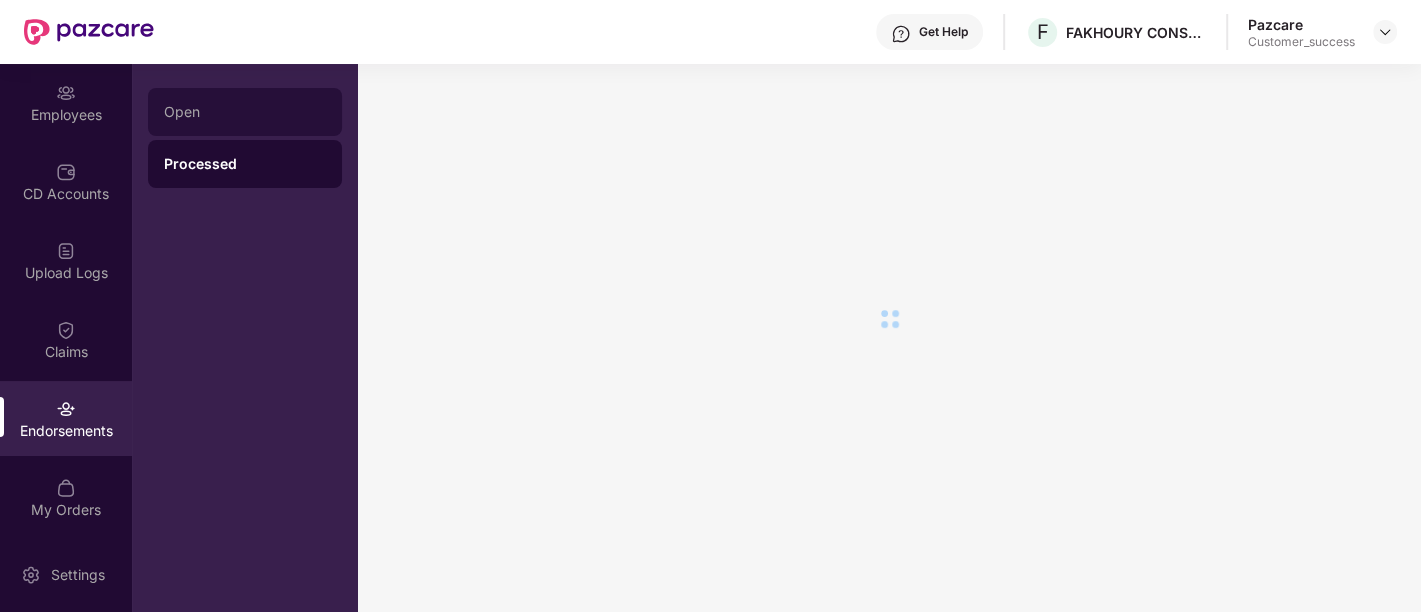 click on "Open" at bounding box center [245, 112] 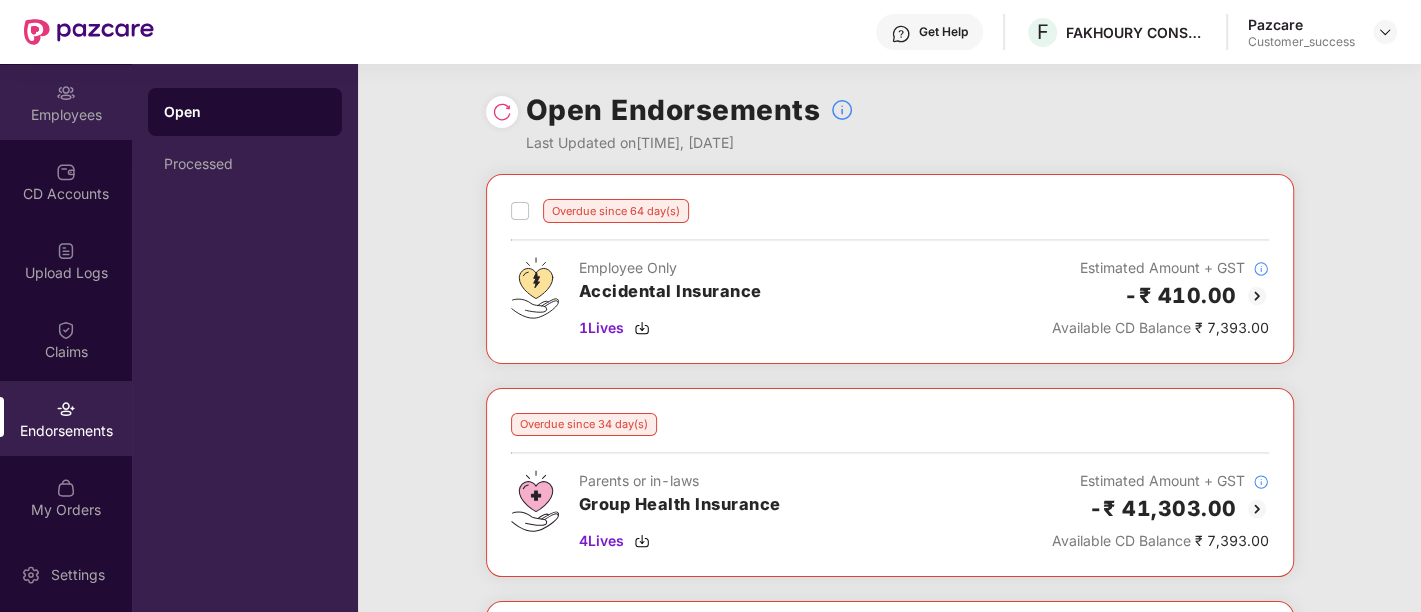 click on "Employees" at bounding box center [66, 115] 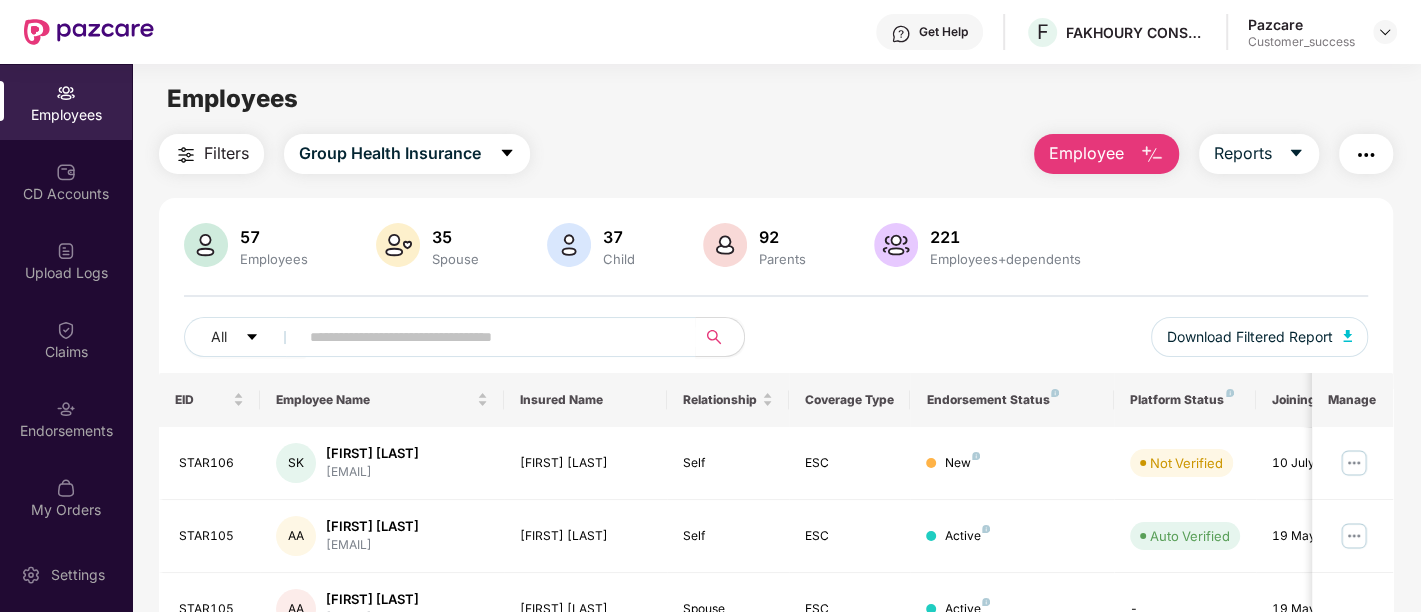 click on "All Download Filtered Report" at bounding box center [776, 345] 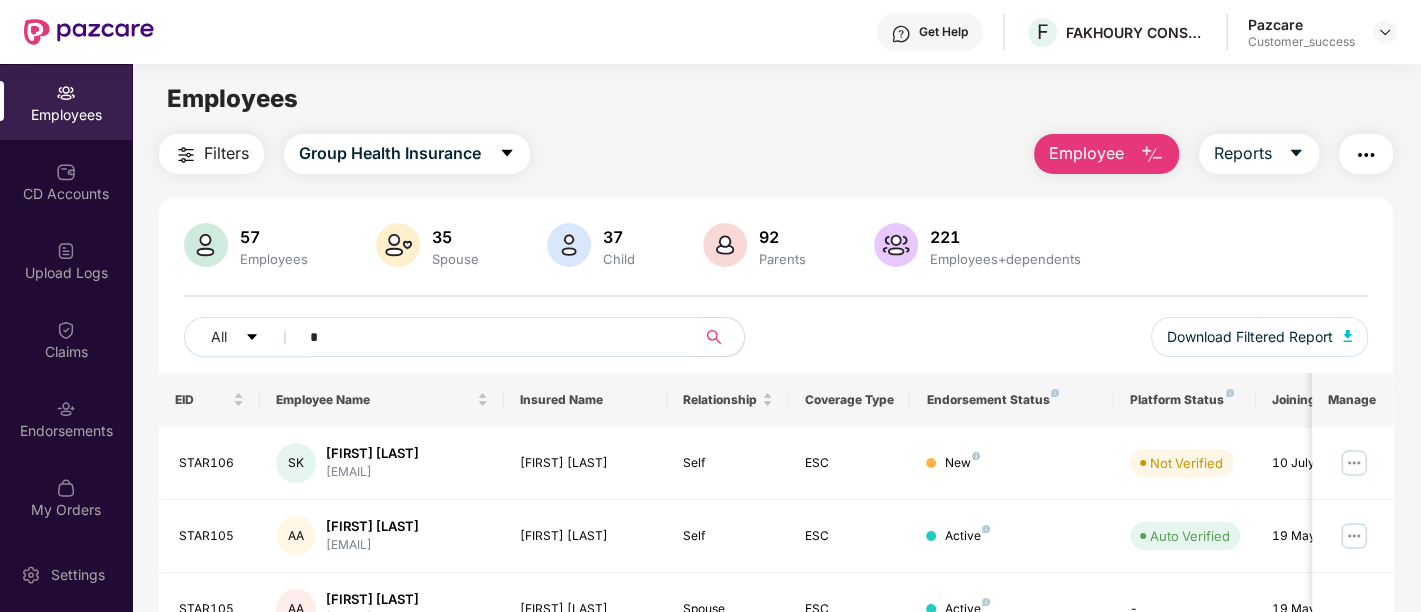 click on "*" at bounding box center (489, 337) 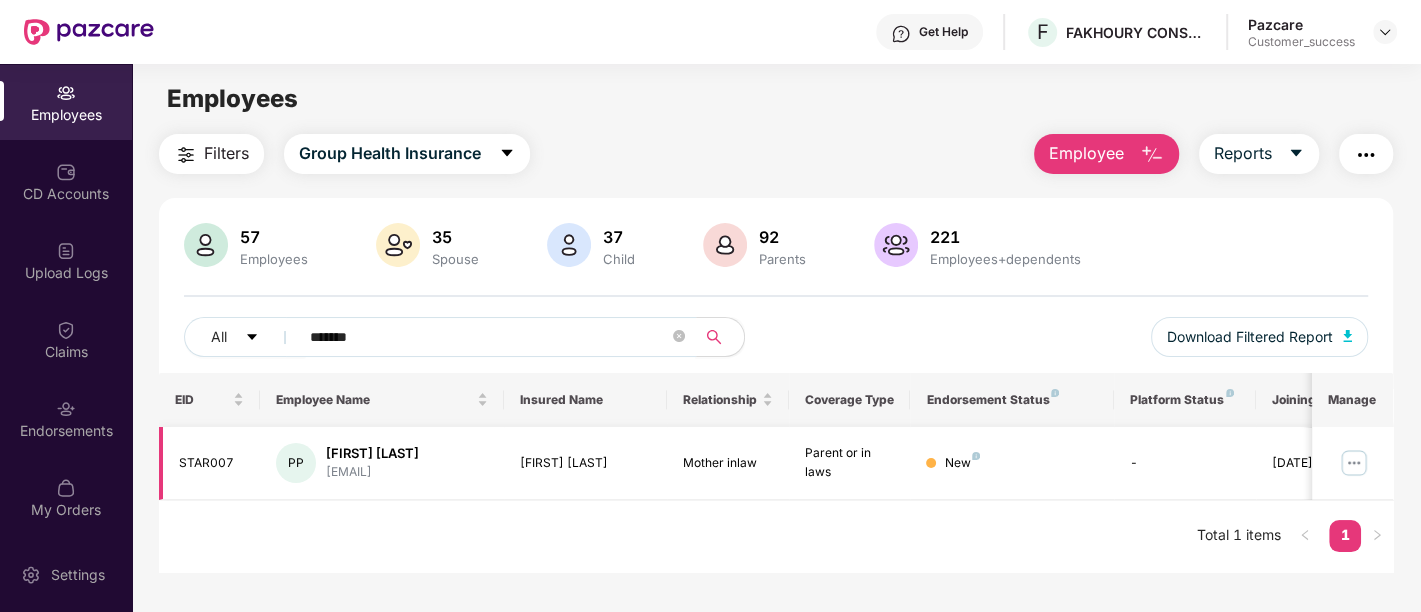 type on "*******" 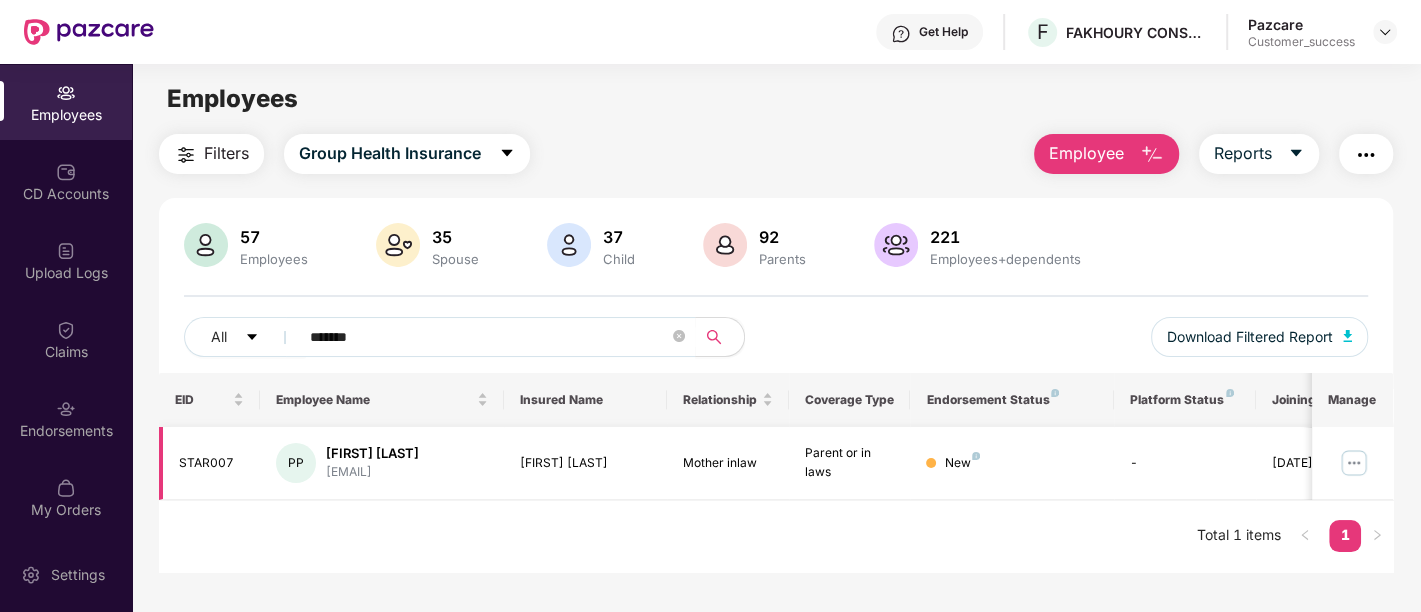 click on "New" at bounding box center [1011, 463] 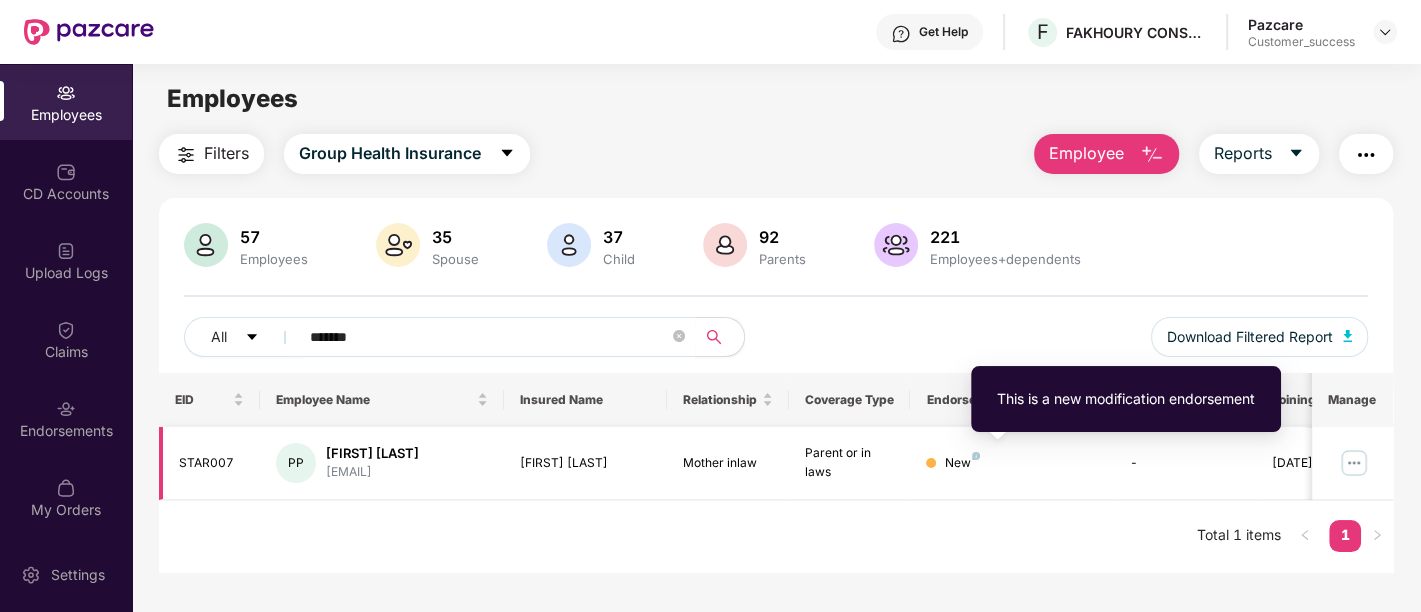 click at bounding box center (976, 456) 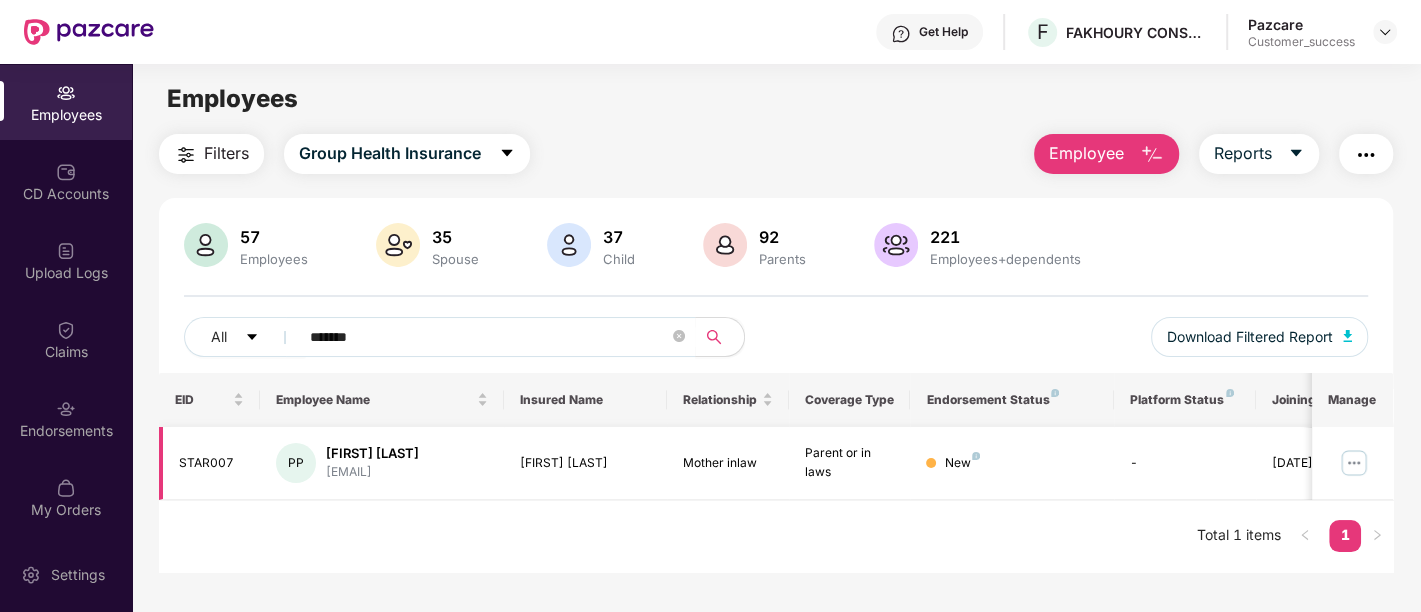 click on "New" at bounding box center (1011, 463) 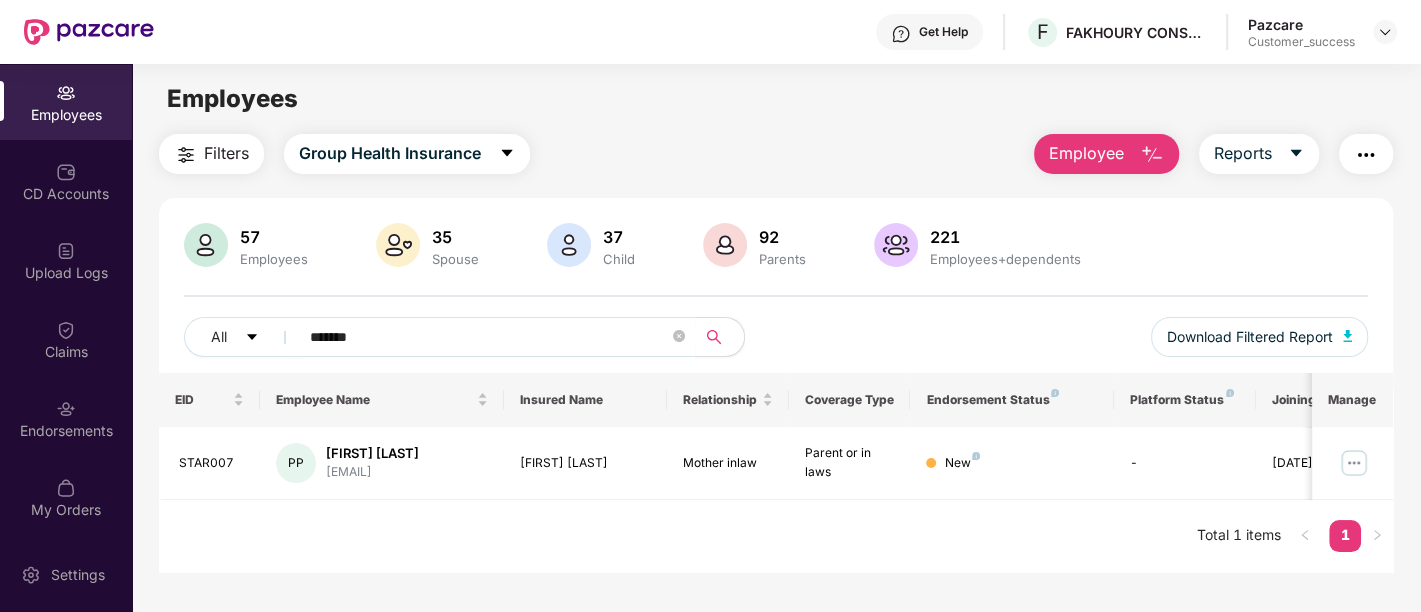 click on "Download Filtered Report" at bounding box center (1250, 345) 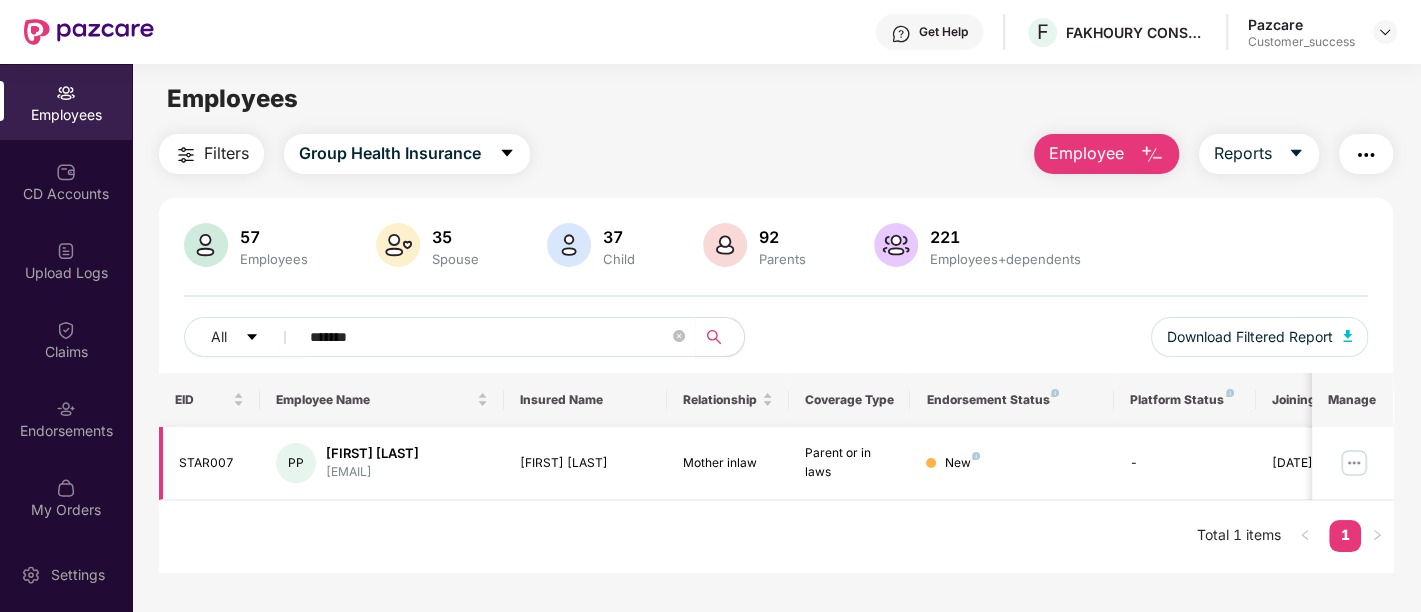 click at bounding box center [1354, 463] 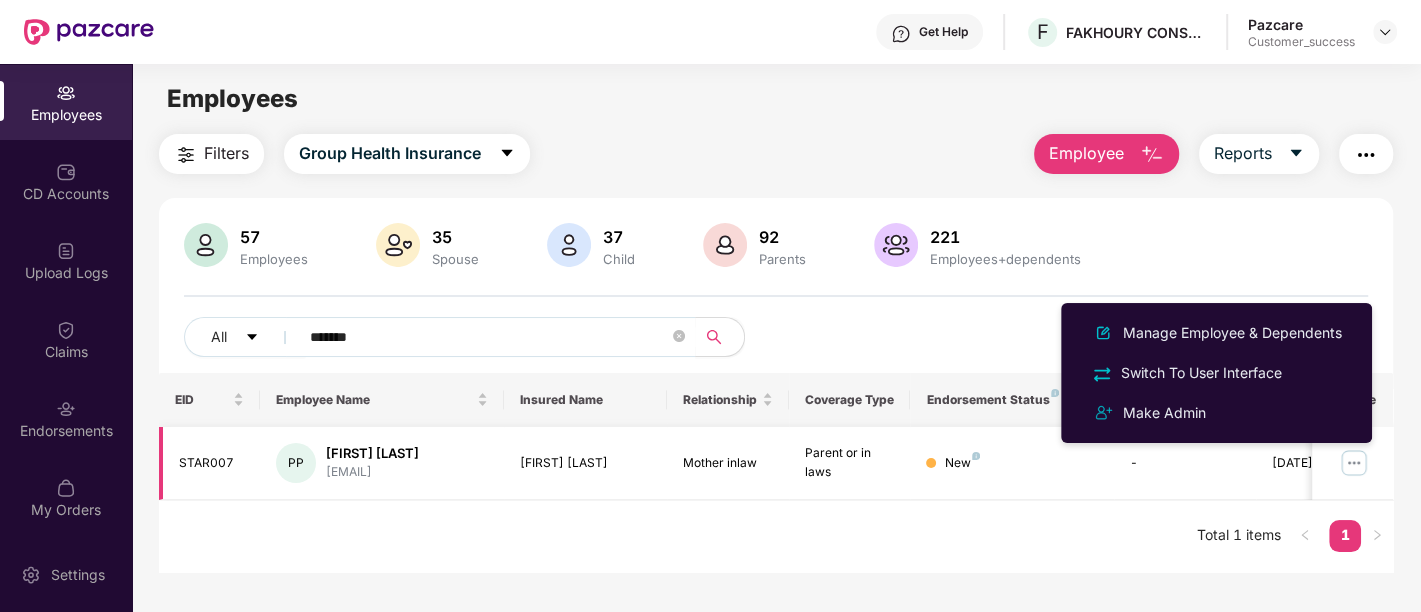 click on "-" at bounding box center (1185, 463) 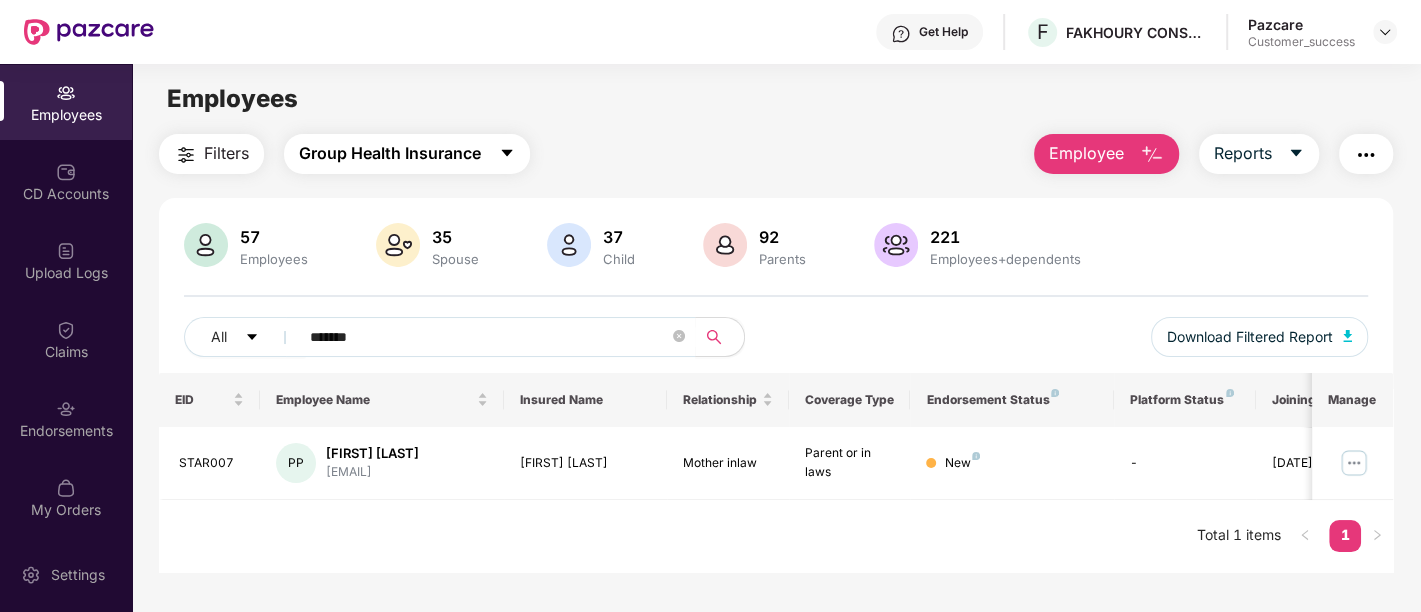 click 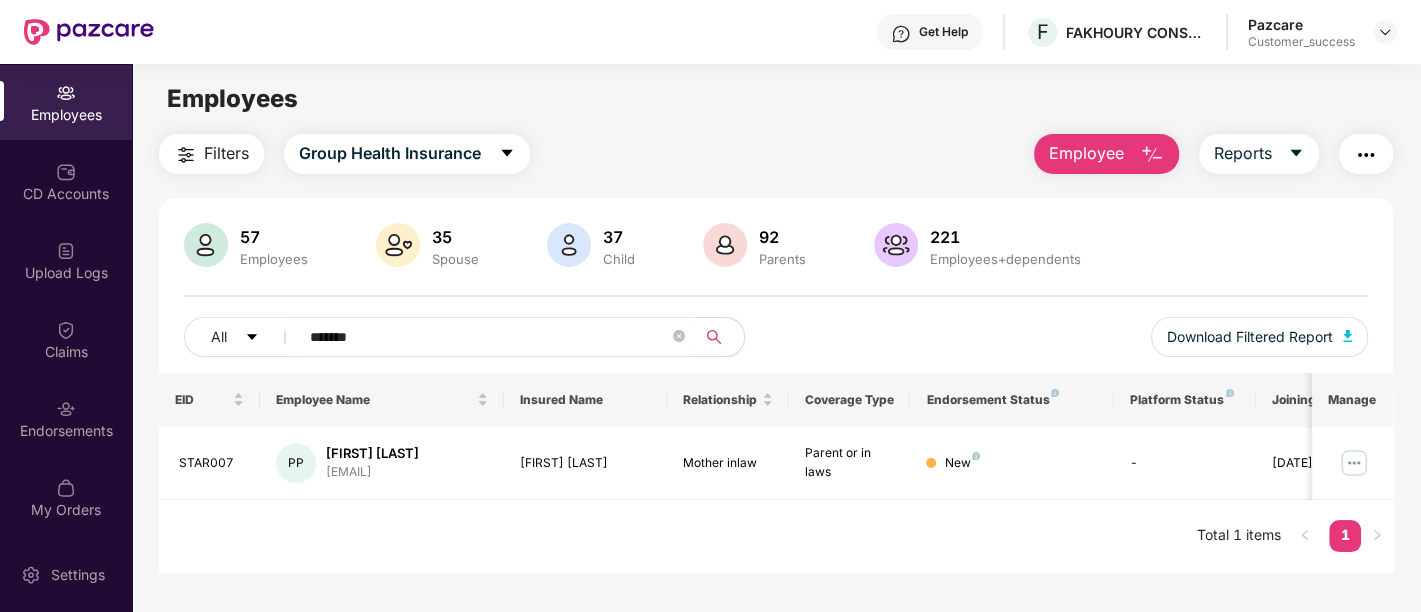 click on "Filters Group Health Insurance Employee  Reports" at bounding box center [776, 154] 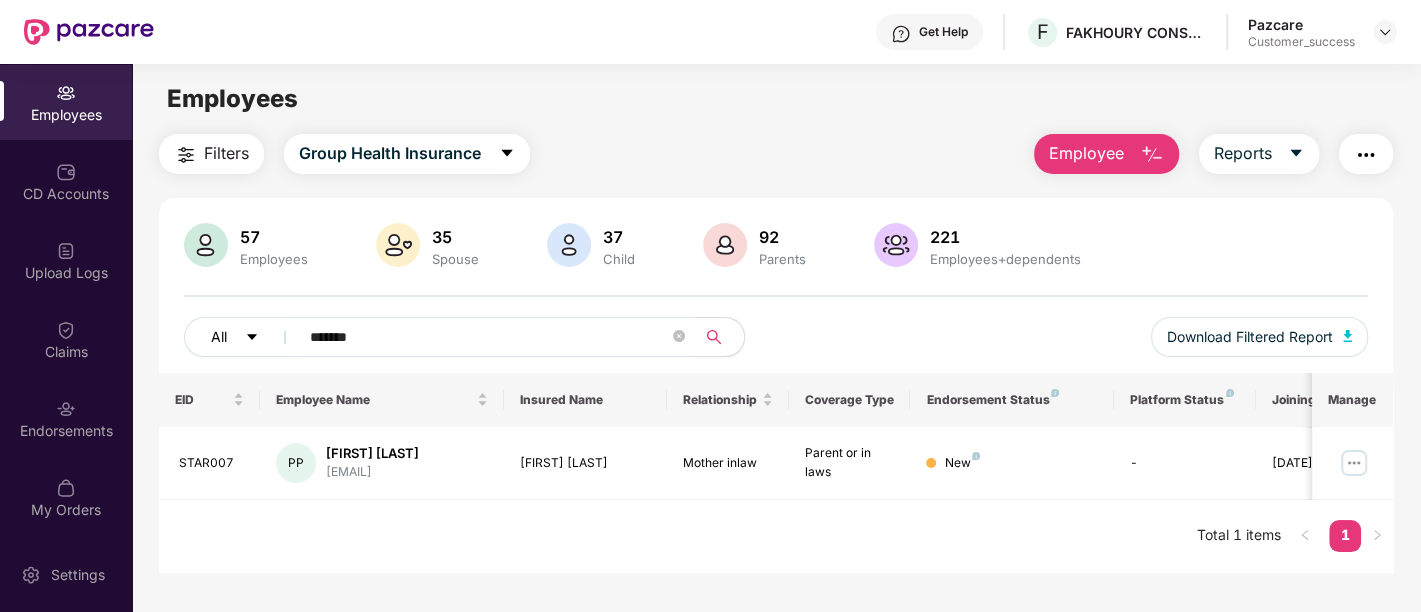click 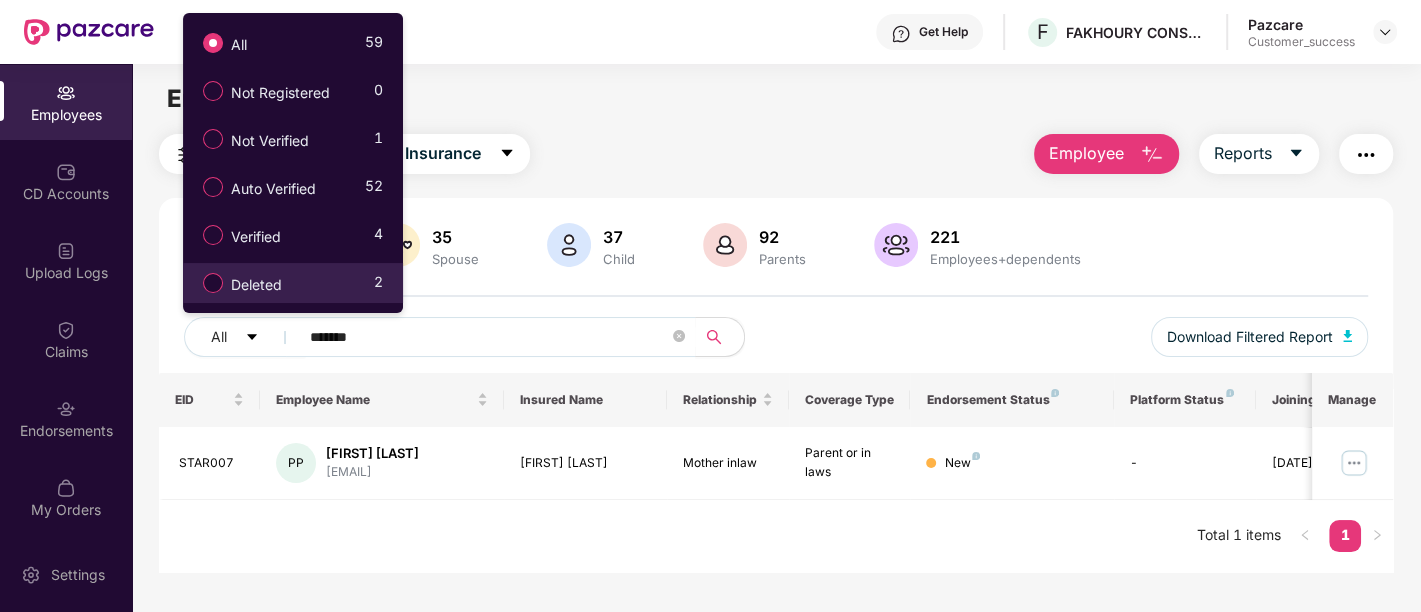 click on "2" at bounding box center [378, 285] 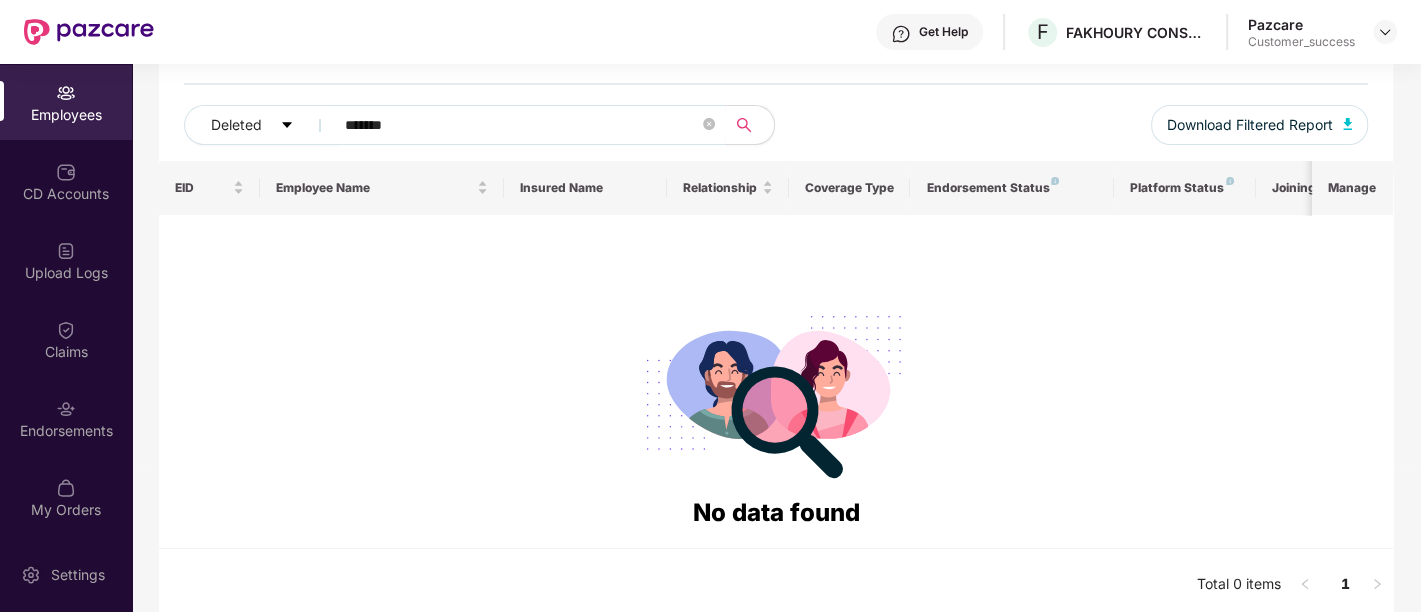 scroll, scrollTop: 0, scrollLeft: 0, axis: both 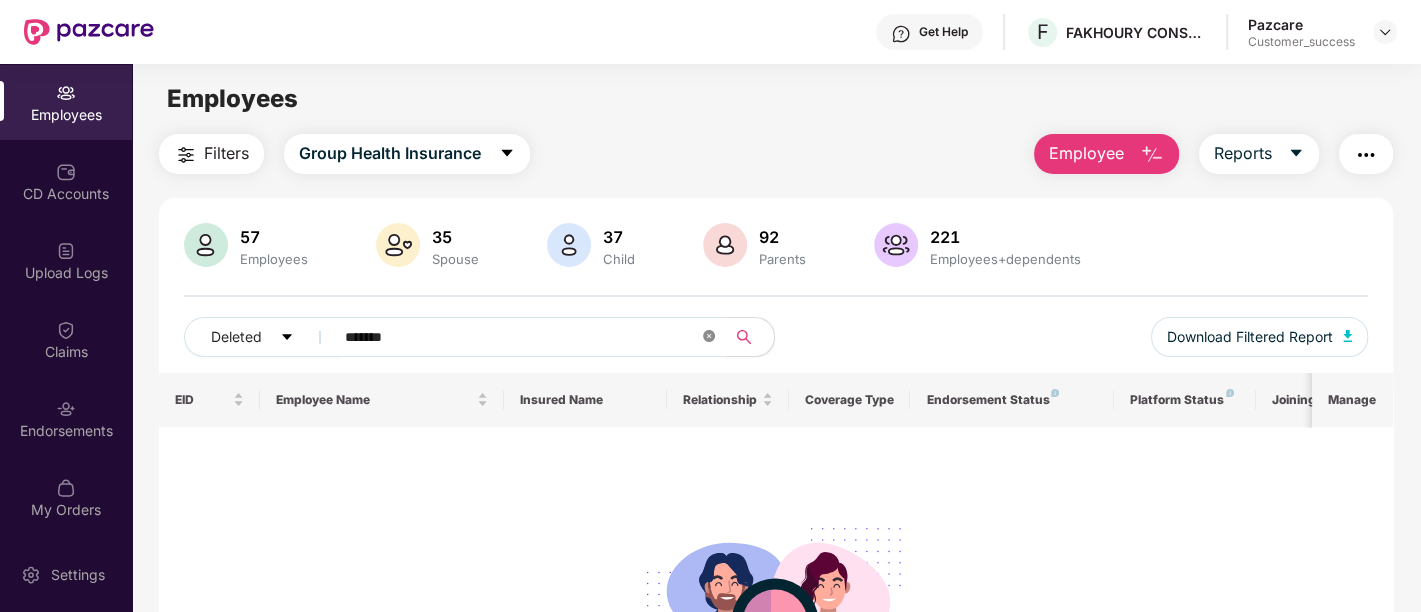 click at bounding box center [709, 337] 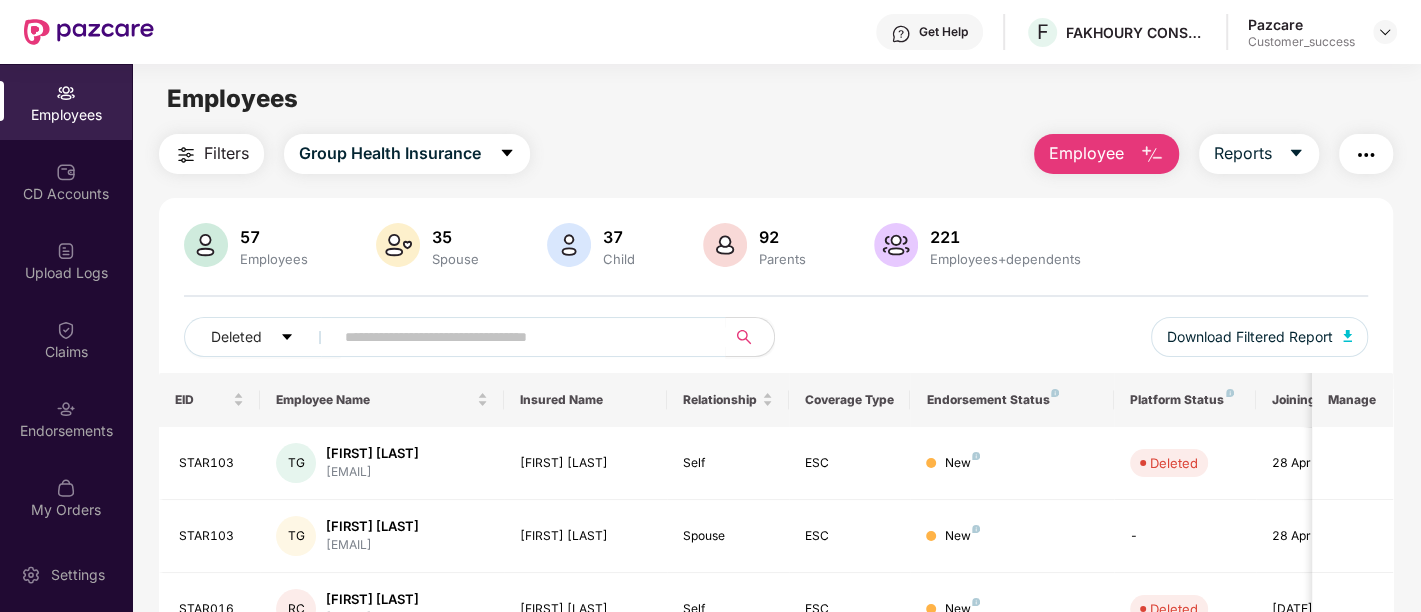 click on "Deleted Download Filtered Report" at bounding box center (776, 345) 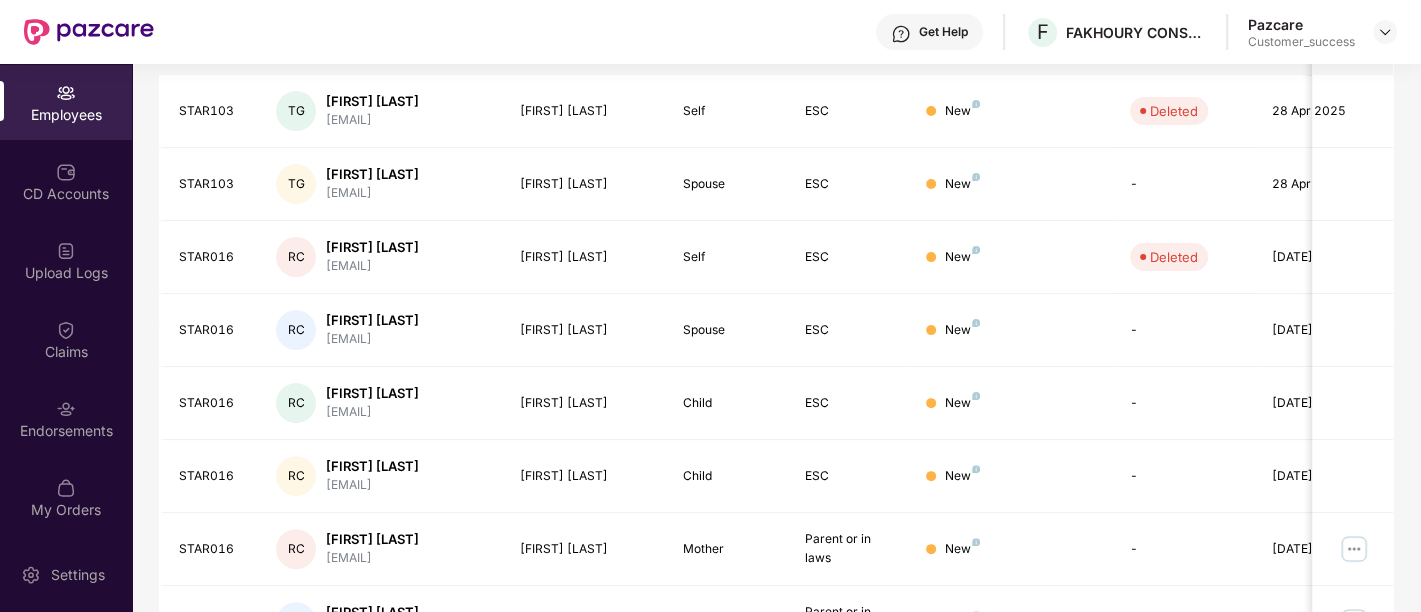 scroll, scrollTop: 357, scrollLeft: 0, axis: vertical 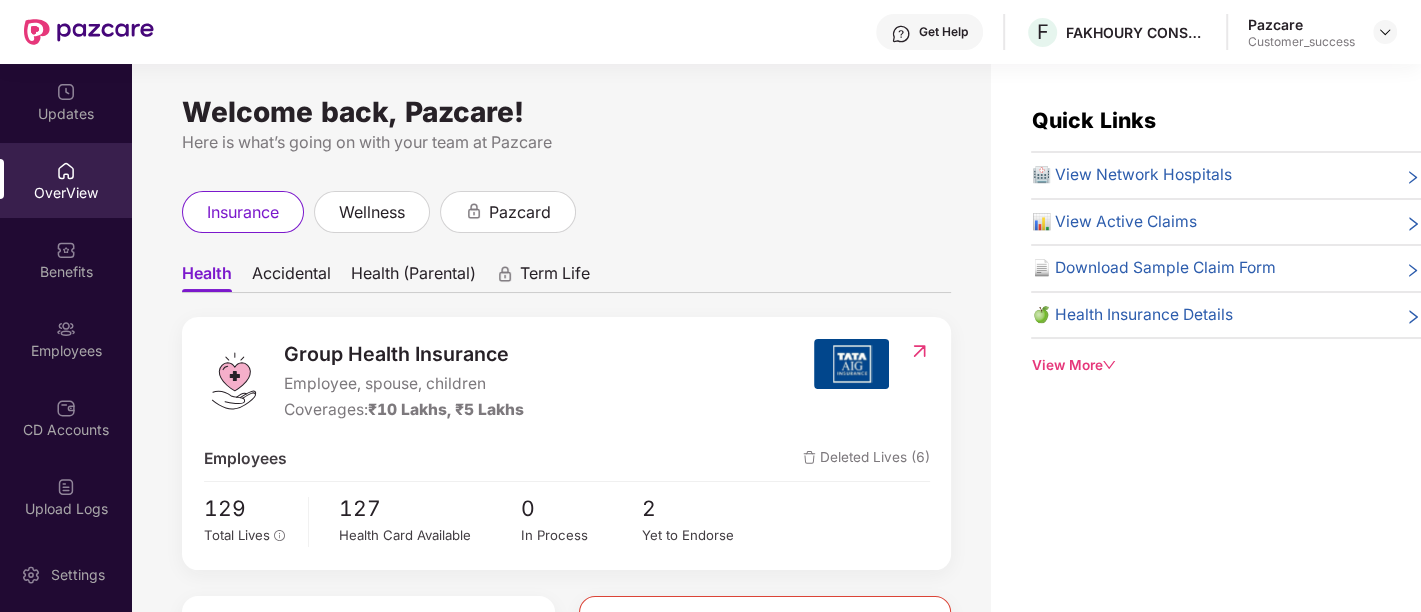 click on "OverView" at bounding box center [66, 180] 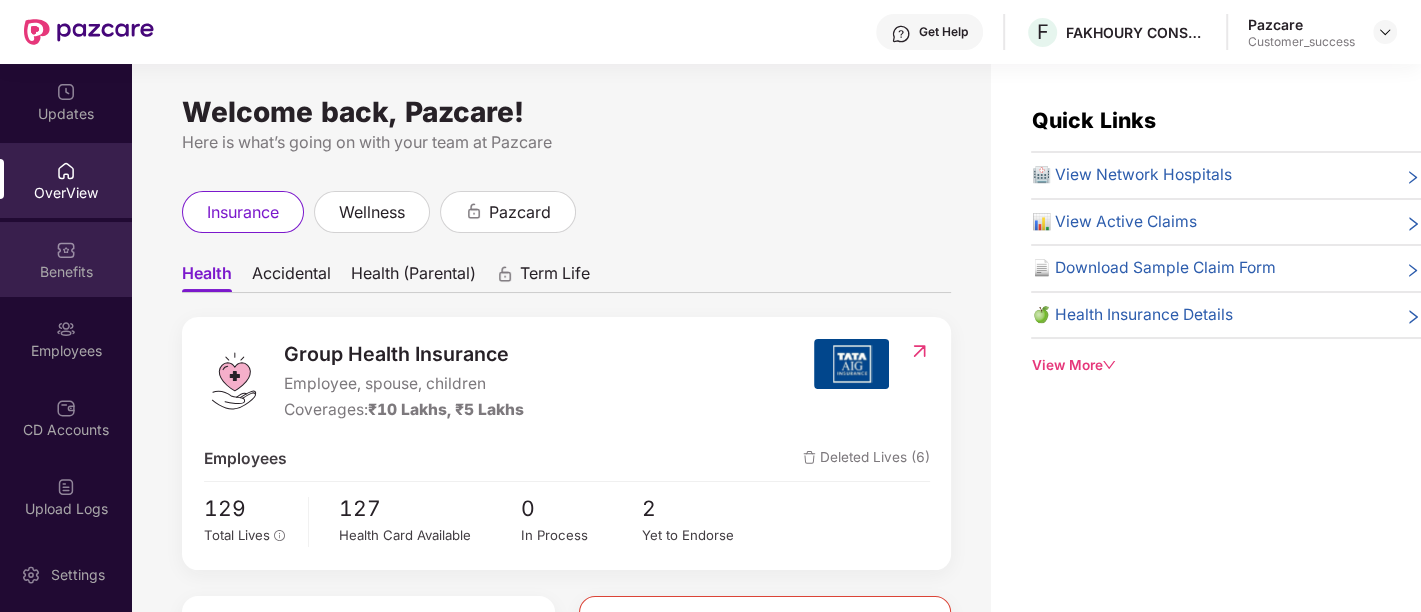 click on "Benefits" at bounding box center [66, 259] 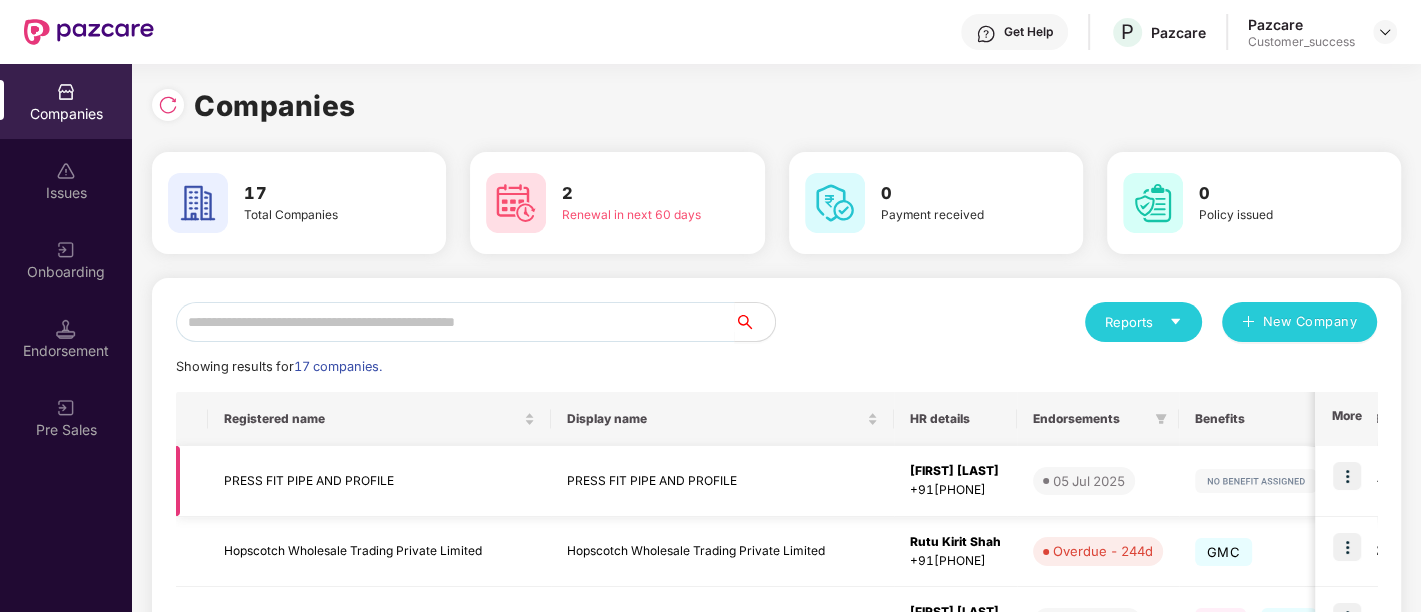click on "PRESS FIT PIPE AND PROFILE" at bounding box center [379, 481] 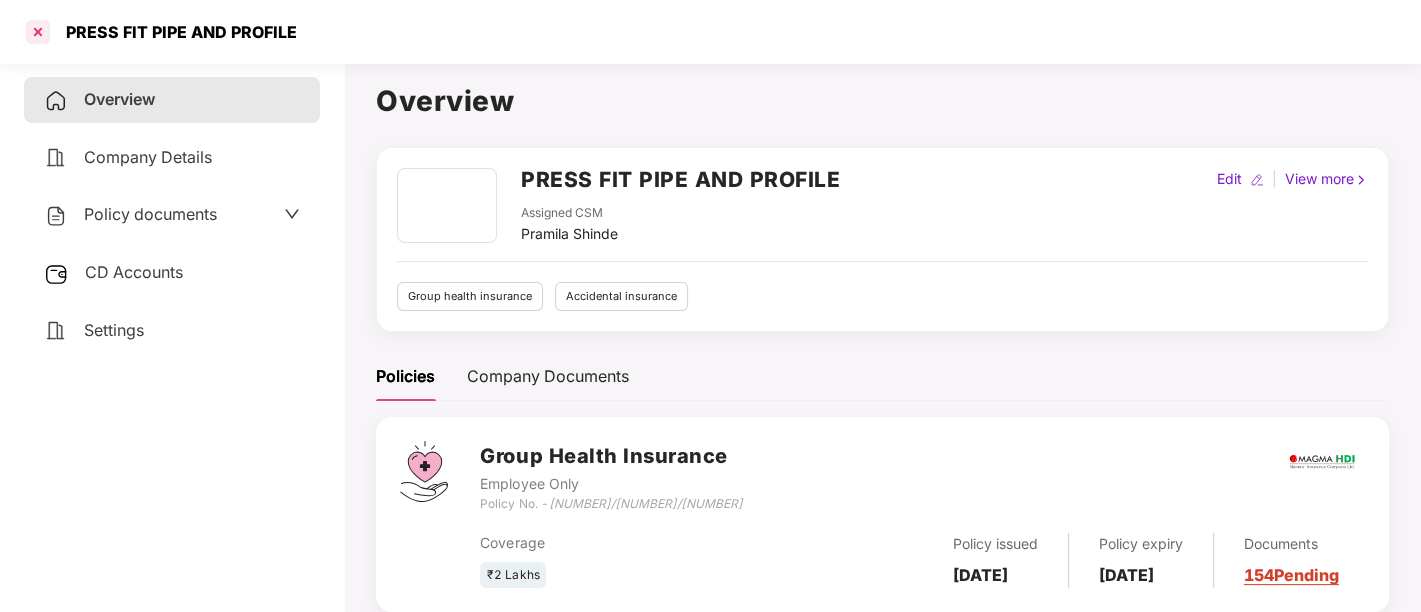 click at bounding box center [38, 32] 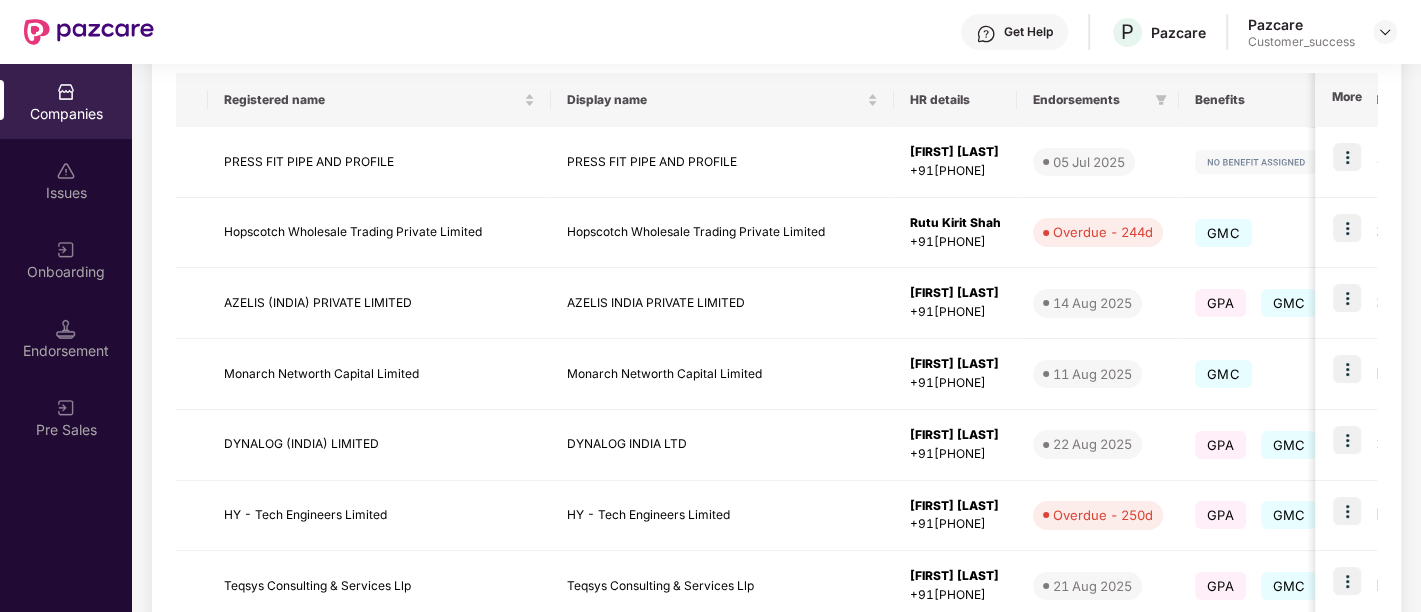scroll, scrollTop: 321, scrollLeft: 0, axis: vertical 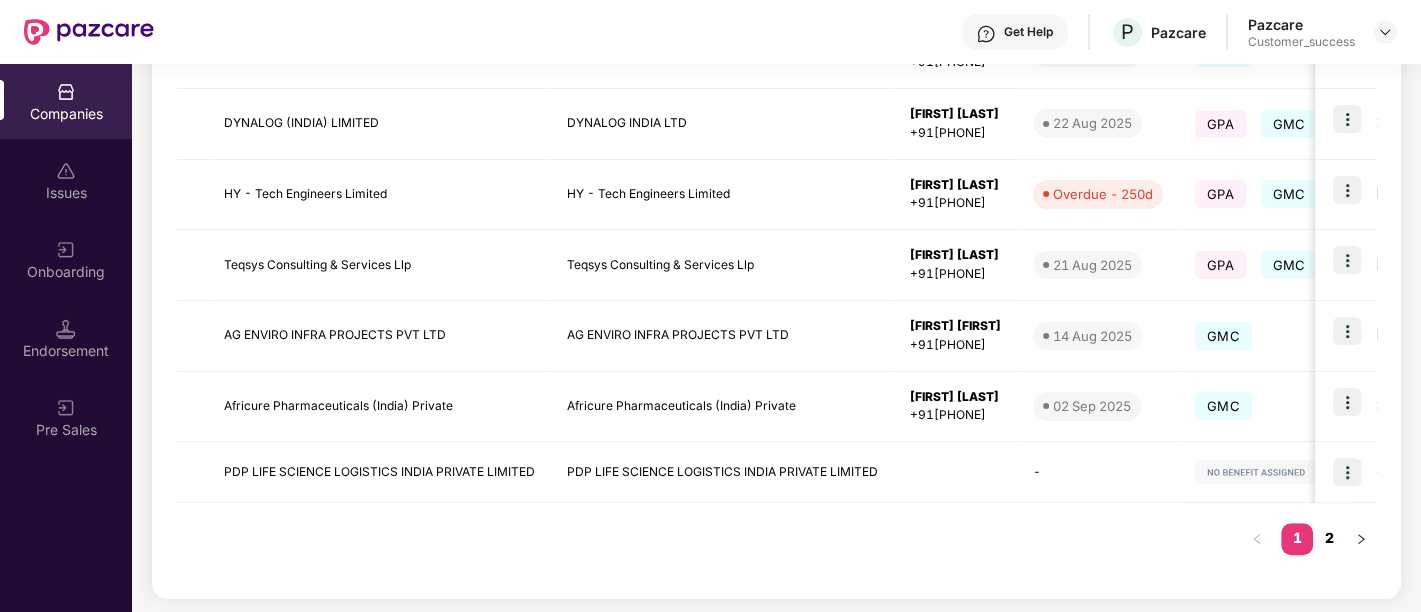 click on "2" at bounding box center (1329, 538) 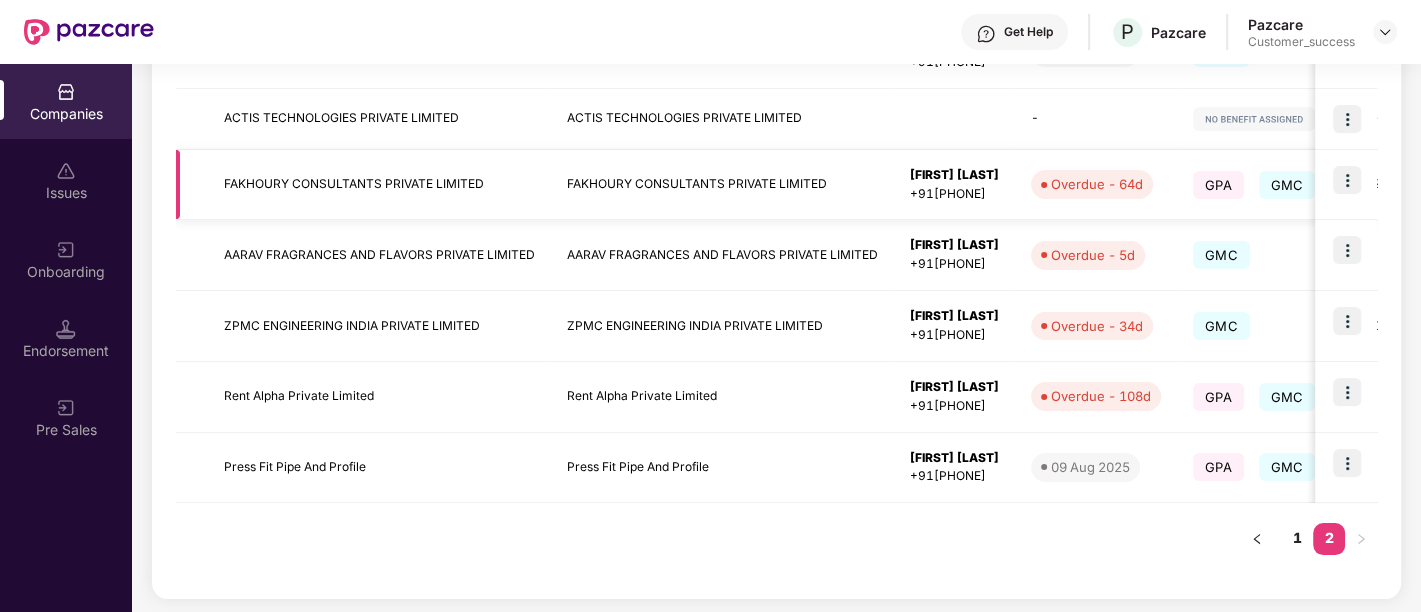 click on "FAKHOURY CONSULTANTS PRIVATE LIMITED" at bounding box center [379, 185] 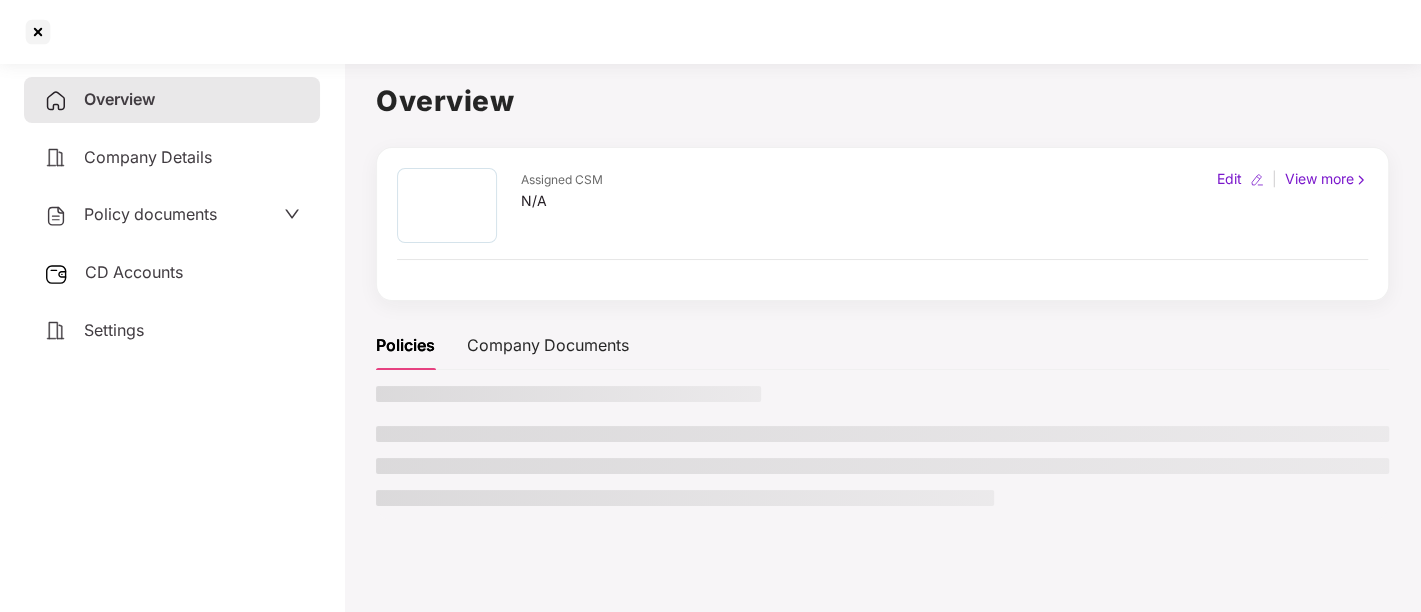 click on "Assigned CSM N/A Edit   | View more" at bounding box center [882, 224] 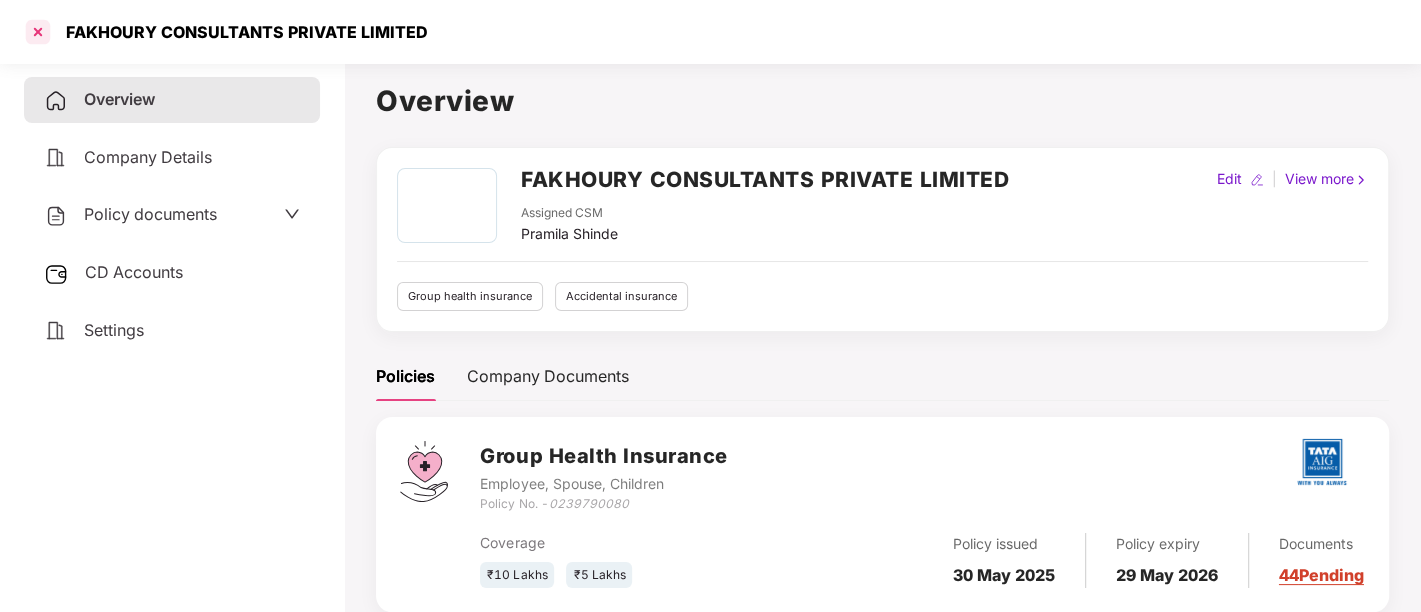 click at bounding box center (38, 32) 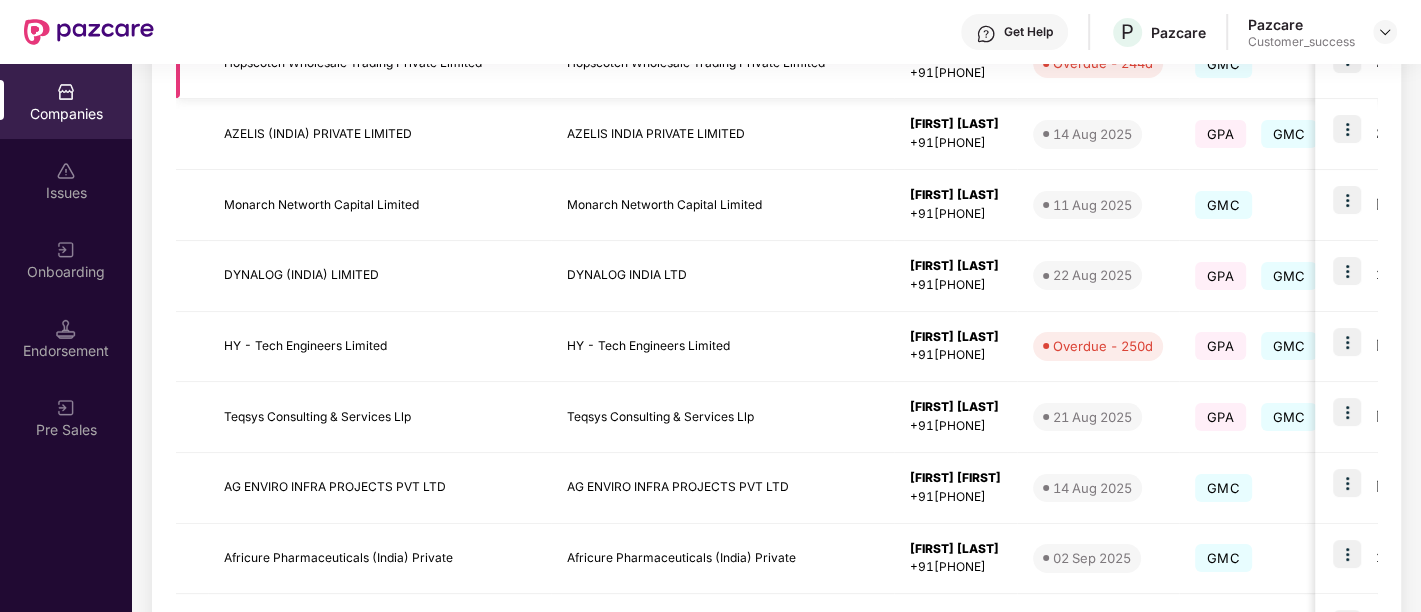 scroll, scrollTop: 640, scrollLeft: 0, axis: vertical 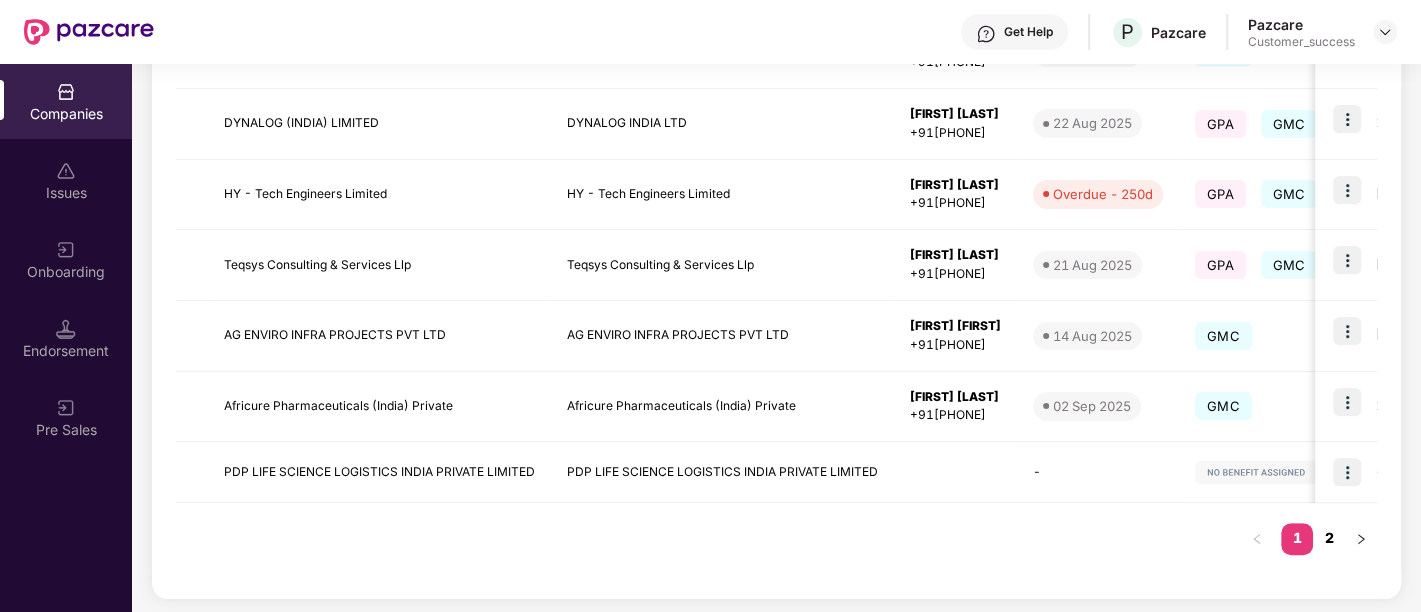 click on "2" at bounding box center (1329, 538) 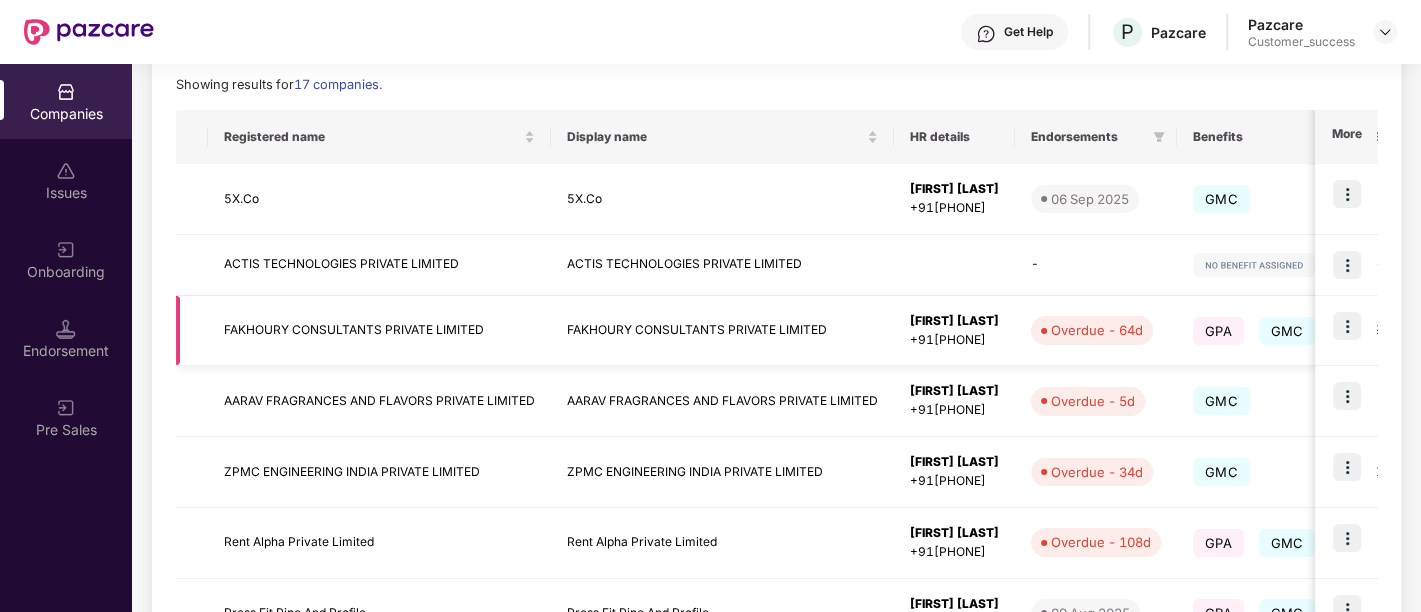 scroll, scrollTop: 281, scrollLeft: 0, axis: vertical 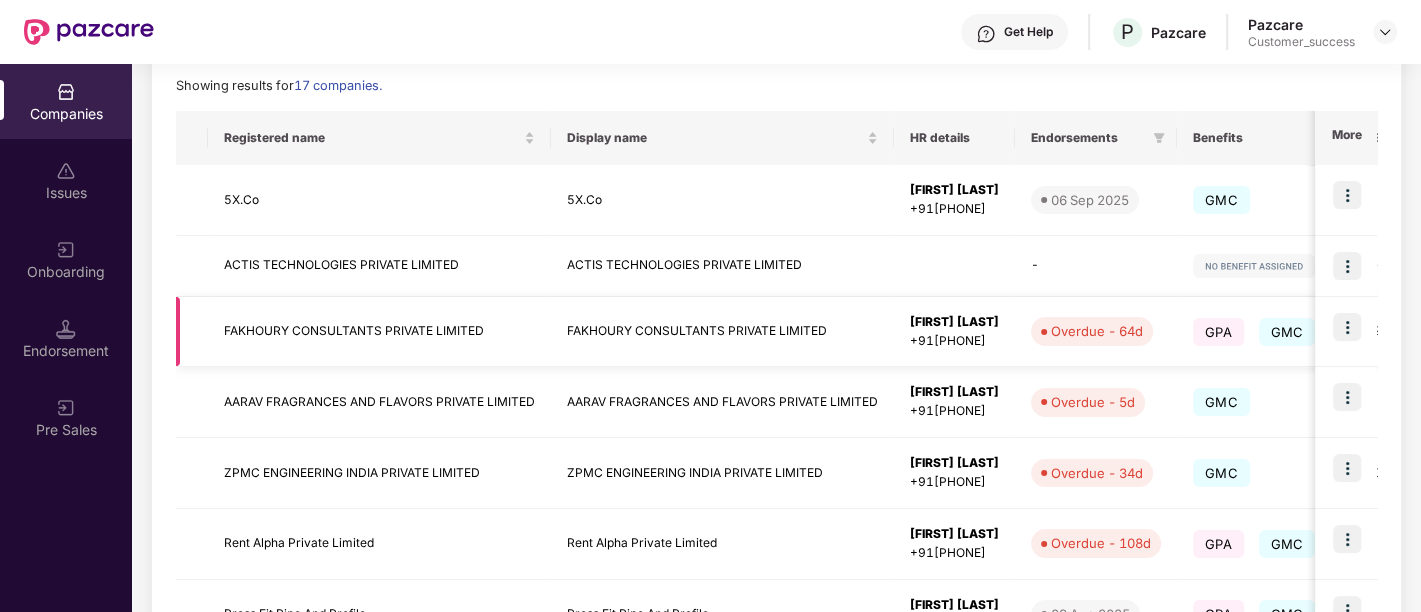 click at bounding box center [1347, 327] 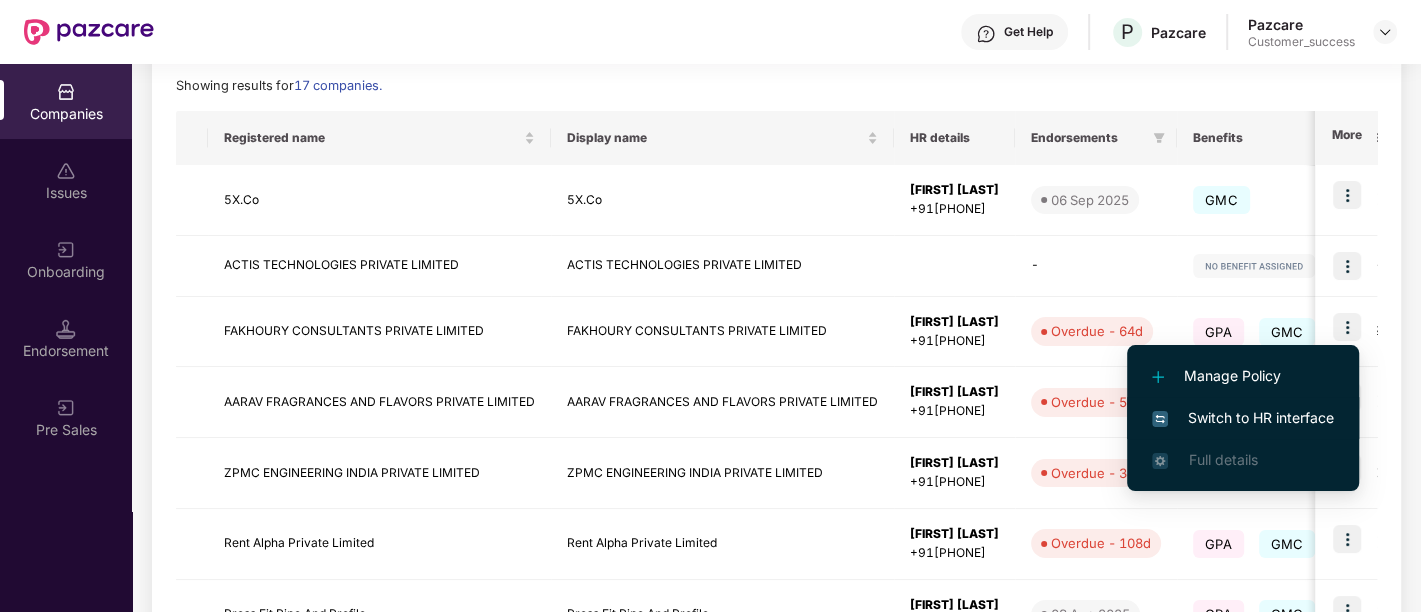 click on "Switch to HR interface" at bounding box center [1243, 418] 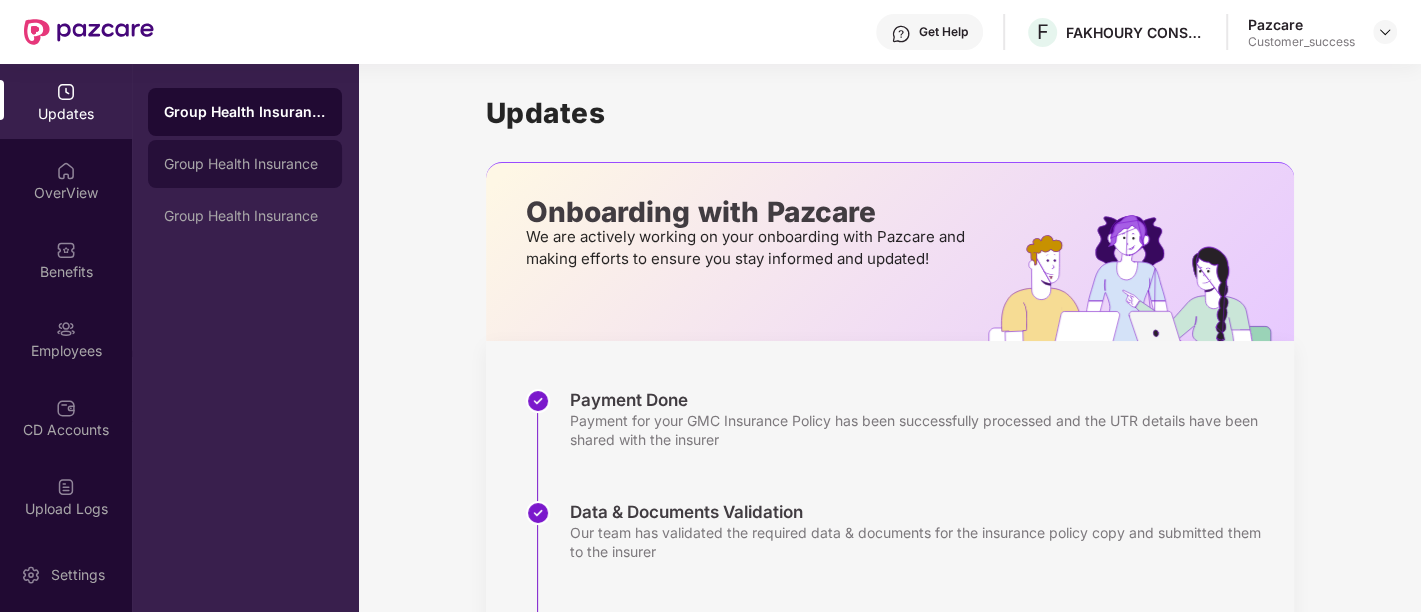 click on "Group Health Insurance" at bounding box center (245, 164) 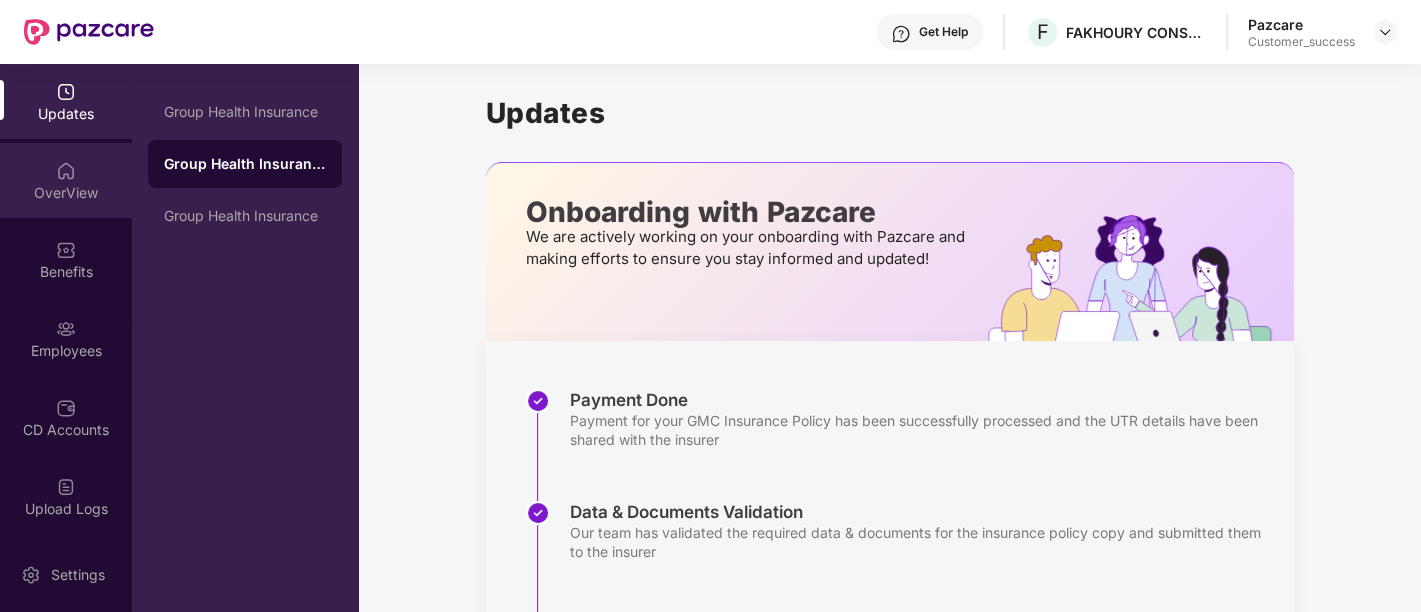 click on "OverView" at bounding box center [66, 193] 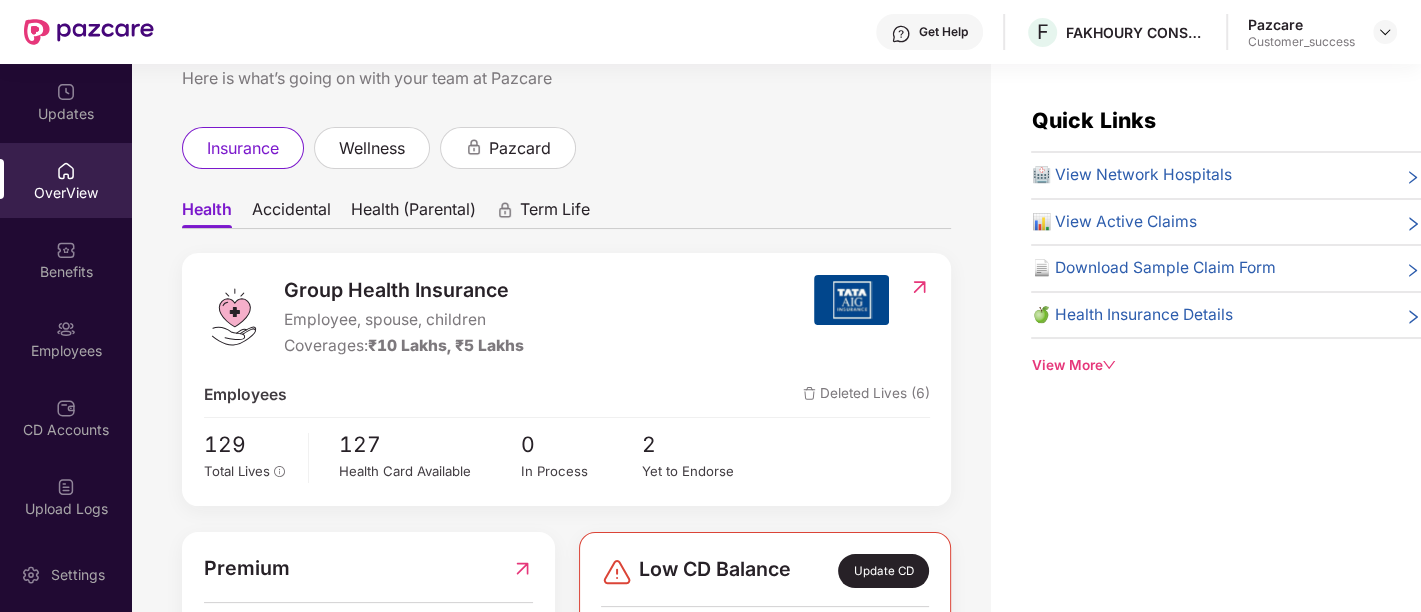 scroll, scrollTop: 0, scrollLeft: 0, axis: both 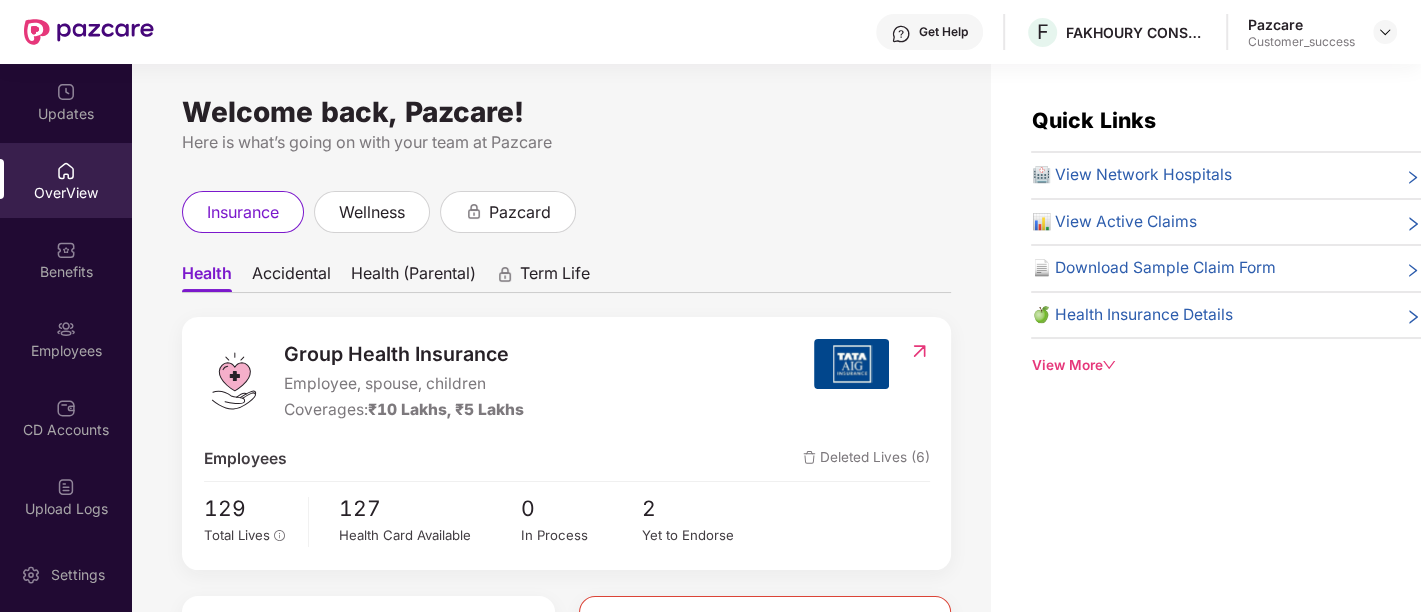 click on "Accidental" at bounding box center (291, 277) 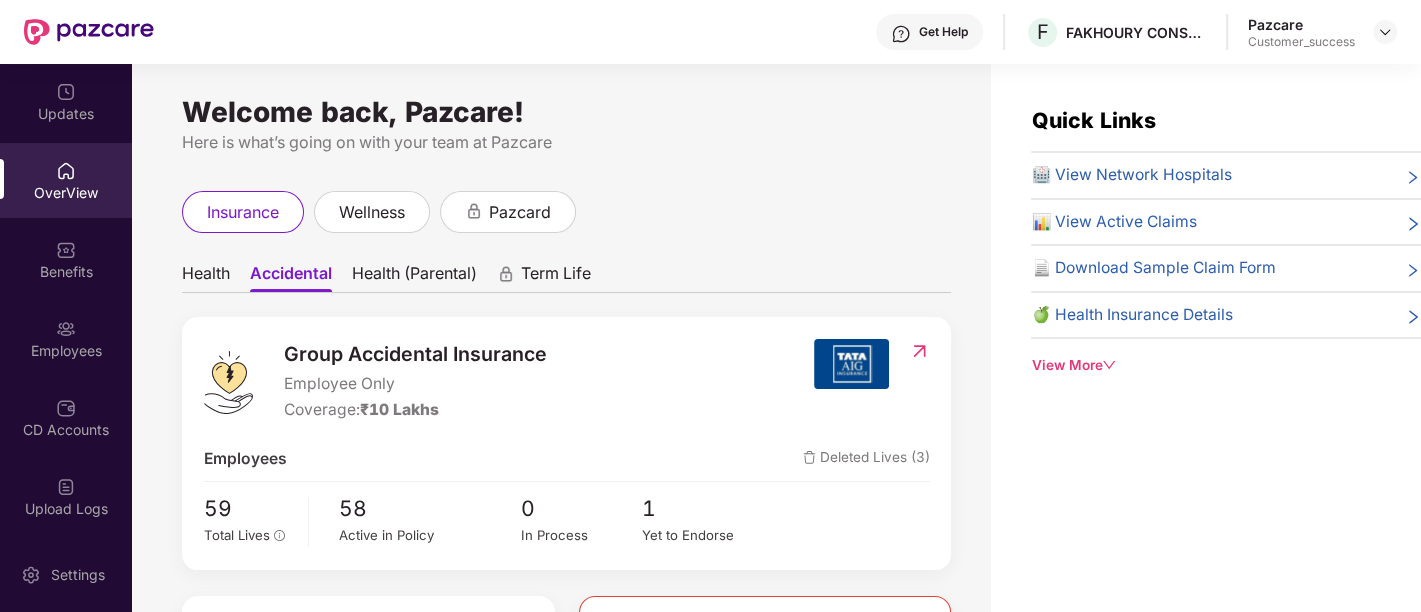 click on "Health (Parental)" at bounding box center [414, 277] 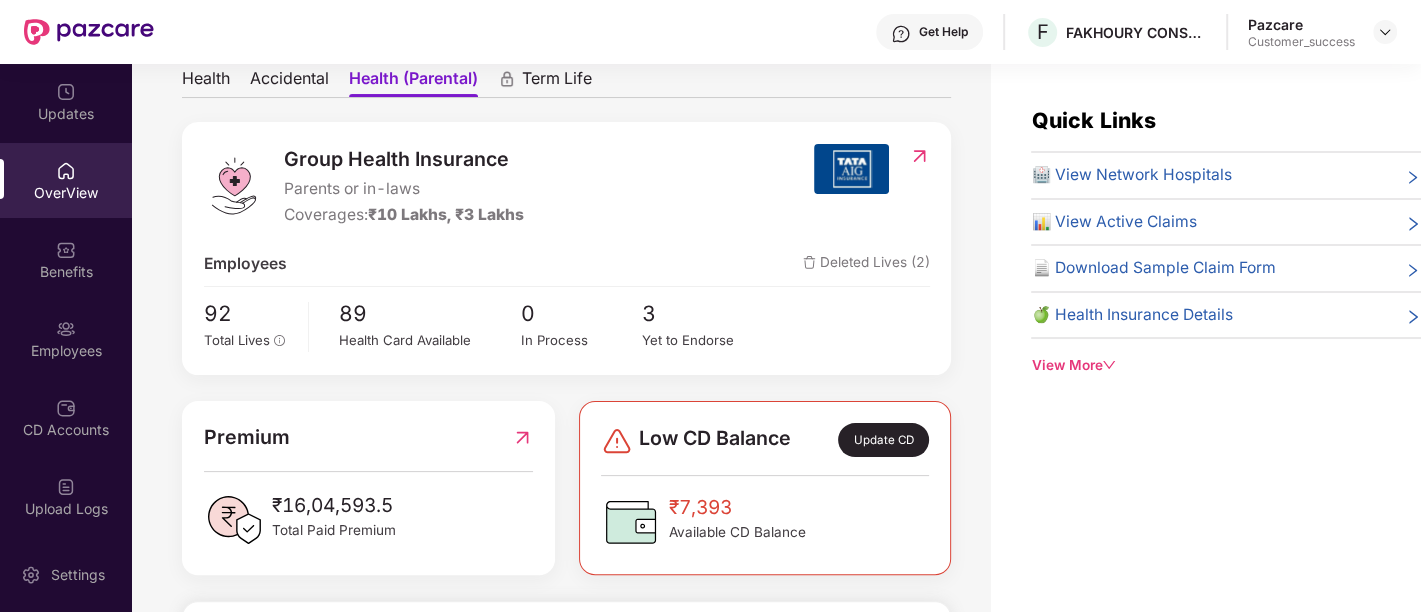 scroll, scrollTop: 193, scrollLeft: 0, axis: vertical 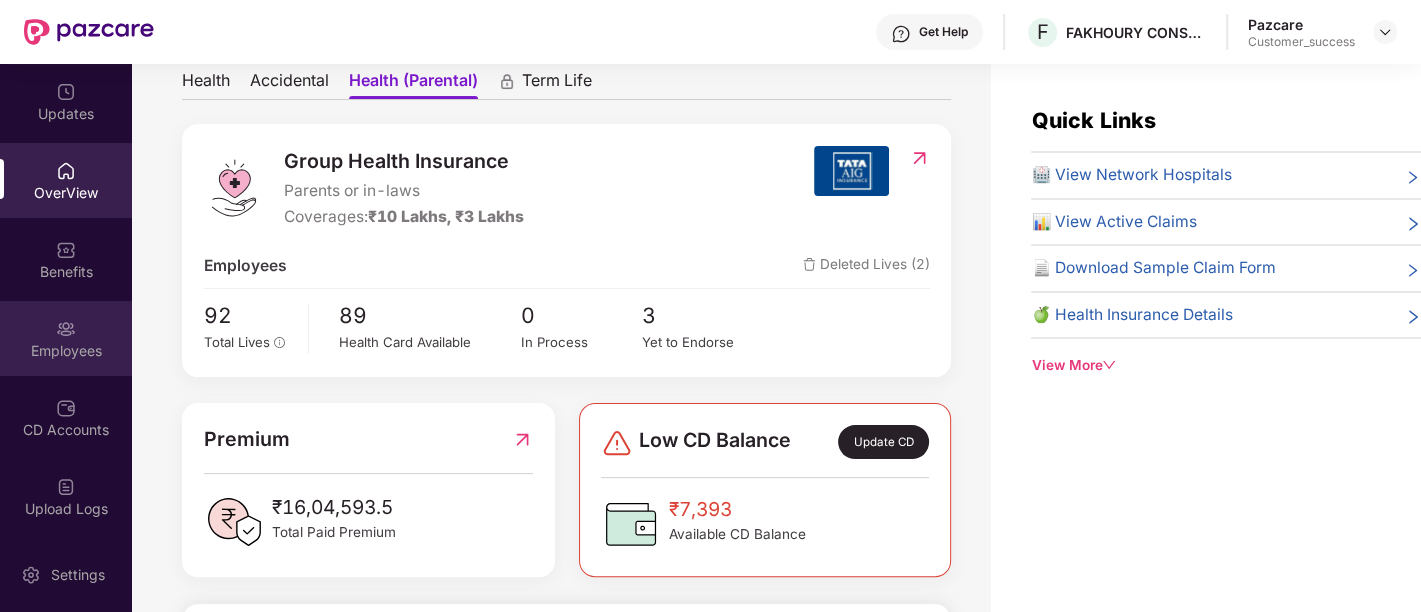 click on "Employees" at bounding box center (66, 351) 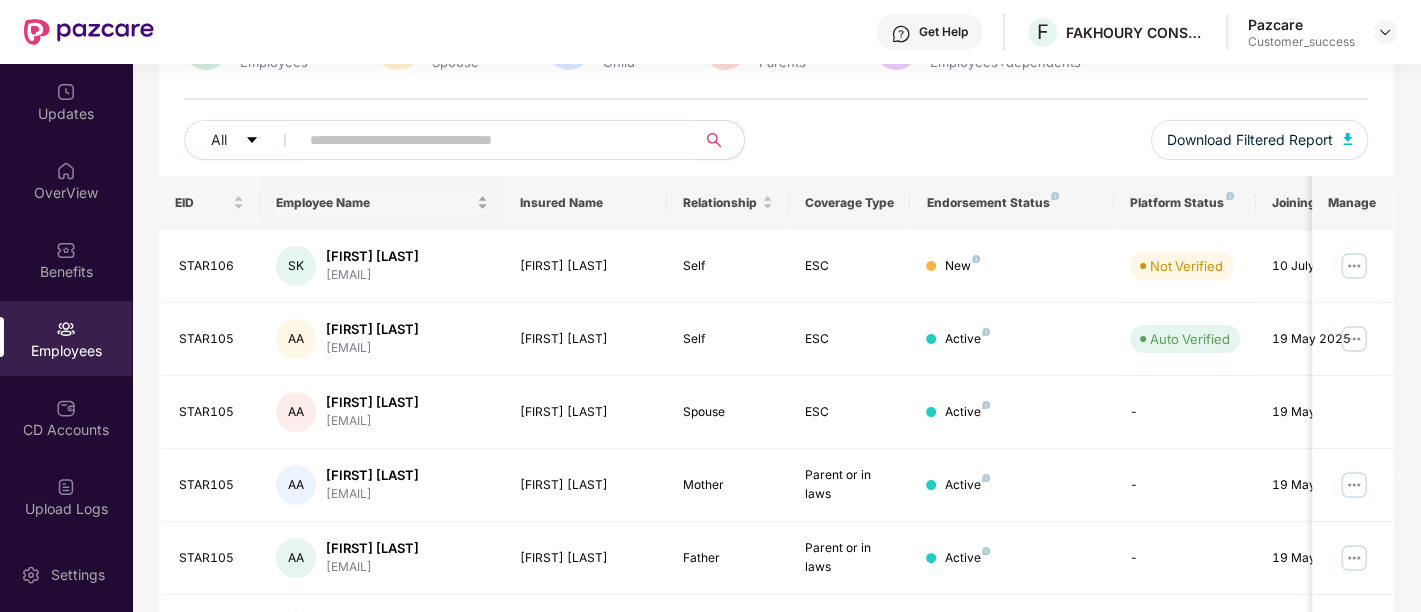 scroll, scrollTop: 197, scrollLeft: 0, axis: vertical 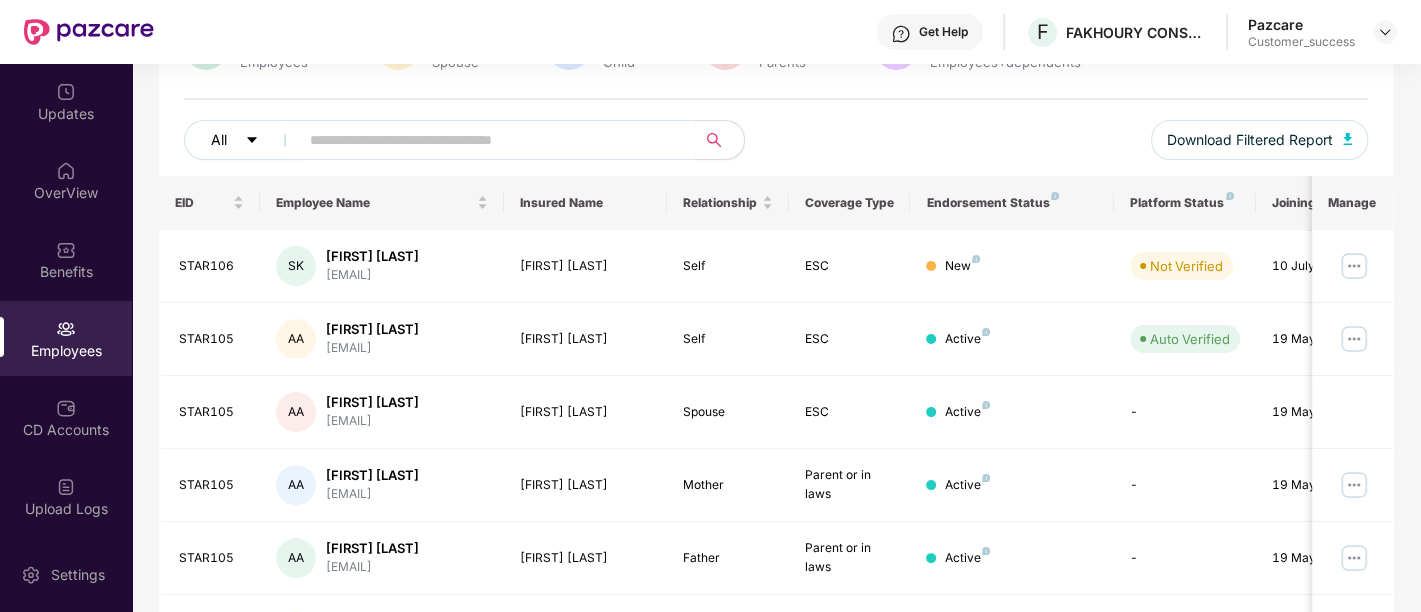 click 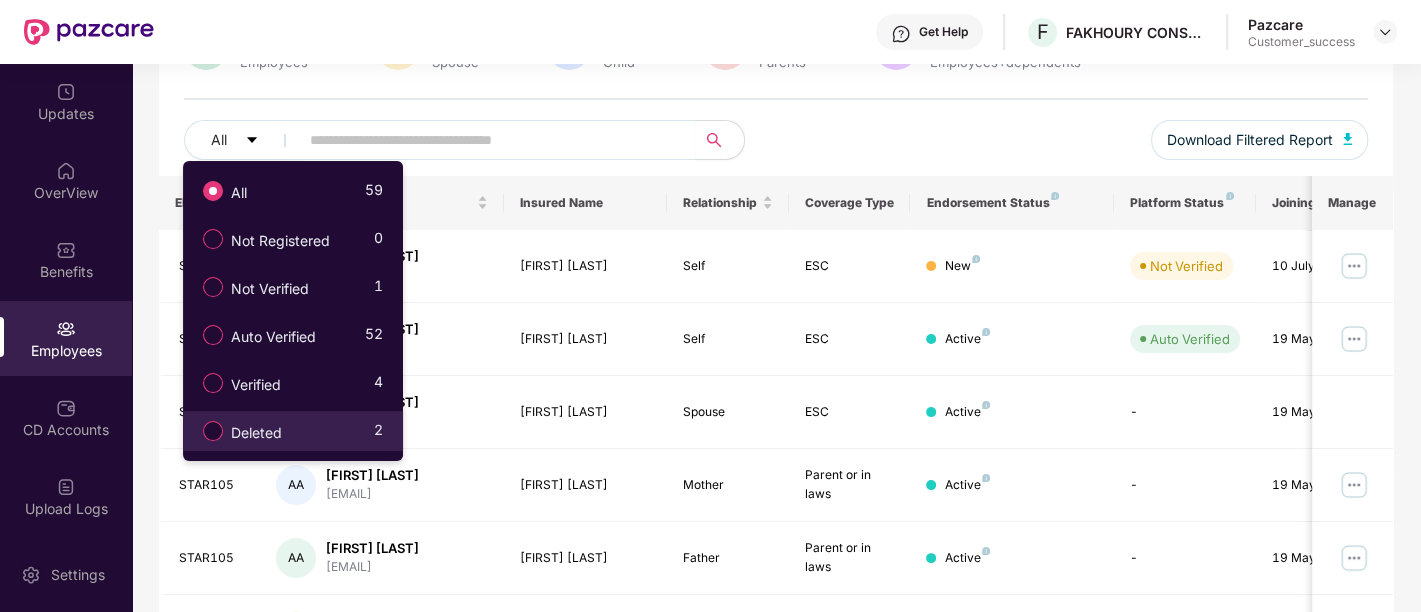 click on "Deleted 2" at bounding box center [288, 431] 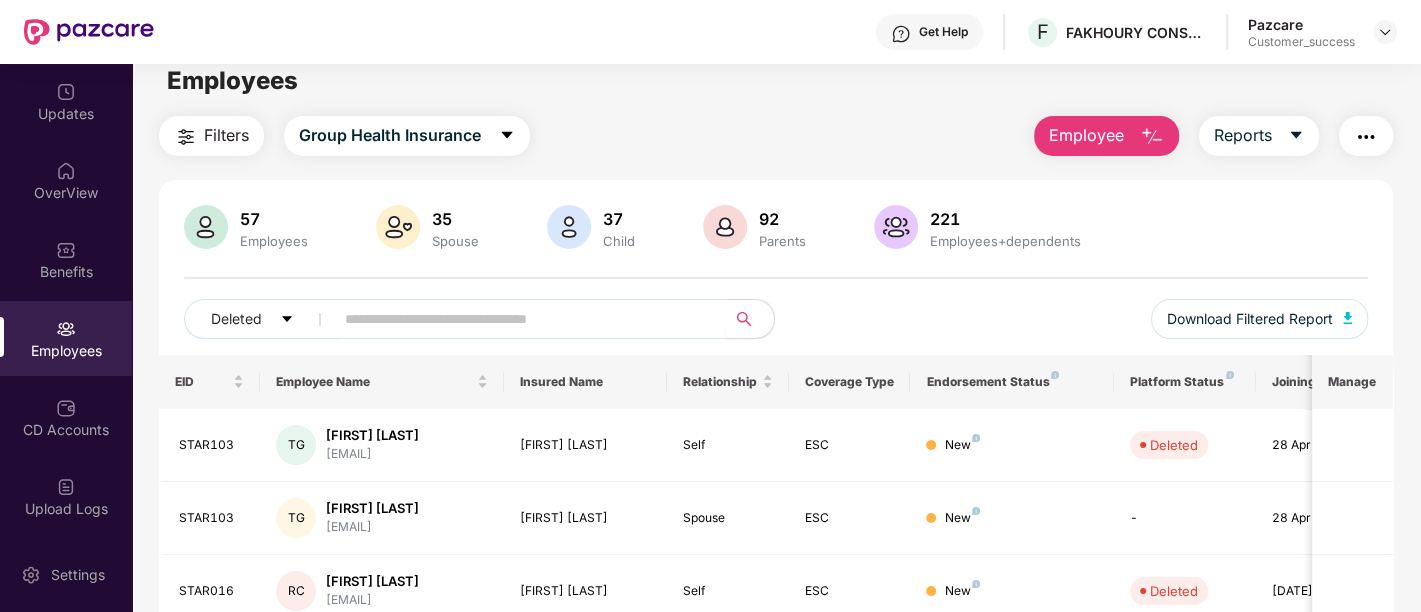scroll, scrollTop: 0, scrollLeft: 0, axis: both 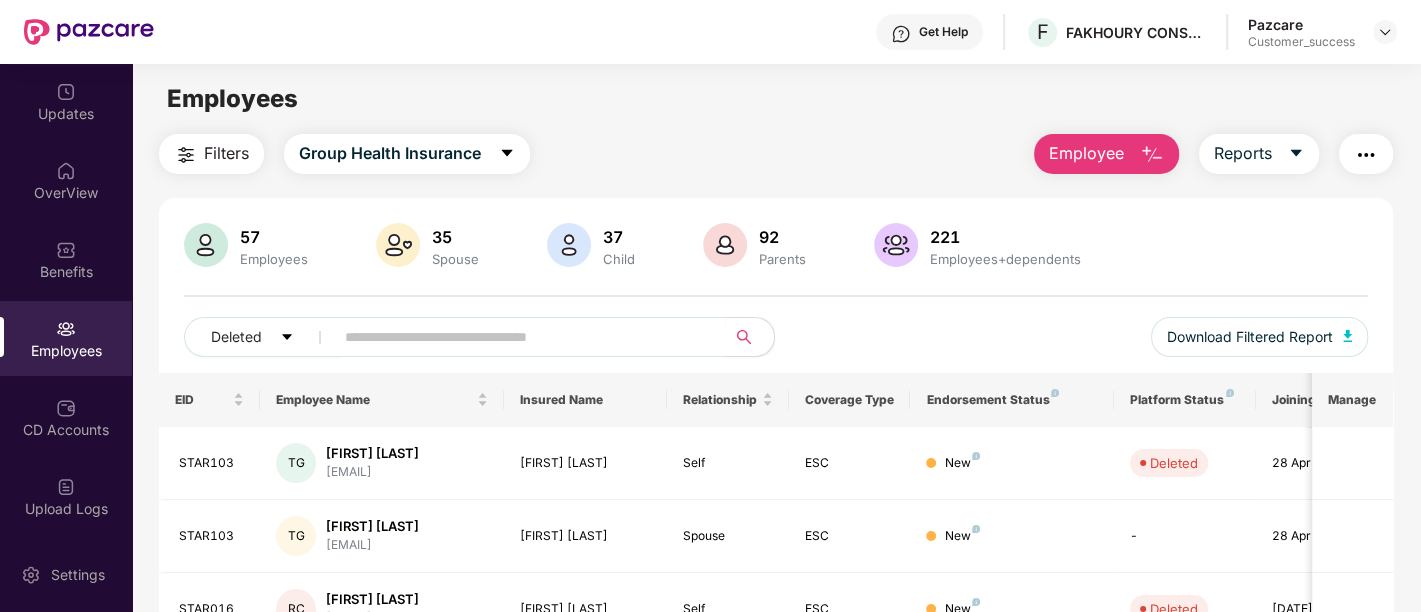 click on "Employees" at bounding box center [66, 338] 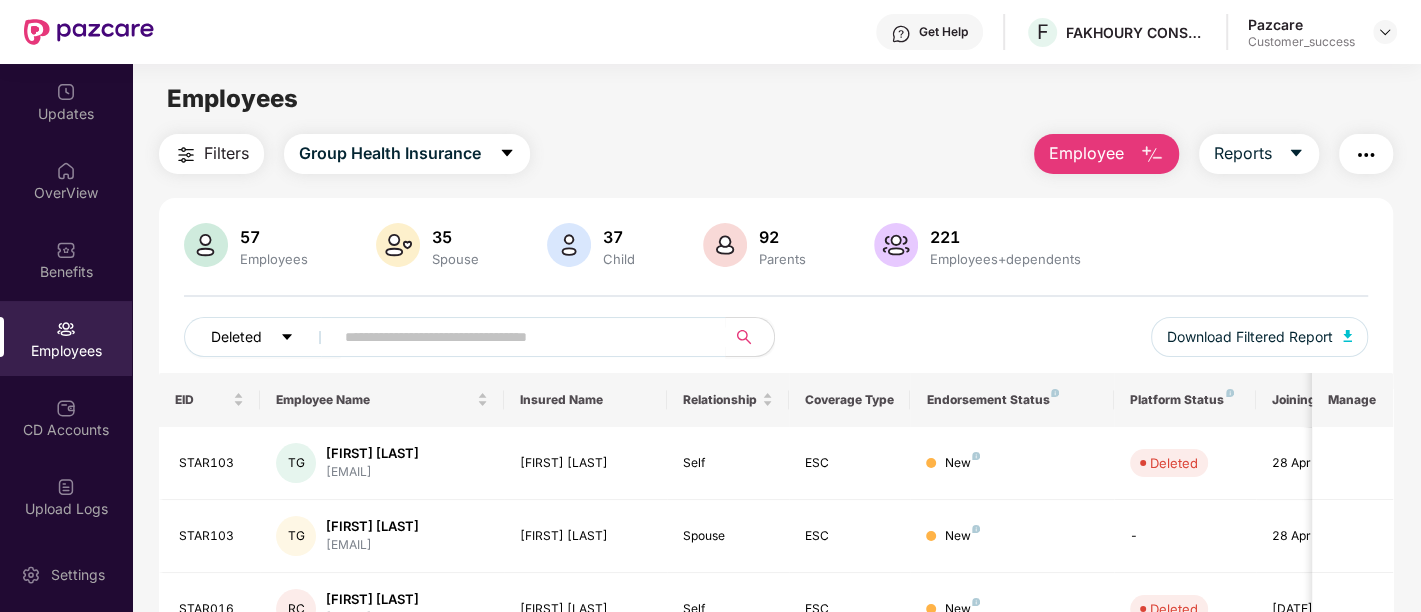 click at bounding box center [287, 338] 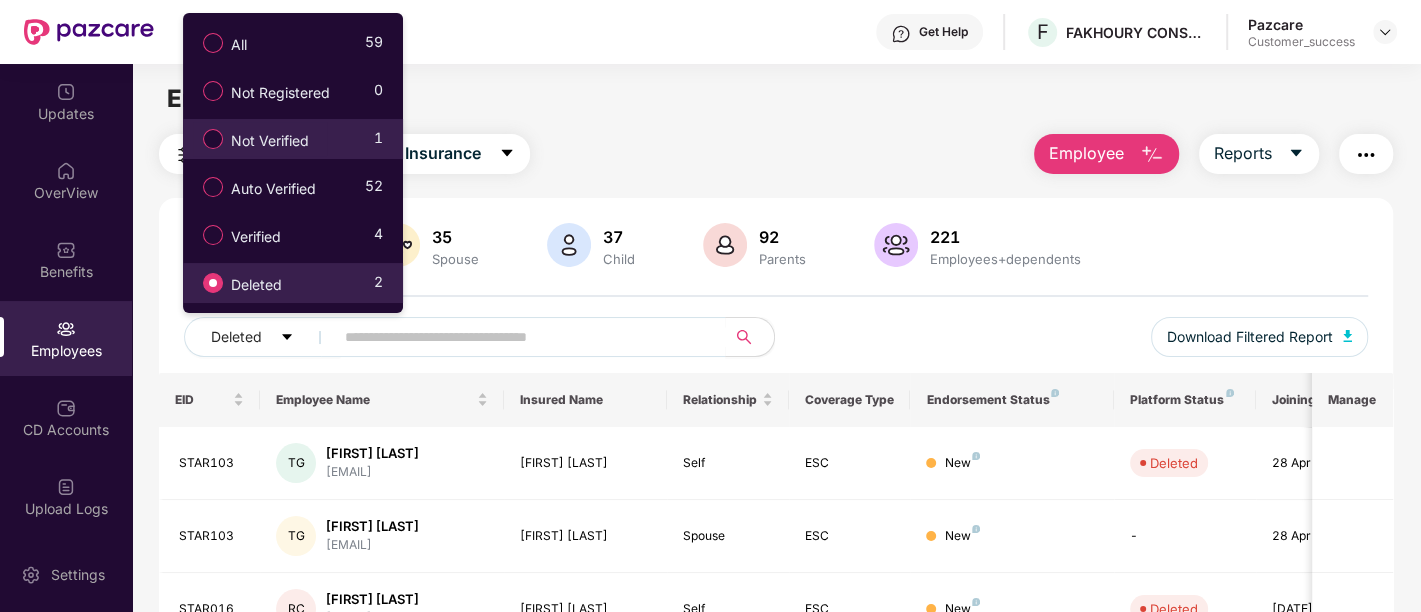 click on "Not Verified" at bounding box center [270, 141] 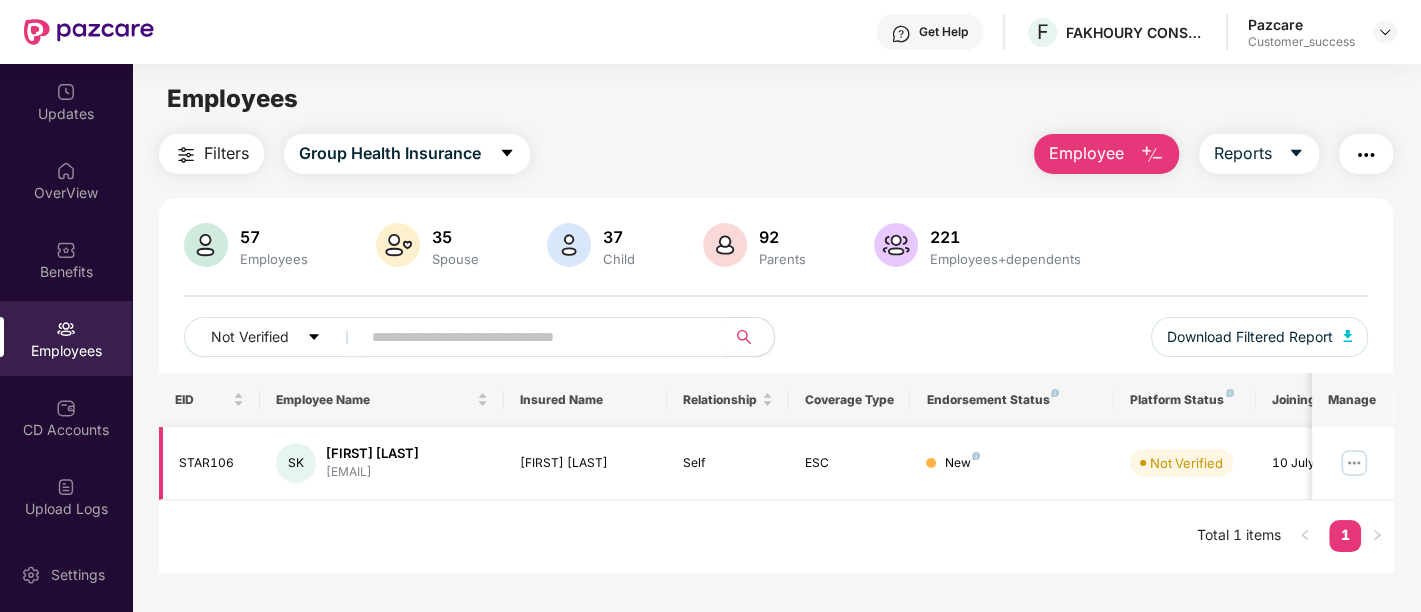 click on "Surya Kiran" at bounding box center [585, 463] 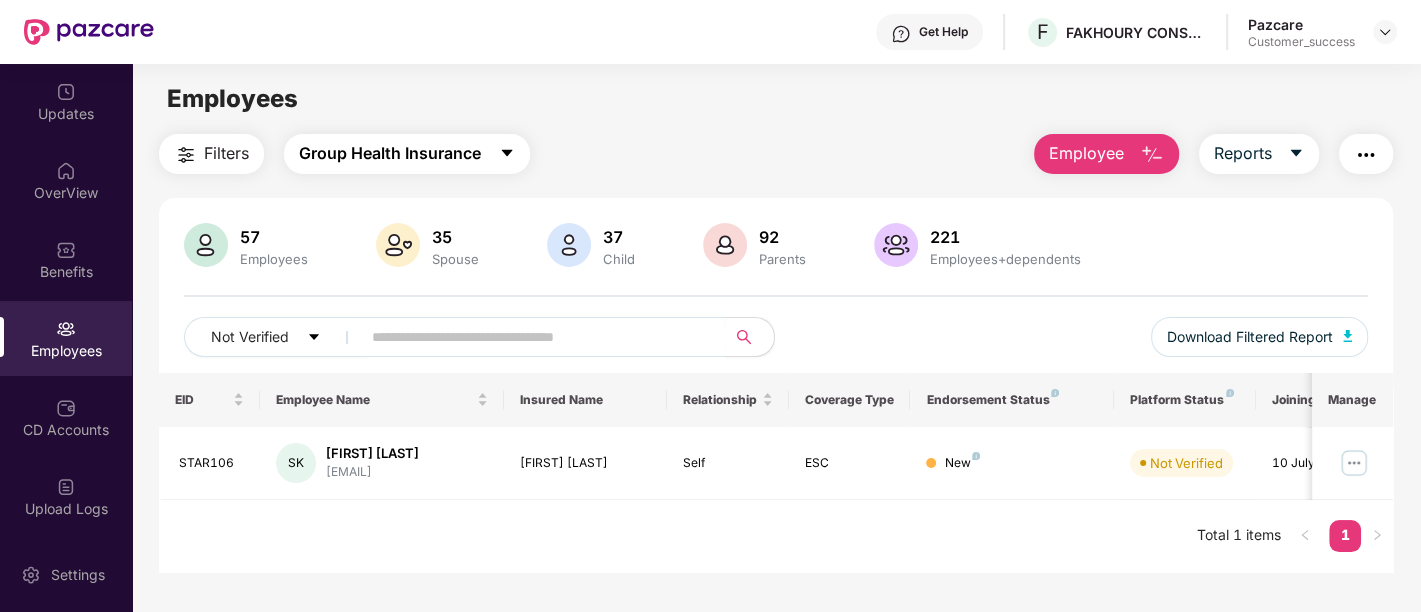 click 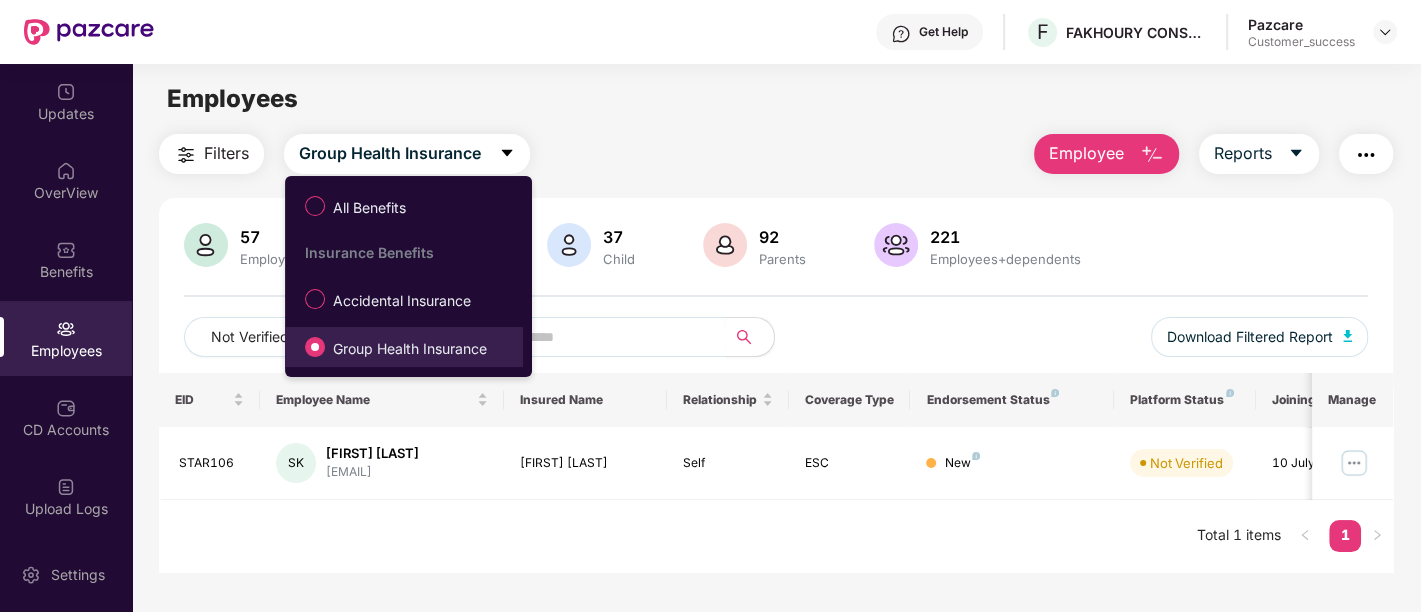 click on "Group Health Insurance" at bounding box center [410, 349] 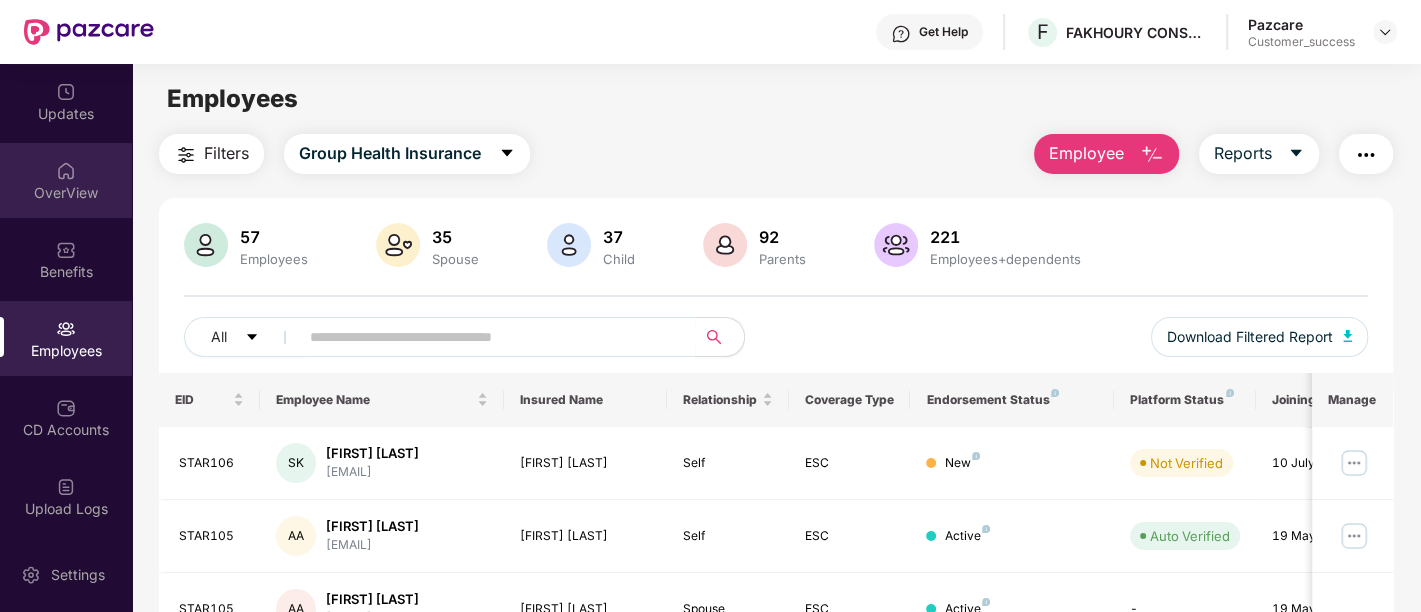 click on "OverView" at bounding box center (66, 193) 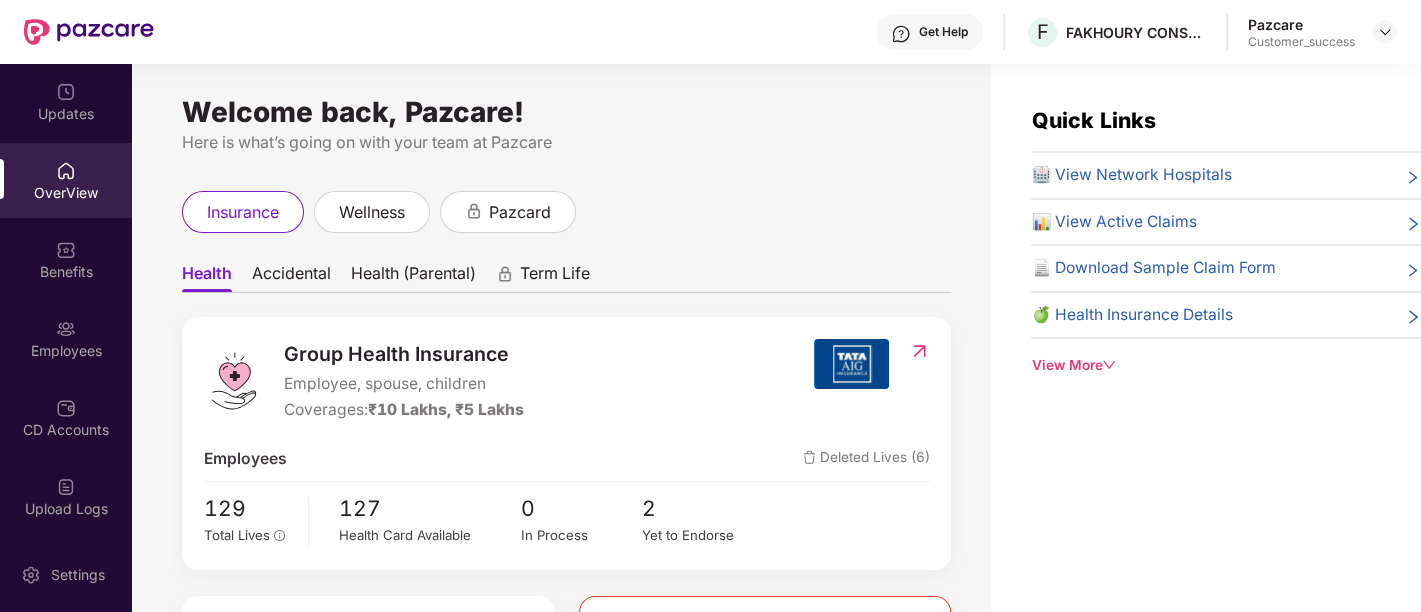click on "Health (Parental)" at bounding box center [413, 277] 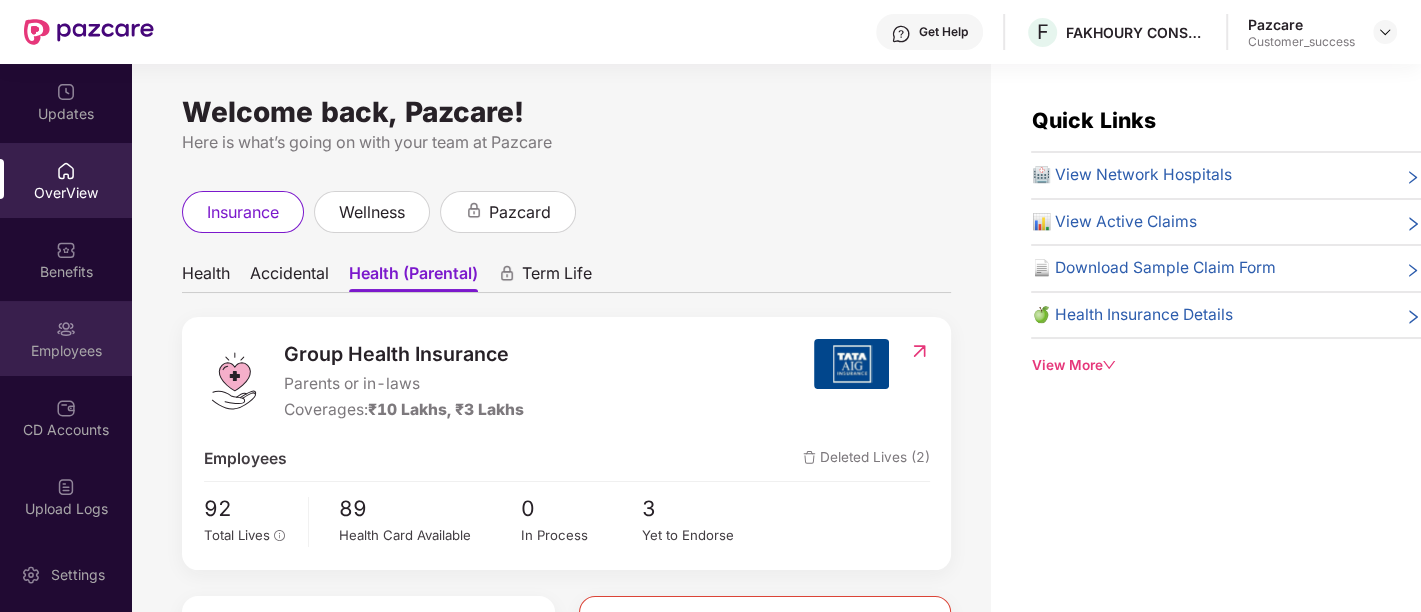 click on "Employees" at bounding box center (66, 338) 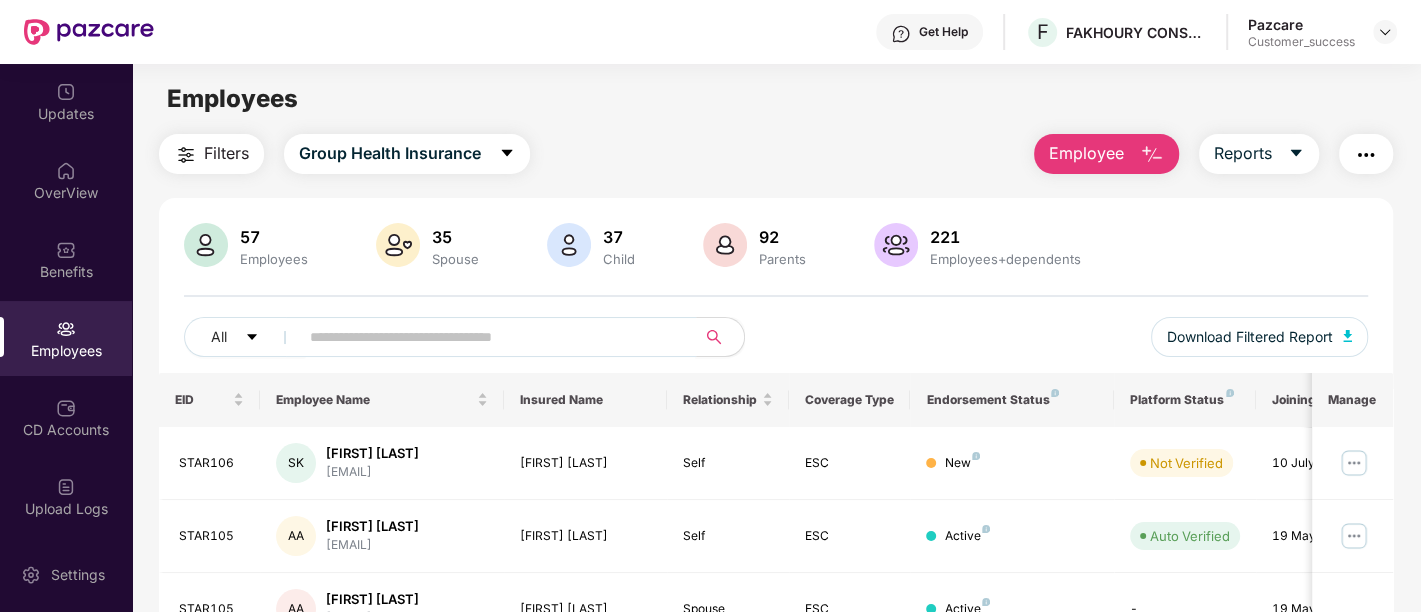 click at bounding box center (489, 337) 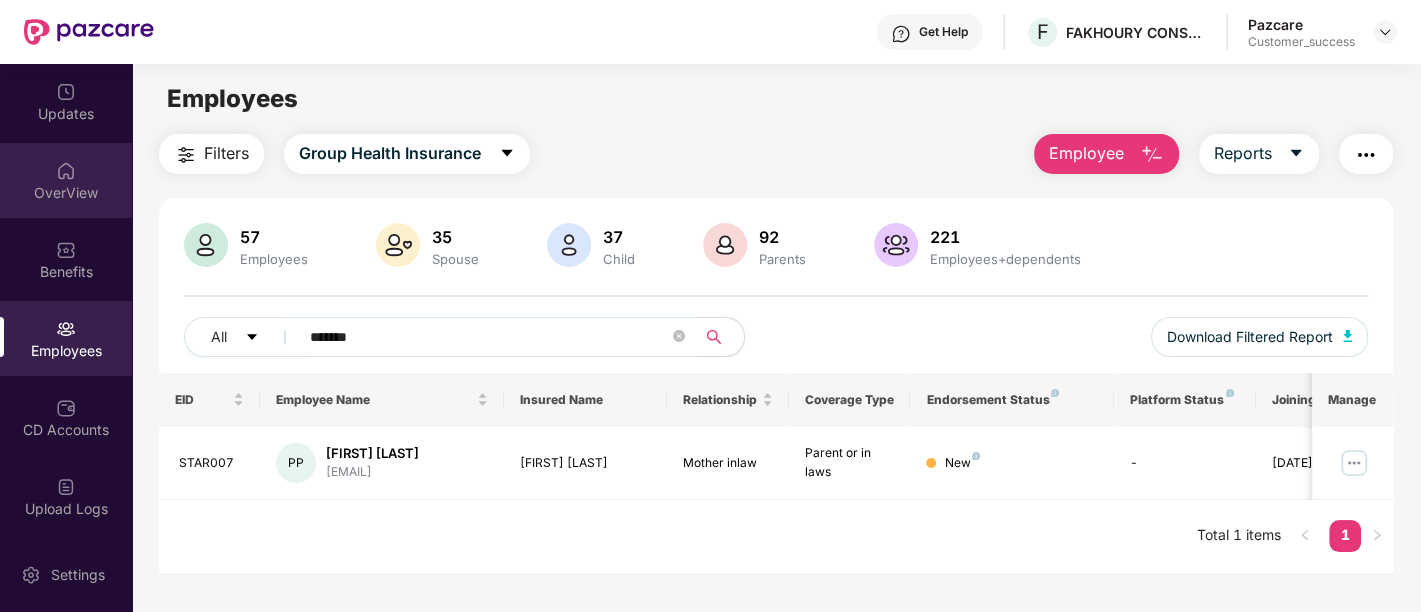 type on "*******" 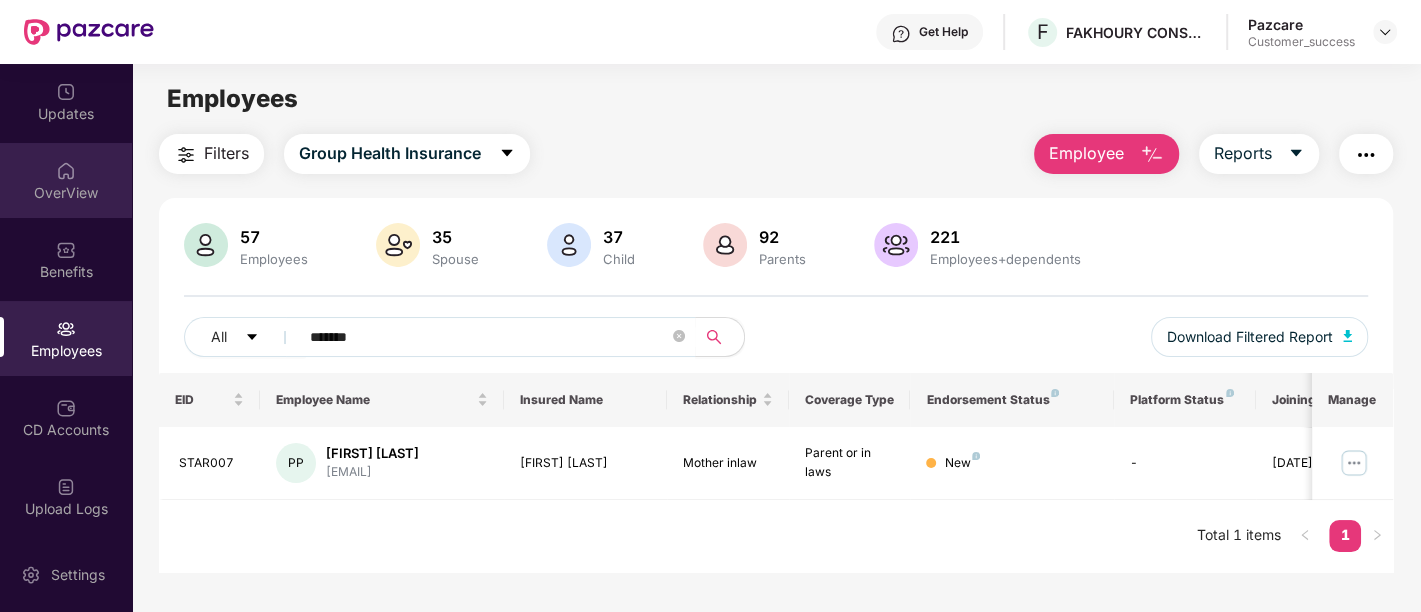 click on "OverView" at bounding box center [66, 180] 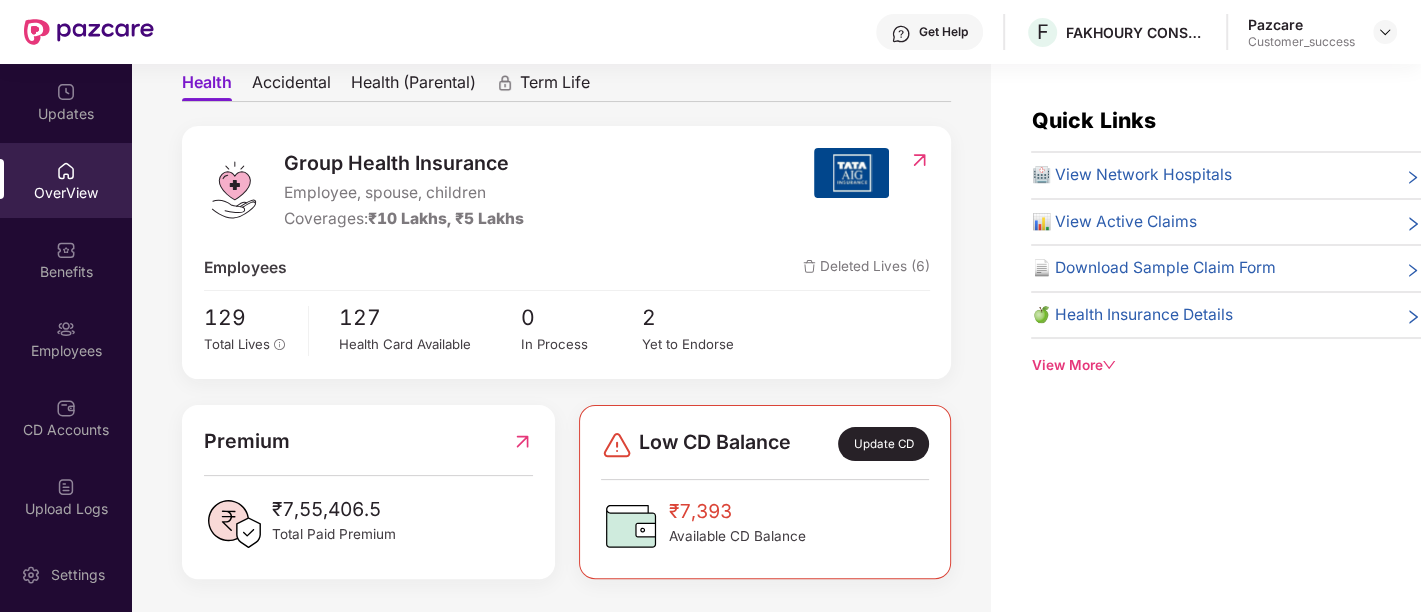 scroll, scrollTop: 0, scrollLeft: 0, axis: both 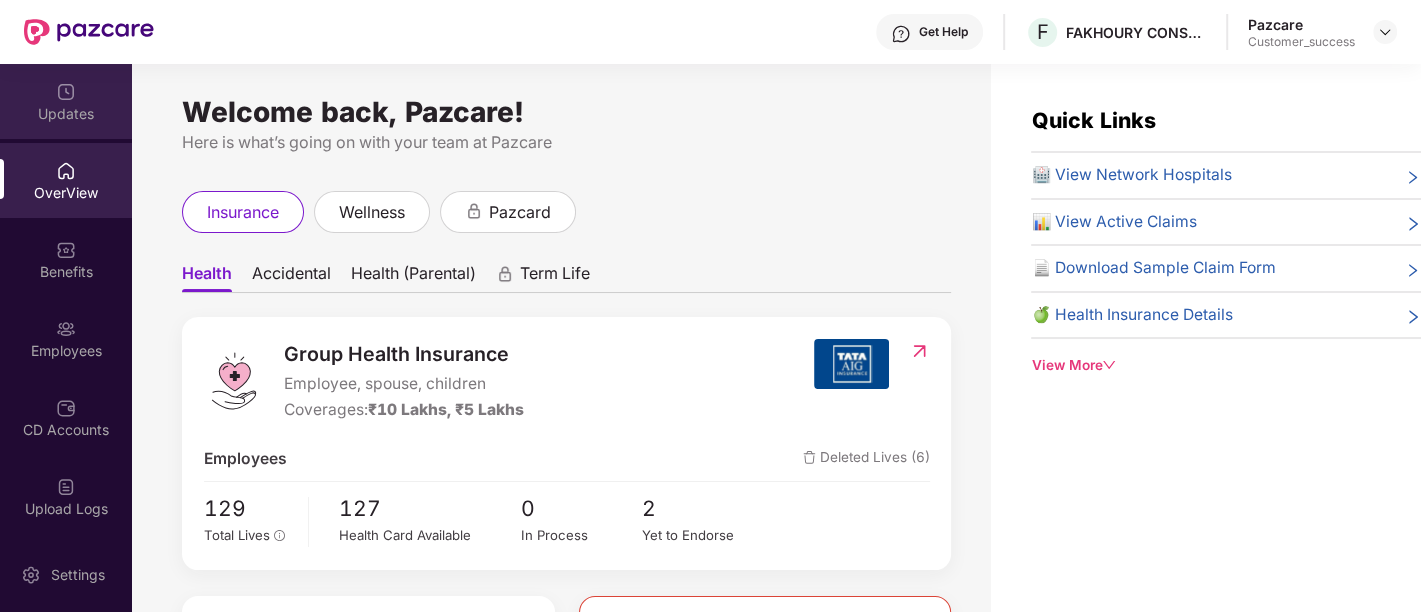 click at bounding box center [66, 92] 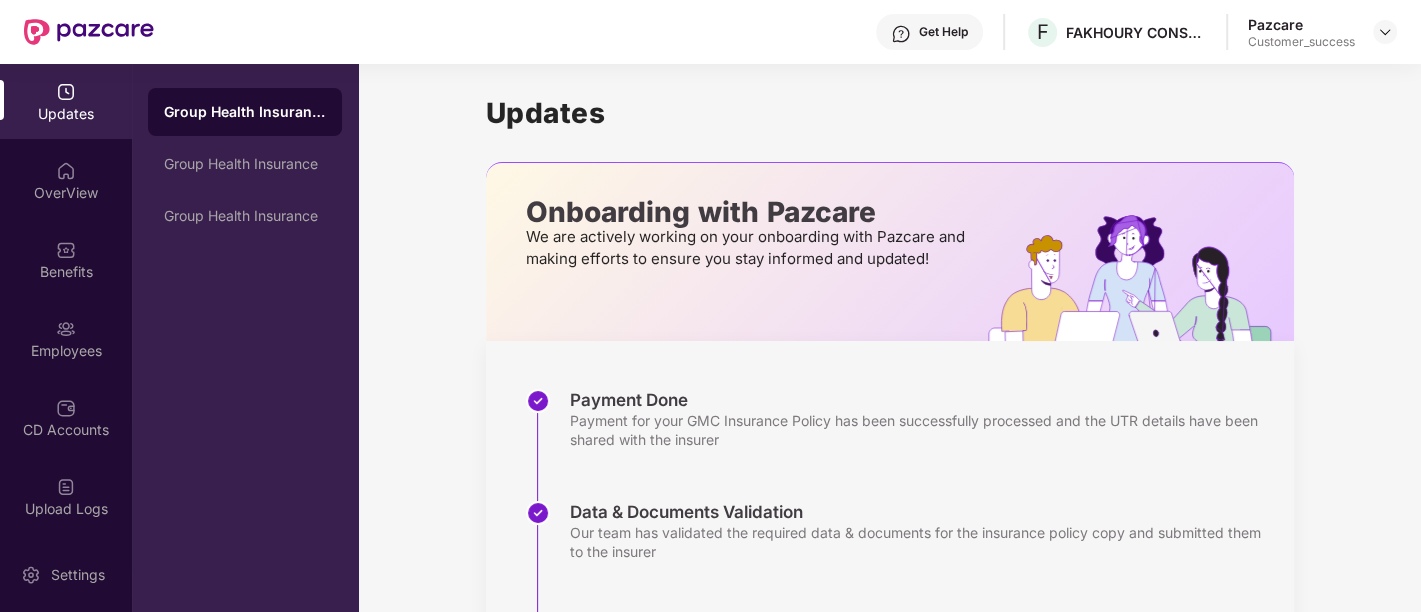 click on "Updates" at bounding box center (66, 101) 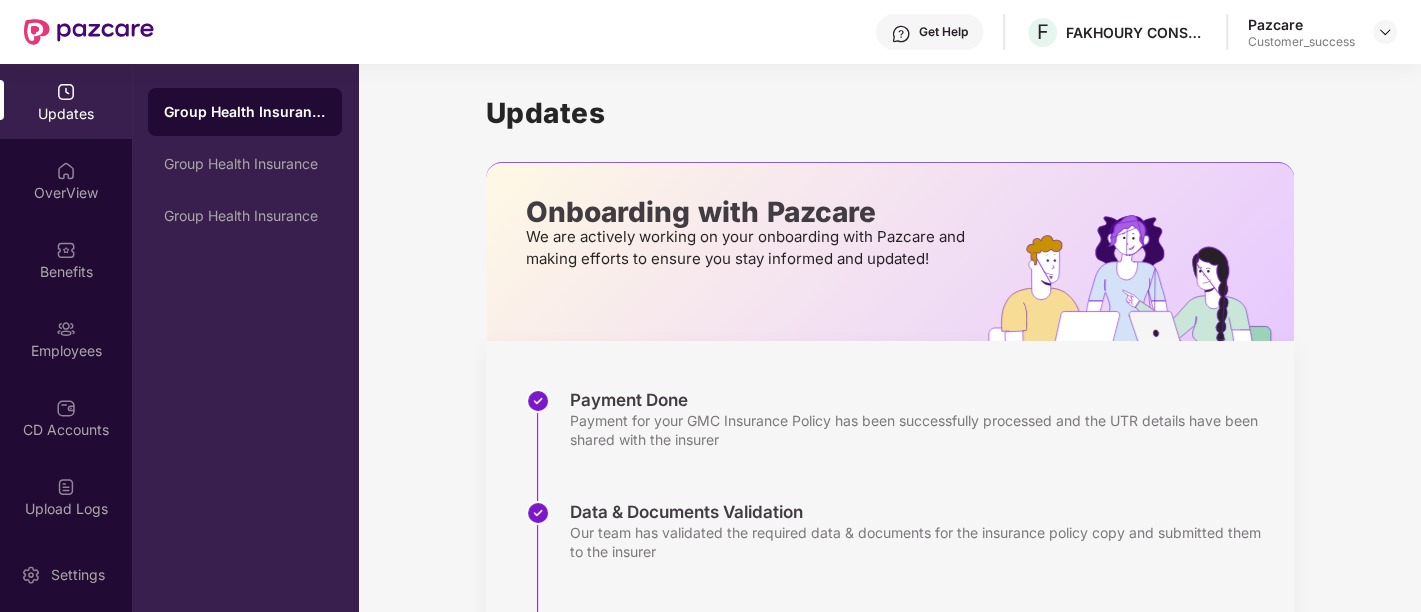 click on "Updates" at bounding box center (66, 101) 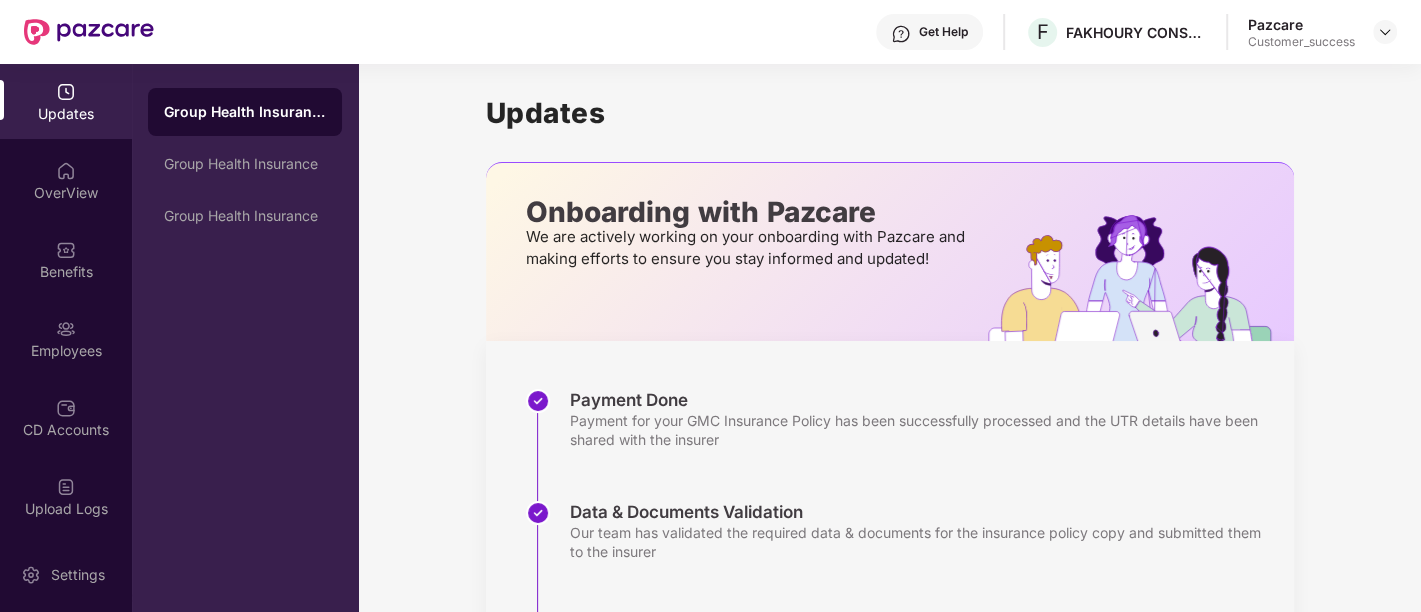 click on "OverView" at bounding box center (66, 180) 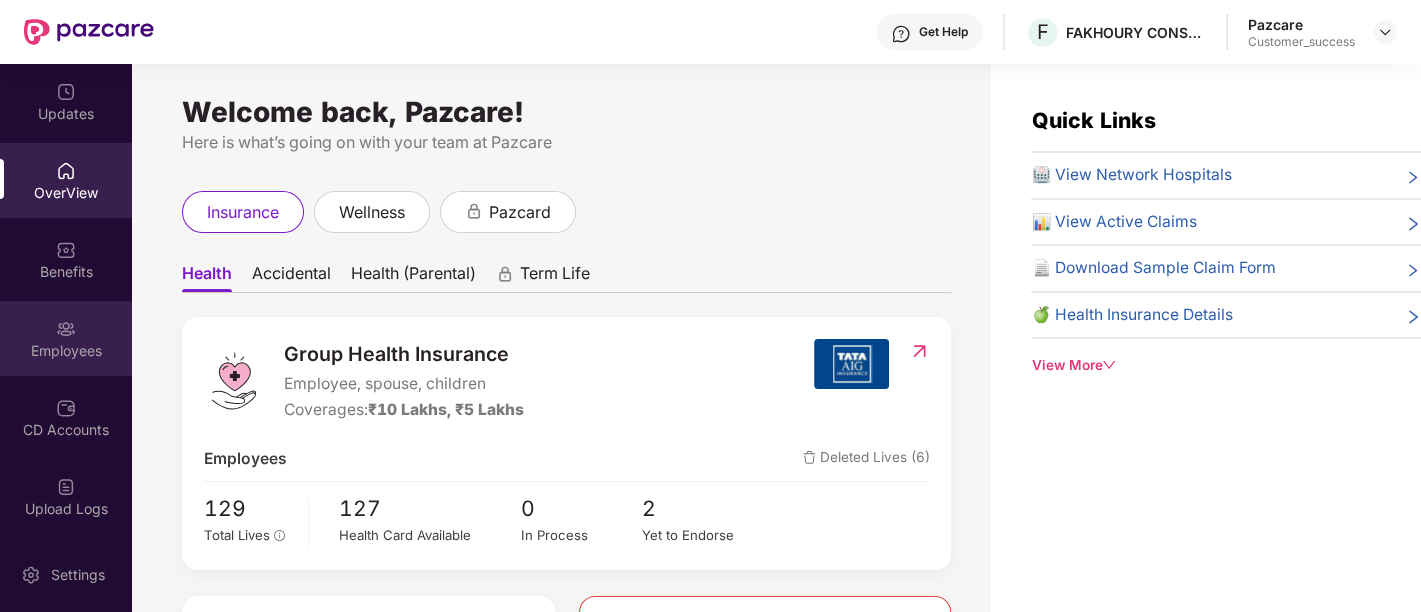 click on "Employees" at bounding box center [66, 338] 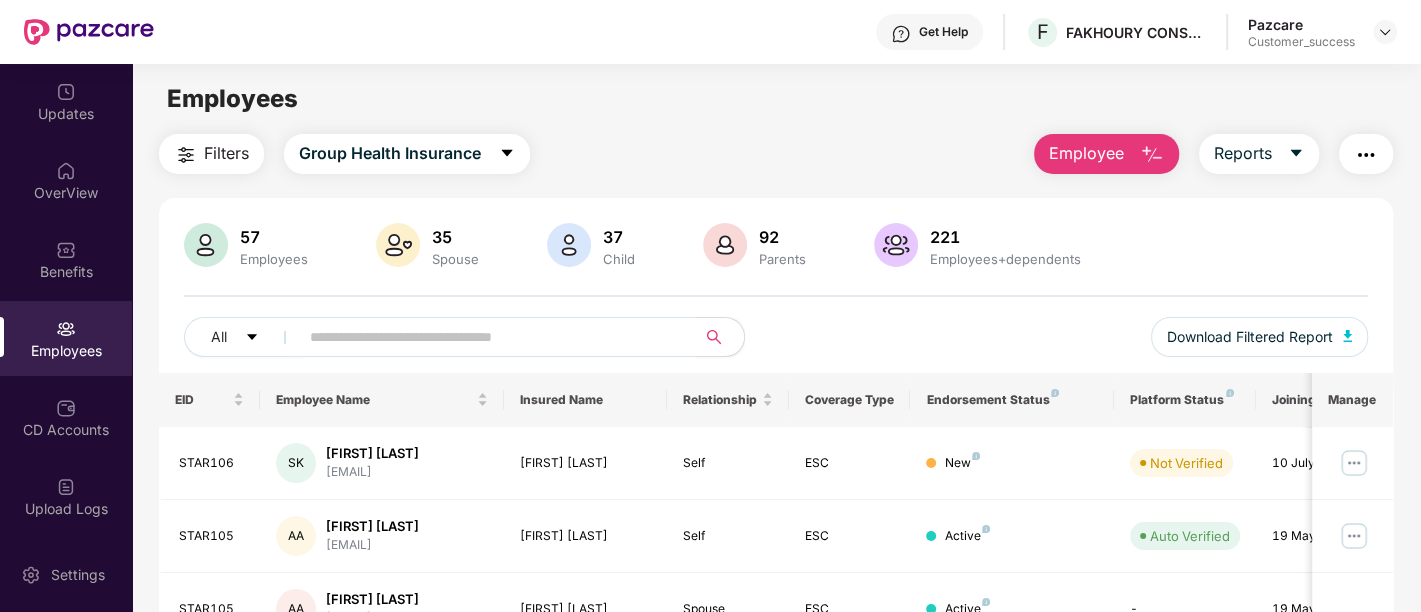 click at bounding box center (489, 337) 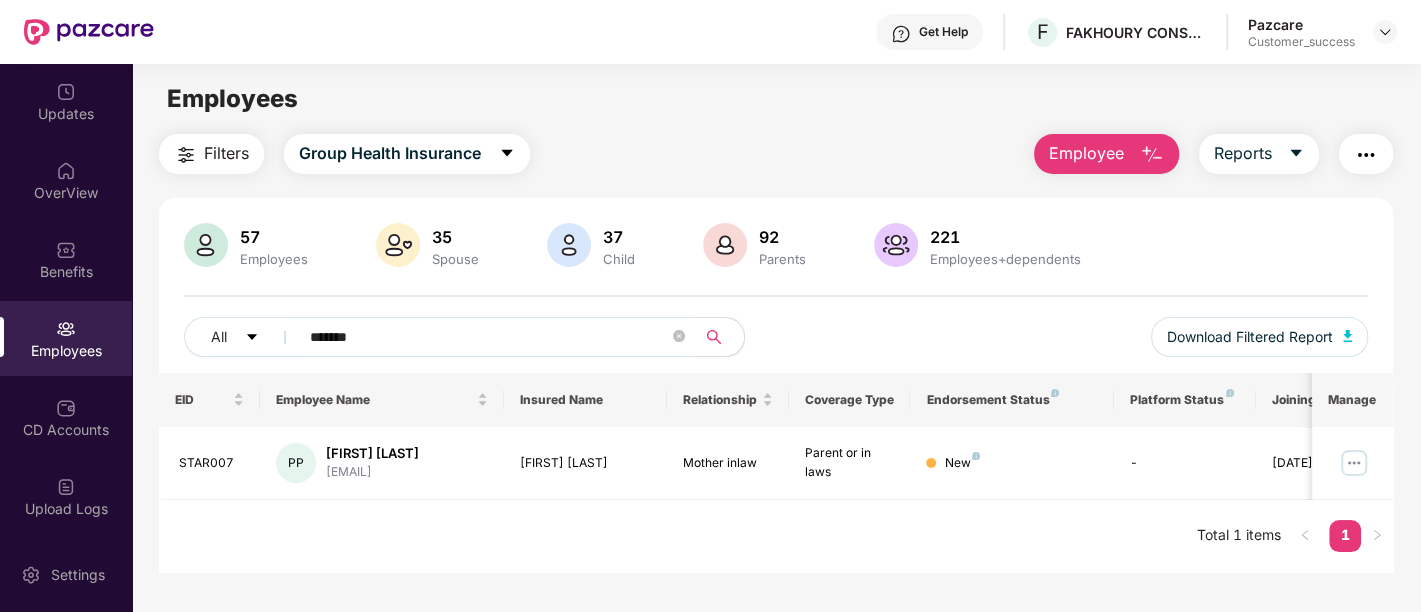 type on "*******" 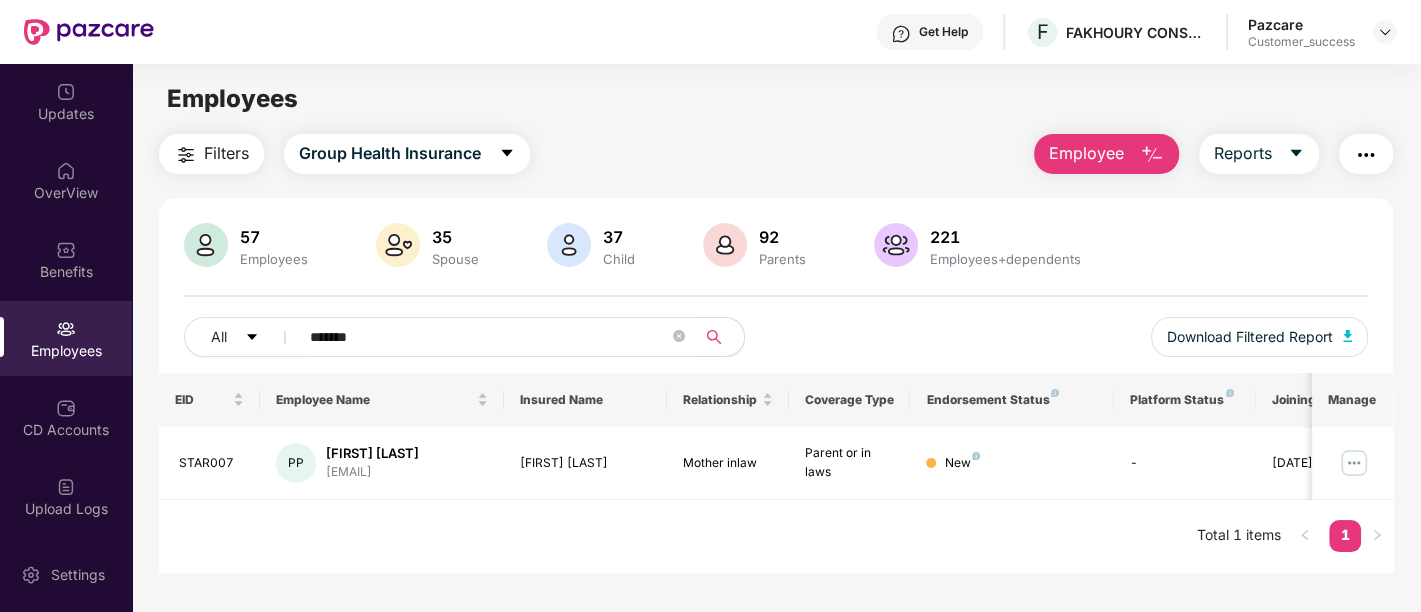 click on "EID Employee Name Insured Name Relationship Coverage Type Endorsement Status Platform Status Joining Date Manage                   STAR007 PP Purva Sadanand Pem   purva@employmentimmigr... Prema Ashok Shetty Mother inlaw Parent or in laws New - 30 May 2024 Total 1 items 1" at bounding box center (776, 472) 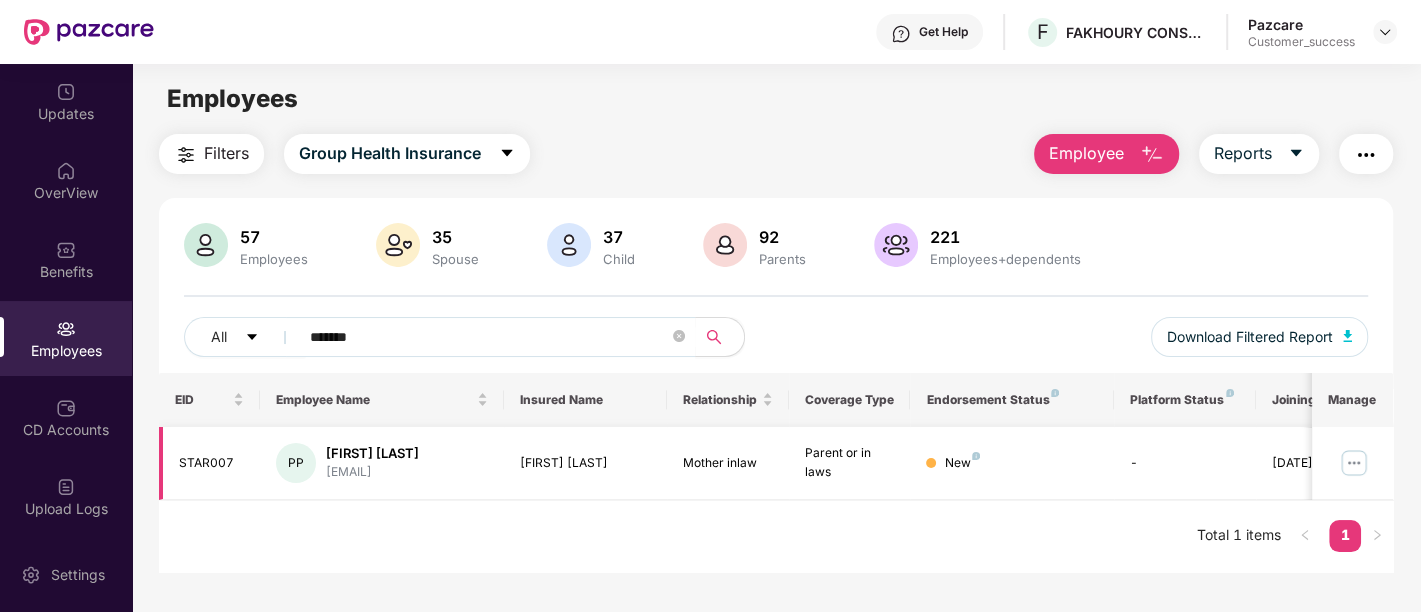 click at bounding box center [1354, 463] 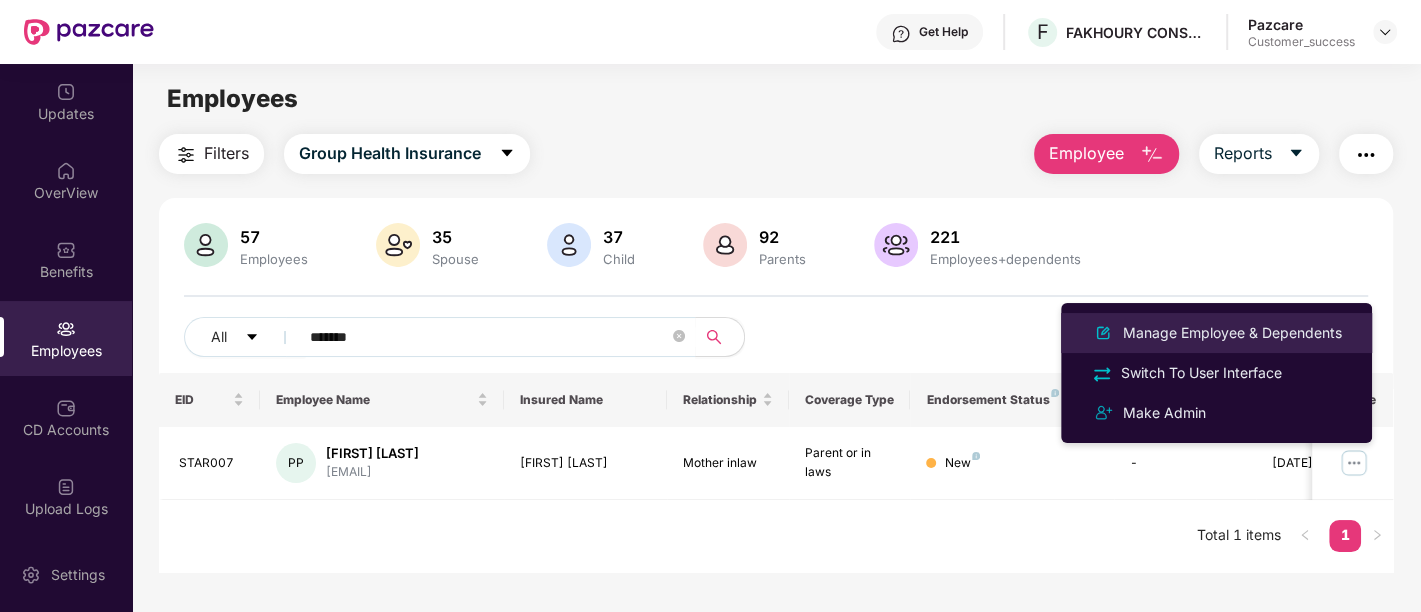 click on "Manage Employee & Dependents" at bounding box center [1232, 333] 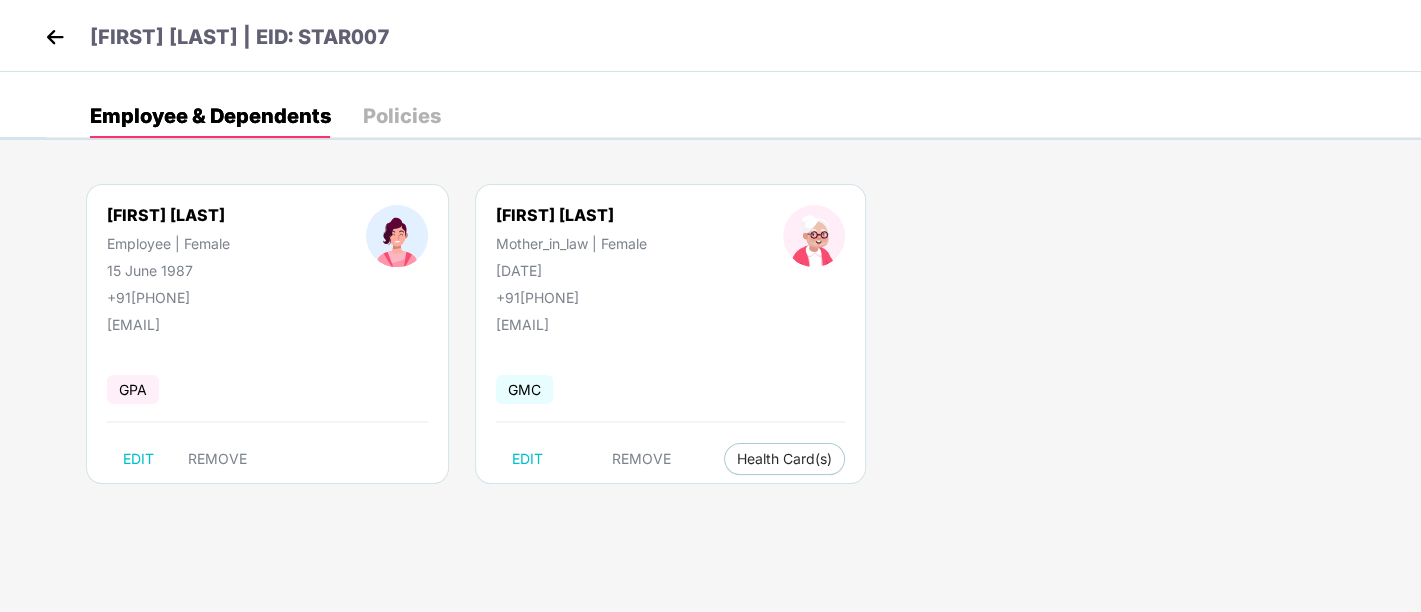 click on "Purva Sadanand Pem Employee | Female 15 June 1987 +919167580636 purva@employmentimmigration.com GPA   EDIT REMOVE Prema Ashok Shetty Mother_in_law | Female 23 Jan 1960 +919167580636 purva@employmentimmigration.com GMC EDIT REMOVE Health Card(s)" at bounding box center [733, 344] 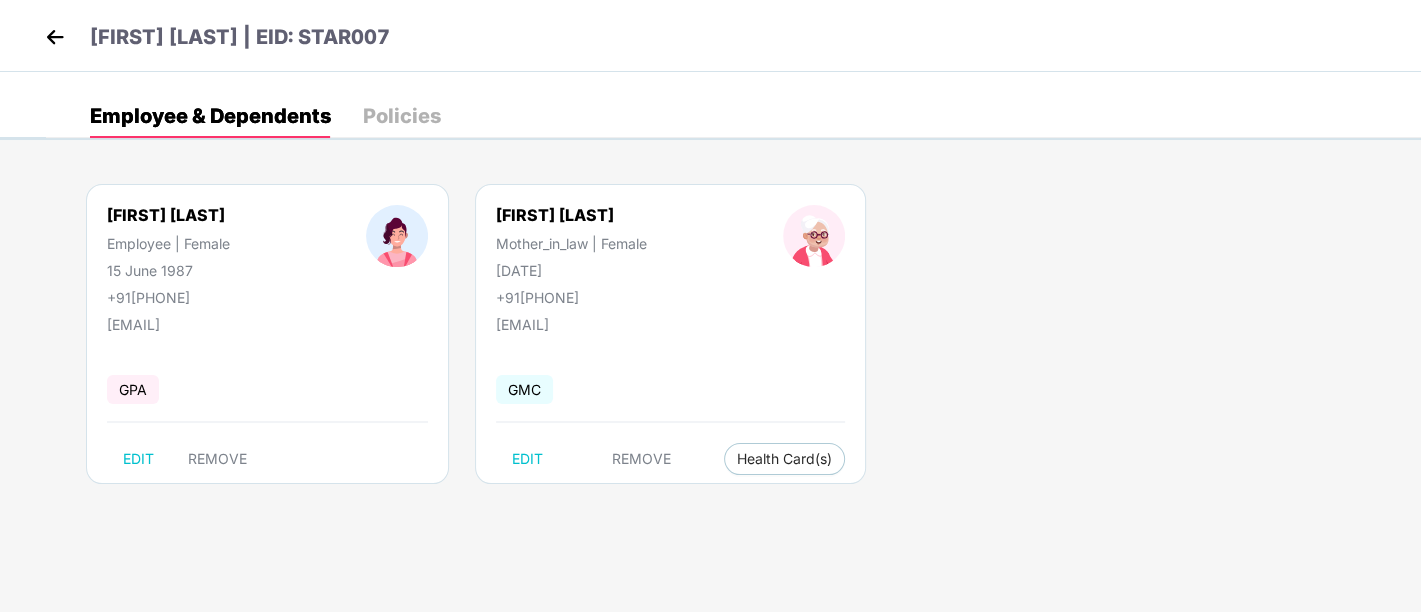click at bounding box center (55, 37) 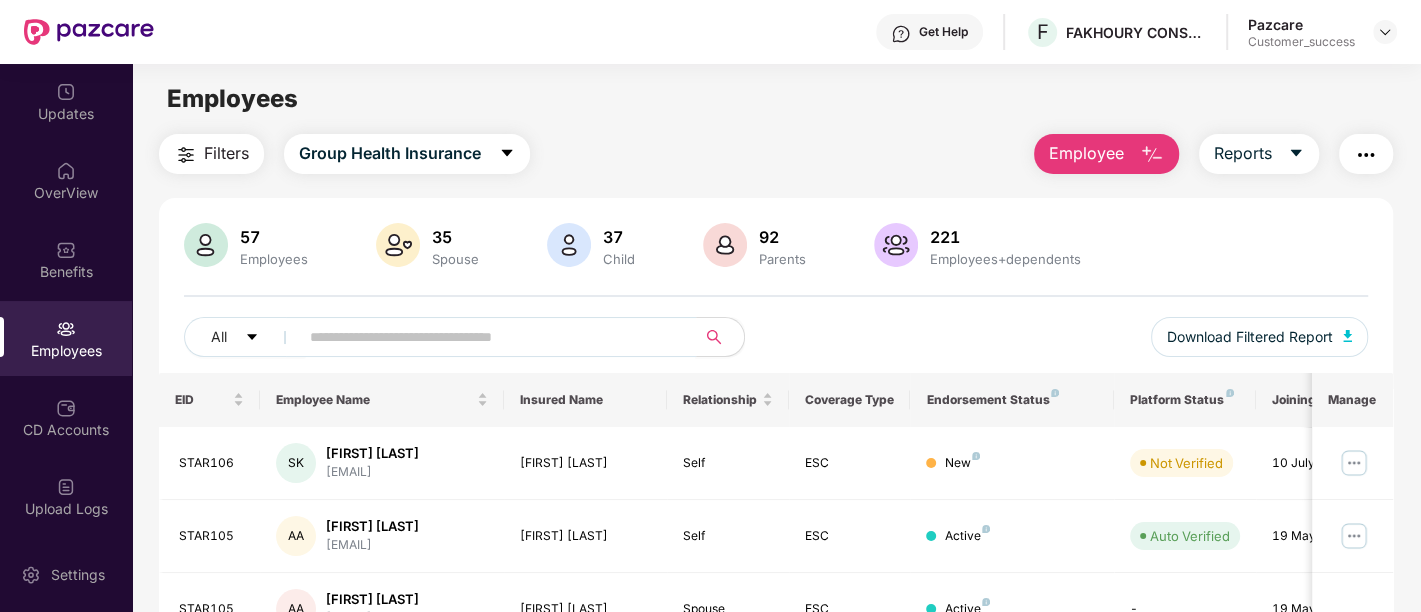 click at bounding box center (489, 337) 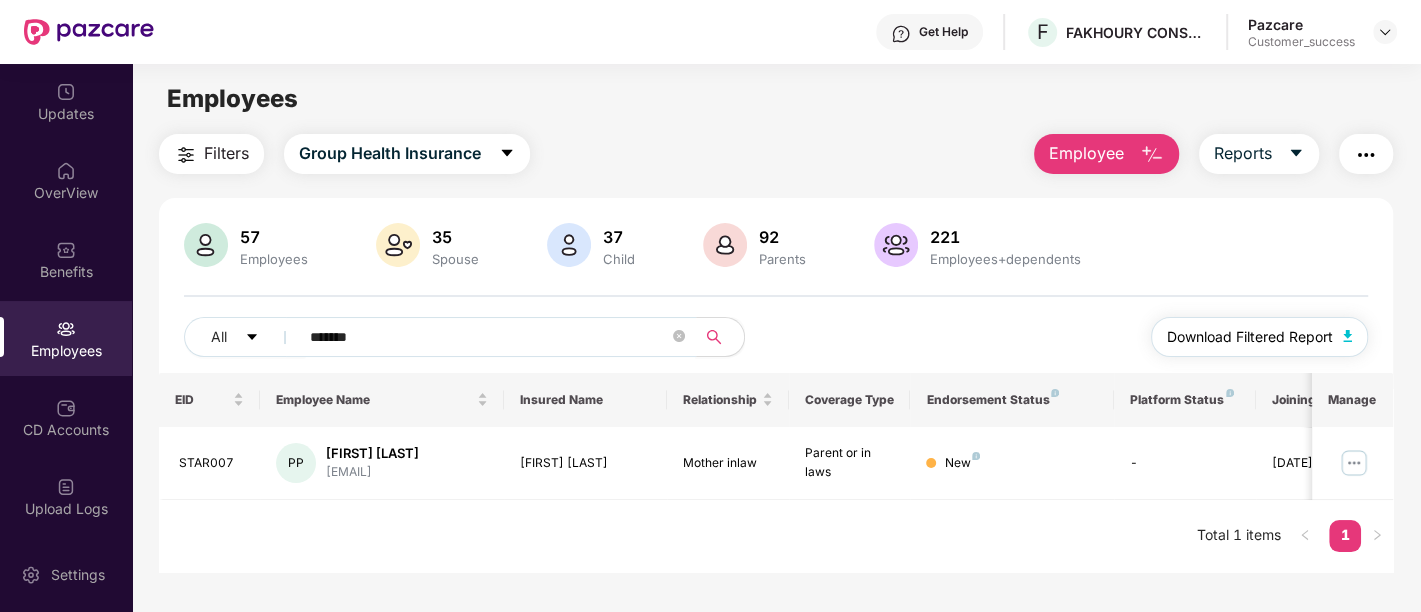 type on "*******" 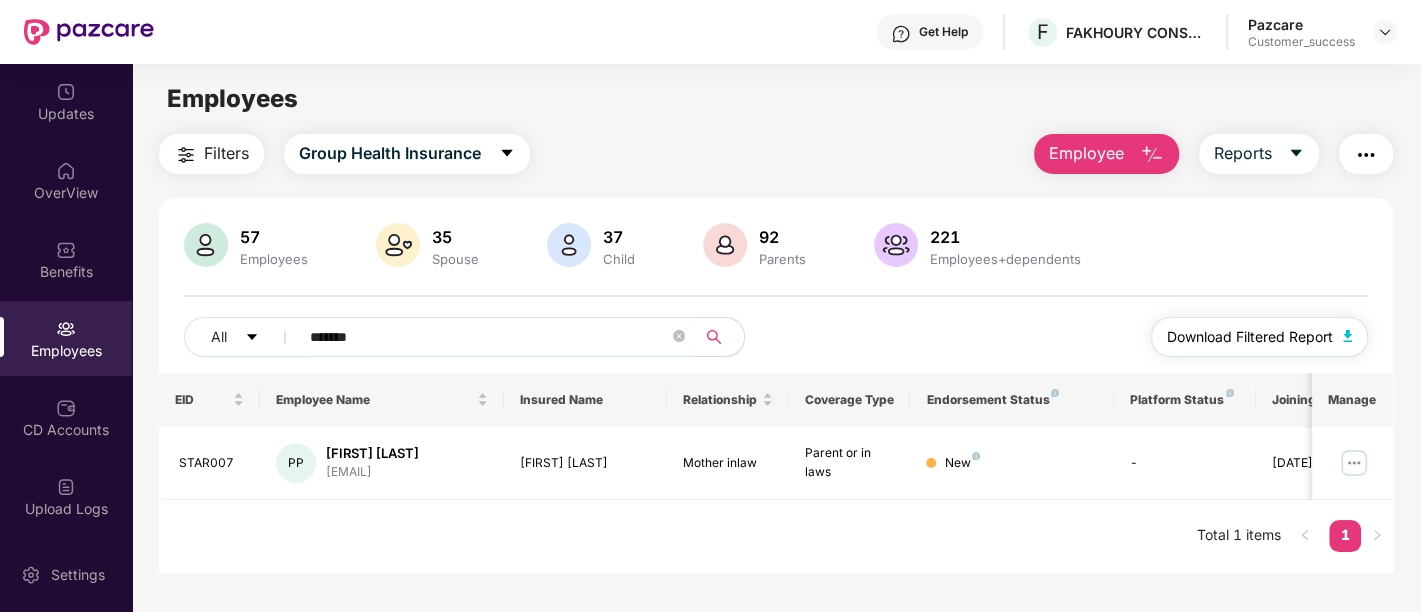 click at bounding box center (1348, 336) 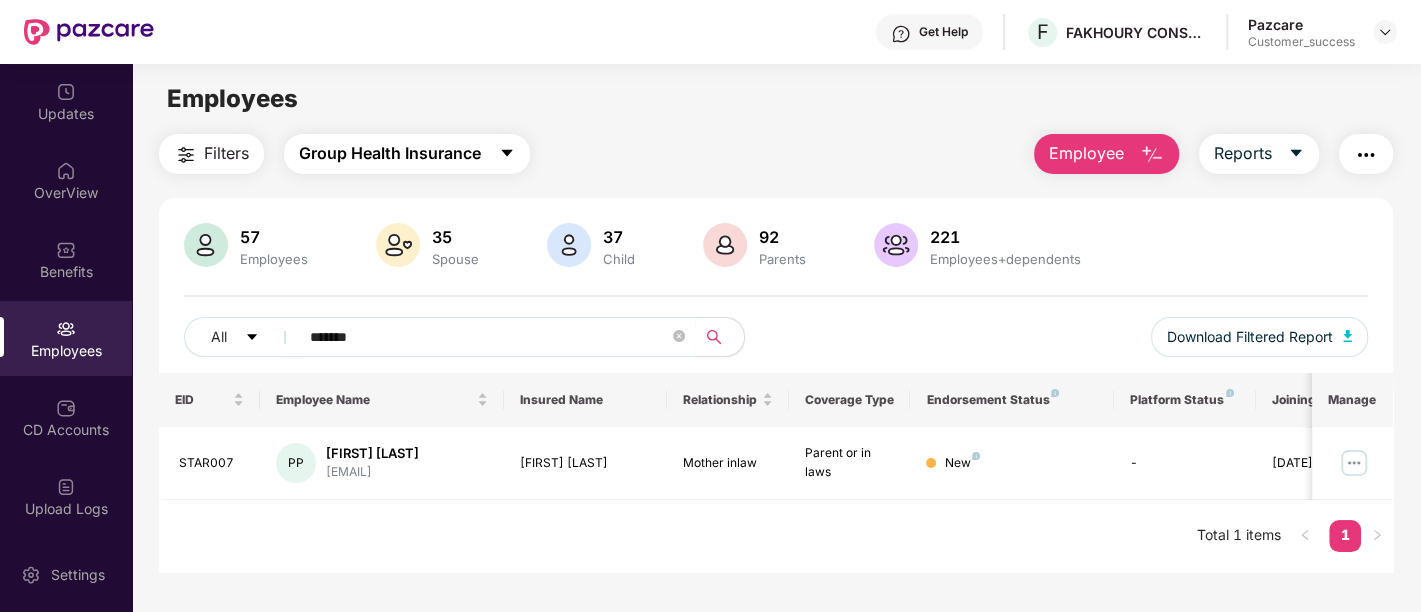 click 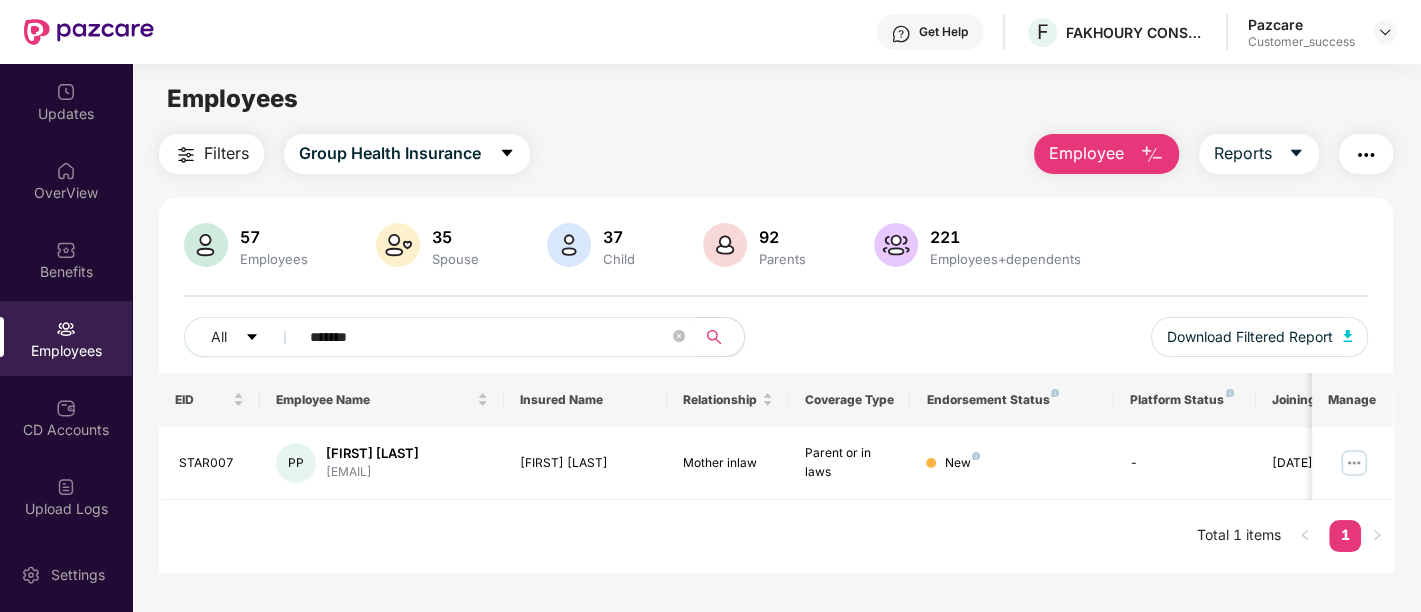 click on "EID Employee Name Insured Name Relationship Coverage Type Endorsement Status Platform Status Joining Date Manage                   STAR007 PP Purva Sadanand Pem   purva@employmentimmigr... Prema Ashok Shetty Mother inlaw Parent or in laws New - 30 May 2024 Total 1 items 1" at bounding box center [776, 472] 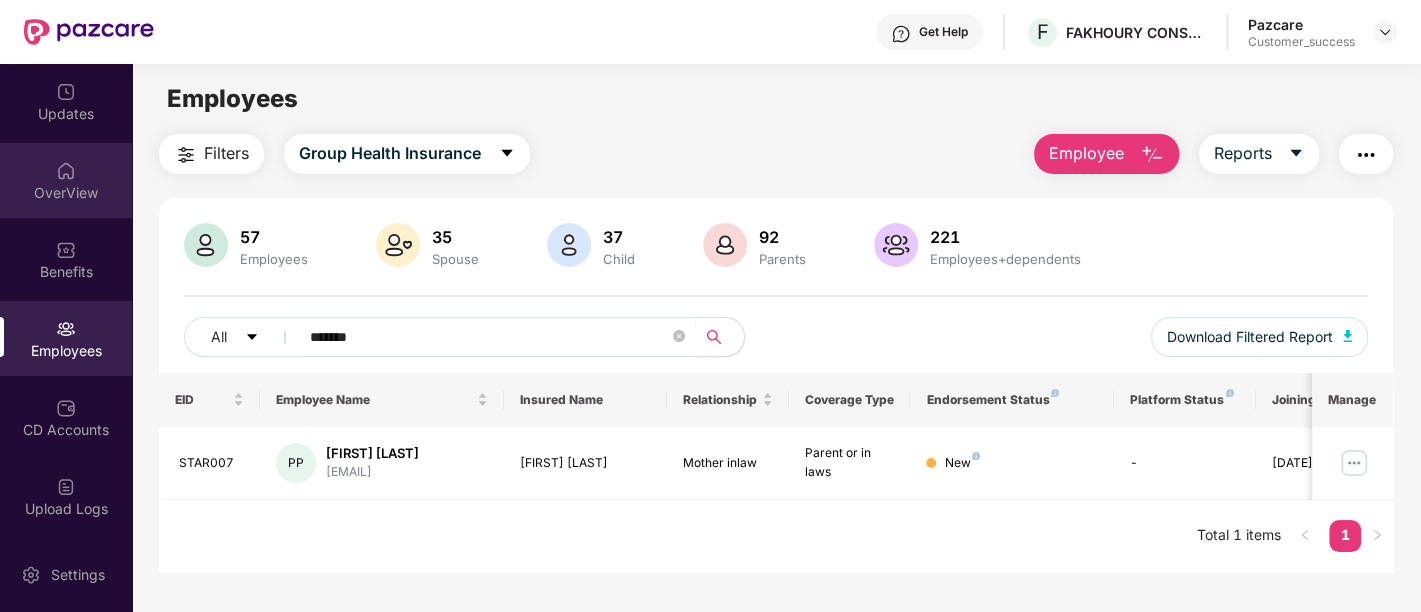 click on "OverView" at bounding box center (66, 193) 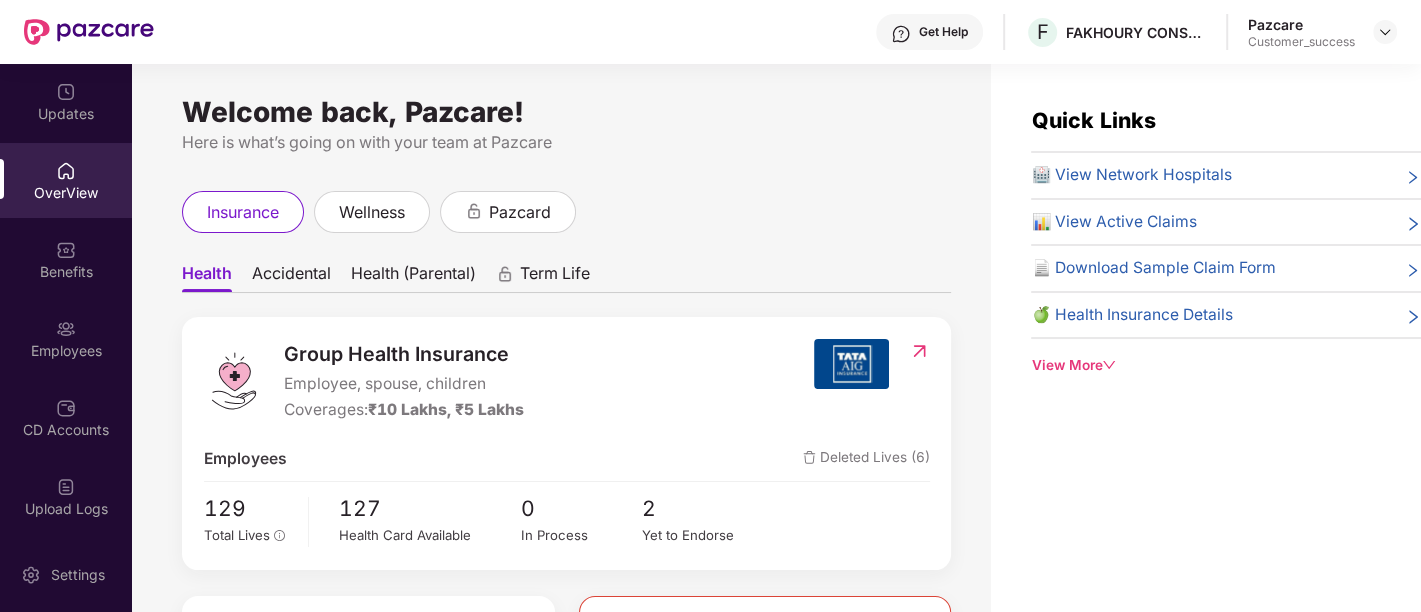 click on "Health (Parental)" at bounding box center (413, 277) 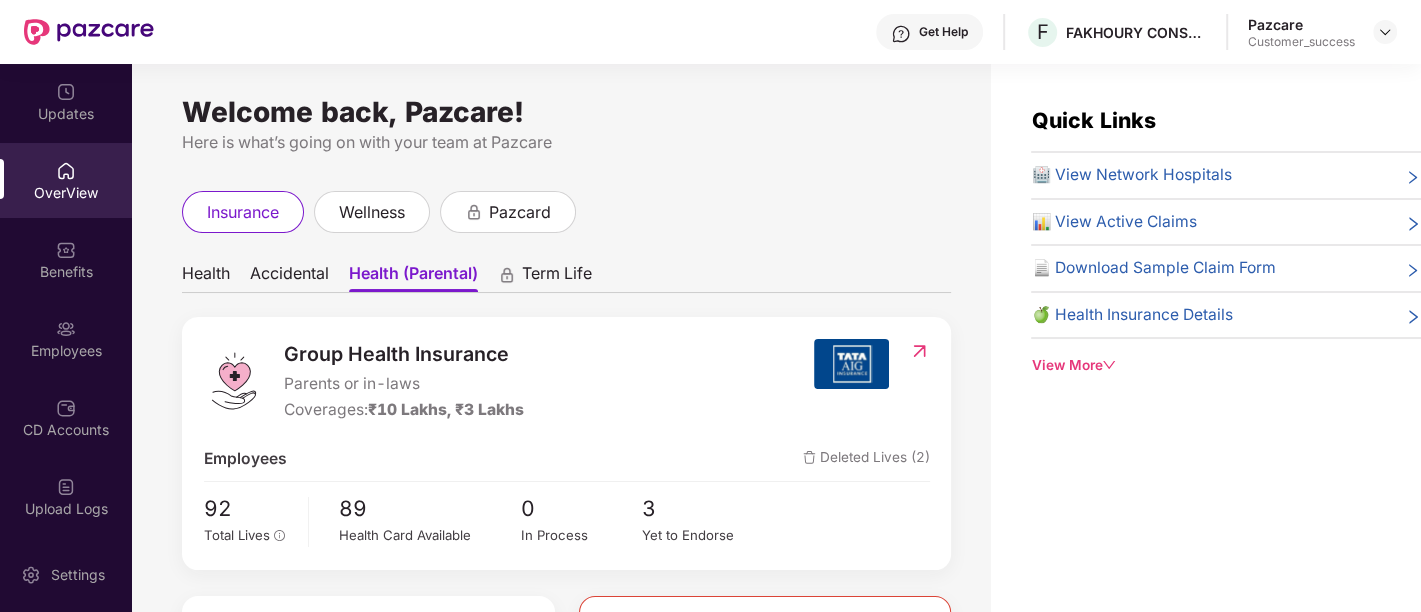 click on "Health" at bounding box center [206, 277] 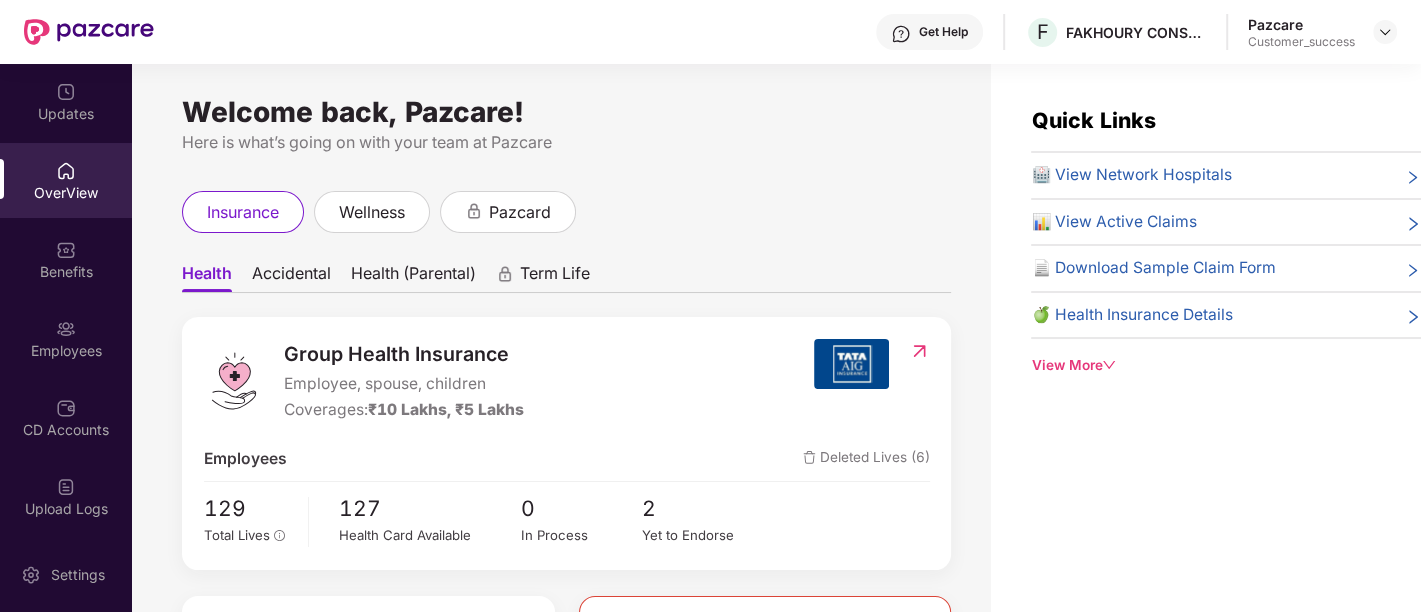 click on "Accidental" at bounding box center [291, 277] 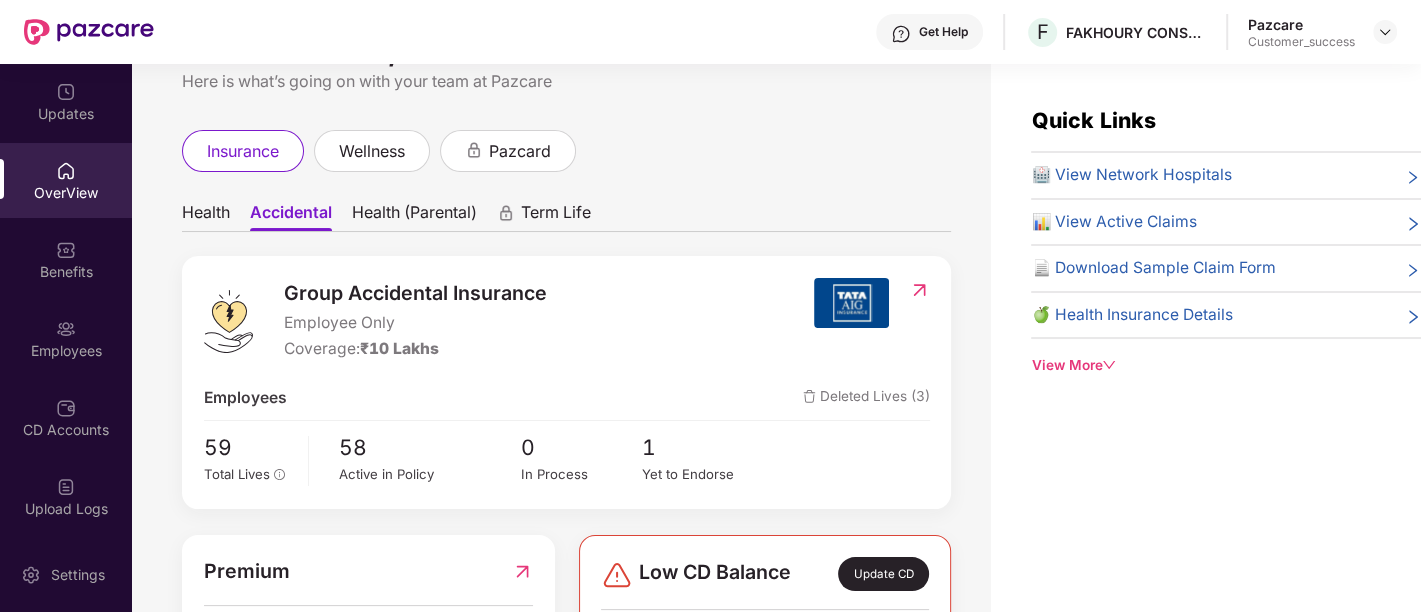 scroll, scrollTop: 60, scrollLeft: 0, axis: vertical 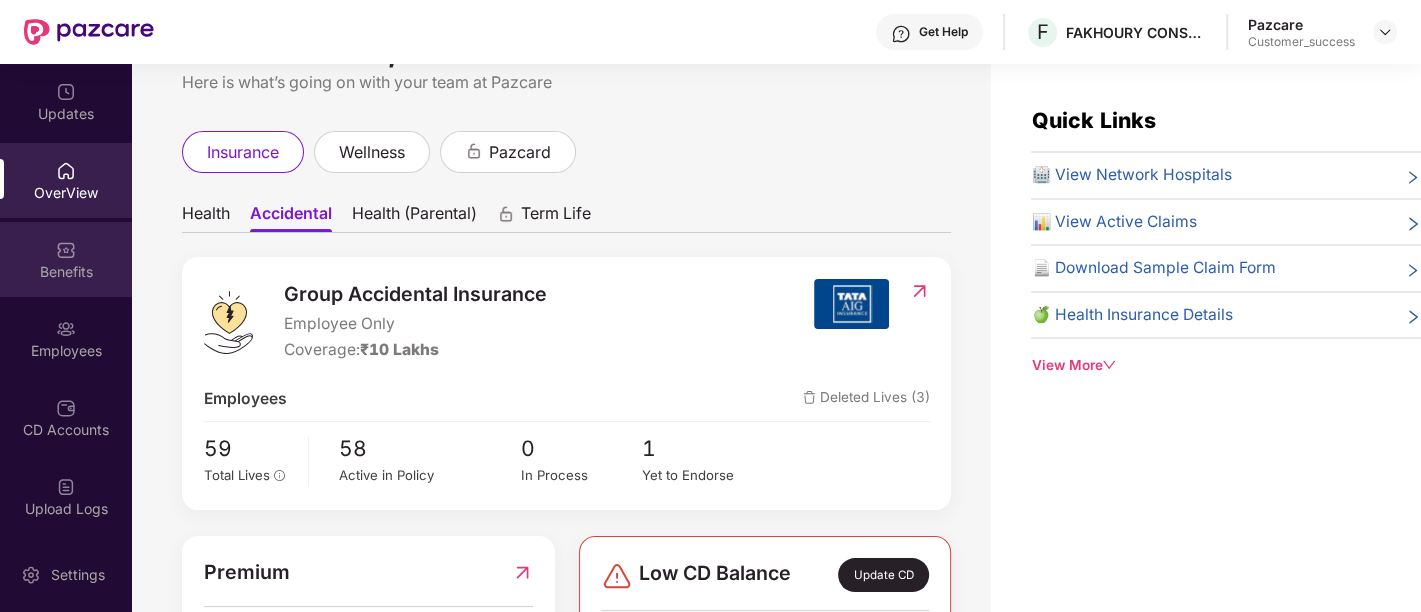click on "Benefits" at bounding box center (66, 259) 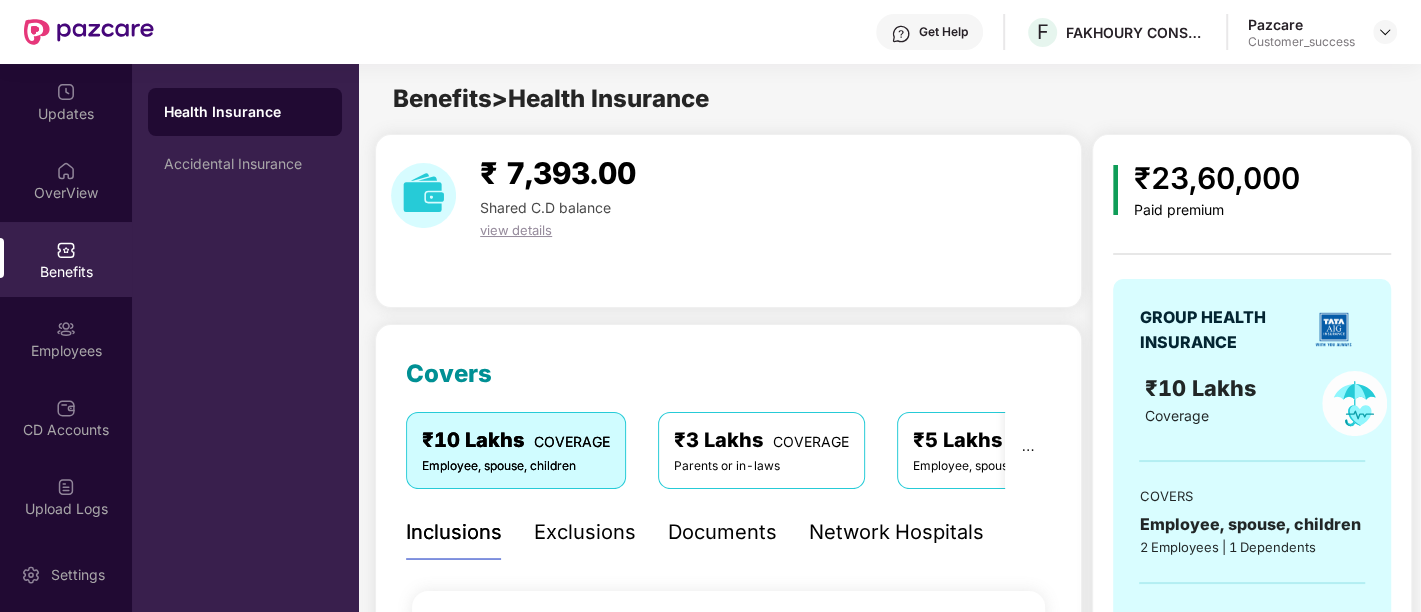 click on "Health Insurance" at bounding box center [245, 112] 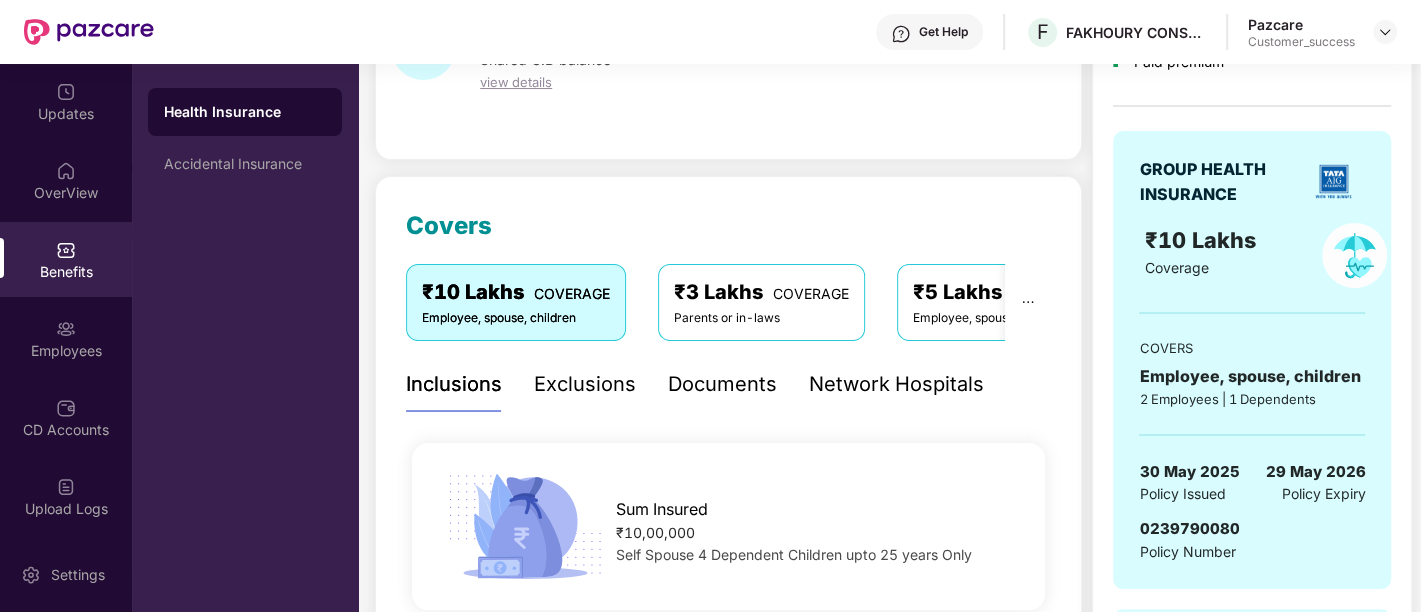 scroll, scrollTop: 148, scrollLeft: 0, axis: vertical 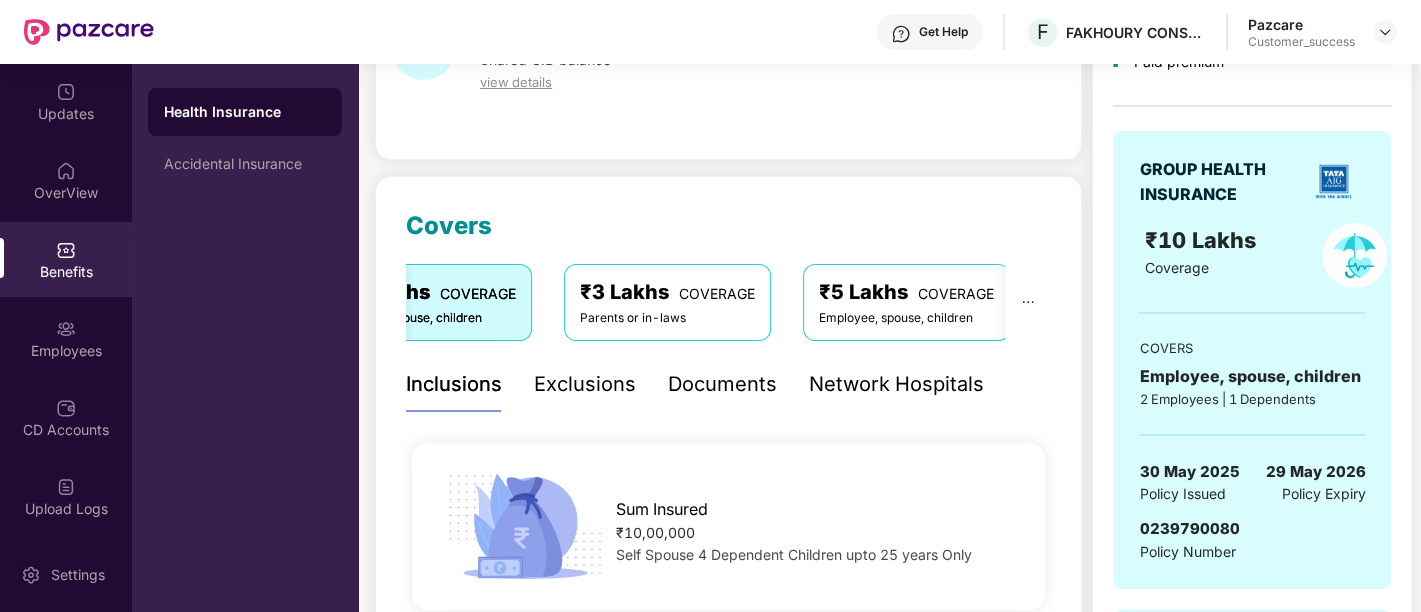 click on "Employee, spouse, children" at bounding box center (906, 318) 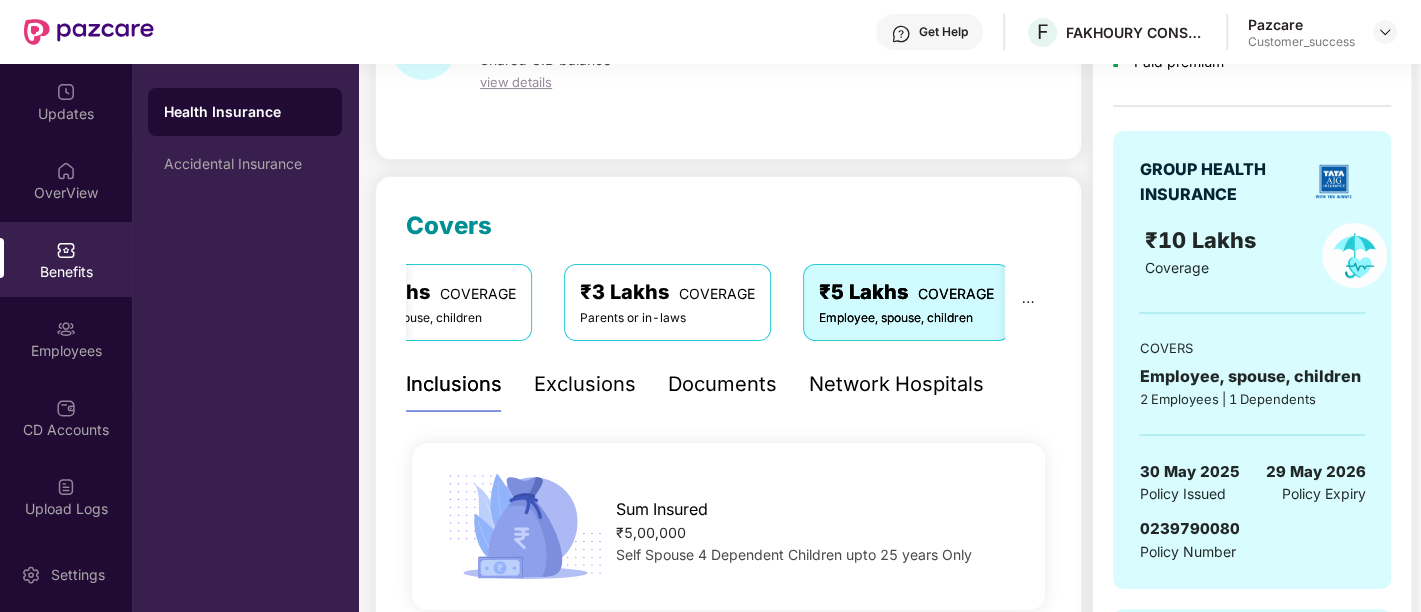 click on "Inclusions Exclusions Documents Network Hospitals Sum Insured ₹5,00,000 Self Spouse 4 Dependent Children upto 25 years Only Normal Room Rent ₹10,000 Maximum amount of per day room charges for room and nursing. Subject to proportionate deduction.They then deduct a proportional amount from all associated treatment costs, including surgery fees, tests, doctor consultation and visiting charges, ICU charges, etc ICU Room Rent ₹20,000 Maximum amount of per day room charges for ICU room and nursing. Subject to proportionate deduction.They then deduct a proportional amount from all associated treatment costs, including surgery fees, tests, doctor consultation and visiting charges, ICU charges, etc Disease wise capping No Limits No Disease Wise Capping. Payment Of Cover Will Be Proportionate To Cover On Room Rent & Upto Sum Insured. Please Refer Policy Terms And Condition For CompleteDetails. Pre Hospitalization 60 days Post Hospitalization 90 days Deductible Applicable As per Policy Term & Conditions Ambulance" at bounding box center [728, 2645] 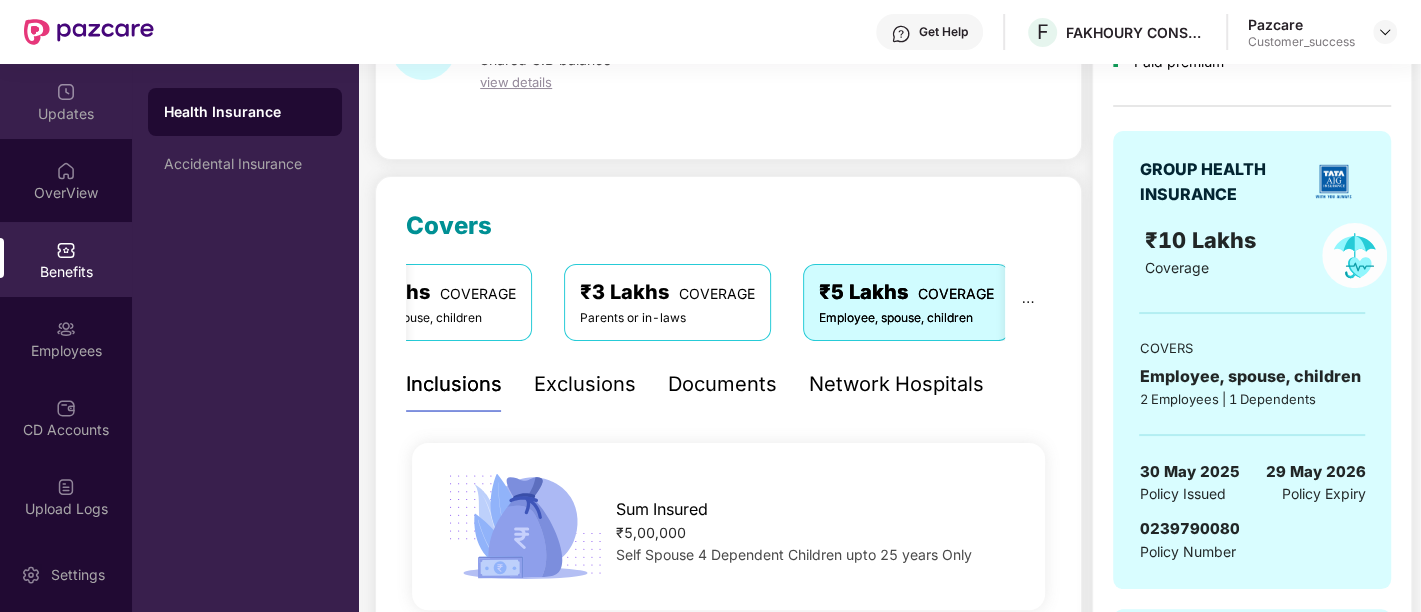 click at bounding box center [66, 92] 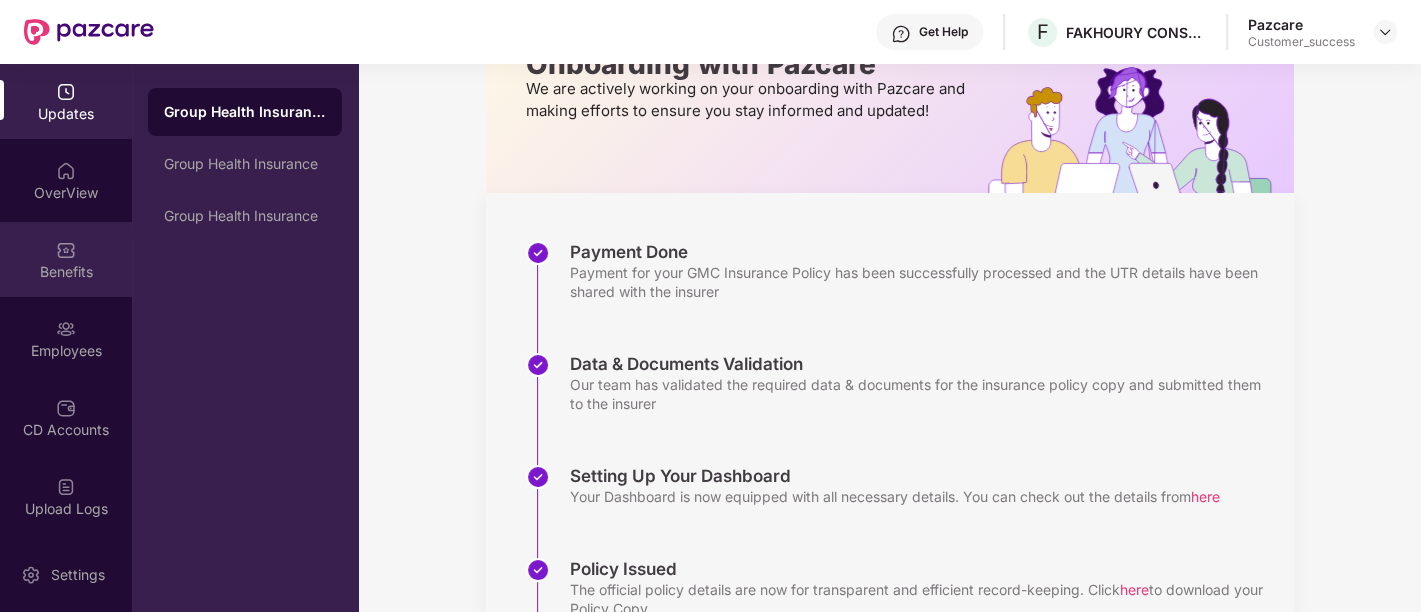 click on "Benefits" at bounding box center [66, 272] 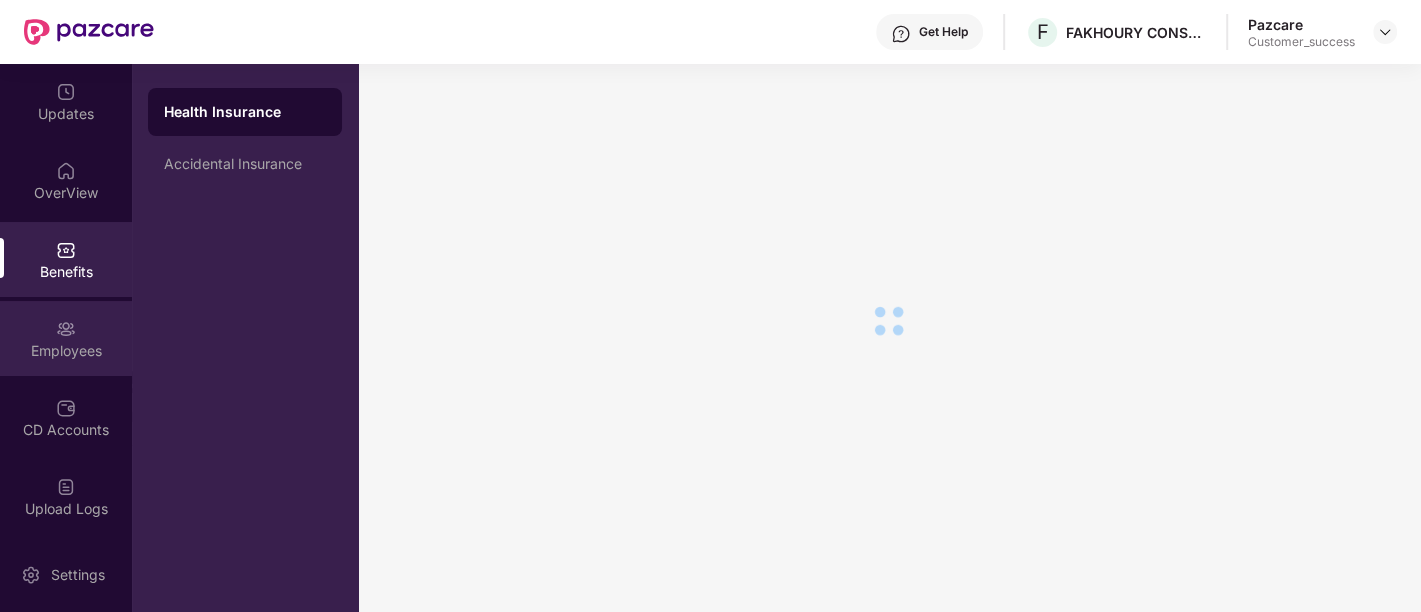 click on "Employees" at bounding box center (66, 351) 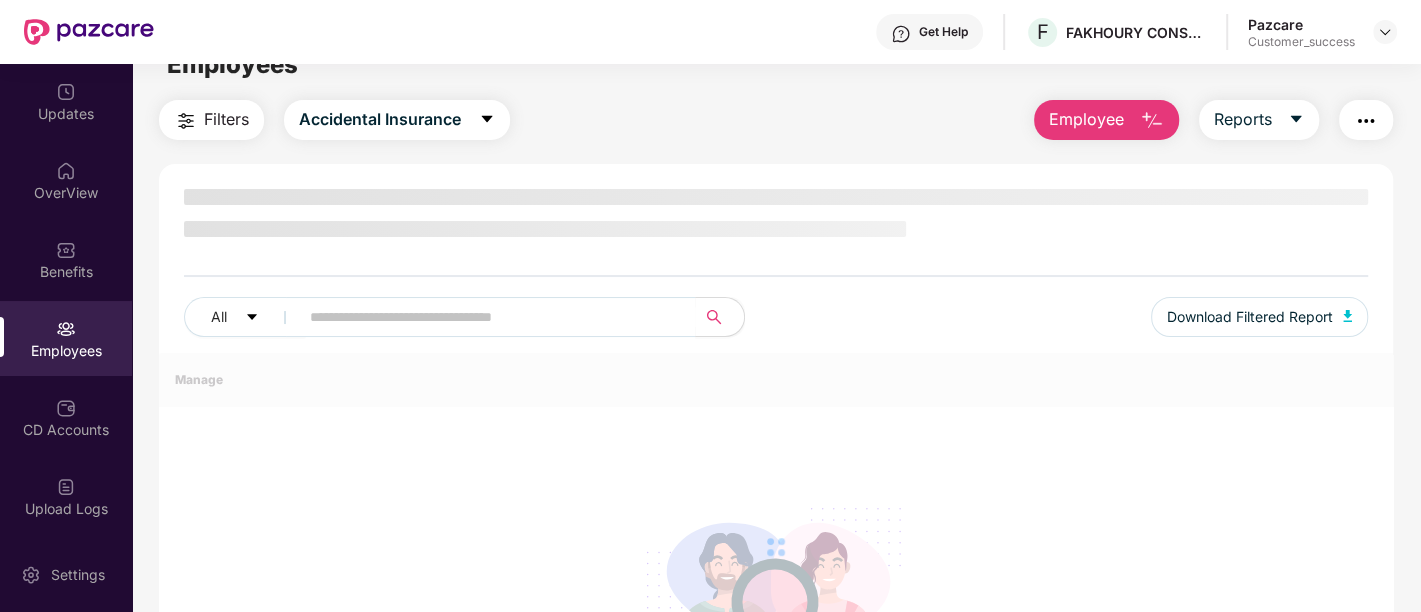 scroll, scrollTop: 148, scrollLeft: 0, axis: vertical 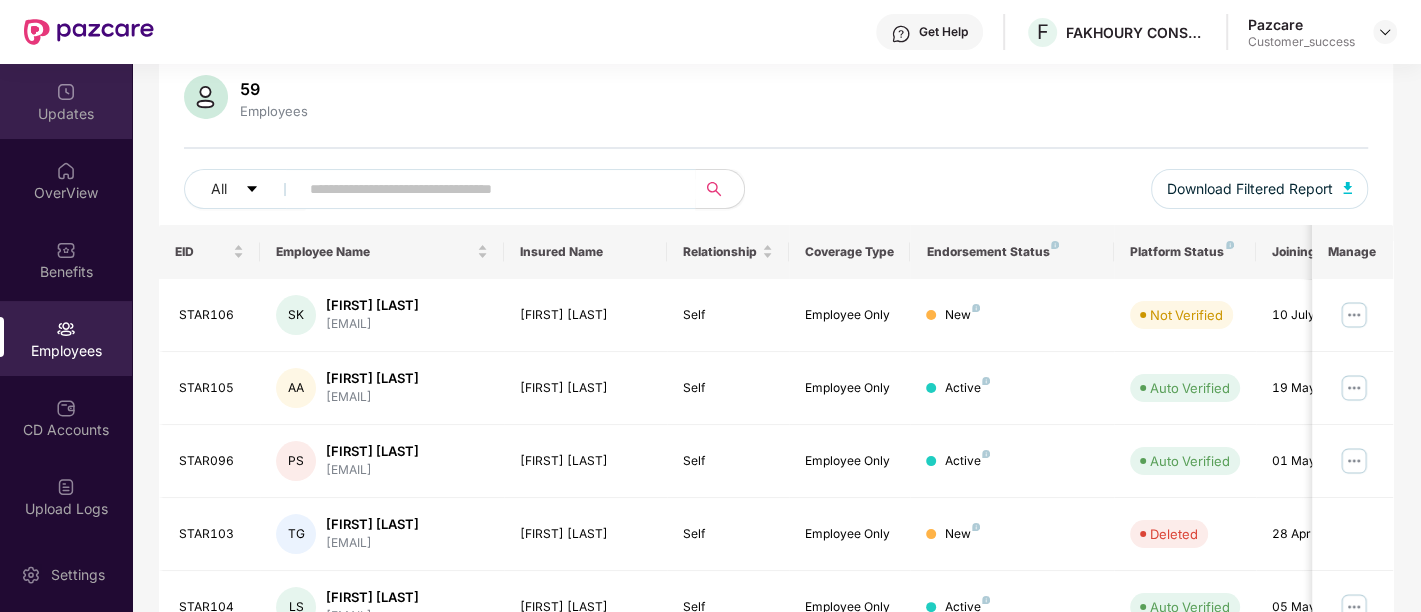 click at bounding box center [66, 90] 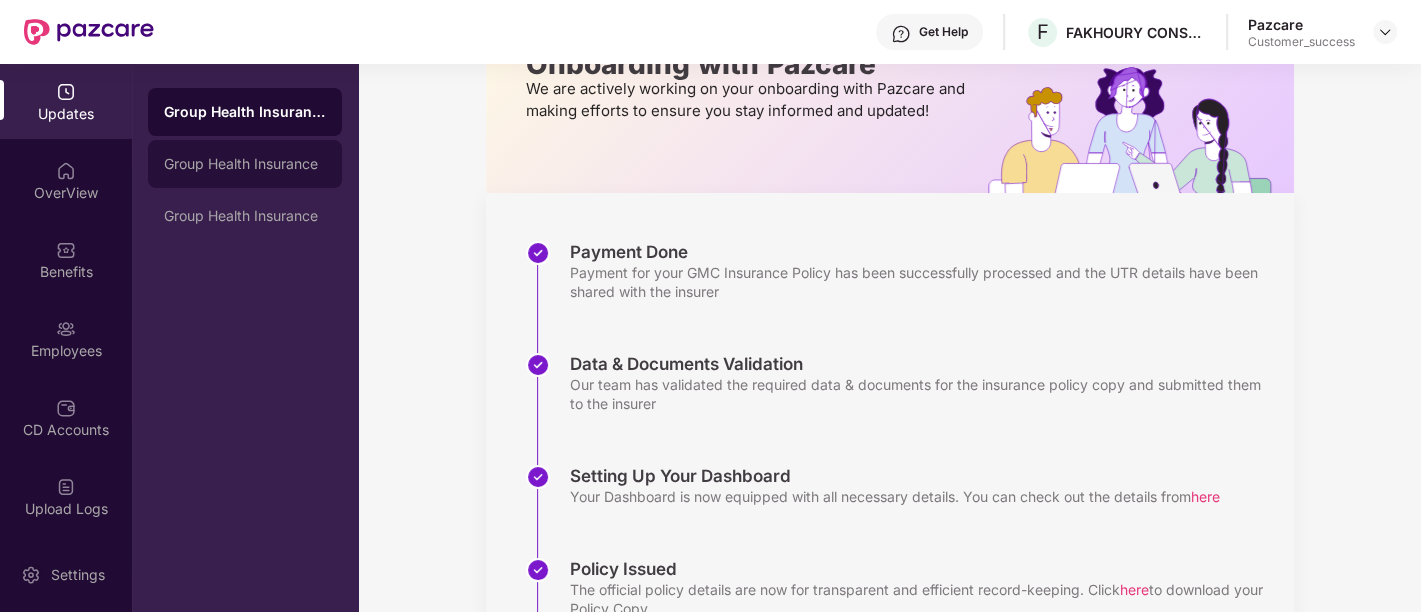 click on "Group Health Insurance" at bounding box center [245, 164] 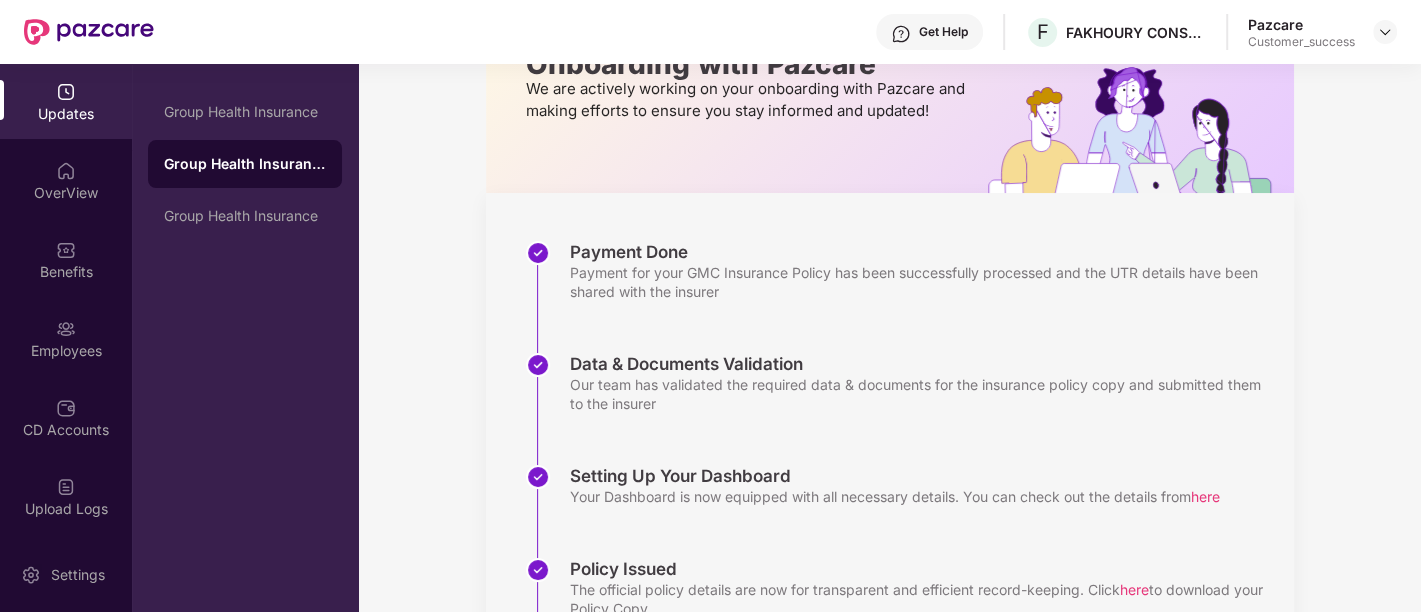 click on "Updates" at bounding box center [66, 101] 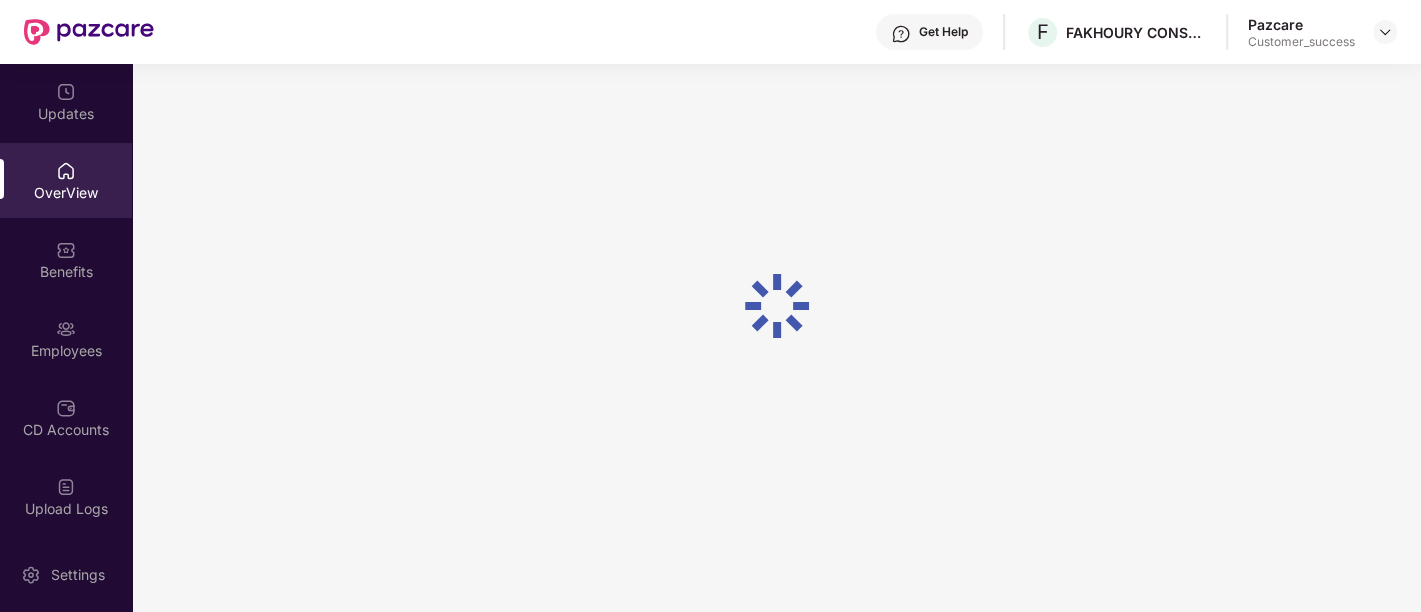 scroll, scrollTop: 63, scrollLeft: 0, axis: vertical 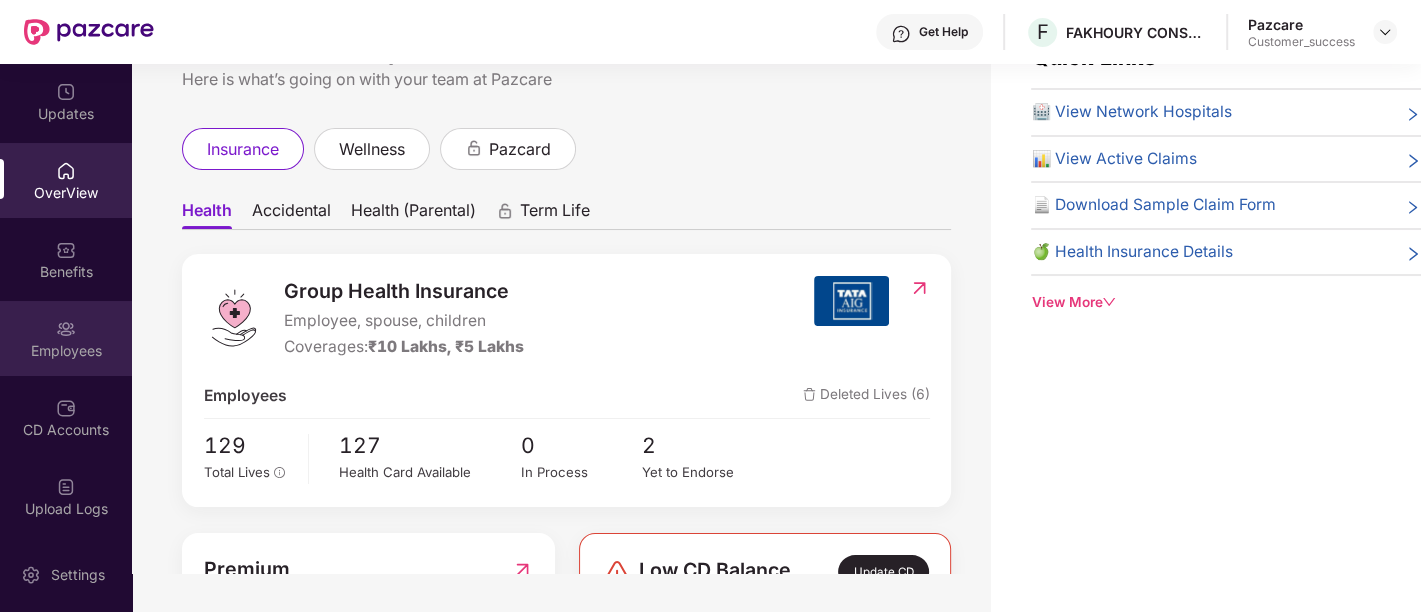 click on "Employees" at bounding box center (66, 351) 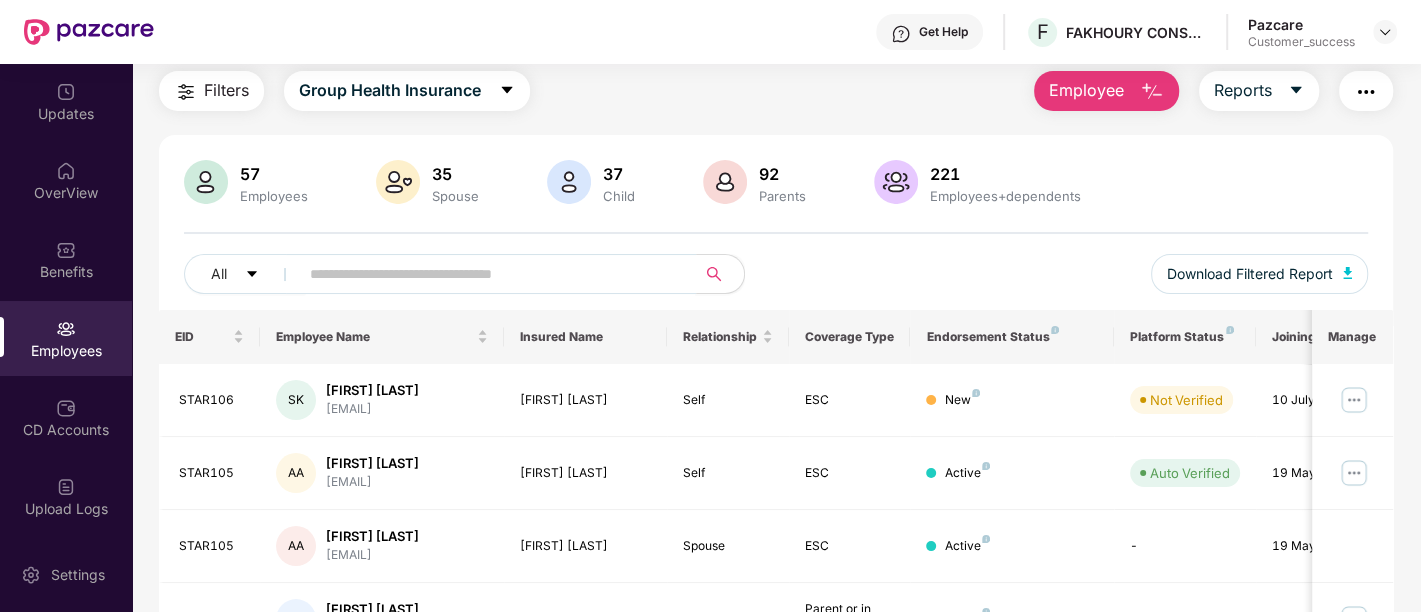 click at bounding box center [489, 274] 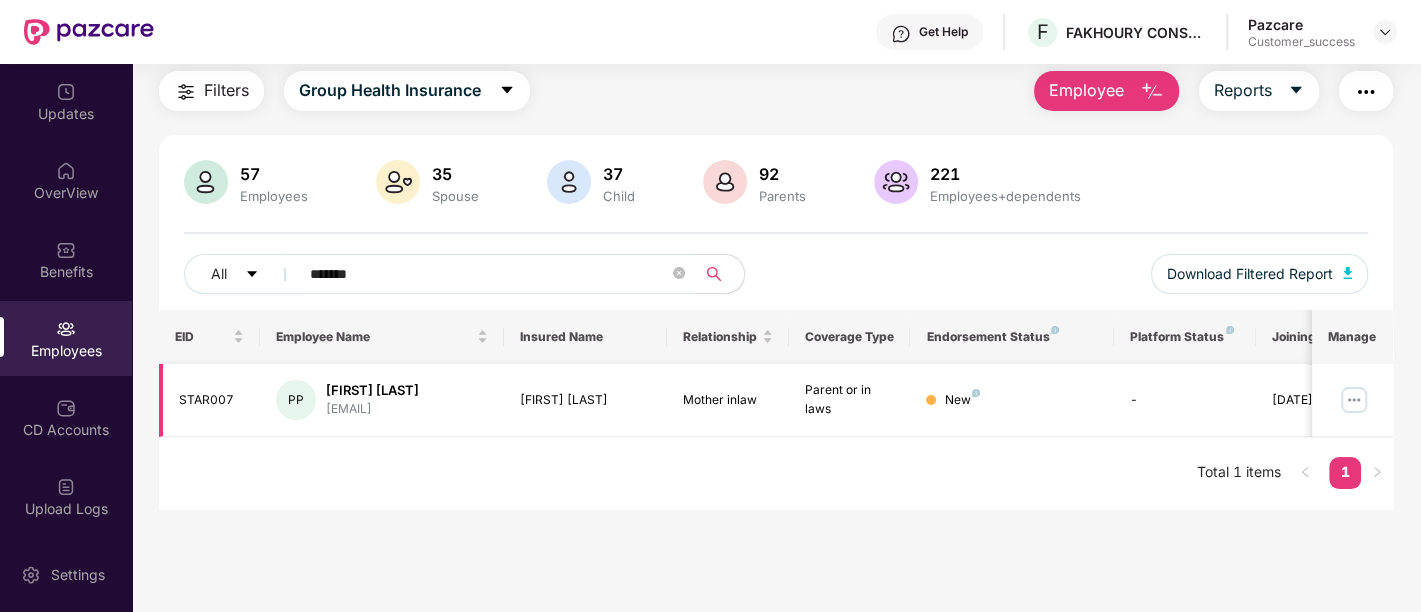 type on "*******" 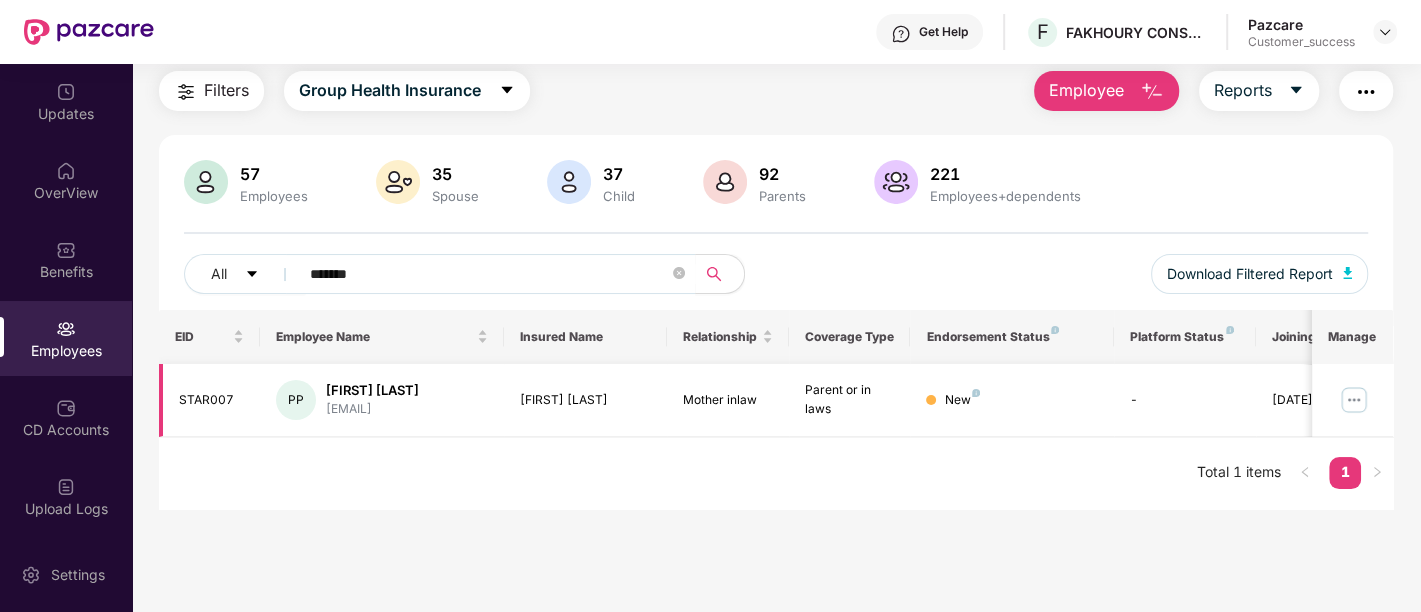 click at bounding box center (1354, 400) 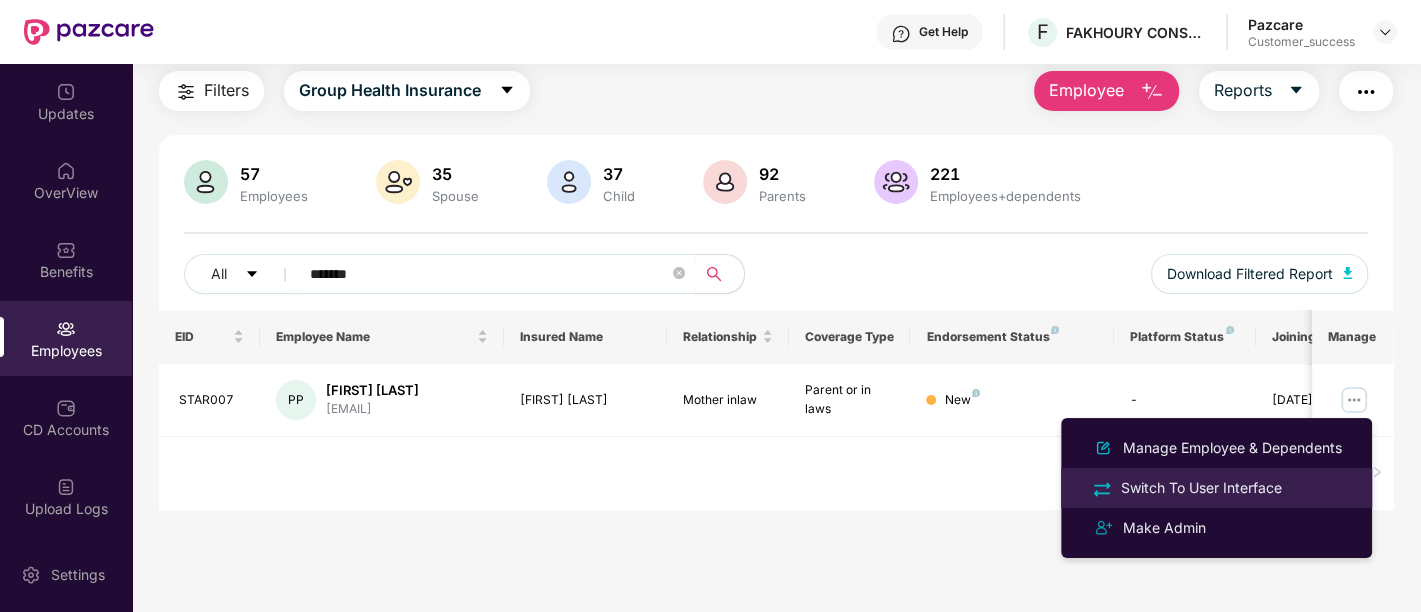 click on "Switch To User Interface" at bounding box center [1201, 488] 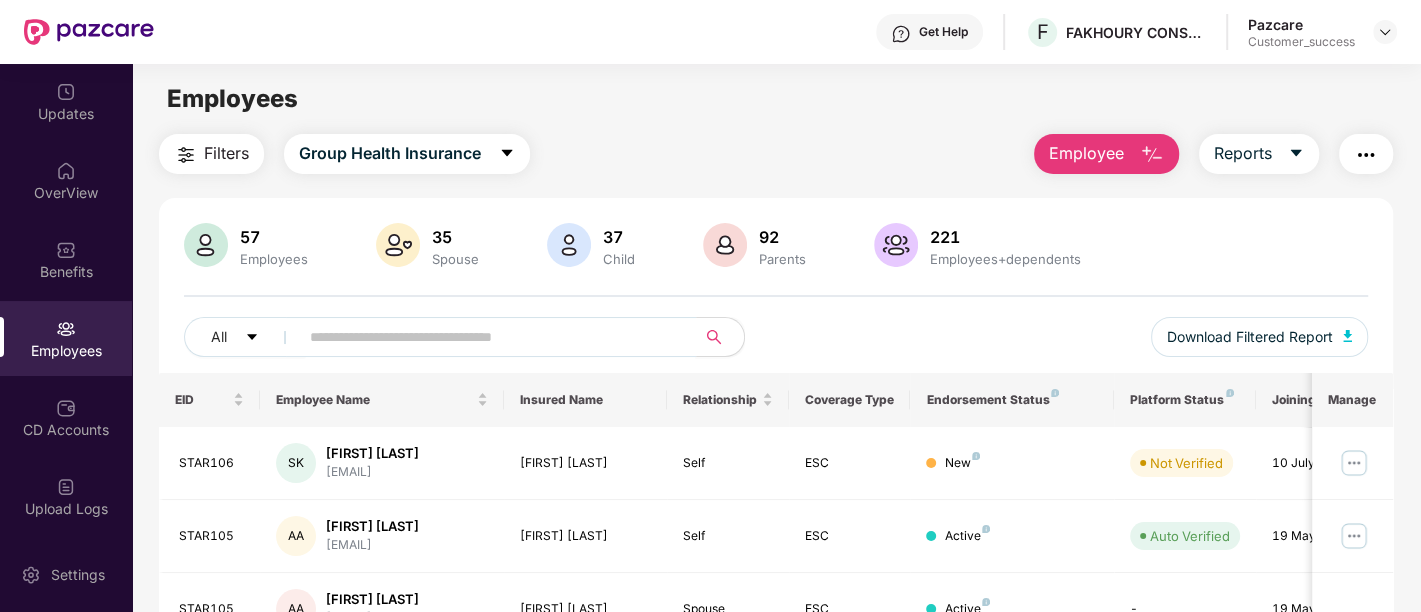 click at bounding box center [489, 337] 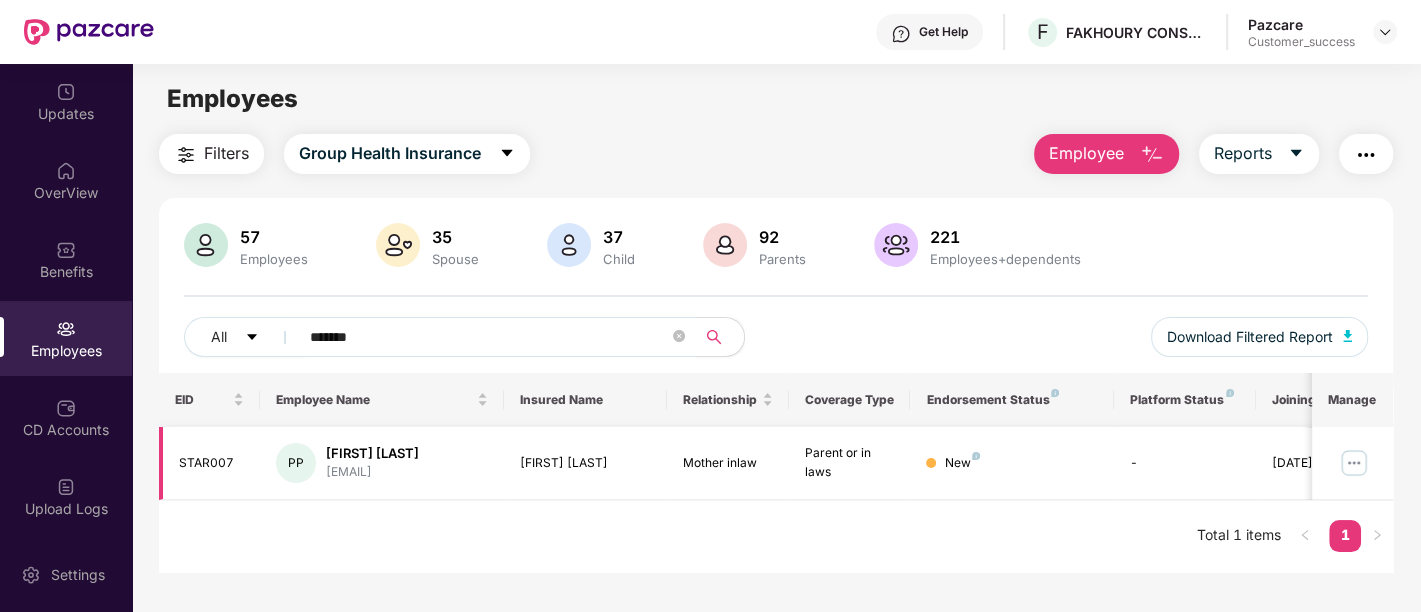 type on "*******" 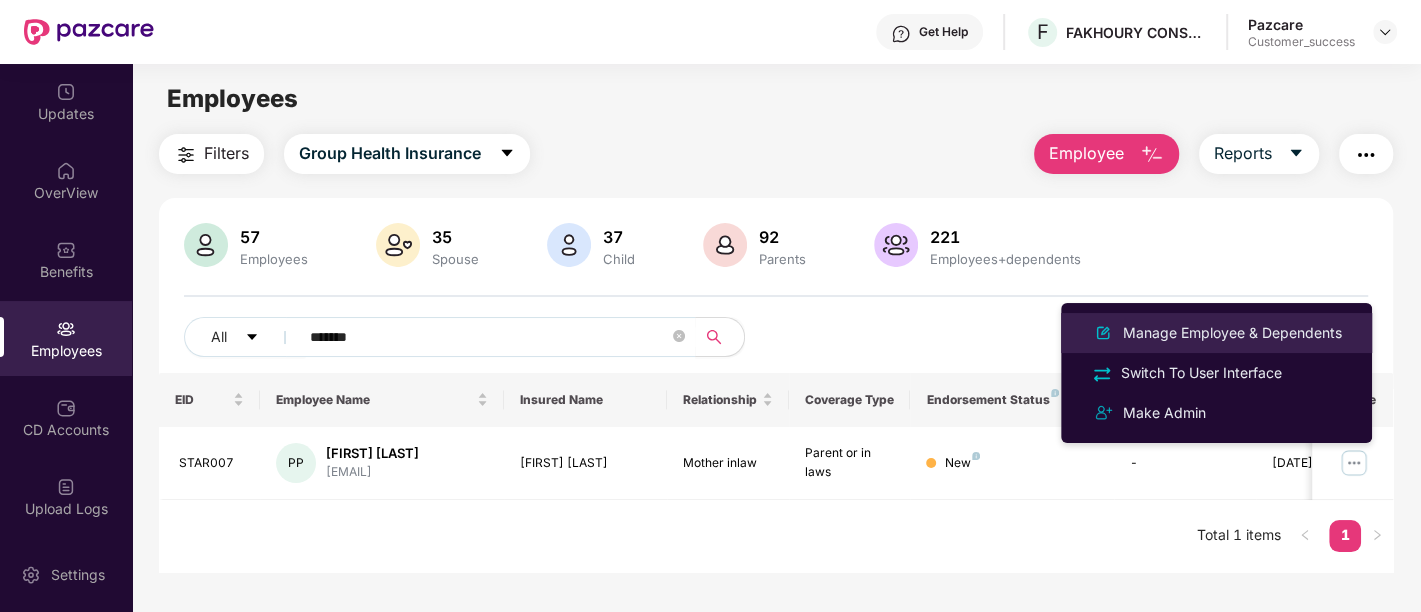 click on "Manage Employee & Dependents" at bounding box center (1232, 333) 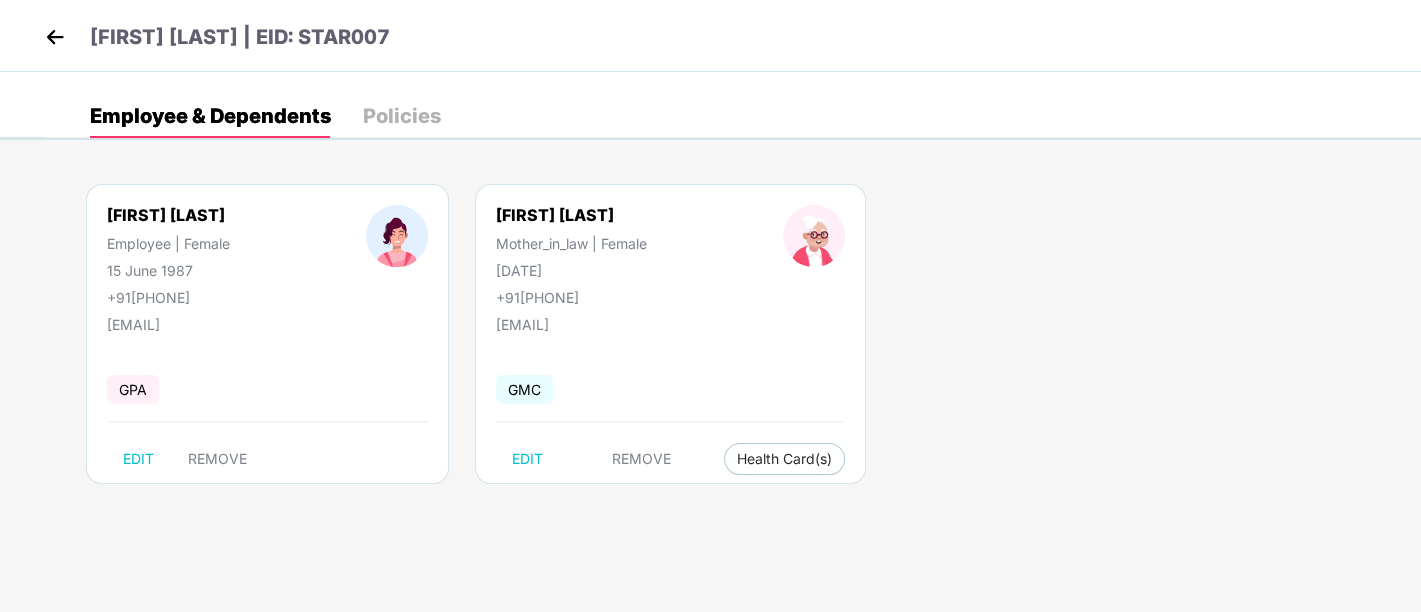 drag, startPoint x: 651, startPoint y: 292, endPoint x: 561, endPoint y: 298, distance: 90.199776 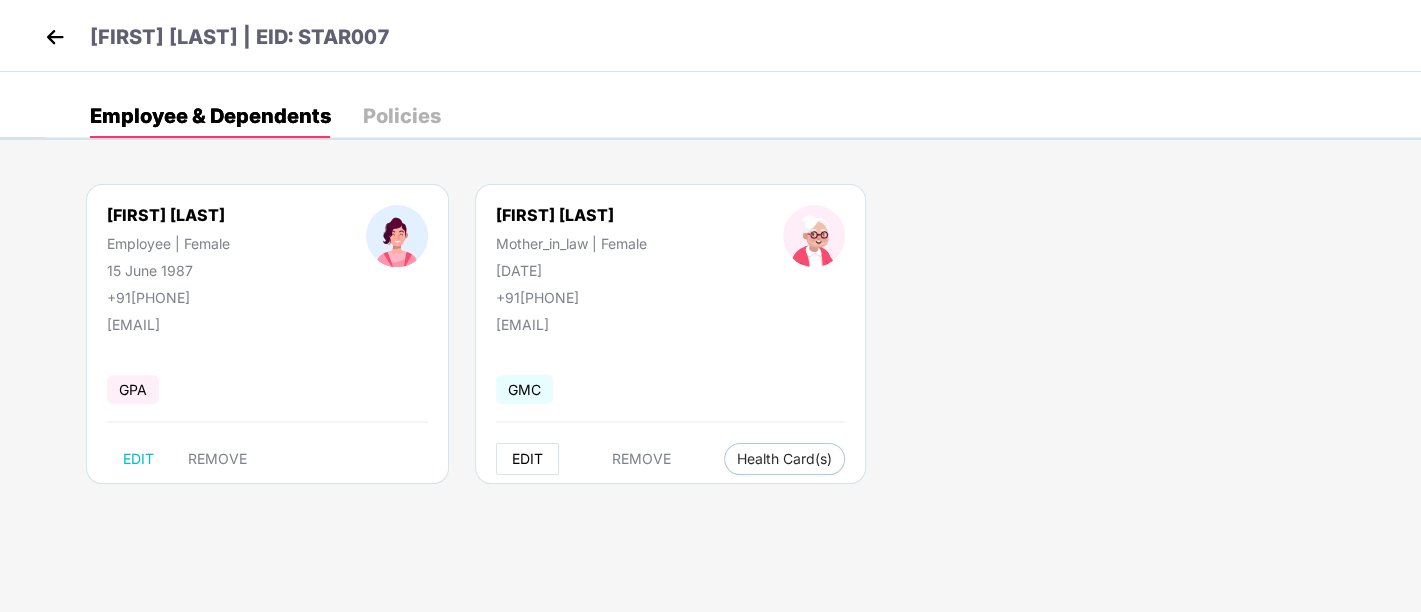 click on "EDIT" at bounding box center [527, 459] 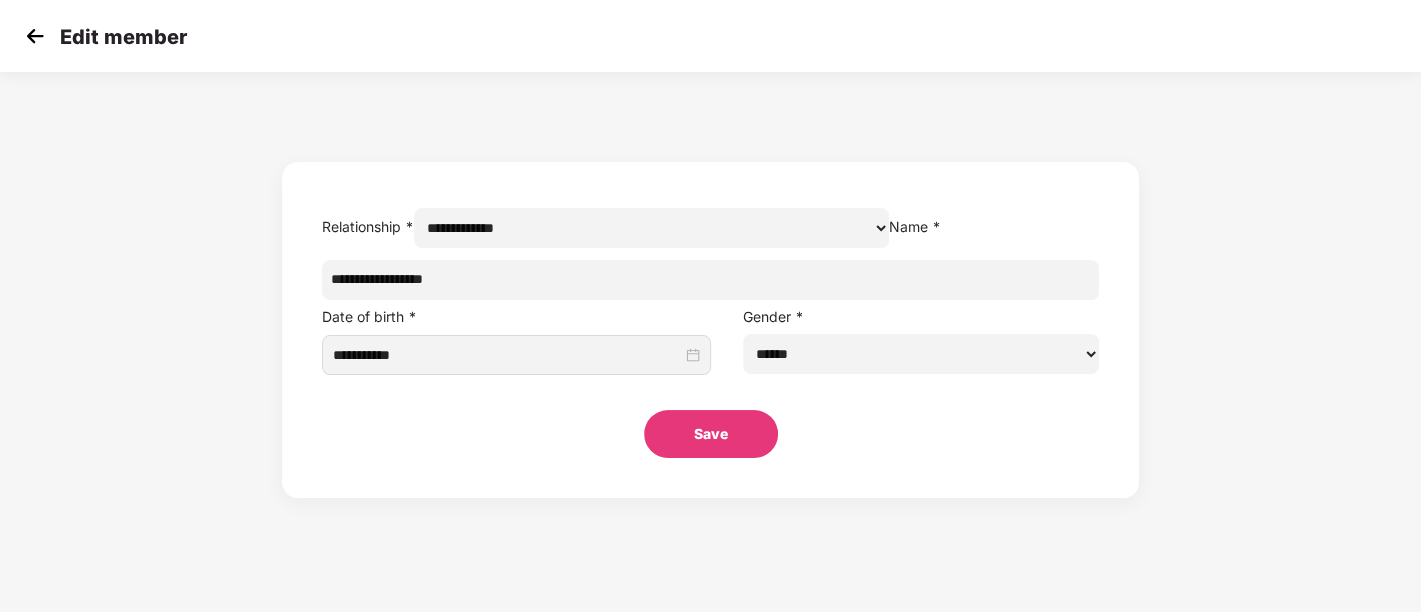 click on "Save" at bounding box center [711, 434] 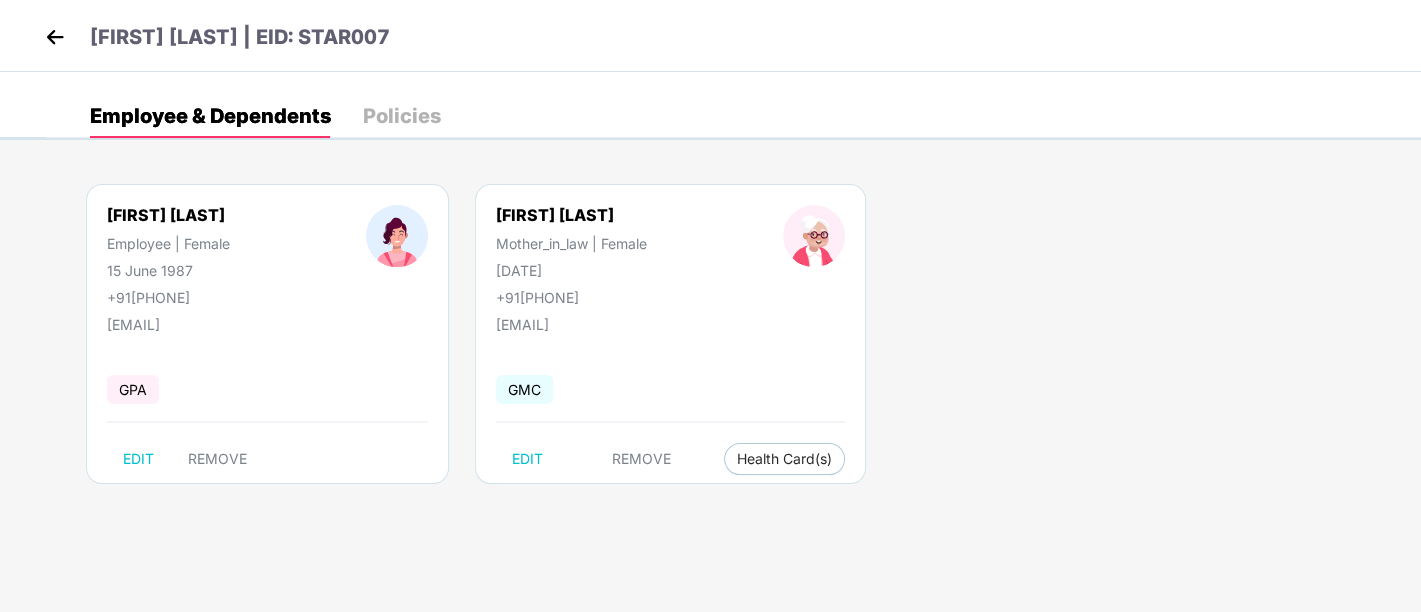 drag, startPoint x: 542, startPoint y: 327, endPoint x: 806, endPoint y: 338, distance: 264.22906 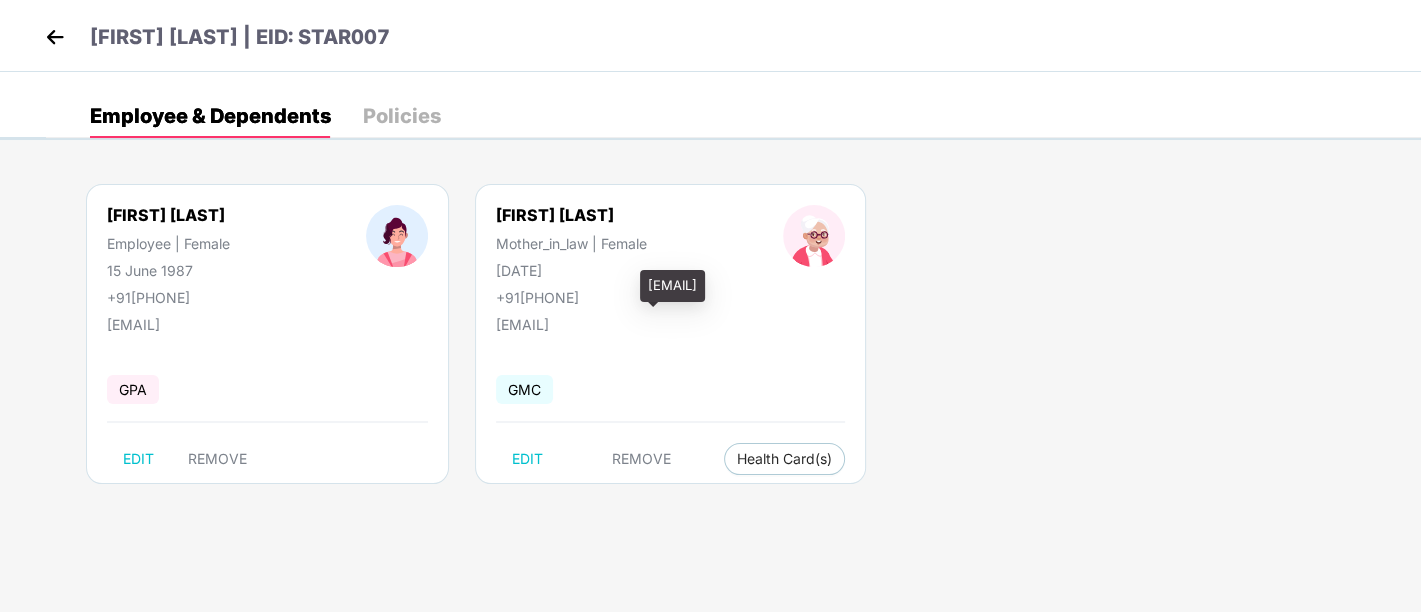 copy on "purva@employmentimmigration.com" 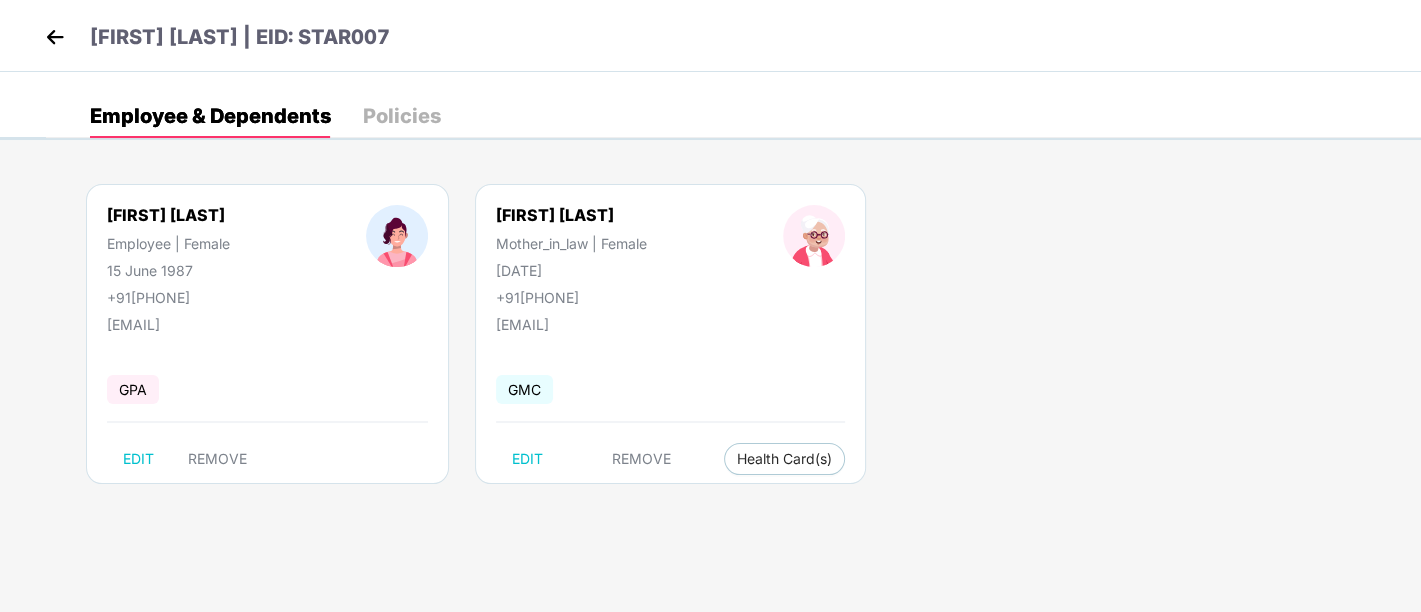 click on "Purva Sadanand Pem Employee | Female 15 June 1987 +919167580636 purva@employmentimmigration.com GPA   EDIT REMOVE Prema Ashok Shetty Mother_in_law | Female 23 Jan 1960 +919167580636 purva@employmentimmigration.com GMC EDIT REMOVE Health Card(s)" at bounding box center [733, 344] 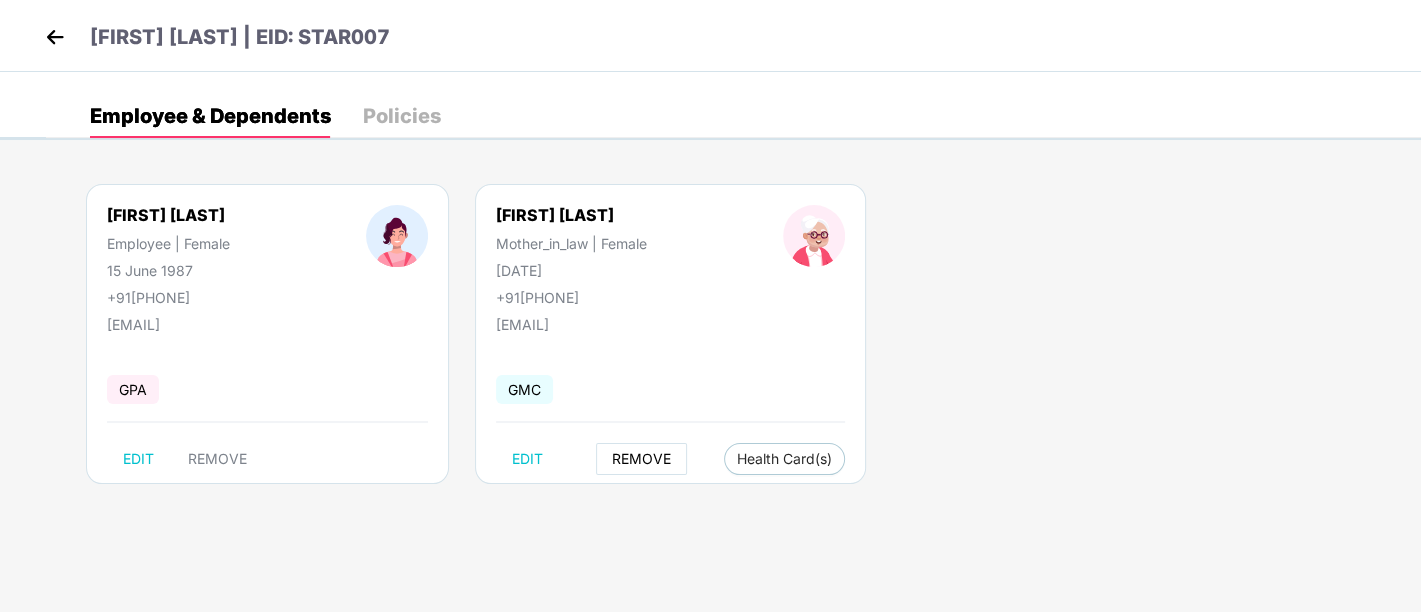 click on "REMOVE" at bounding box center [641, 459] 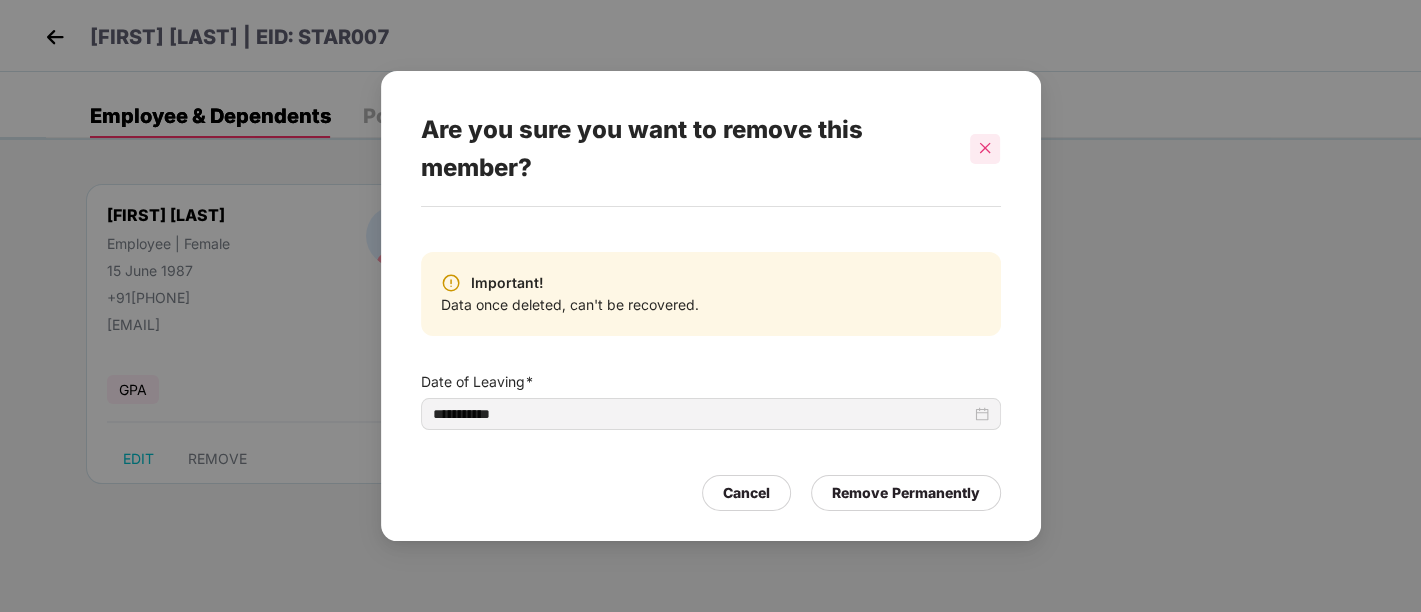 click 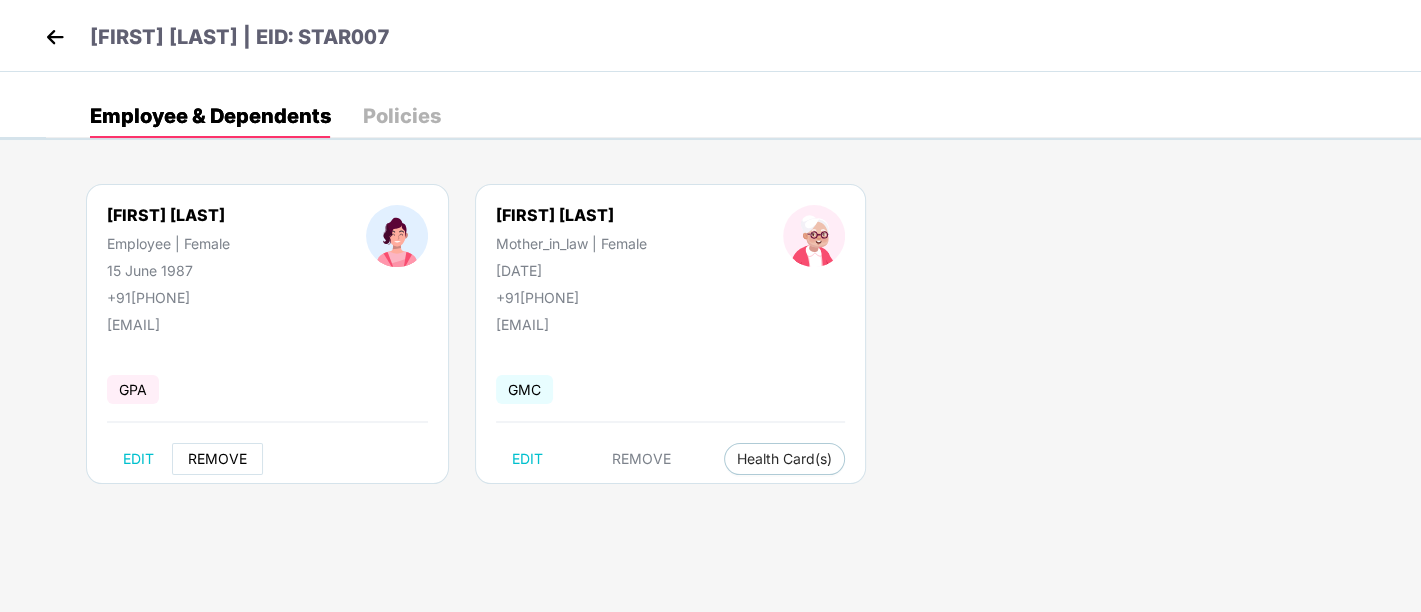 click on "REMOVE" at bounding box center (217, 459) 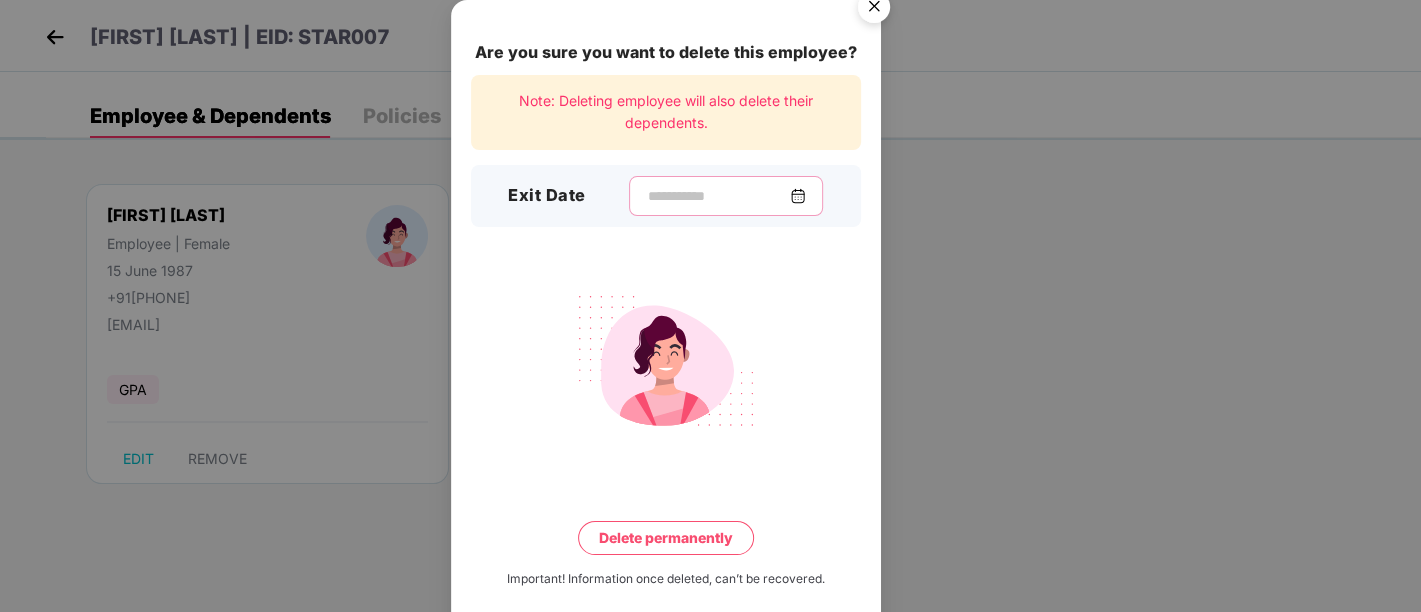 click at bounding box center [718, 196] 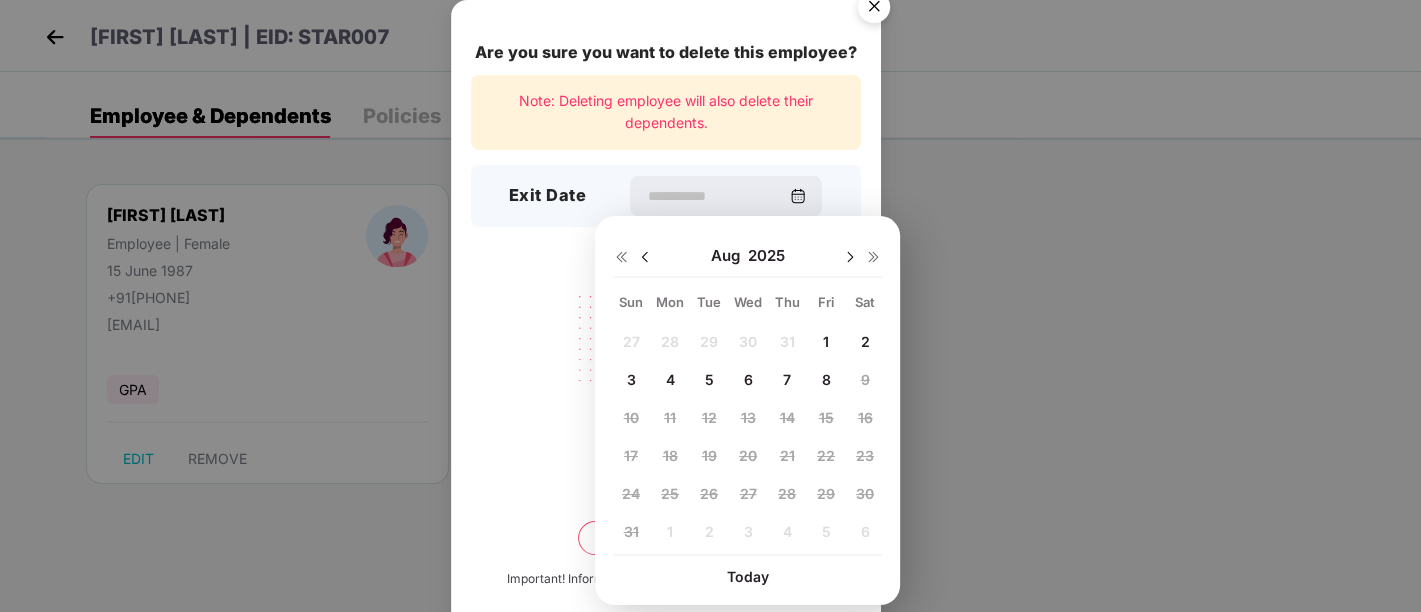 click on "1" at bounding box center (826, 341) 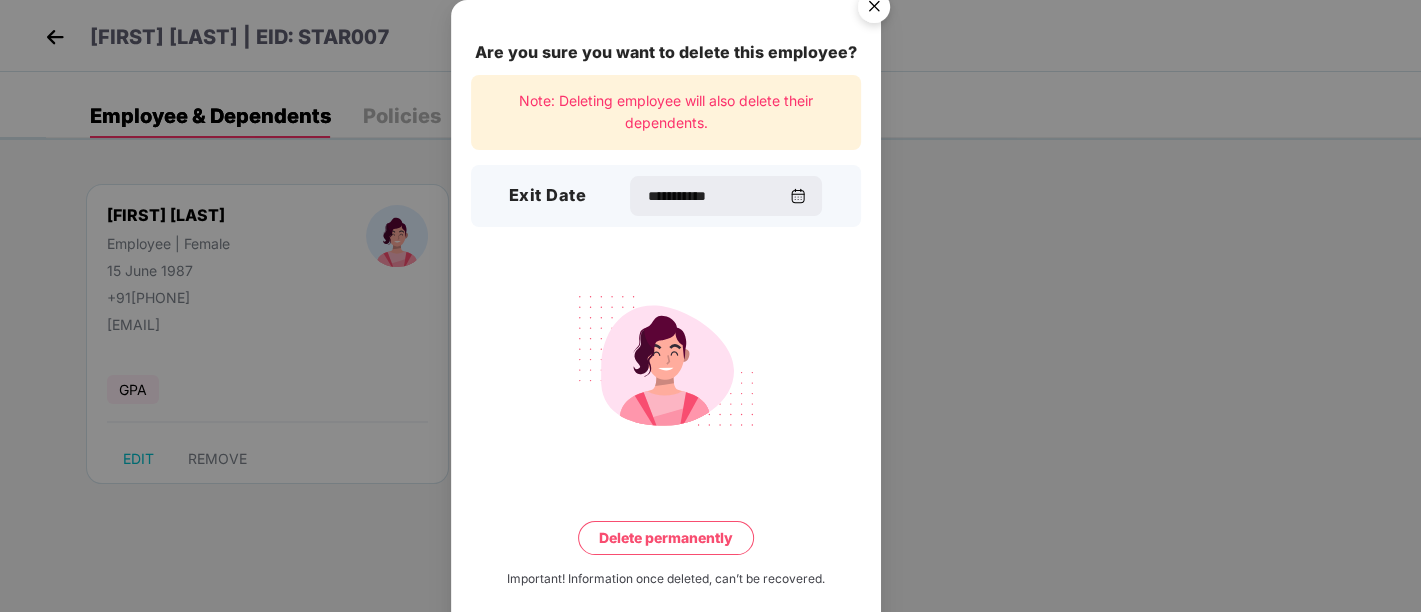click on "Delete permanently" at bounding box center [666, 538] 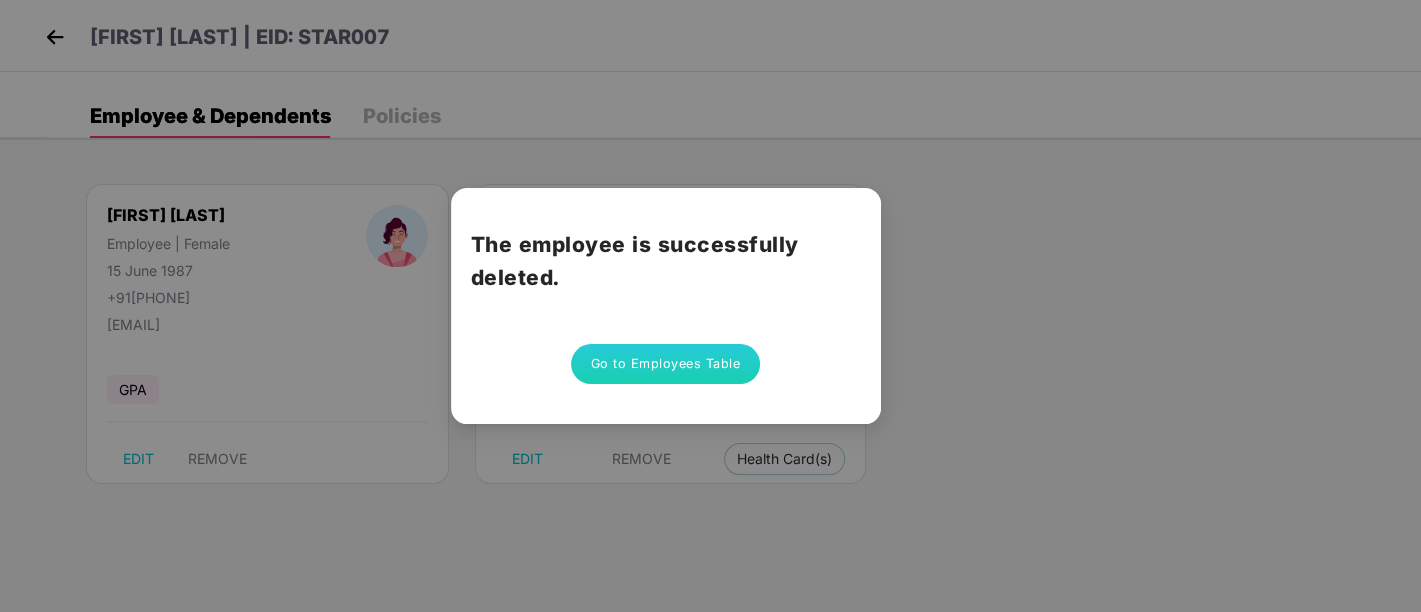 click on "Go to Employees Table" at bounding box center [666, 364] 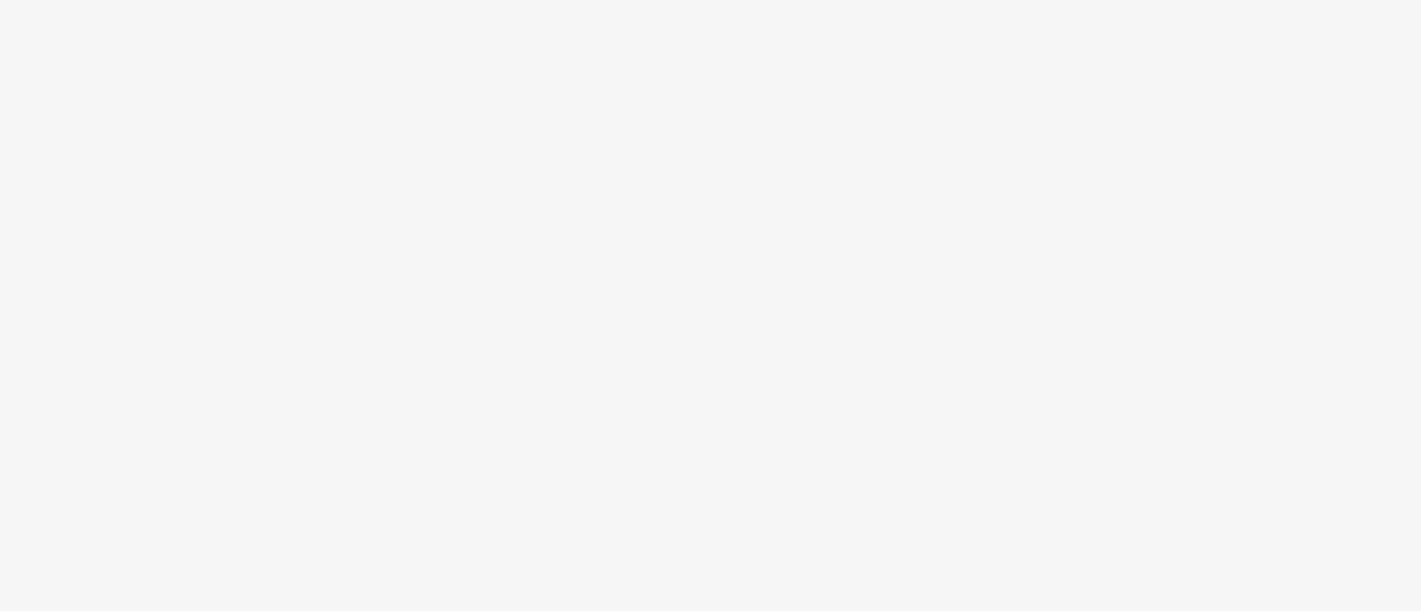 scroll, scrollTop: 0, scrollLeft: 0, axis: both 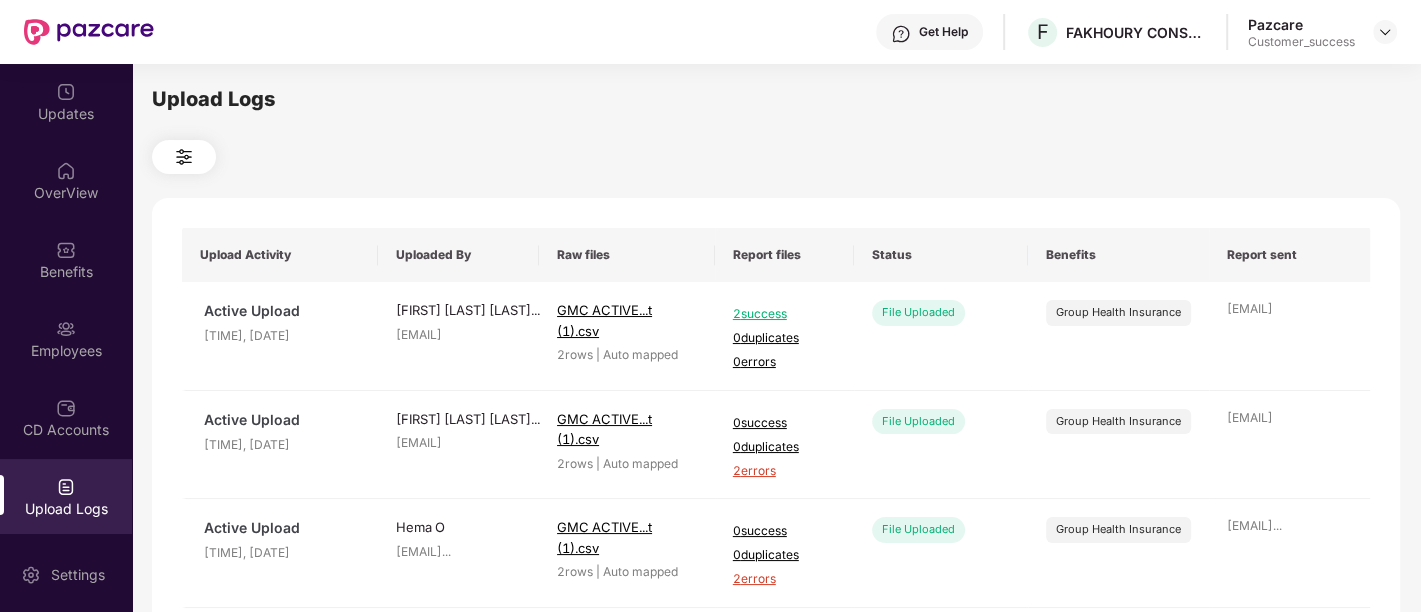 drag, startPoint x: 74, startPoint y: 117, endPoint x: 774, endPoint y: 104, distance: 700.1207 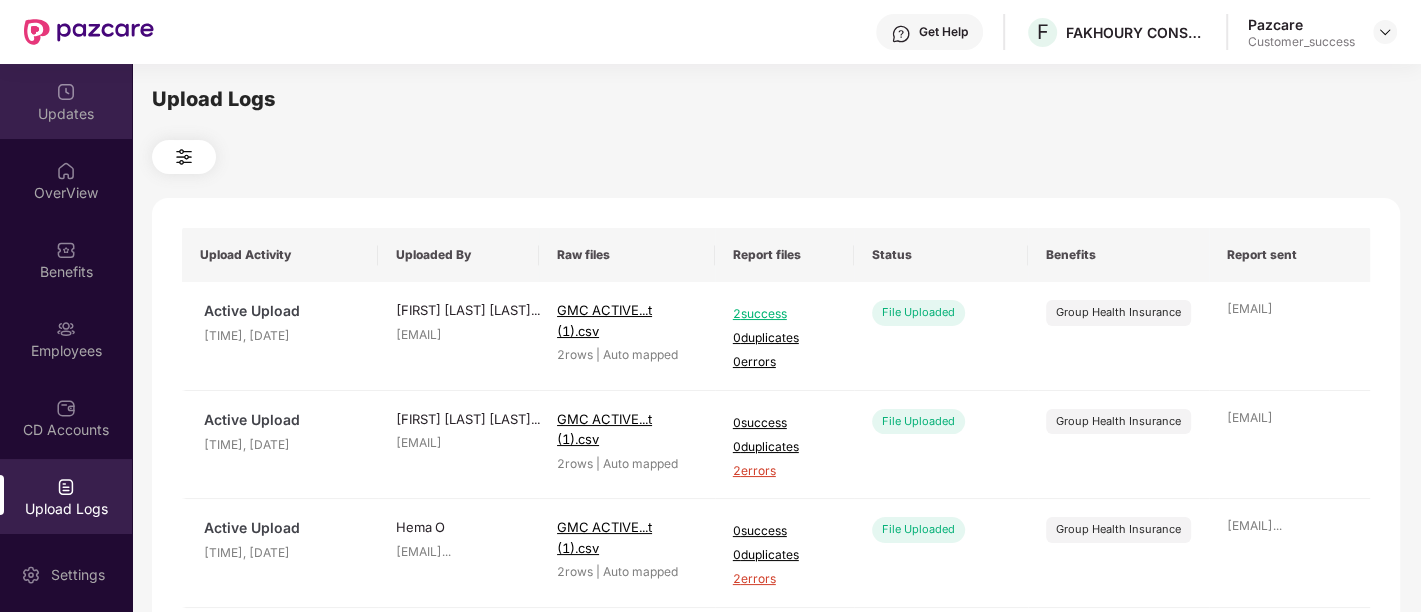 click on "Updates" at bounding box center (66, 114) 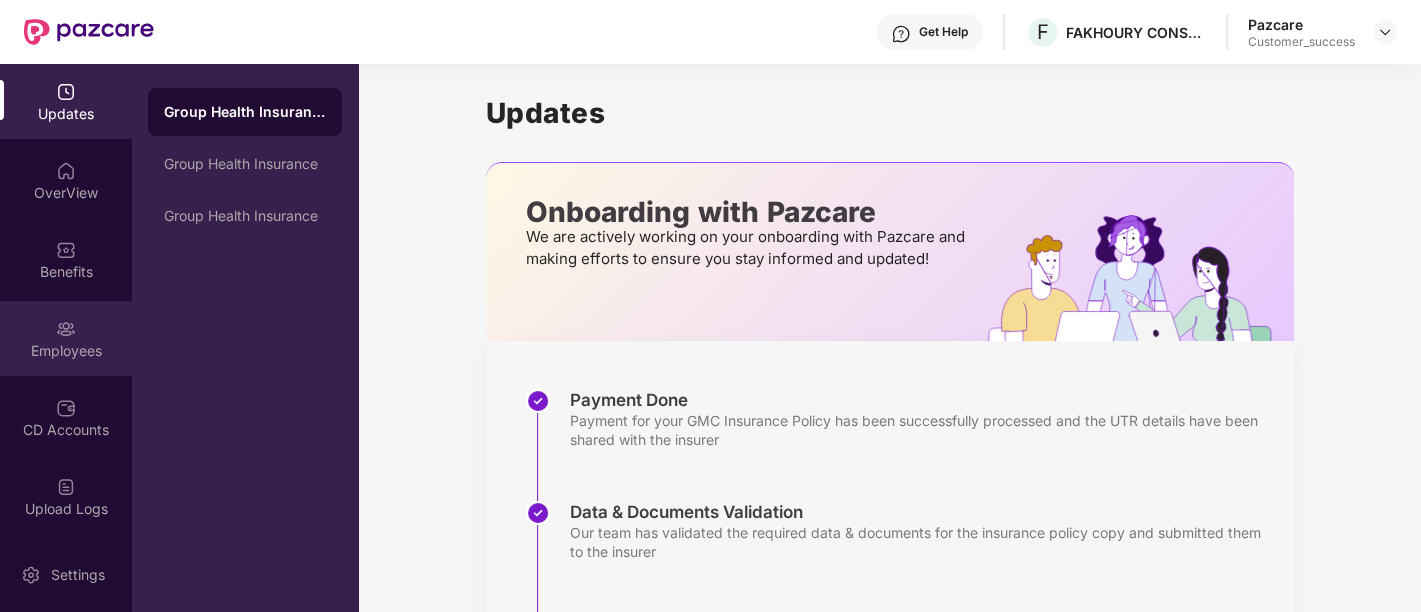 click on "Employees" at bounding box center (66, 351) 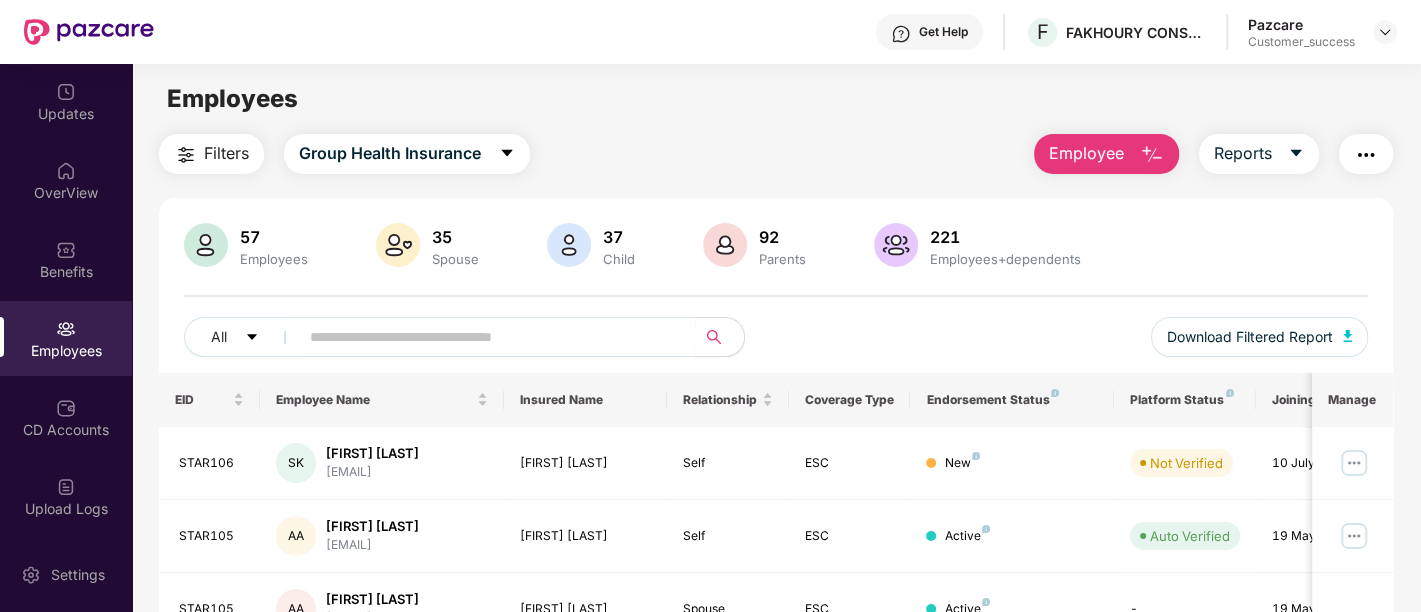 click on "Employee" at bounding box center (1106, 154) 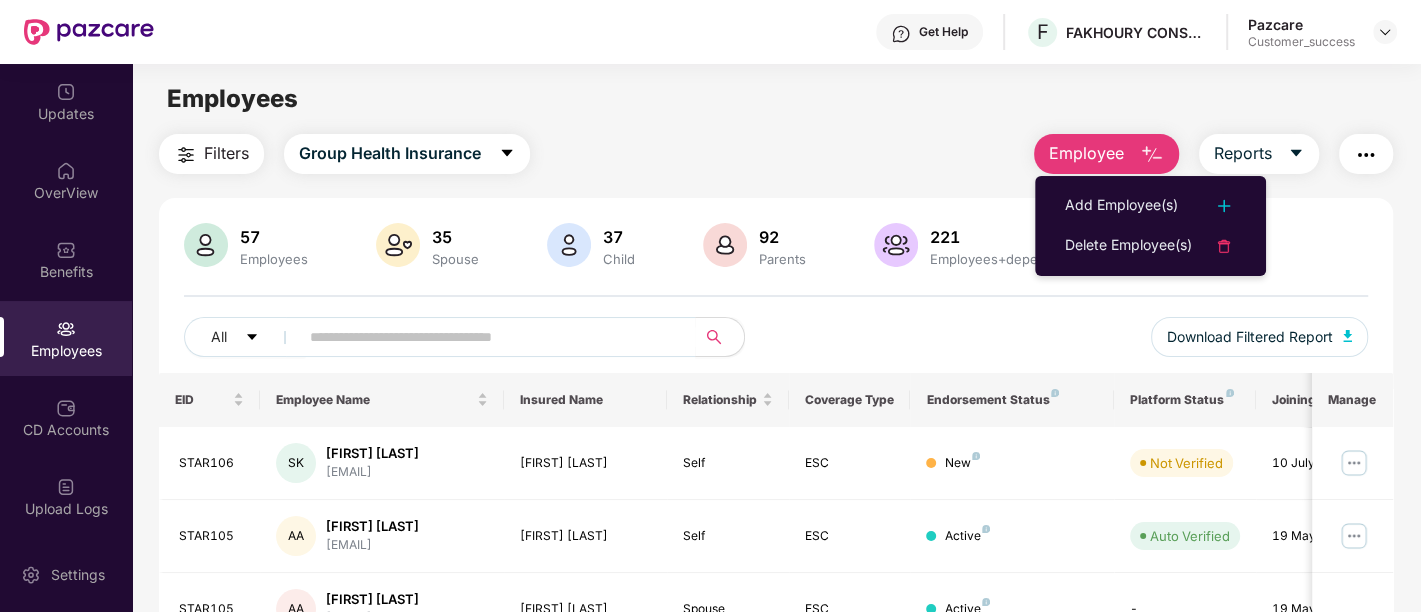 click on "Employee" at bounding box center [1106, 154] 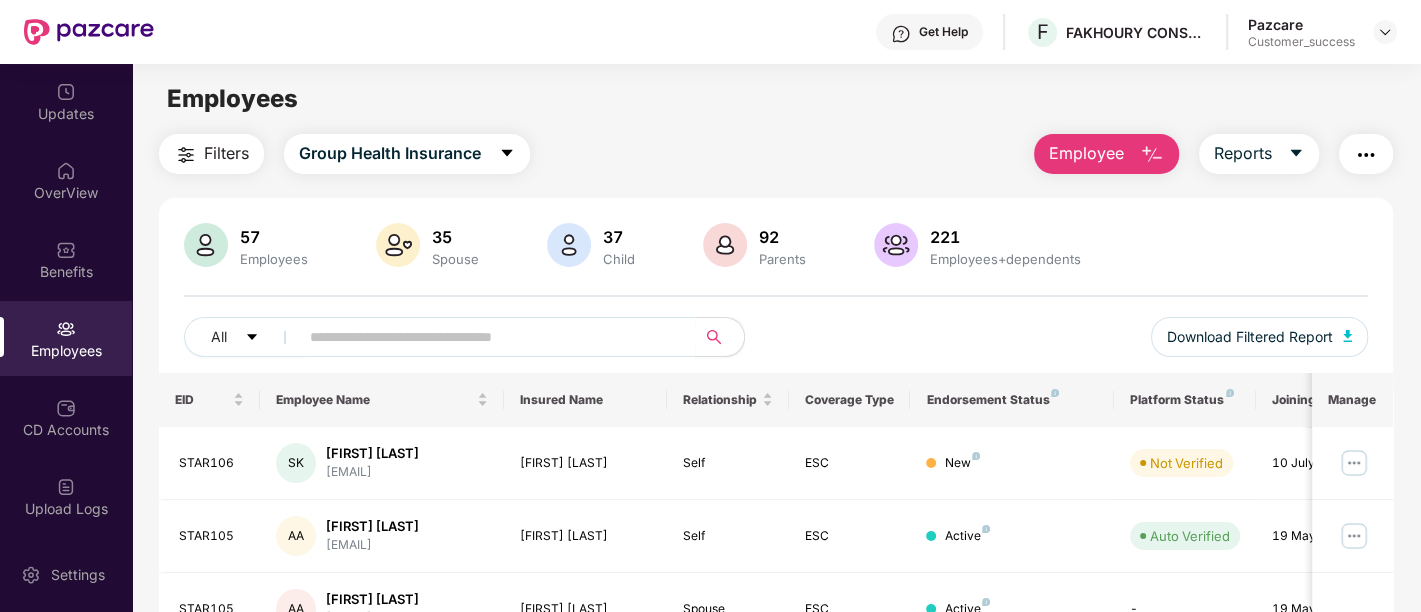 click on "Employee" at bounding box center (1086, 153) 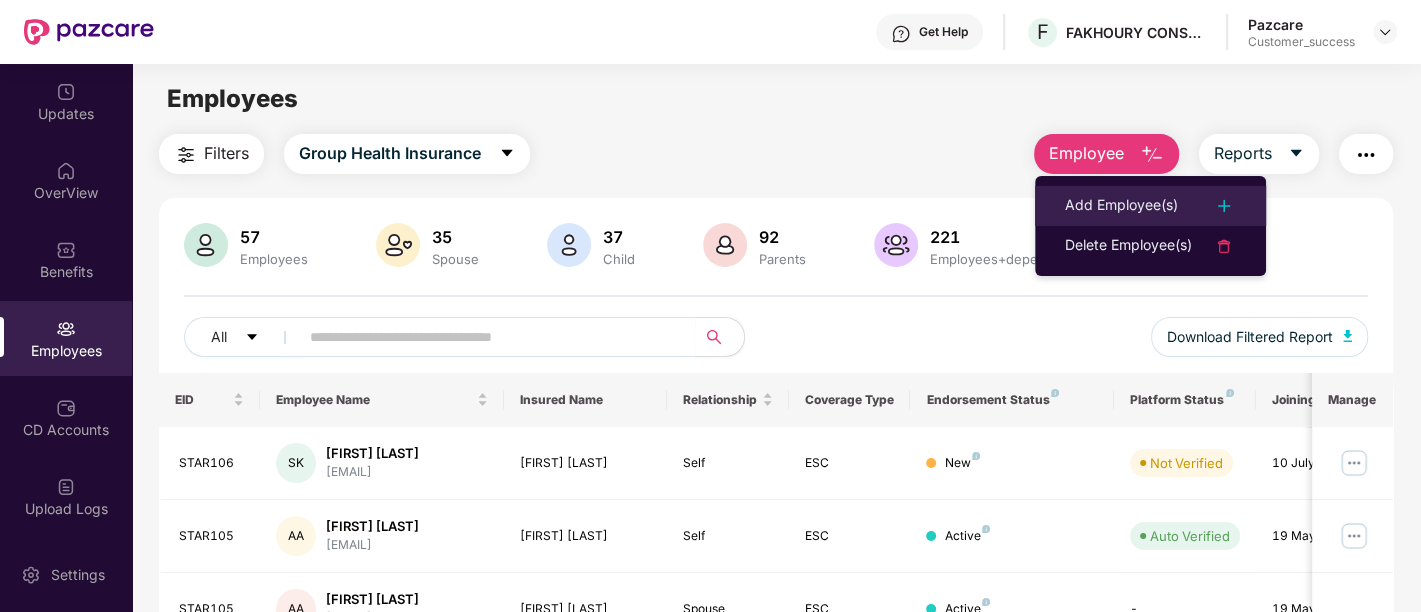 click on "Add Employee(s)" at bounding box center (1121, 206) 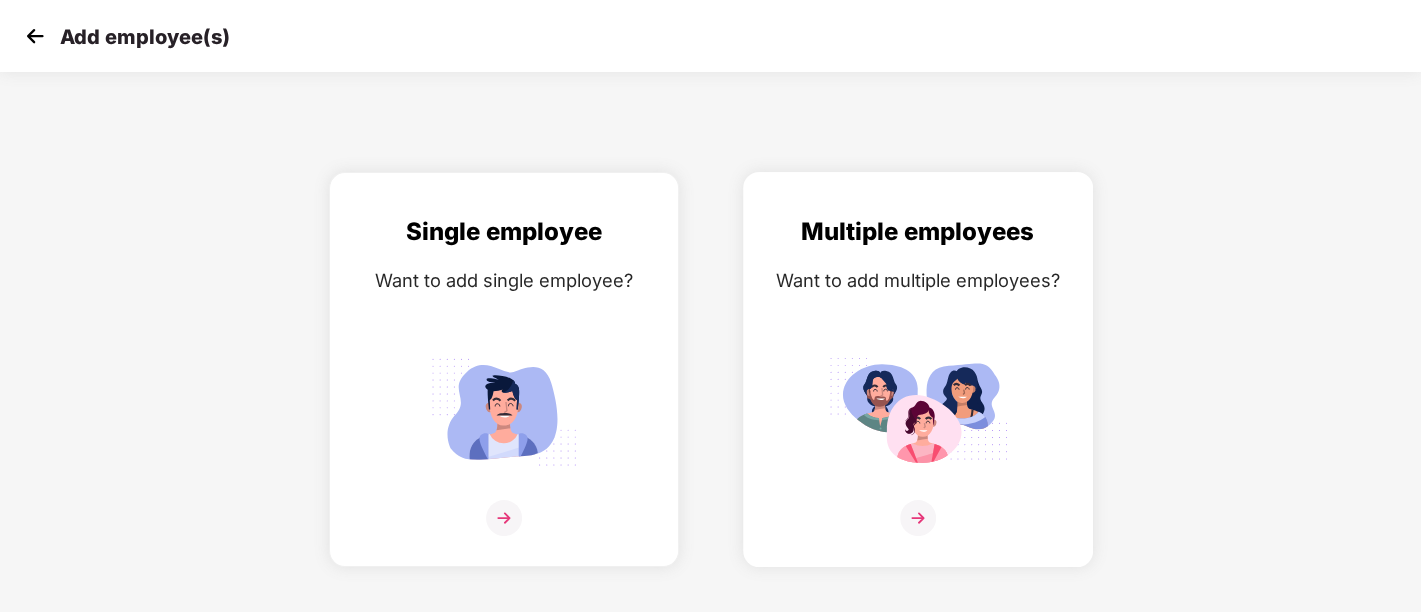 click at bounding box center [918, 411] 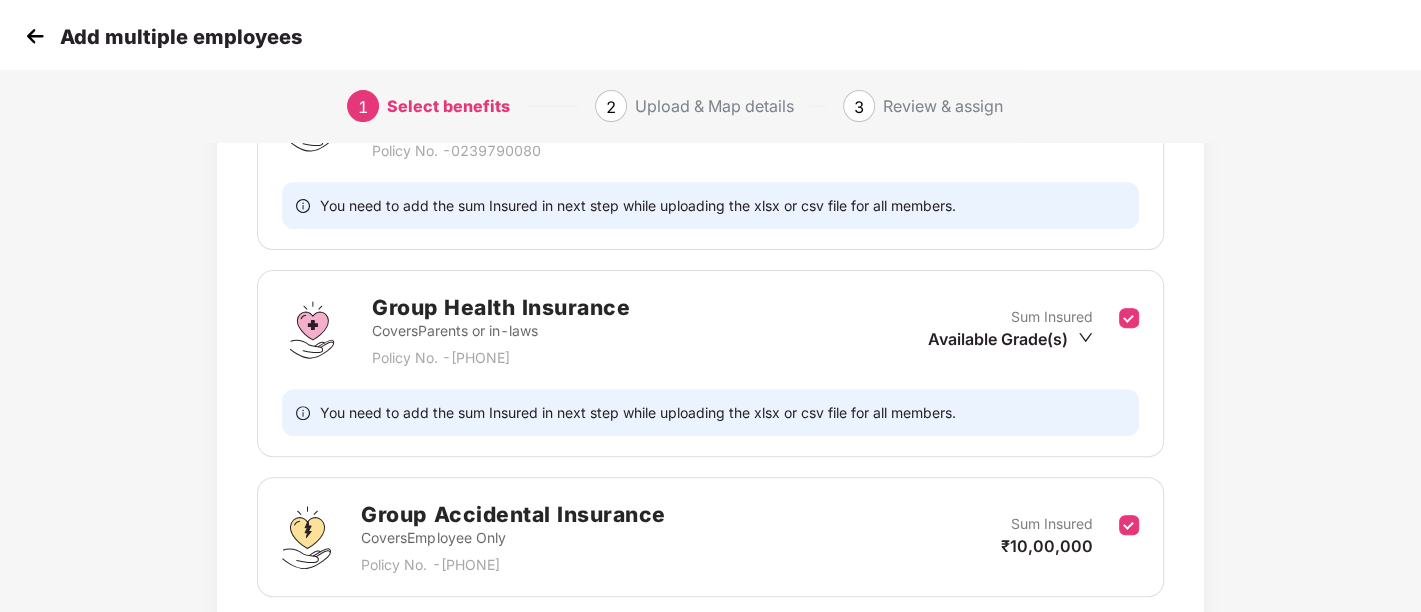 scroll, scrollTop: 537, scrollLeft: 0, axis: vertical 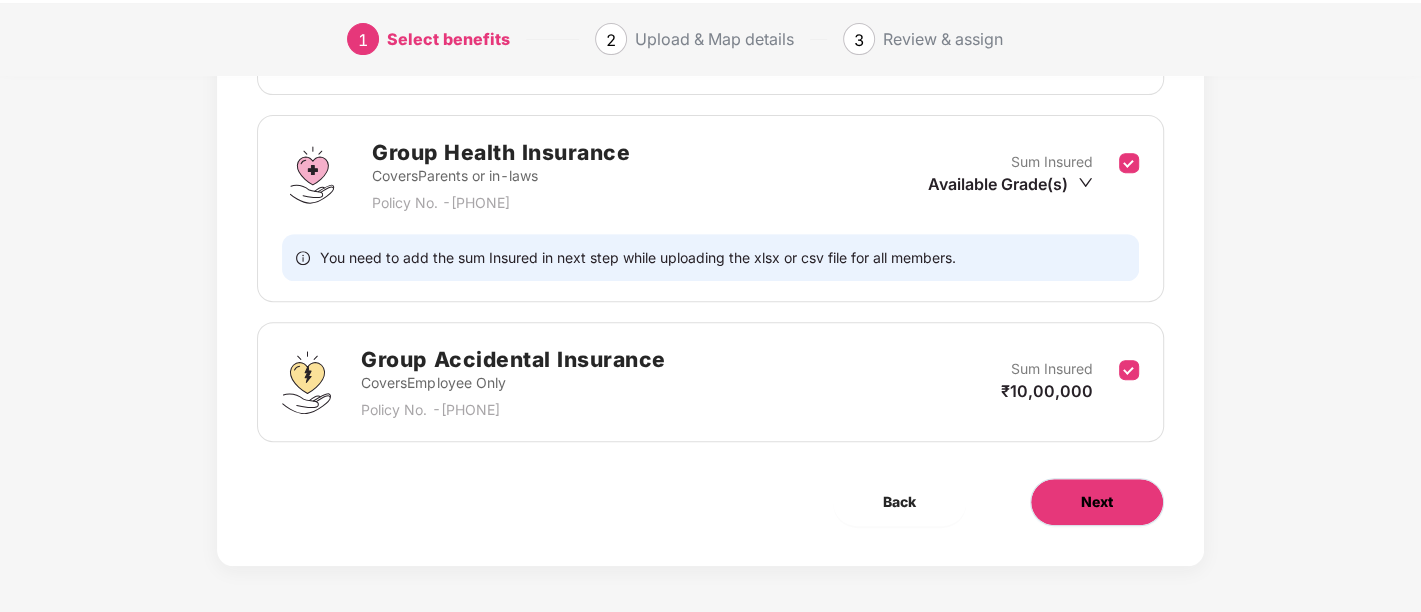 click on "Next" at bounding box center (1097, 502) 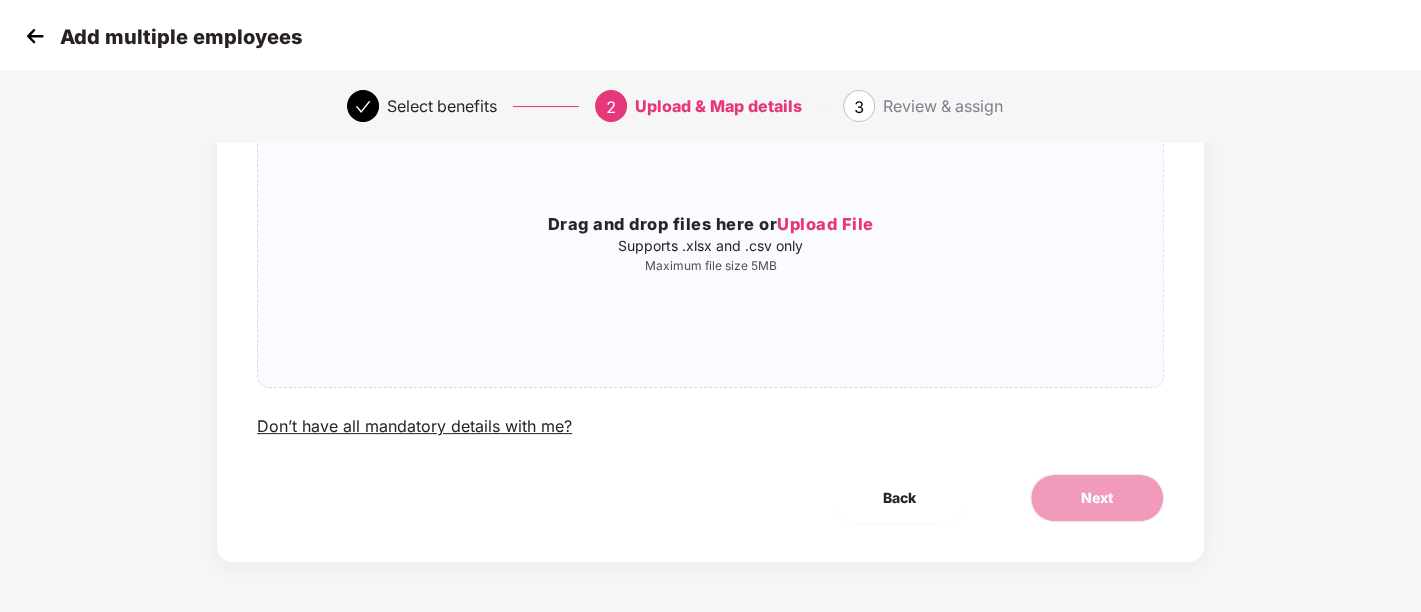 scroll, scrollTop: 0, scrollLeft: 0, axis: both 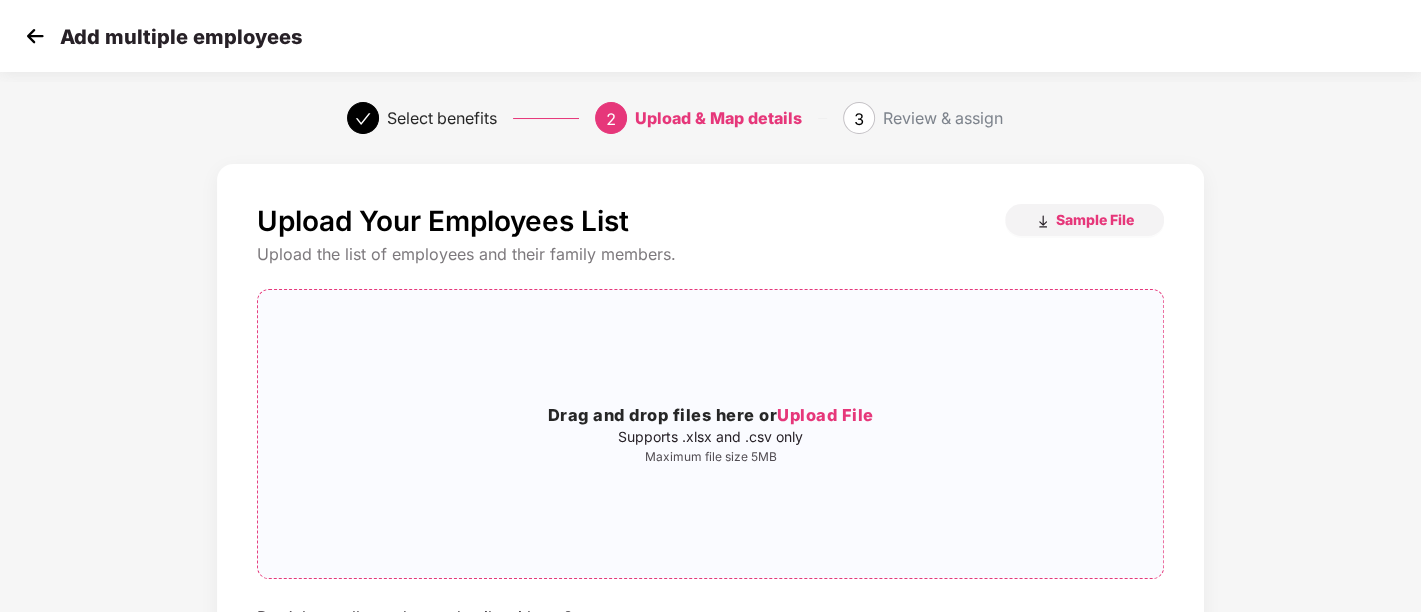 click on "Drag and drop files here or  Upload File" at bounding box center (710, 416) 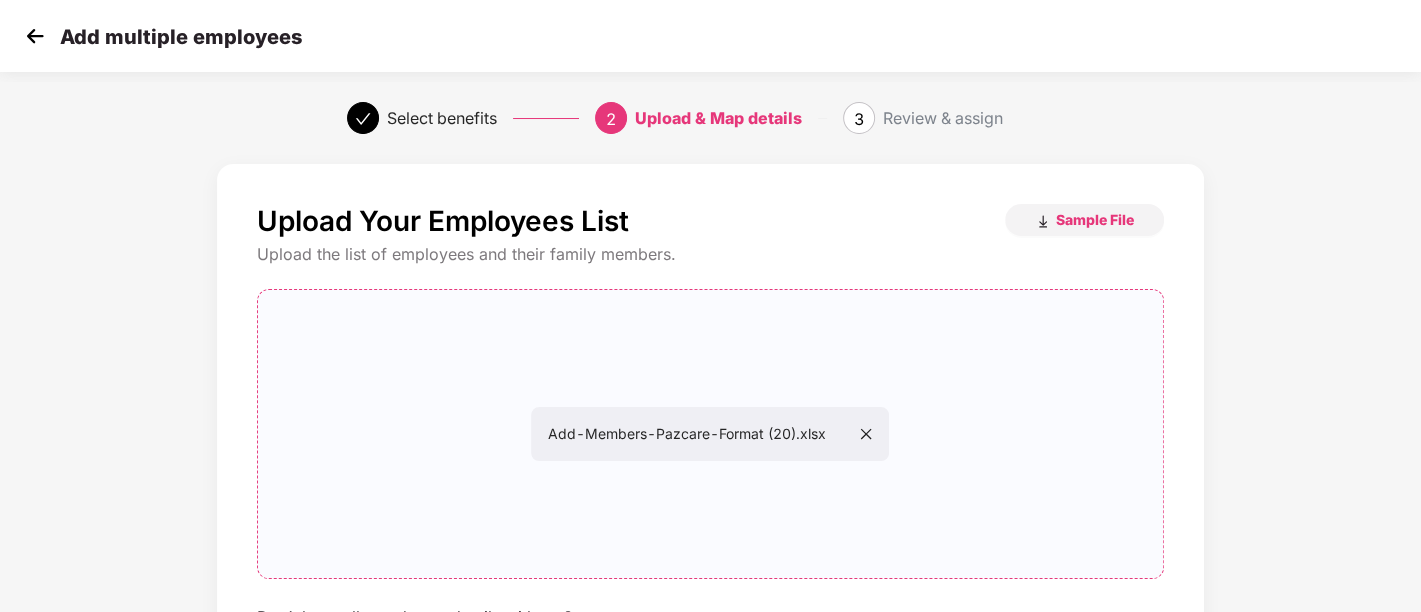scroll, scrollTop: 191, scrollLeft: 0, axis: vertical 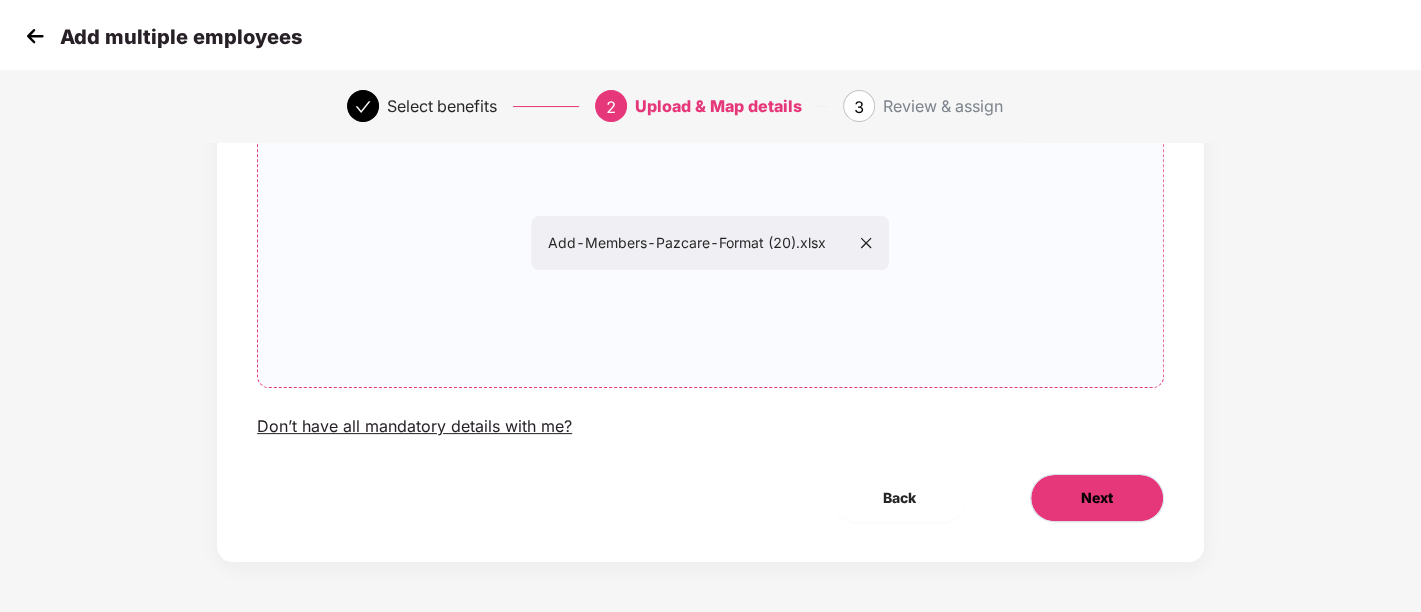click on "Next" at bounding box center [1097, 498] 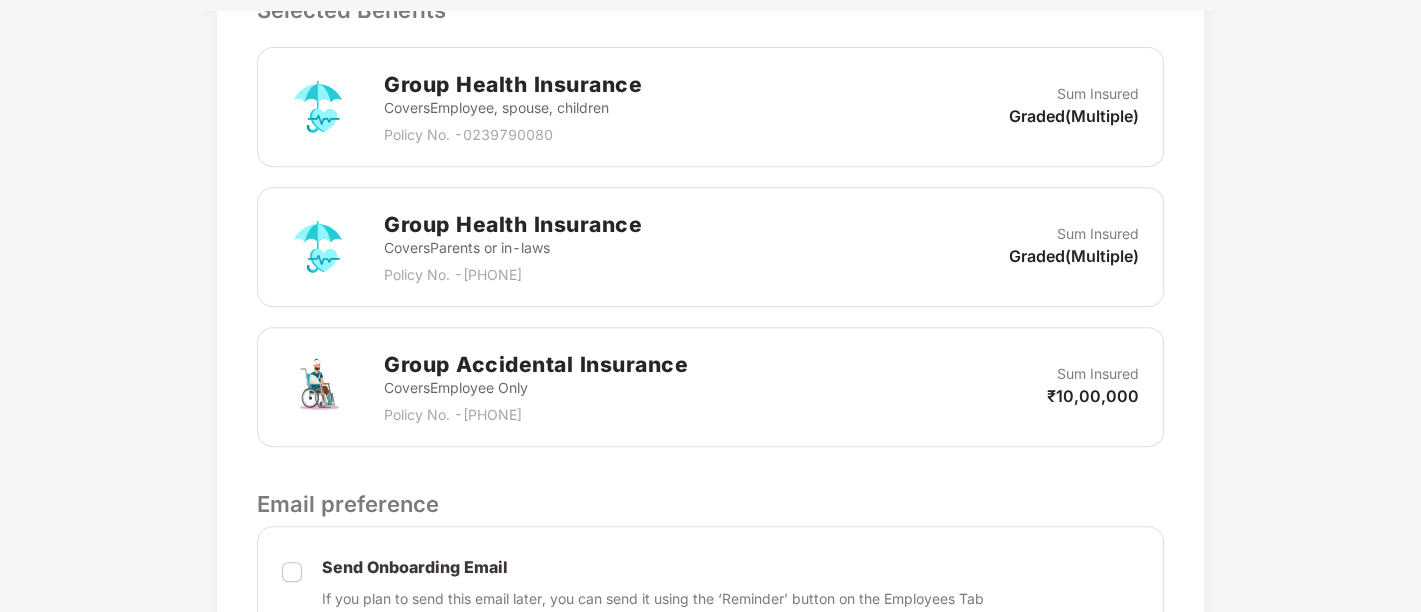 scroll, scrollTop: 994, scrollLeft: 1, axis: both 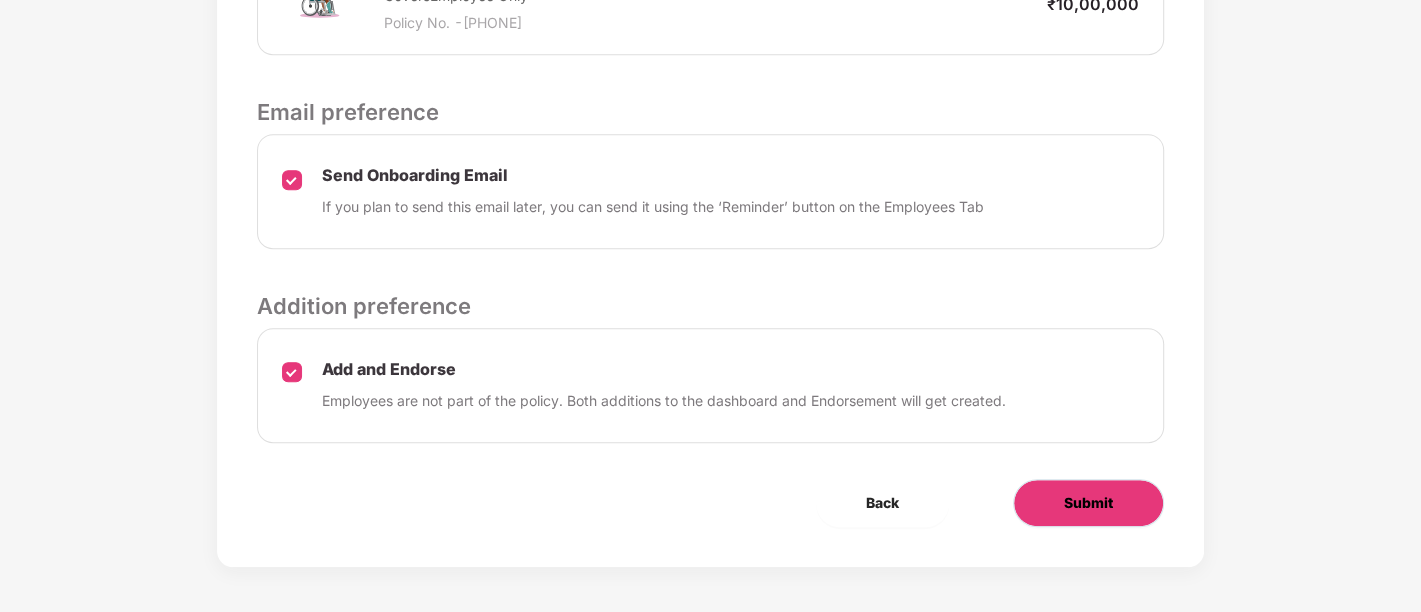 click on "Submit" at bounding box center (1088, 503) 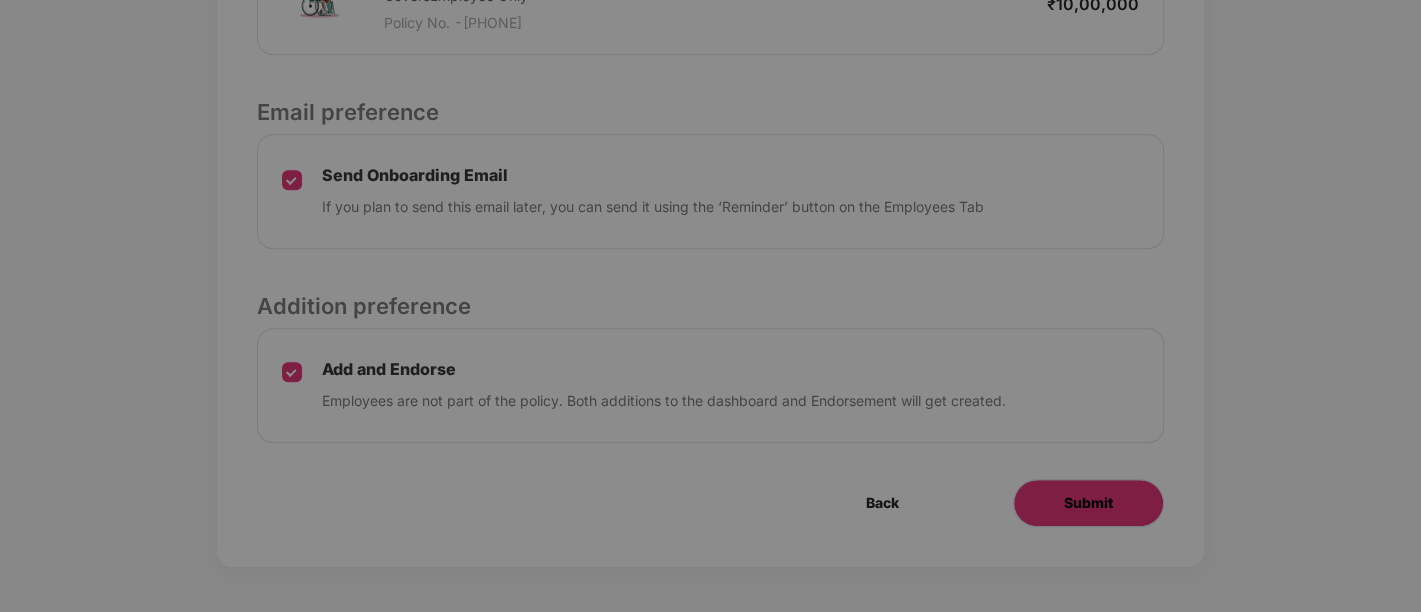scroll, scrollTop: 0, scrollLeft: 1, axis: horizontal 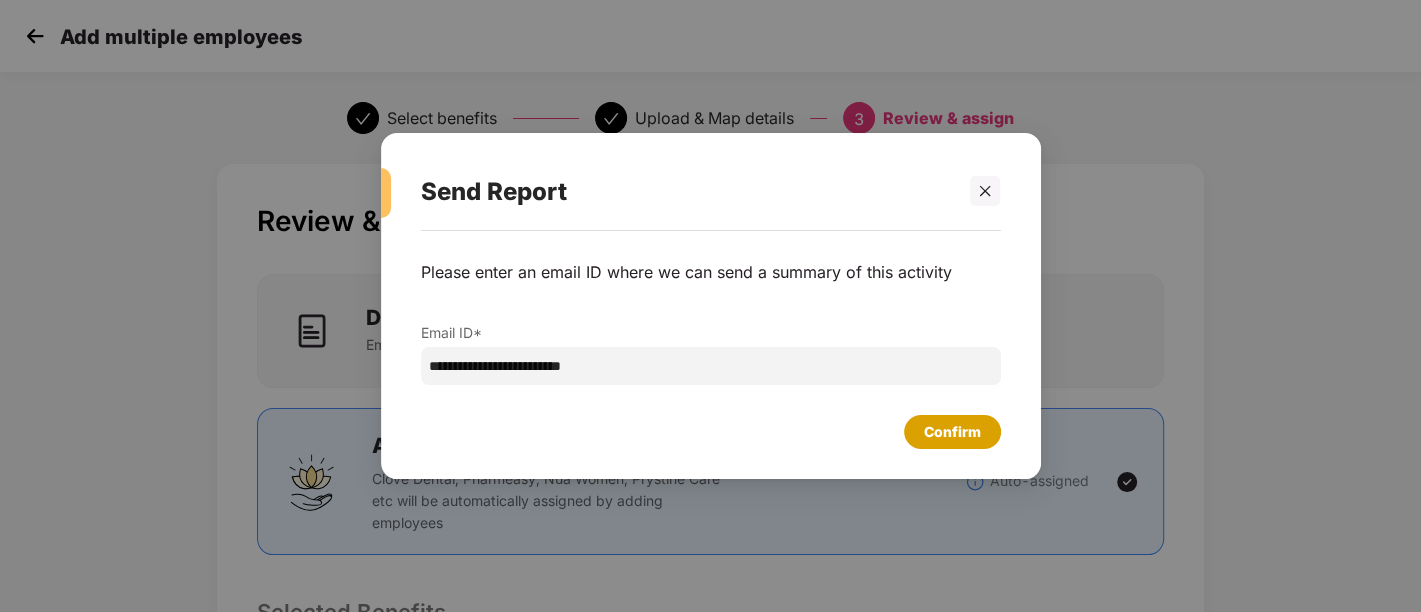 click on "Confirm" at bounding box center [952, 432] 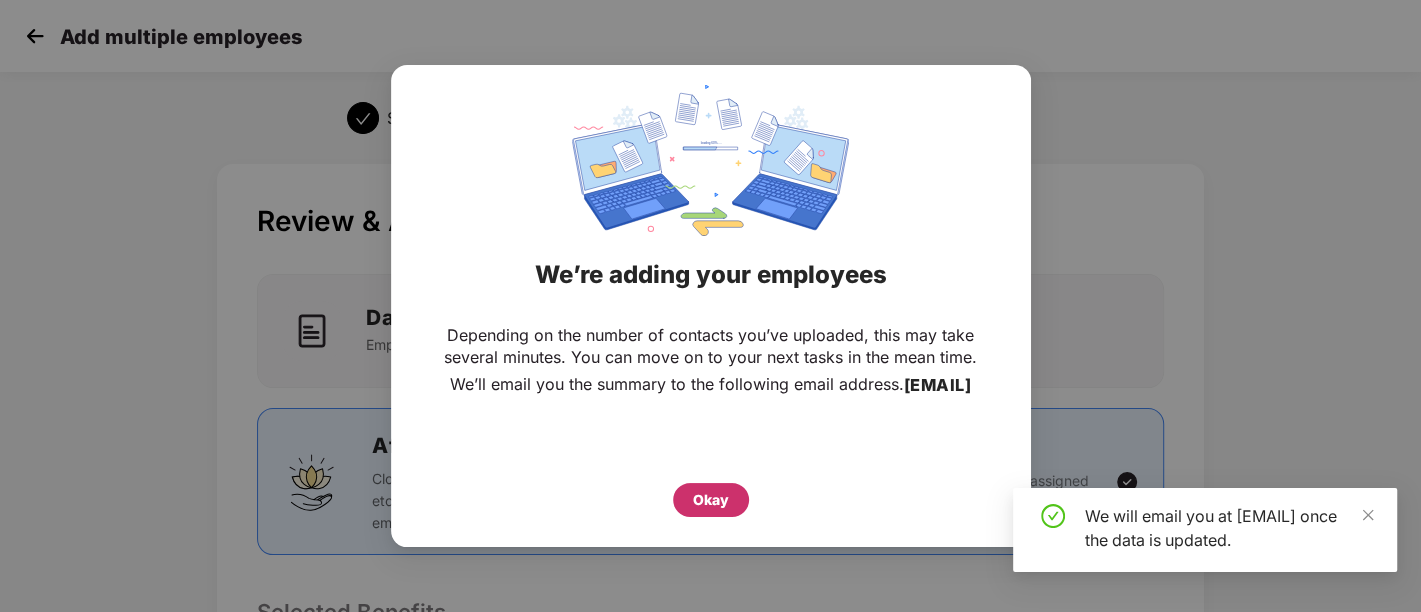 click on "Okay" at bounding box center [711, 500] 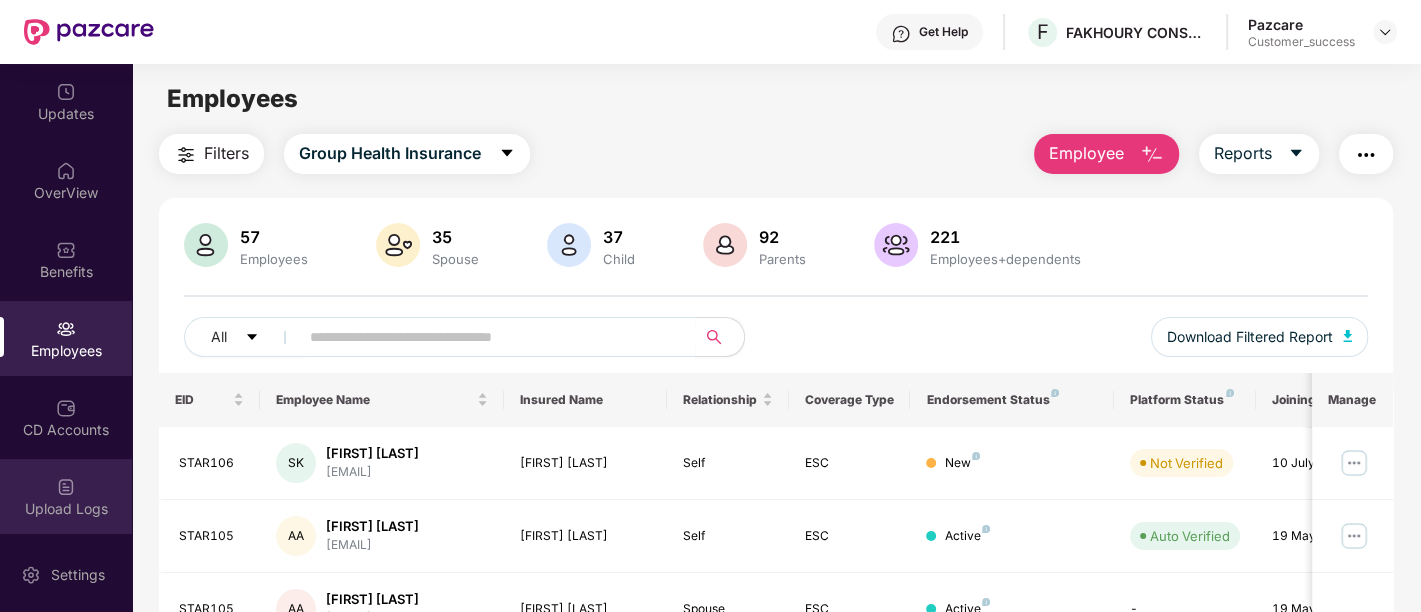 click on "Upload Logs" at bounding box center [66, 509] 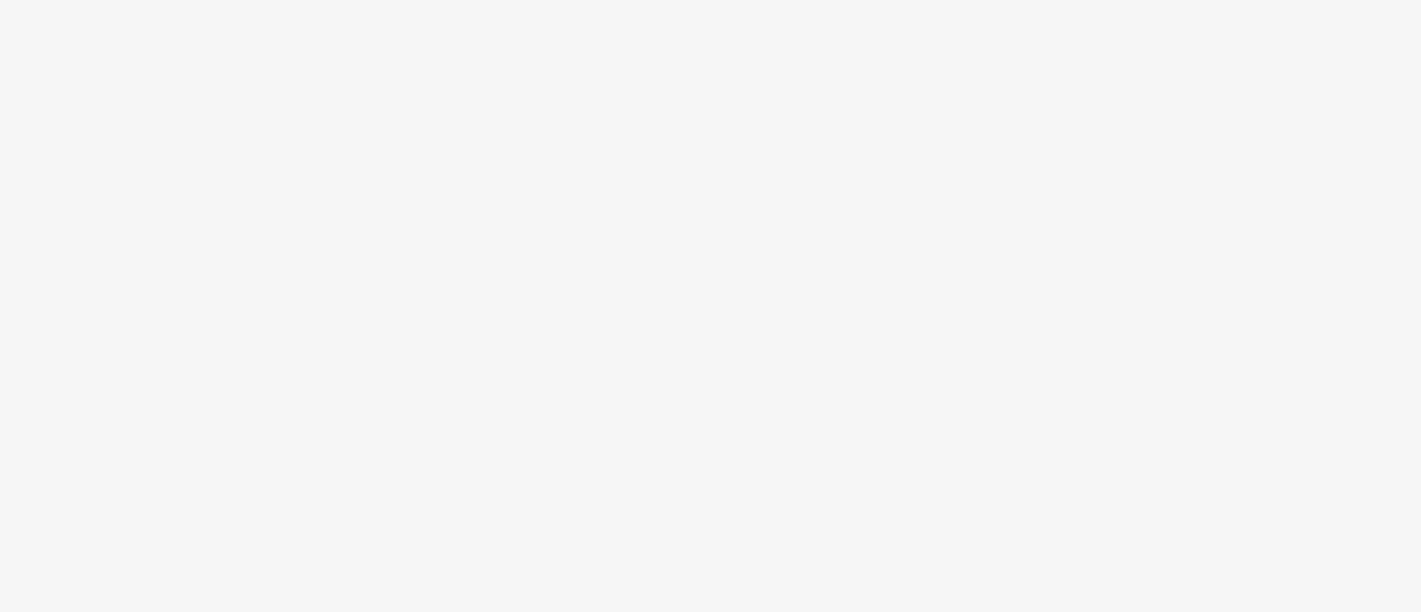 scroll, scrollTop: 0, scrollLeft: 0, axis: both 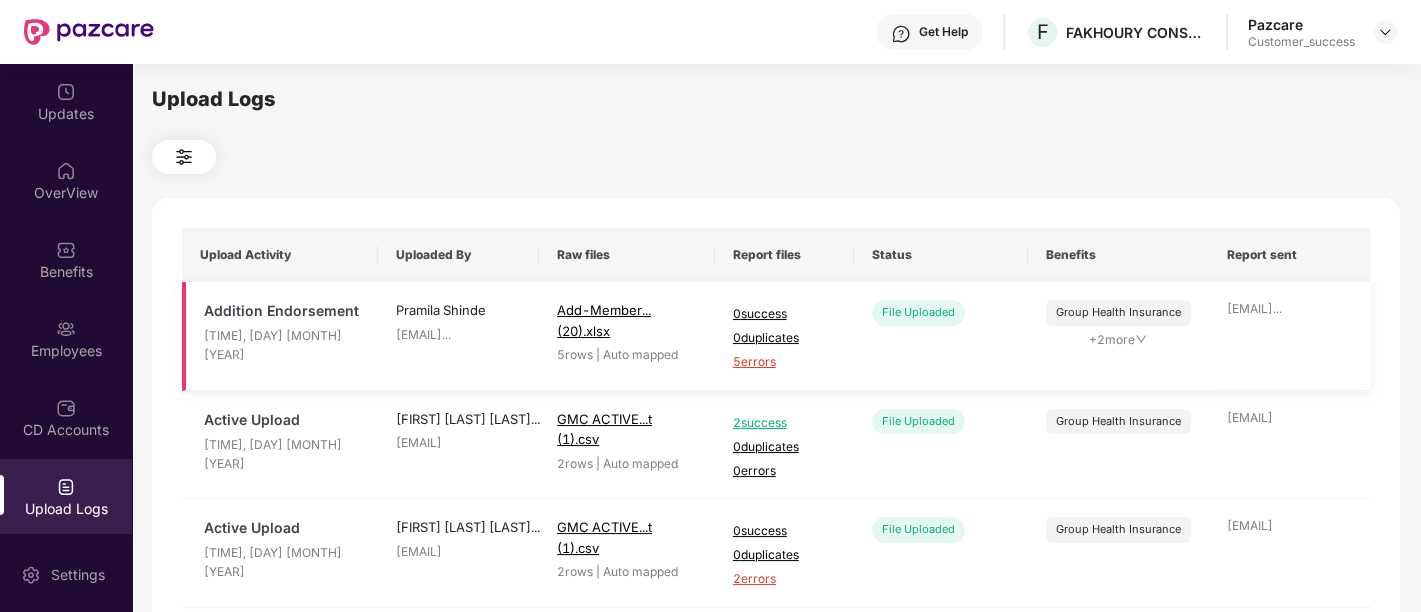 click on "5  errors" at bounding box center (784, 362) 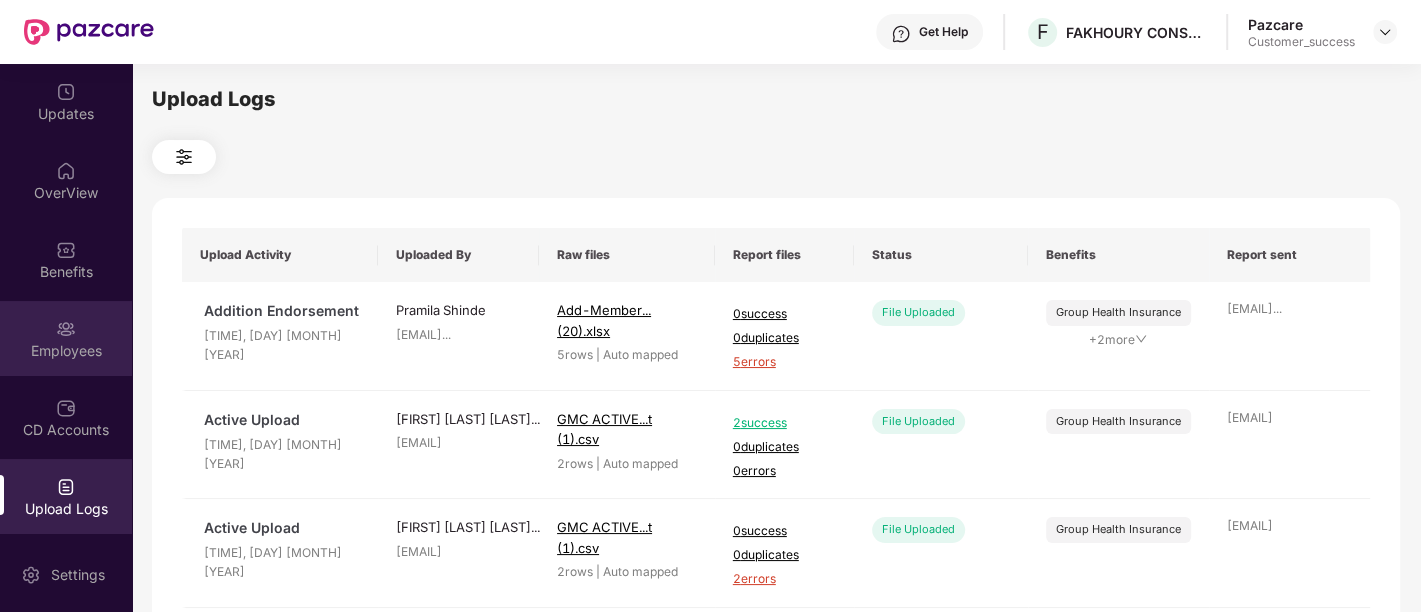 click on "Employees" at bounding box center (66, 338) 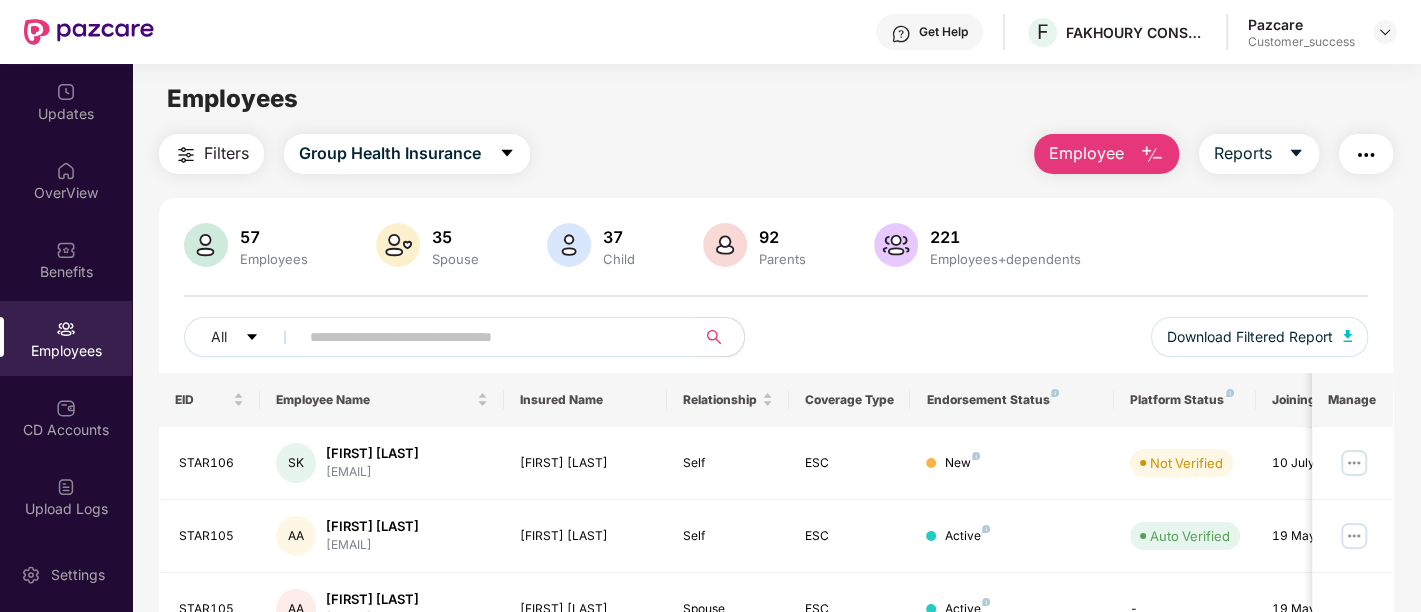 click on "Employee" at bounding box center (1086, 153) 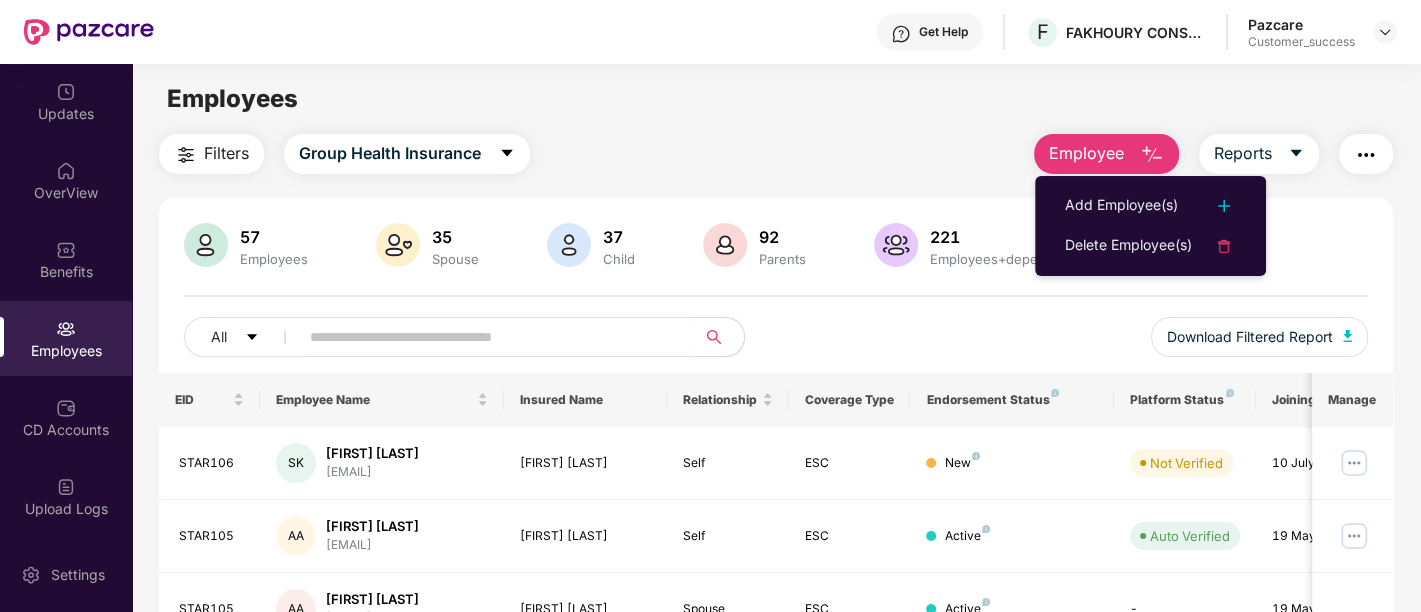 click on "Employee" at bounding box center [1086, 153] 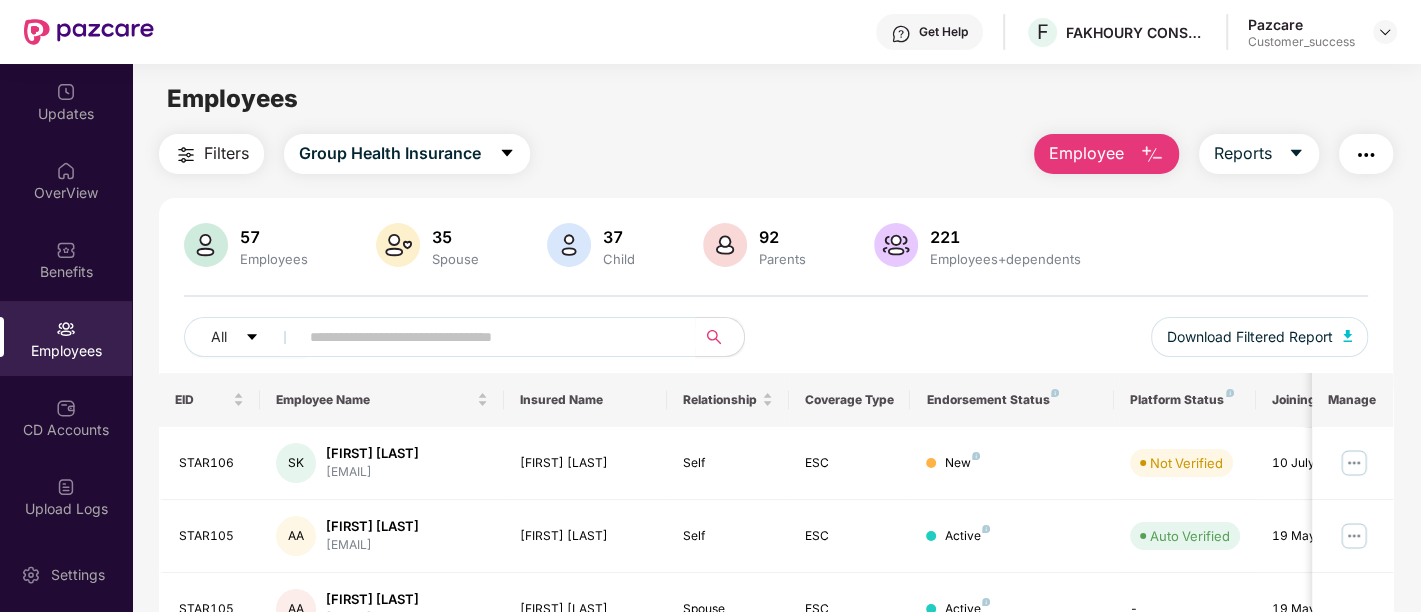 click on "Employee" at bounding box center (1086, 153) 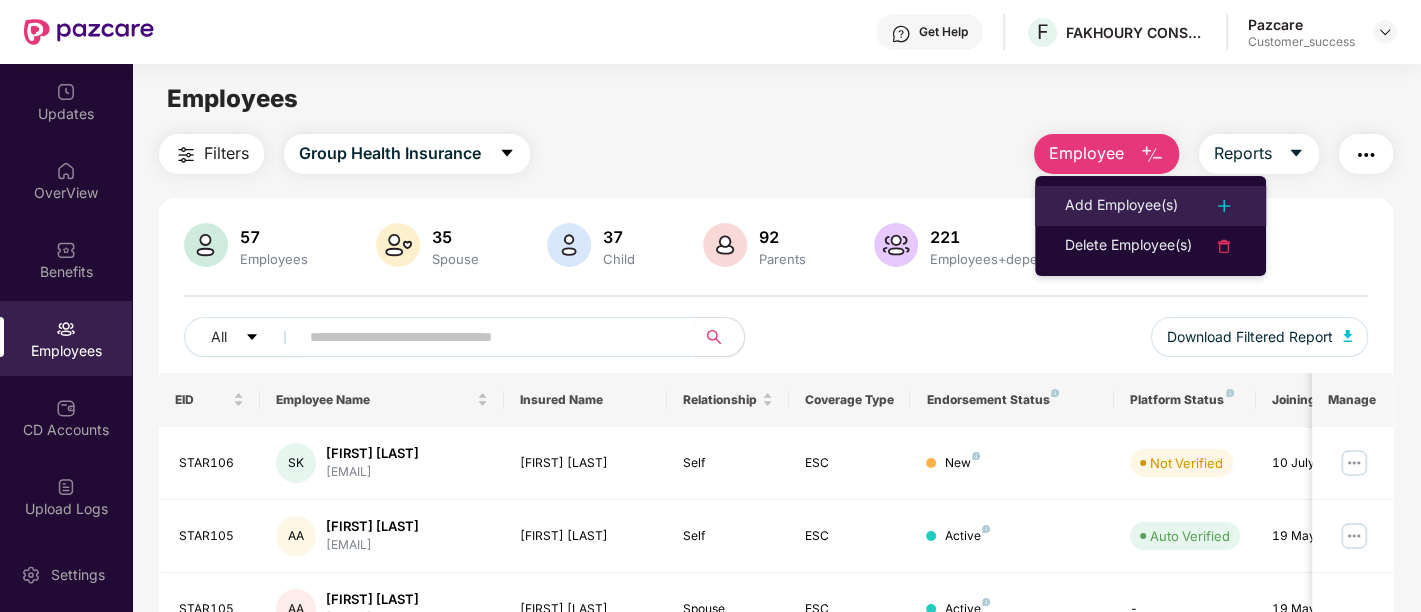 click on "Add Employee(s)" at bounding box center [1150, 206] 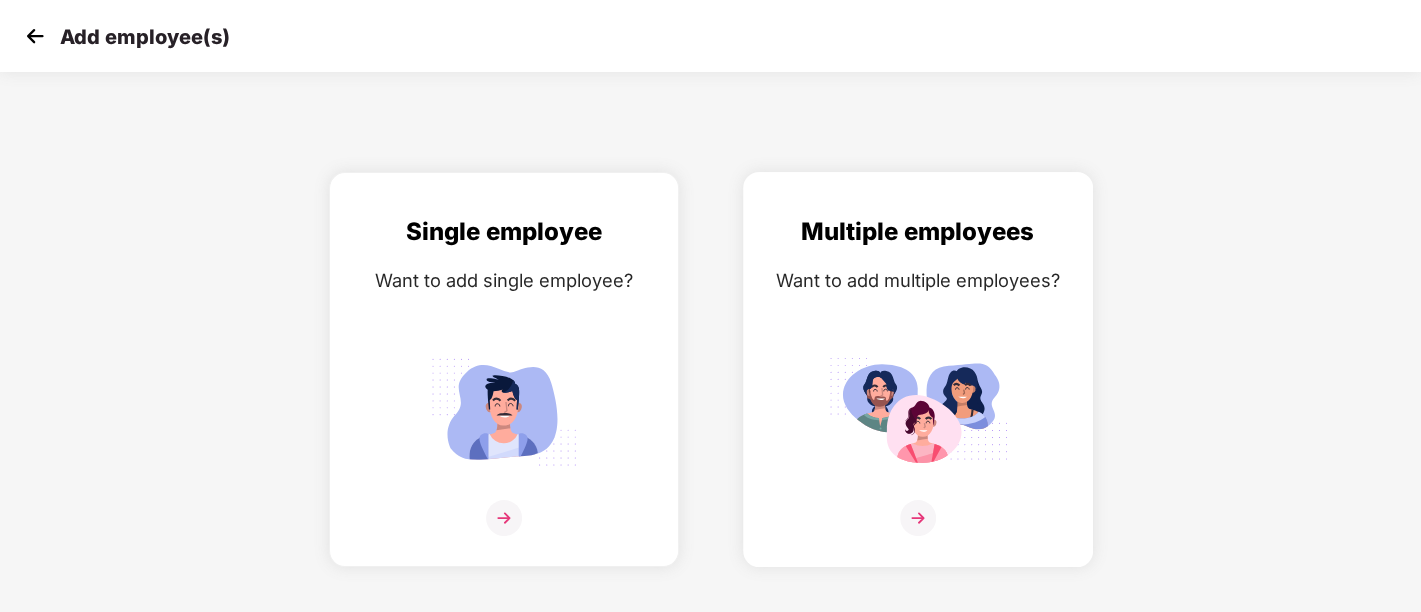 click at bounding box center (918, 411) 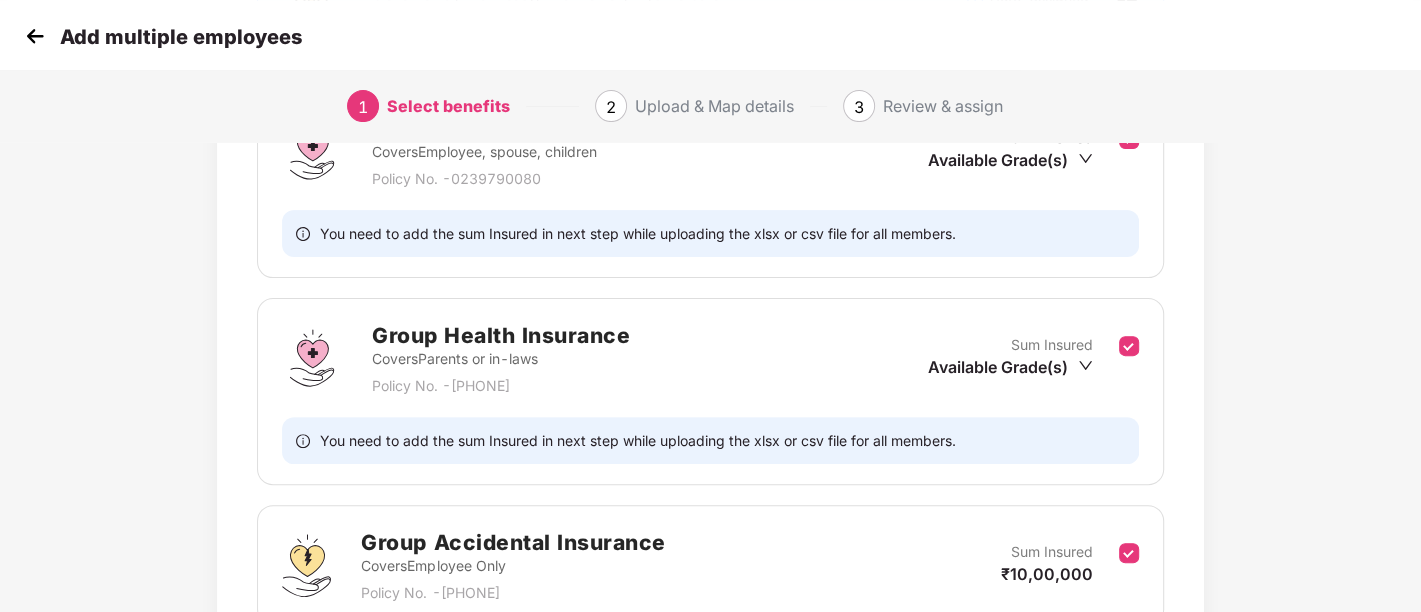 scroll, scrollTop: 537, scrollLeft: 1, axis: both 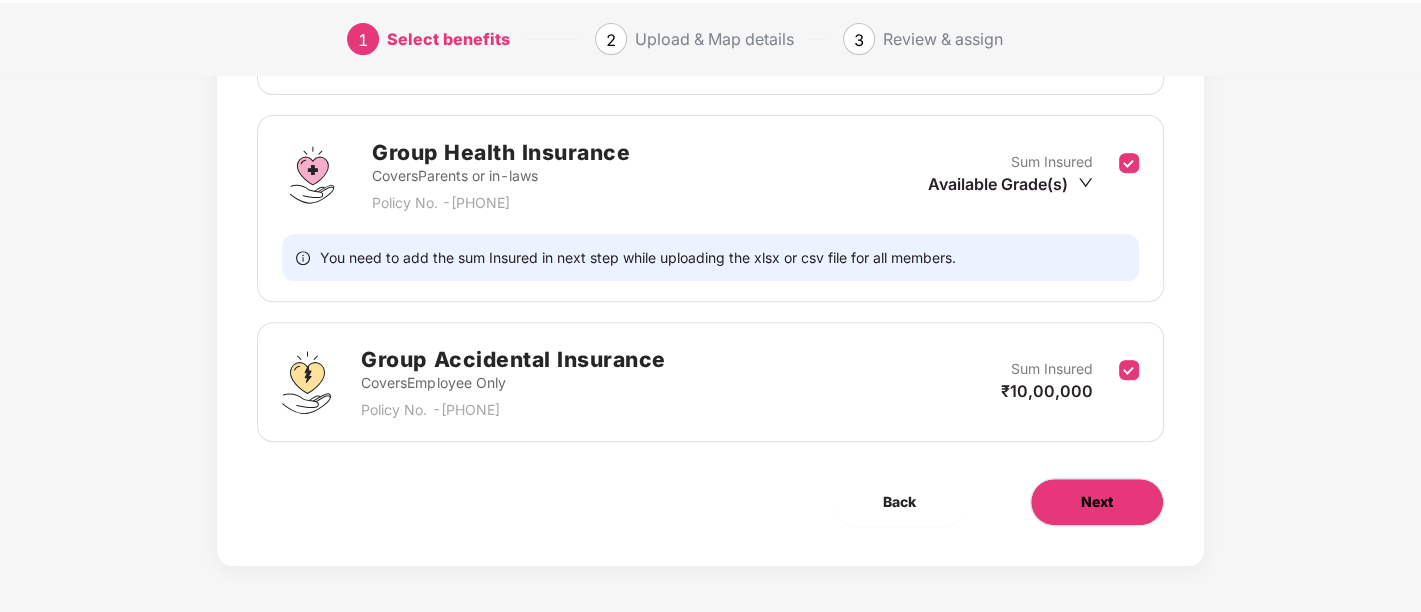 click on "Next" at bounding box center (1097, 502) 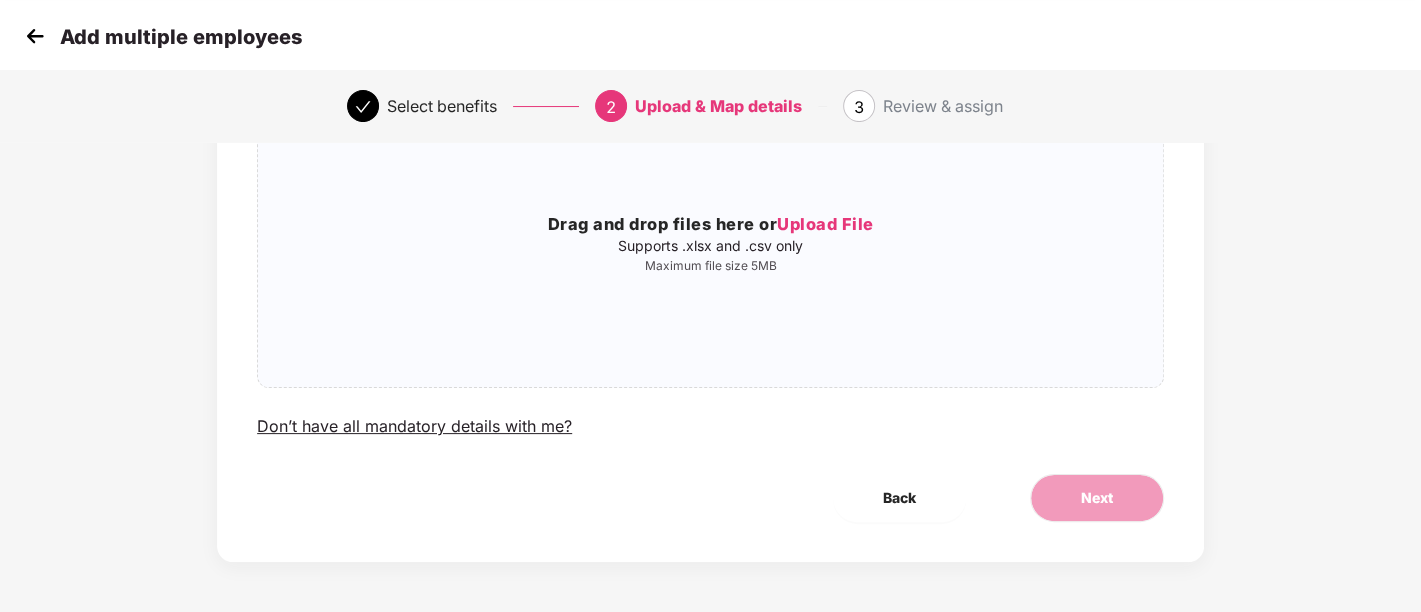 scroll, scrollTop: 0, scrollLeft: 1, axis: horizontal 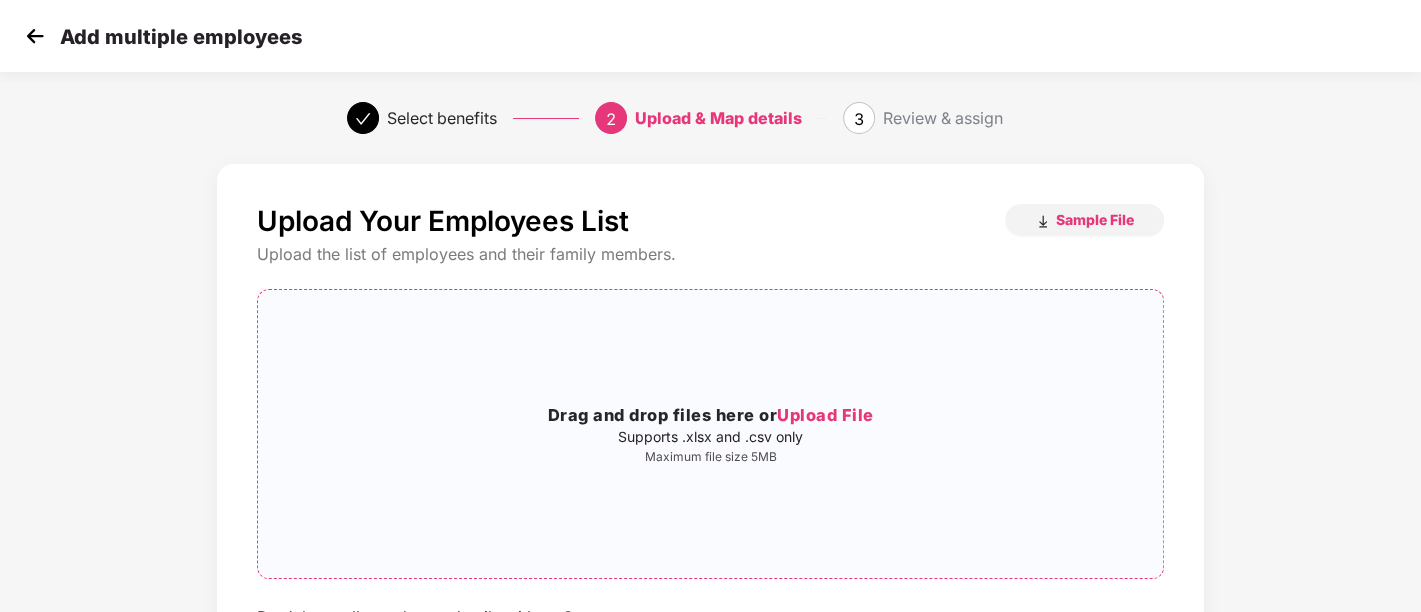 click on "Upload File" at bounding box center (825, 415) 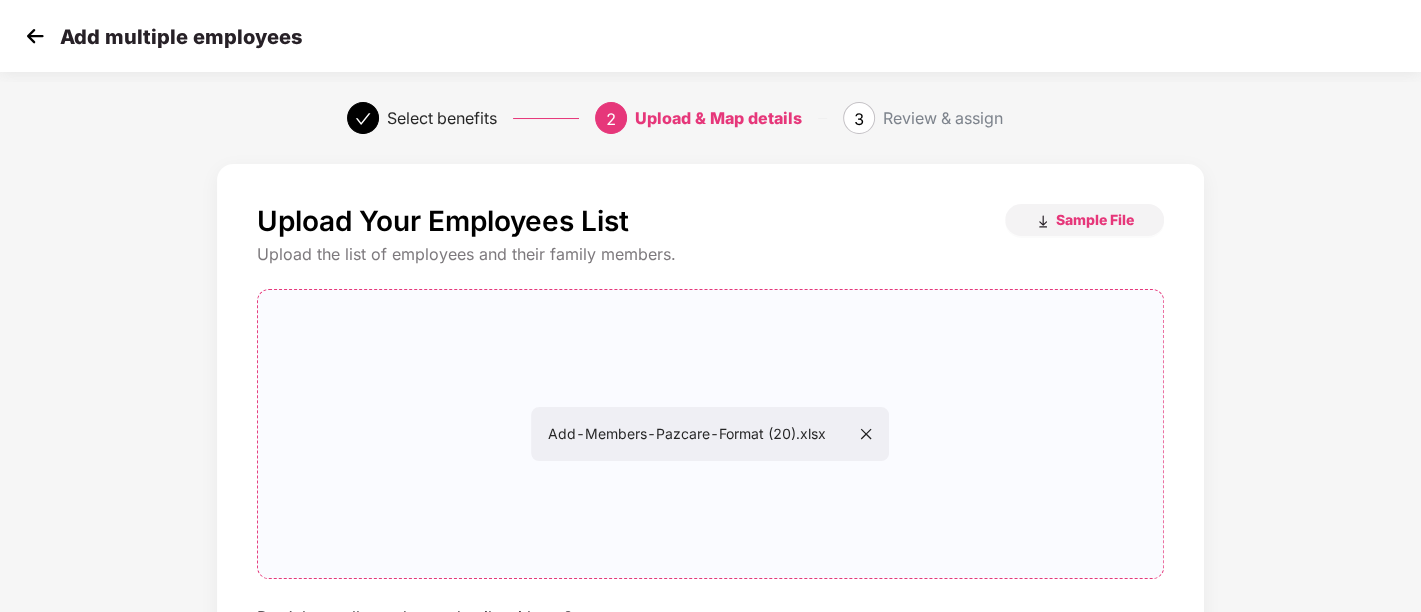 scroll, scrollTop: 191, scrollLeft: 1, axis: both 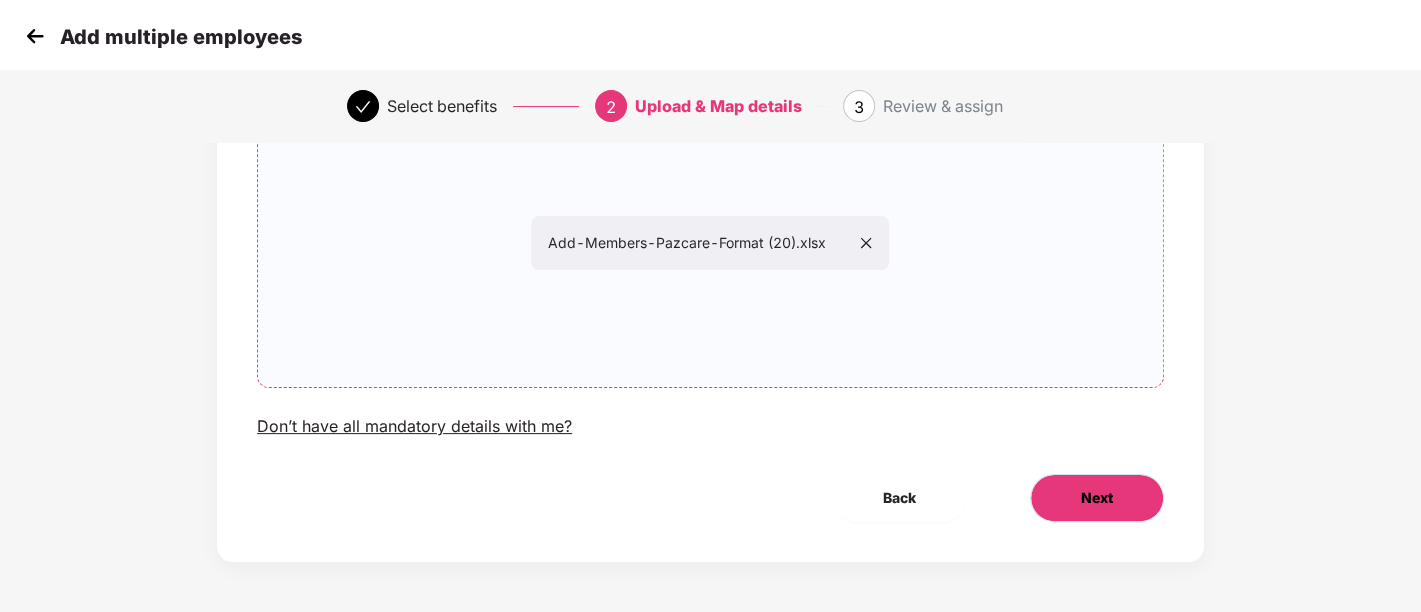 click on "Next" at bounding box center [1097, 498] 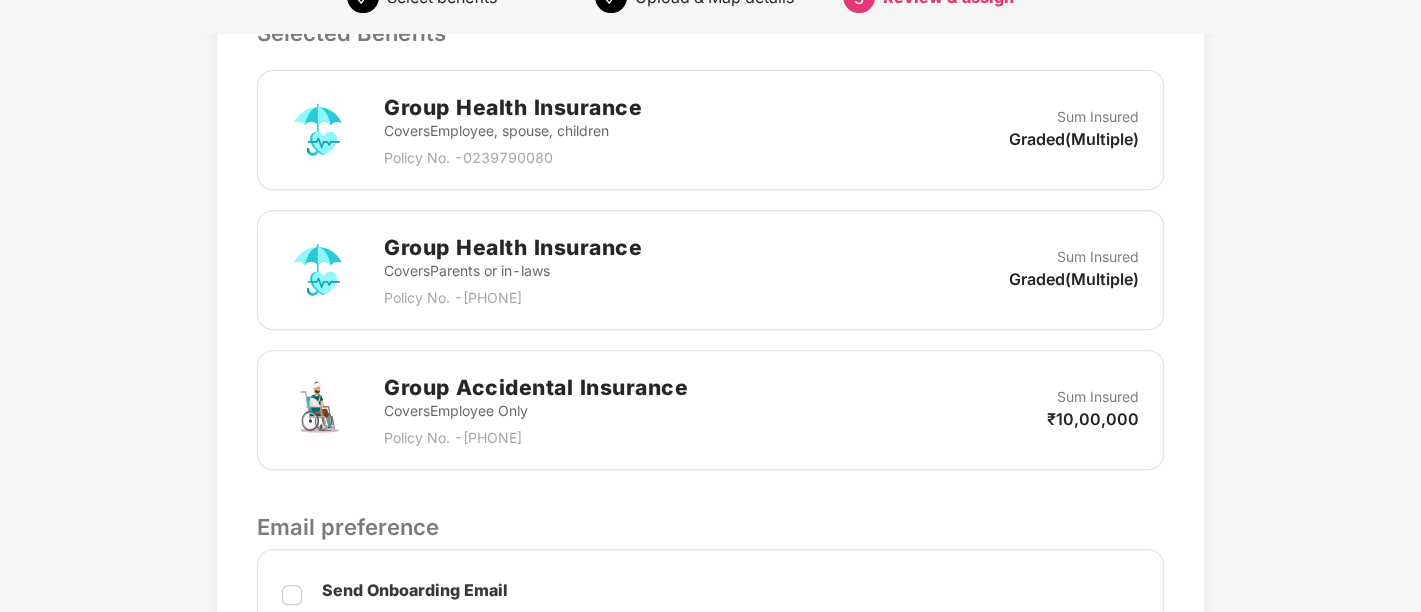 scroll, scrollTop: 994, scrollLeft: 1, axis: both 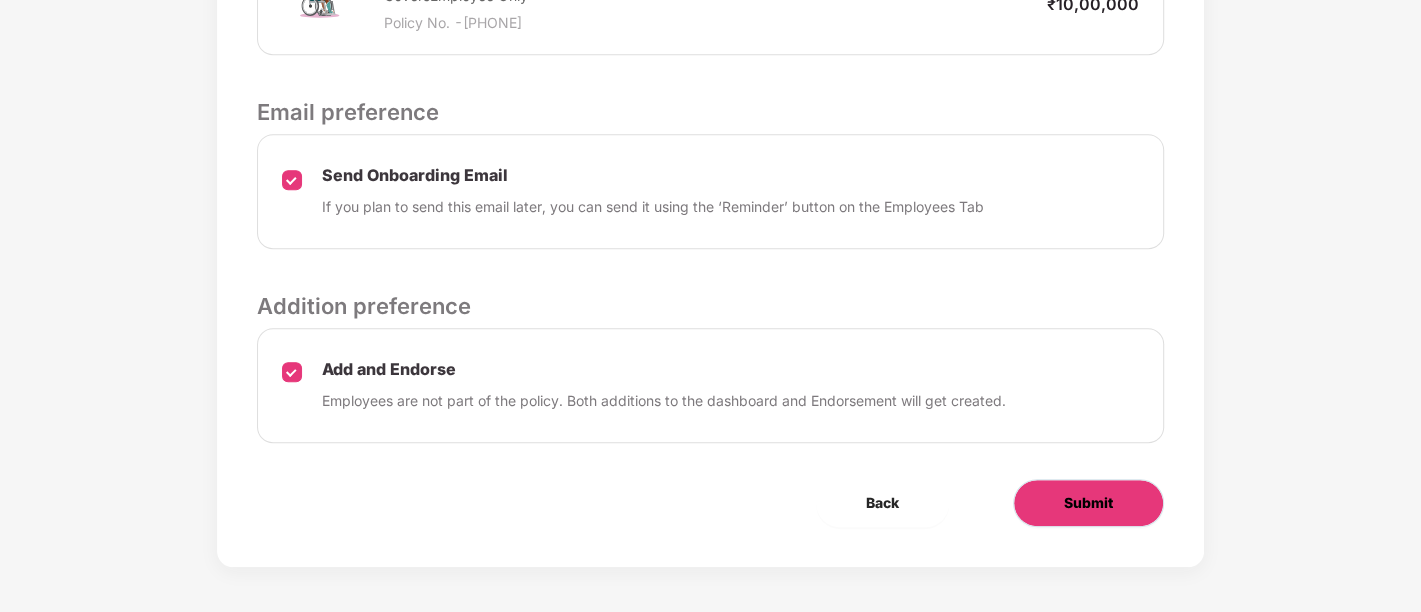click on "Submit" at bounding box center [1088, 503] 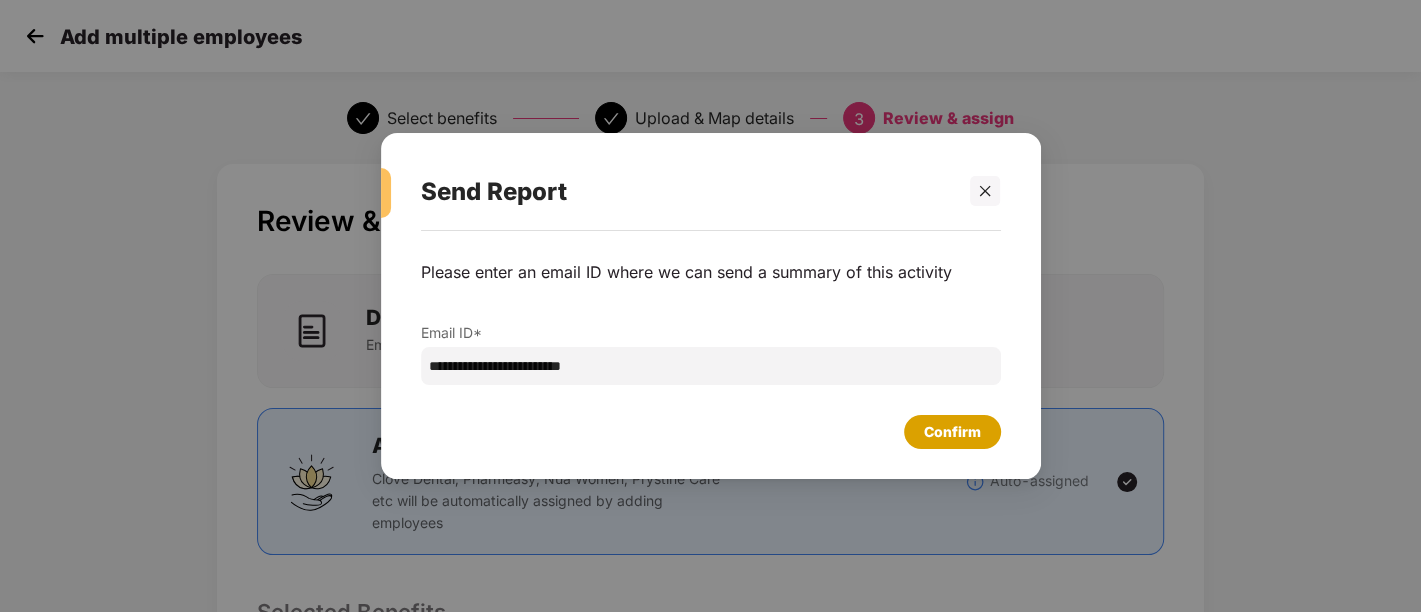 click on "Confirm" at bounding box center (952, 432) 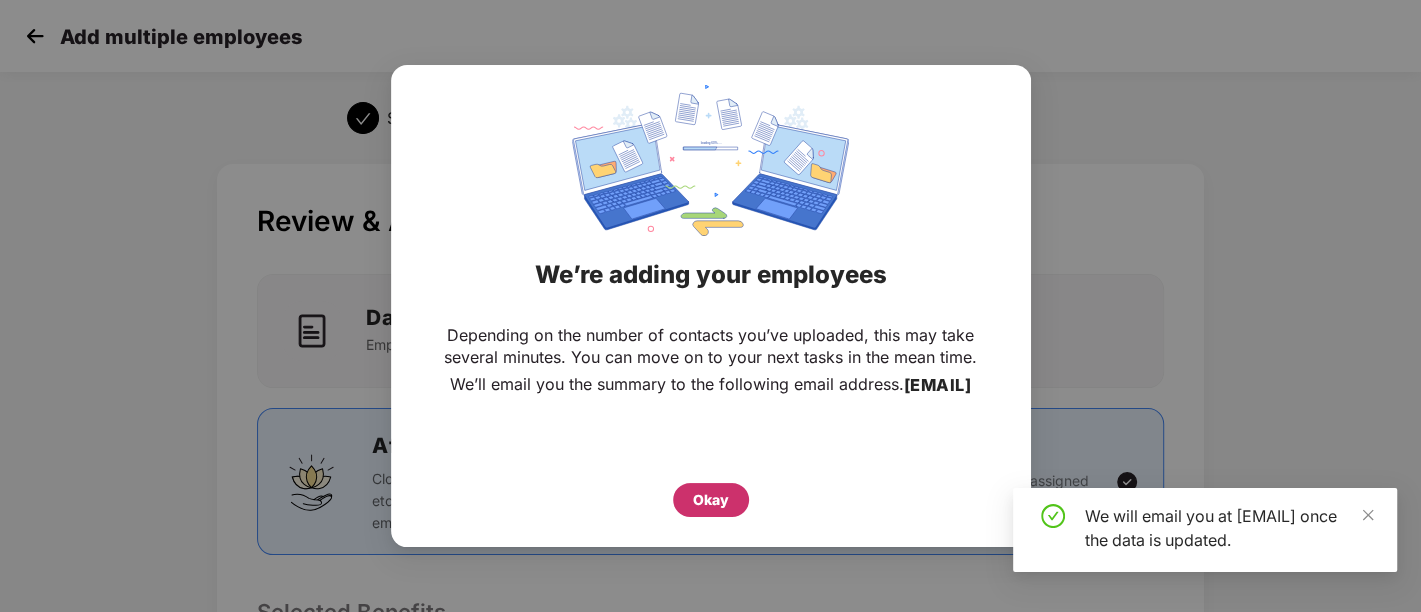click on "Okay" at bounding box center [711, 500] 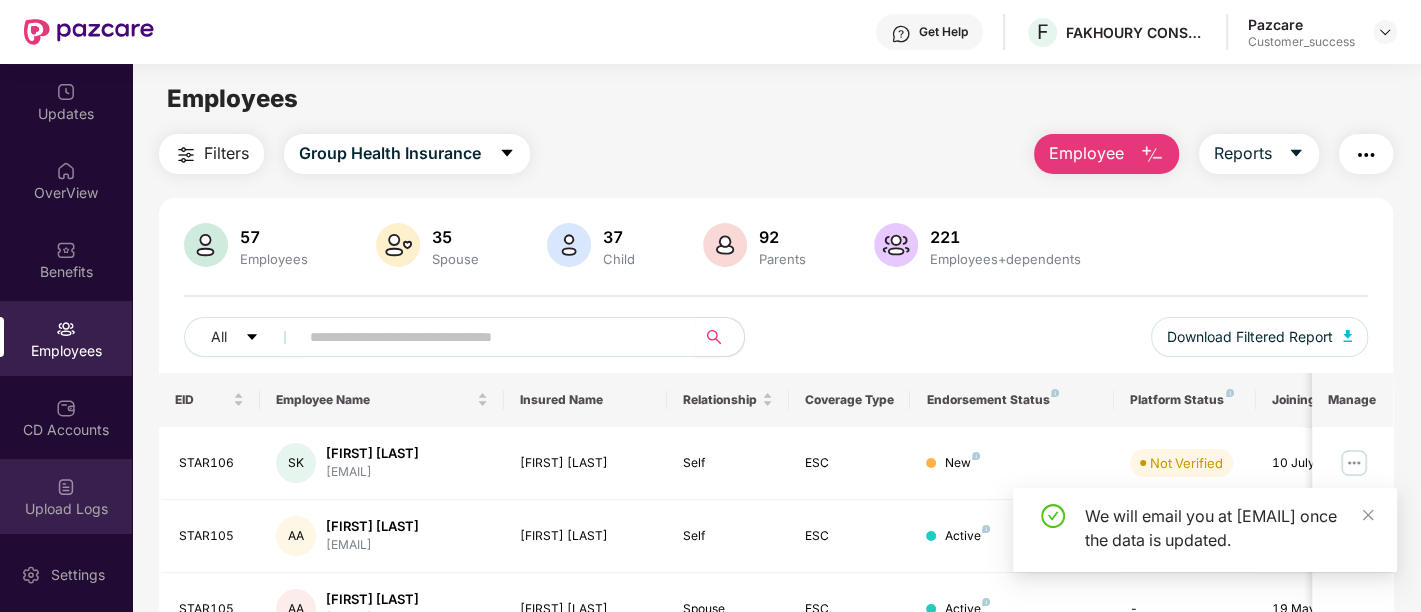 click on "Upload Logs" at bounding box center (66, 509) 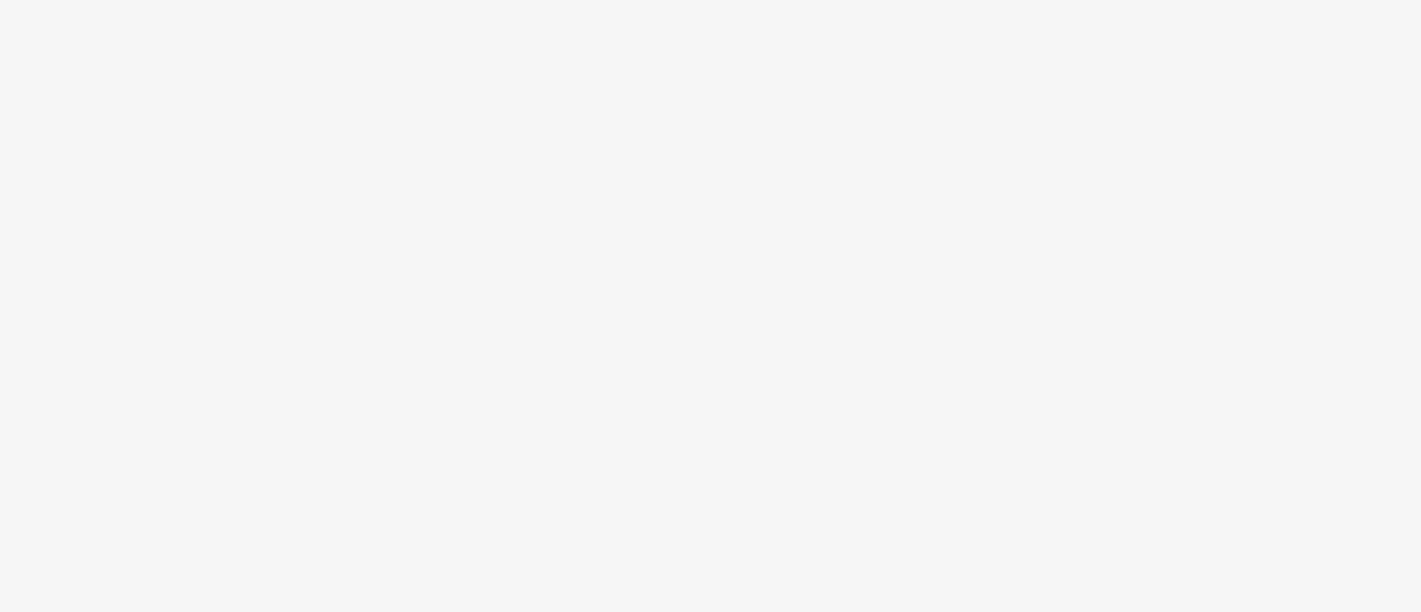 scroll, scrollTop: 0, scrollLeft: 0, axis: both 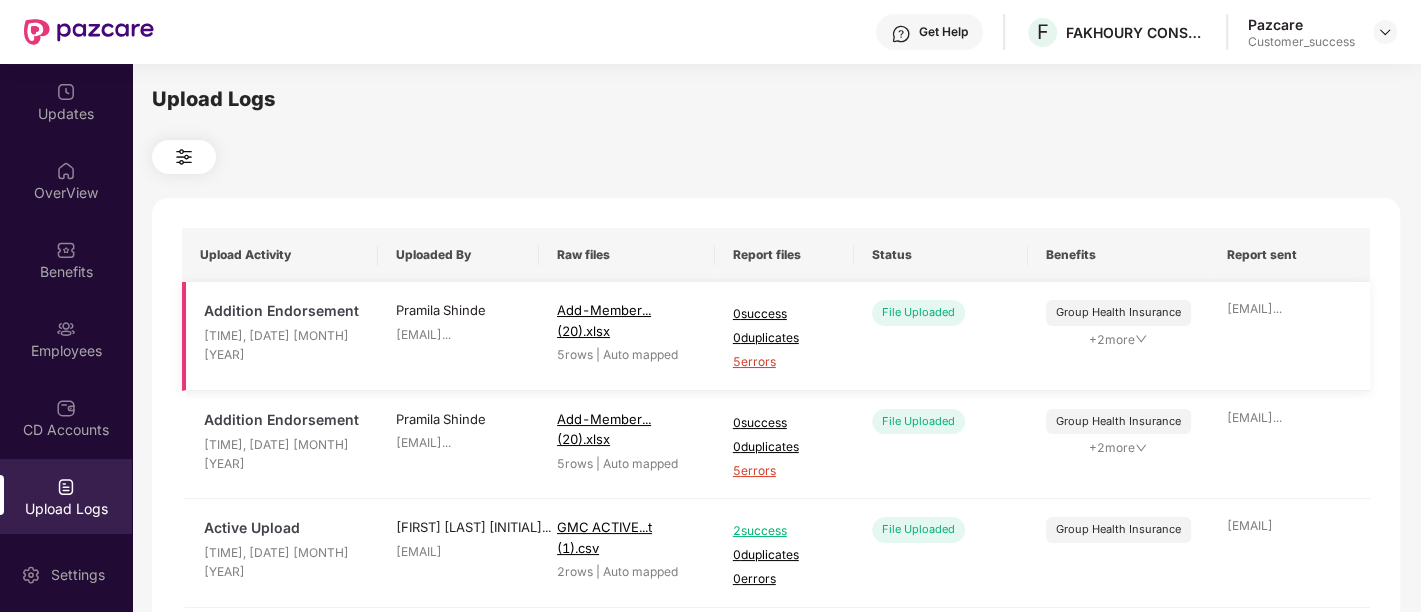 click on "5  errors" at bounding box center (784, 362) 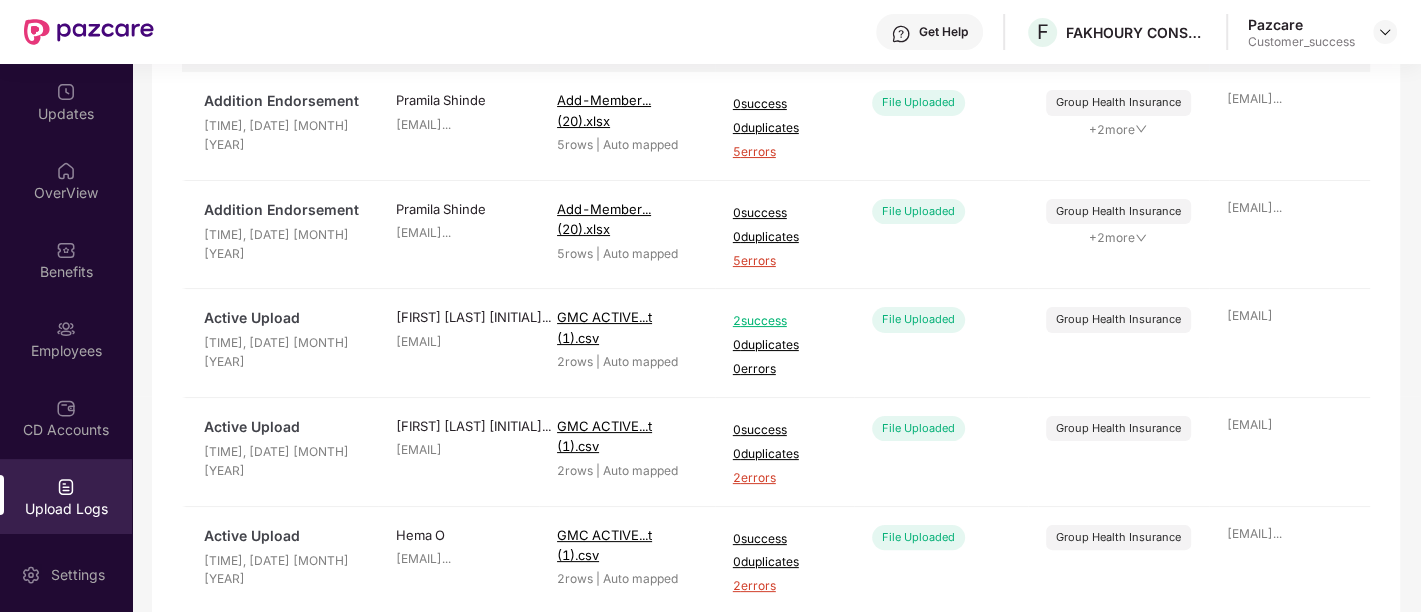 scroll, scrollTop: 0, scrollLeft: 0, axis: both 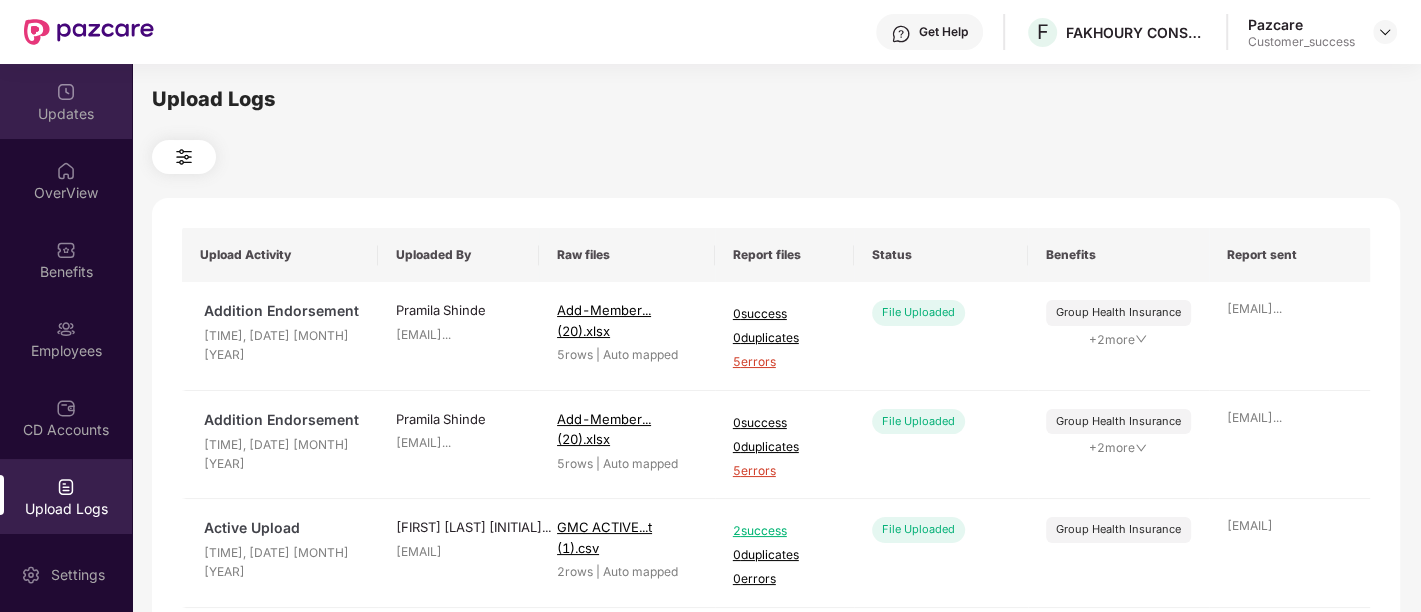click on "Updates" at bounding box center (66, 101) 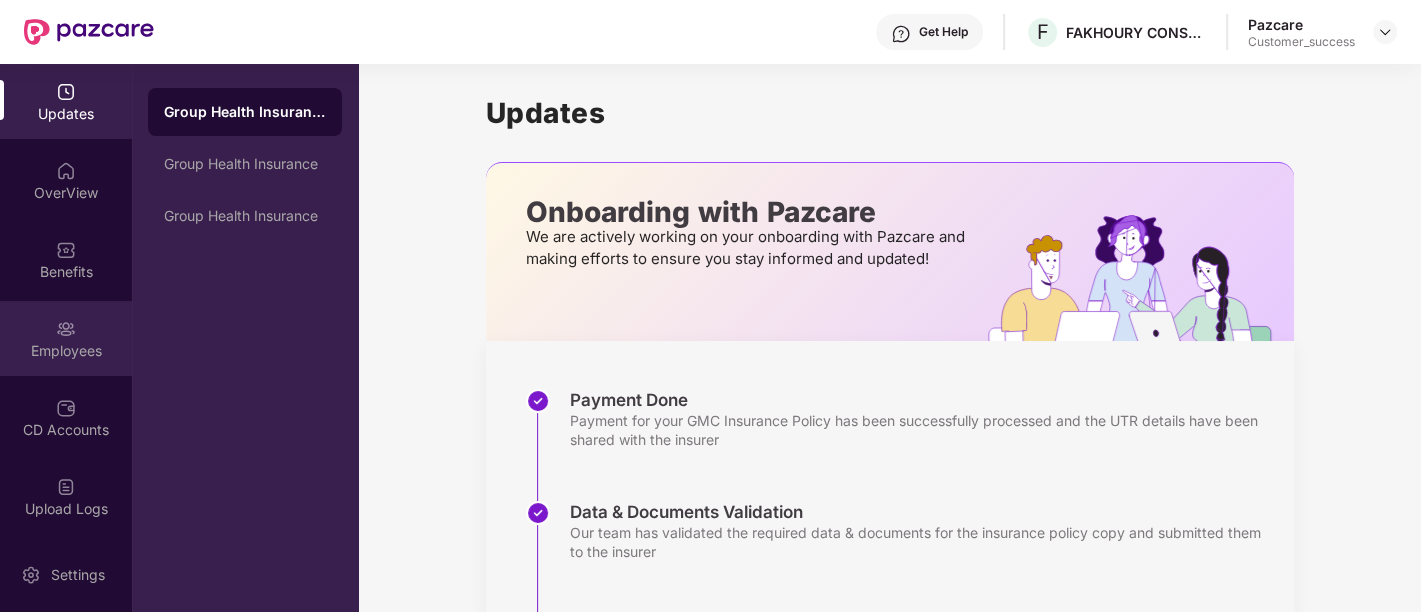 click on "Employees" at bounding box center (66, 338) 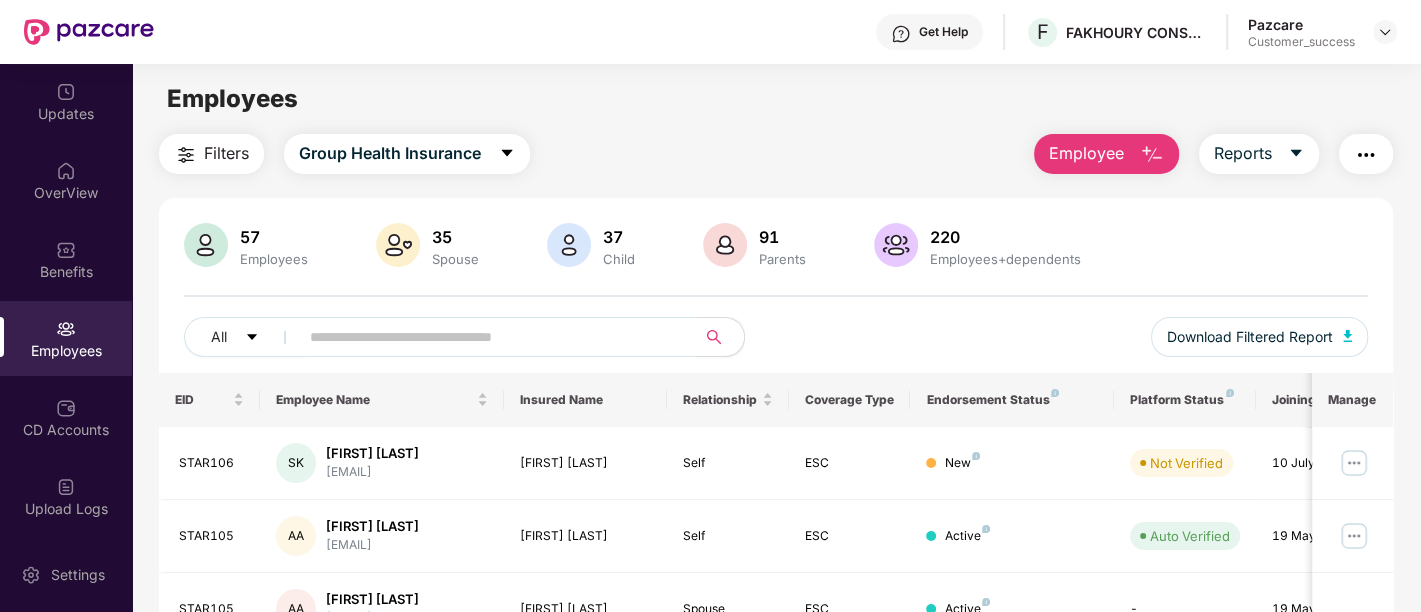 click at bounding box center [489, 337] 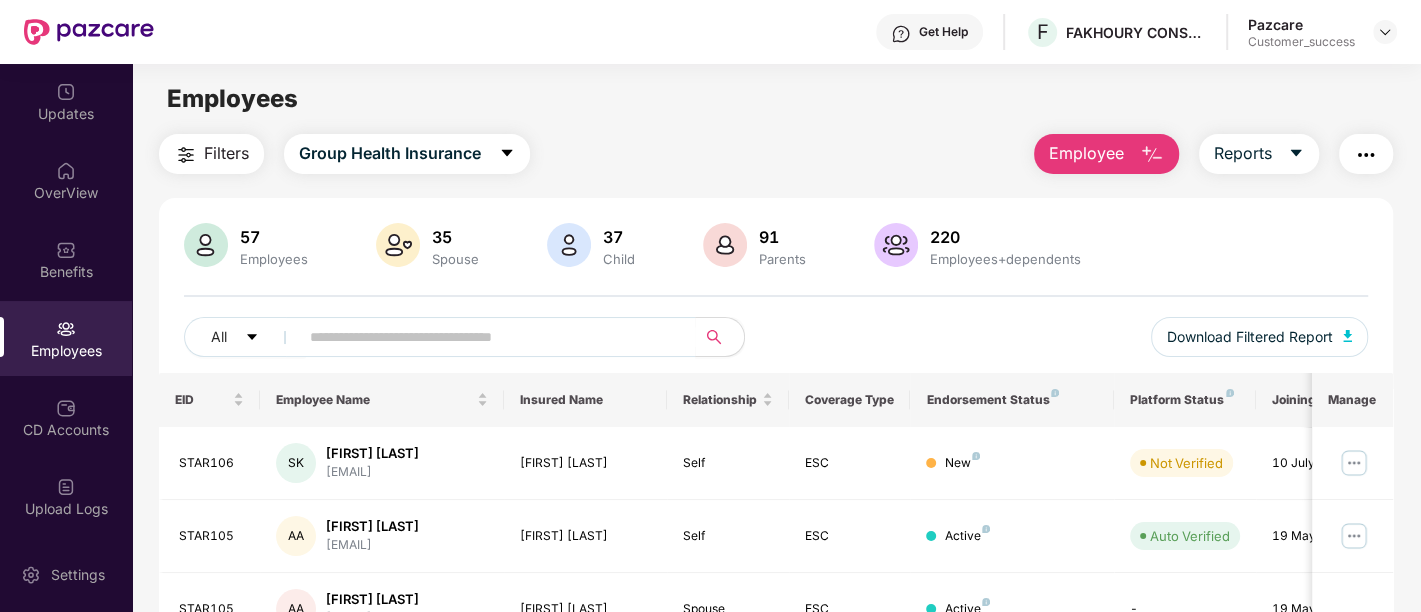 click on "Employee" at bounding box center [1086, 153] 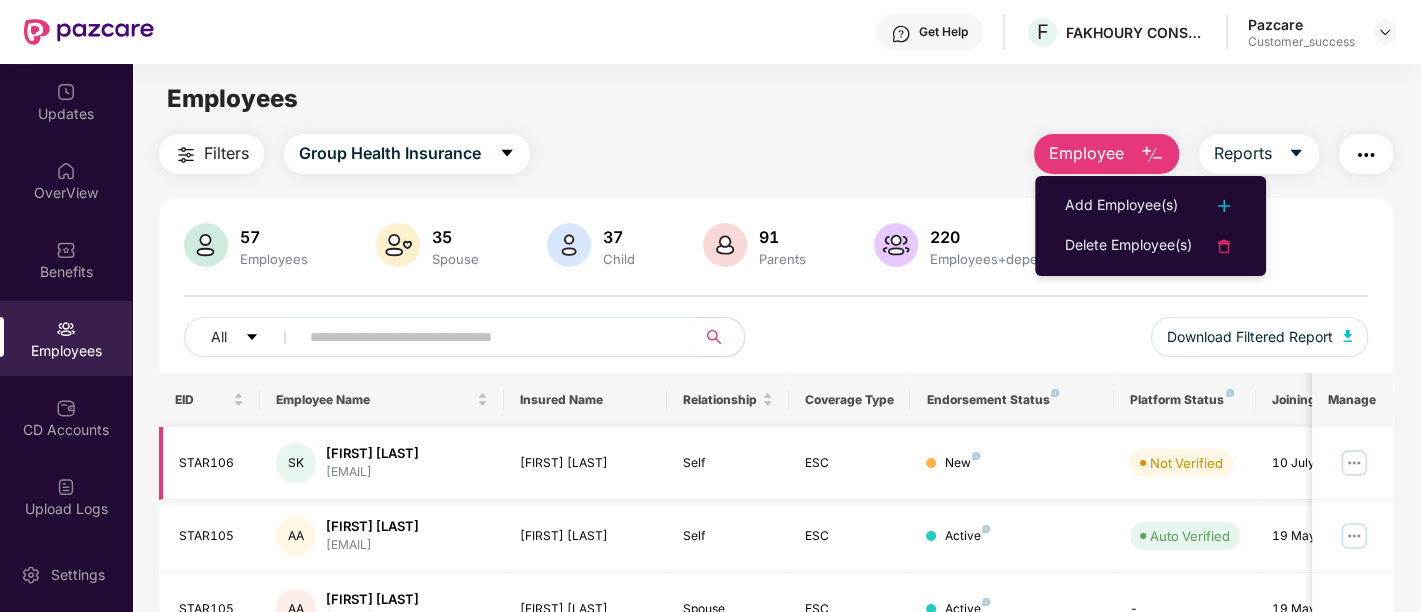 drag, startPoint x: 1065, startPoint y: 150, endPoint x: 1148, endPoint y: 435, distance: 296.84003 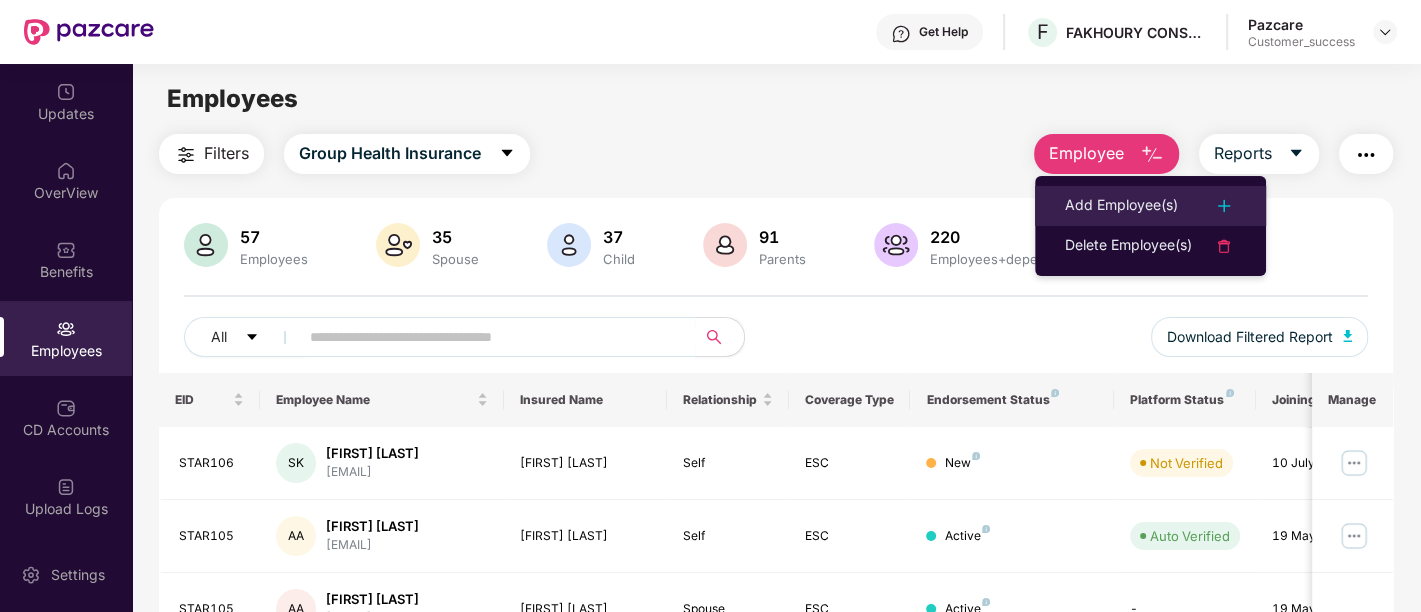 click on "Add Employee(s)" at bounding box center (1121, 206) 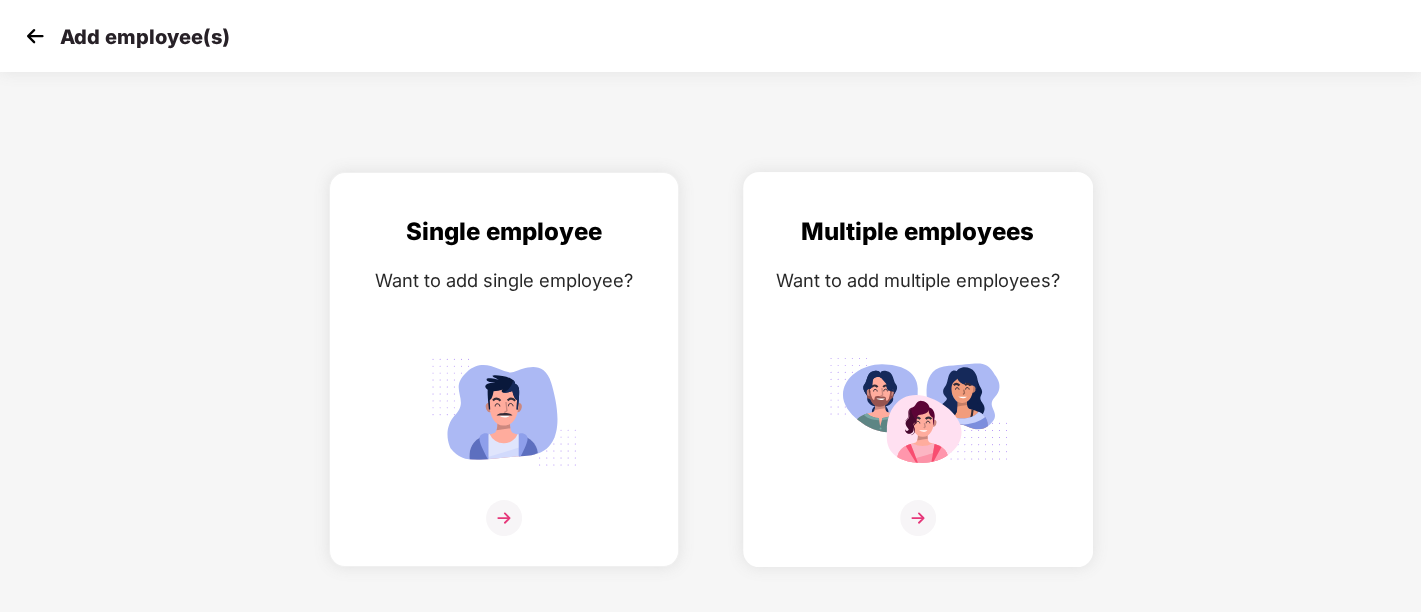 click at bounding box center (918, 411) 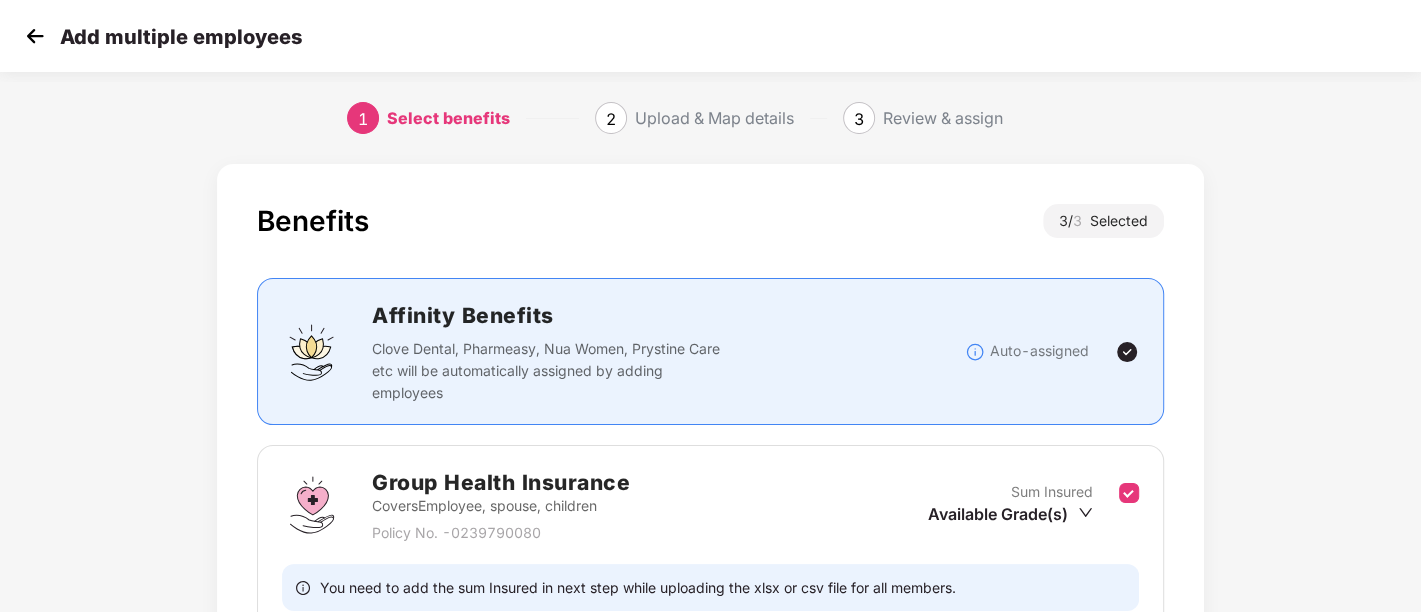 scroll, scrollTop: 537, scrollLeft: 0, axis: vertical 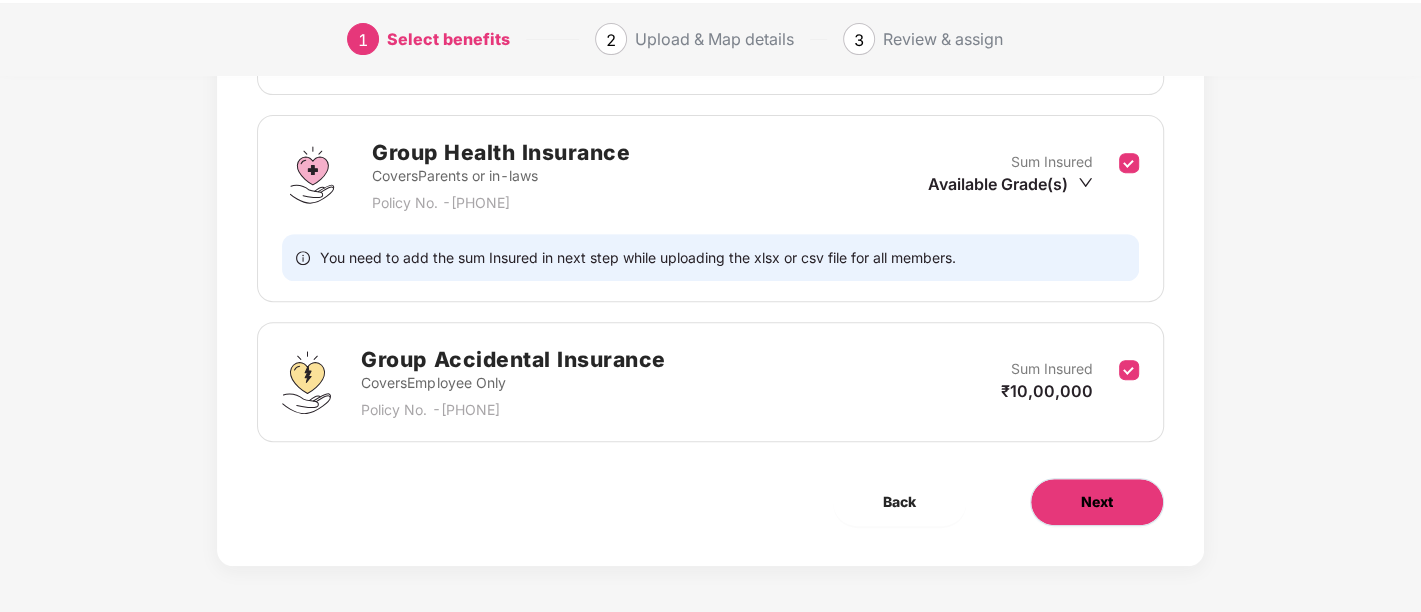 click on "Next" at bounding box center (1097, 502) 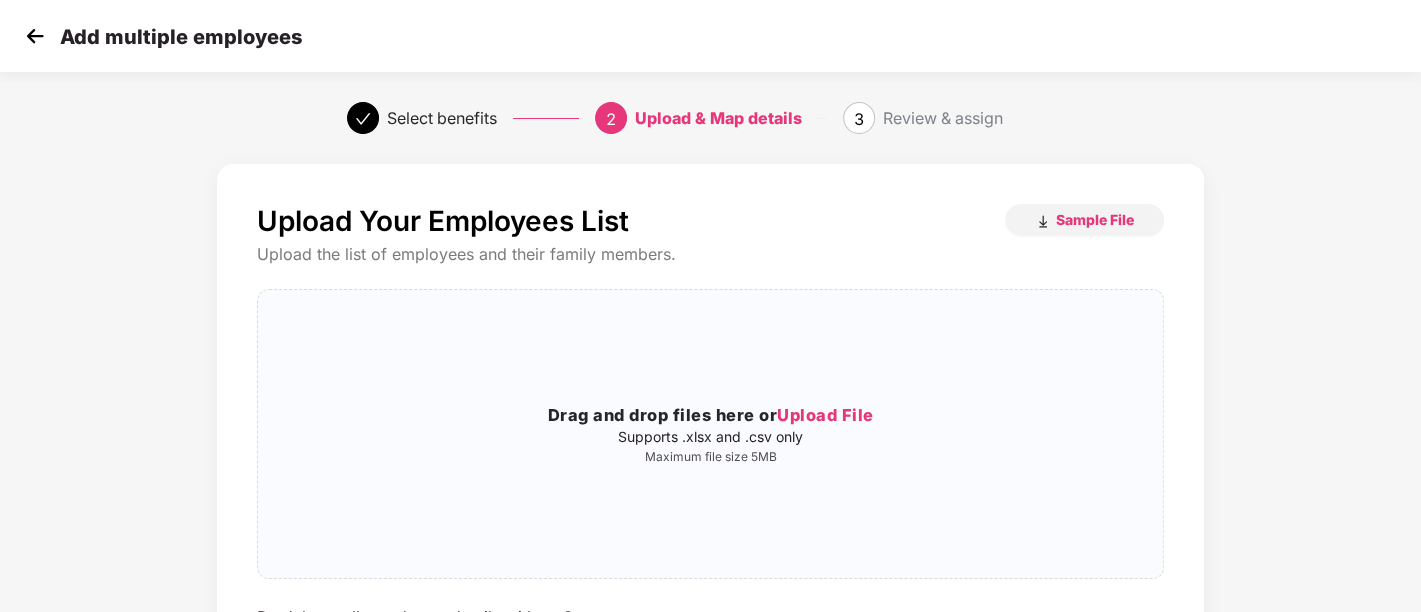 scroll, scrollTop: 191, scrollLeft: 0, axis: vertical 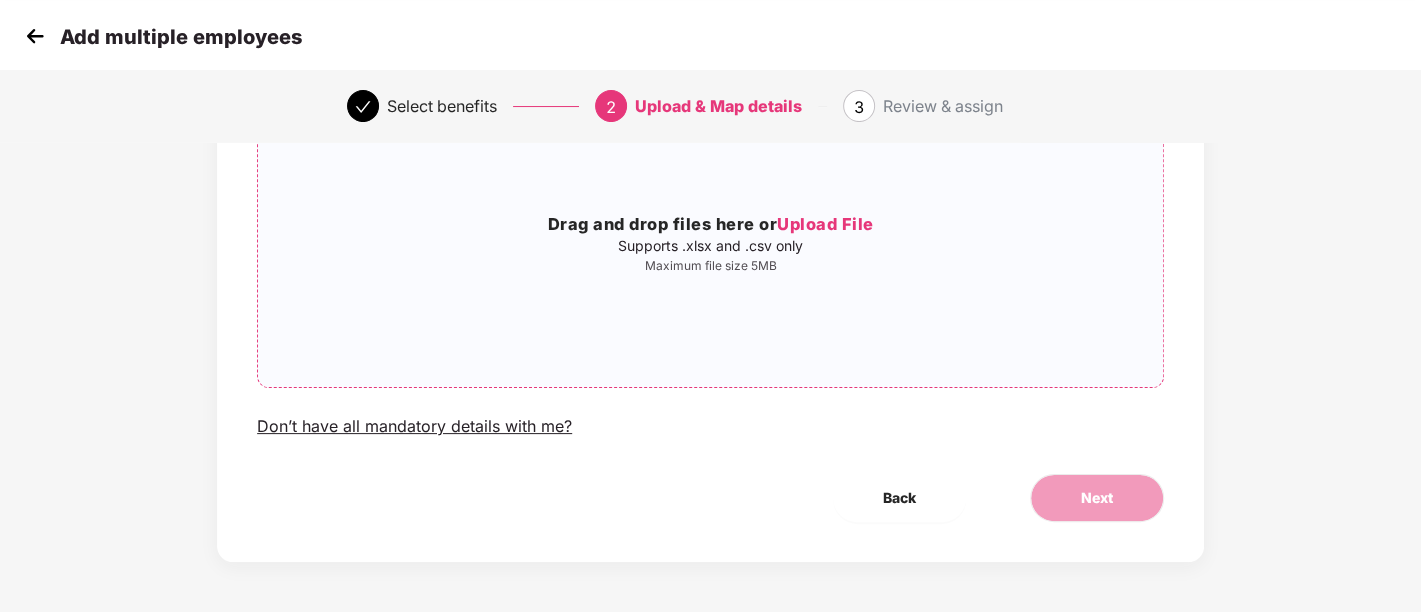 click on "Upload File" at bounding box center [825, 224] 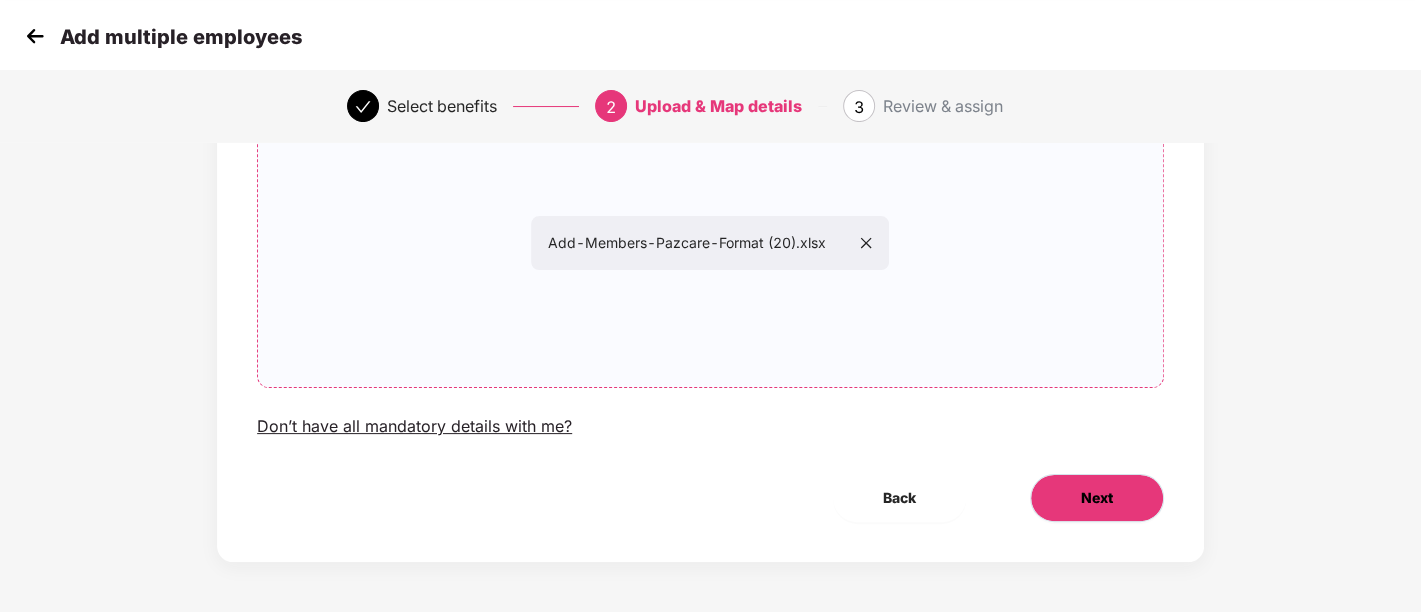 click on "Next" at bounding box center (1097, 498) 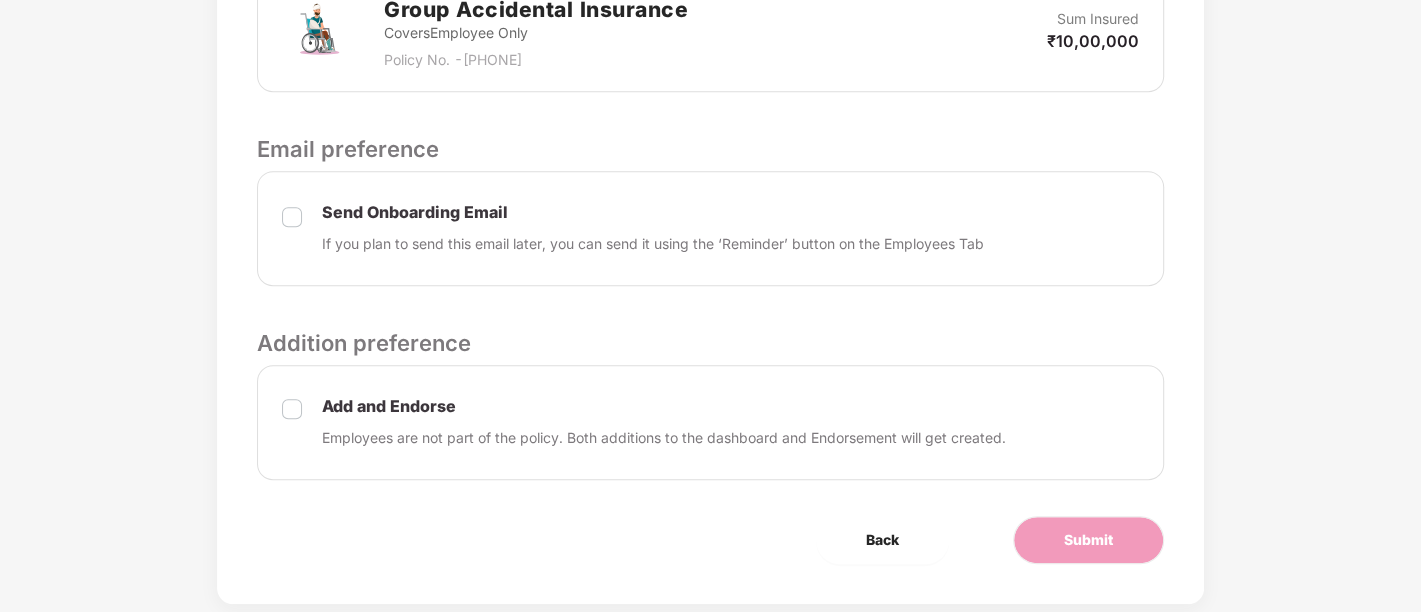 scroll, scrollTop: 994, scrollLeft: 1, axis: both 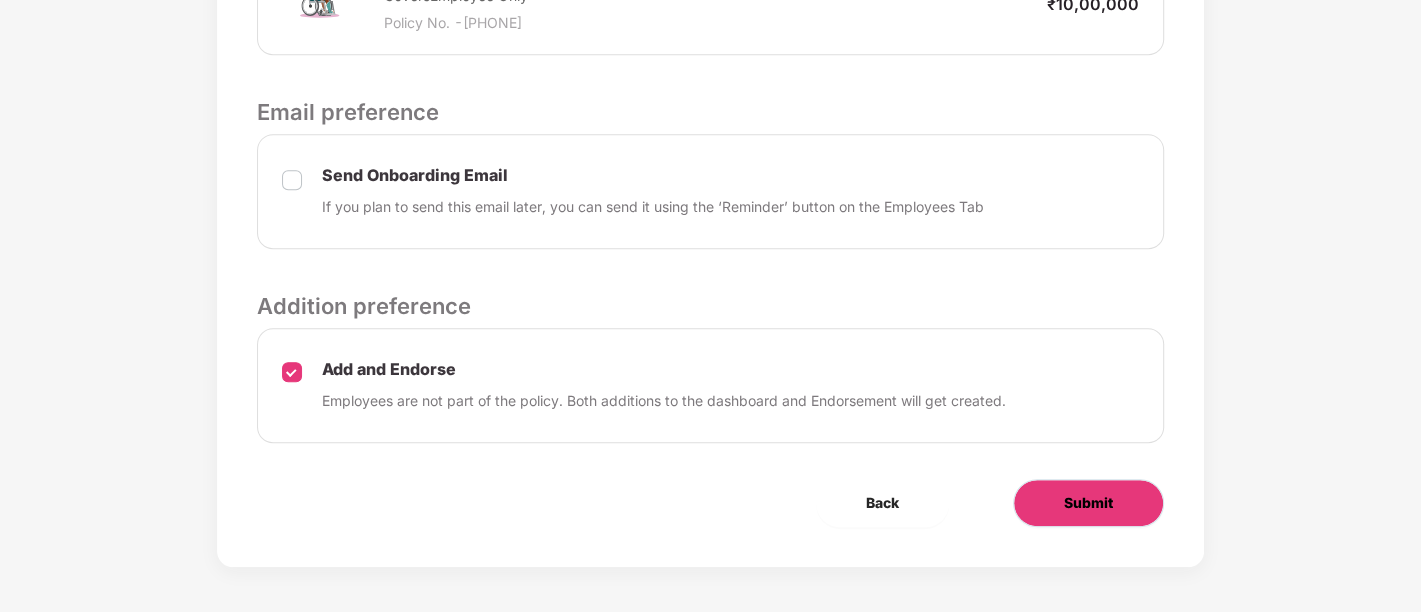 click on "Submit" at bounding box center [1088, 503] 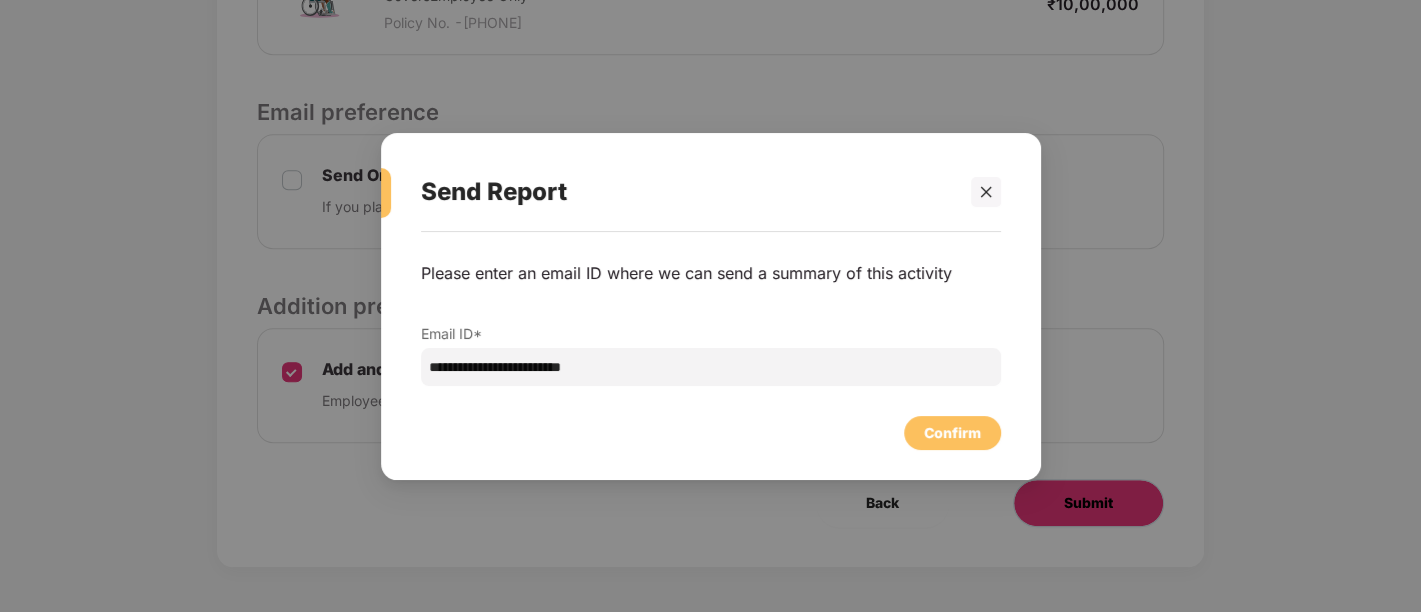 scroll, scrollTop: 0, scrollLeft: 1, axis: horizontal 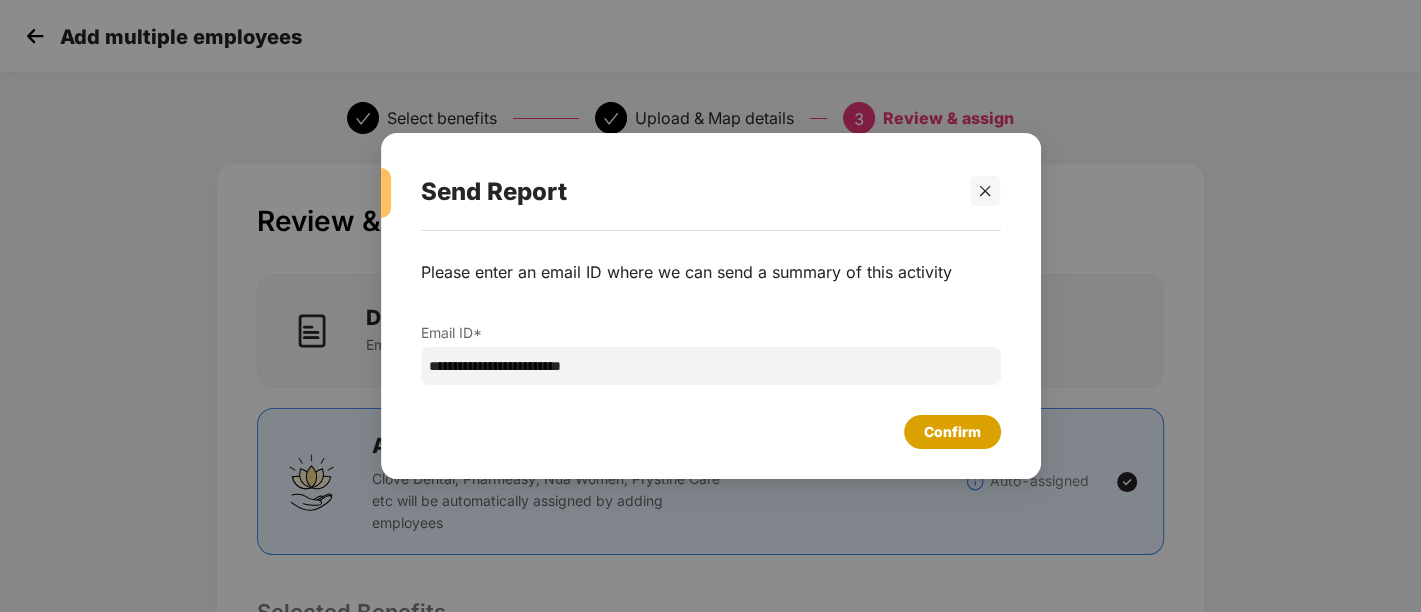 click on "Confirm" at bounding box center [952, 432] 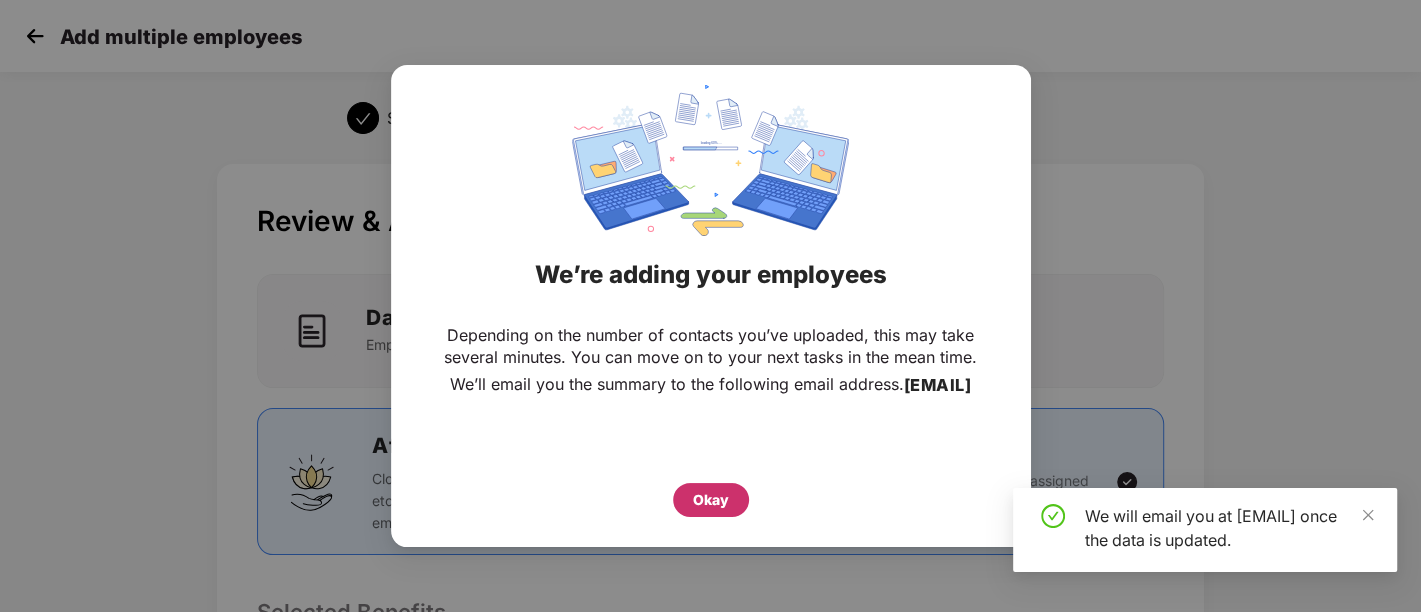 click on "Okay" at bounding box center (711, 500) 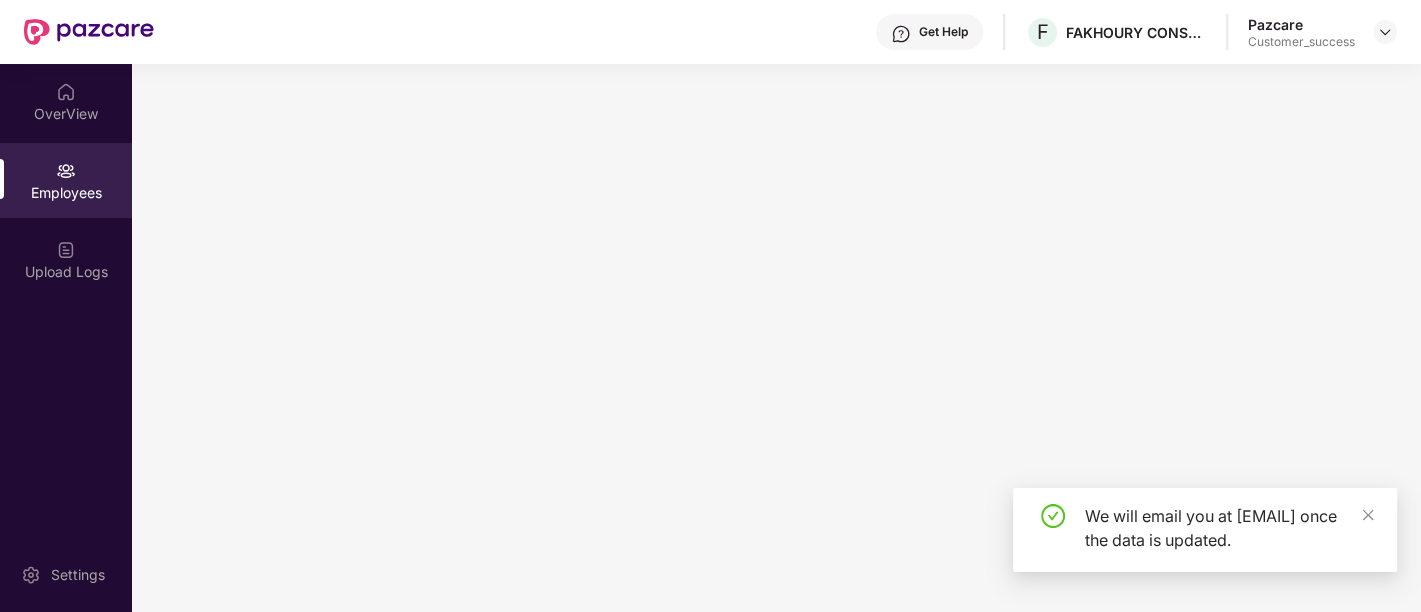 scroll, scrollTop: 0, scrollLeft: 0, axis: both 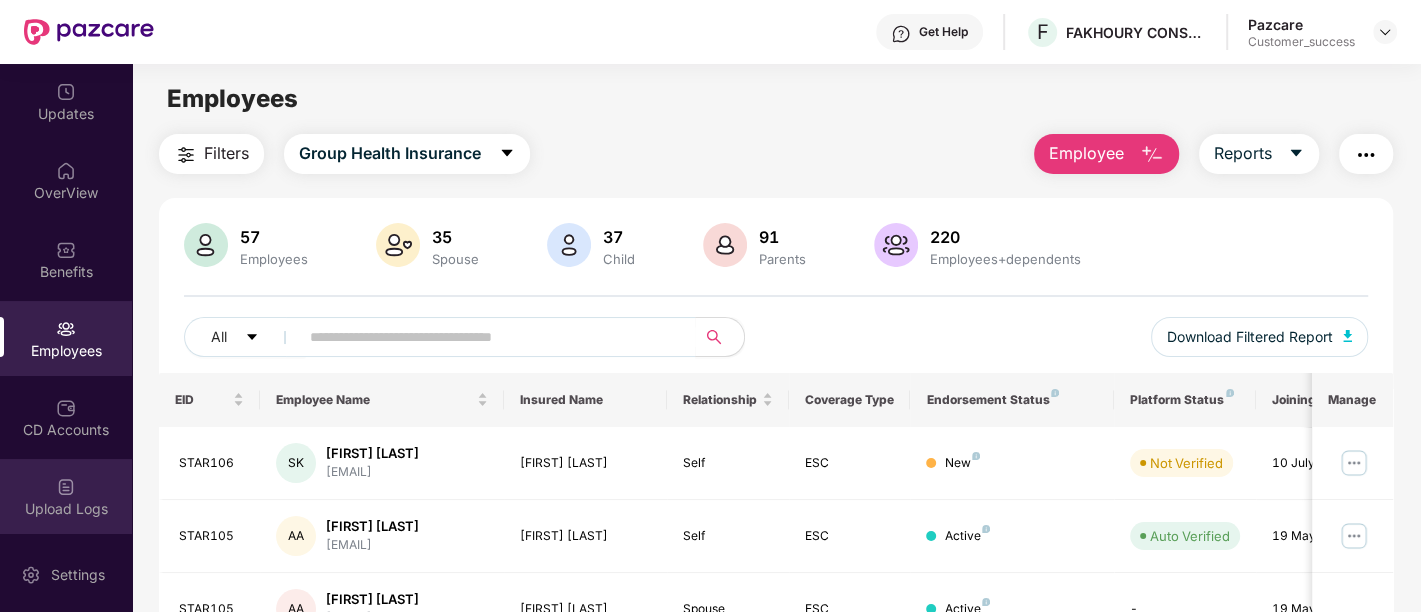 click on "Upload Logs" at bounding box center (66, 496) 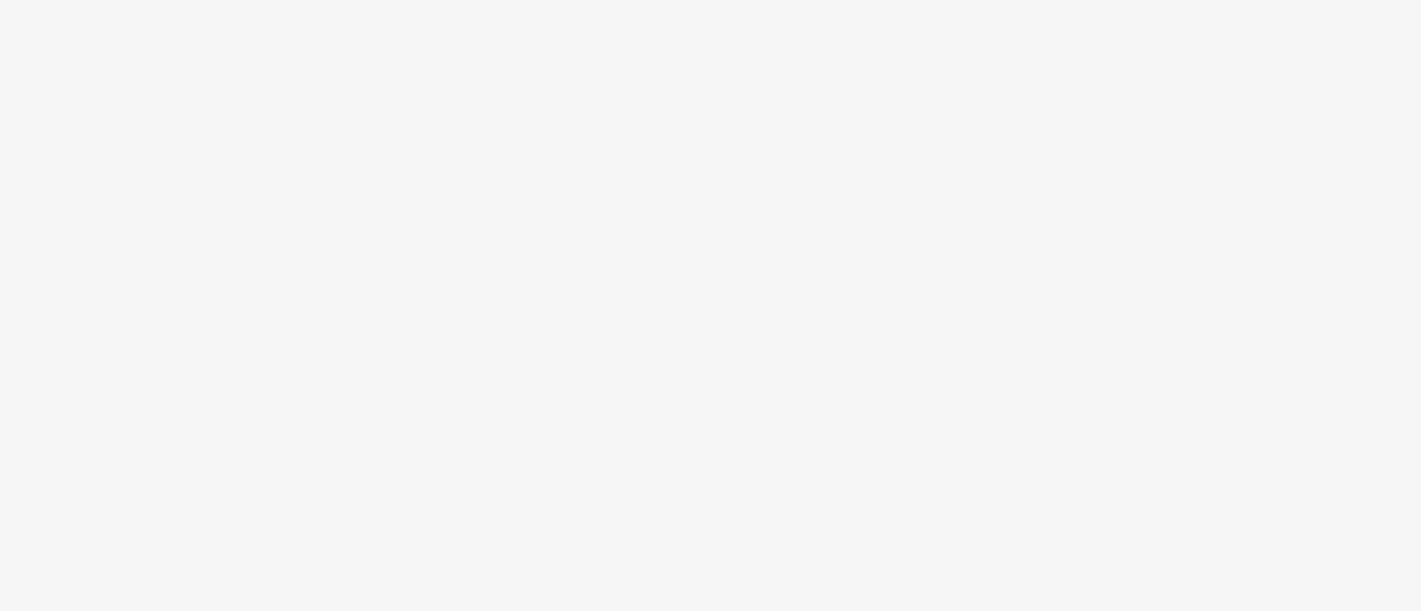 scroll, scrollTop: 0, scrollLeft: 0, axis: both 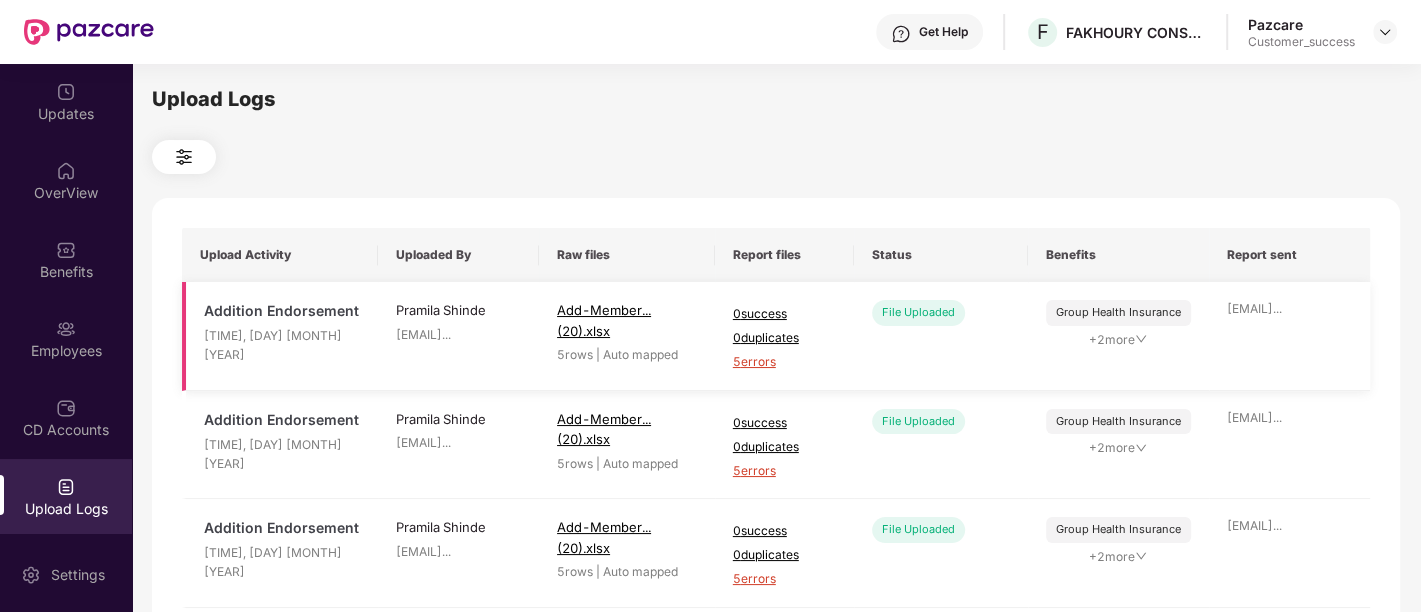 click on "5  errors" at bounding box center [784, 362] 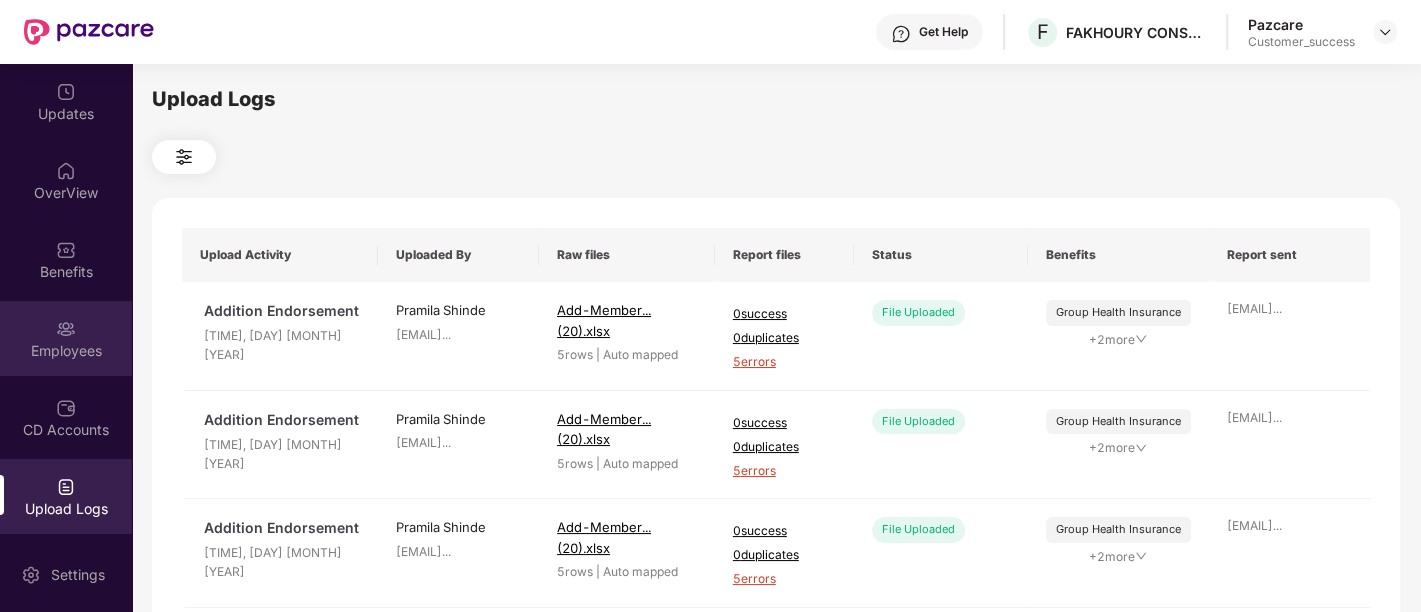 click on "Employees" at bounding box center [66, 351] 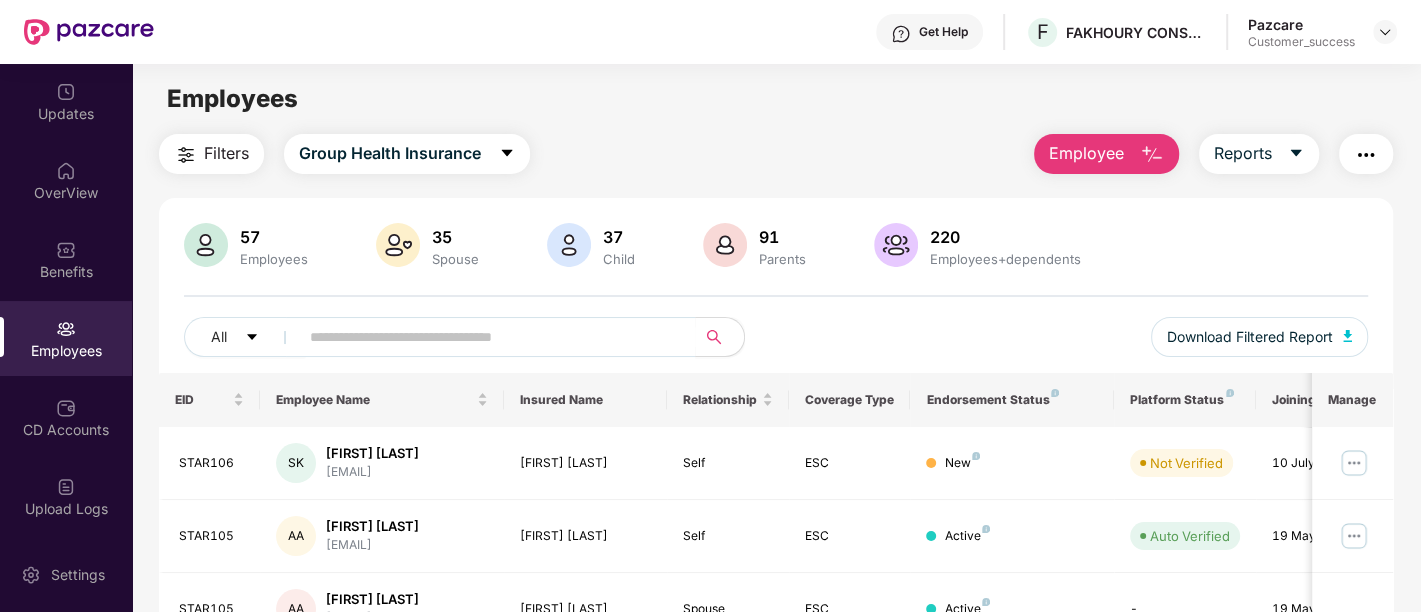 click on "Employee" at bounding box center [1086, 153] 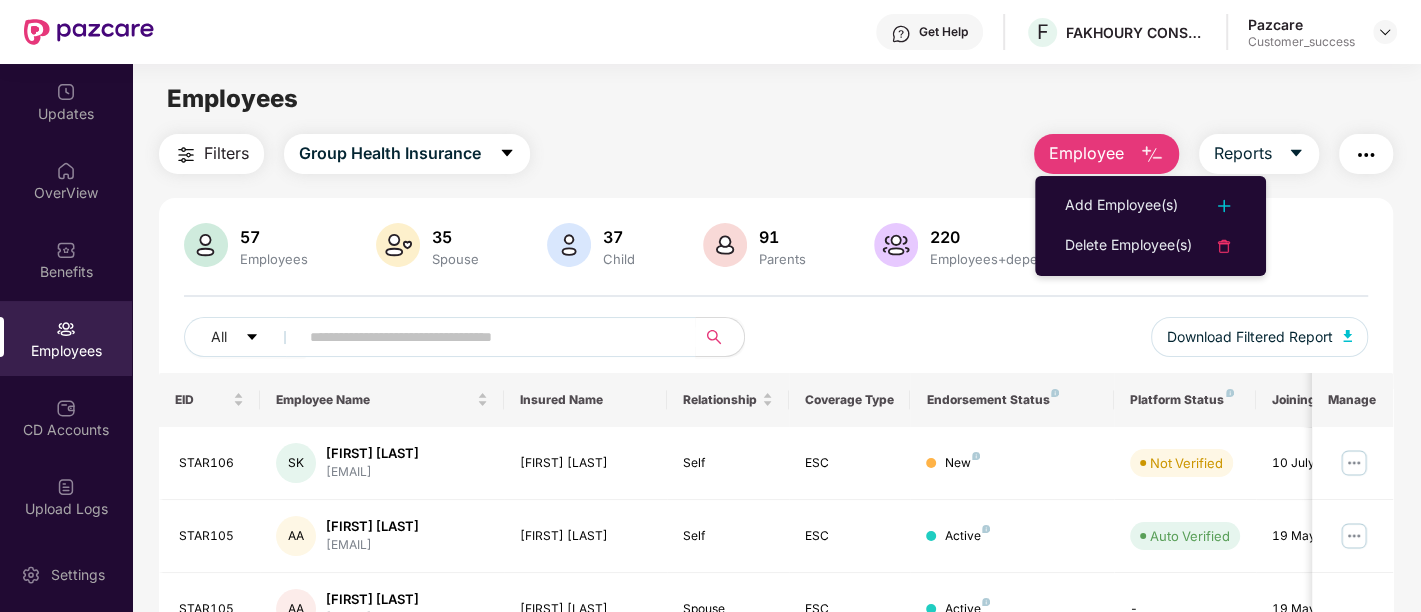 click on "Employee" at bounding box center (1086, 153) 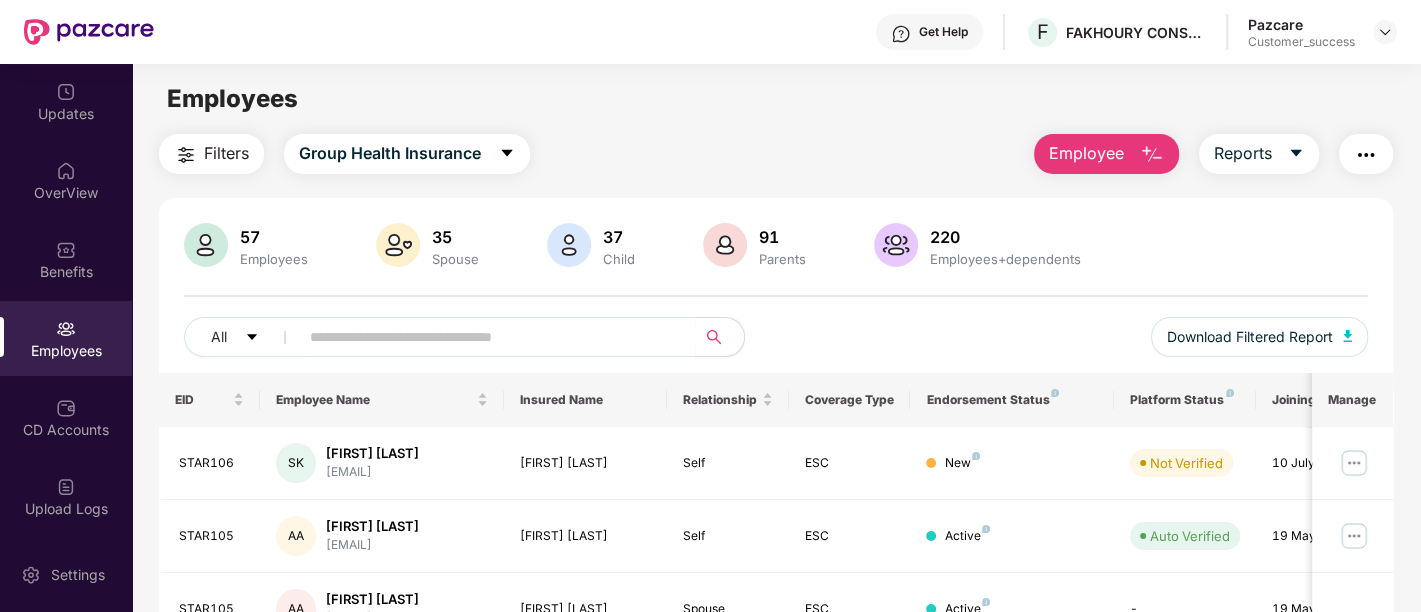 click on "Employee" at bounding box center [1086, 153] 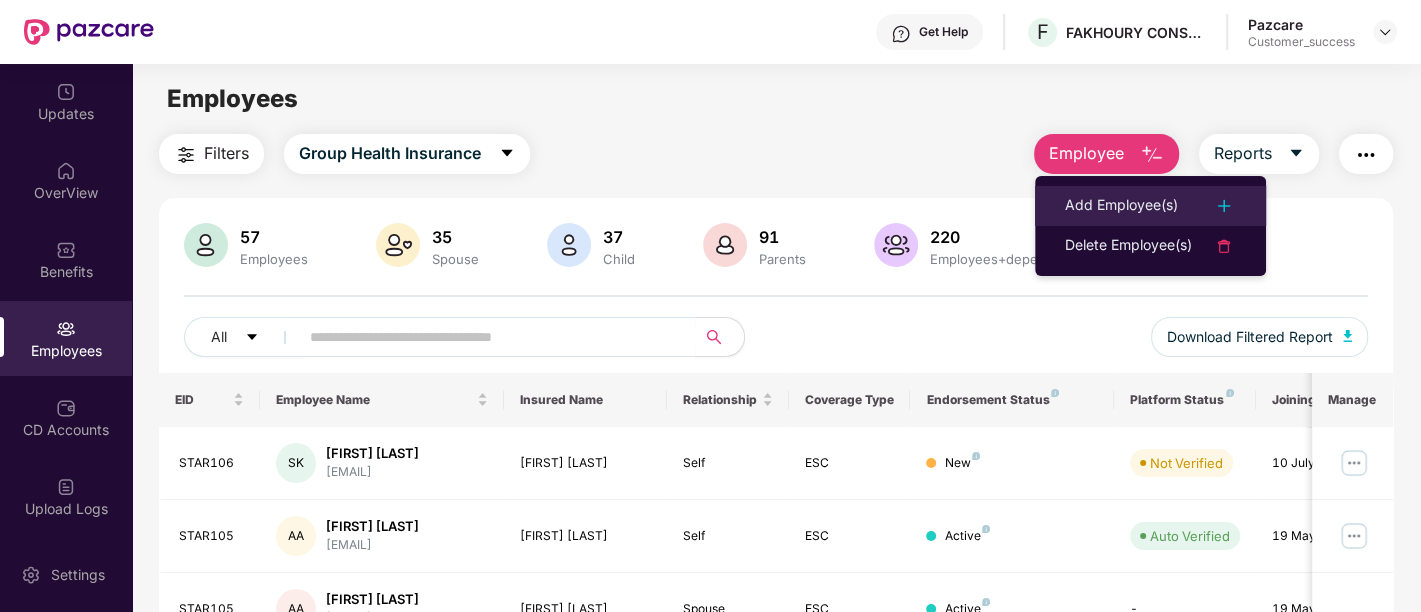 click on "Add Employee(s)" at bounding box center (1121, 206) 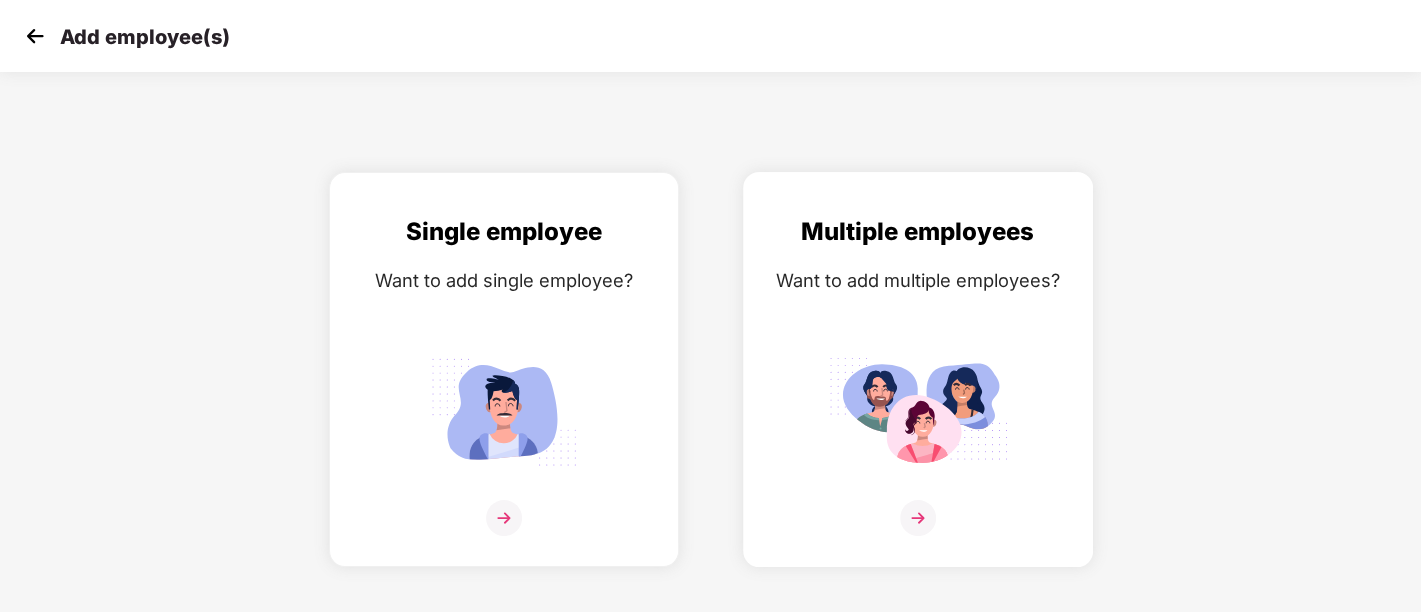 click at bounding box center (918, 411) 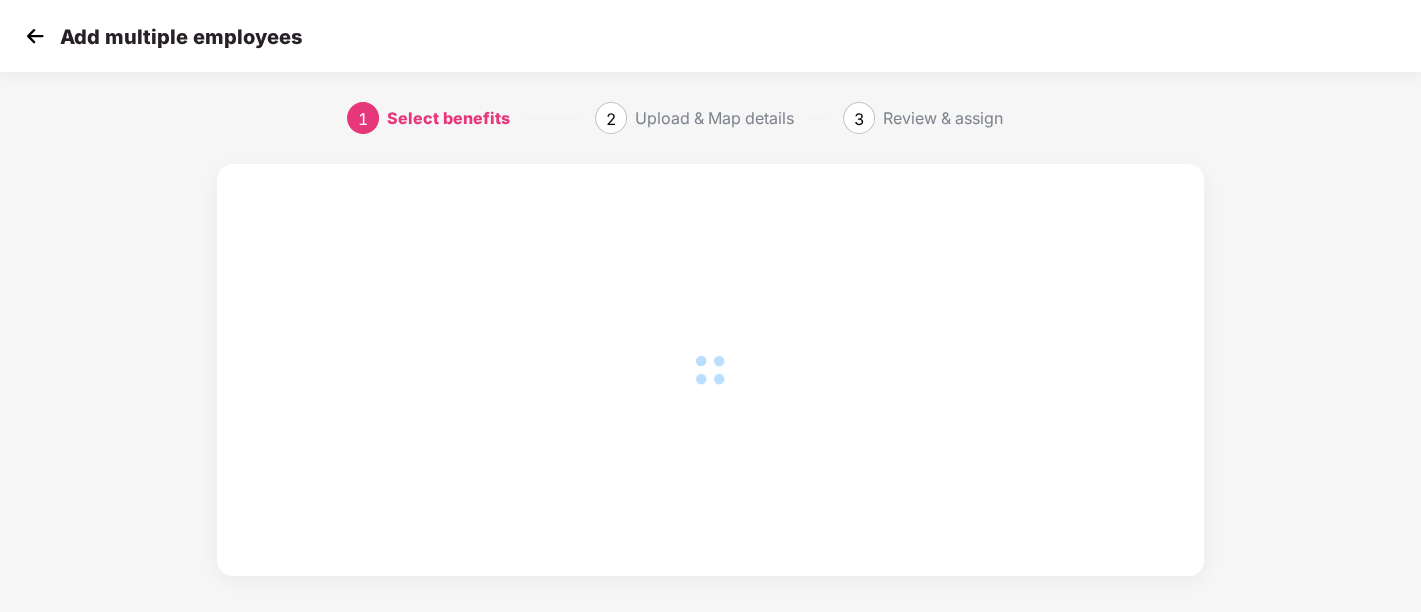 click at bounding box center (710, 370) 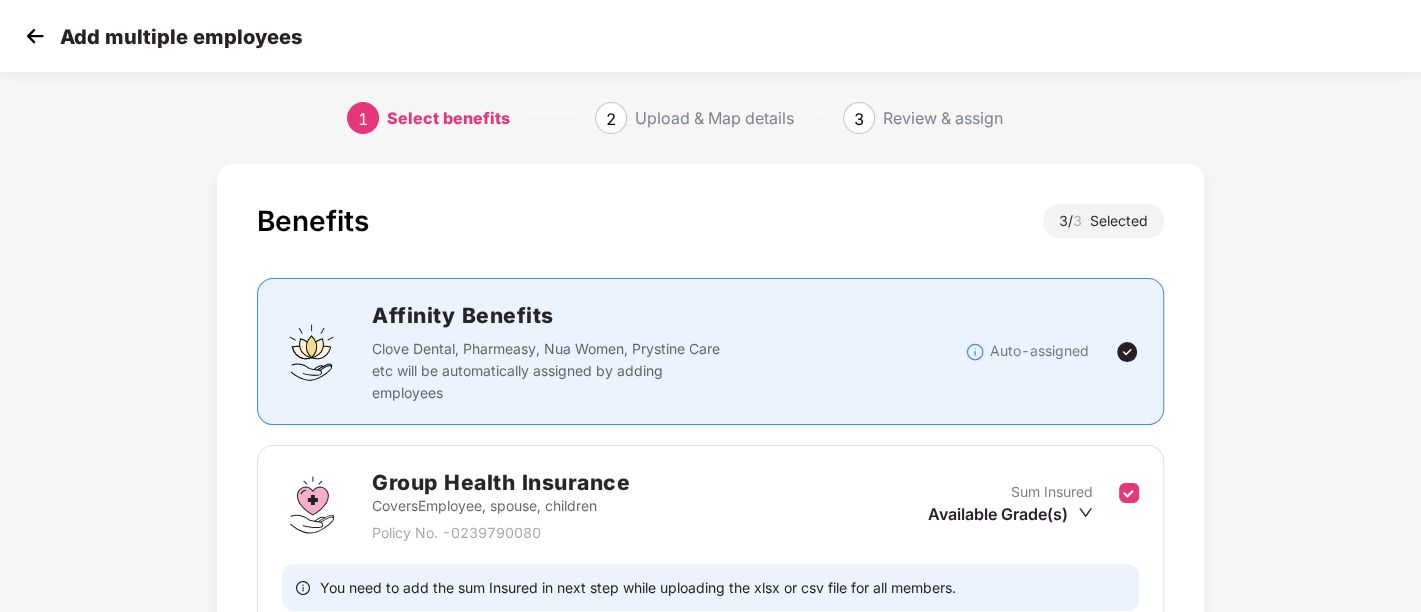 scroll, scrollTop: 537, scrollLeft: 0, axis: vertical 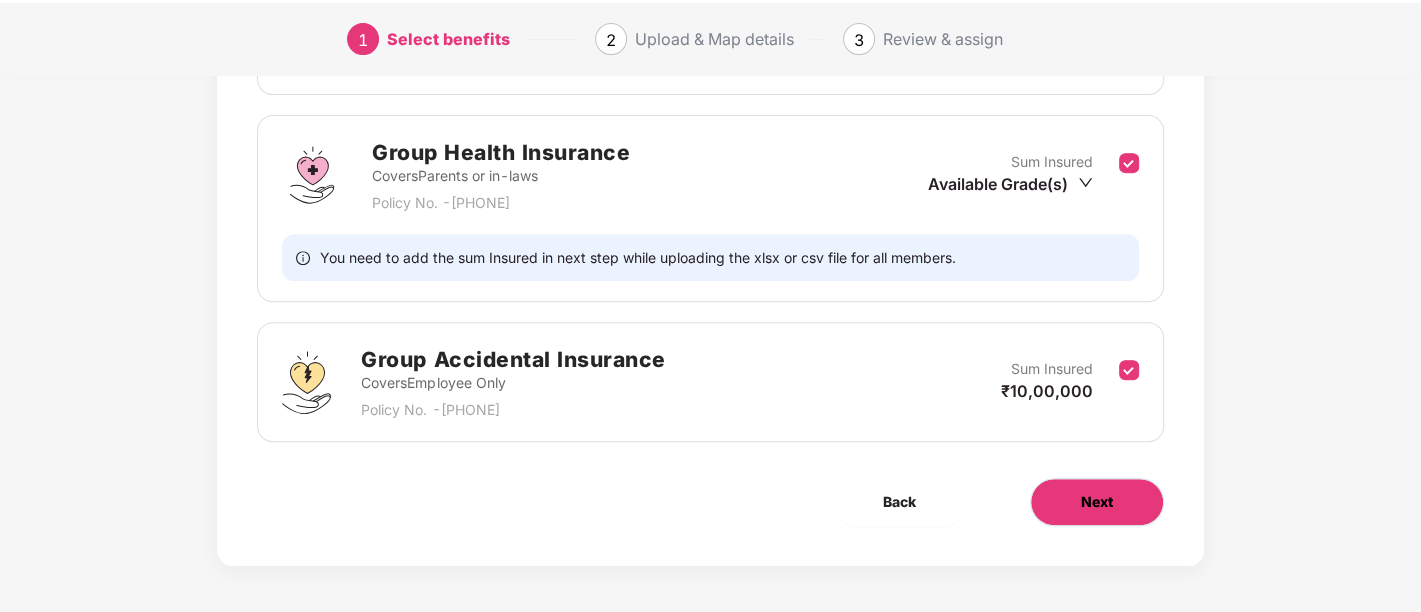 click on "Next" at bounding box center (1097, 502) 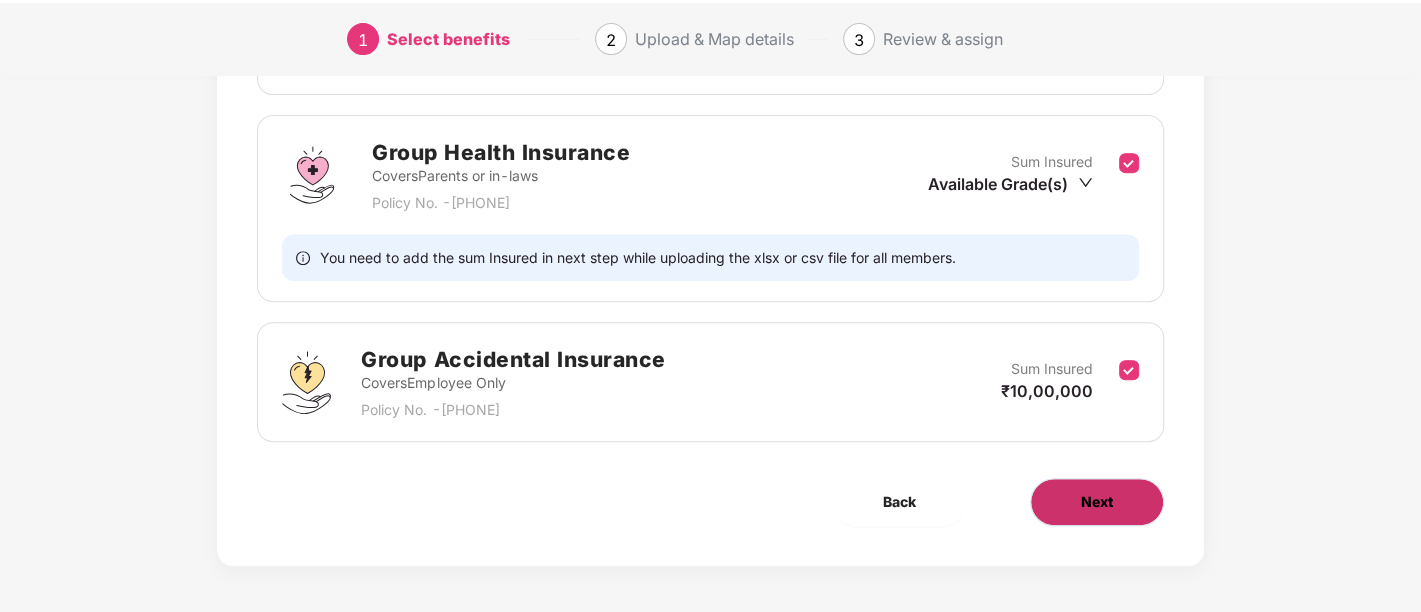 scroll, scrollTop: 0, scrollLeft: 0, axis: both 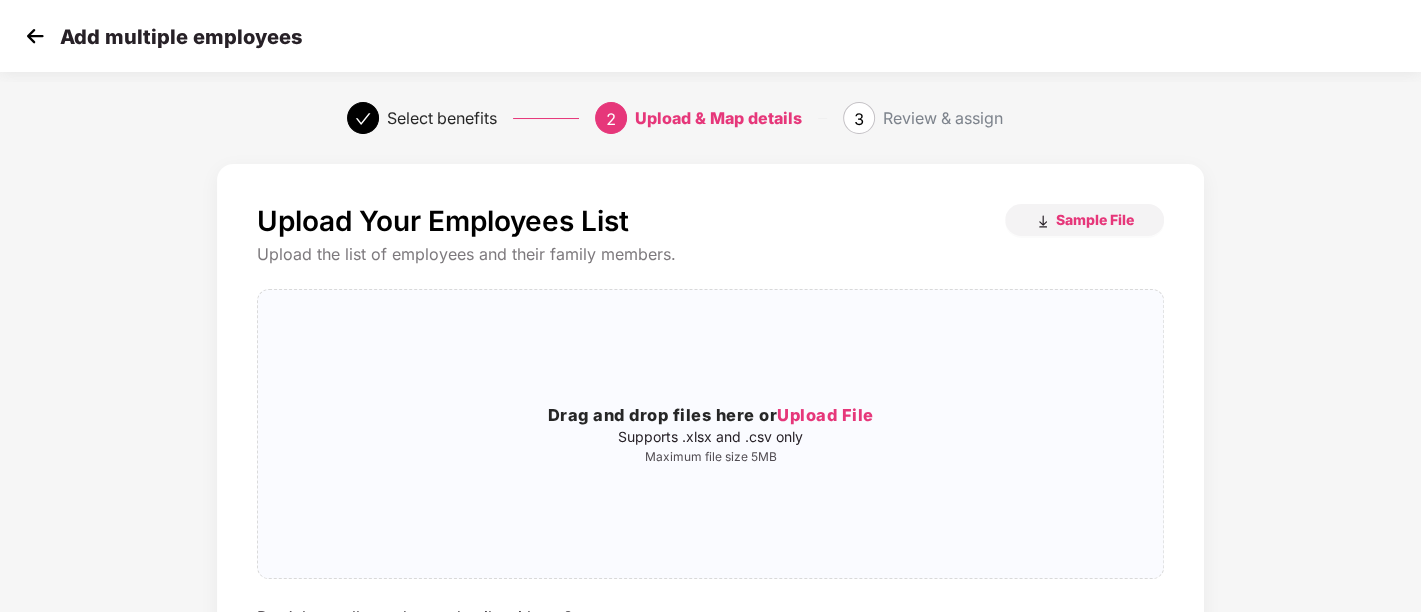 click on "Drag and drop files here or  Upload File Supports .xlsx and .csv only Maximum file size 5MB" at bounding box center (710, 434) 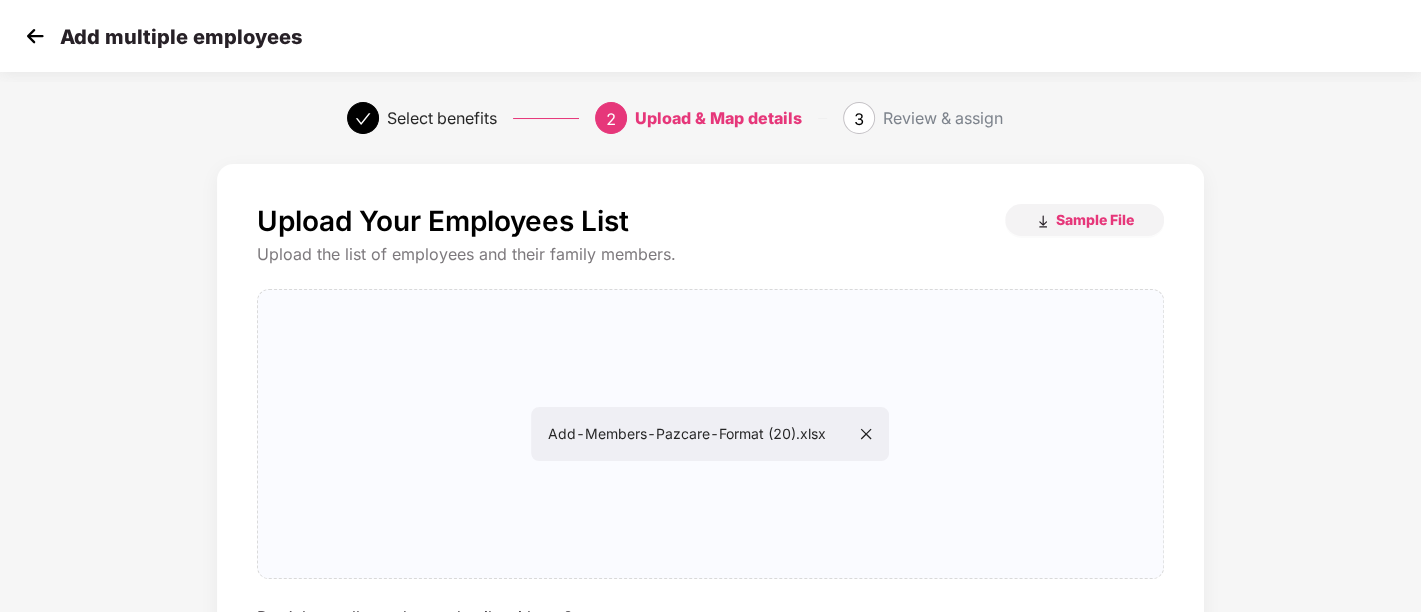 scroll, scrollTop: 191, scrollLeft: 0, axis: vertical 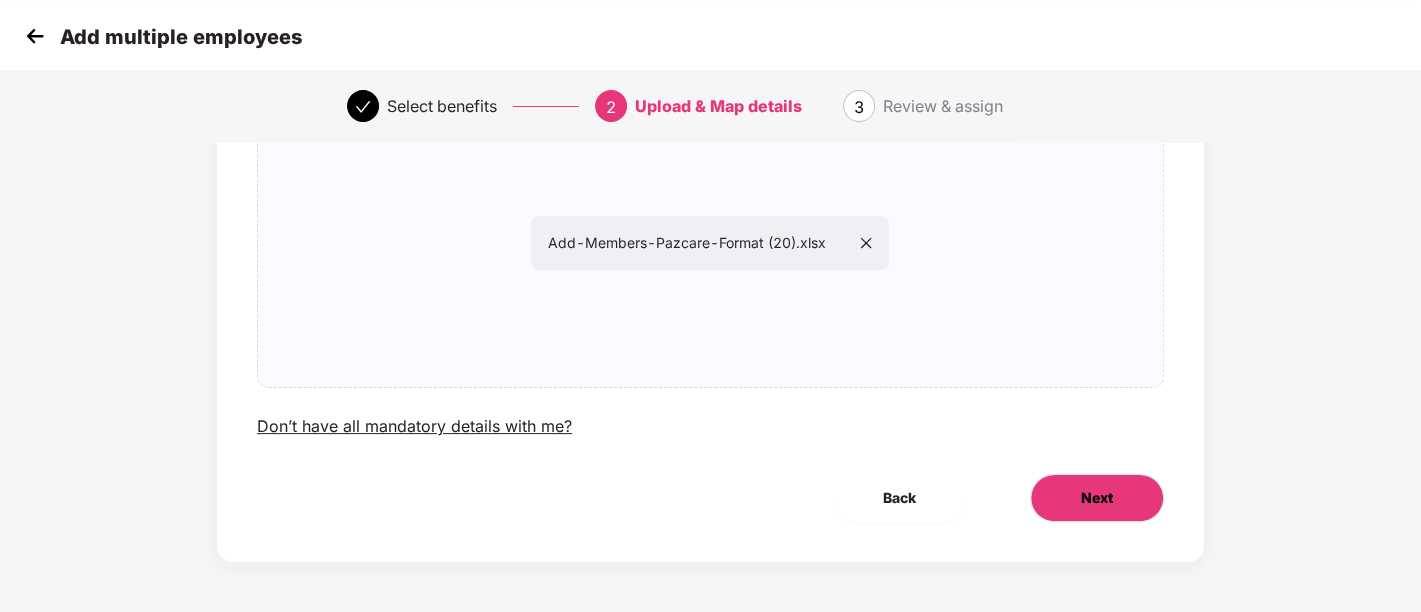 click on "Next" at bounding box center (1097, 498) 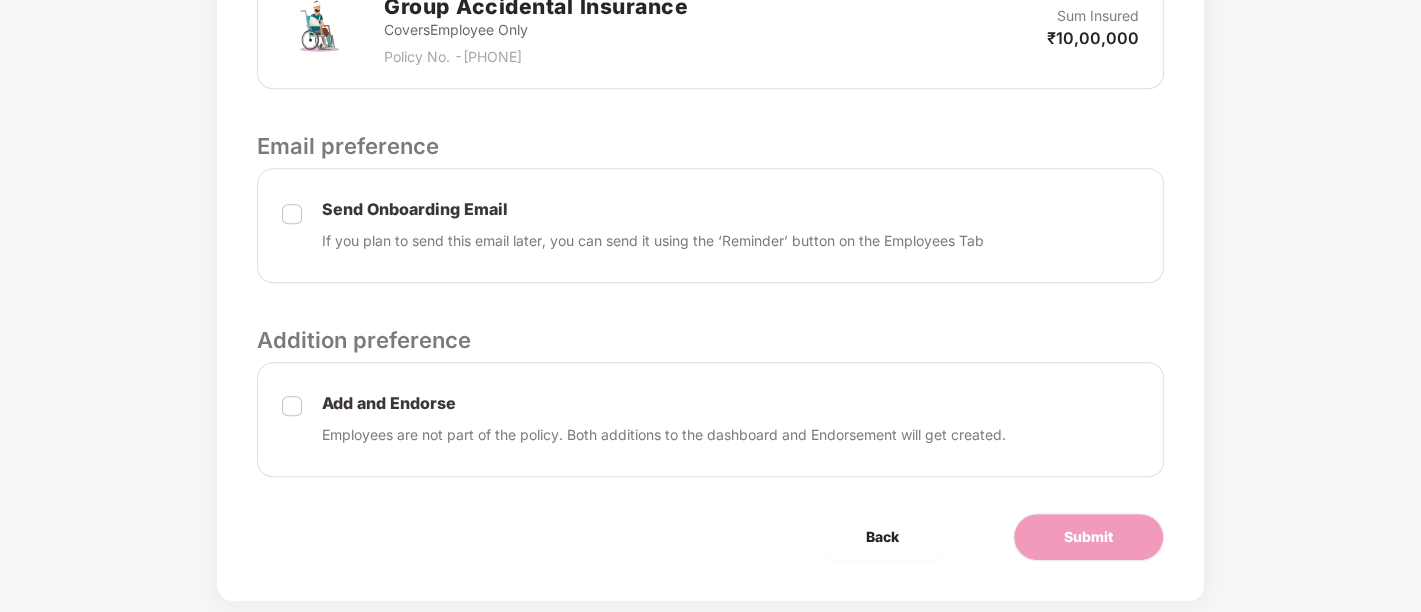 scroll, scrollTop: 994, scrollLeft: 1, axis: both 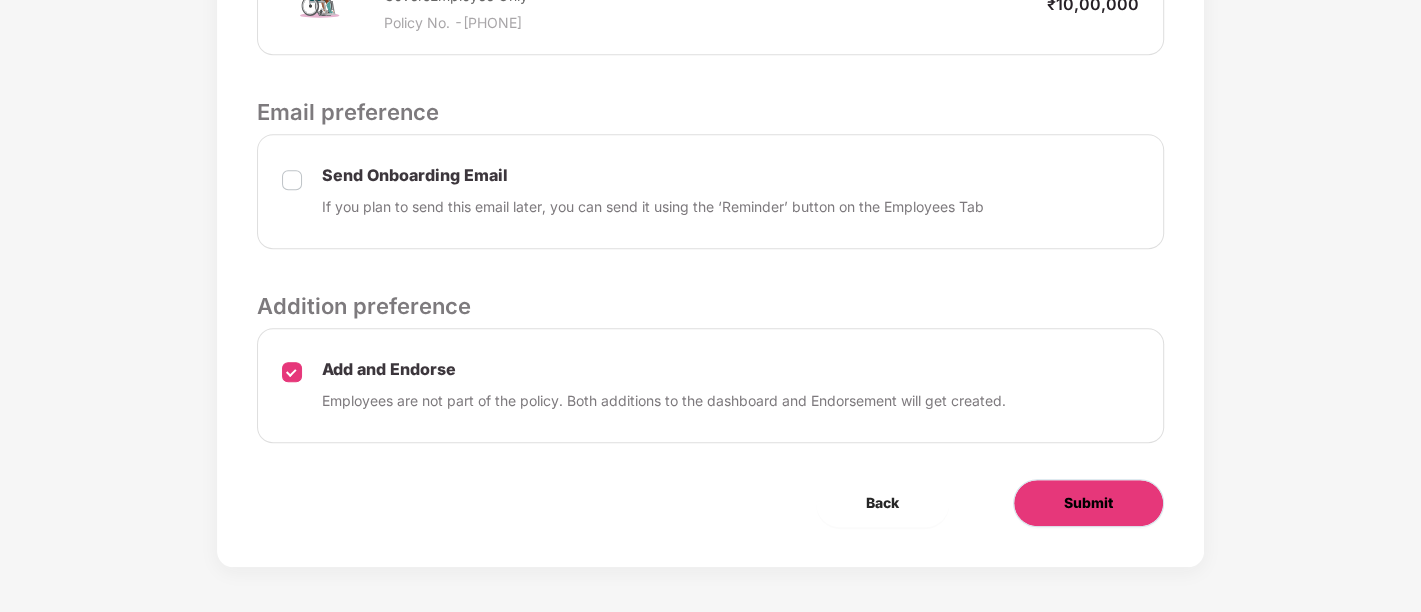click on "Submit" at bounding box center [1088, 503] 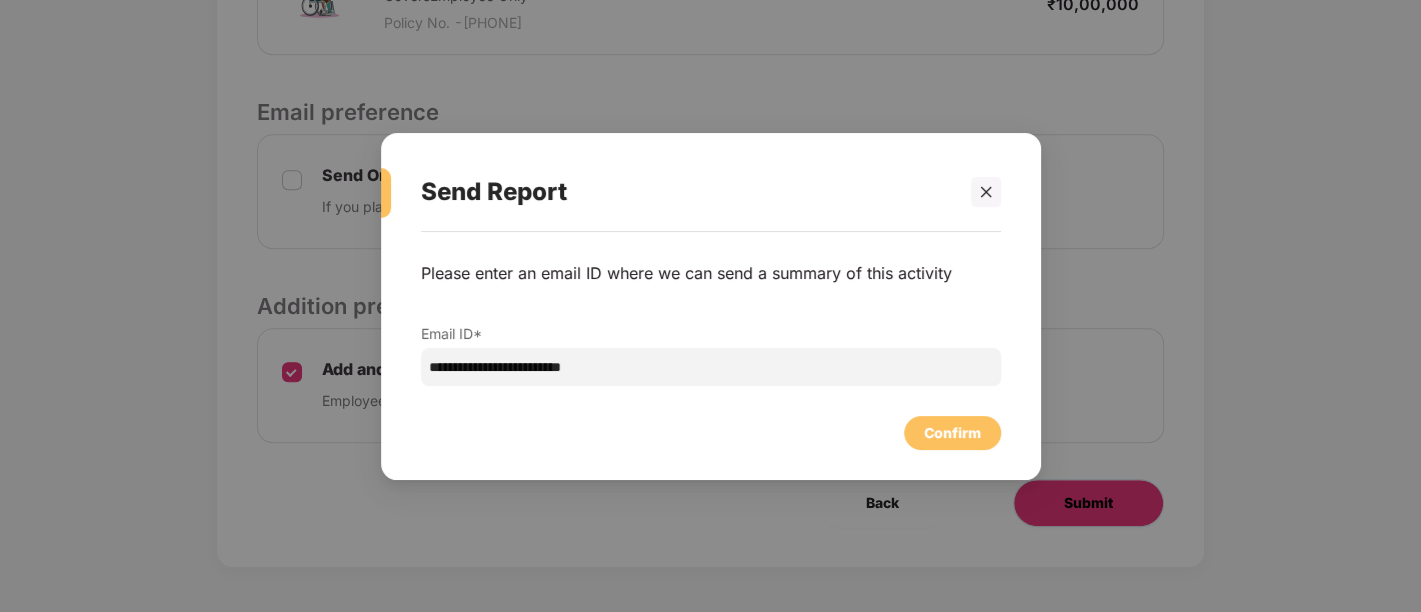 scroll, scrollTop: 0, scrollLeft: 1, axis: horizontal 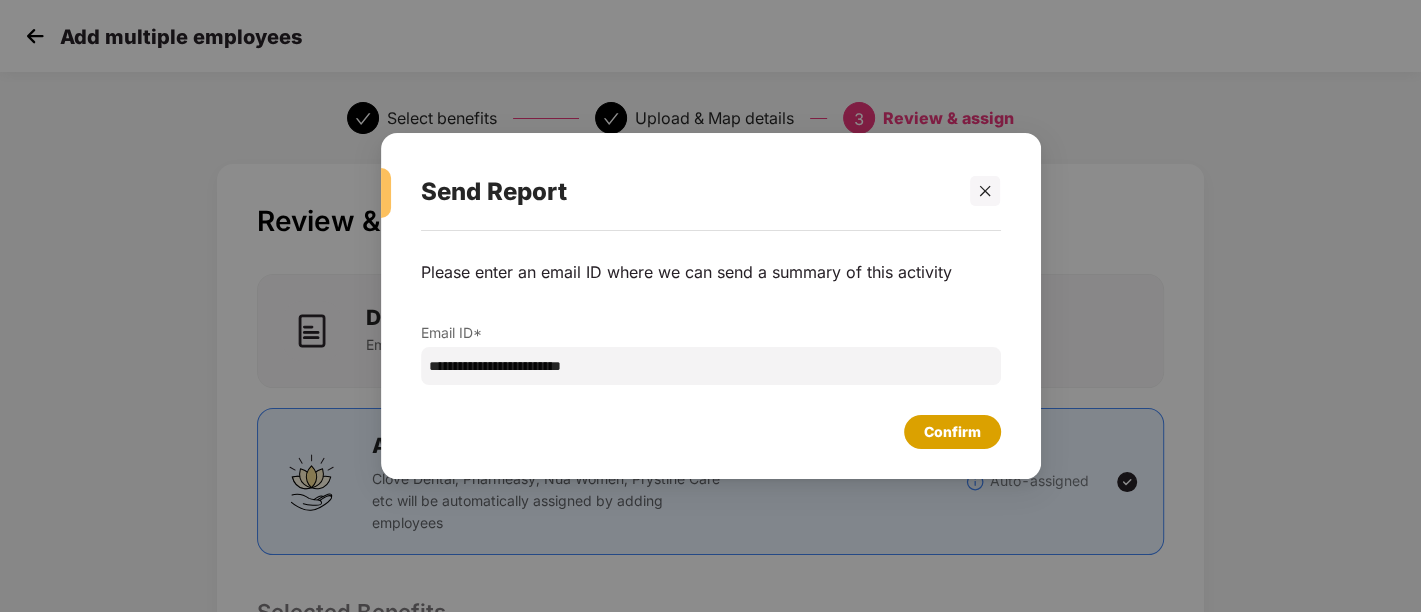 click on "Confirm" at bounding box center [952, 432] 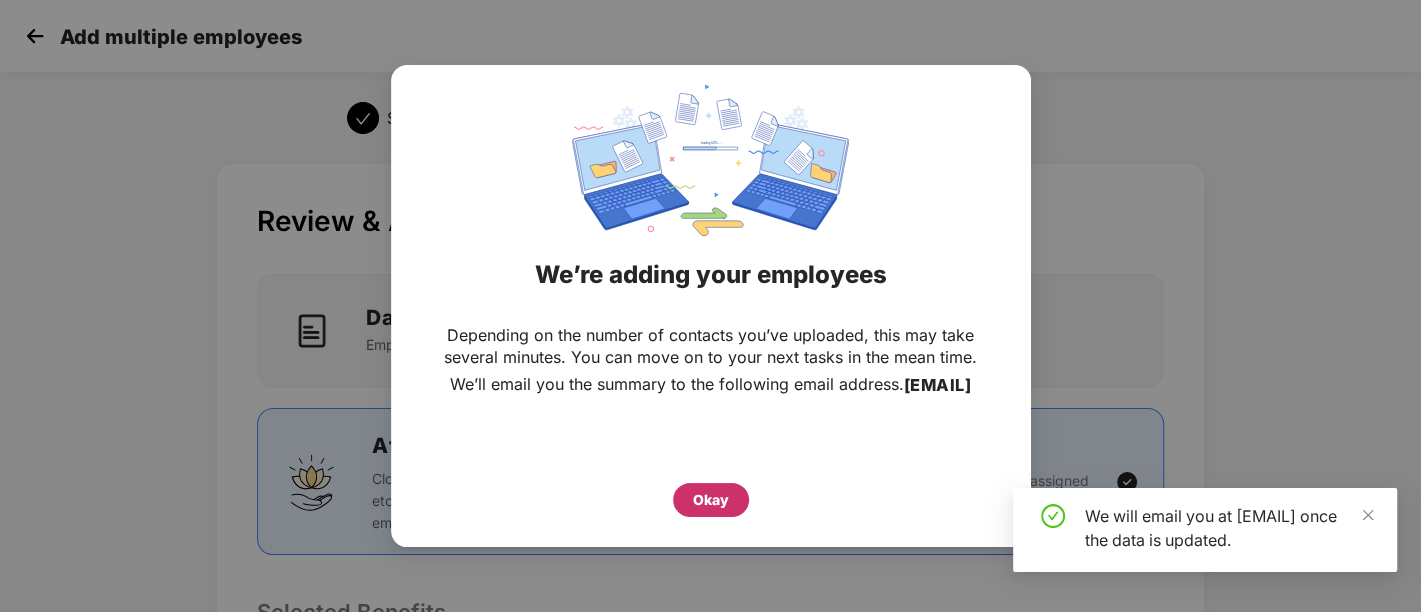 click on "Okay" at bounding box center (711, 500) 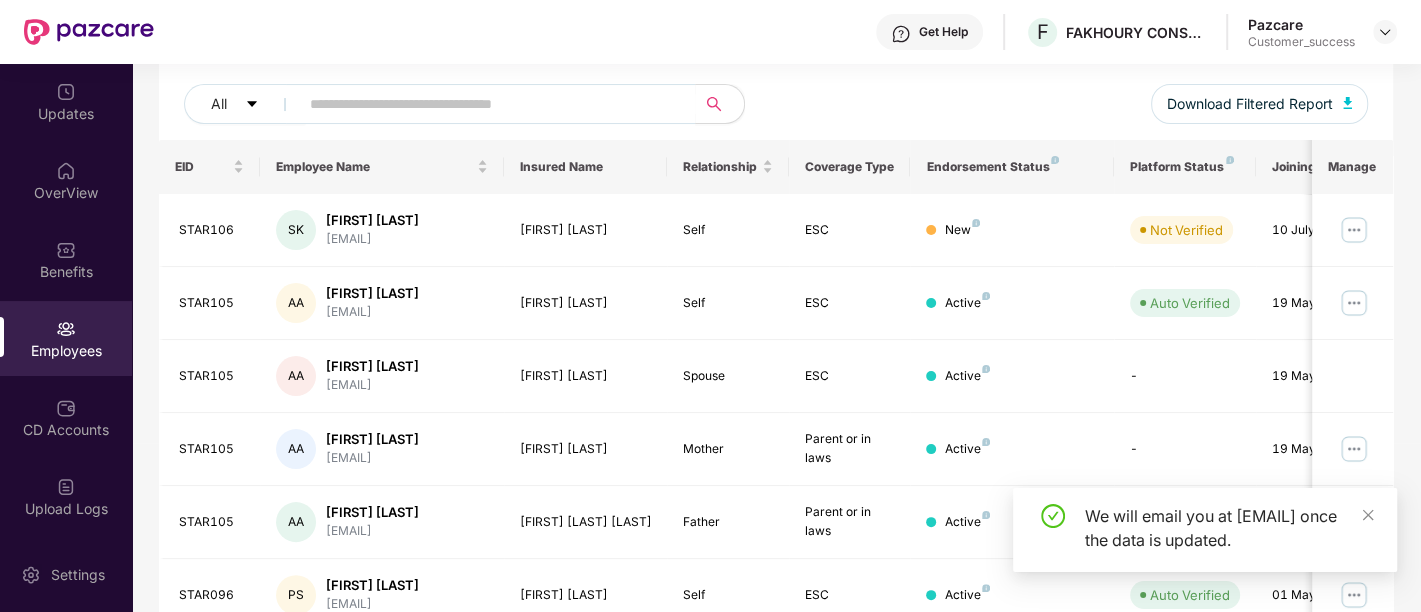 scroll, scrollTop: 237, scrollLeft: 0, axis: vertical 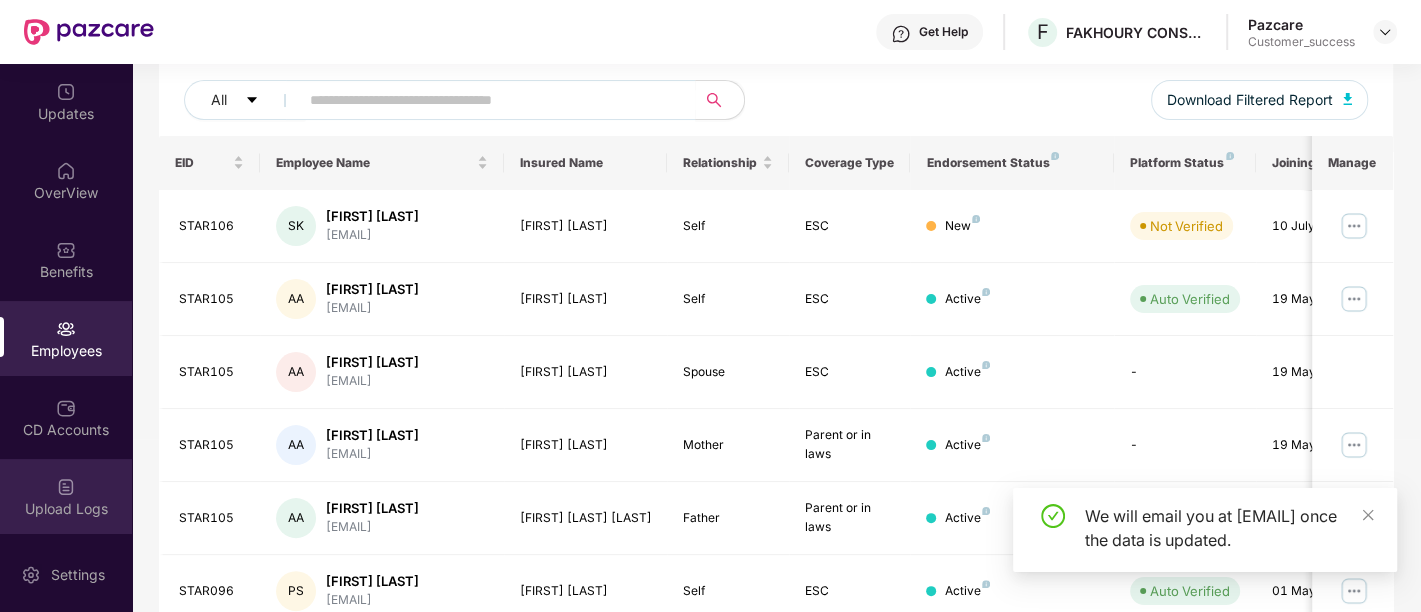 click at bounding box center [66, 487] 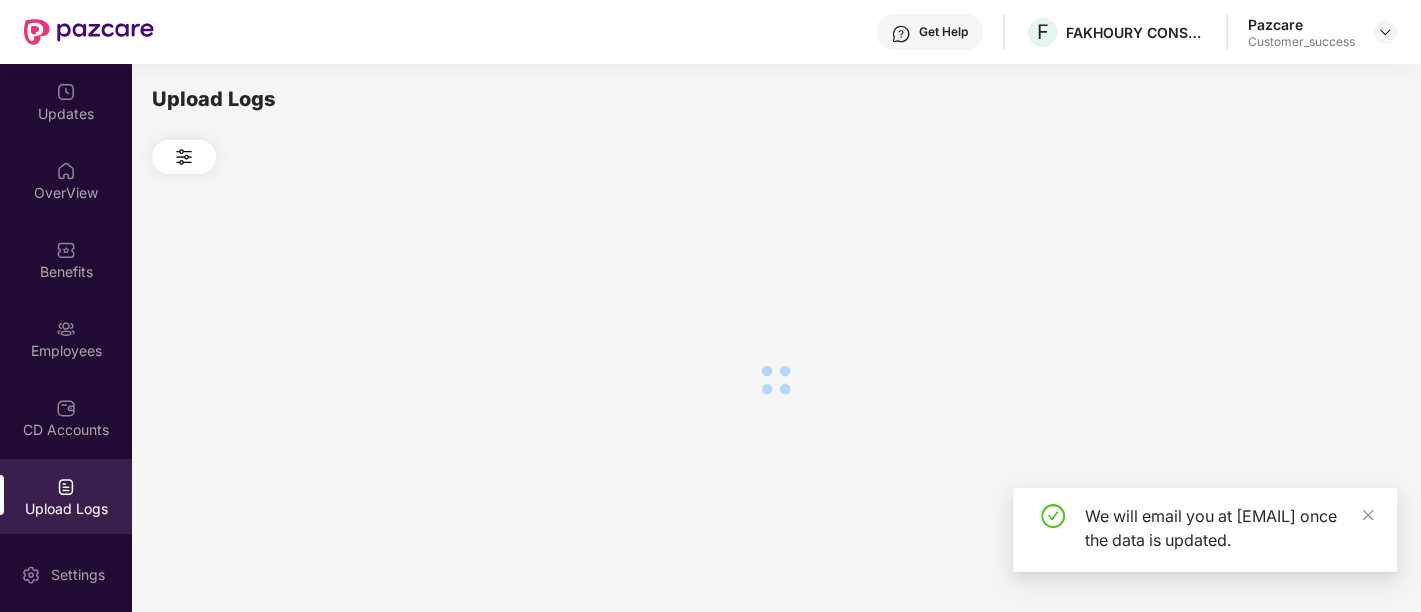 scroll, scrollTop: 0, scrollLeft: 0, axis: both 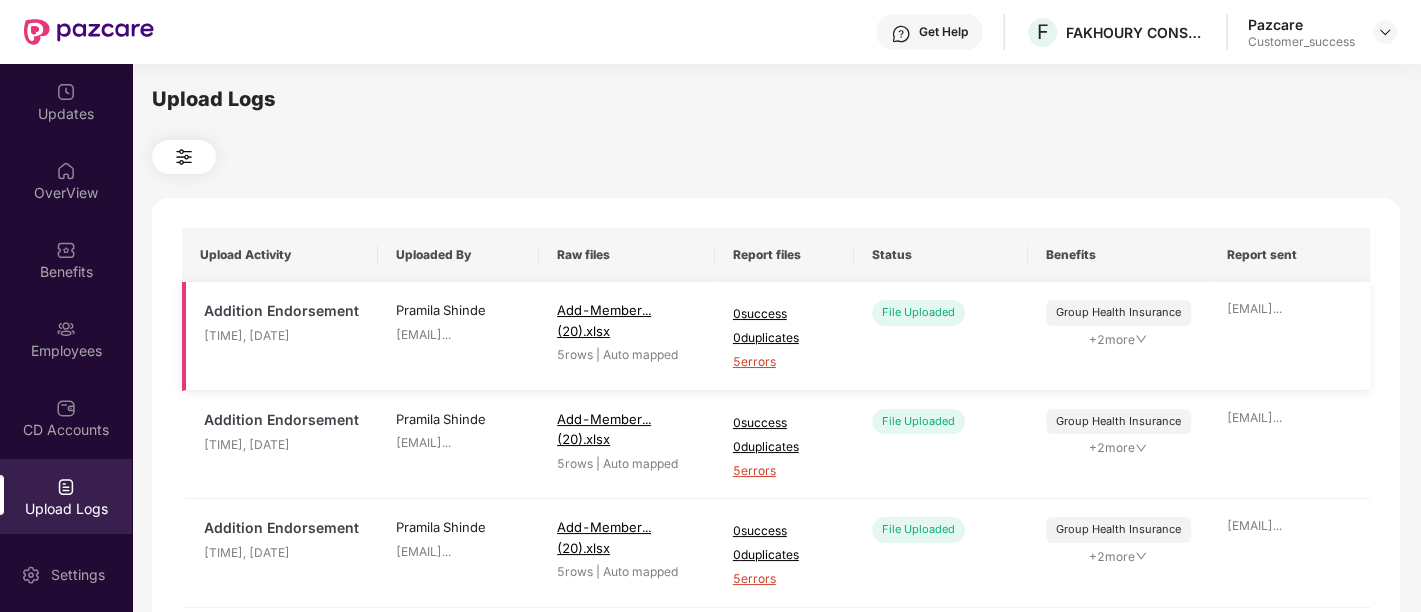 click on "5  errors" at bounding box center [784, 362] 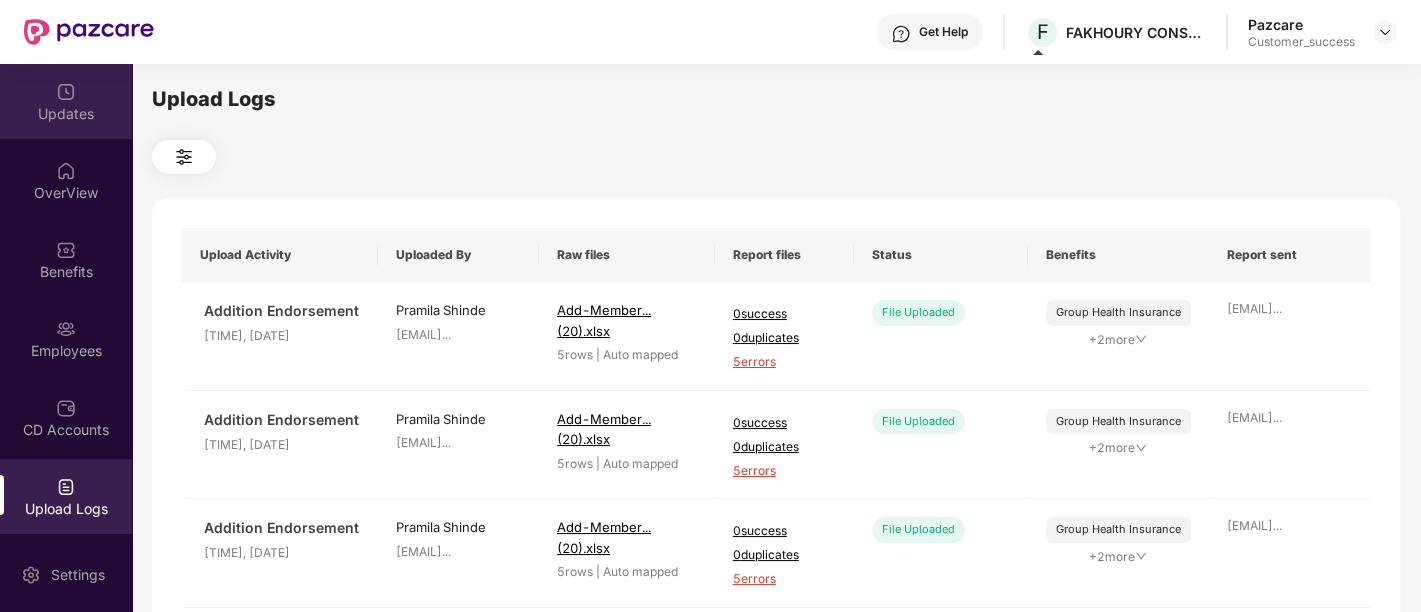 click at bounding box center (66, 92) 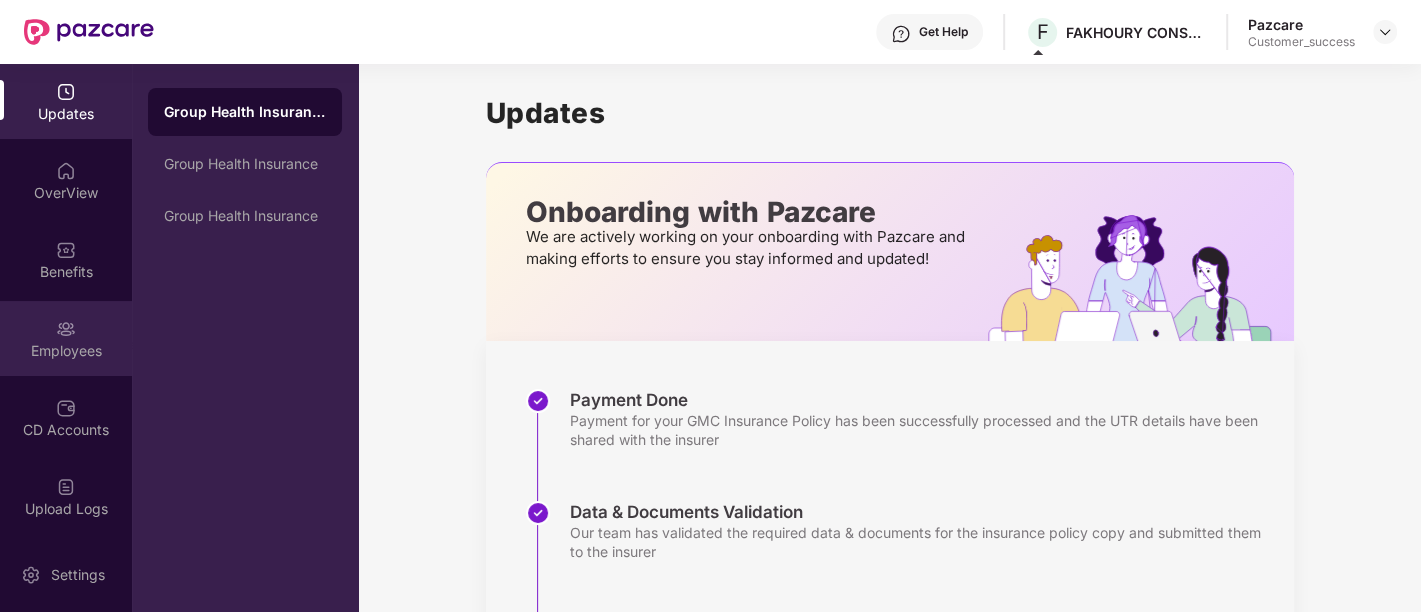 click on "Employees" at bounding box center (66, 338) 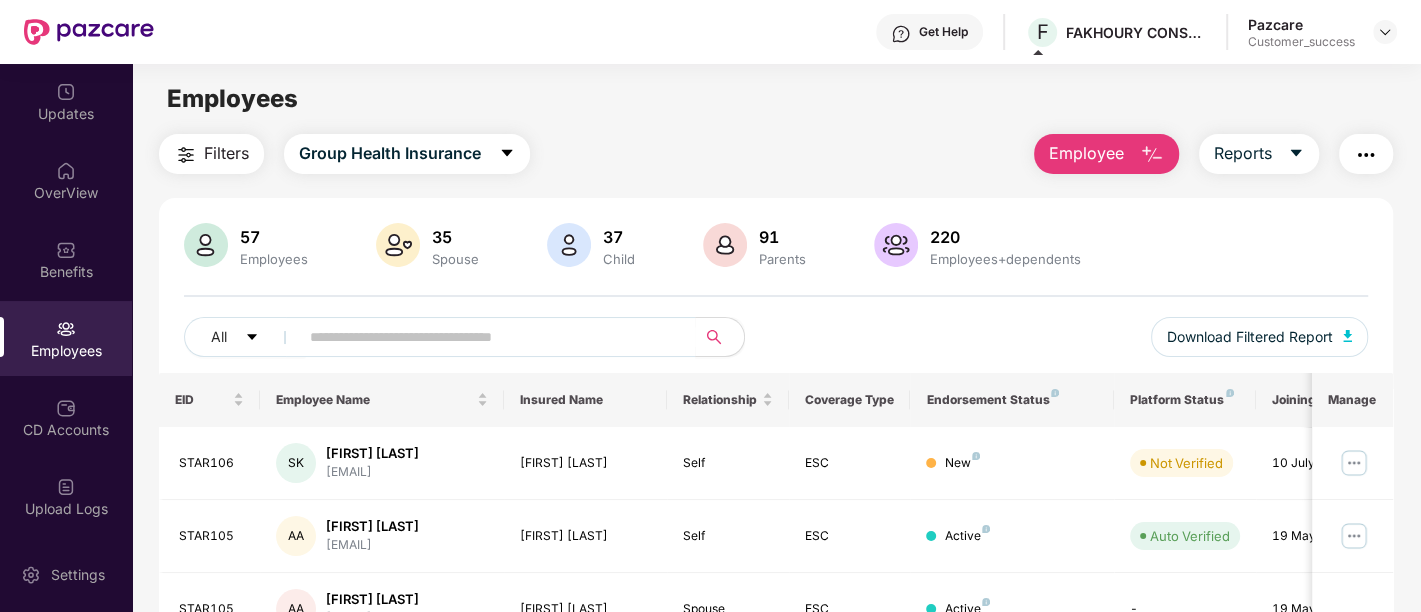 click on "Employee" at bounding box center [1086, 153] 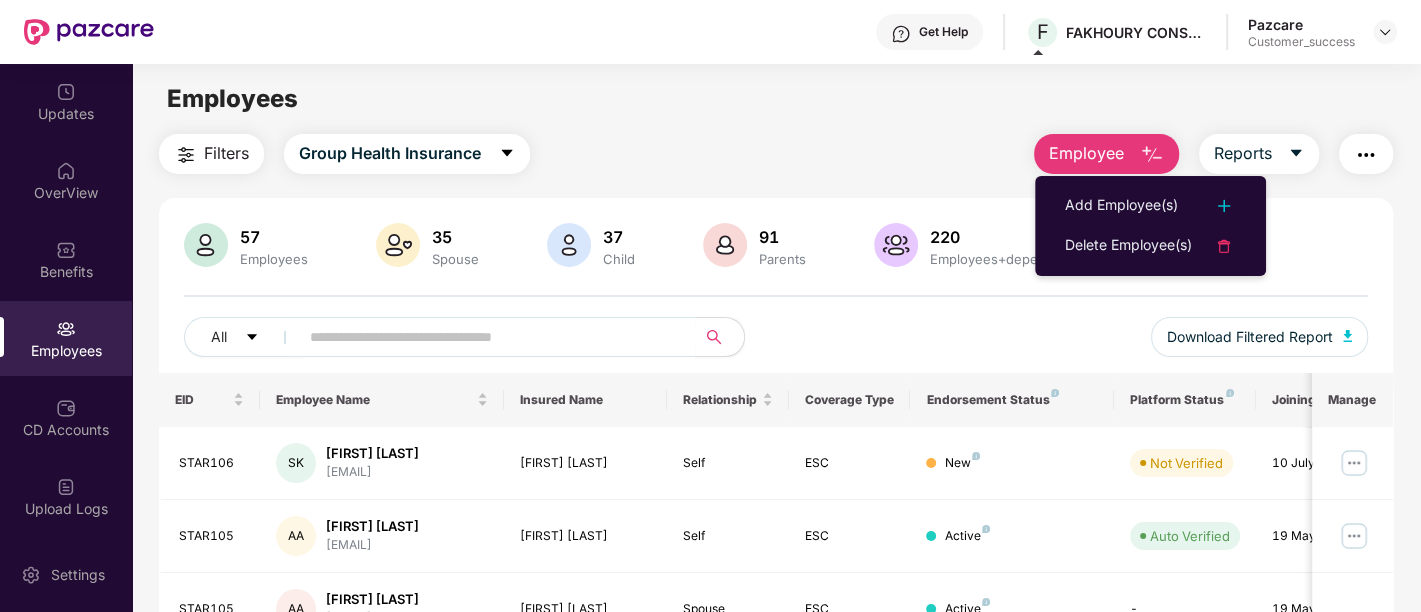 click on "Employee" at bounding box center (1086, 153) 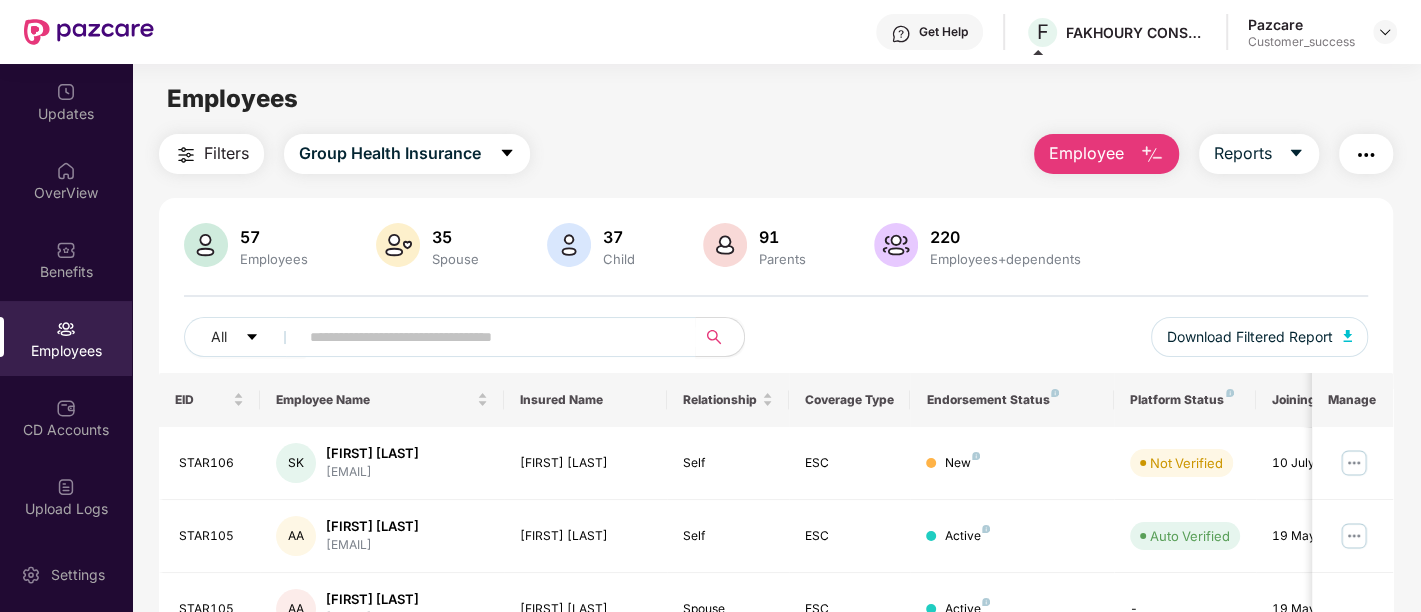 click on "Employee" at bounding box center [1086, 153] 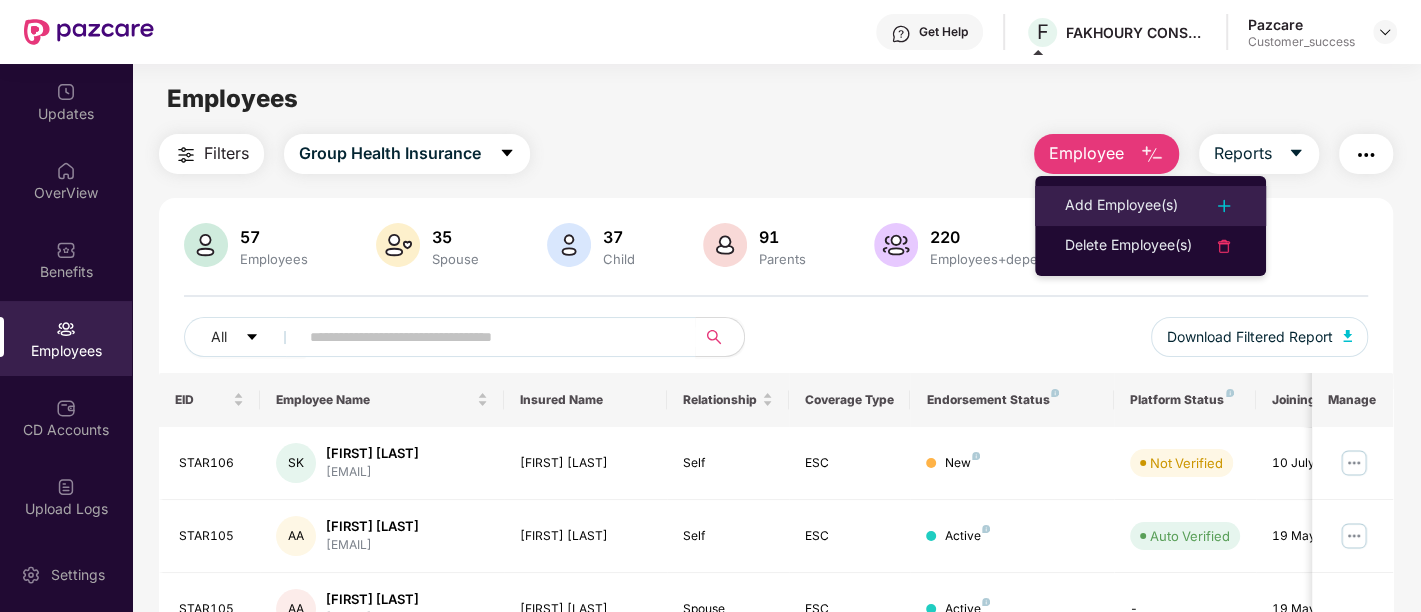 click on "Add Employee(s)" at bounding box center [1121, 206] 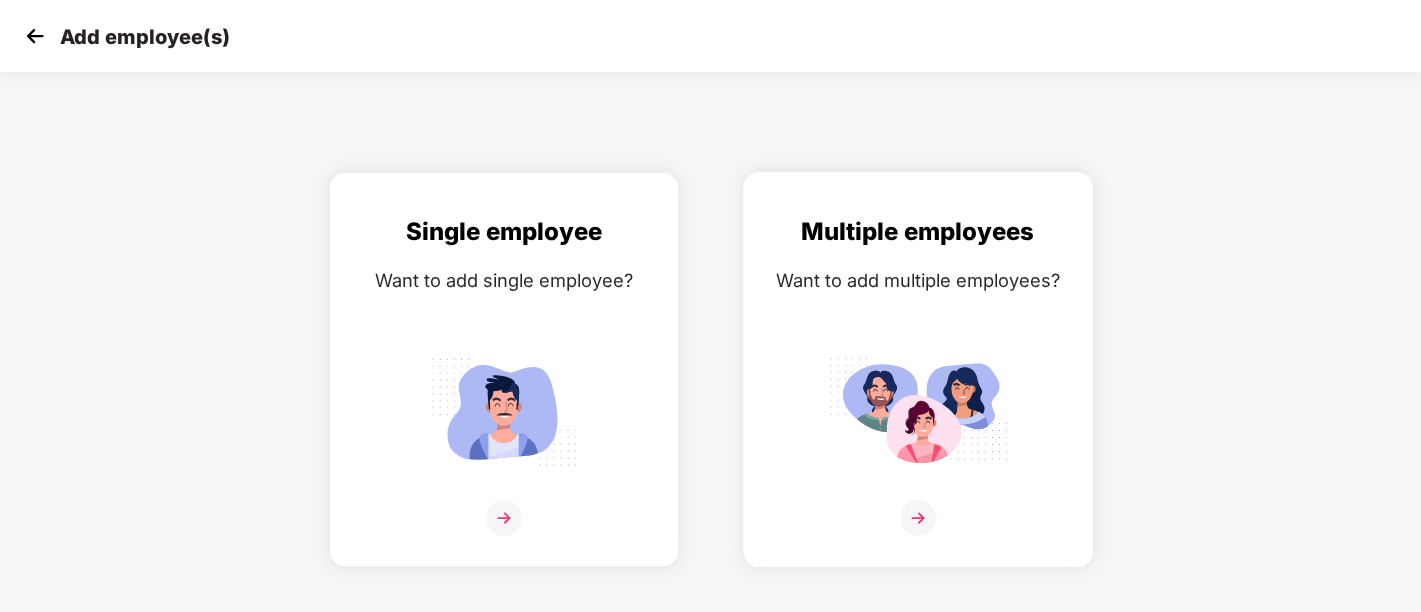 click at bounding box center [918, 411] 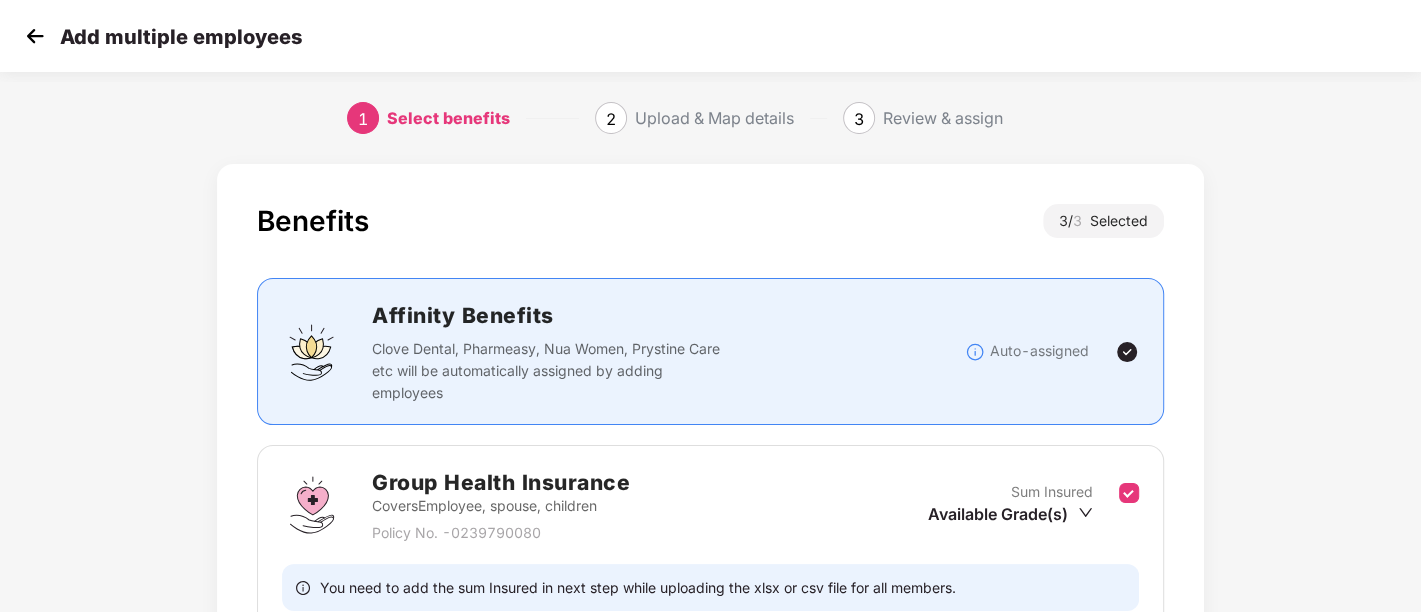 scroll, scrollTop: 537, scrollLeft: 0, axis: vertical 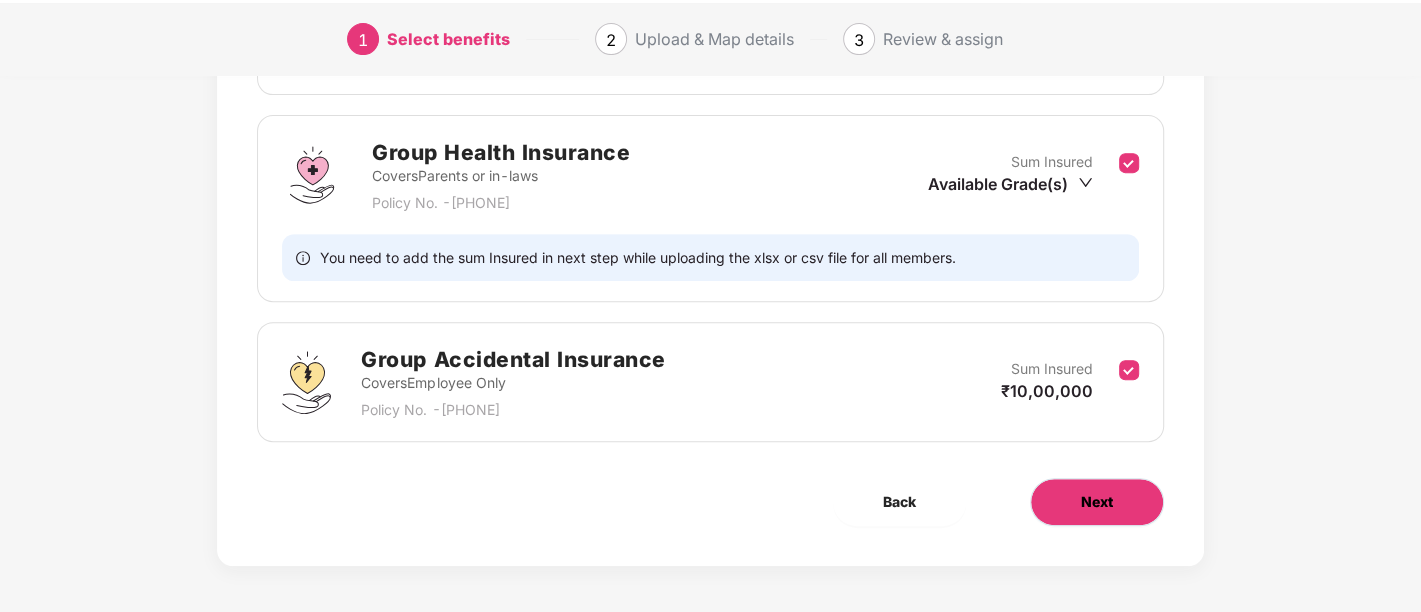 click on "Next" at bounding box center (1097, 502) 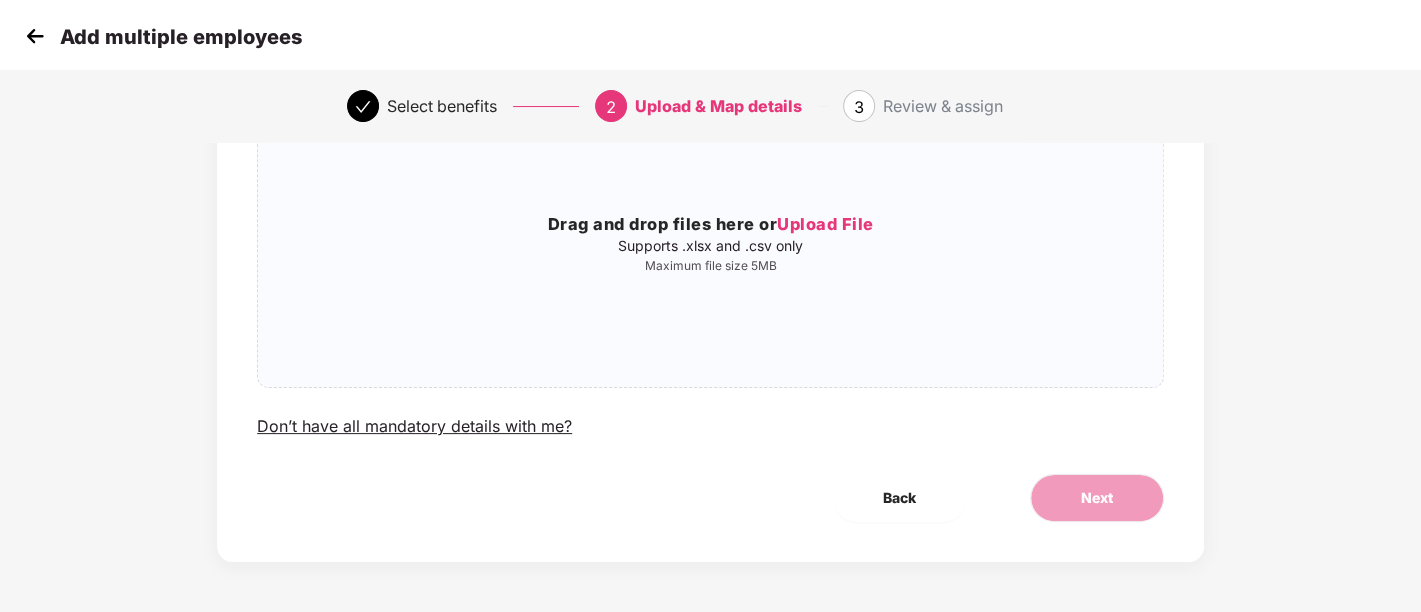 scroll, scrollTop: 0, scrollLeft: 0, axis: both 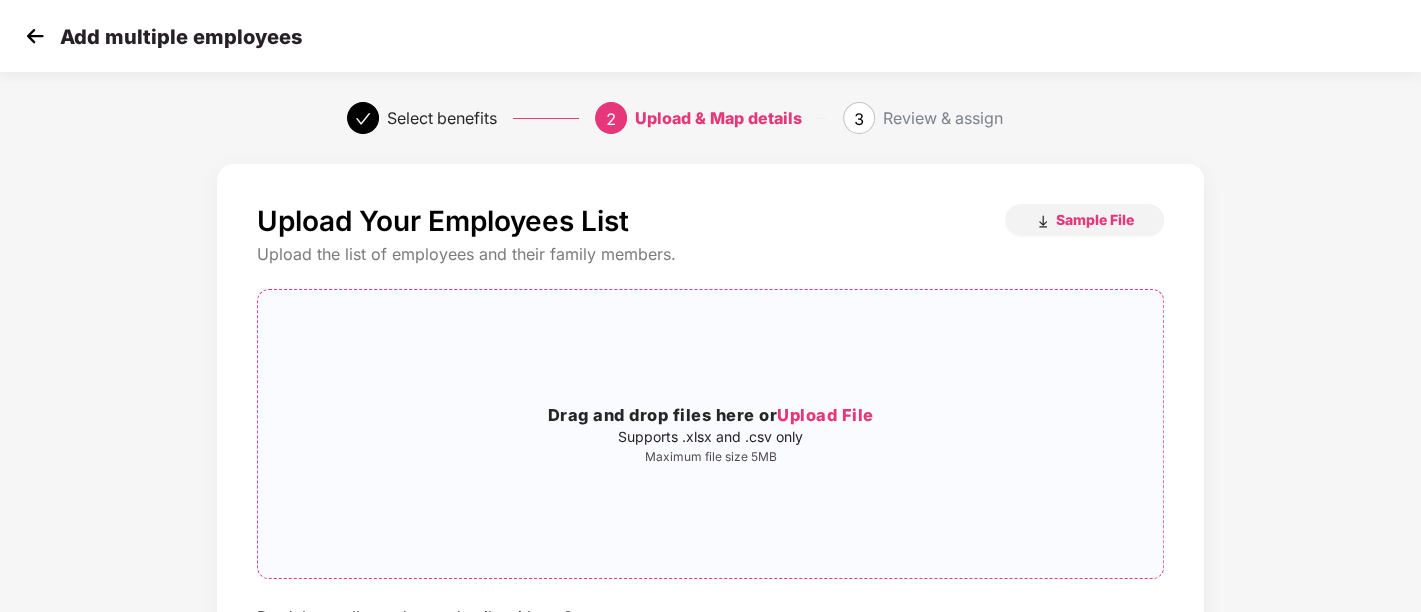 click on "Drag and drop files here or  Upload File" at bounding box center (710, 416) 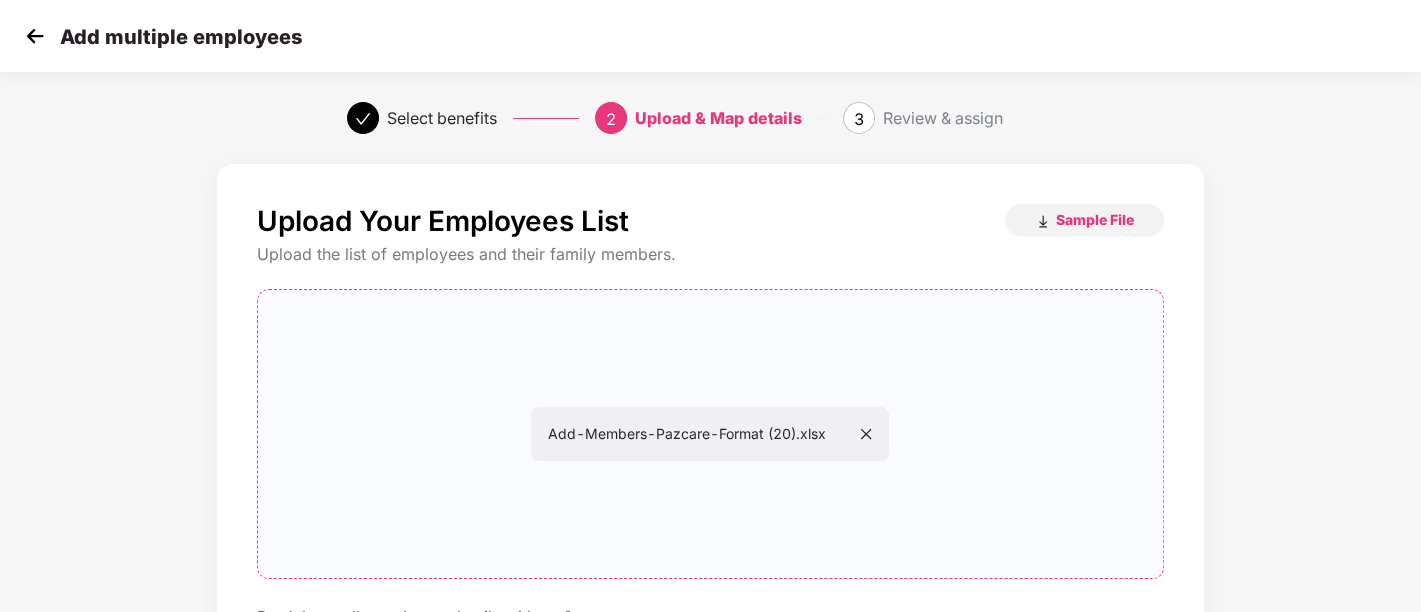 scroll, scrollTop: 64, scrollLeft: 0, axis: vertical 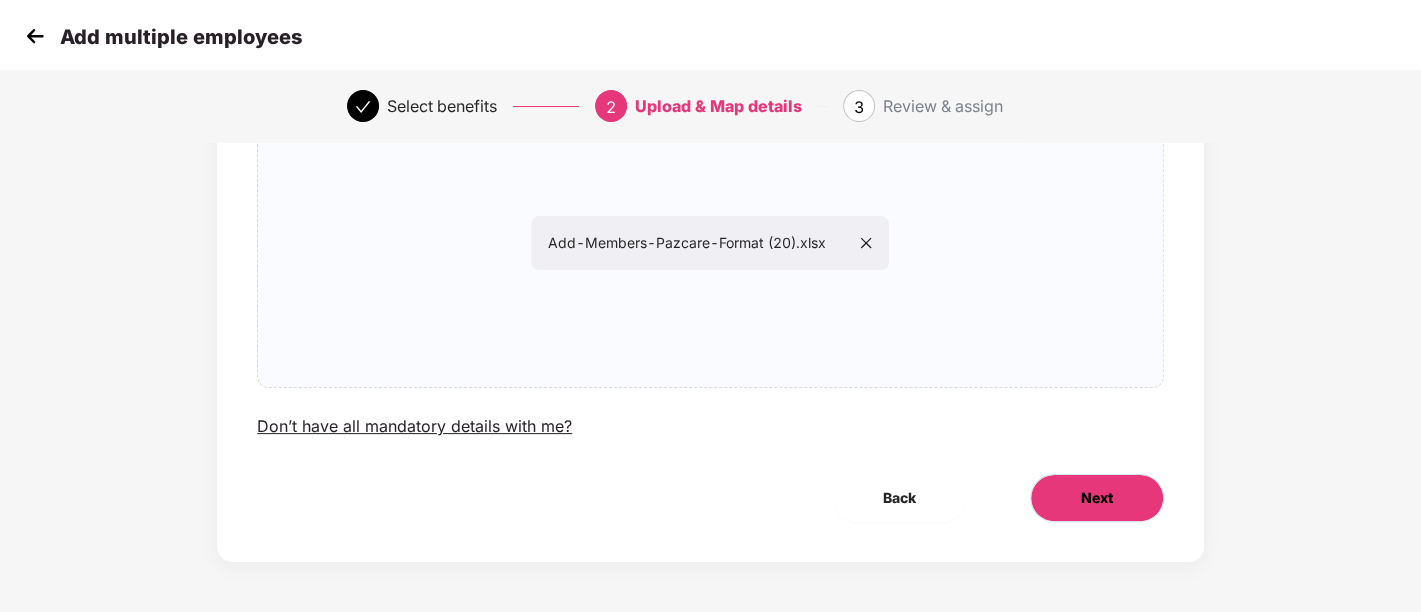 click on "Next" at bounding box center (1097, 498) 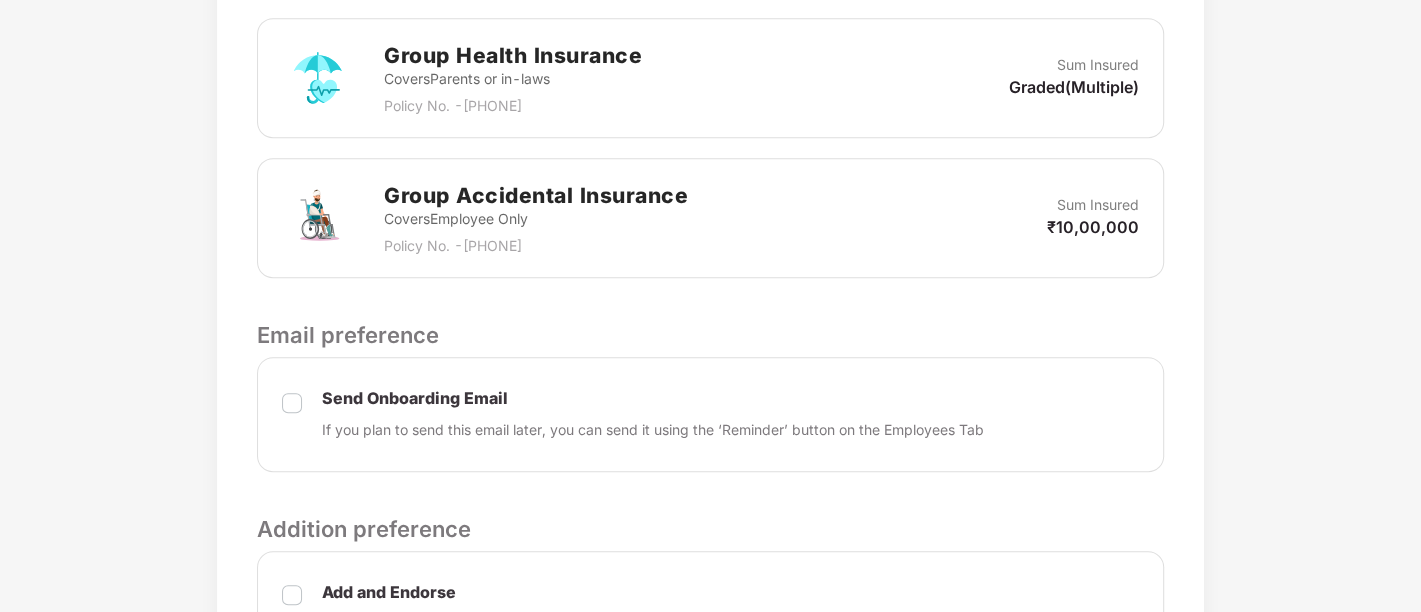 scroll, scrollTop: 994, scrollLeft: 1, axis: both 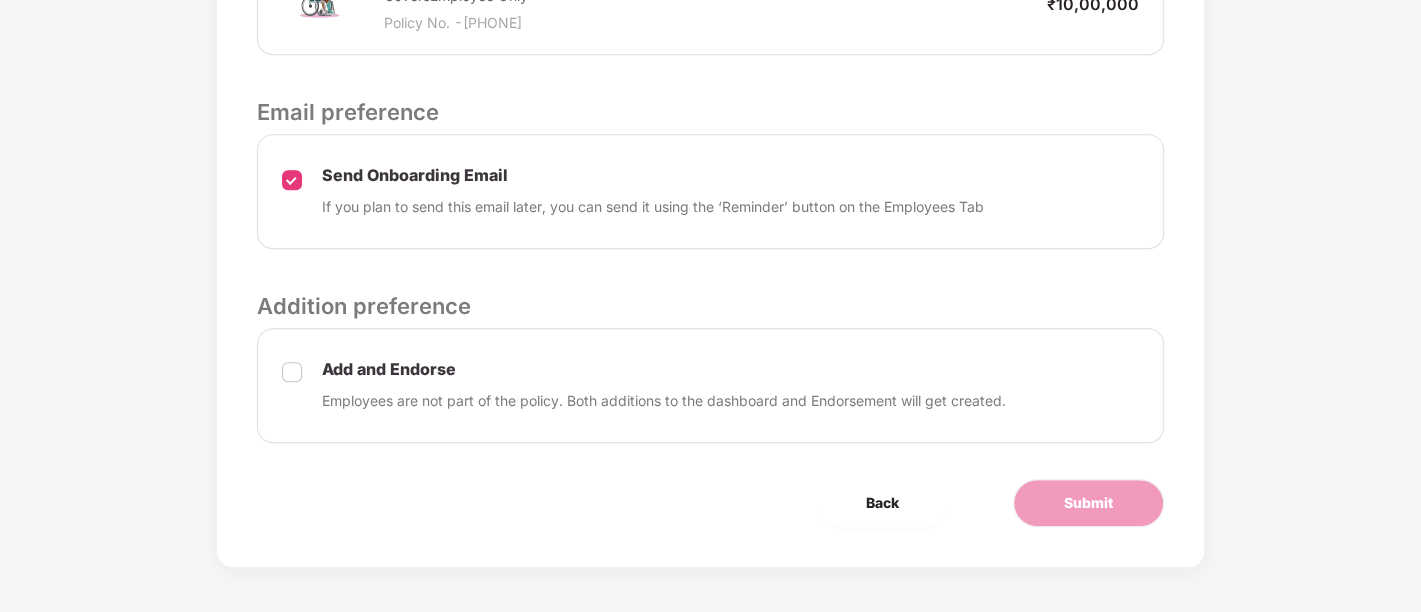 click at bounding box center [292, 385] 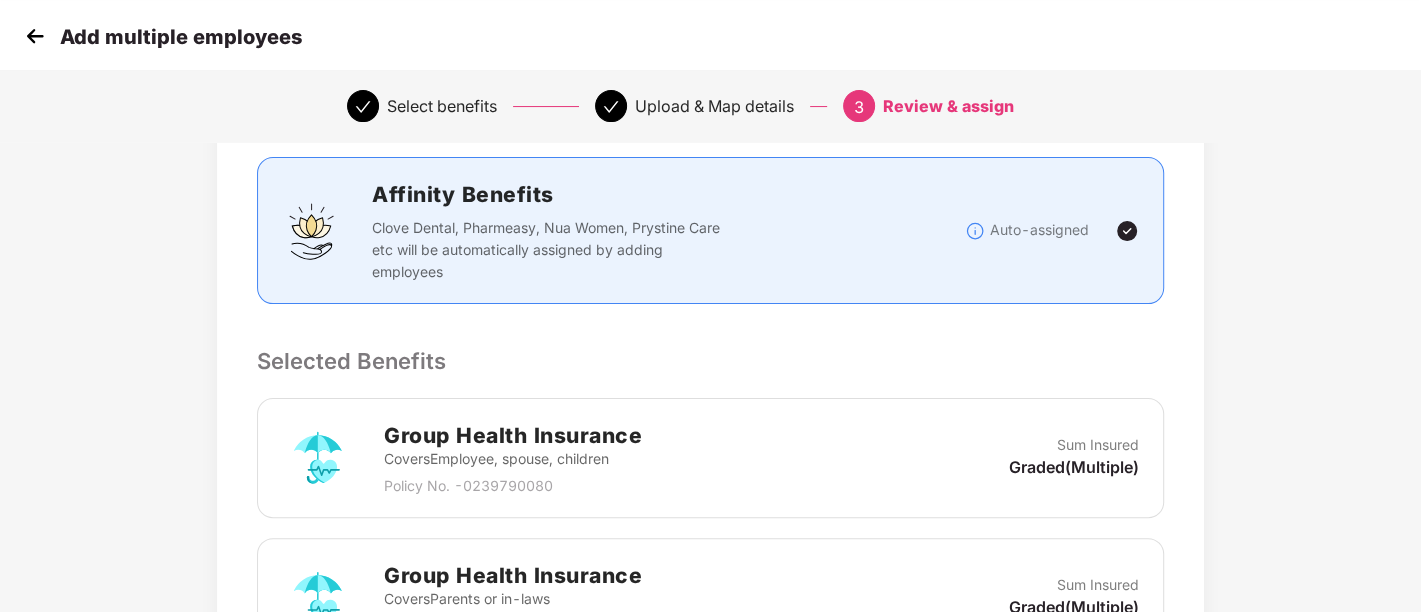 scroll, scrollTop: 249, scrollLeft: 1, axis: both 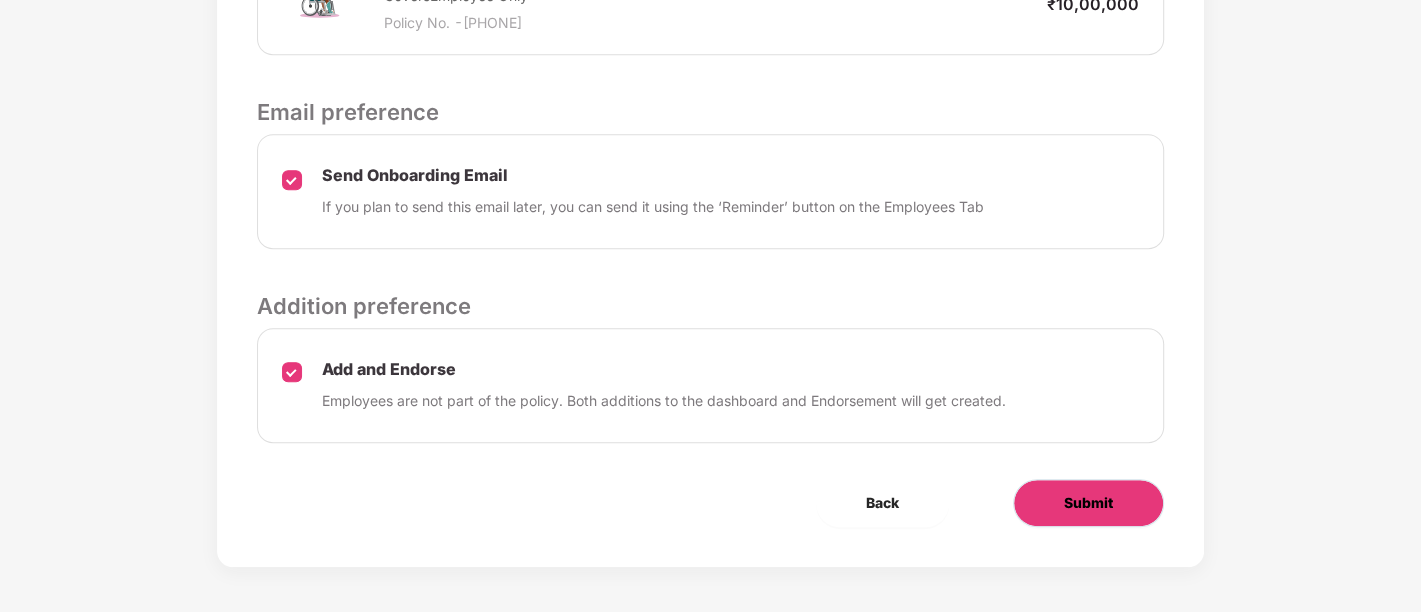 click on "Submit" at bounding box center (1088, 503) 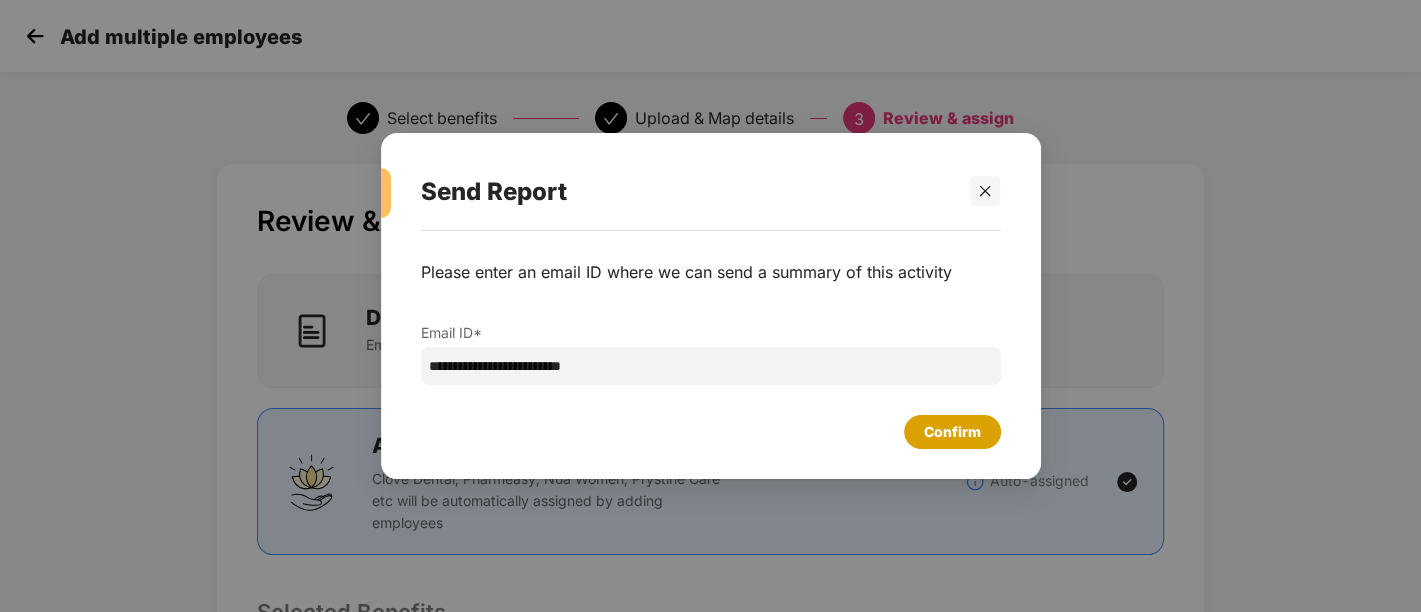 click on "Confirm" at bounding box center (952, 432) 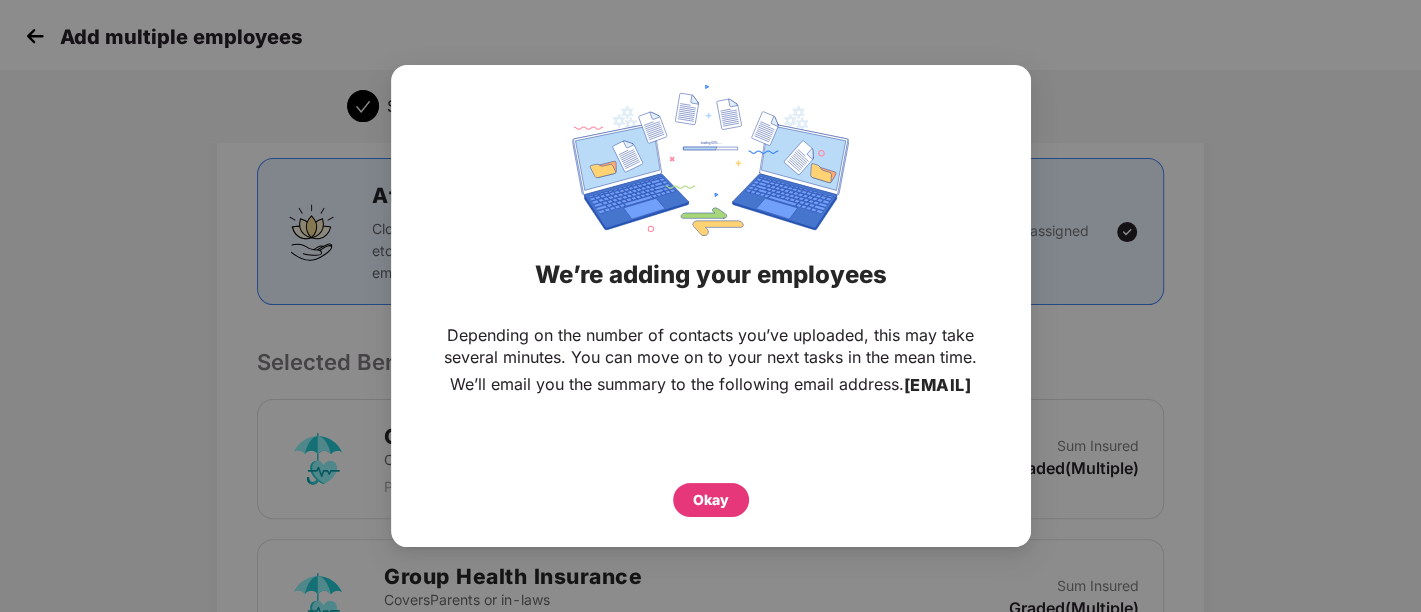 scroll, scrollTop: 280, scrollLeft: 1, axis: both 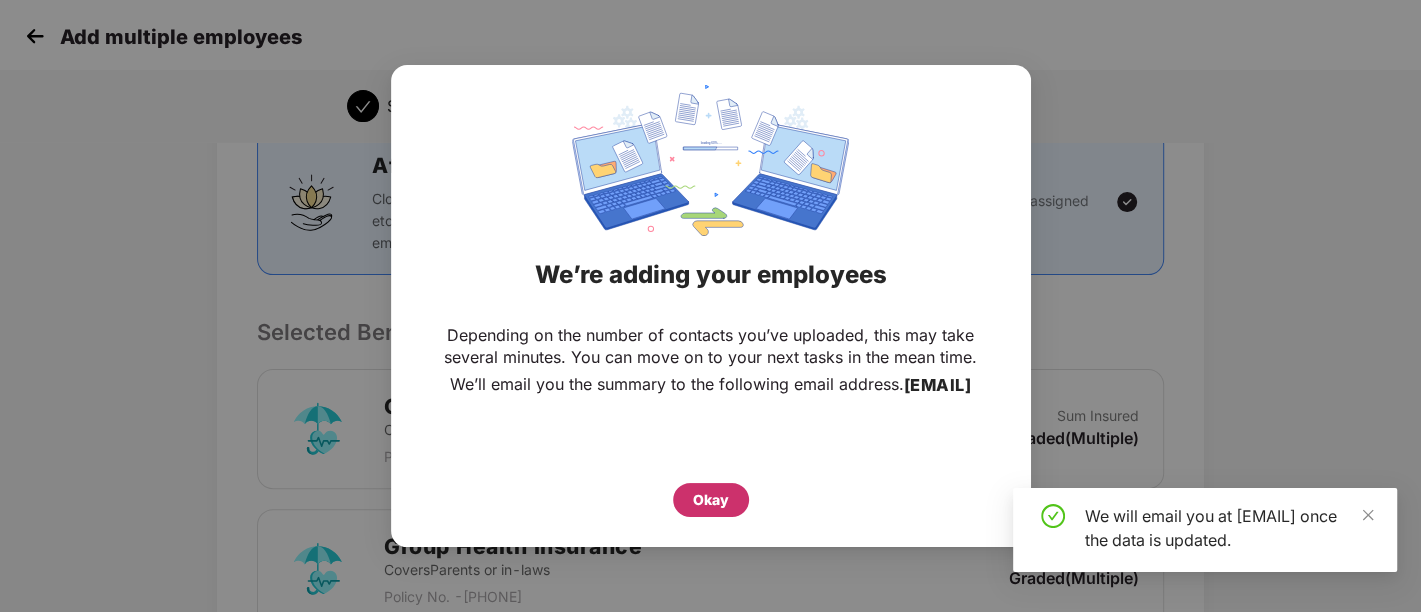click on "Okay" at bounding box center [711, 500] 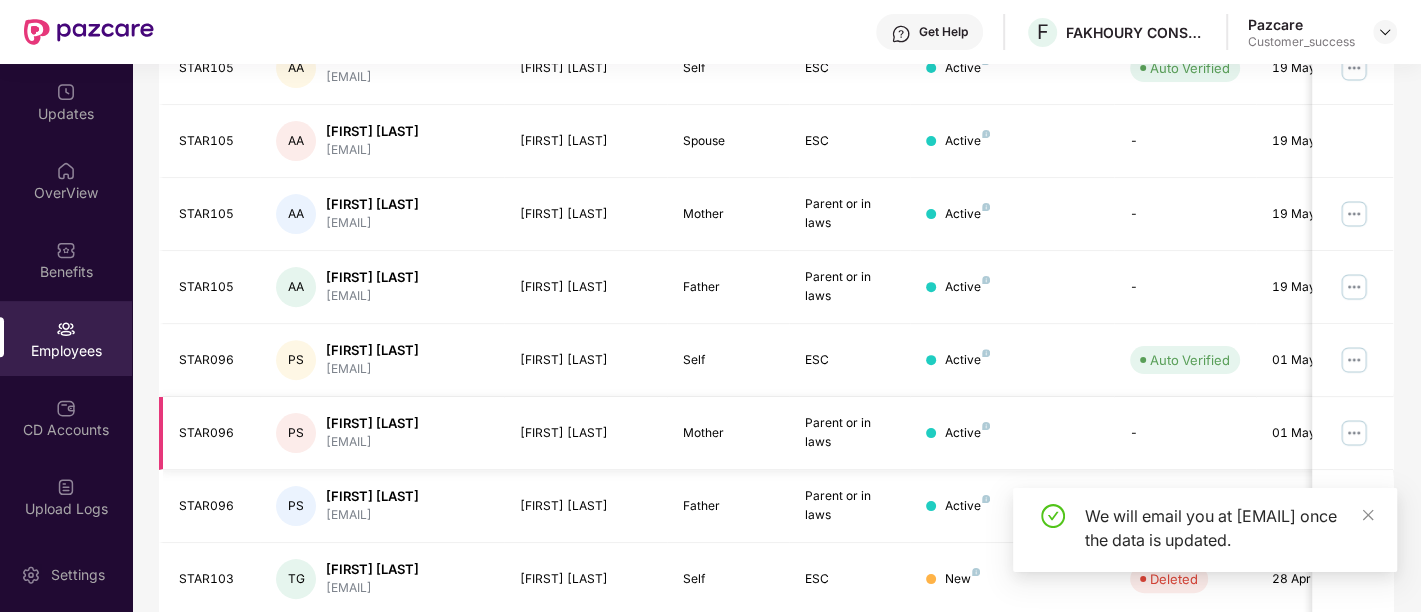 scroll, scrollTop: 0, scrollLeft: 0, axis: both 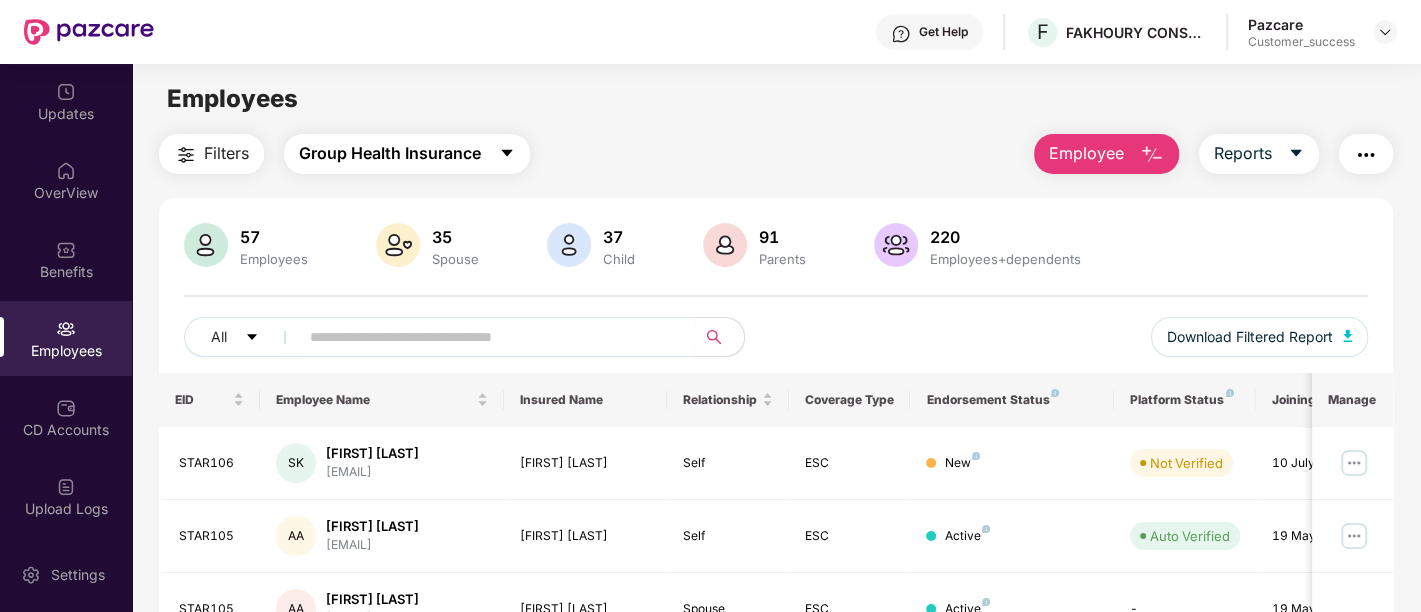 click at bounding box center [507, 154] 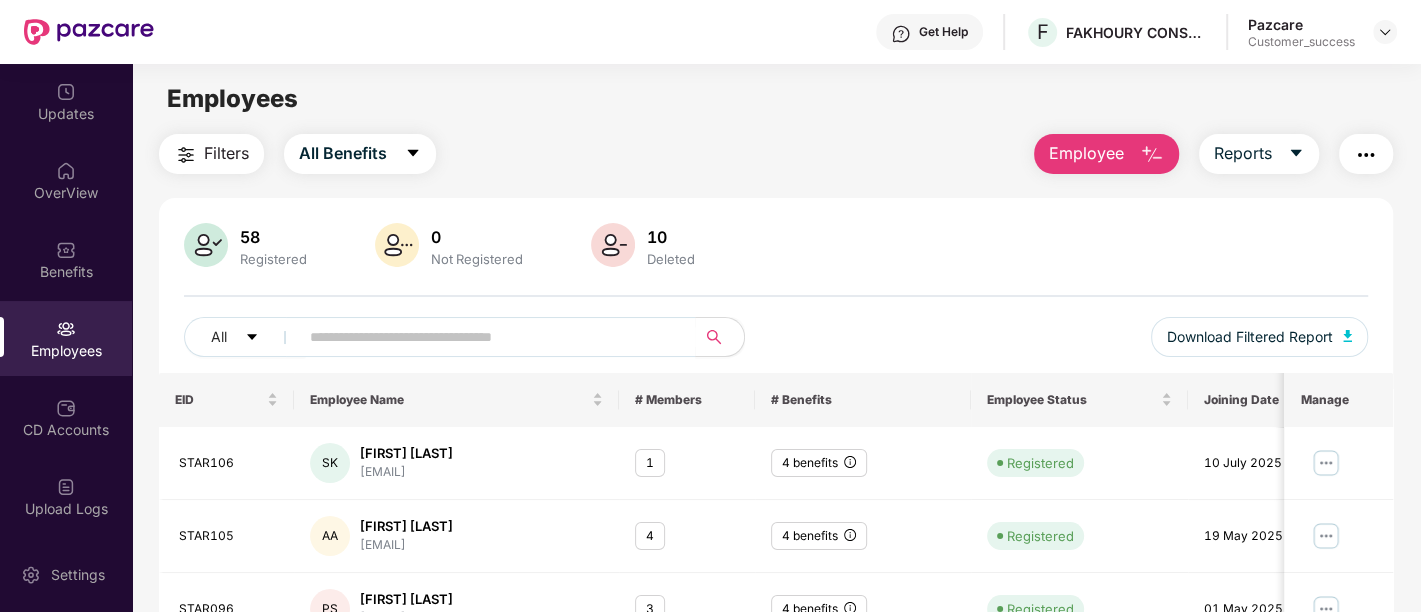 click on "Employee" at bounding box center [1086, 153] 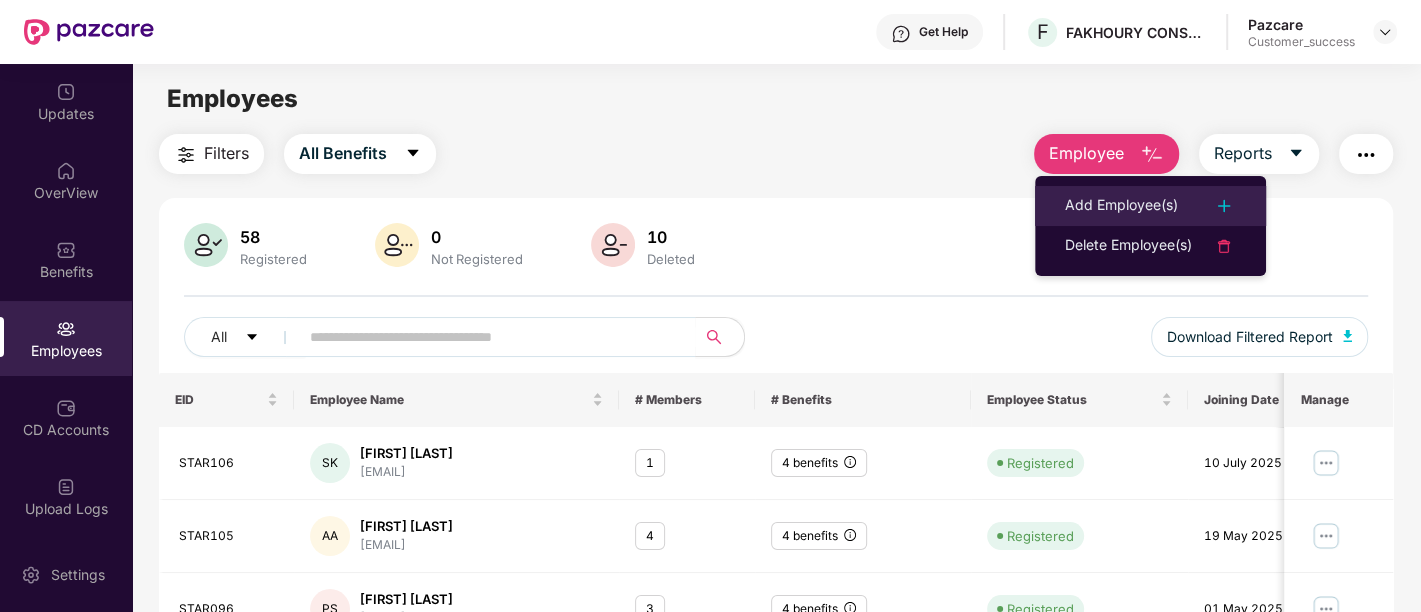 click on "Add Employee(s)" at bounding box center (1121, 206) 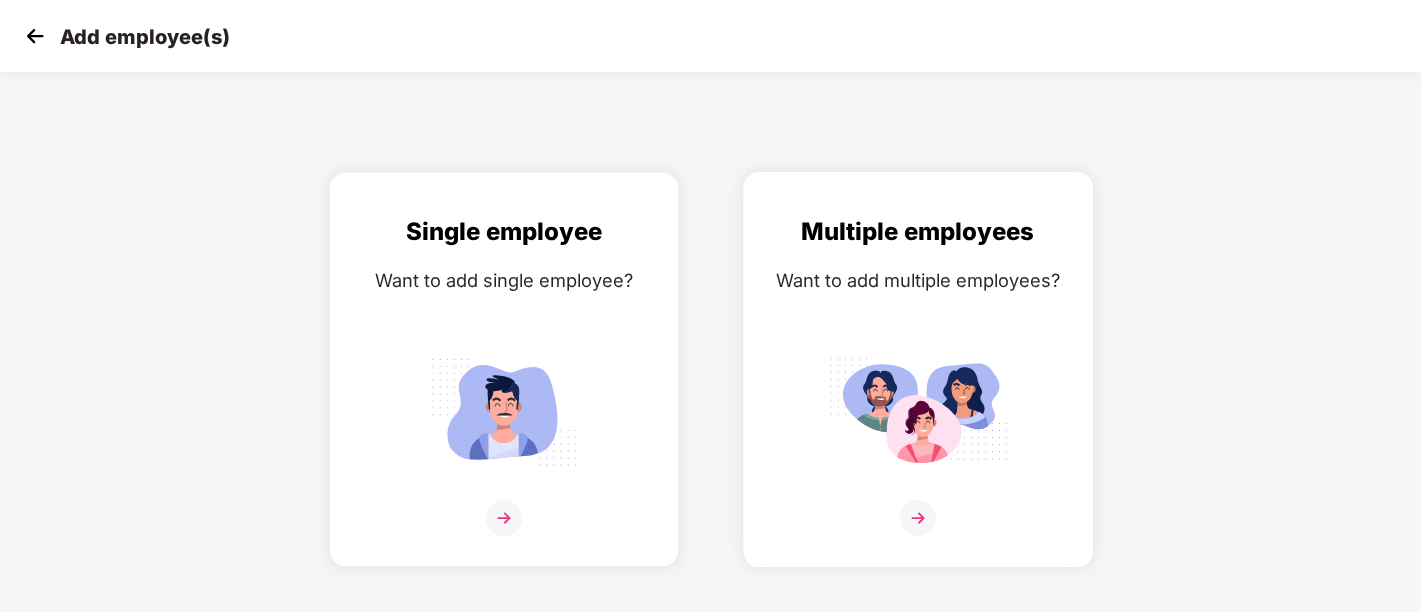 click at bounding box center (918, 411) 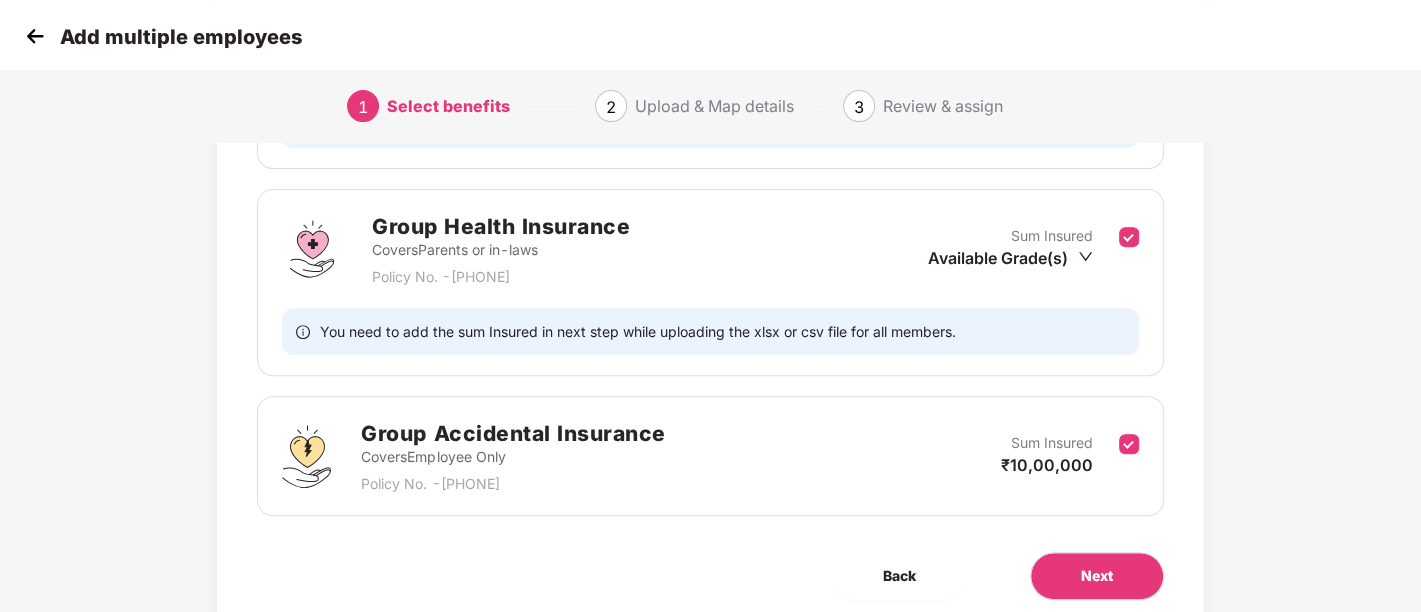 scroll, scrollTop: 537, scrollLeft: 1, axis: both 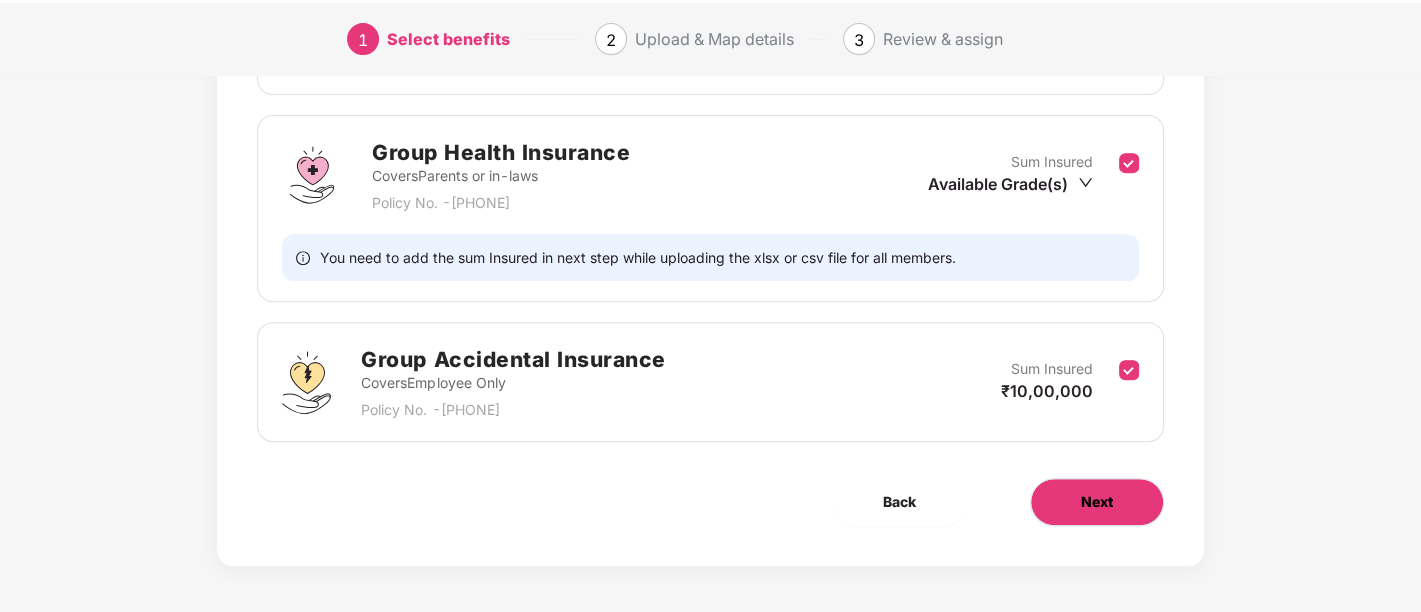 click on "Next" at bounding box center (1097, 502) 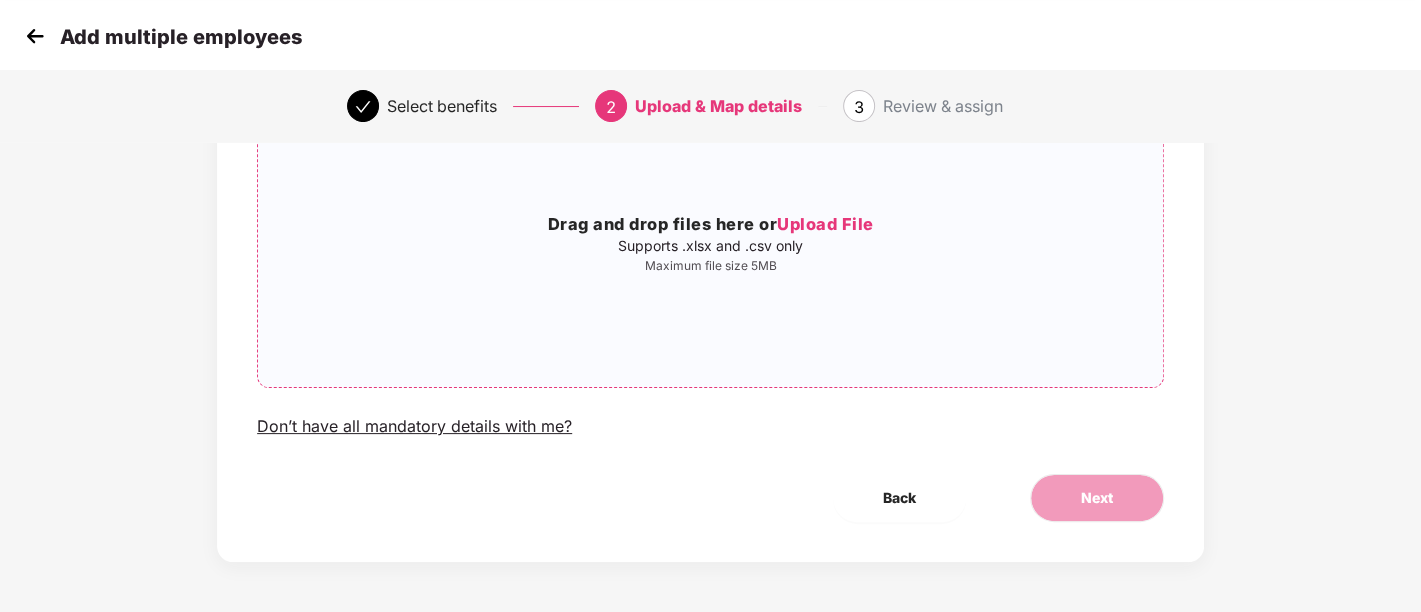 scroll, scrollTop: 0, scrollLeft: 1, axis: horizontal 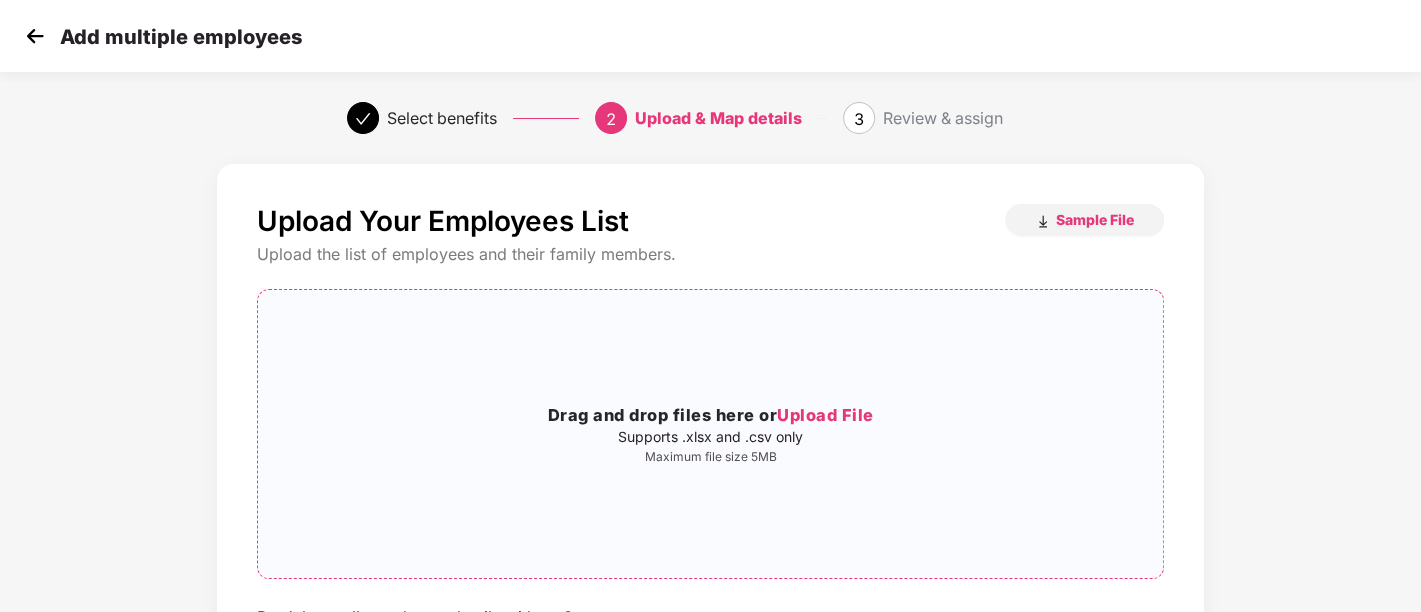 click on "Upload File" at bounding box center [825, 415] 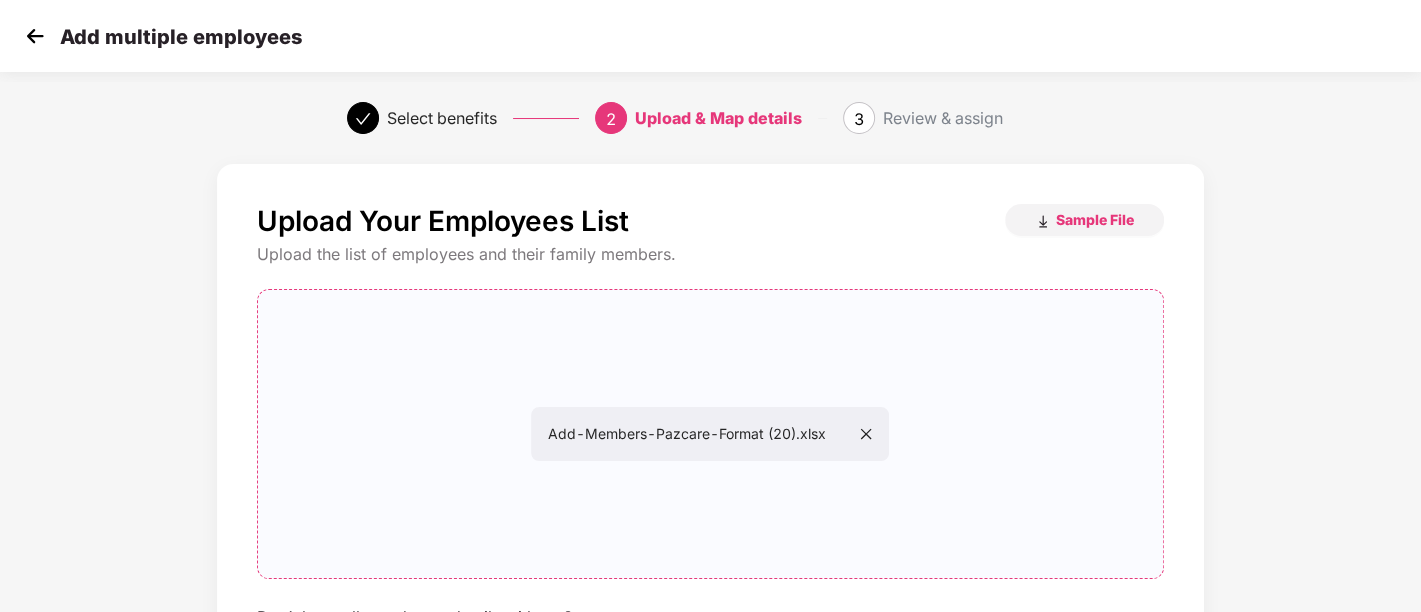 scroll, scrollTop: 191, scrollLeft: 1, axis: both 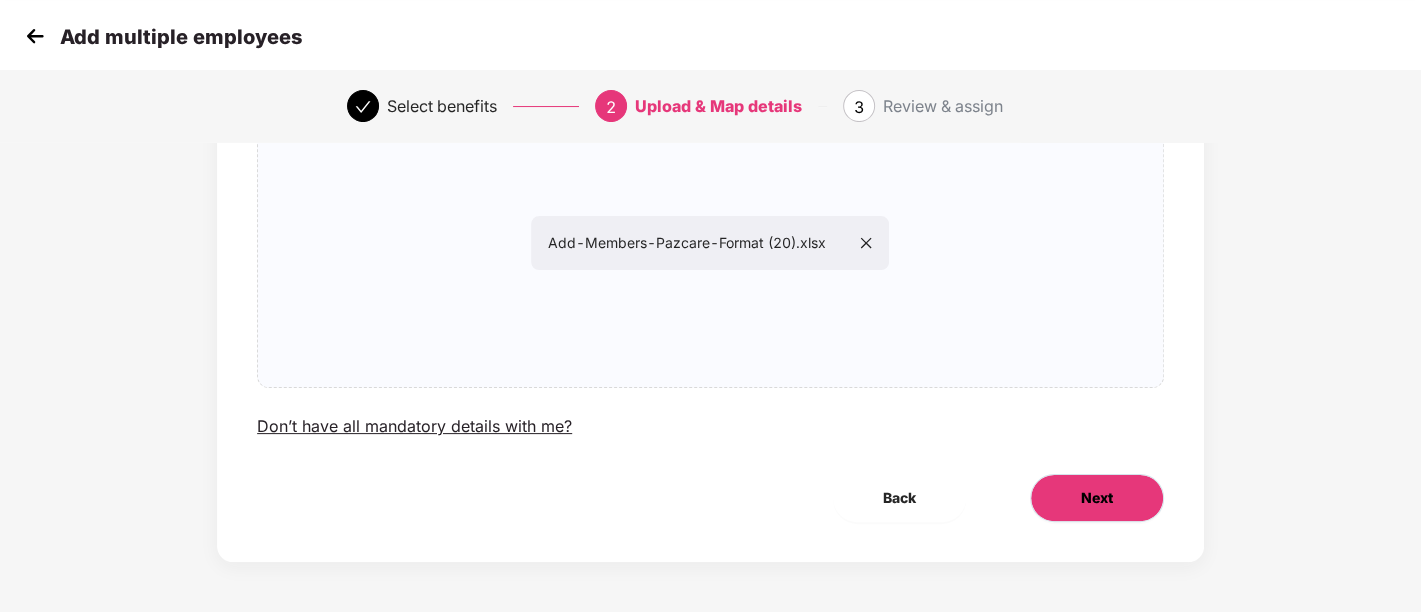 click on "Next" at bounding box center (1097, 498) 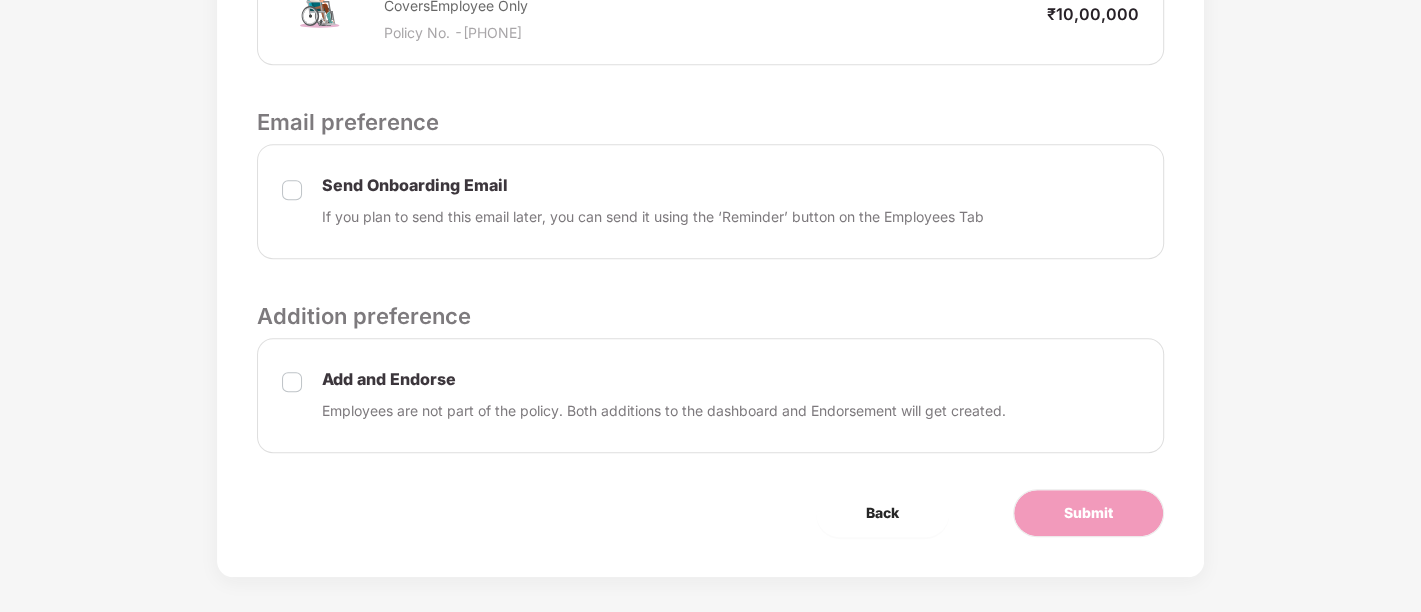 scroll, scrollTop: 994, scrollLeft: 1, axis: both 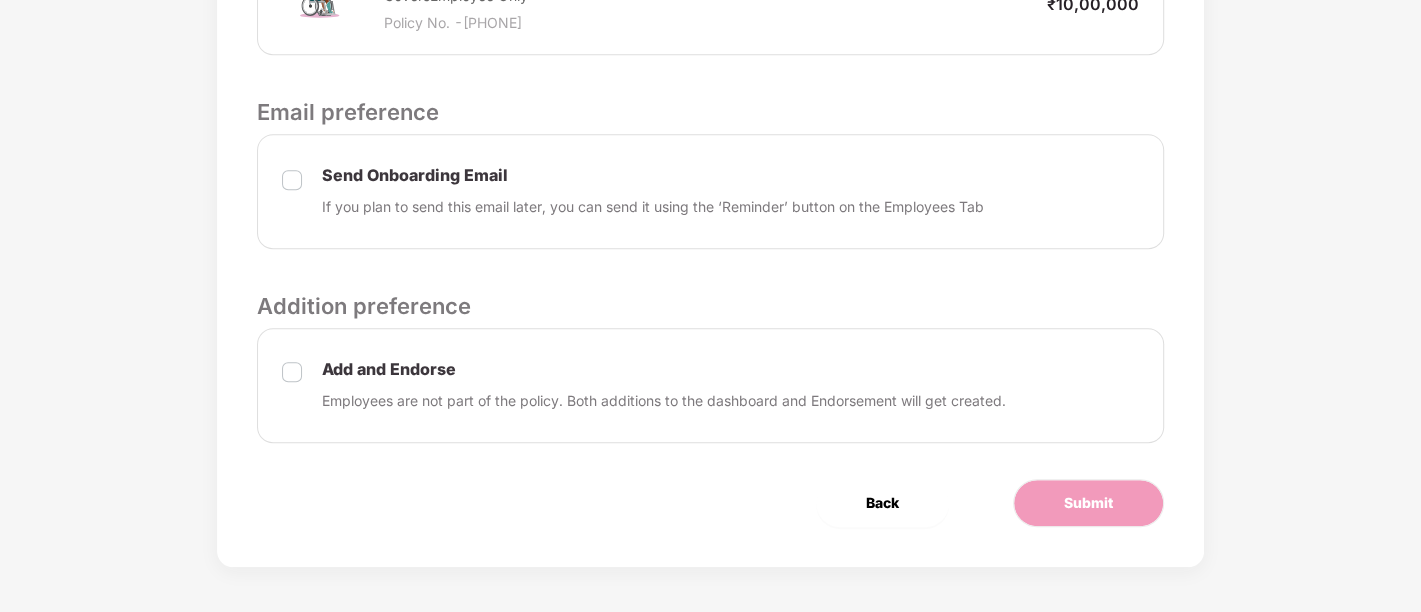 type 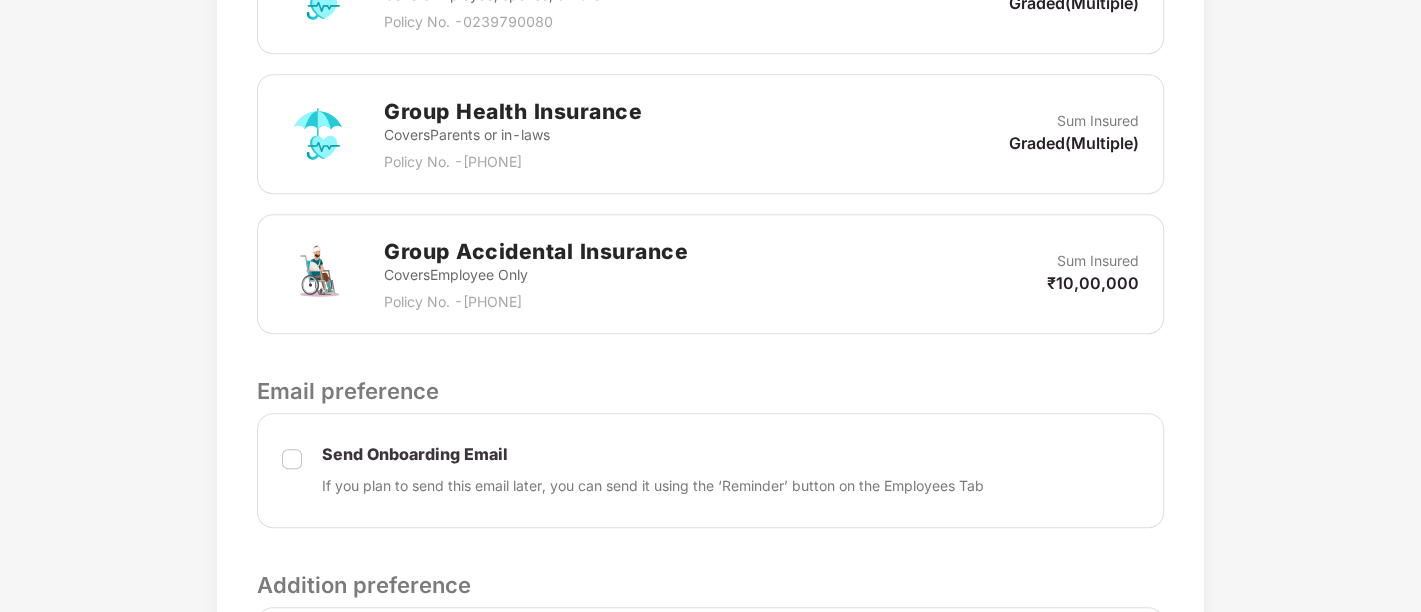 scroll, scrollTop: 705, scrollLeft: 1, axis: both 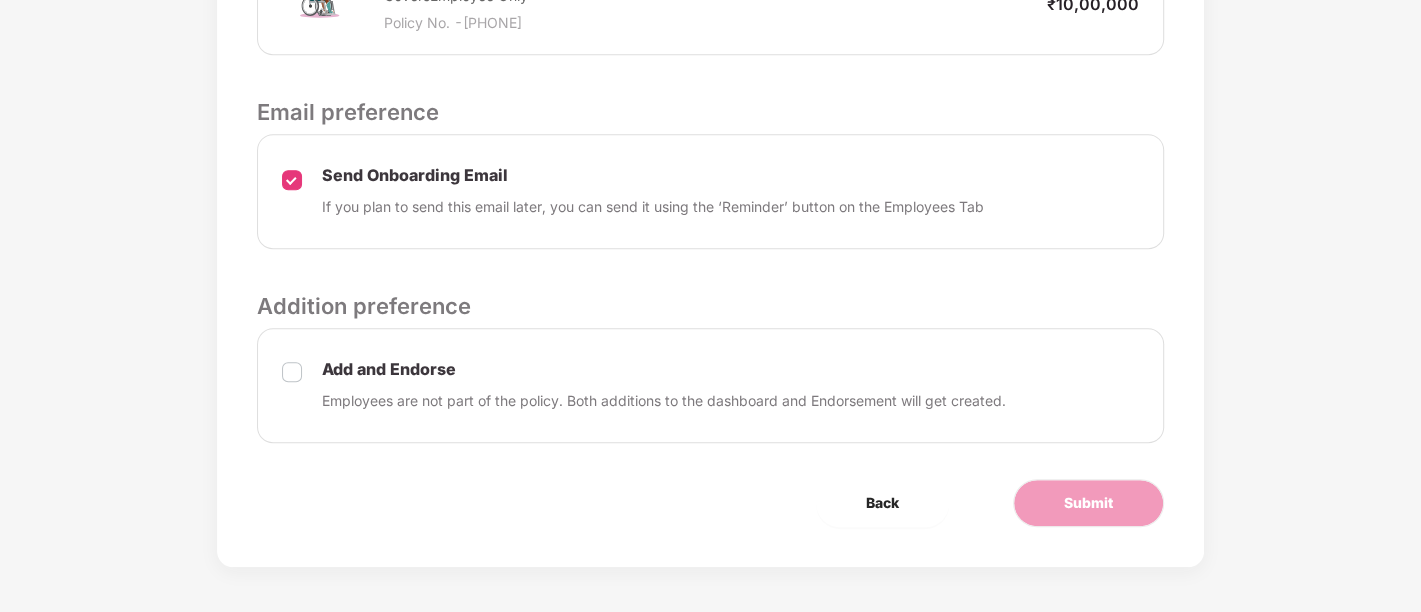 click on "Add and Endorse Employees are not part of the policy. Both additions to the dashboard and Endorsement will get created." at bounding box center (710, 385) 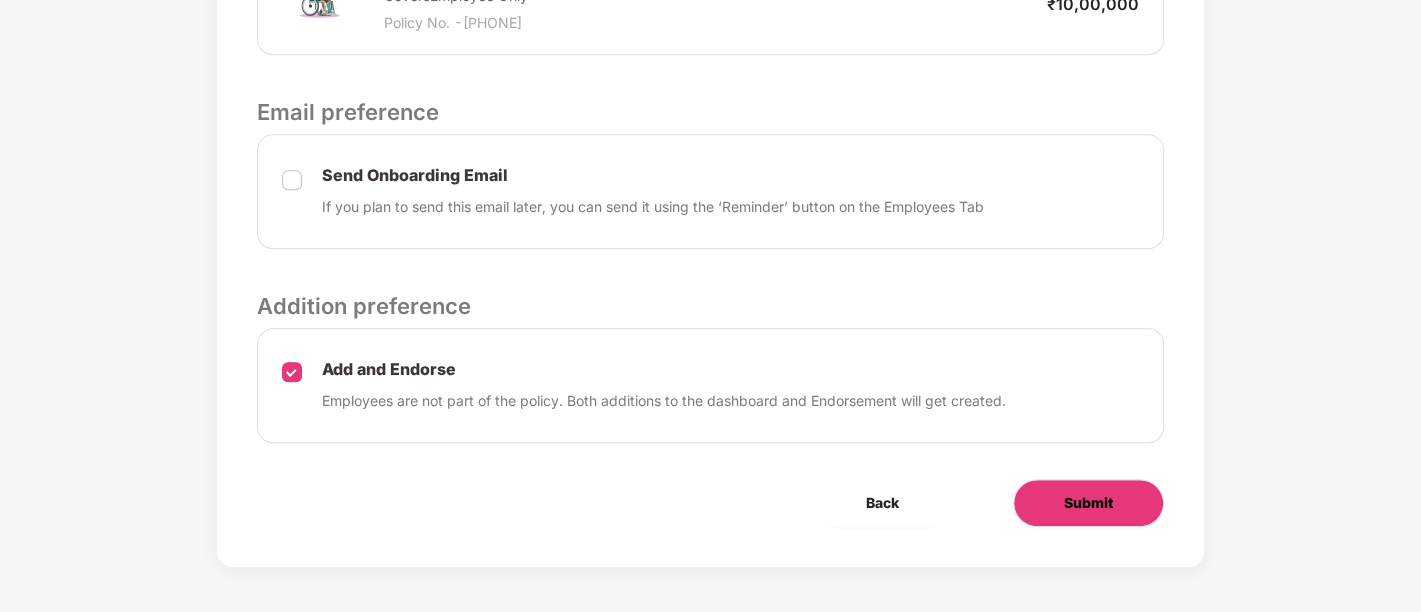 click on "Submit" at bounding box center [1088, 503] 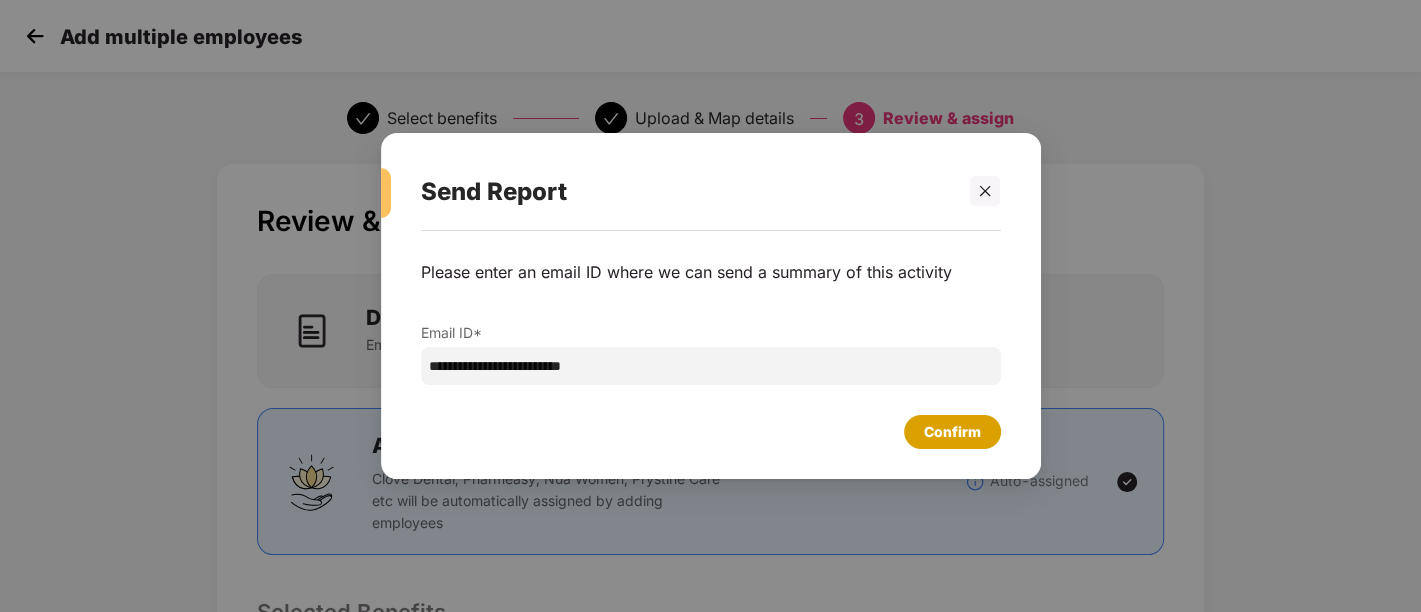 click on "Confirm" at bounding box center [952, 432] 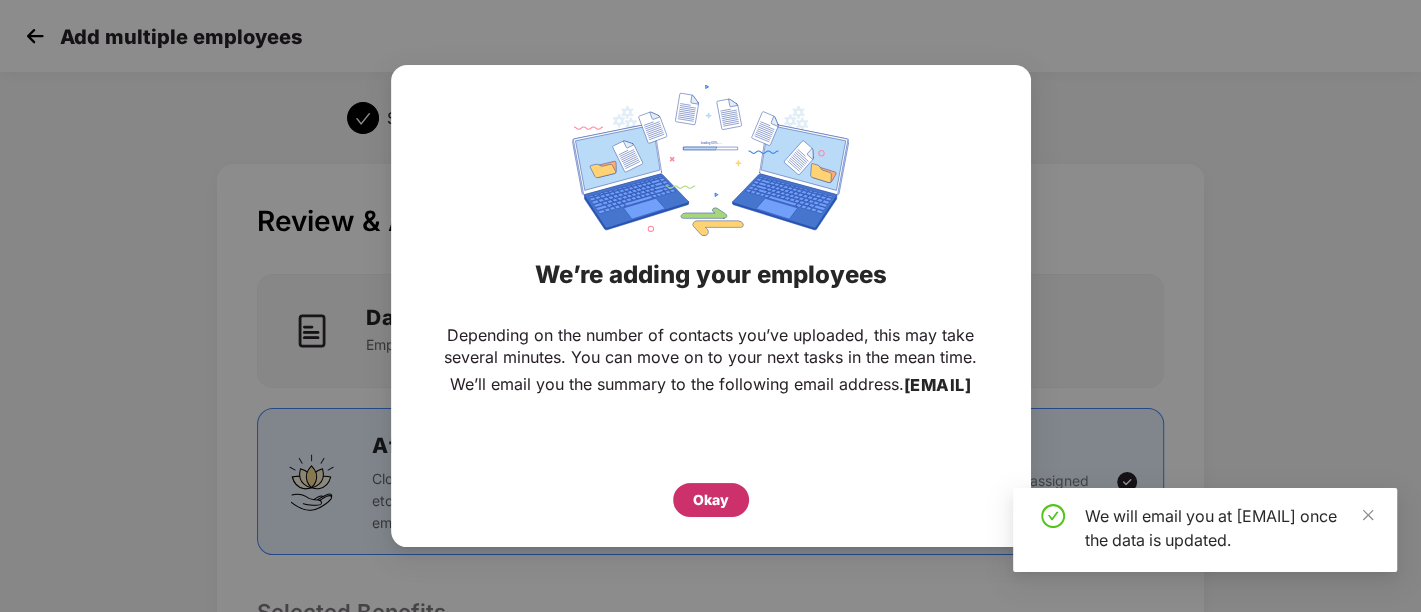 click on "Okay" at bounding box center (711, 500) 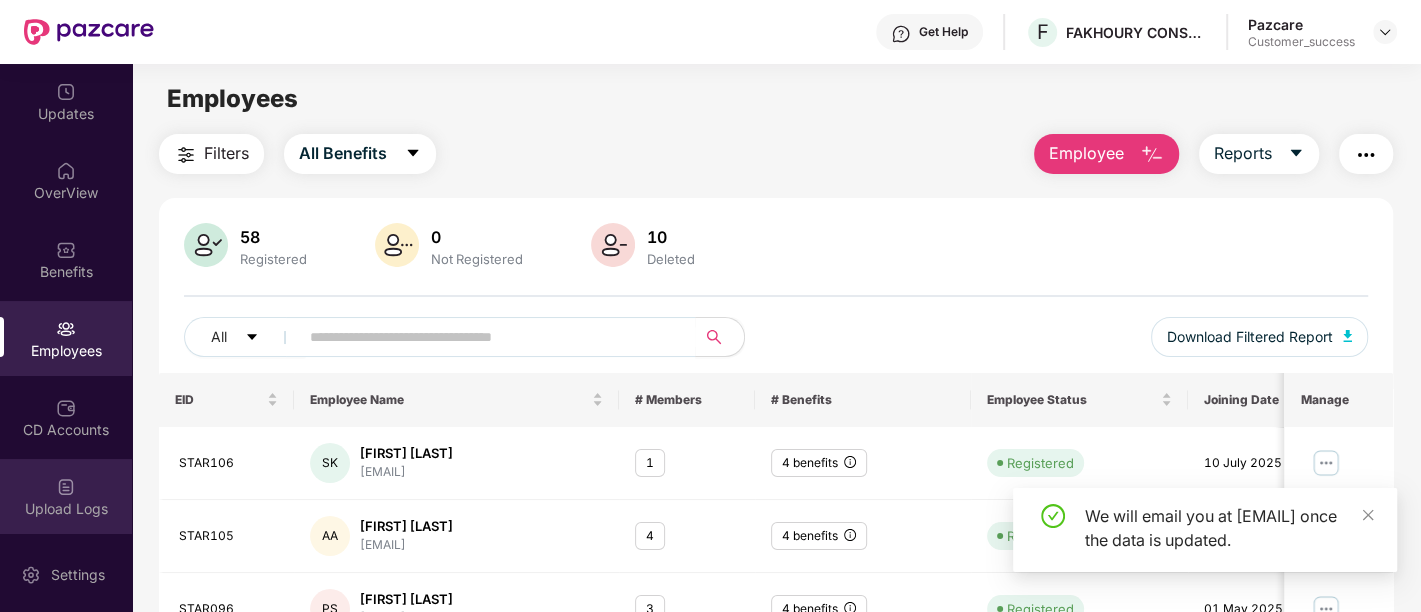 click on "Upload Logs" at bounding box center (66, 496) 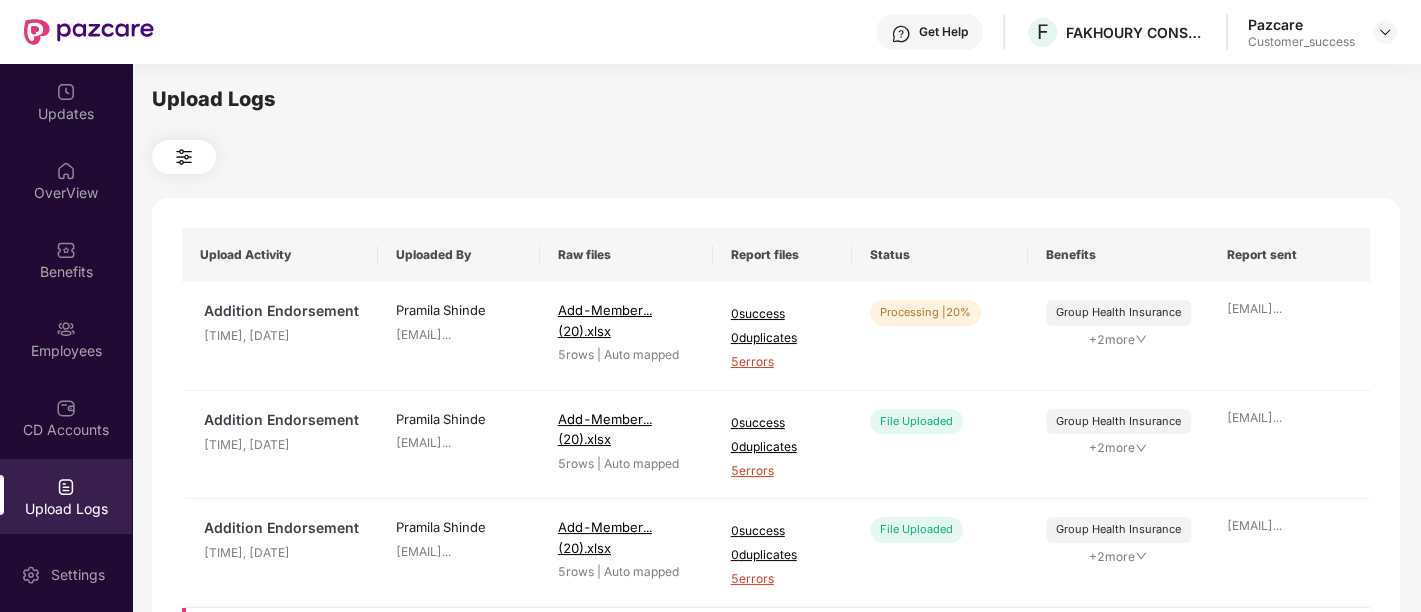click on "Pramila Shinde pramila.shinde@paz ..." at bounding box center [458, 662] 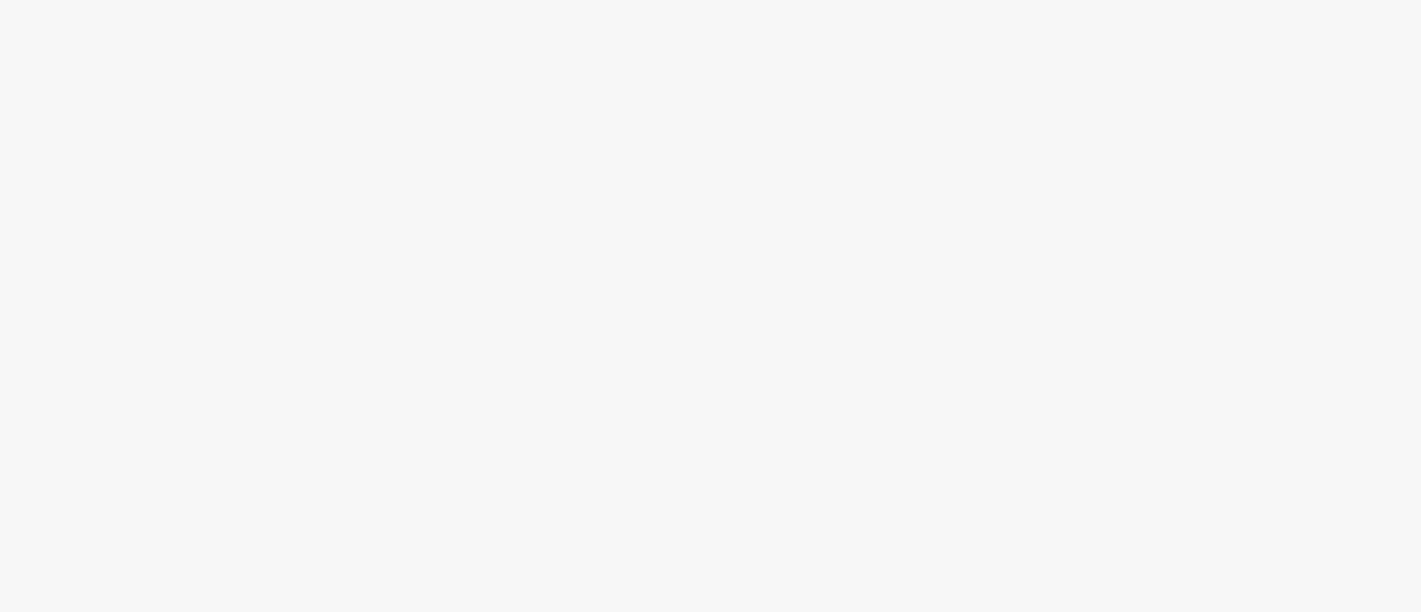 scroll, scrollTop: 0, scrollLeft: 0, axis: both 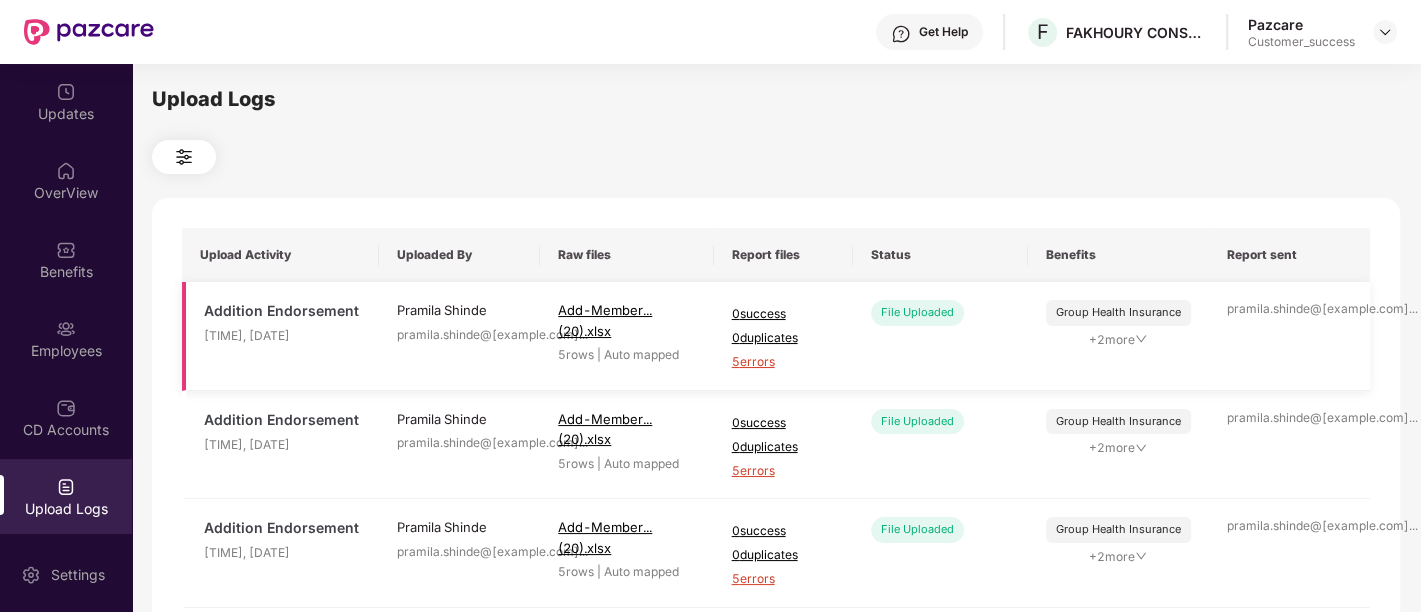 click on "5  errors" at bounding box center [784, 362] 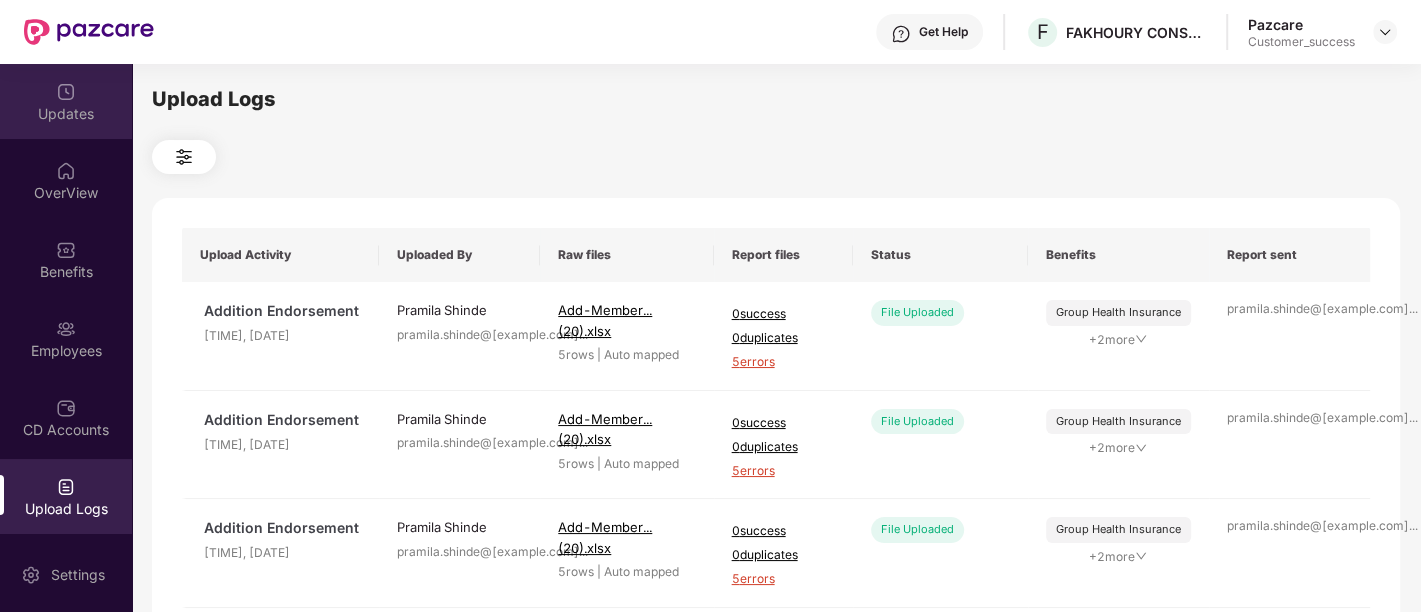 click on "Updates" at bounding box center [66, 114] 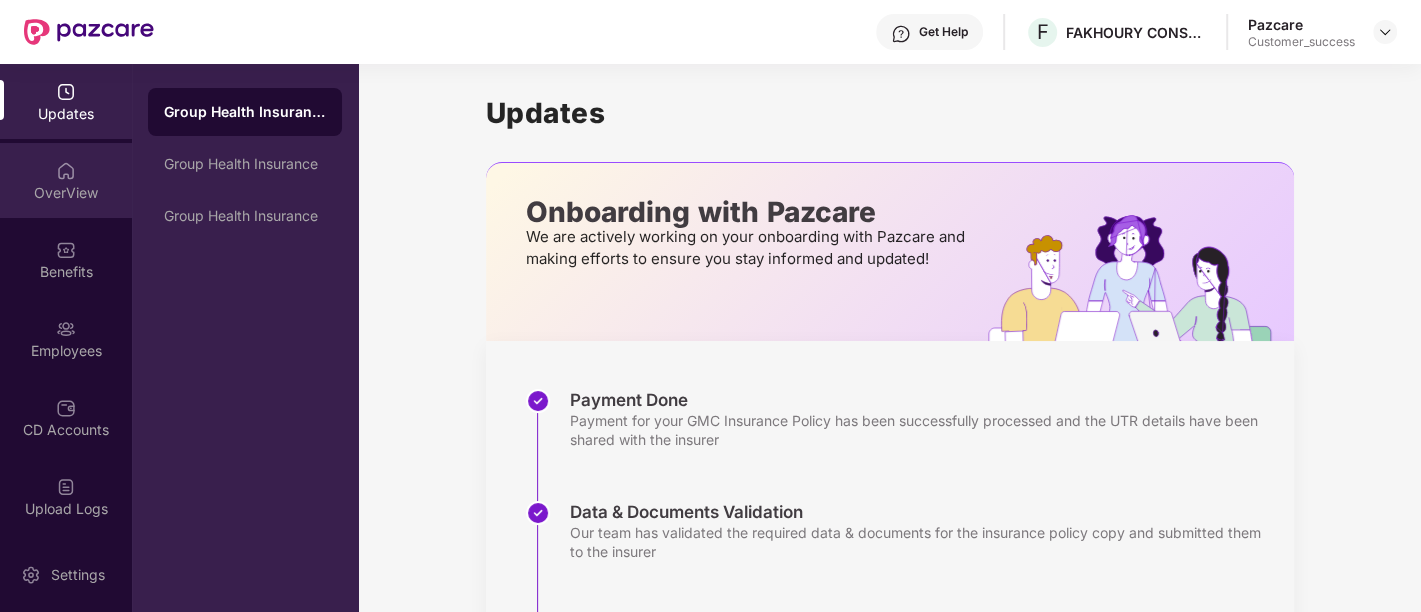scroll, scrollTop: 237, scrollLeft: 0, axis: vertical 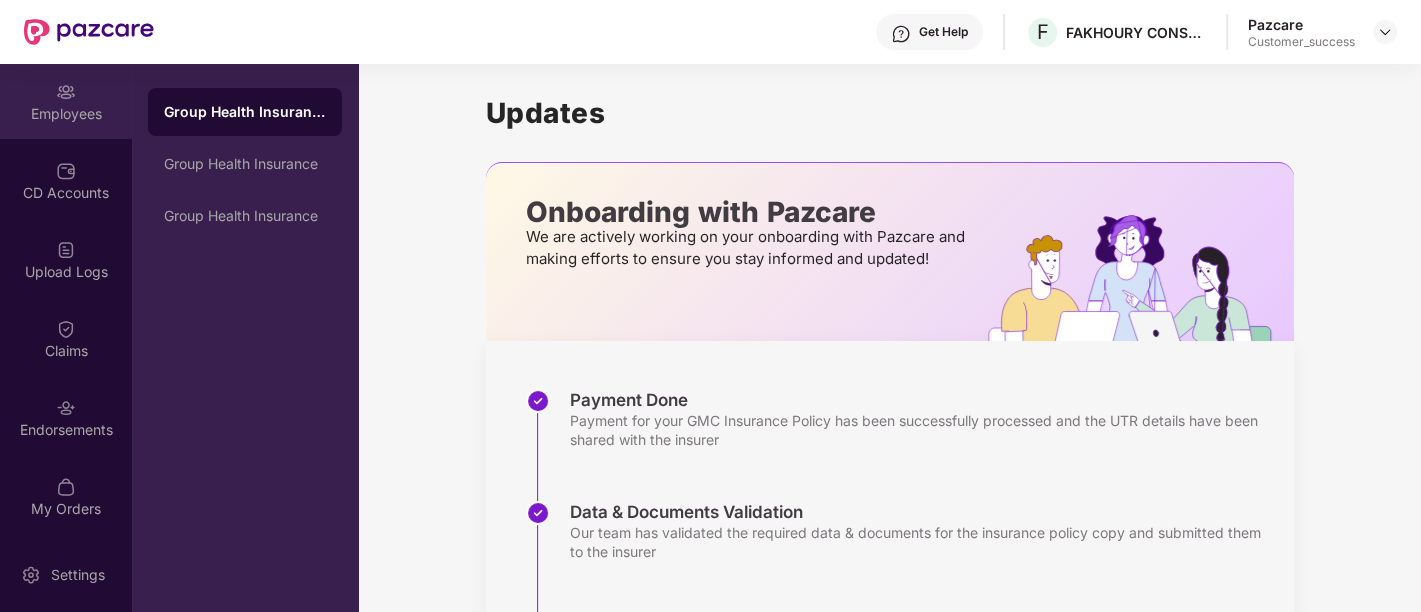 click on "Employees" at bounding box center [66, 114] 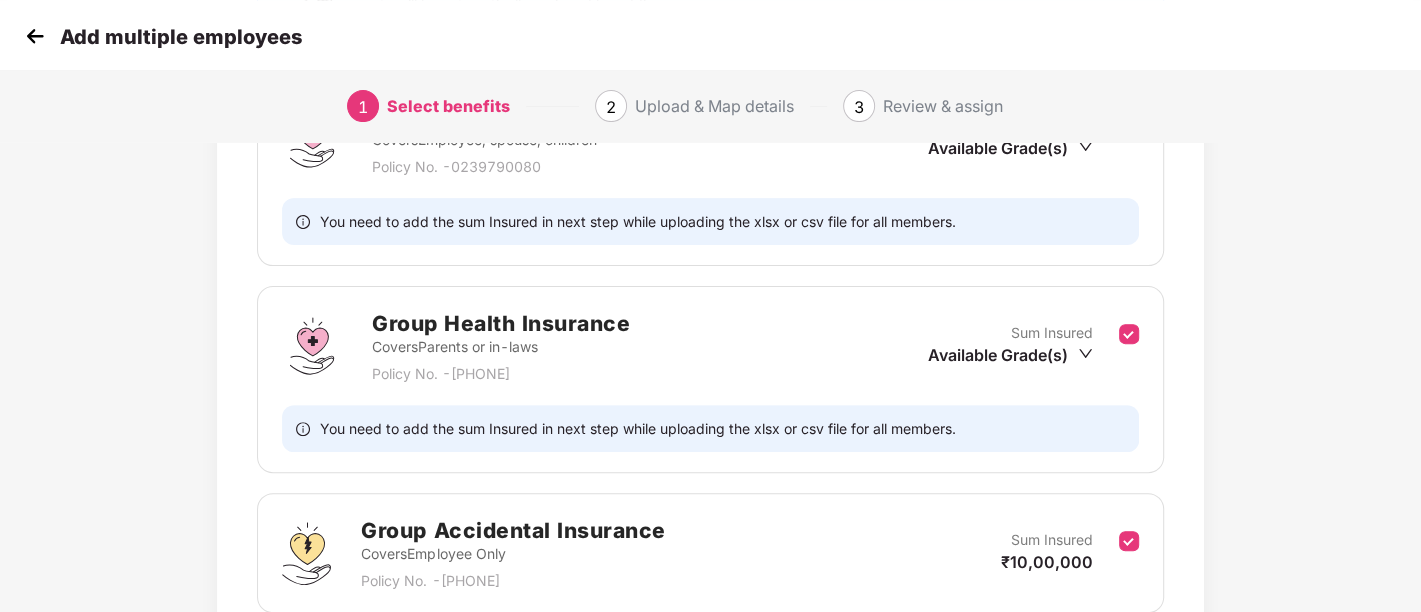 scroll, scrollTop: 388, scrollLeft: 1, axis: both 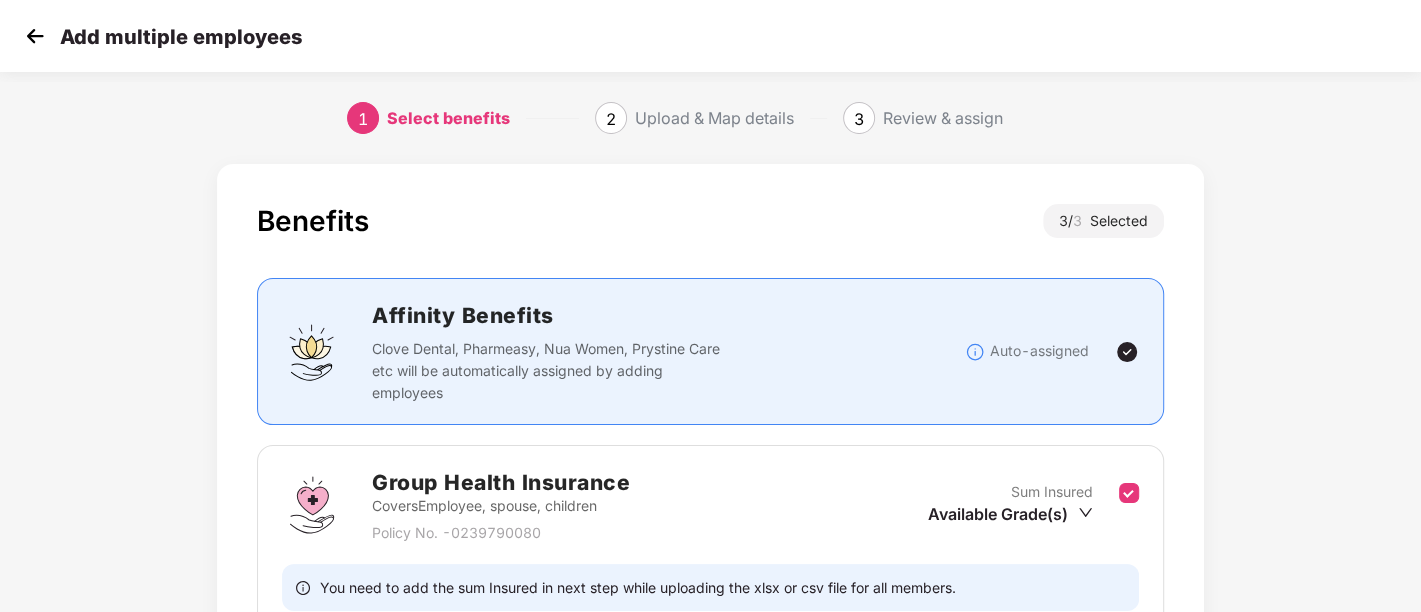 click at bounding box center [35, 36] 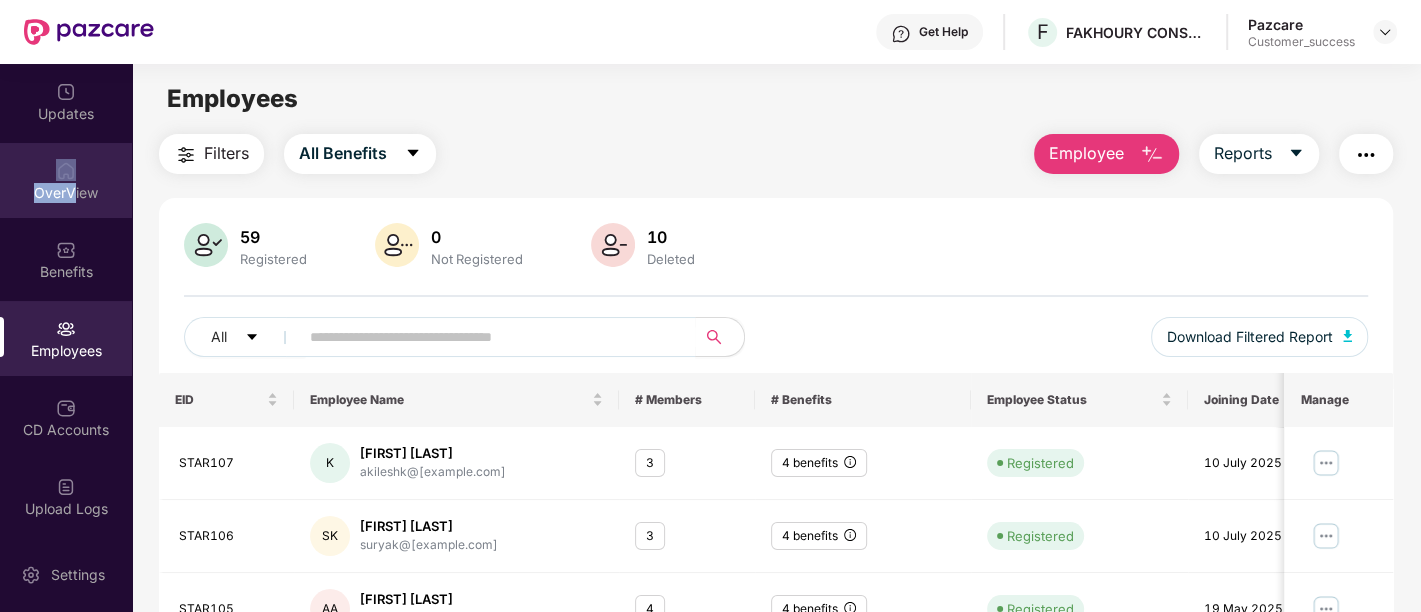 drag, startPoint x: 89, startPoint y: 118, endPoint x: 70, endPoint y: 216, distance: 99.824844 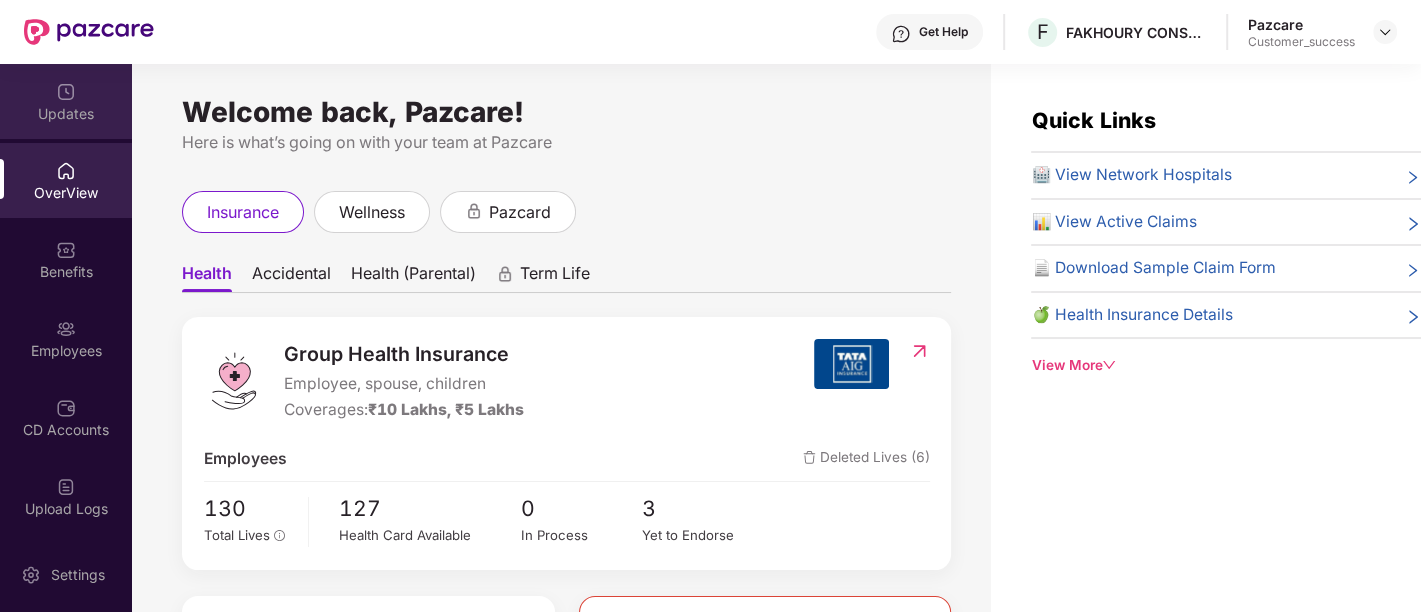 click on "Updates" at bounding box center (66, 101) 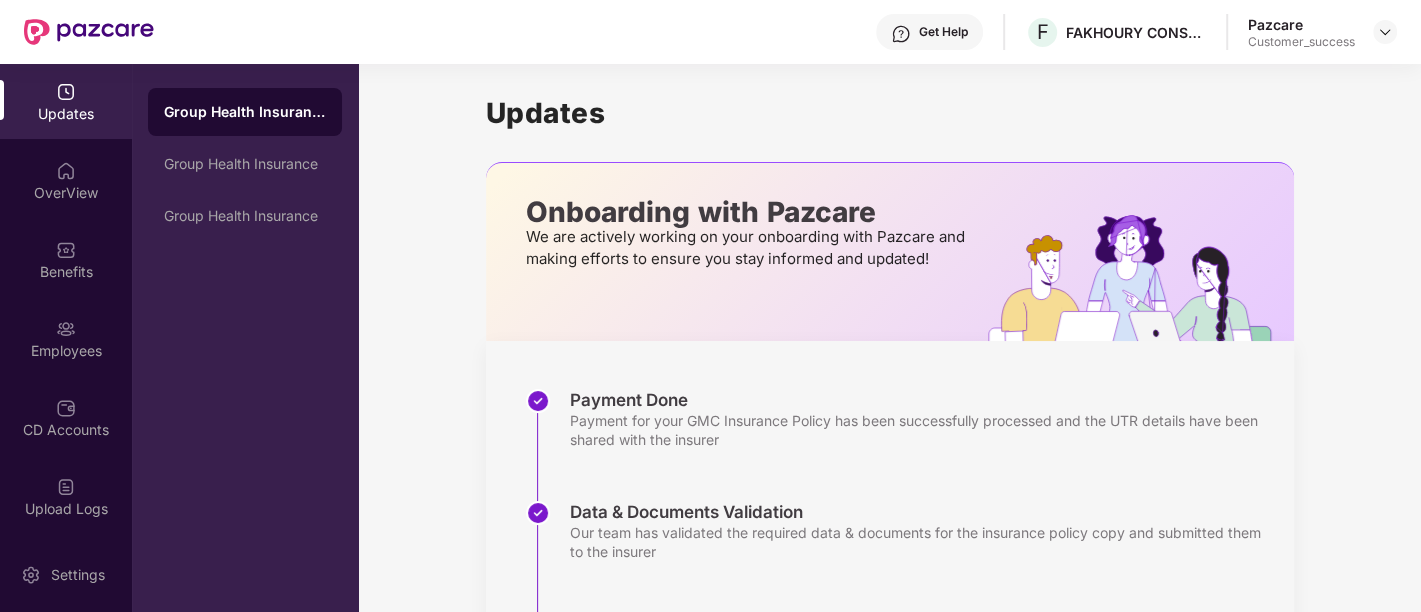 scroll, scrollTop: 237, scrollLeft: 0, axis: vertical 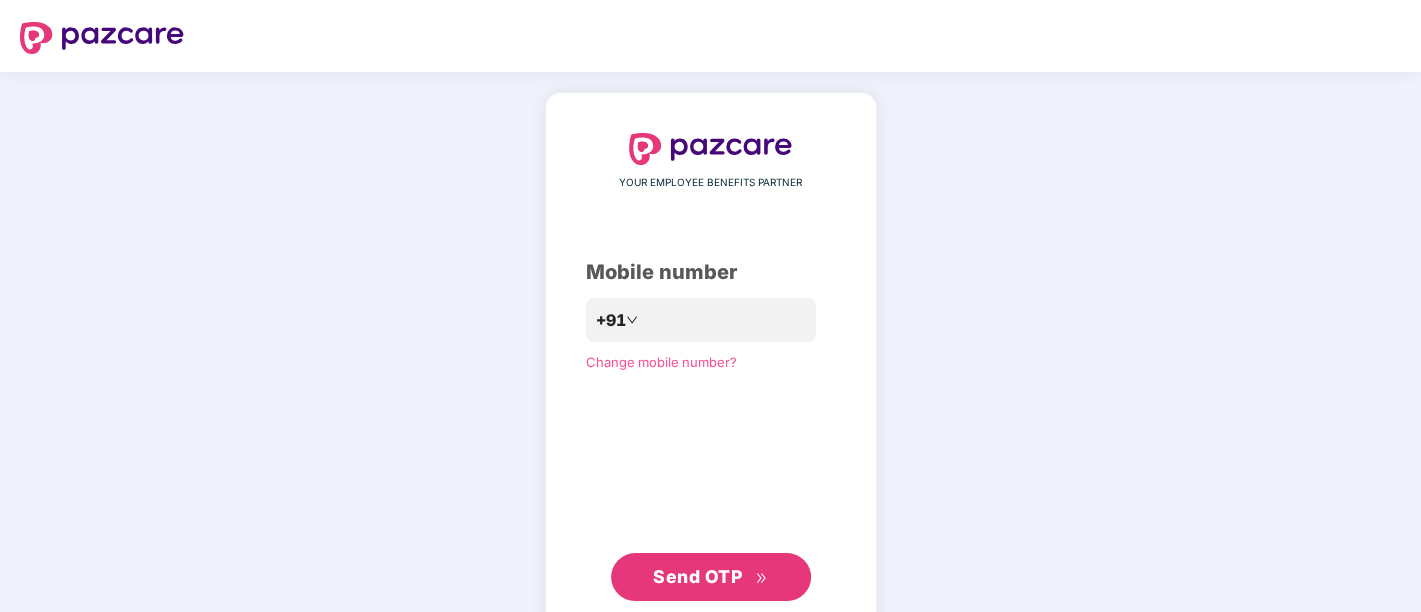 click on "YOUR EMPLOYEE BENEFITS PARTNER Mobile number +91 Change mobile number? Send OTP" at bounding box center [710, 367] 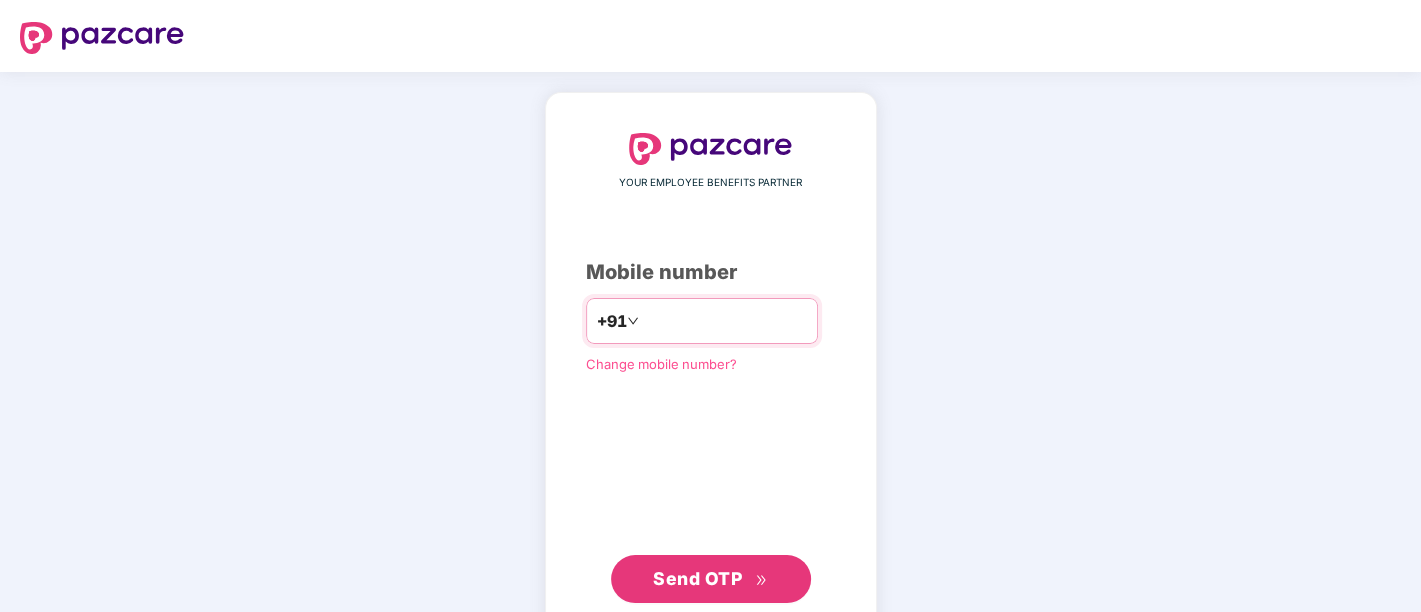 click at bounding box center (725, 321) 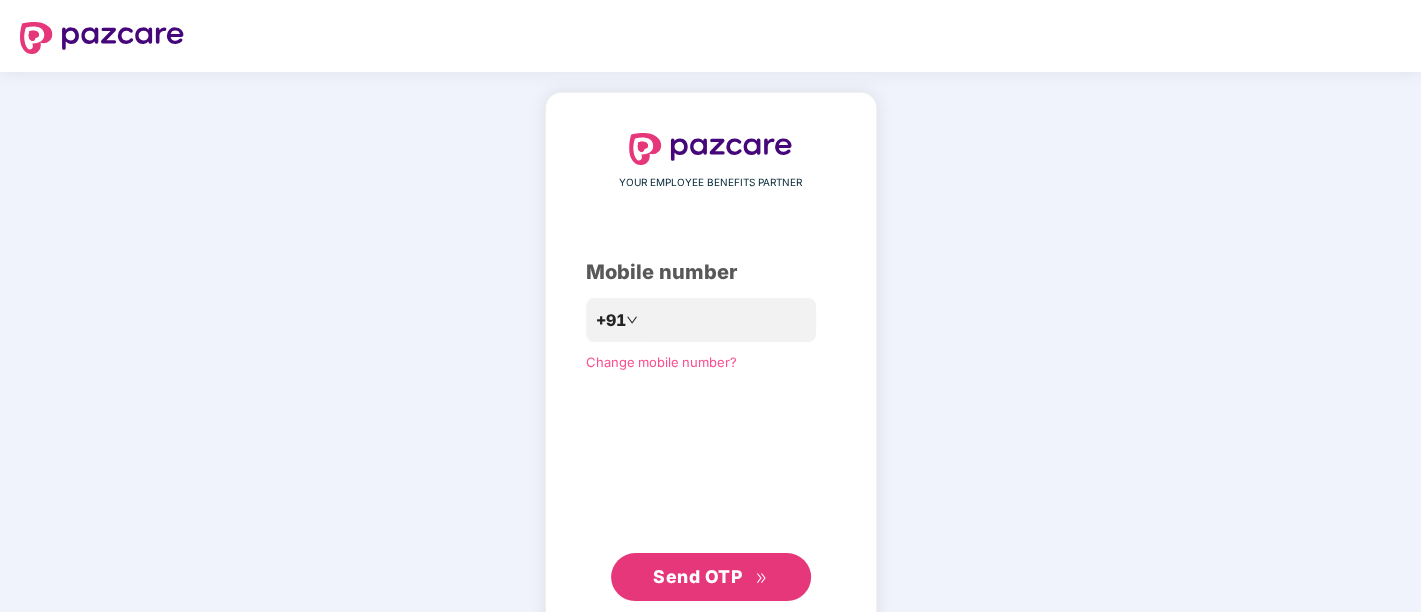 click on "Send OTP" at bounding box center (697, 576) 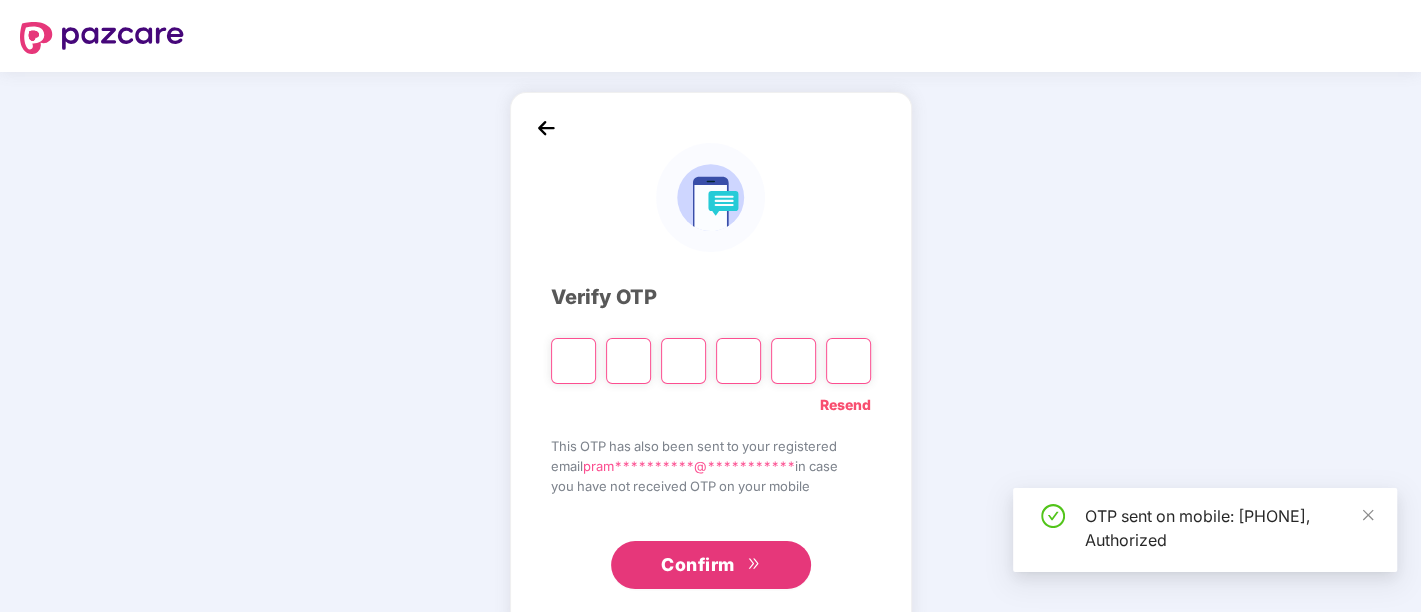 click at bounding box center (573, 361) 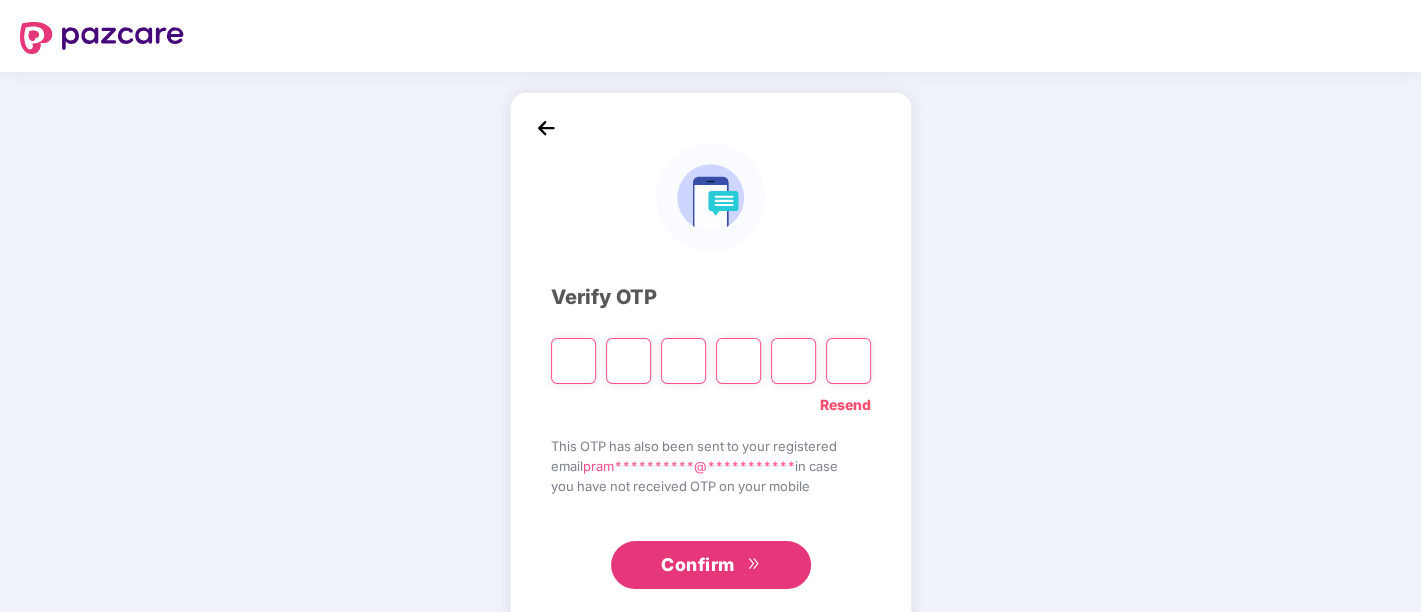 click on "Verify OTP Resend This OTP has also been sent to your registered email  [EMAIL]  in case   you have not received OTP on your mobile Confirm" at bounding box center [710, 362] 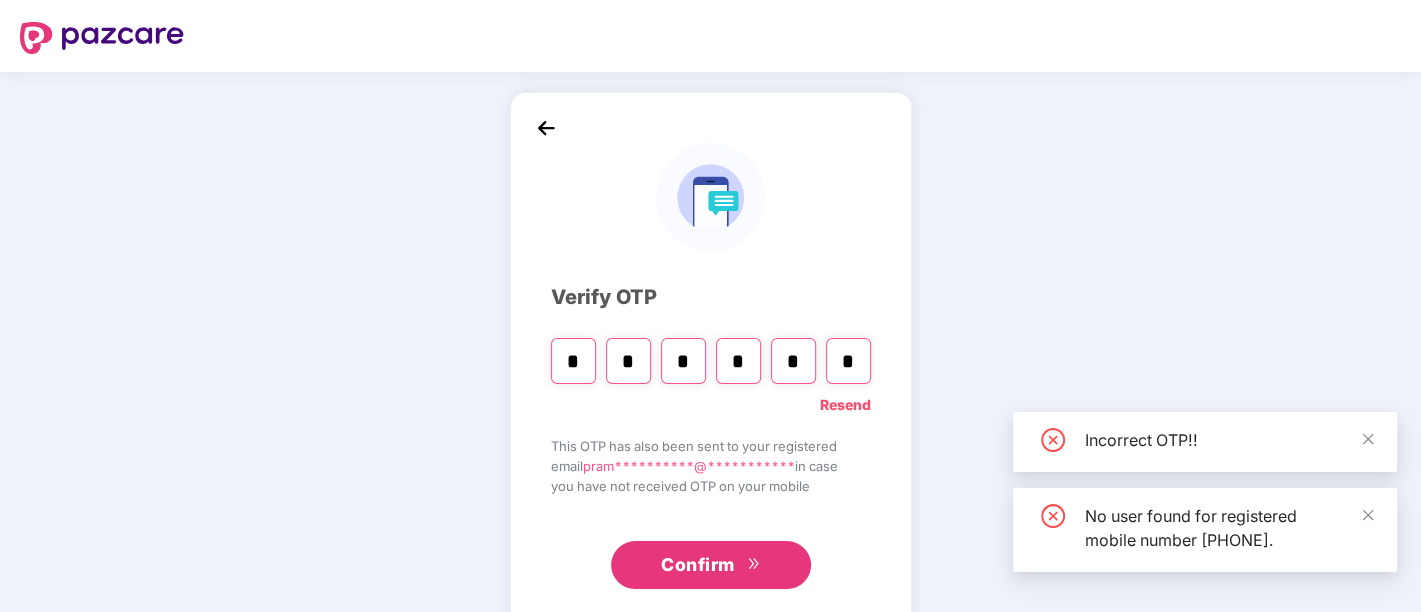 click on "Confirm" at bounding box center (698, 565) 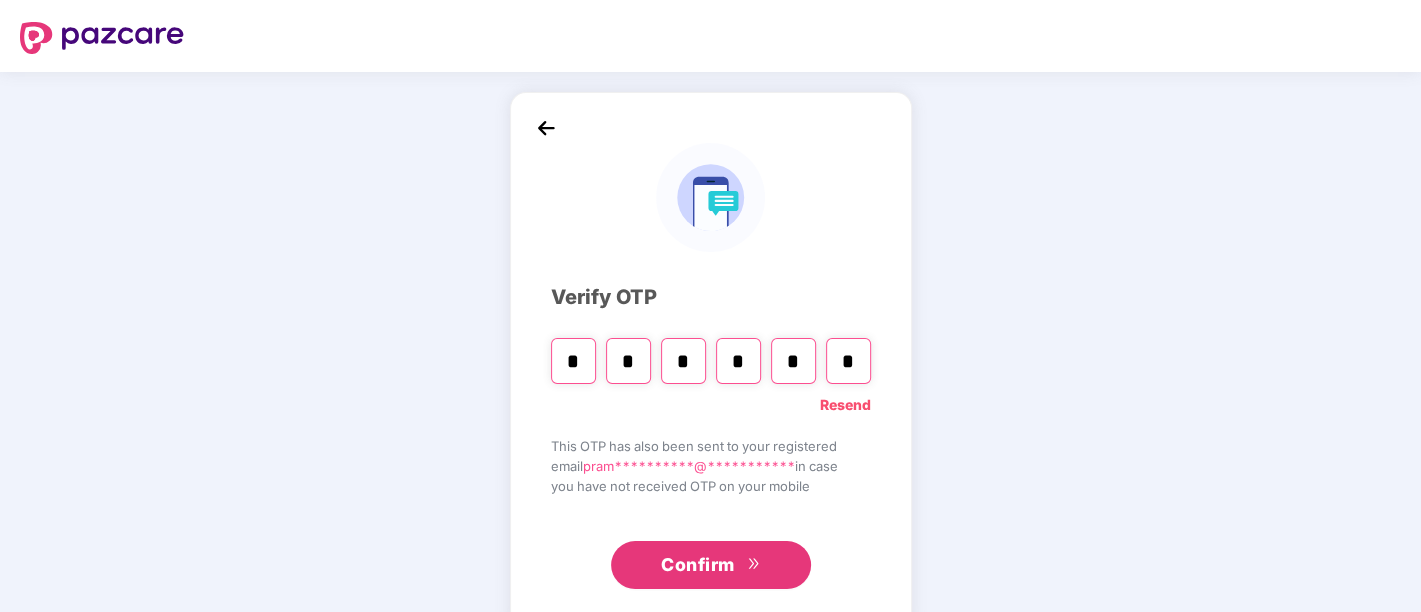 click on "Confirm" at bounding box center (711, 565) 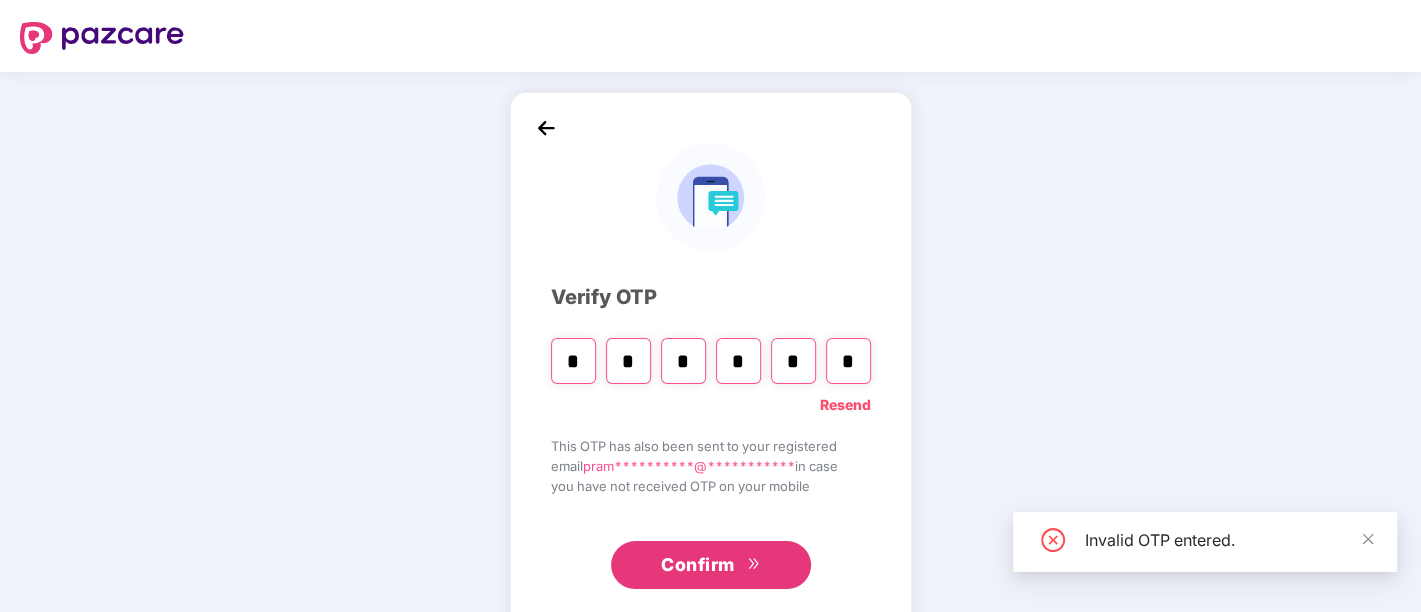 click on "Confirm" at bounding box center [711, 565] 